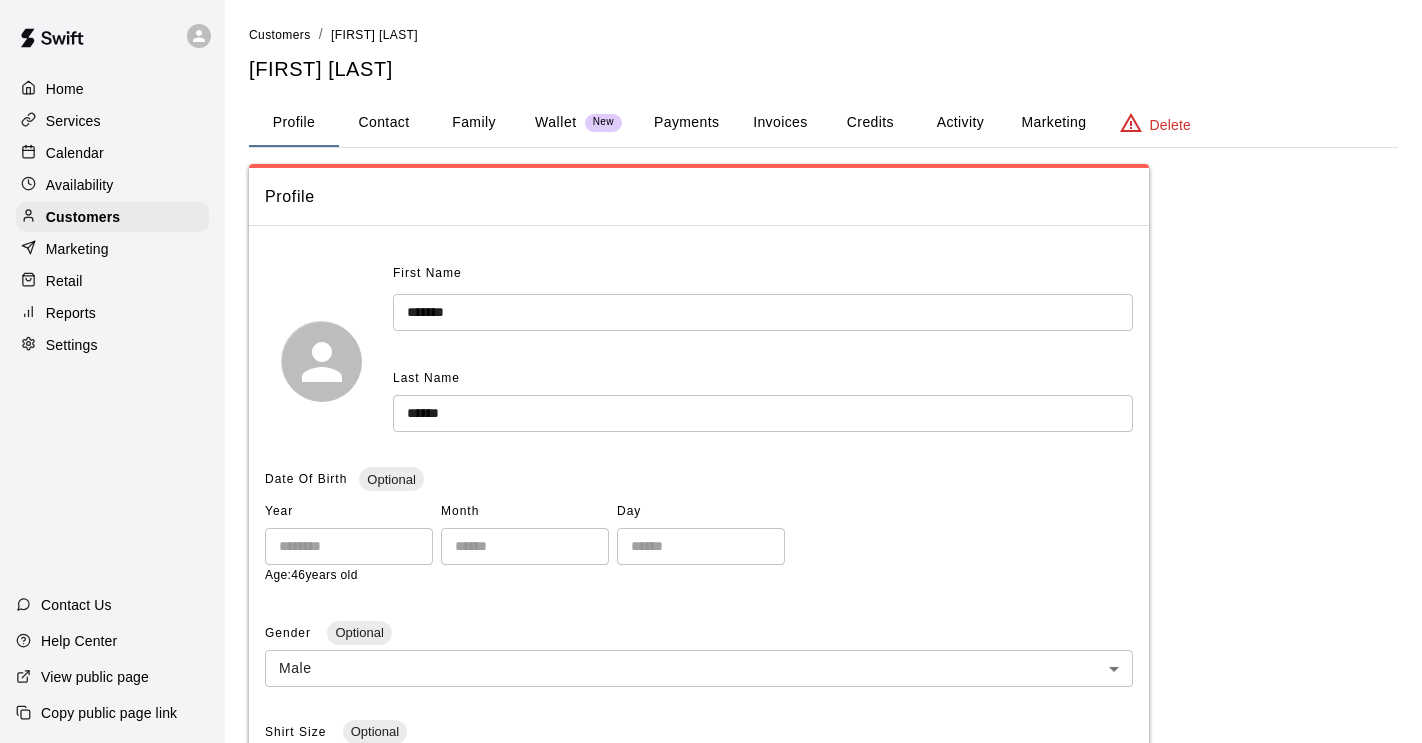 scroll, scrollTop: 0, scrollLeft: 0, axis: both 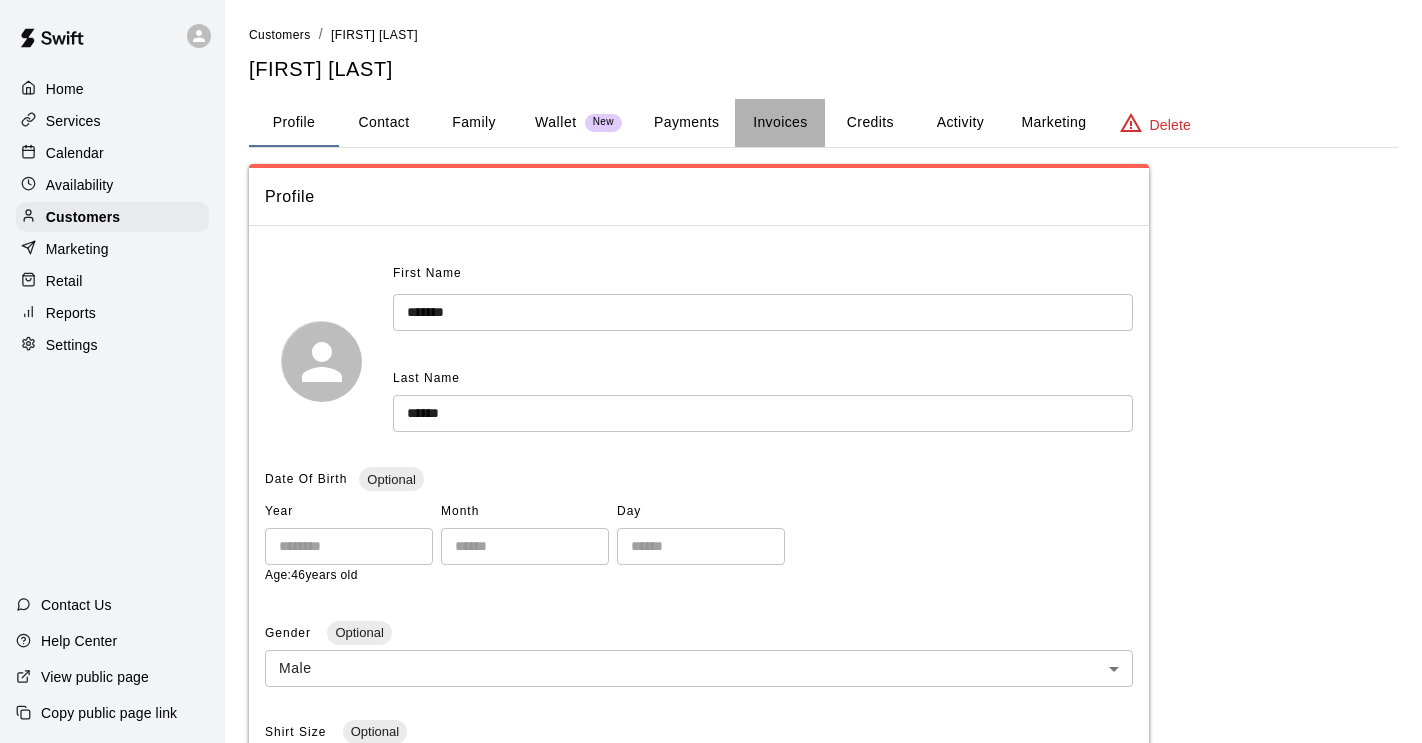click on "Invoices" at bounding box center [780, 123] 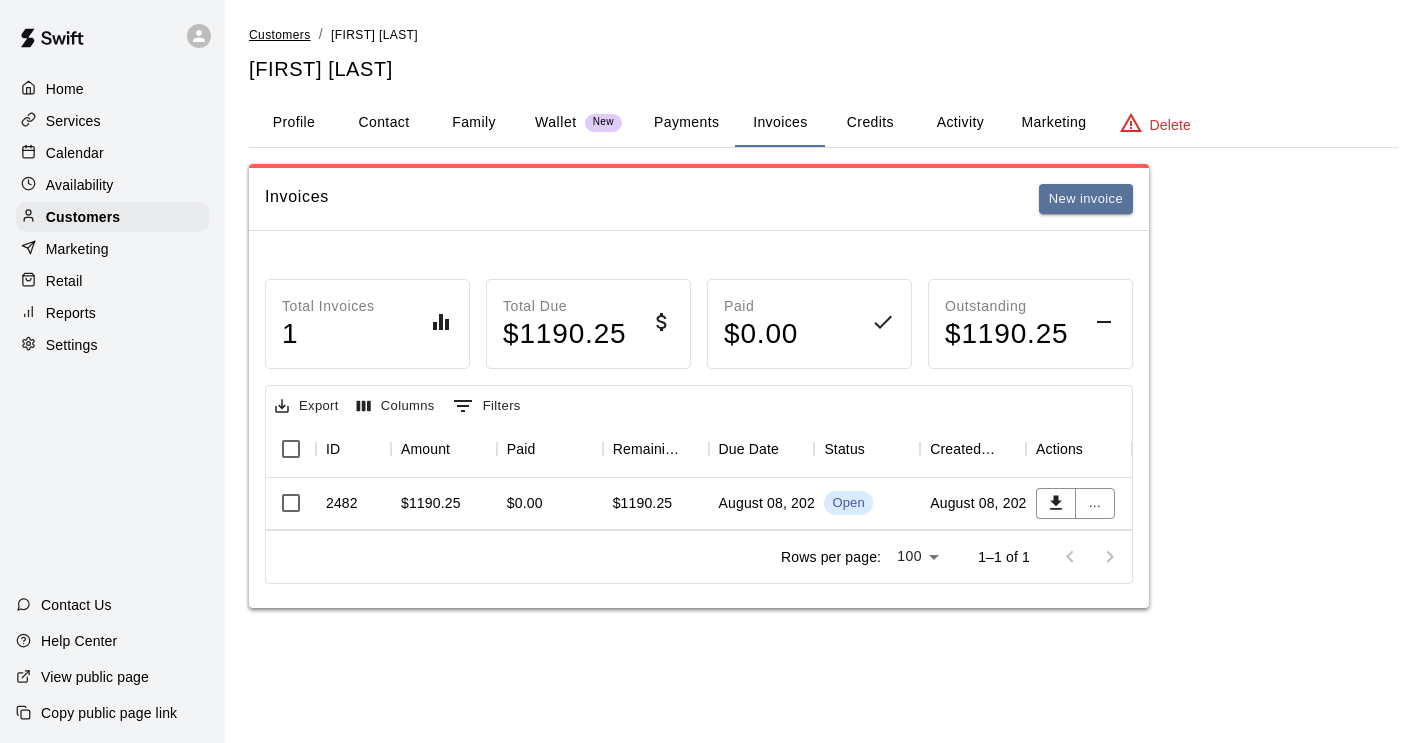 click on "Customers" at bounding box center (280, 35) 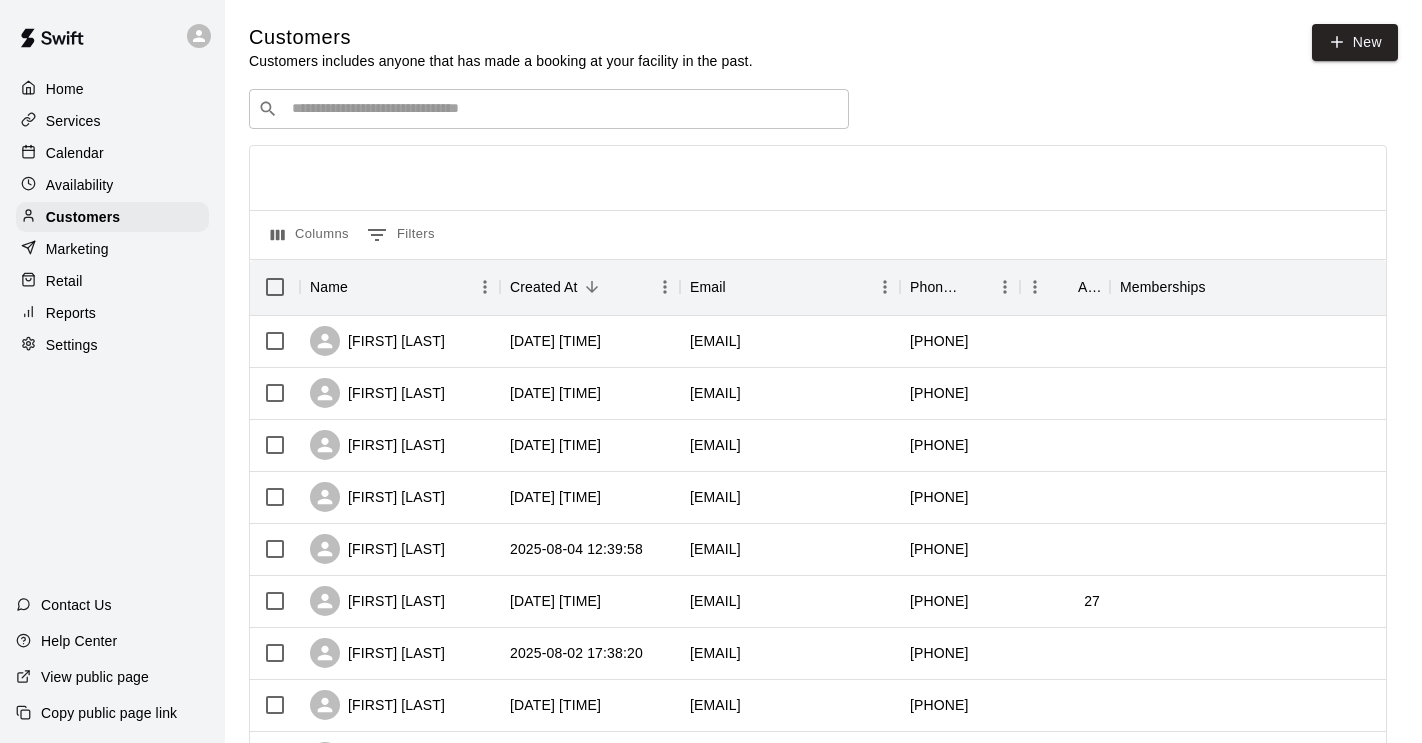 click at bounding box center (563, 109) 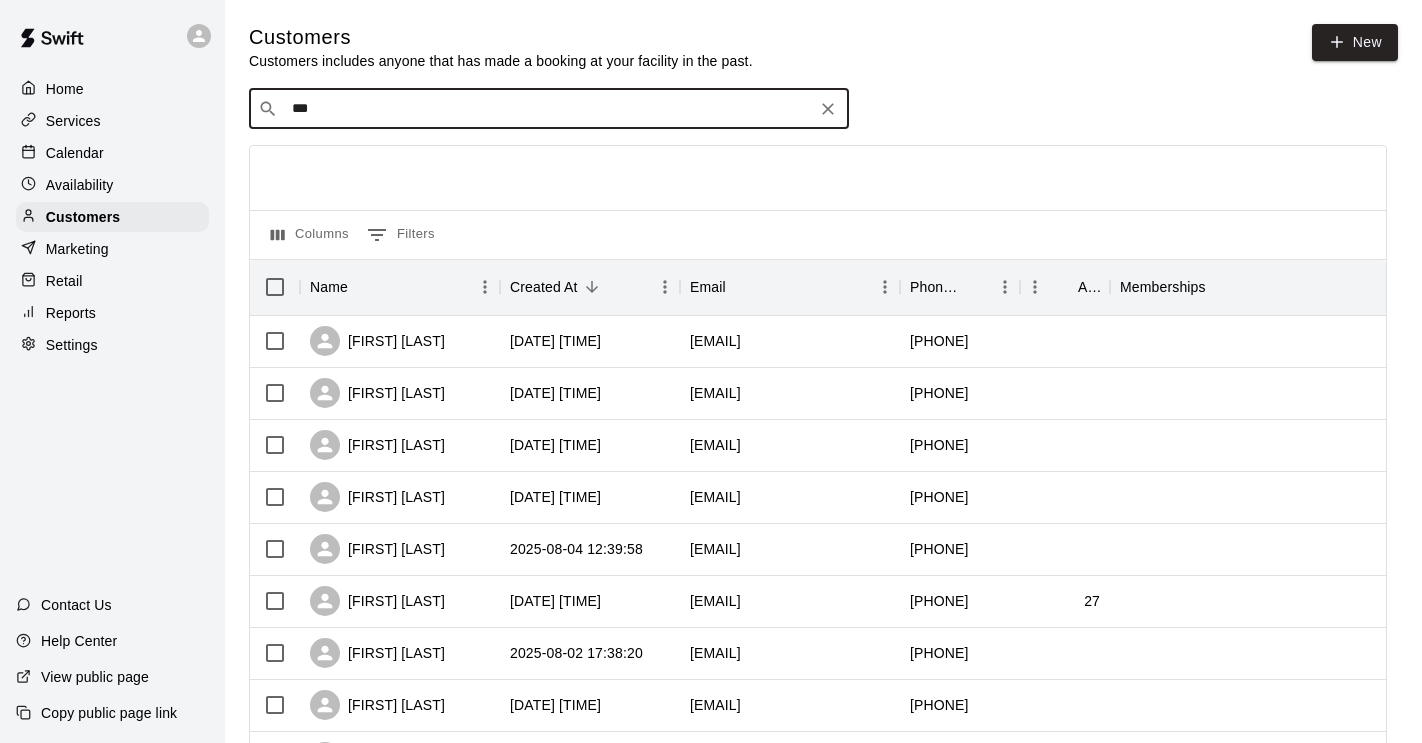 type on "****" 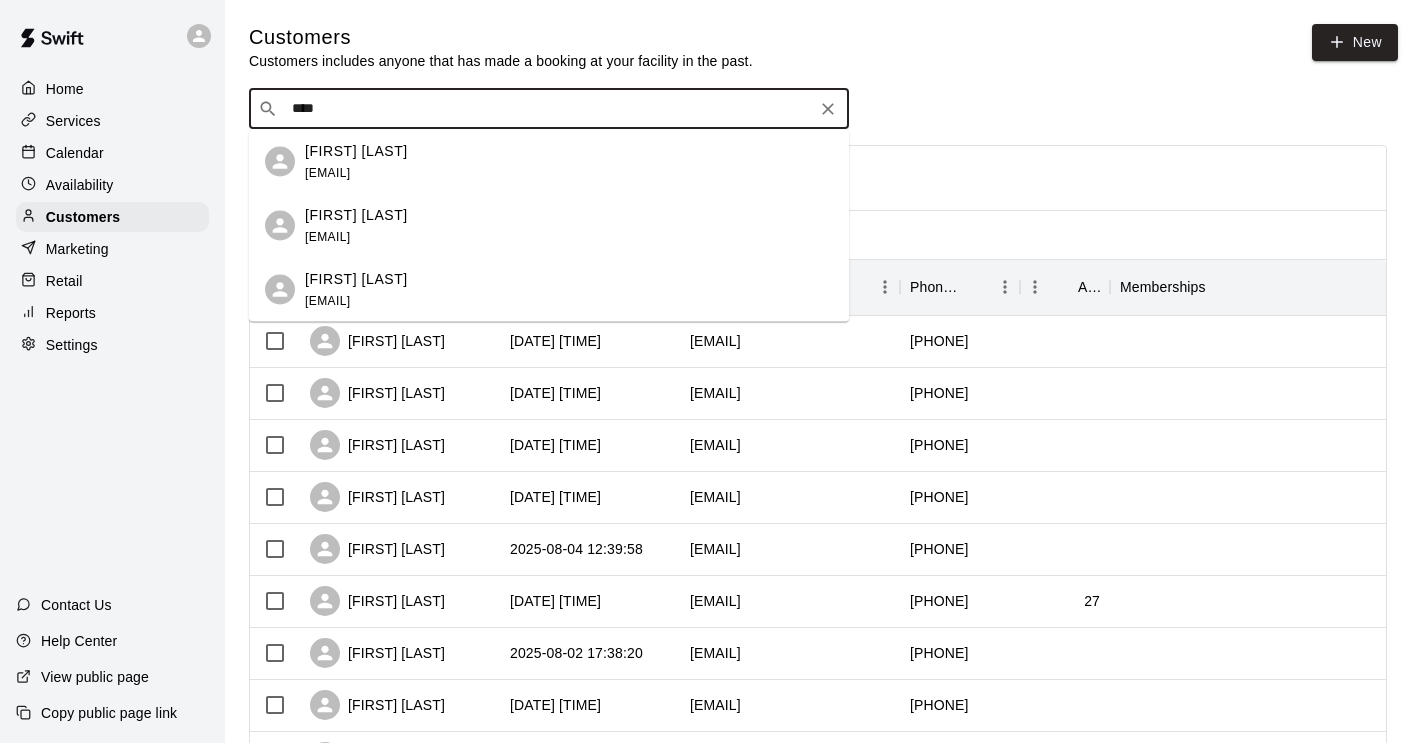 click on "benbattaglia@yahoo.com" at bounding box center (327, 172) 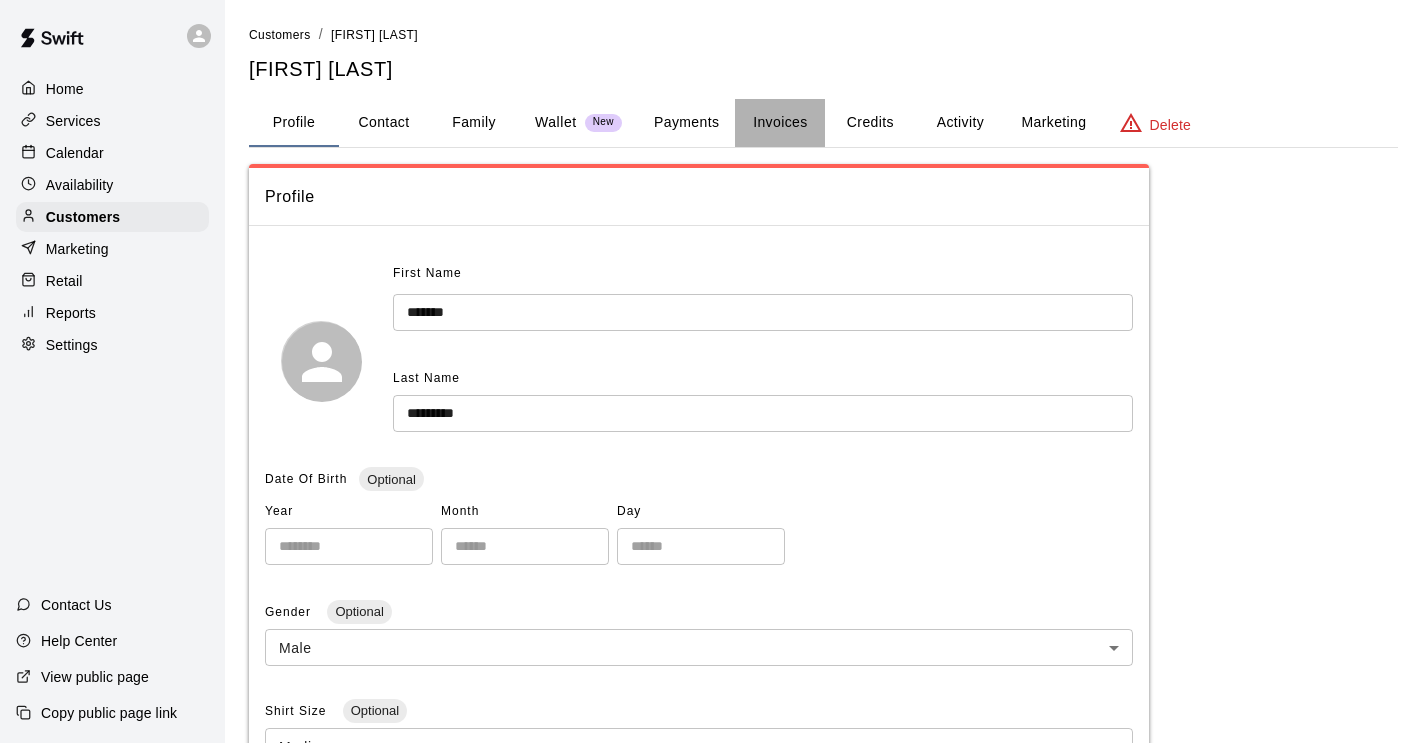 click on "Invoices" at bounding box center [780, 123] 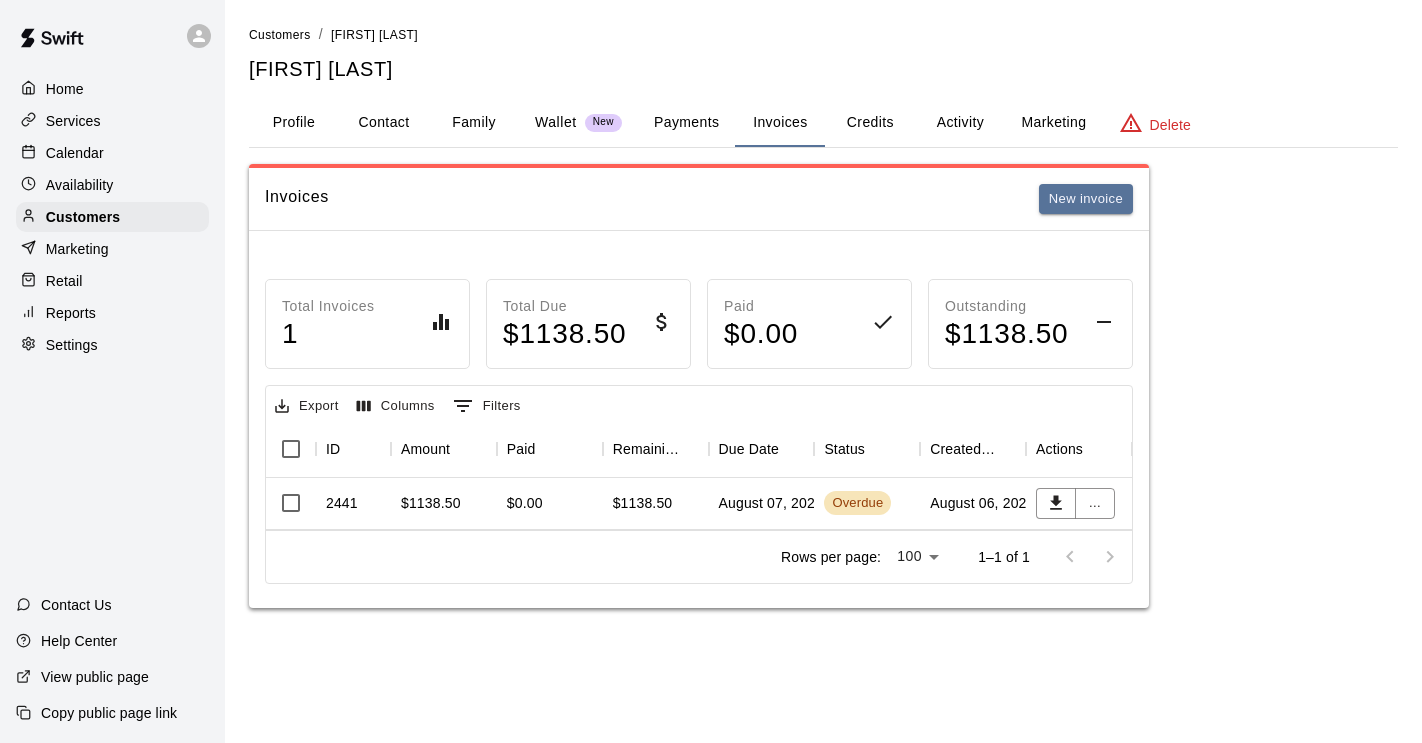 type 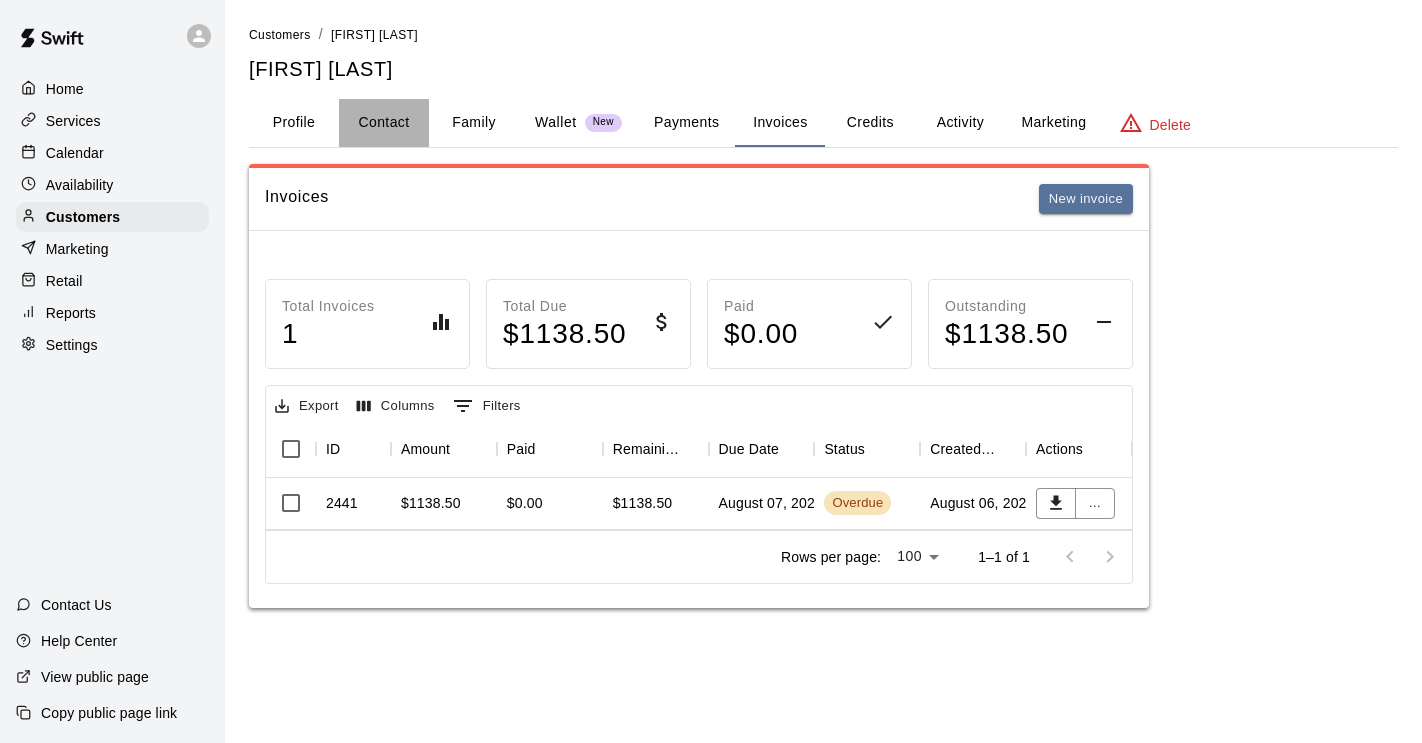 click on "Contact" at bounding box center [384, 123] 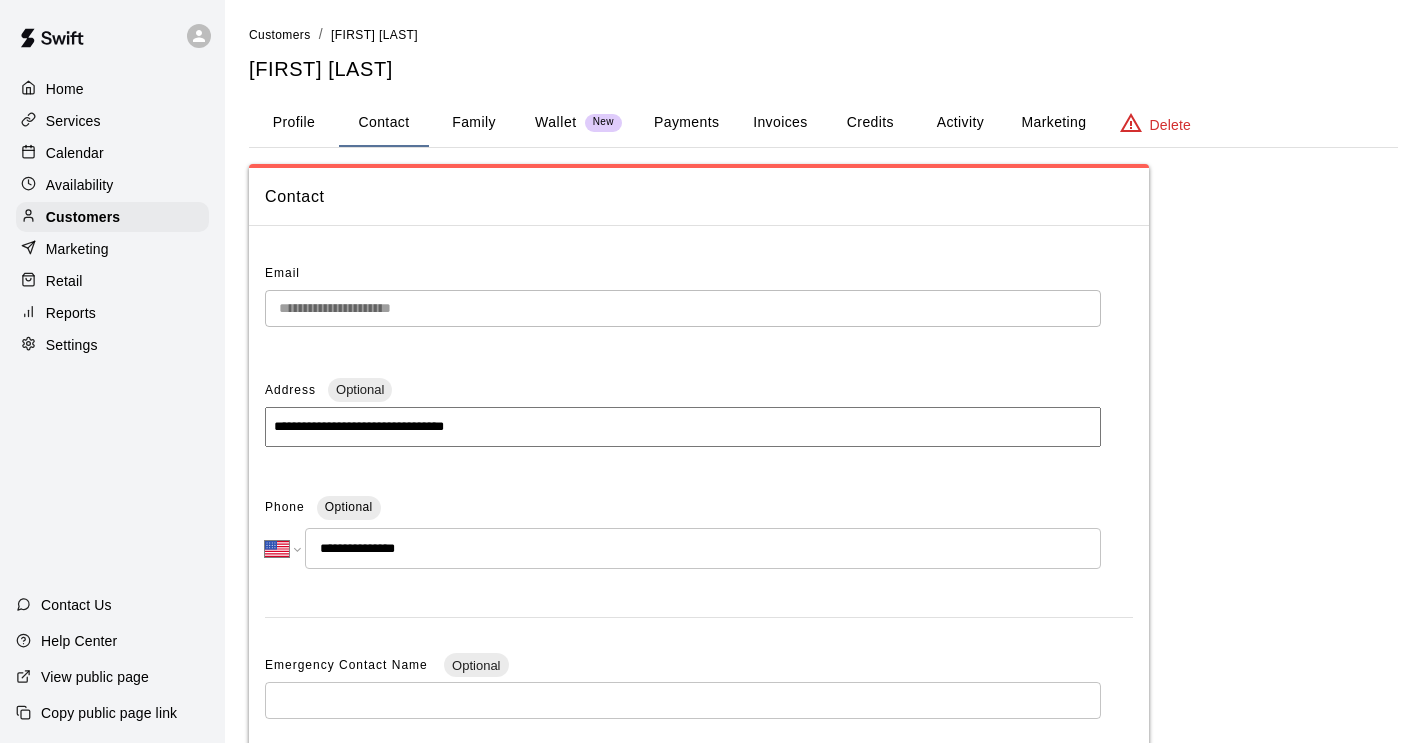 click on "**********" at bounding box center (699, 633) 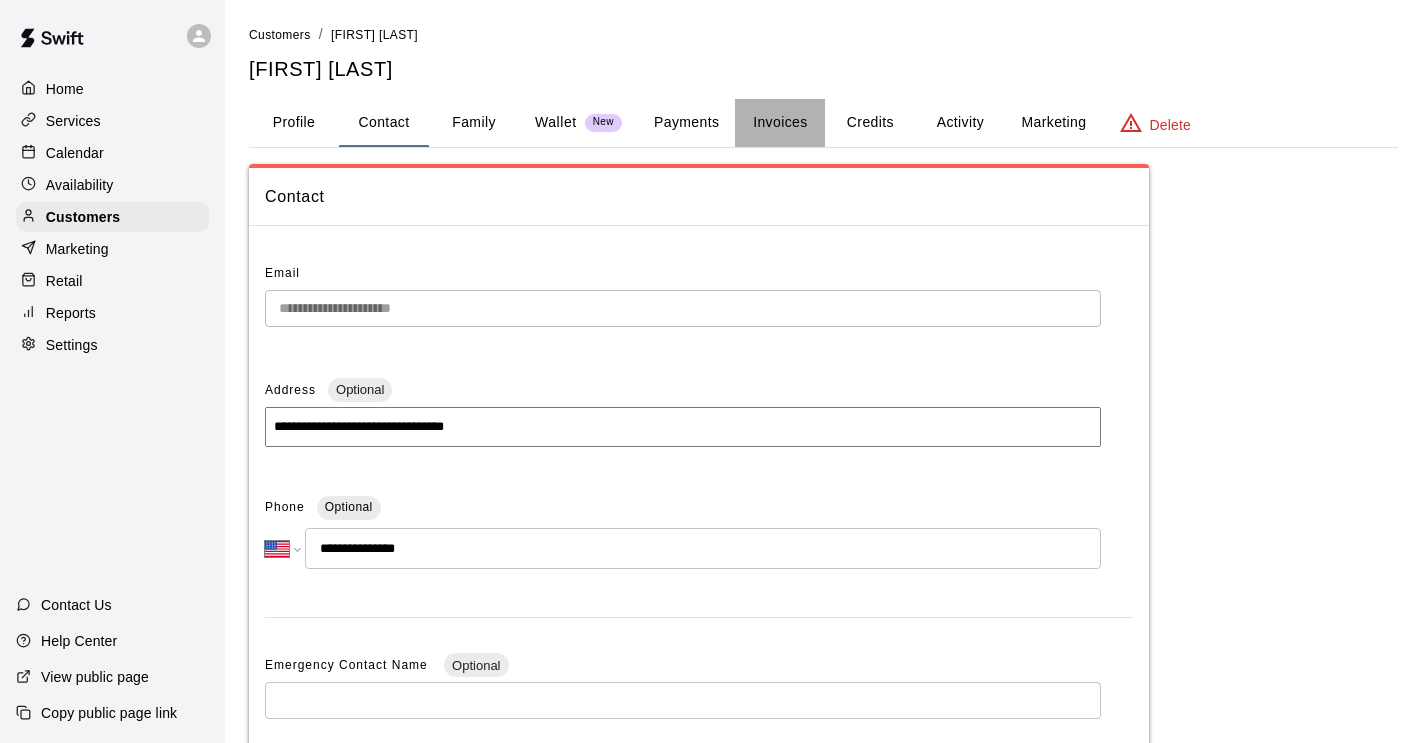 click on "Invoices" at bounding box center (780, 123) 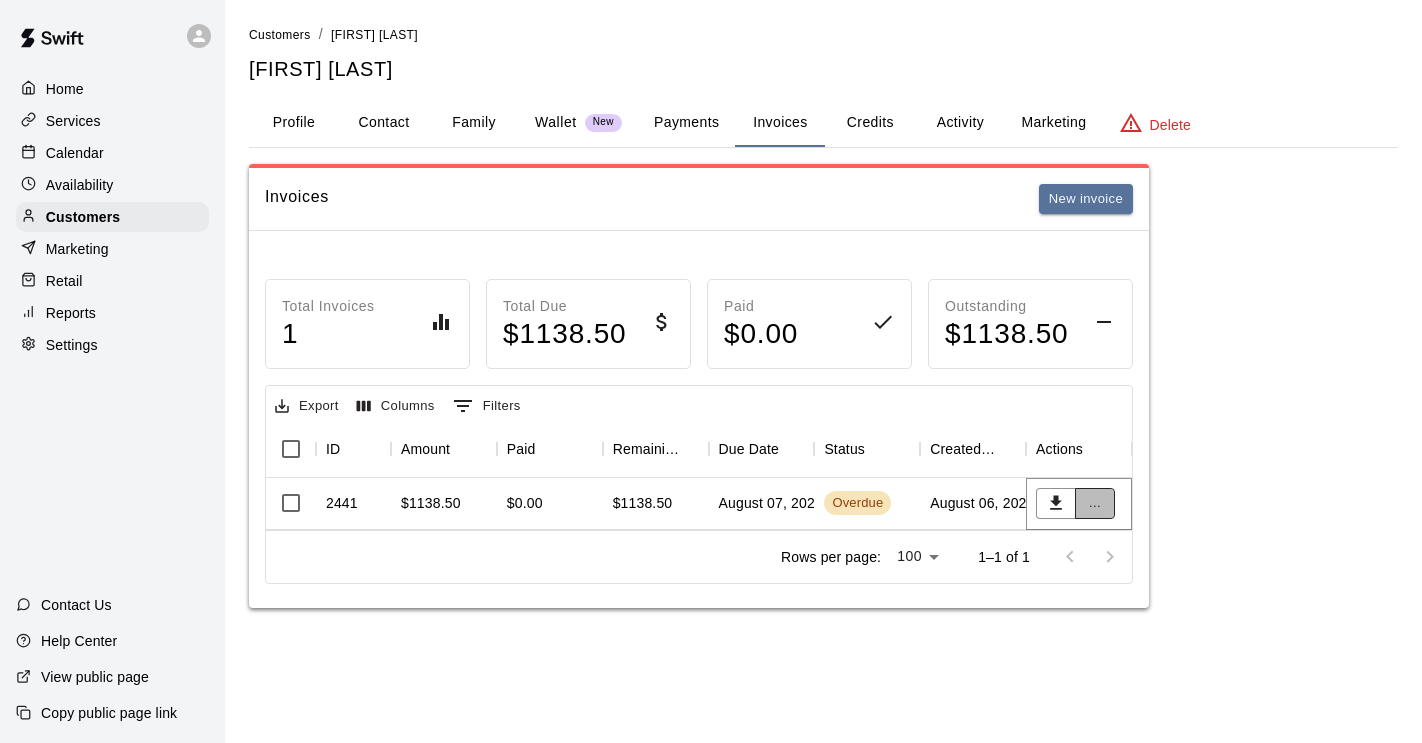 click on "..." at bounding box center [1095, 503] 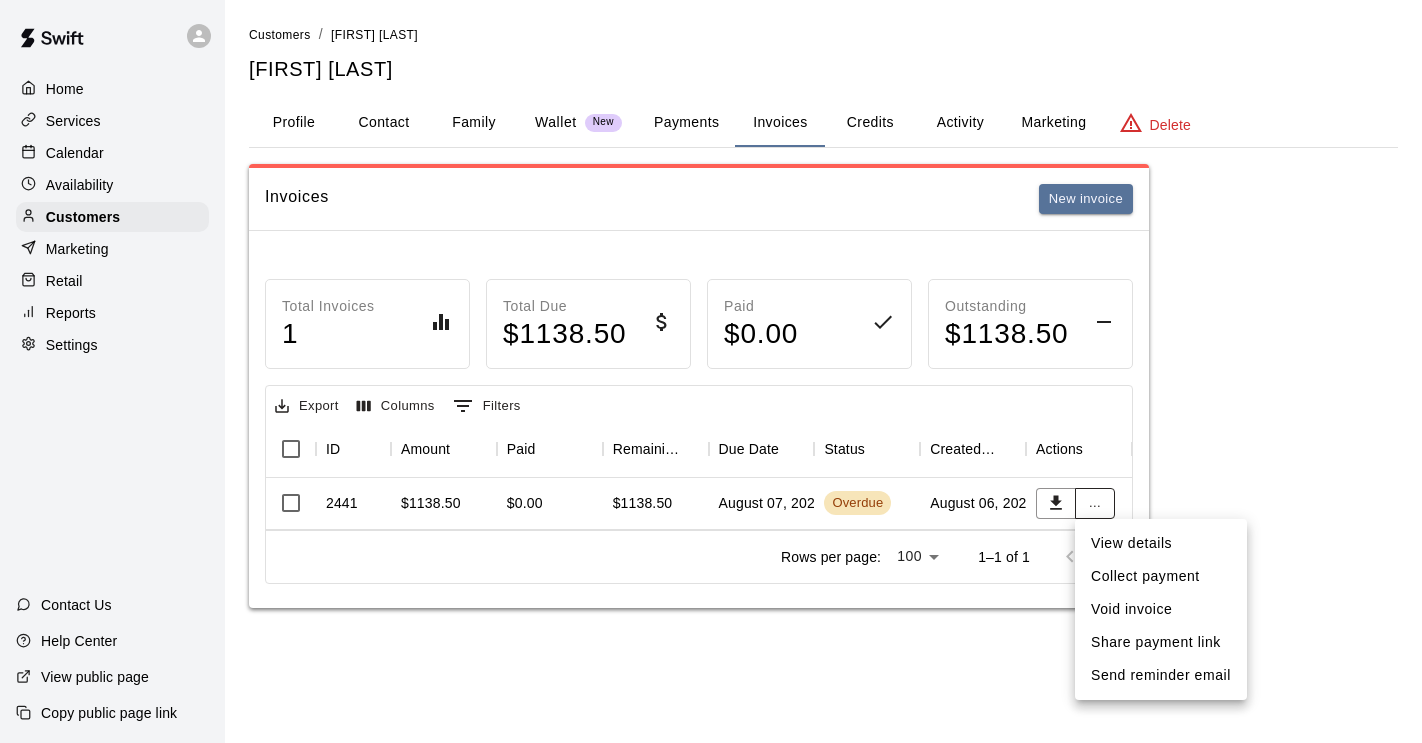 type 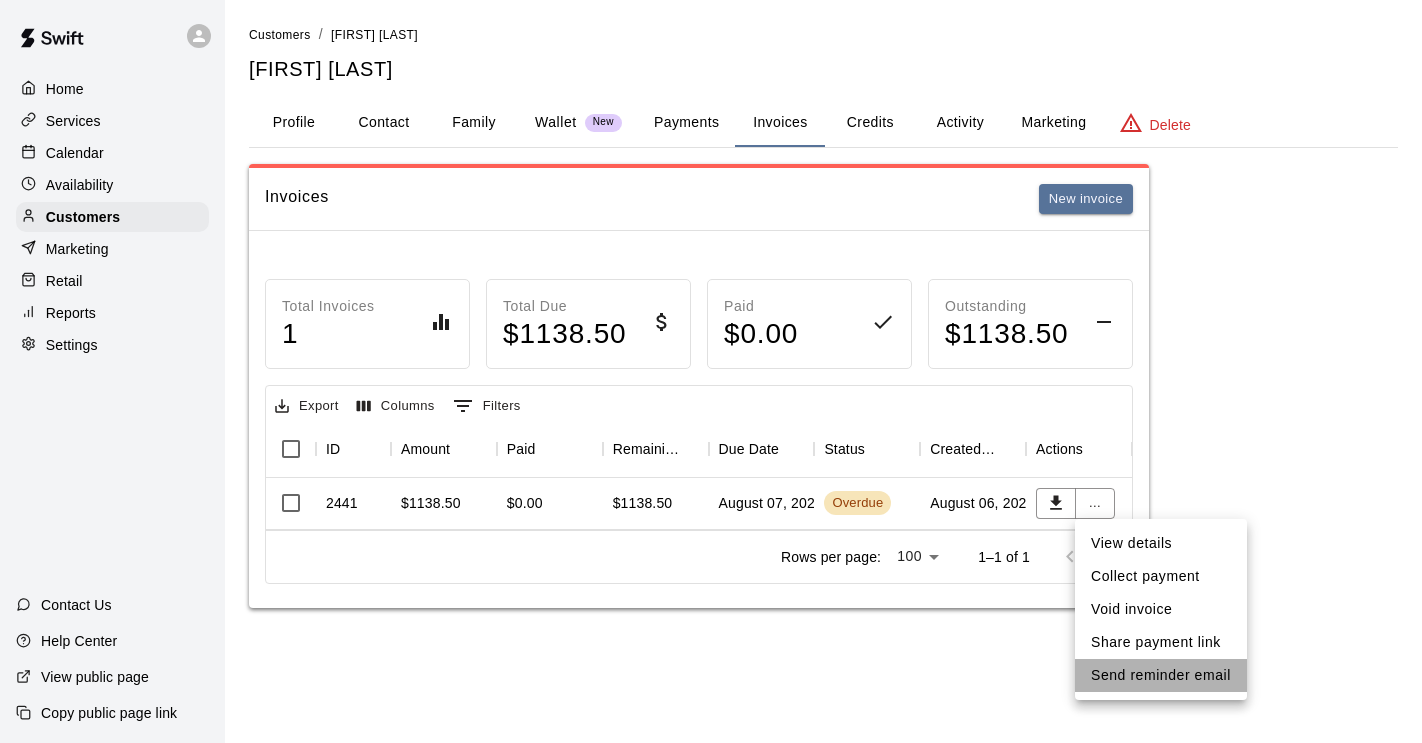 click on "Send reminder email" at bounding box center (1161, 675) 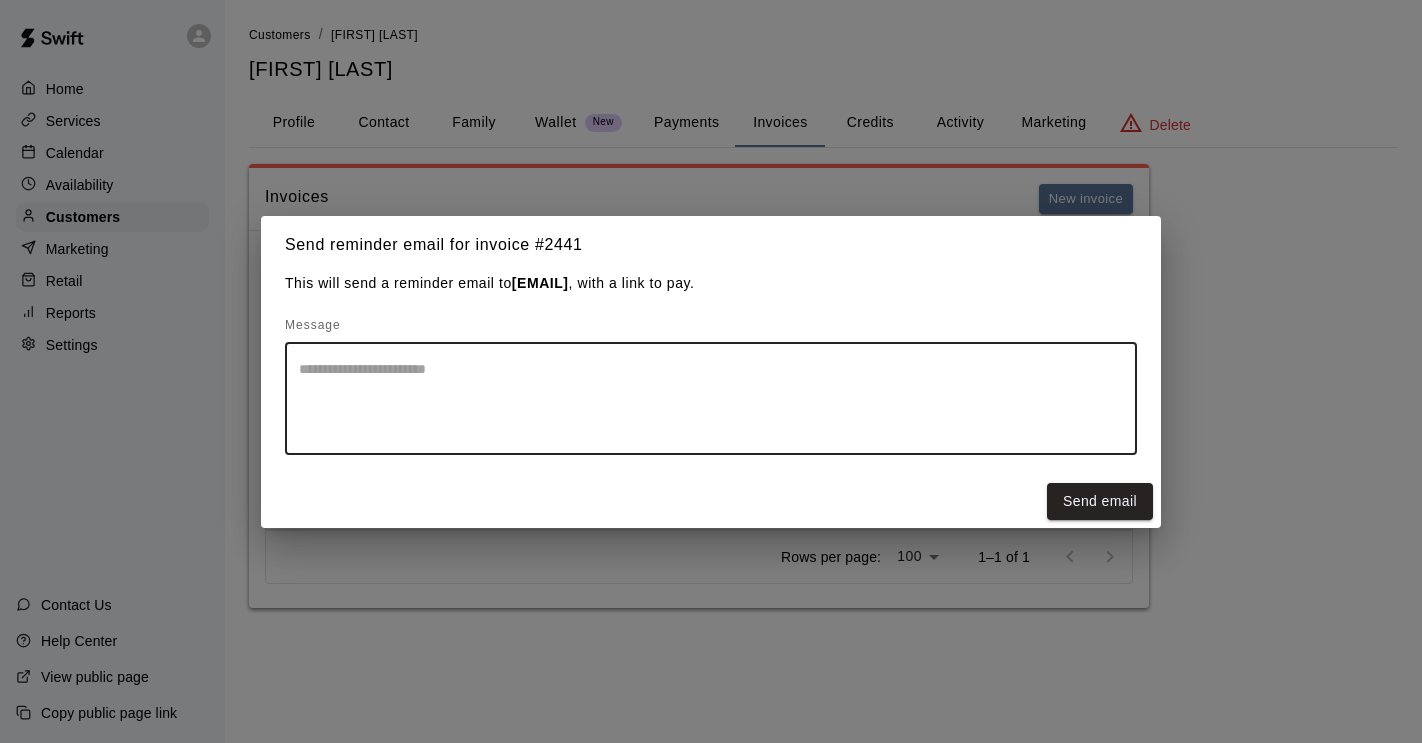 click at bounding box center (711, 399) 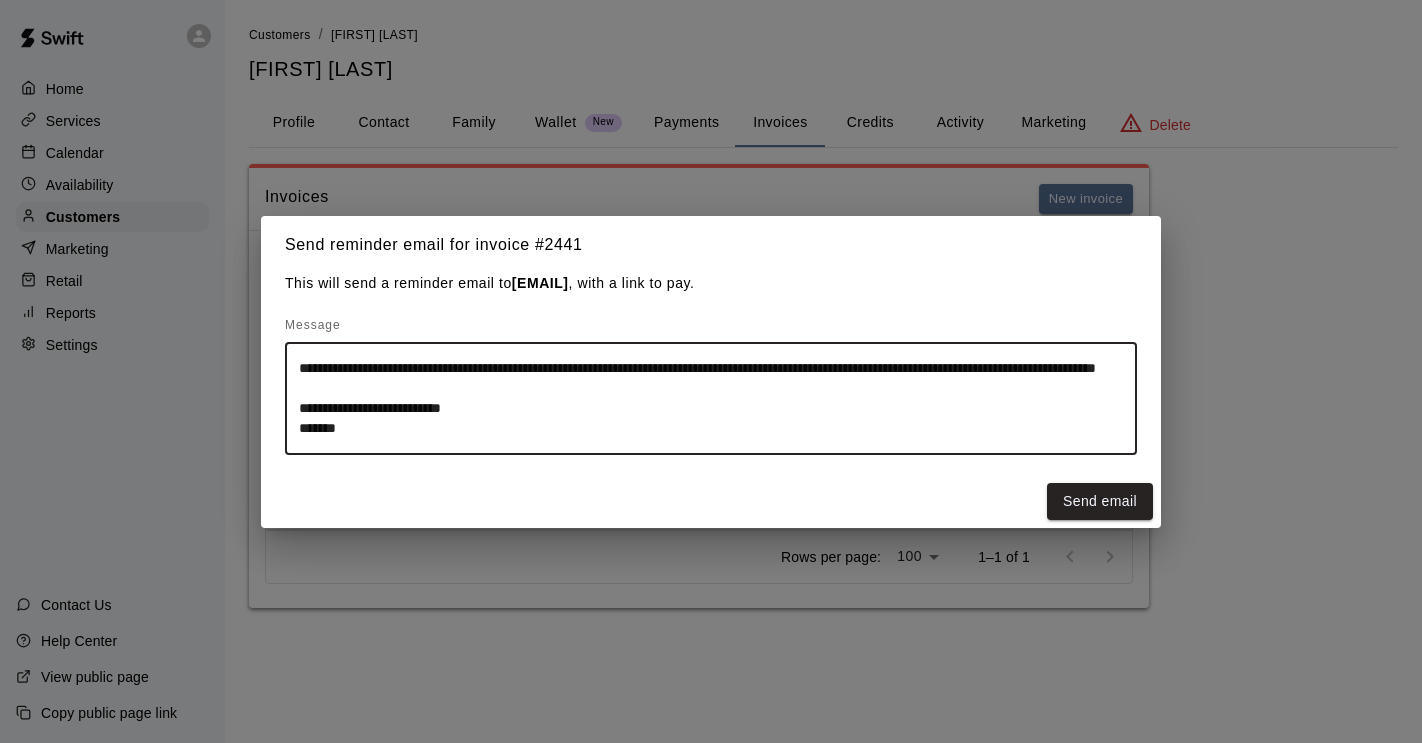 scroll, scrollTop: 39, scrollLeft: 0, axis: vertical 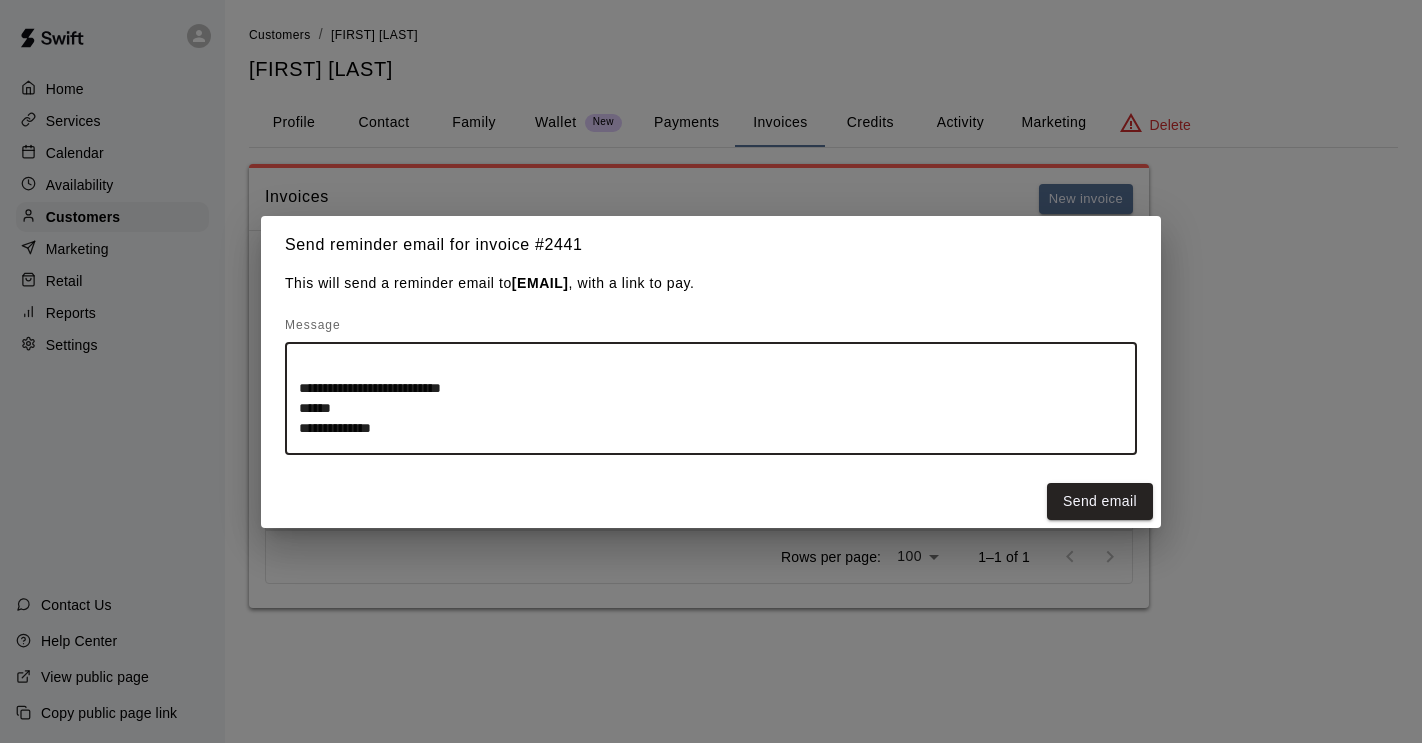 click on "**********" at bounding box center (711, 399) 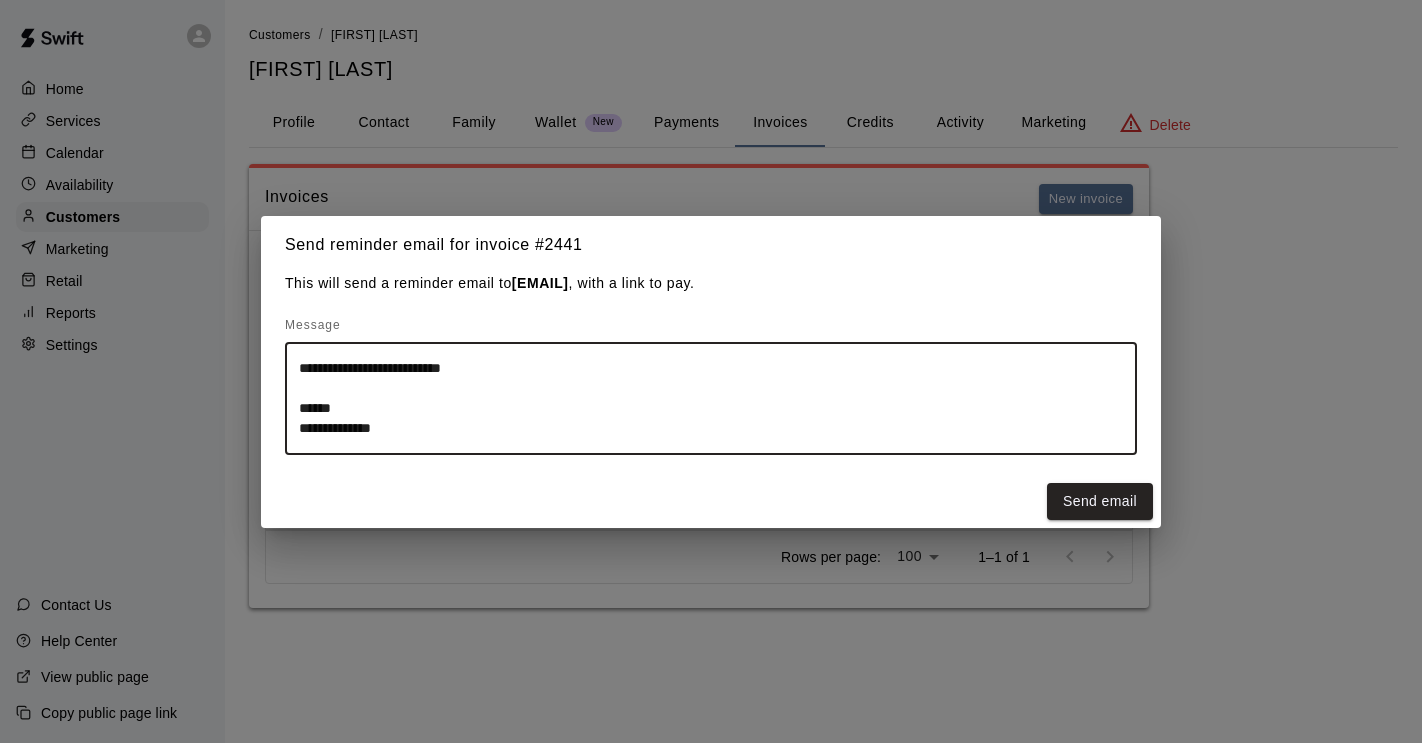 scroll, scrollTop: 0, scrollLeft: 0, axis: both 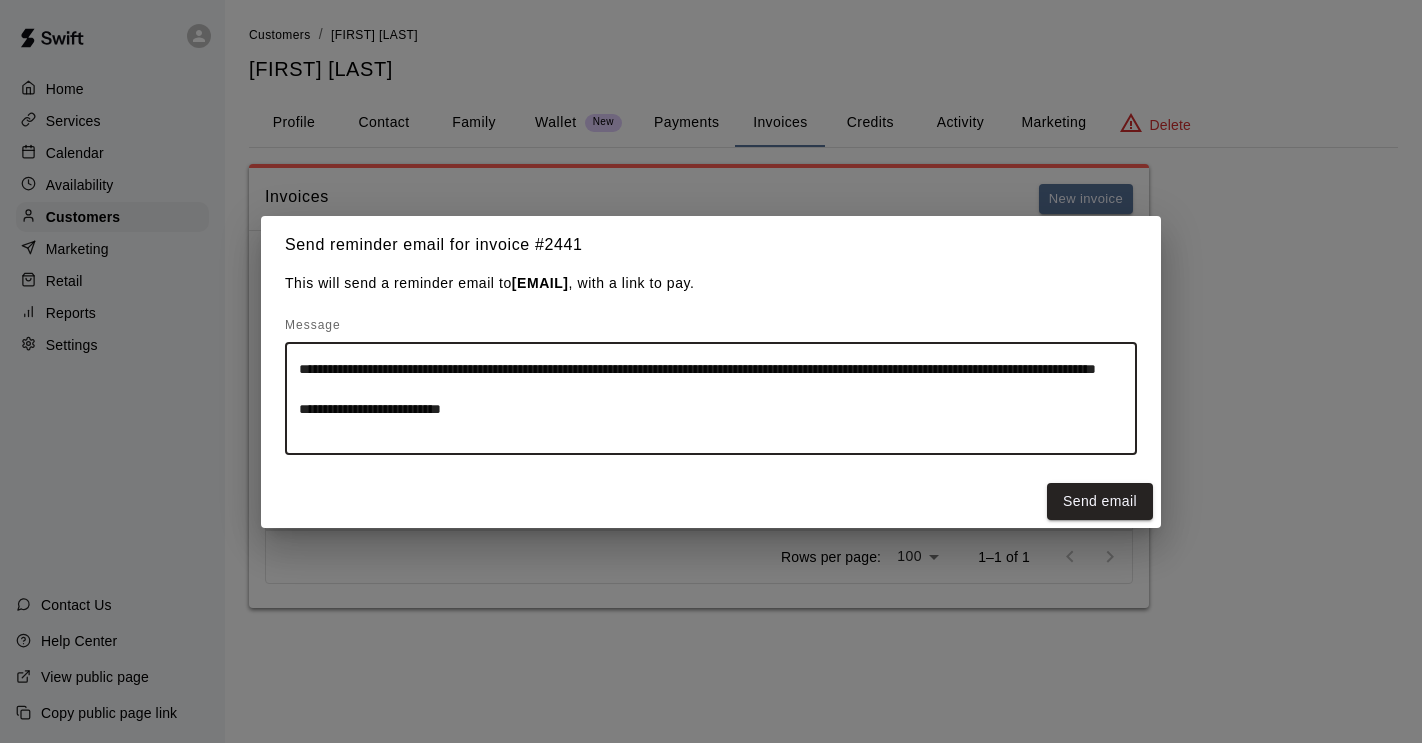 click on "**********" at bounding box center (711, 399) 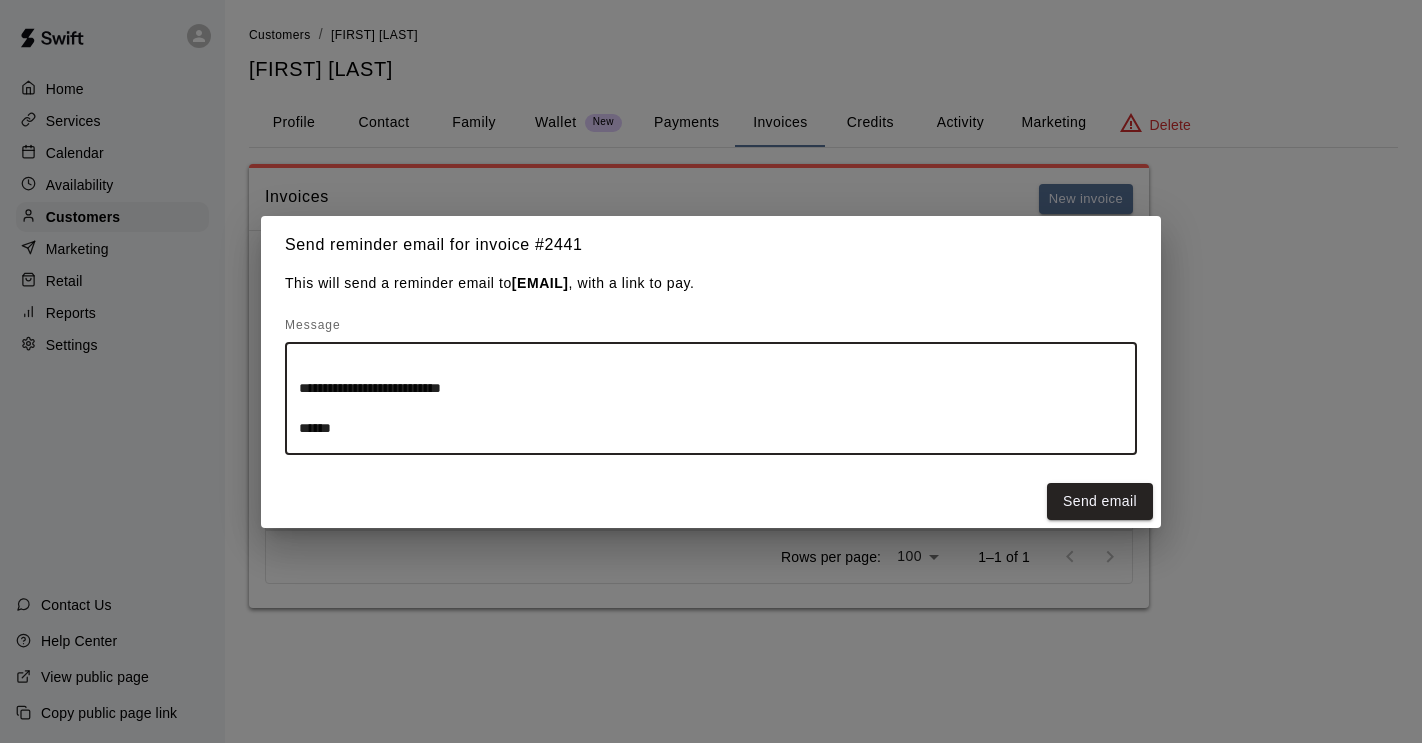 scroll, scrollTop: 59, scrollLeft: 0, axis: vertical 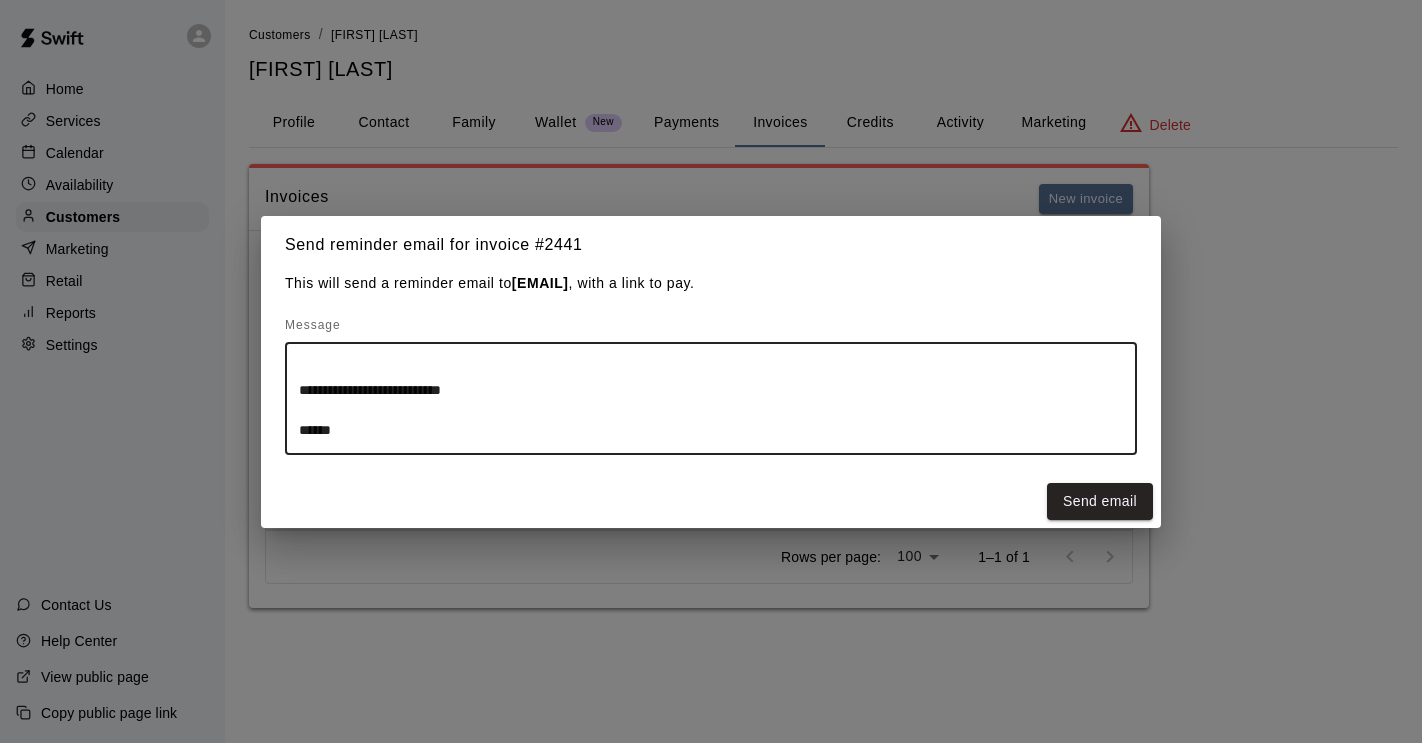 click on "**********" at bounding box center [711, 399] 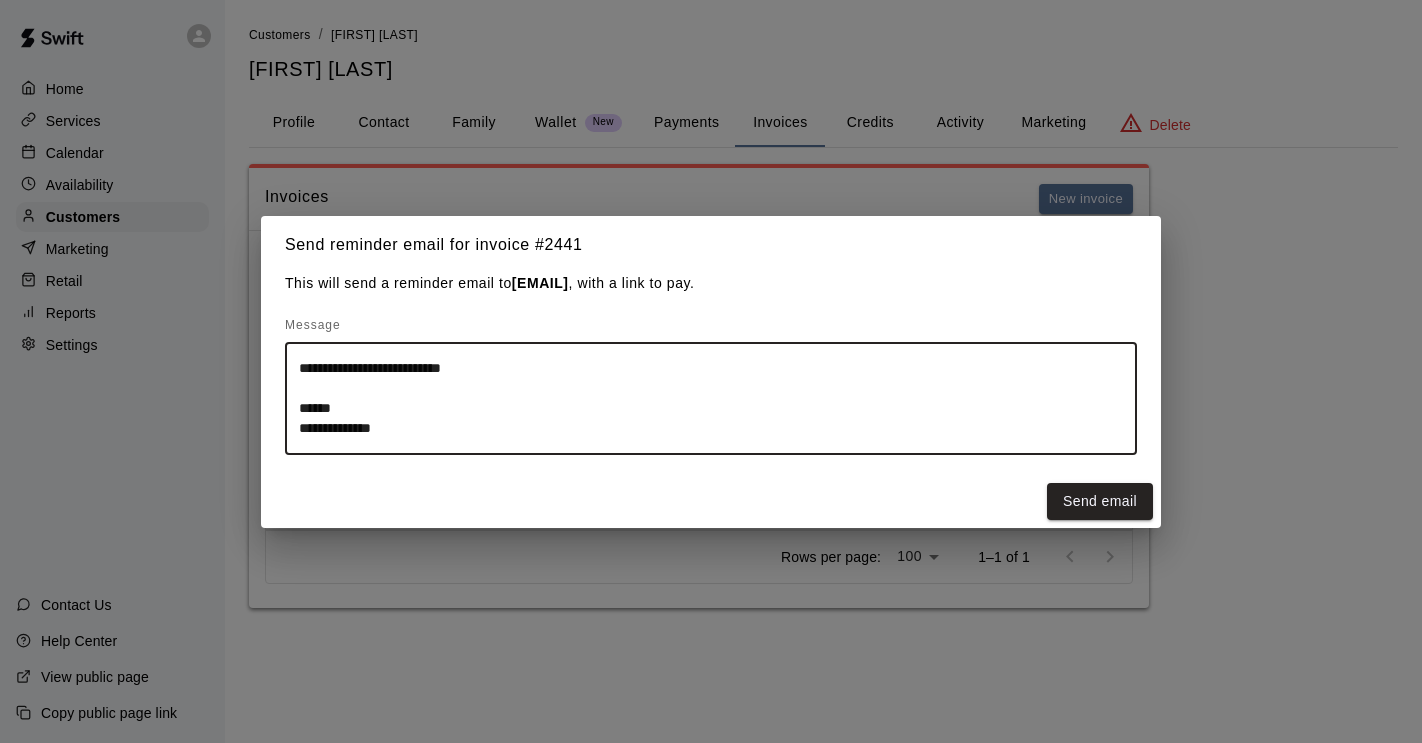 type on "**********" 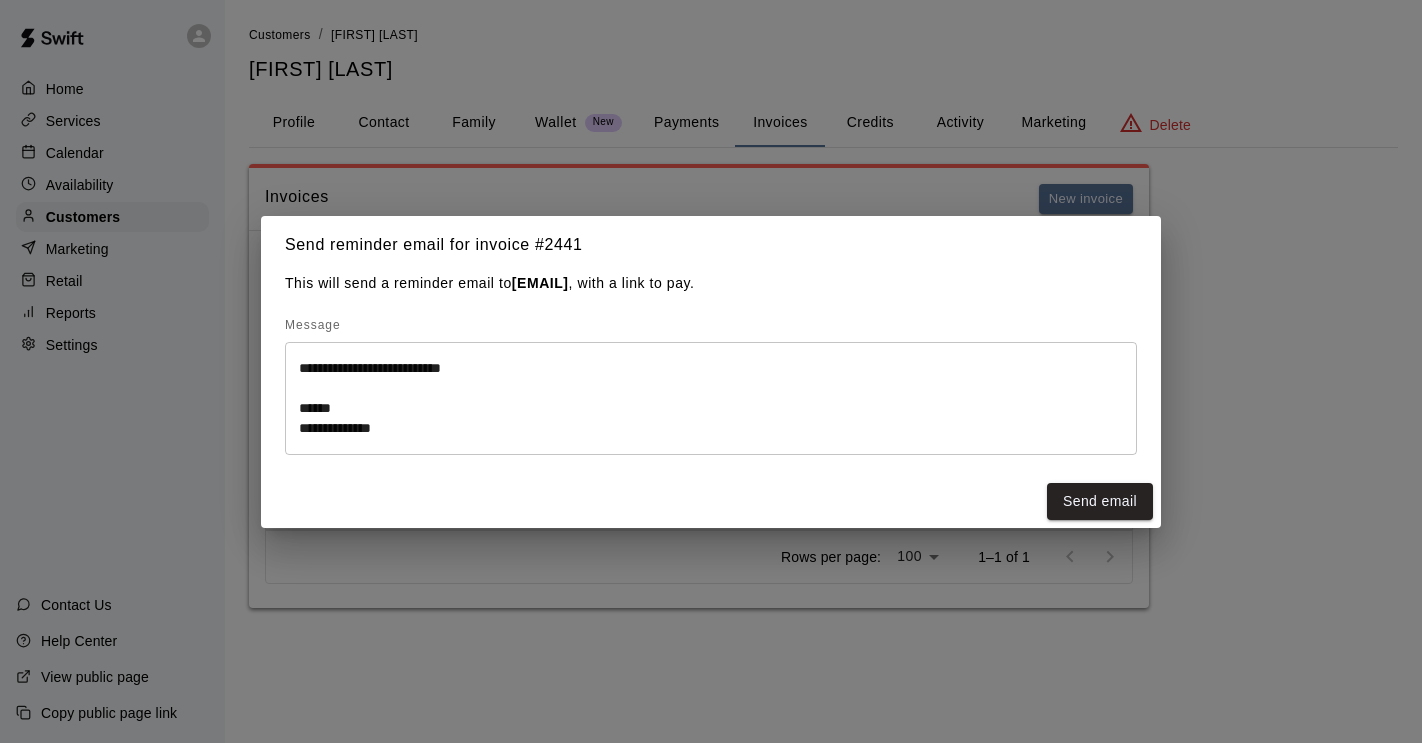 click on "Send email" at bounding box center [711, 501] 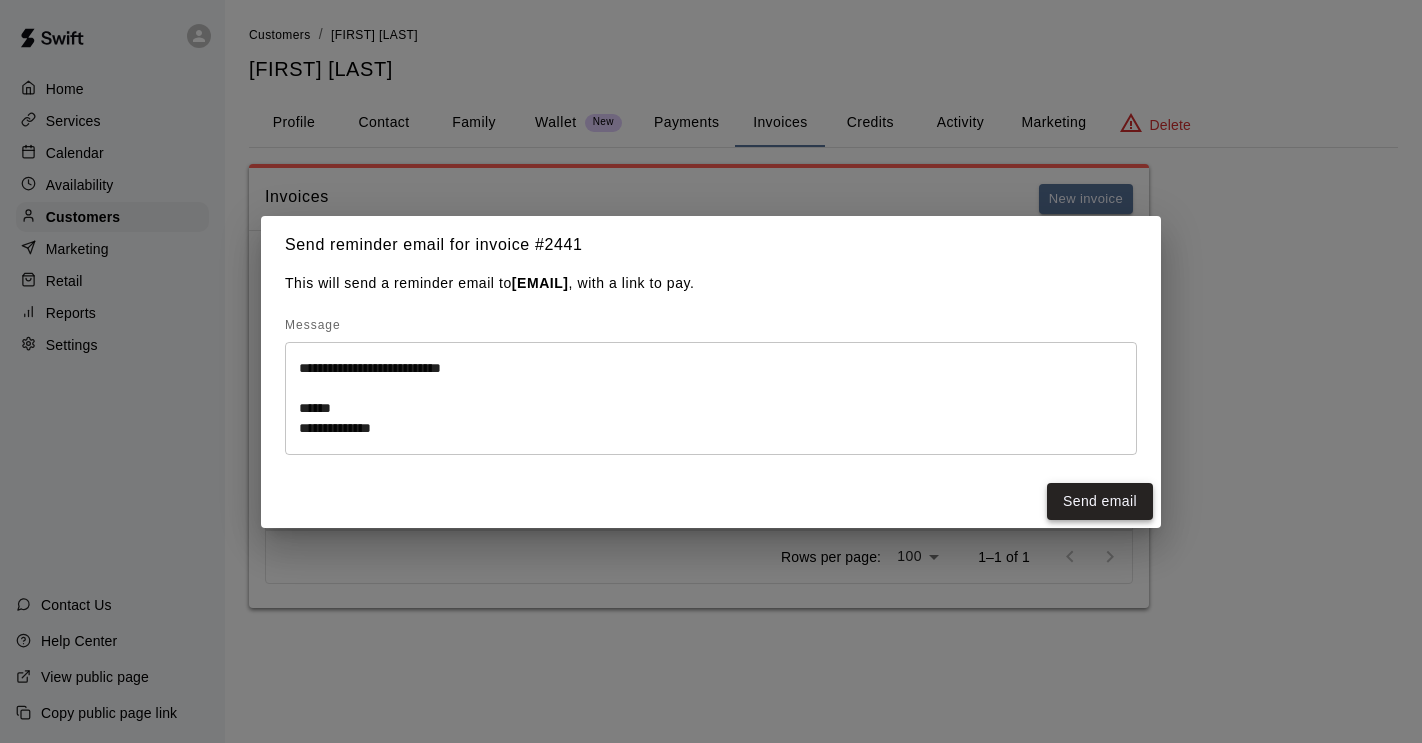 click on "Send email" at bounding box center [1100, 501] 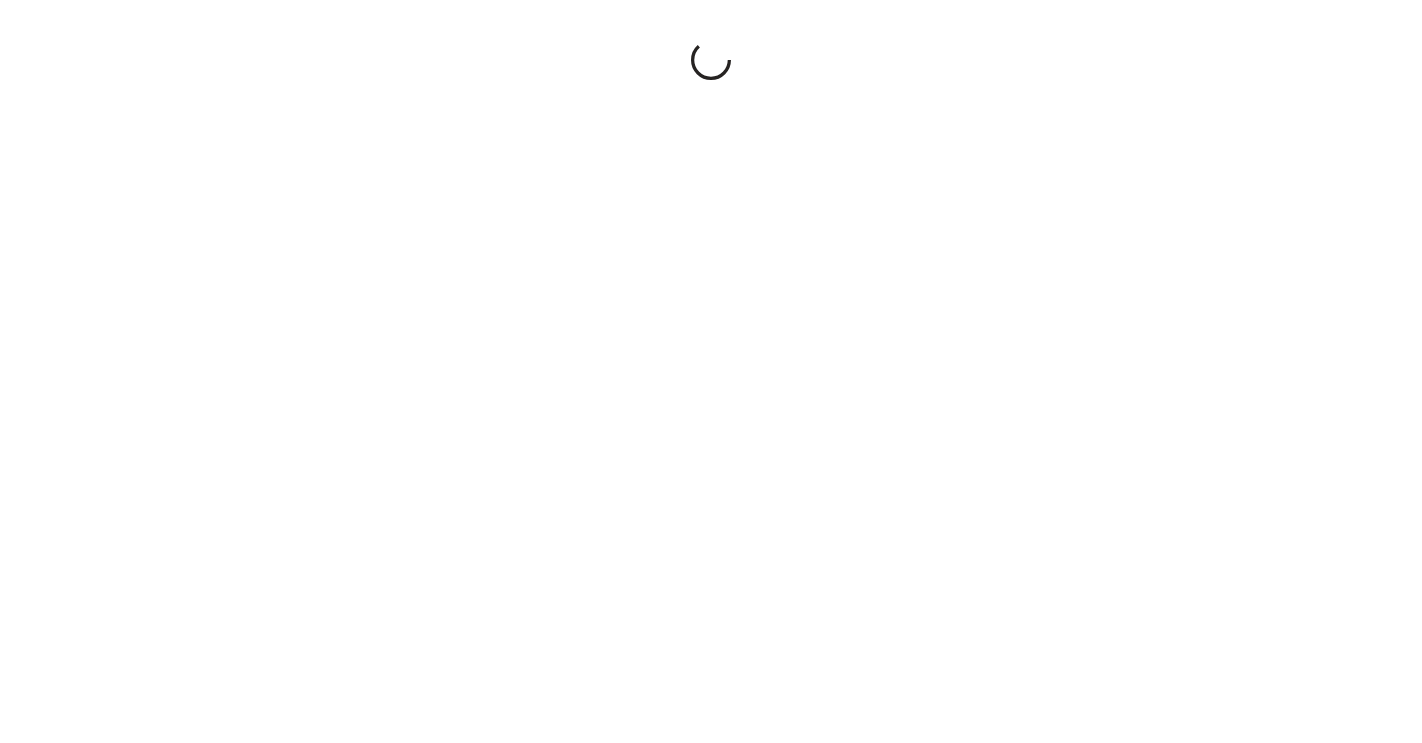 scroll, scrollTop: 0, scrollLeft: 0, axis: both 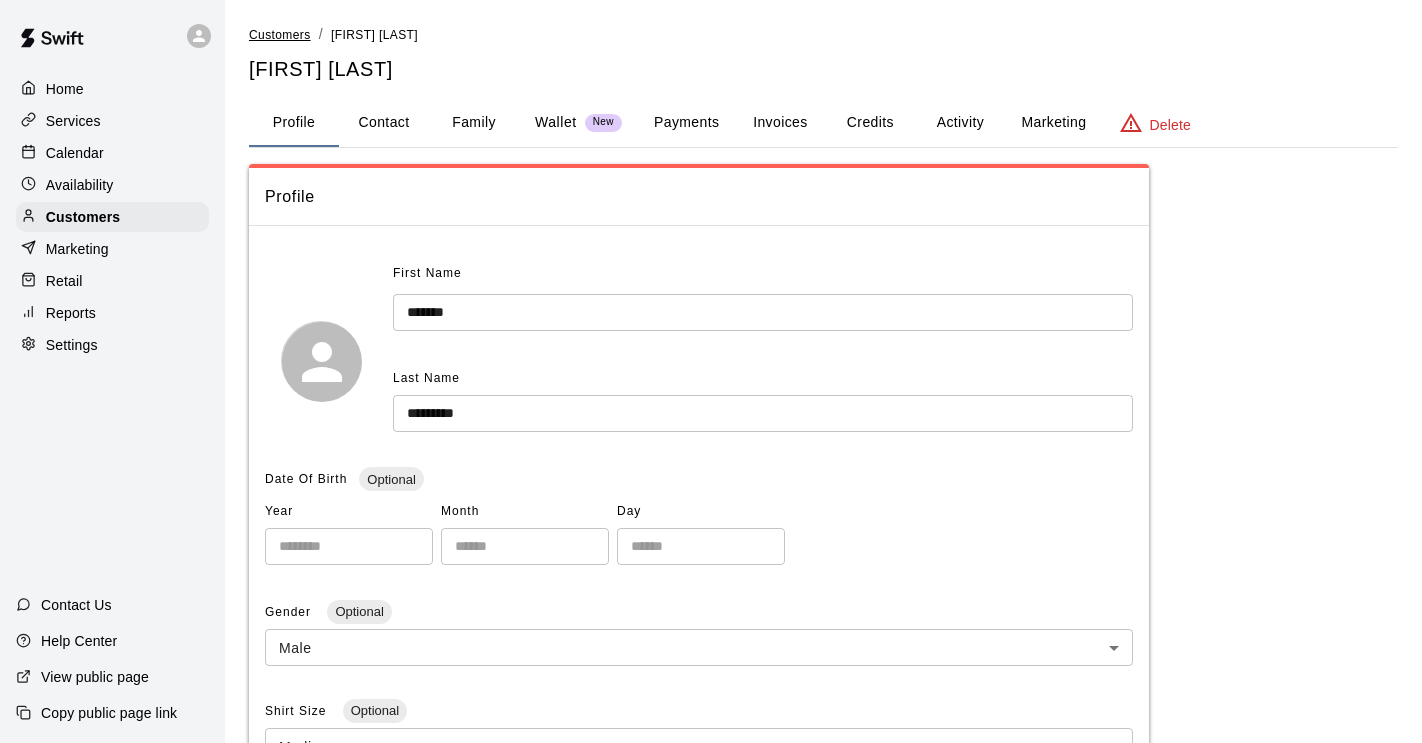 click on "Customers" at bounding box center (280, 35) 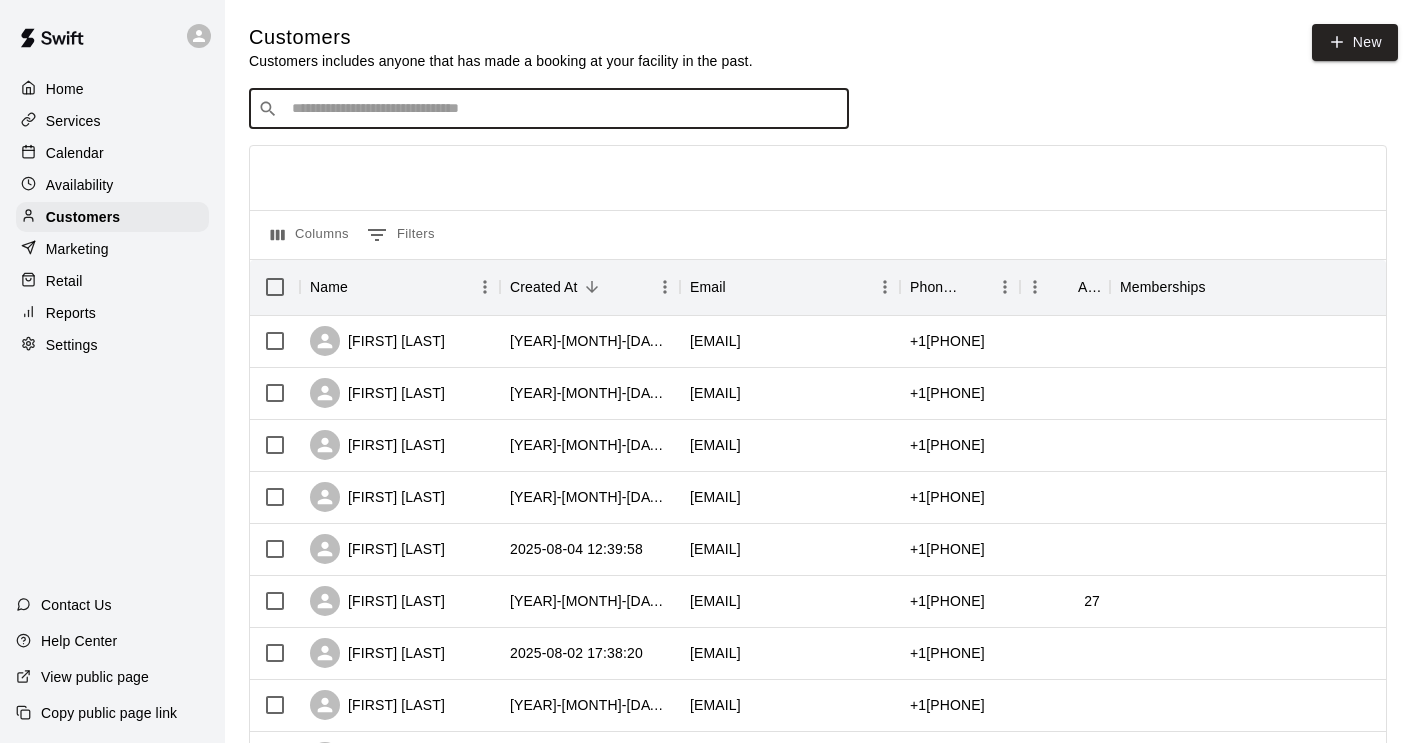 click at bounding box center (563, 109) 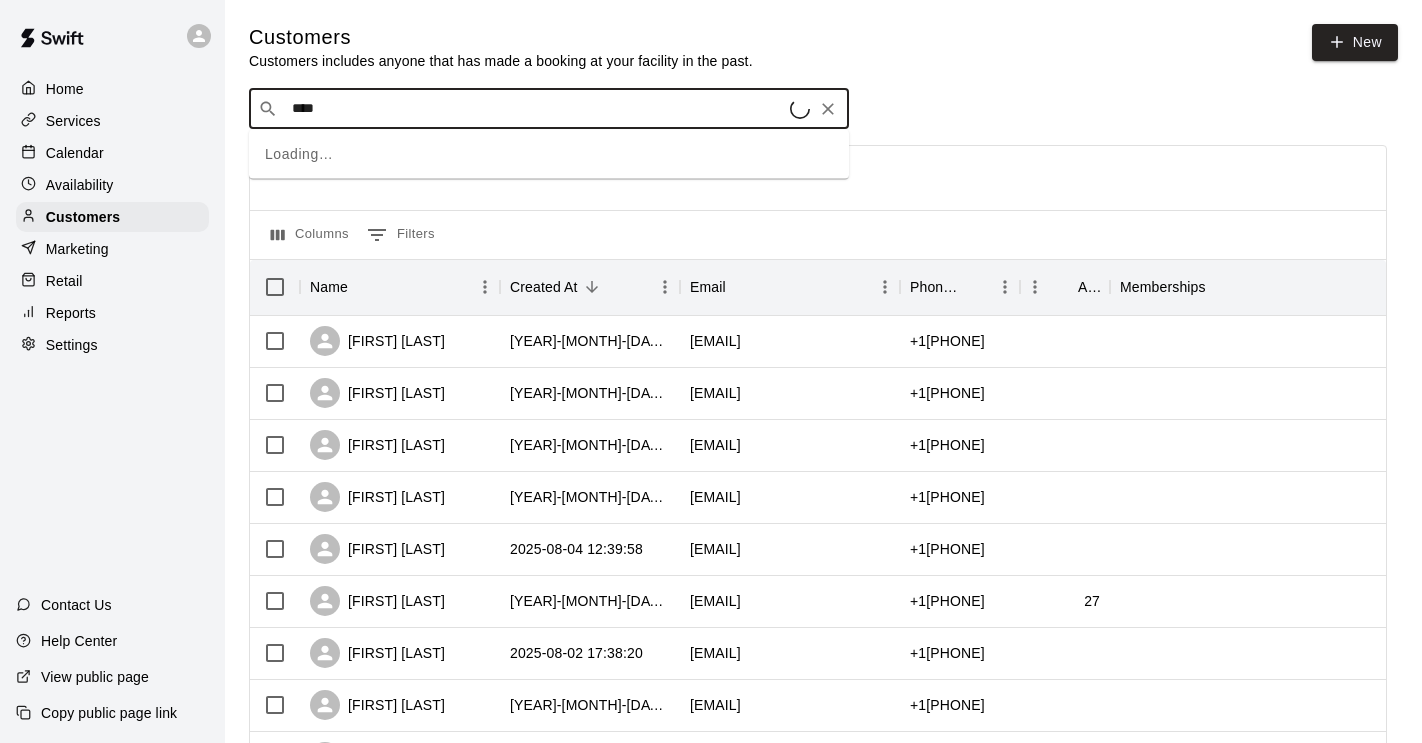 type on "*****" 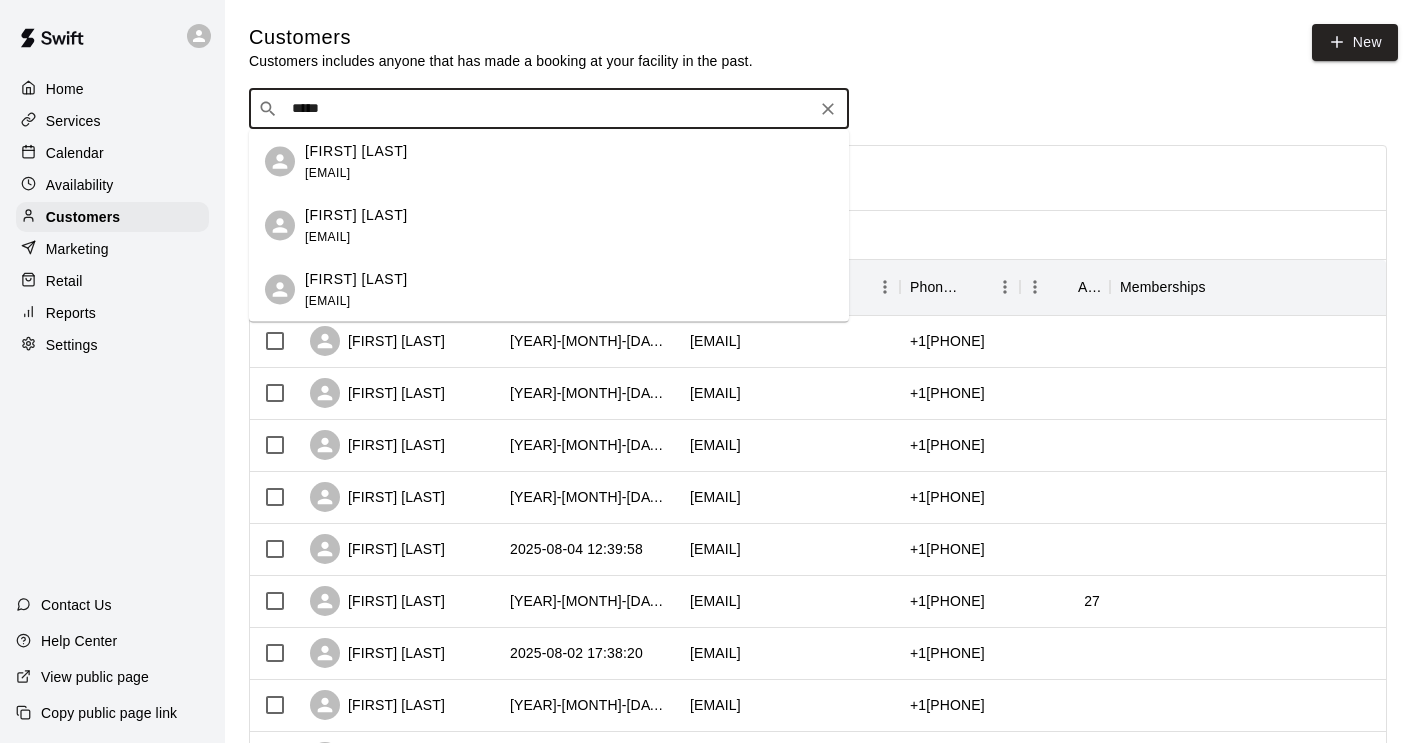 click on "[FIRST] [LAST]" at bounding box center (356, 150) 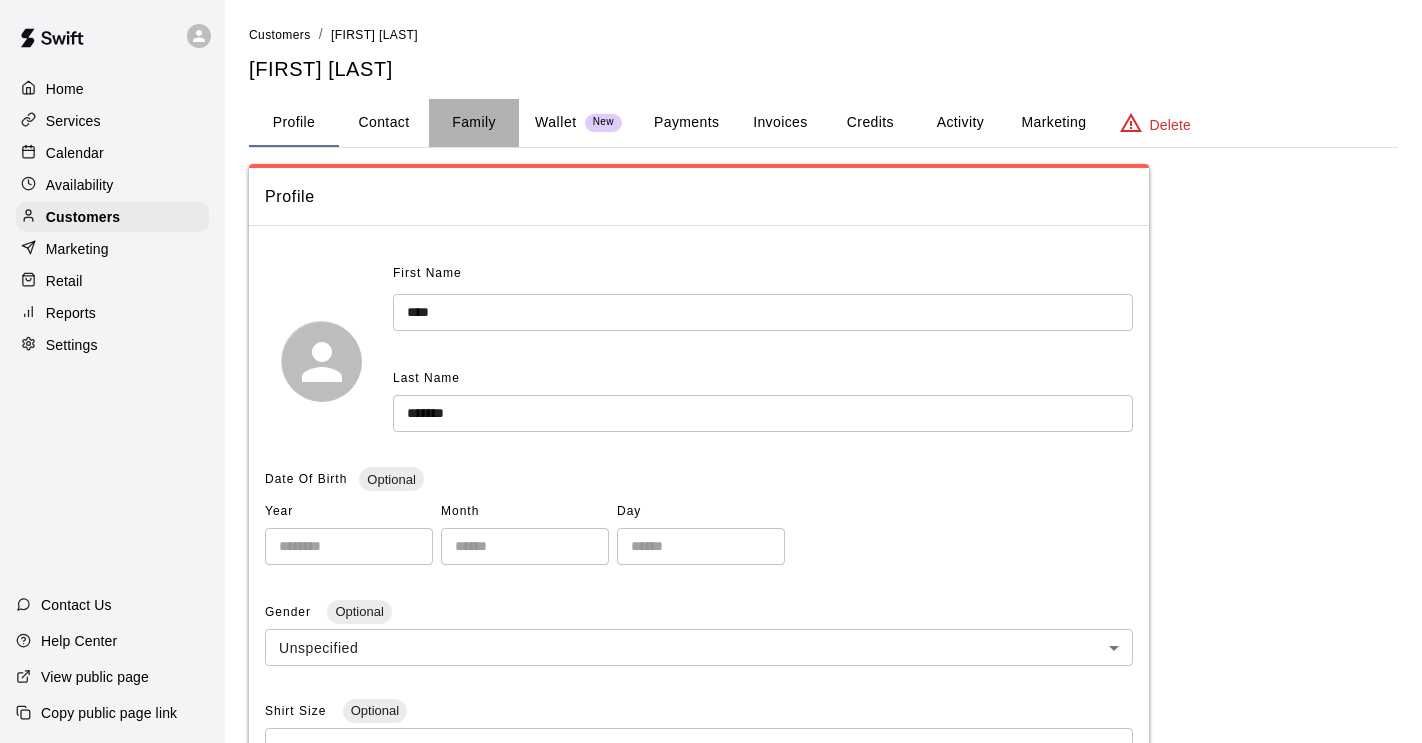 click on "Family" at bounding box center [474, 123] 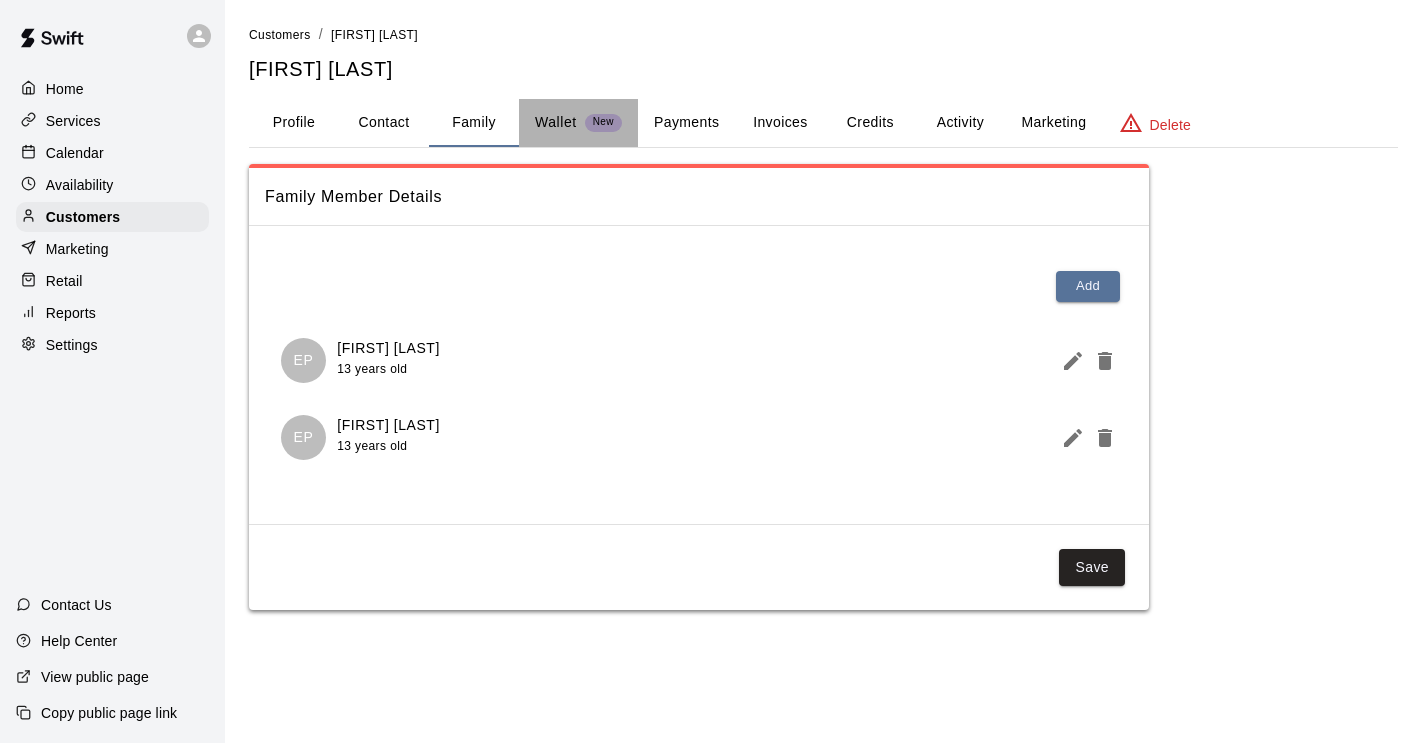 click on "Wallet" at bounding box center [556, 122] 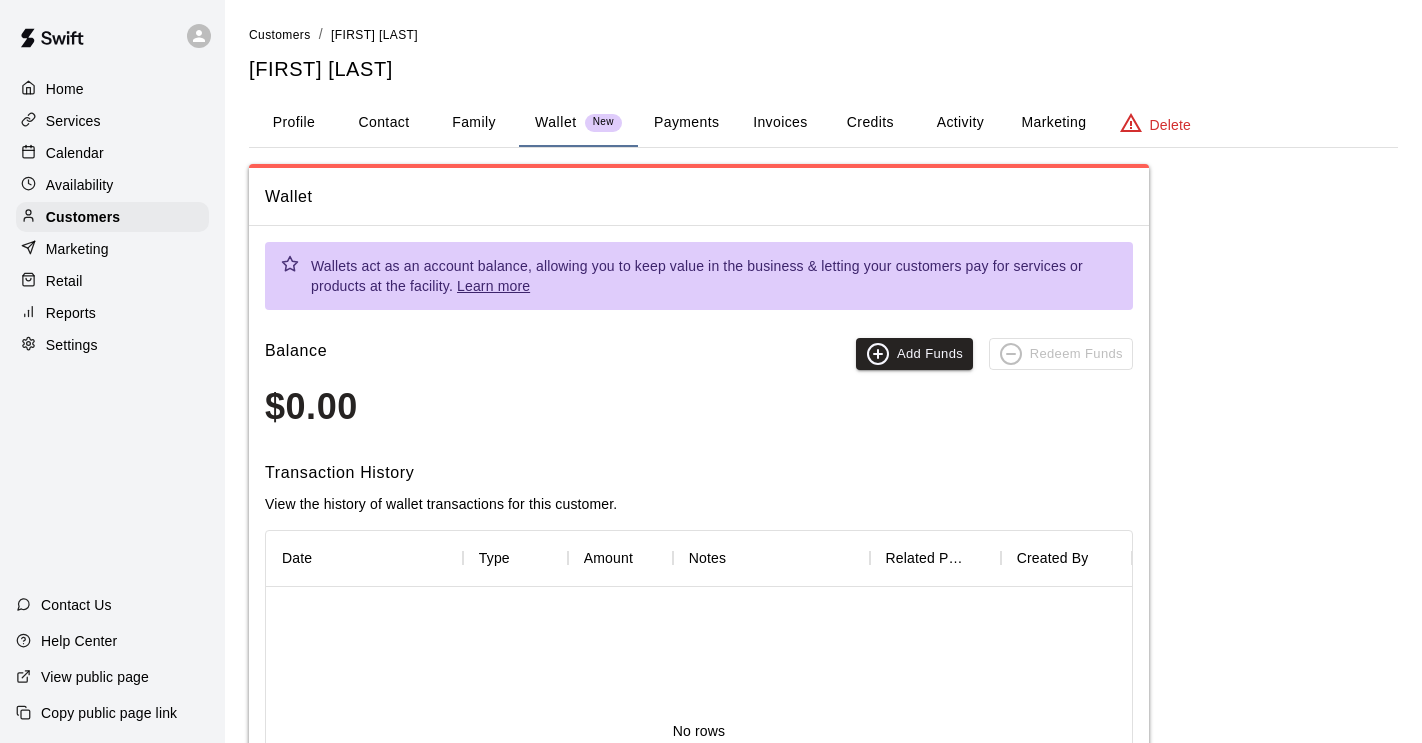 click on "Invoices" at bounding box center [780, 123] 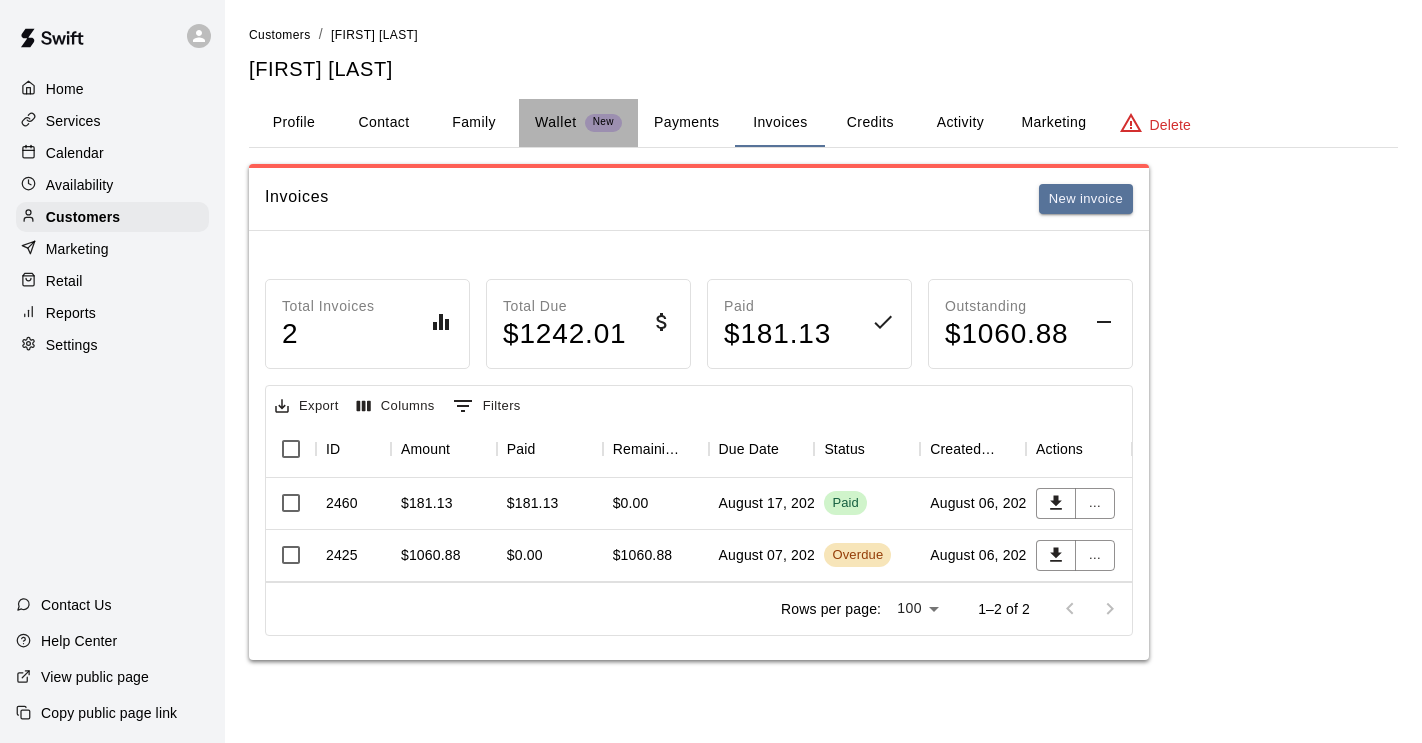 click on "Wallet" at bounding box center [556, 122] 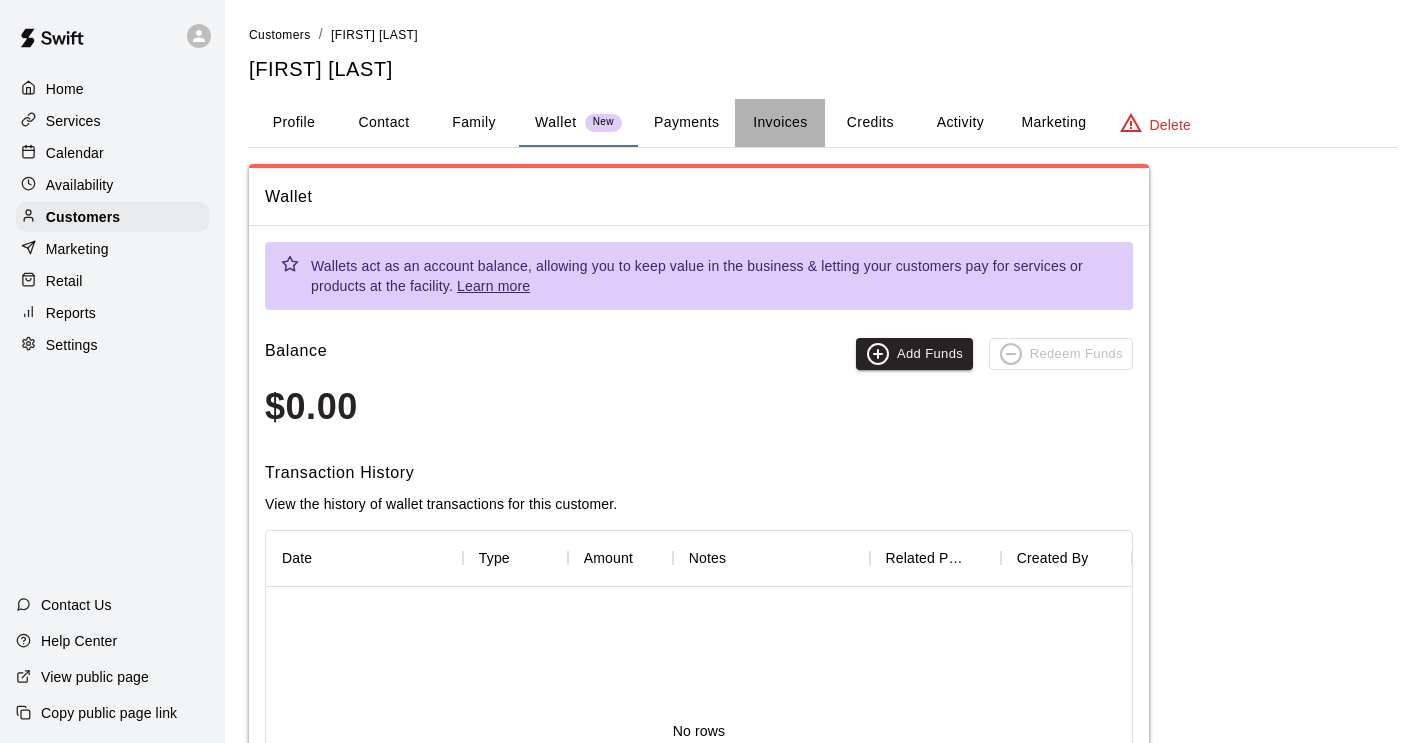 click on "Invoices" at bounding box center [780, 123] 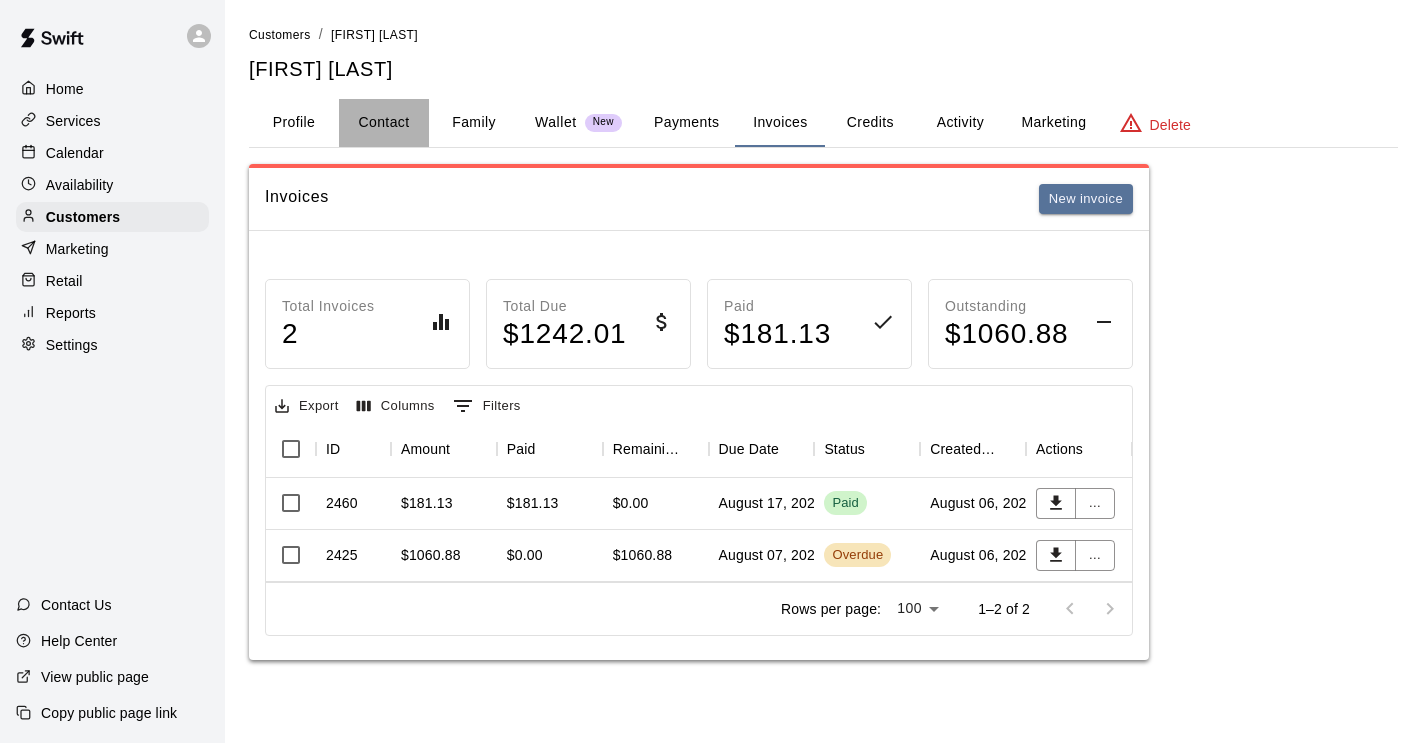 click on "Contact" at bounding box center [384, 123] 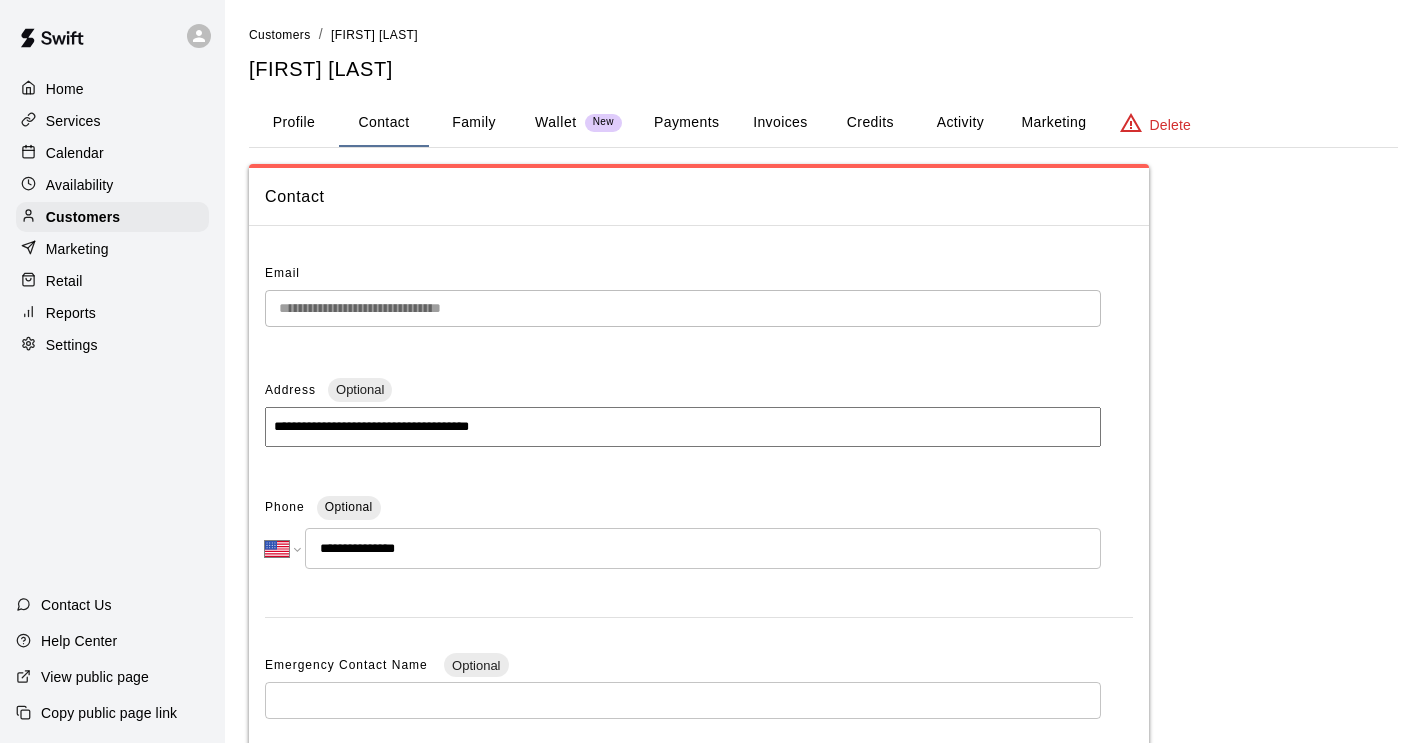click on "Family" at bounding box center [474, 123] 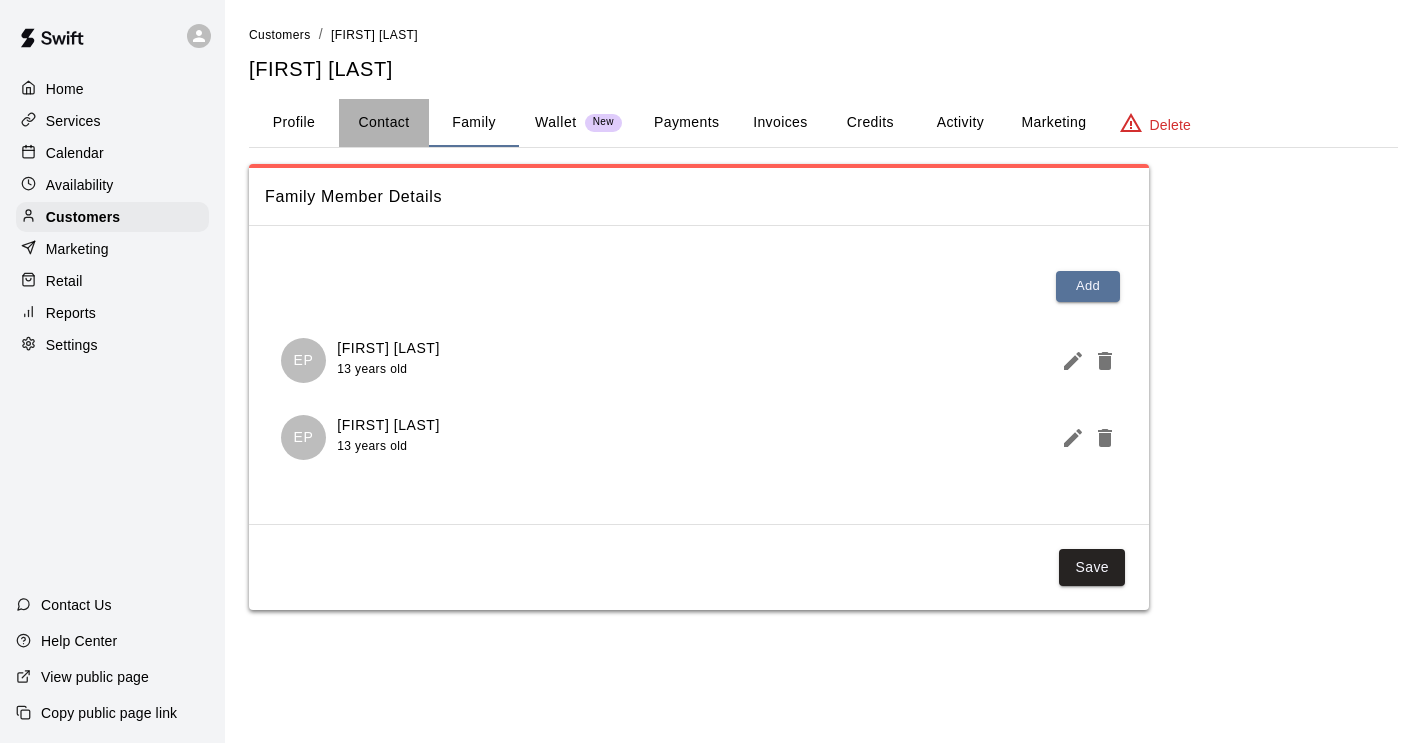 click on "Contact" at bounding box center [384, 123] 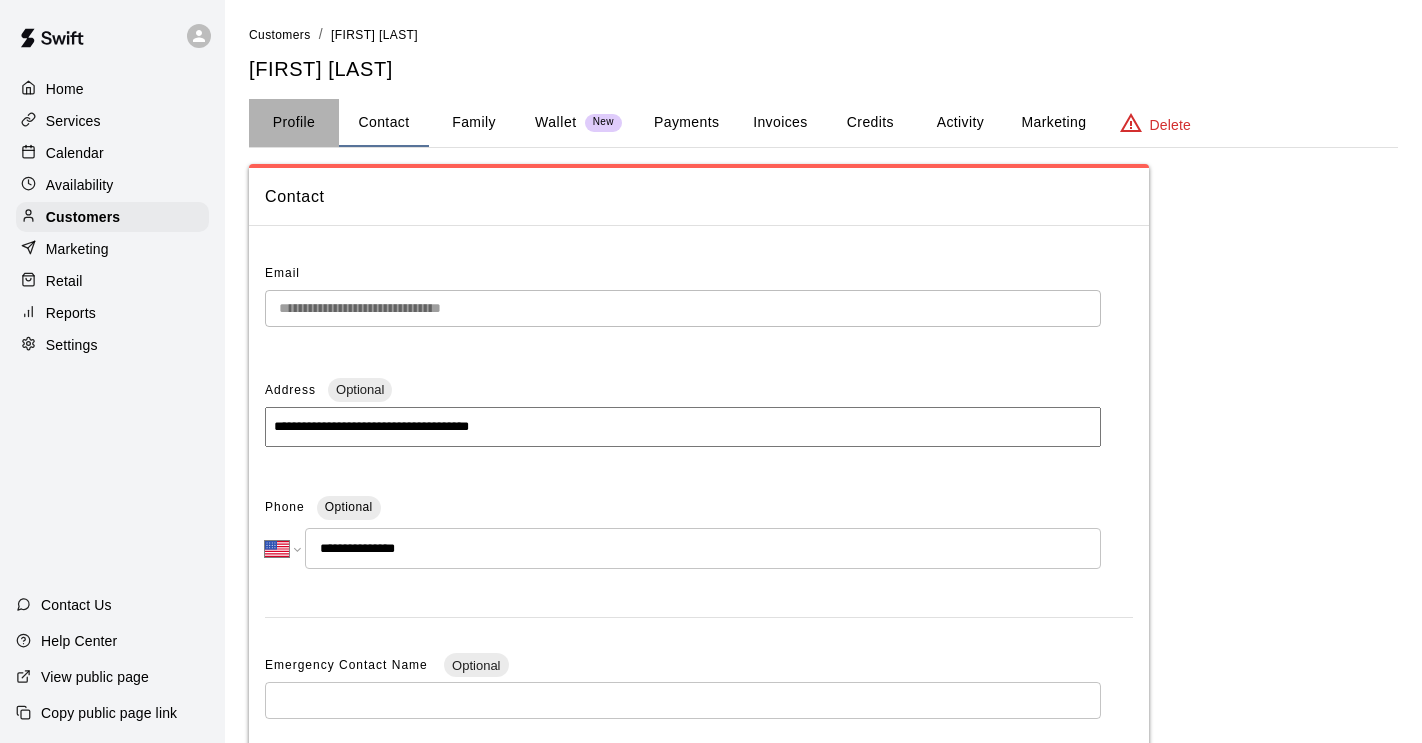 click on "Profile" at bounding box center [294, 123] 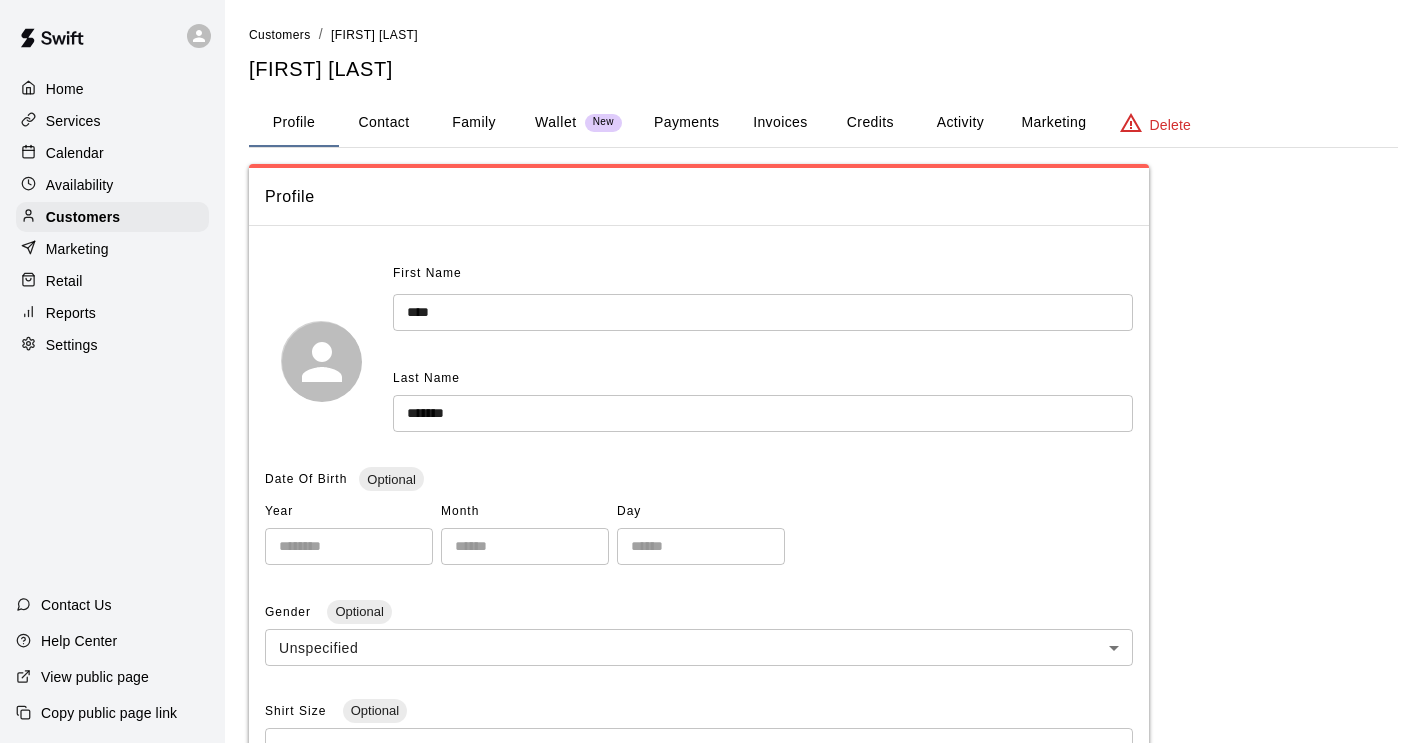 click on "Payments" at bounding box center [686, 123] 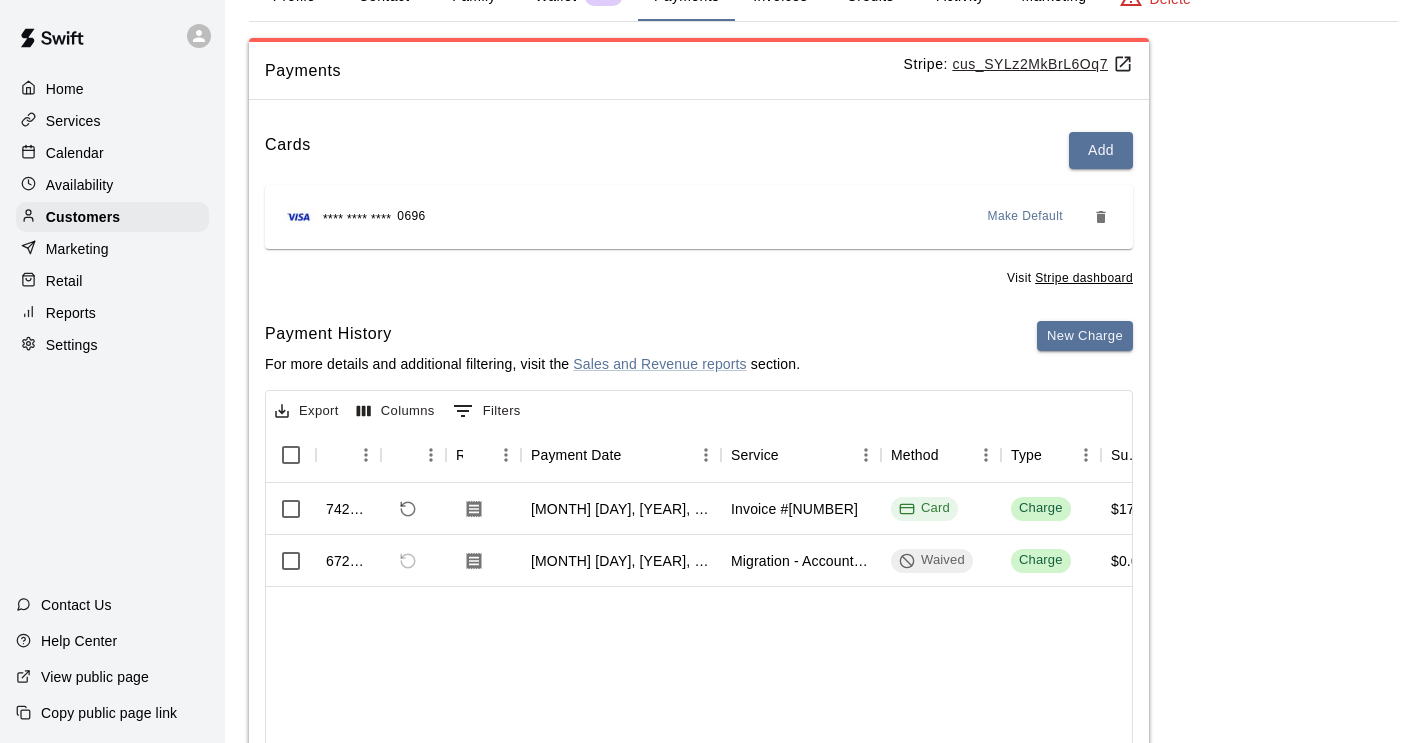 scroll, scrollTop: 0, scrollLeft: 0, axis: both 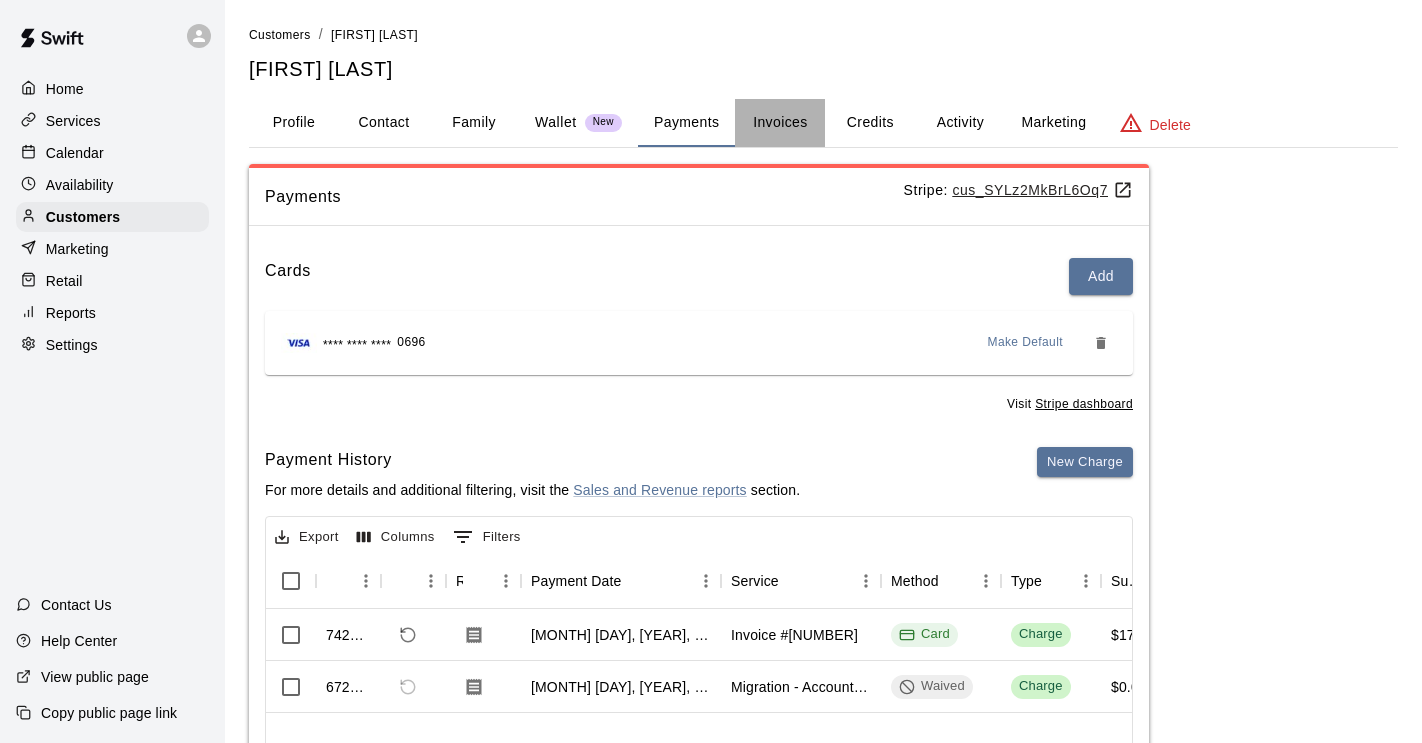 click on "Invoices" at bounding box center [780, 123] 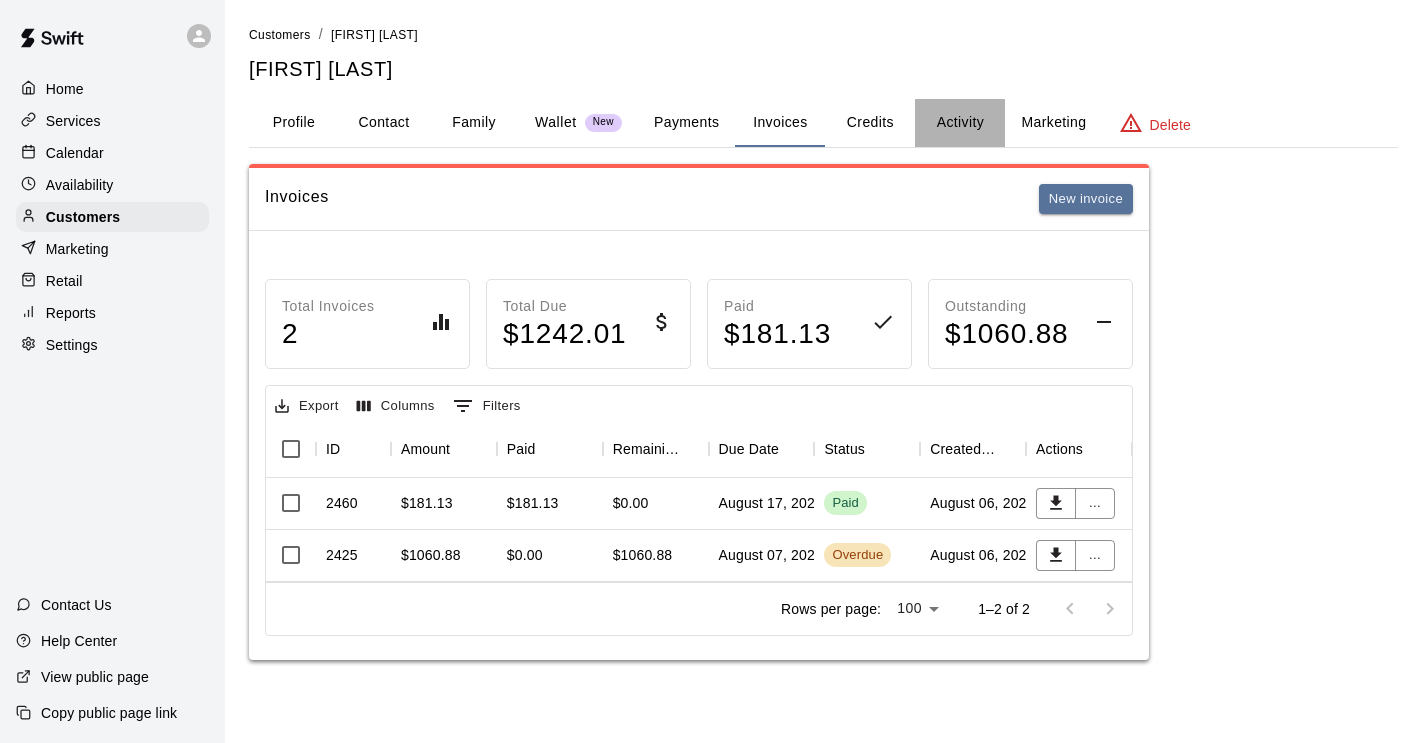 click on "Activity" at bounding box center [960, 123] 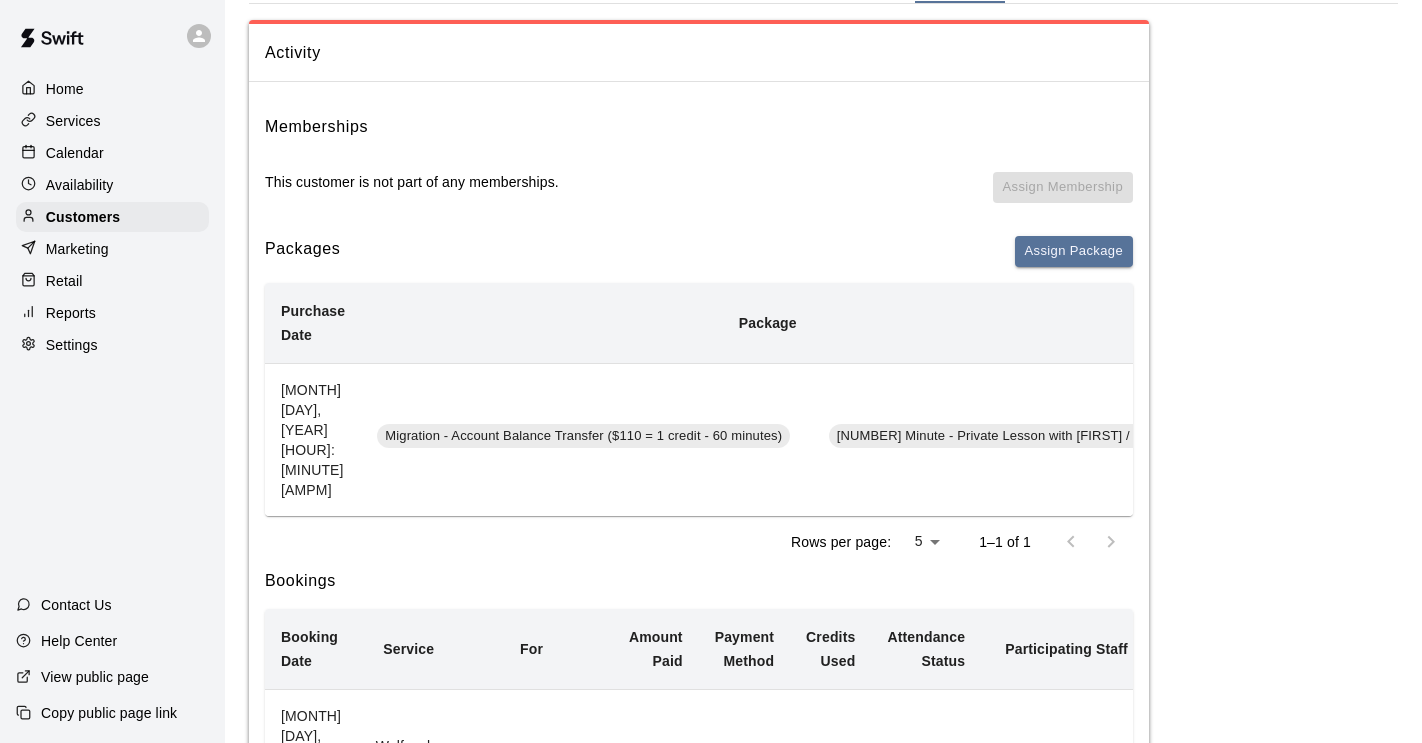 scroll, scrollTop: 0, scrollLeft: 0, axis: both 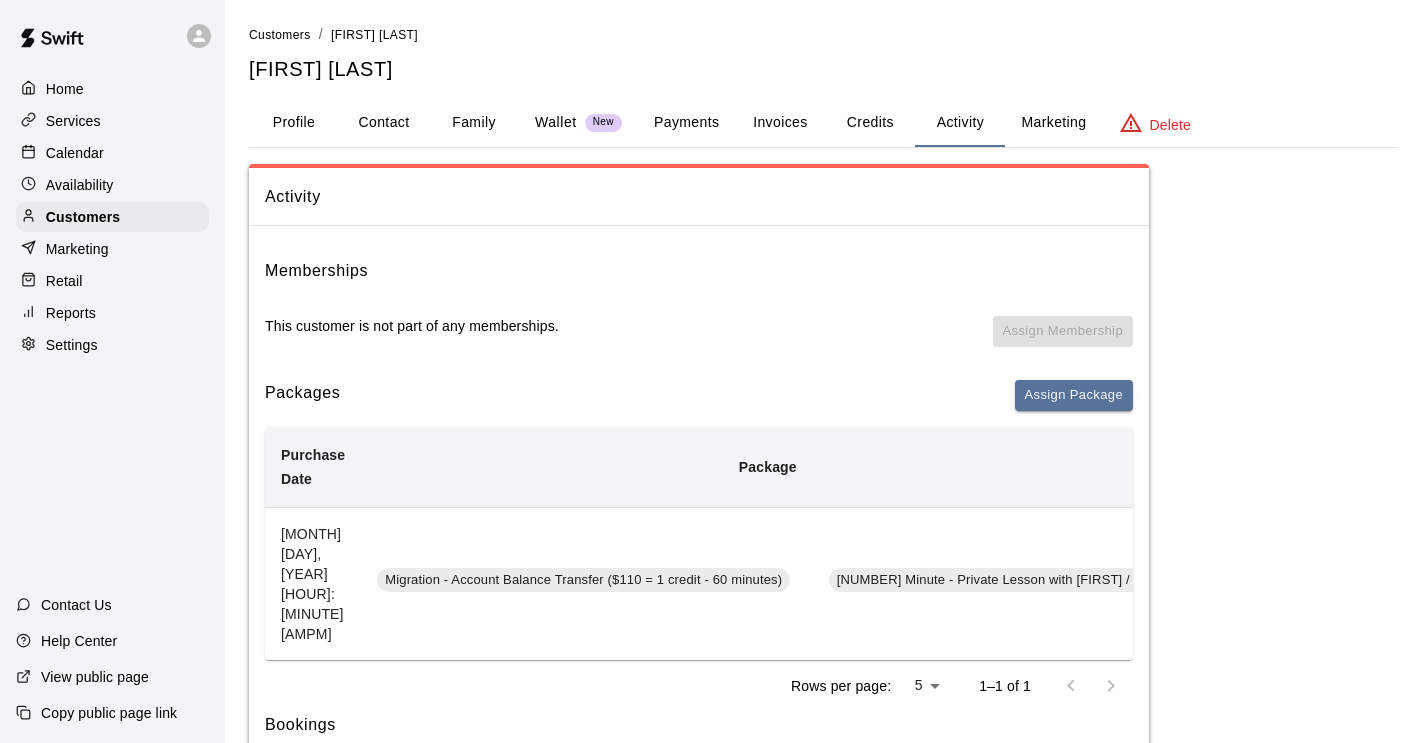 click on "Payments" at bounding box center [686, 123] 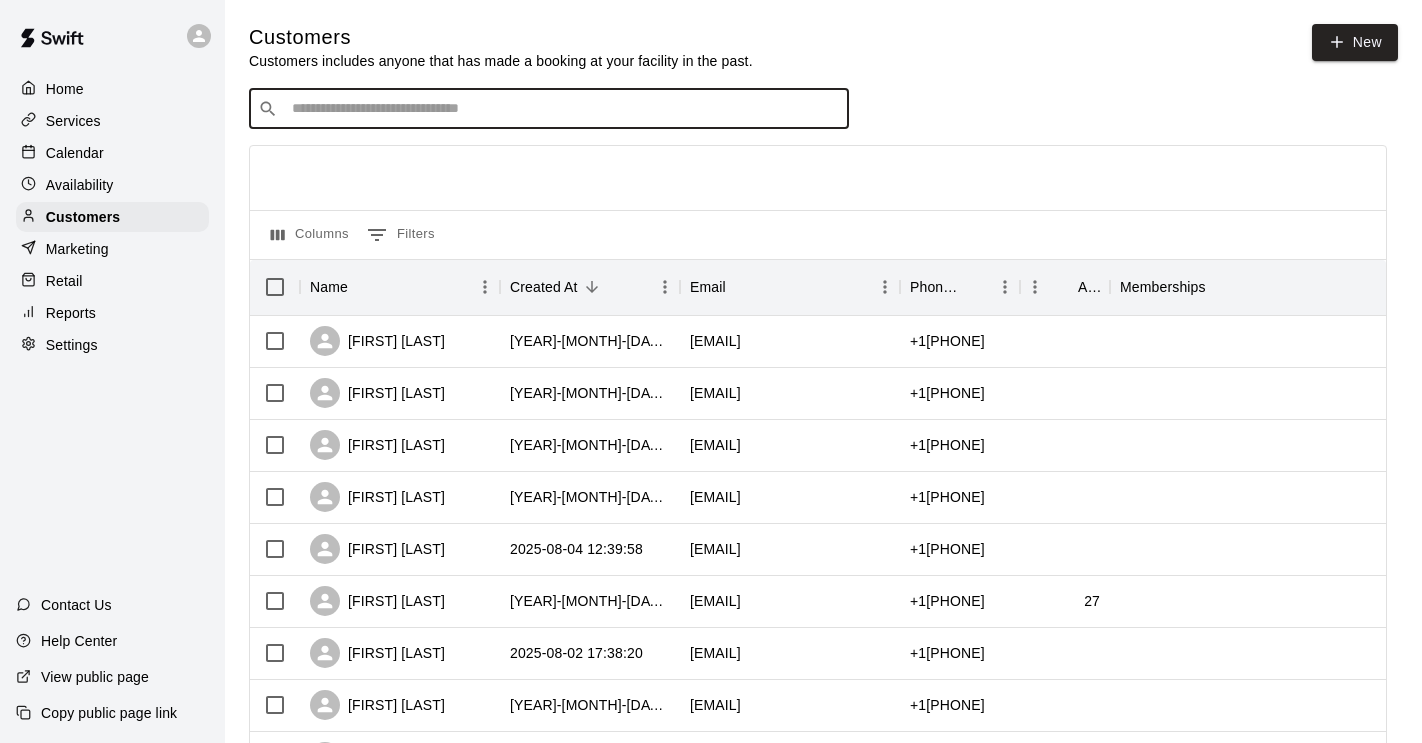 click at bounding box center [563, 109] 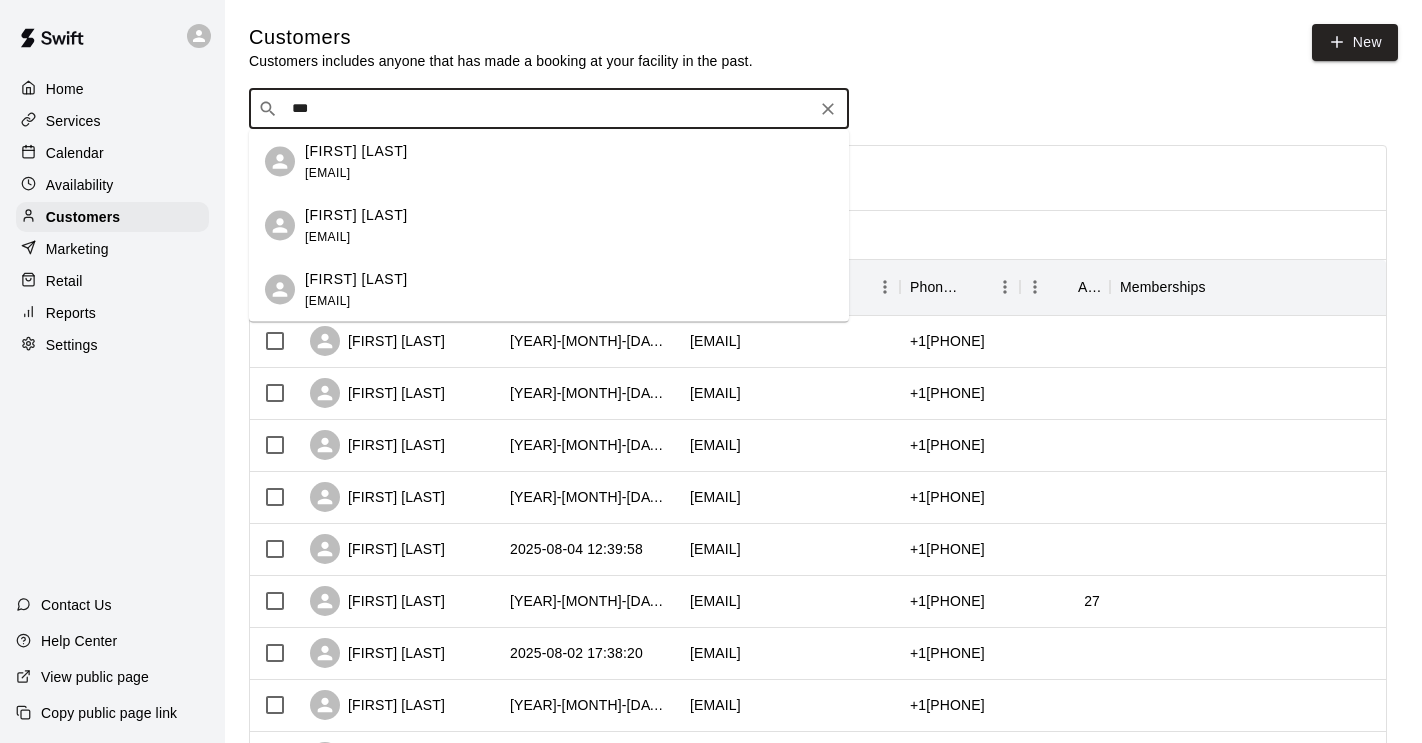 type on "****" 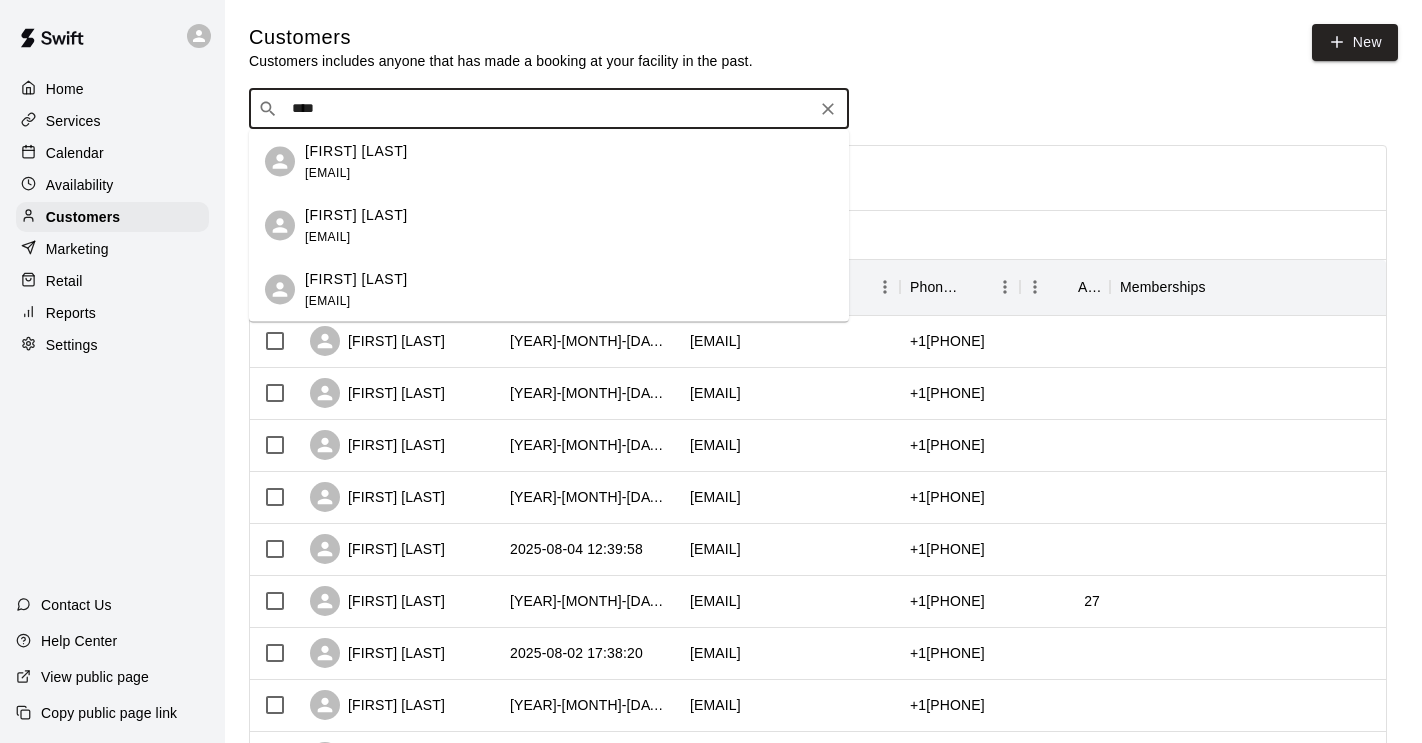click on "Elijah Pohlman" at bounding box center (356, 214) 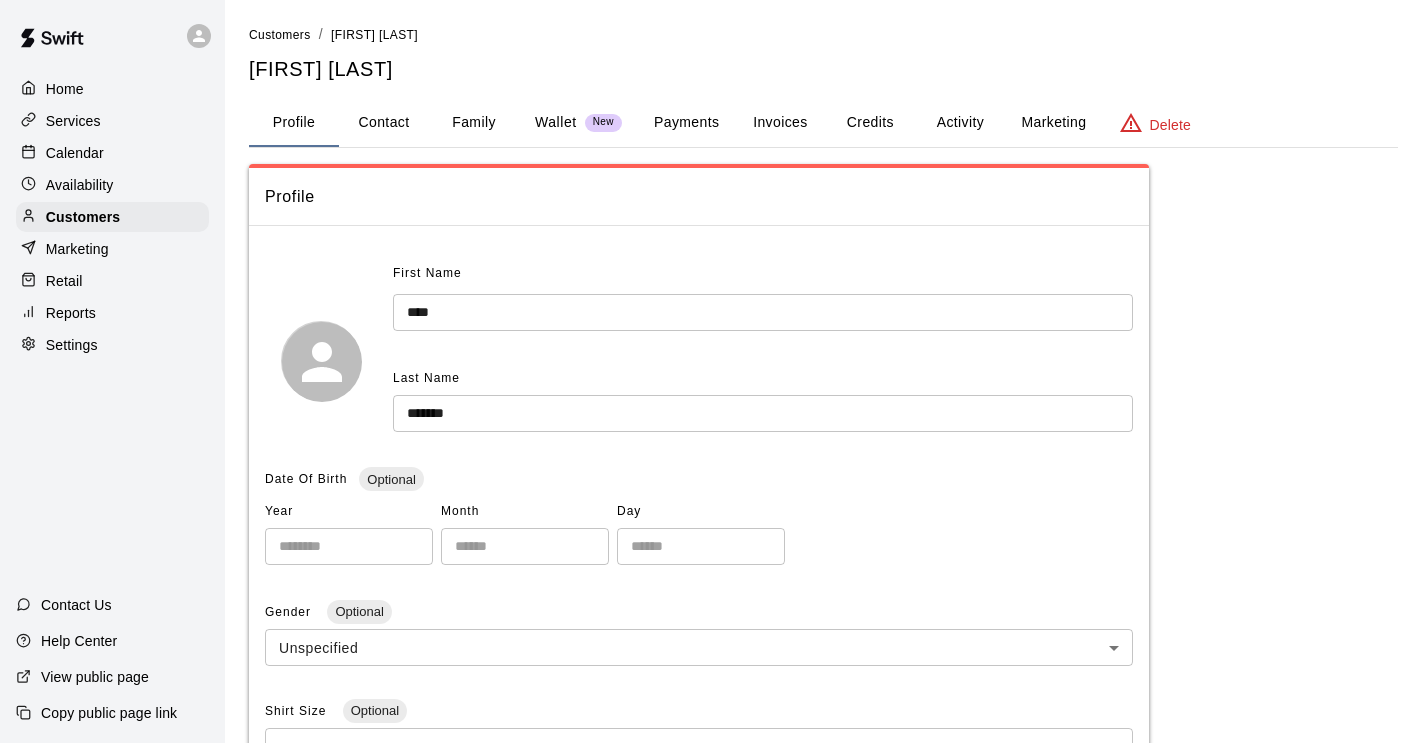 click on "Invoices" at bounding box center [780, 123] 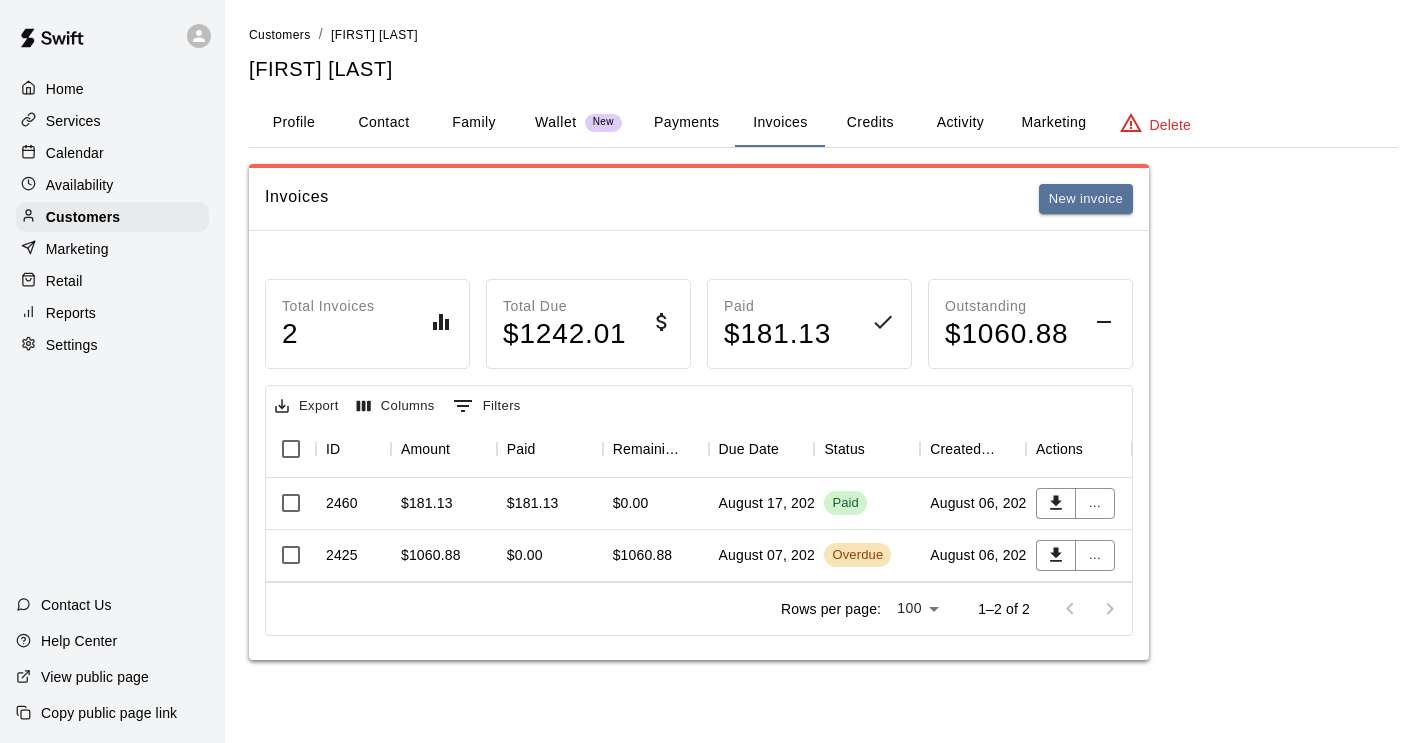 click on "Payments" at bounding box center [686, 123] 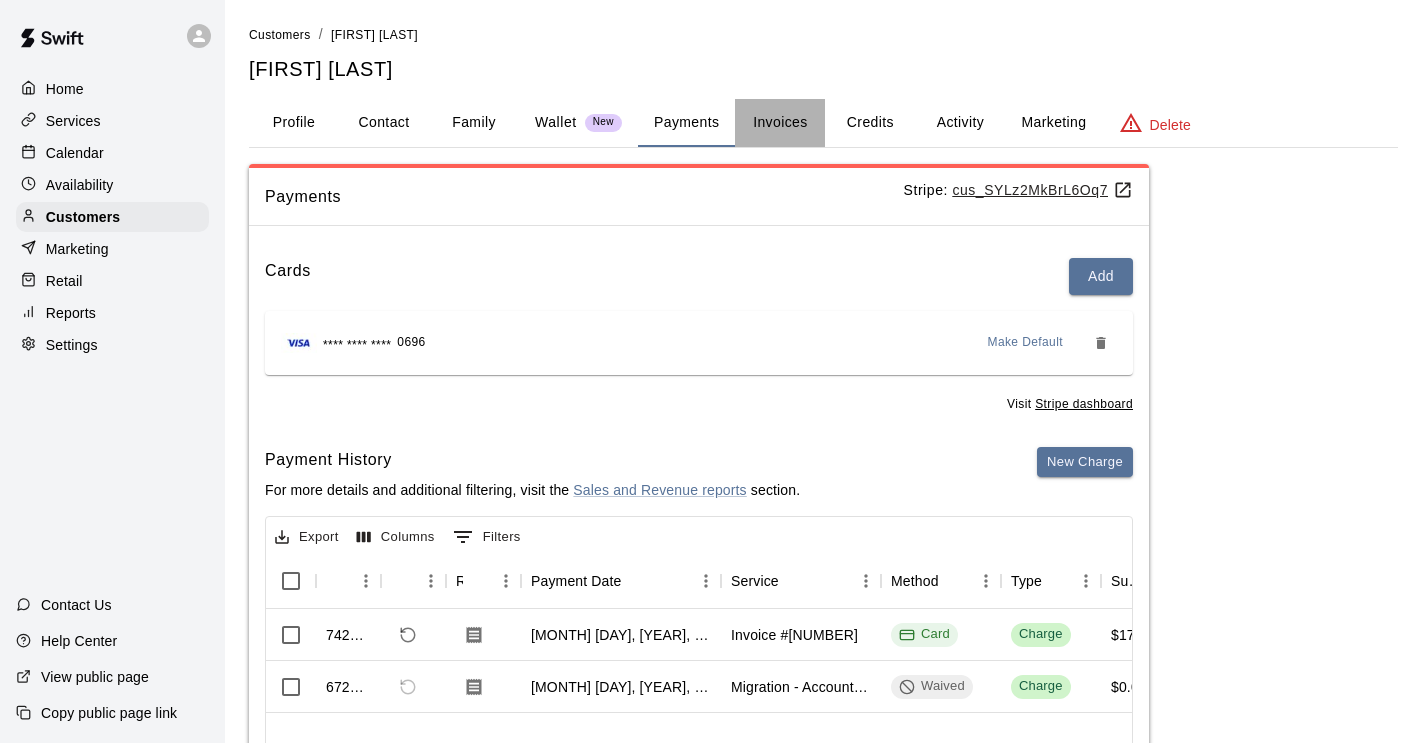 click on "Invoices" at bounding box center (780, 123) 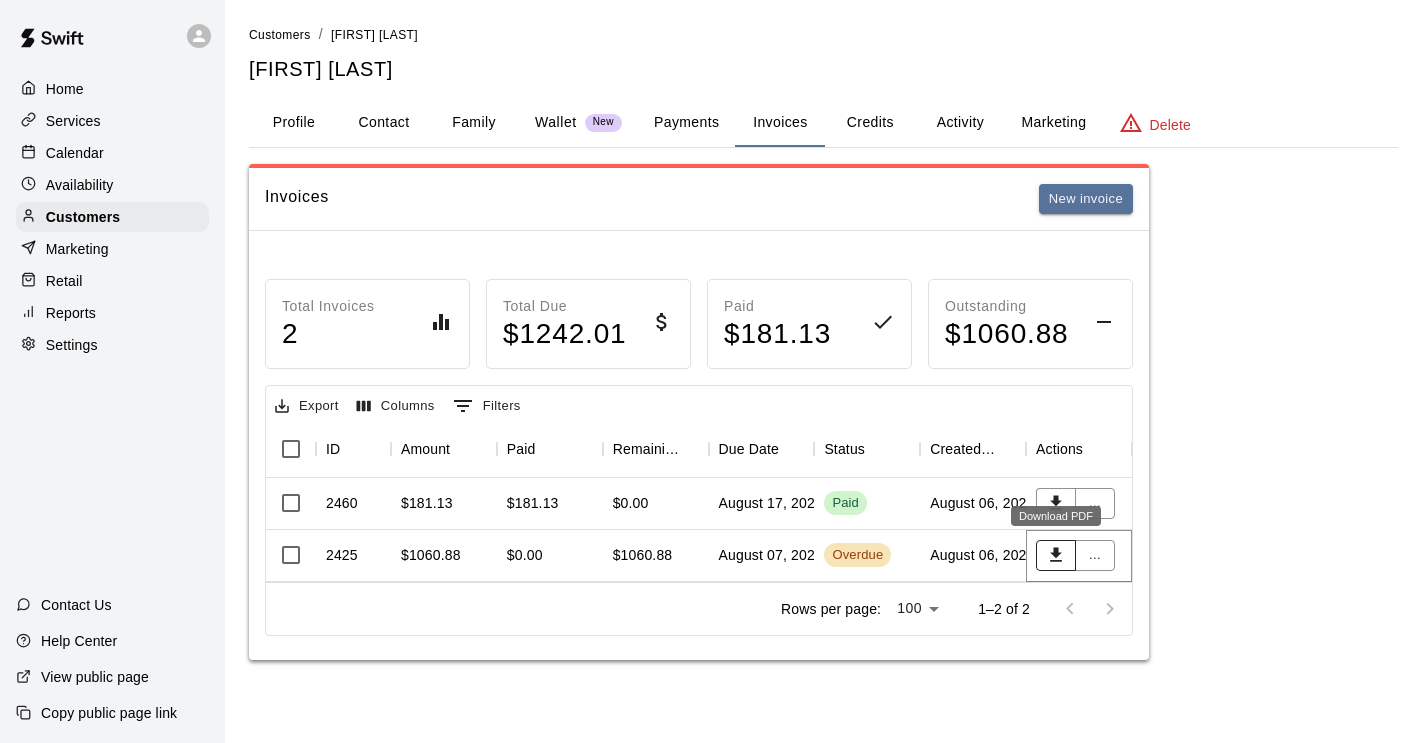 click 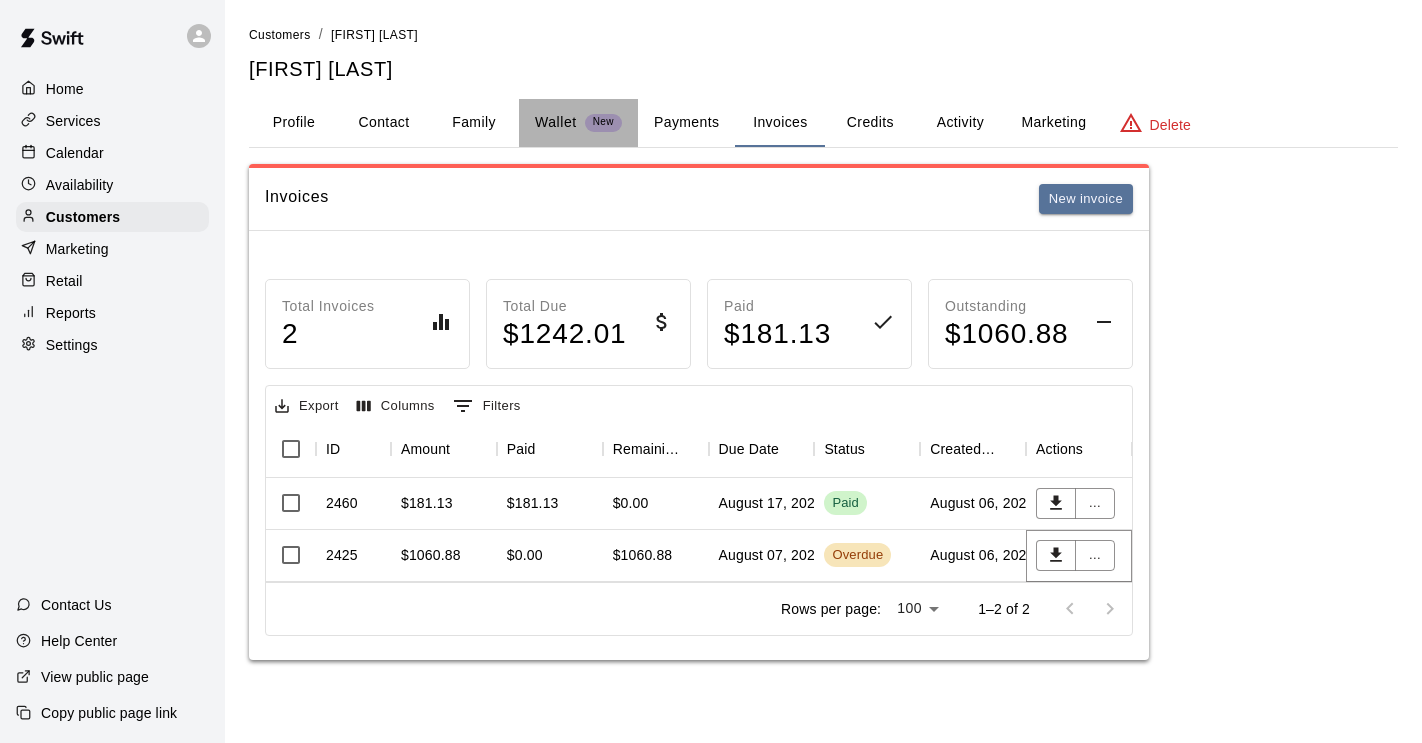 click on "Wallet" at bounding box center (556, 122) 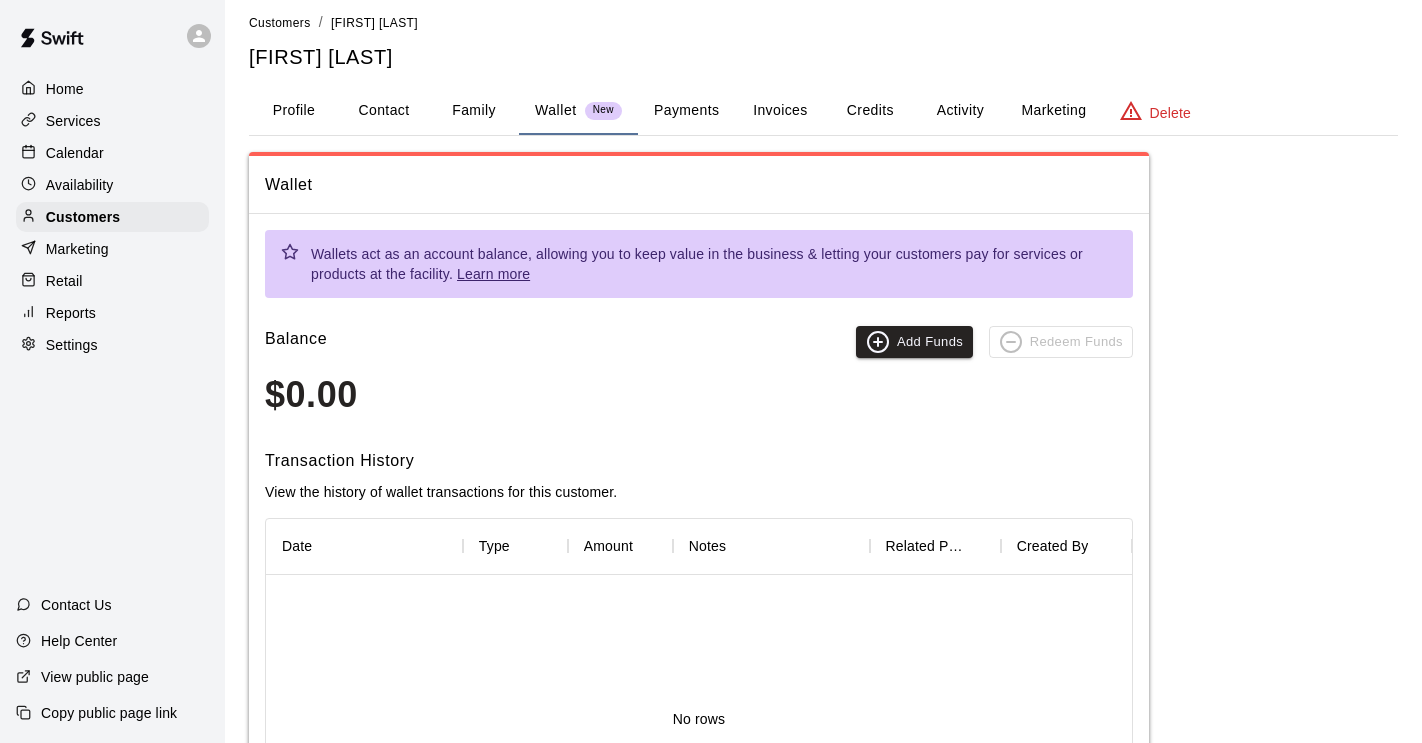 scroll, scrollTop: 0, scrollLeft: 0, axis: both 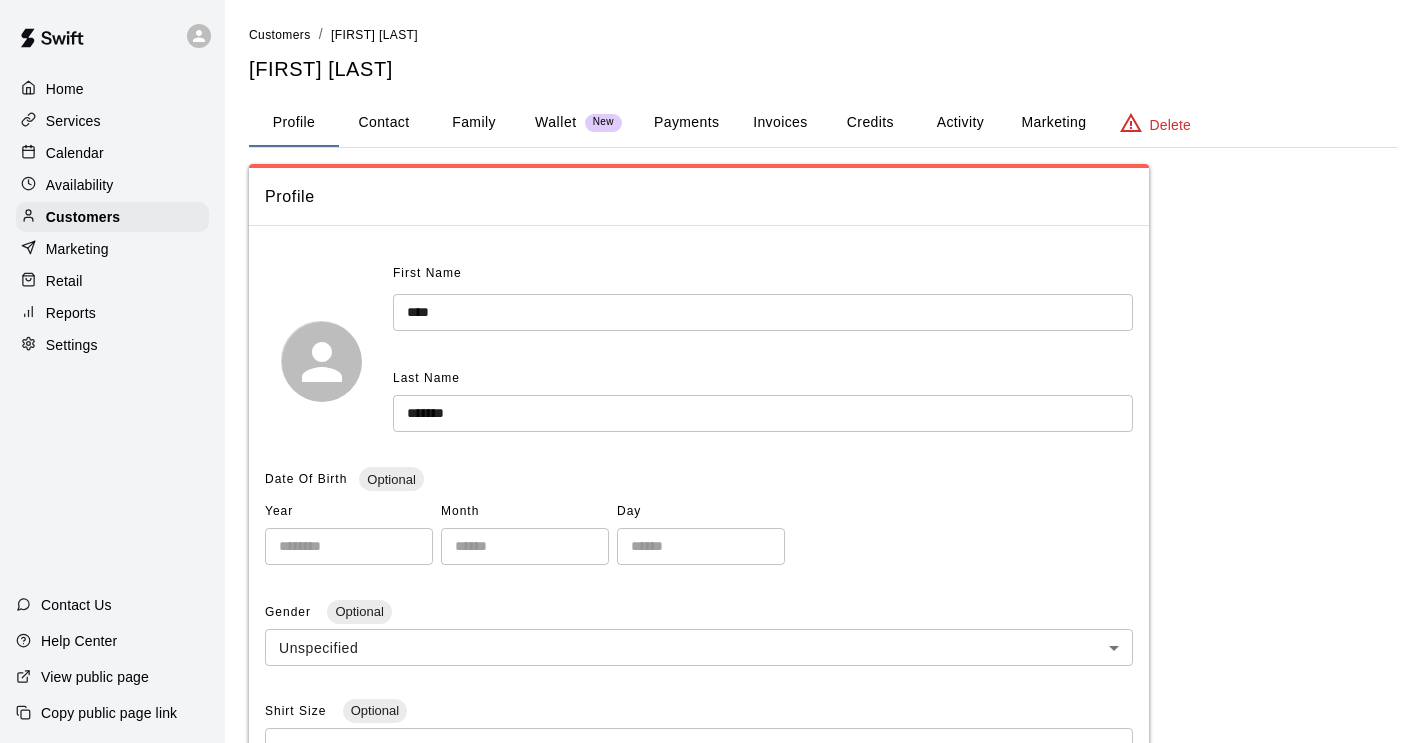 click on "Customers" at bounding box center (280, 35) 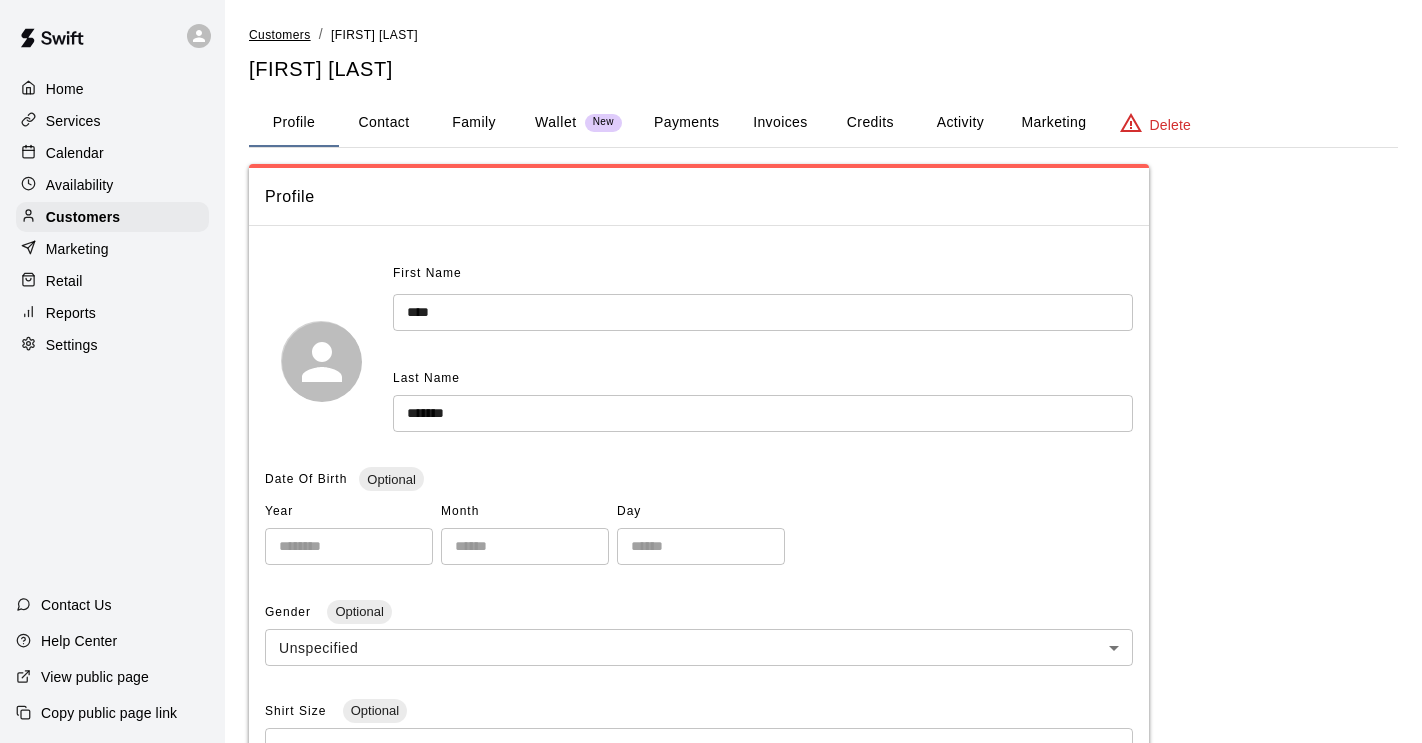 click on "Customers" at bounding box center (280, 35) 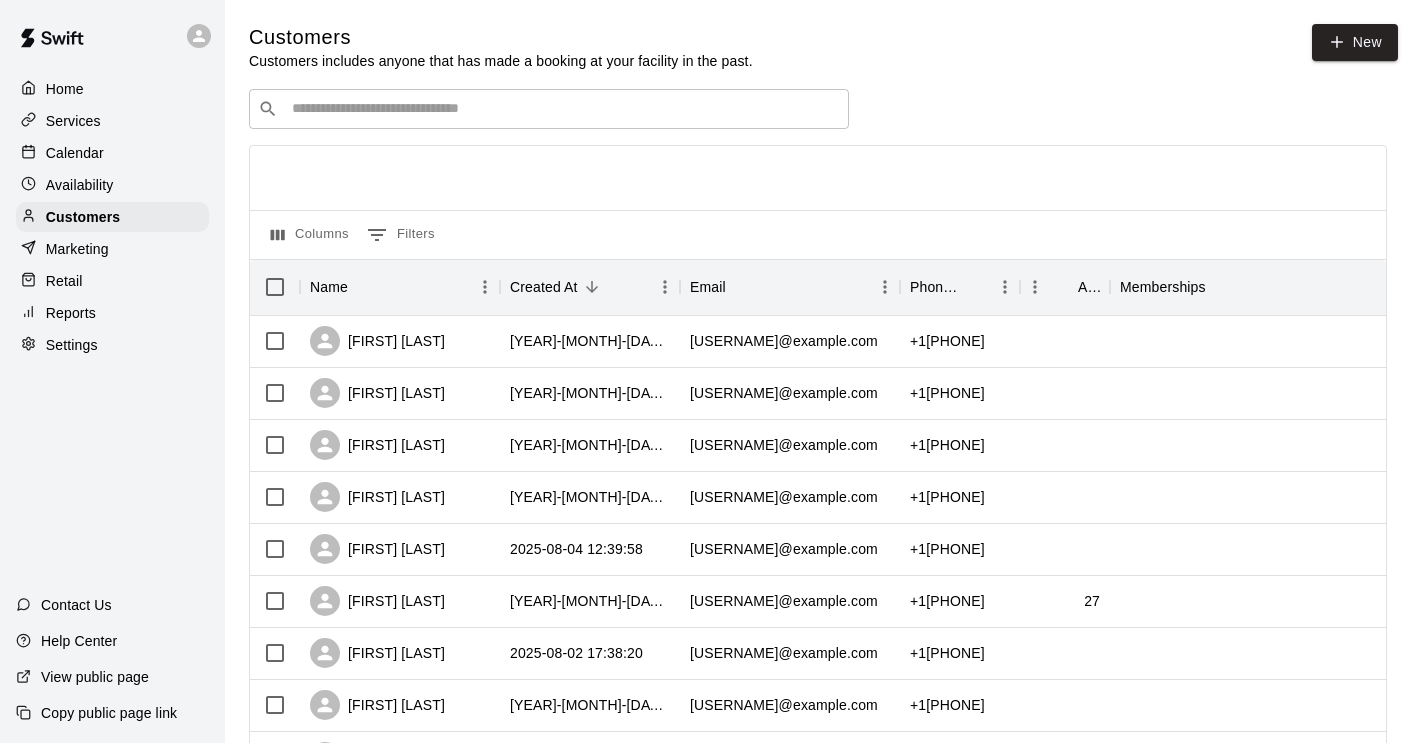 click on "​ ​" at bounding box center (549, 109) 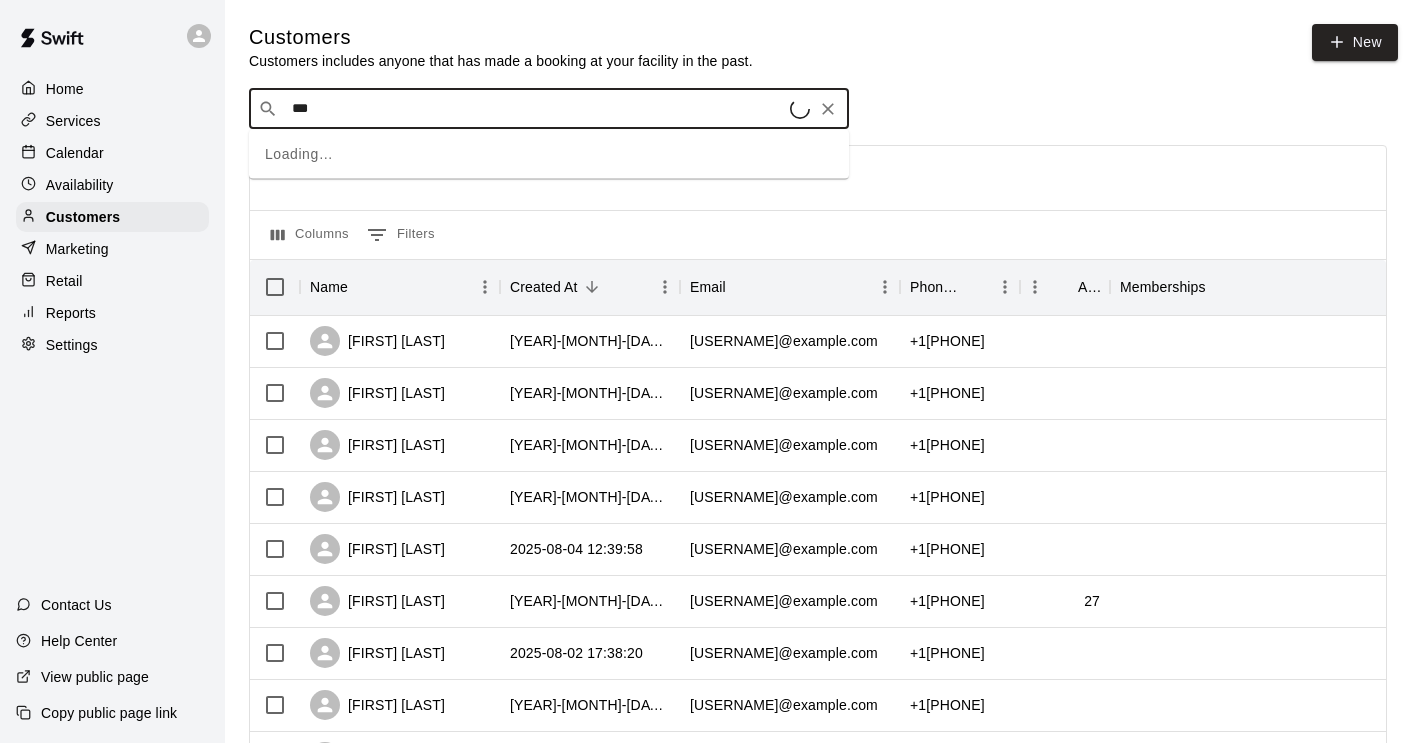type on "****" 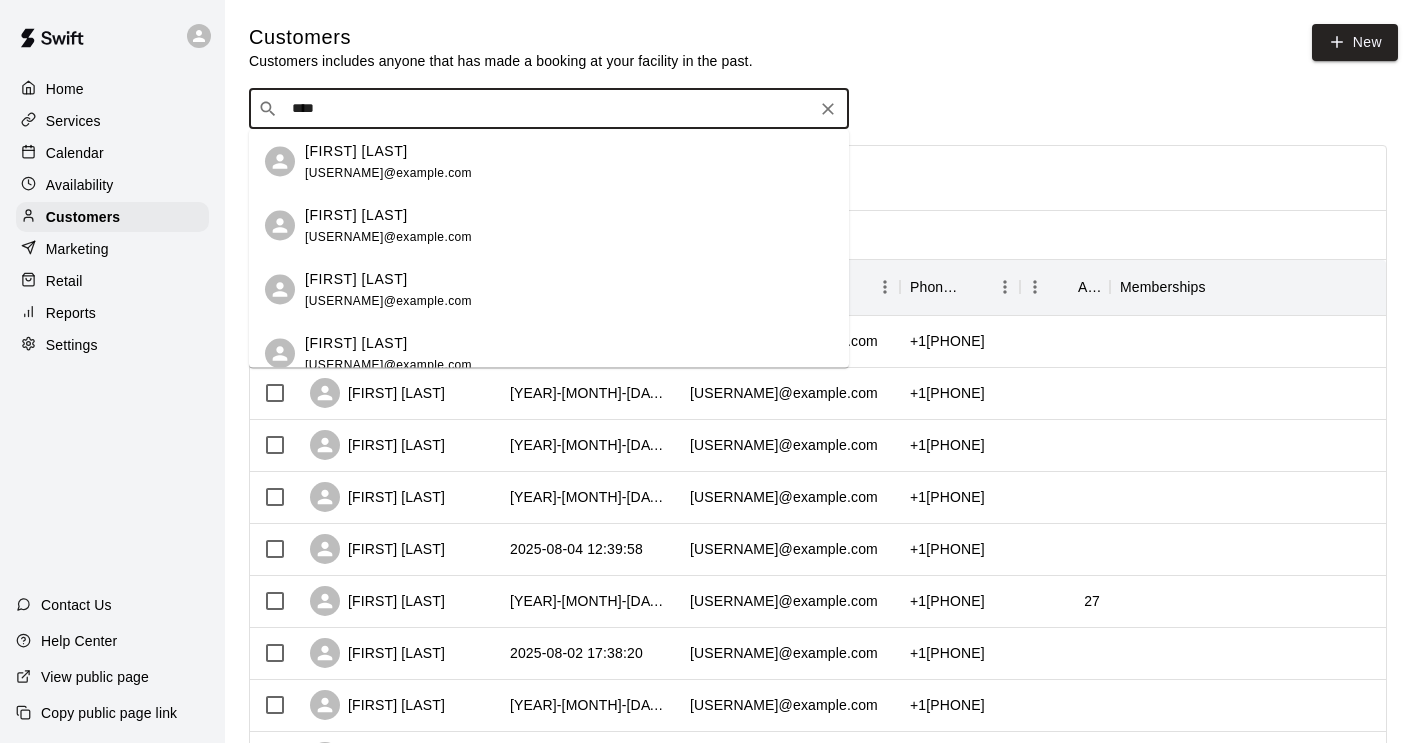 click on "[USERNAME]@example.com" at bounding box center [388, 172] 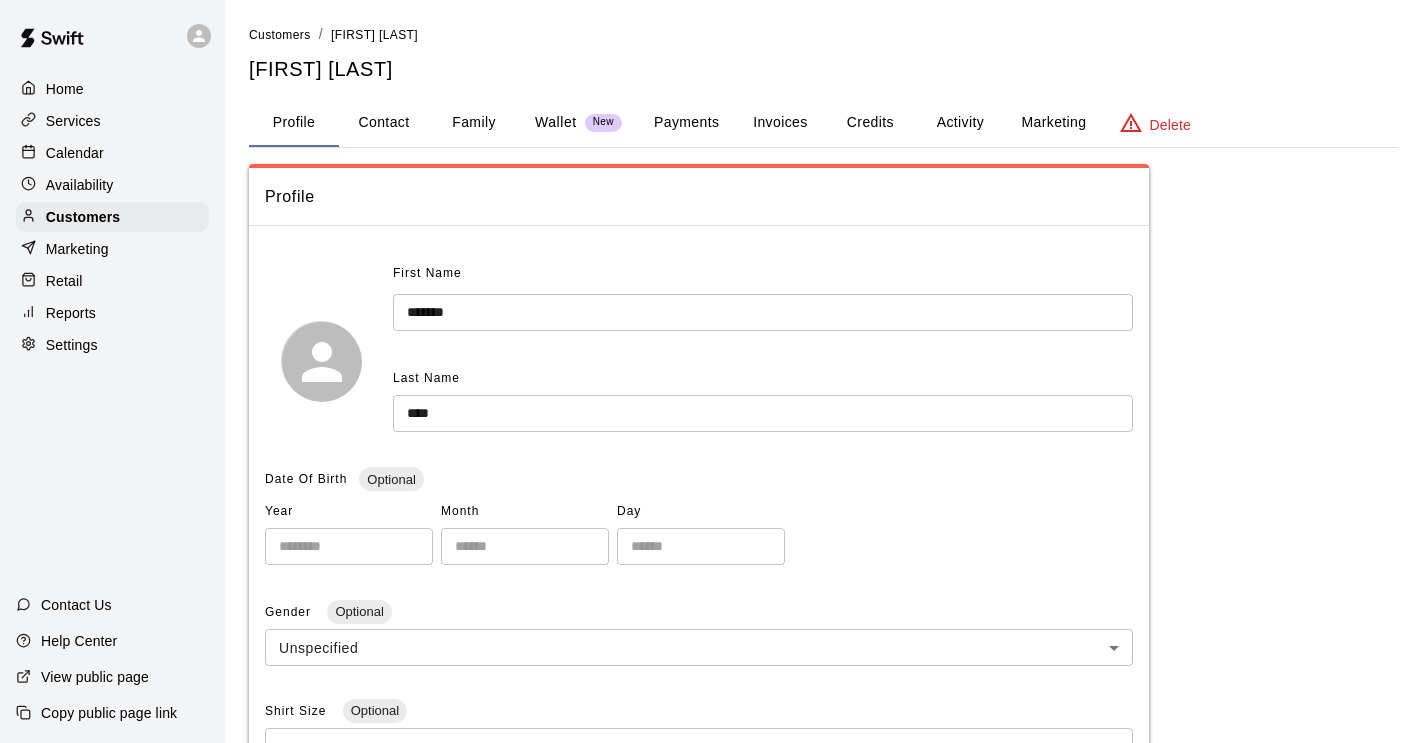 click on "Wallet" at bounding box center [556, 122] 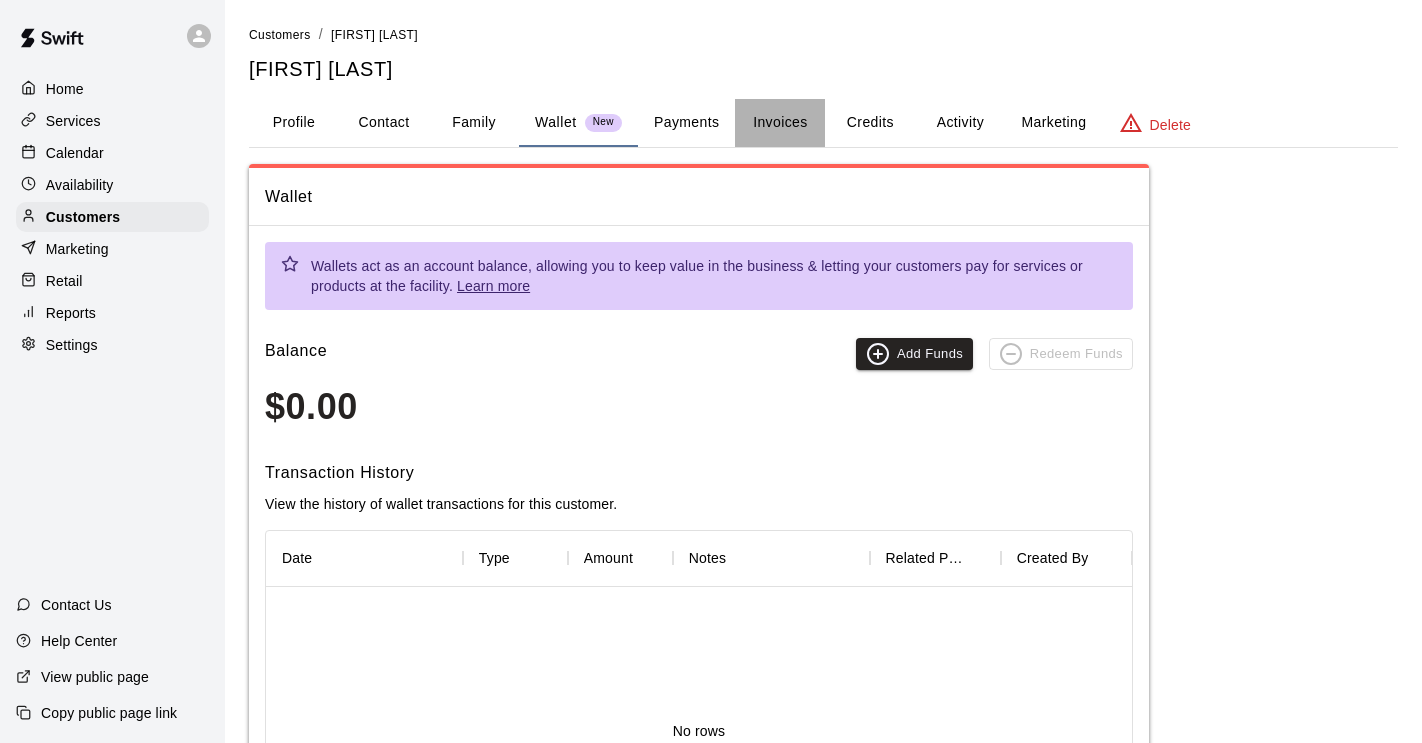 click on "Invoices" at bounding box center (780, 123) 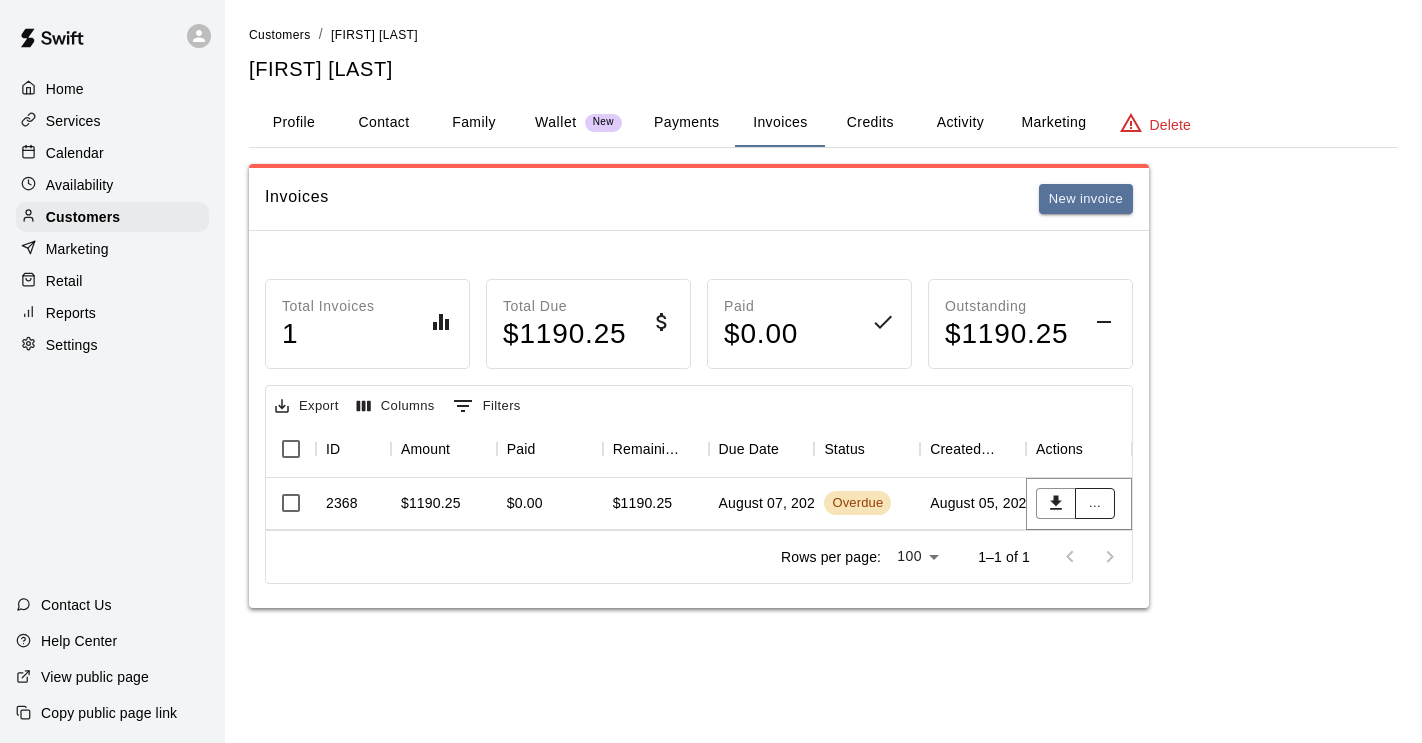 click on "..." at bounding box center [1095, 503] 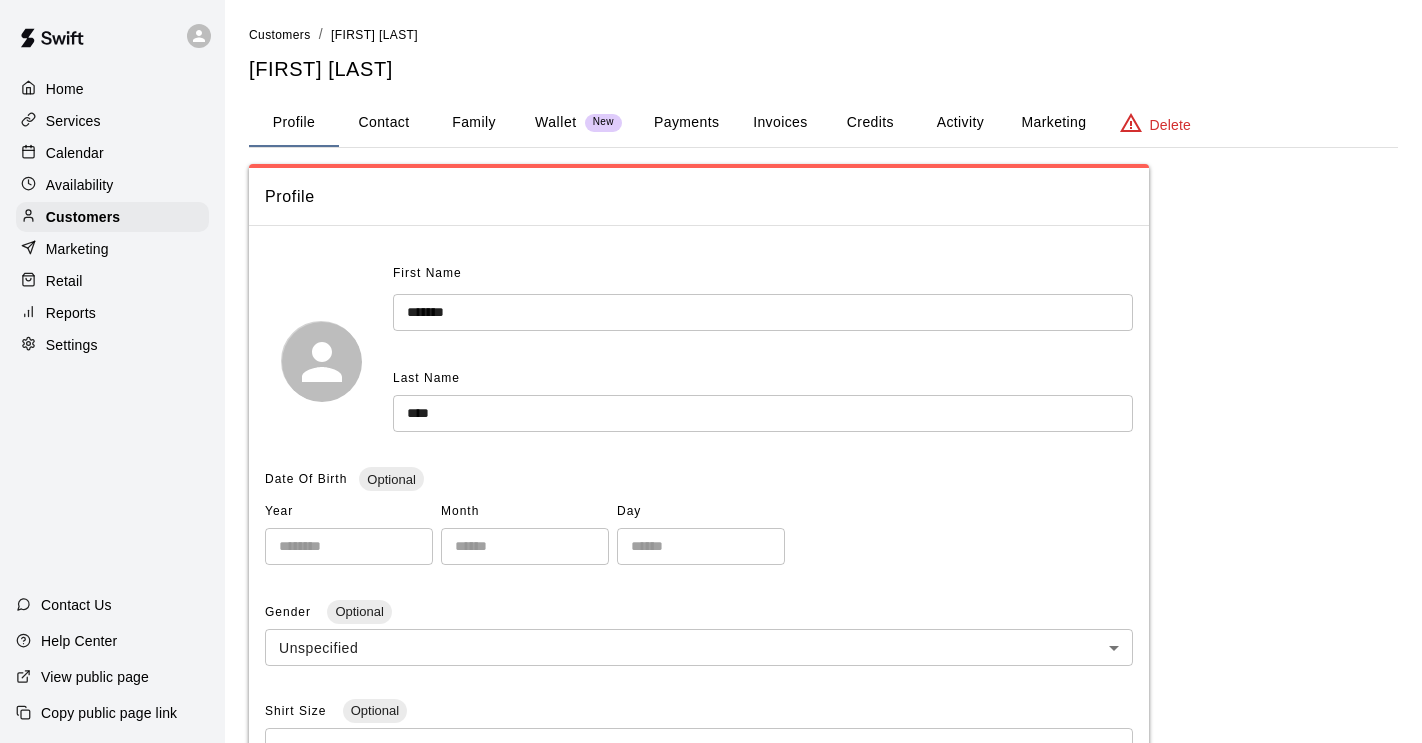 scroll, scrollTop: 0, scrollLeft: 0, axis: both 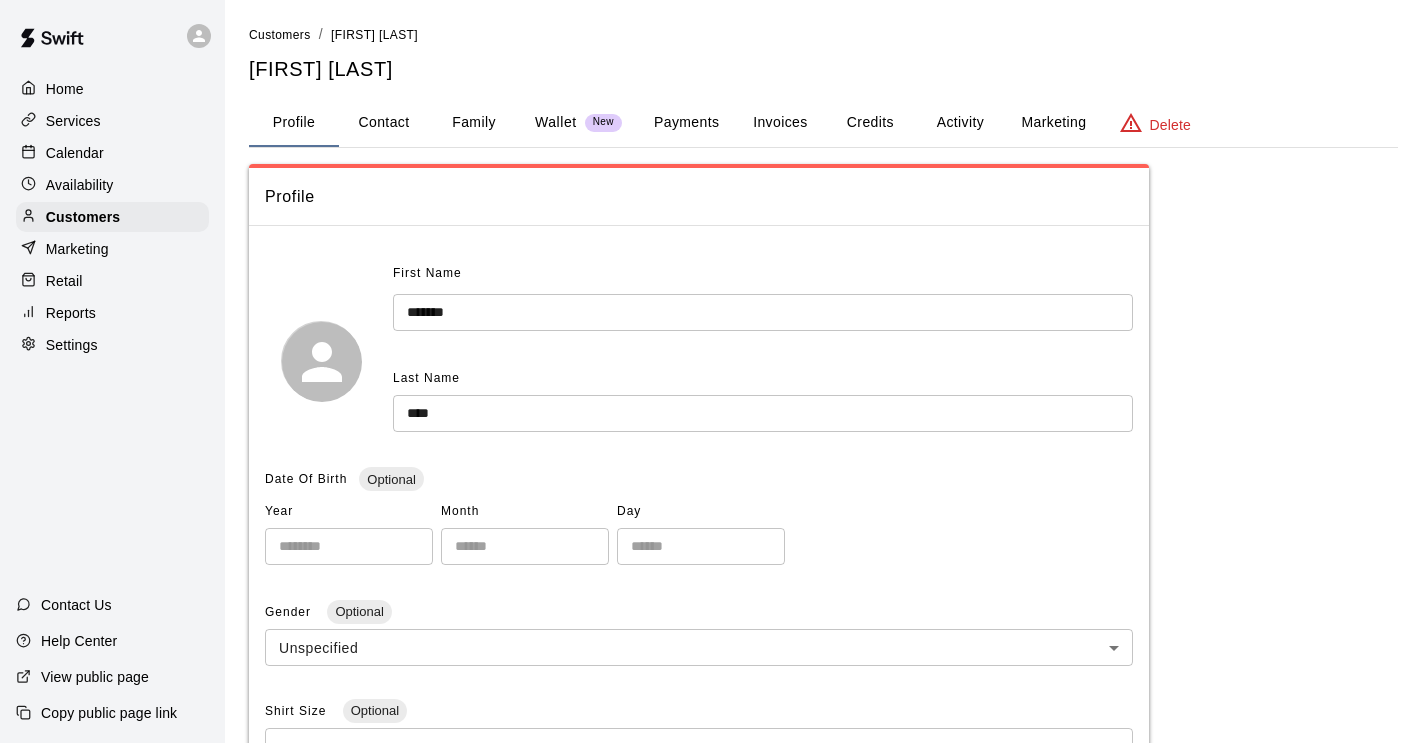 click on "Wallet" at bounding box center [556, 122] 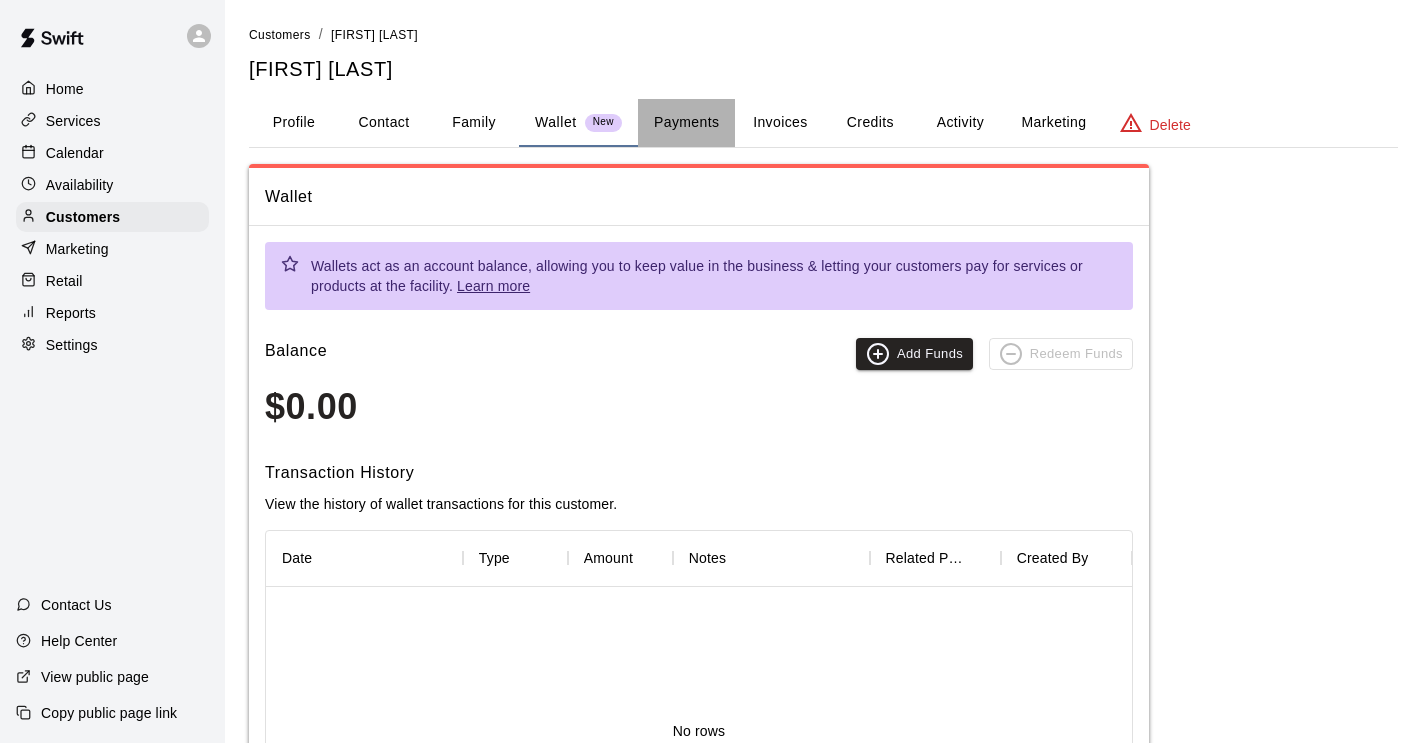 click on "Payments" at bounding box center [686, 123] 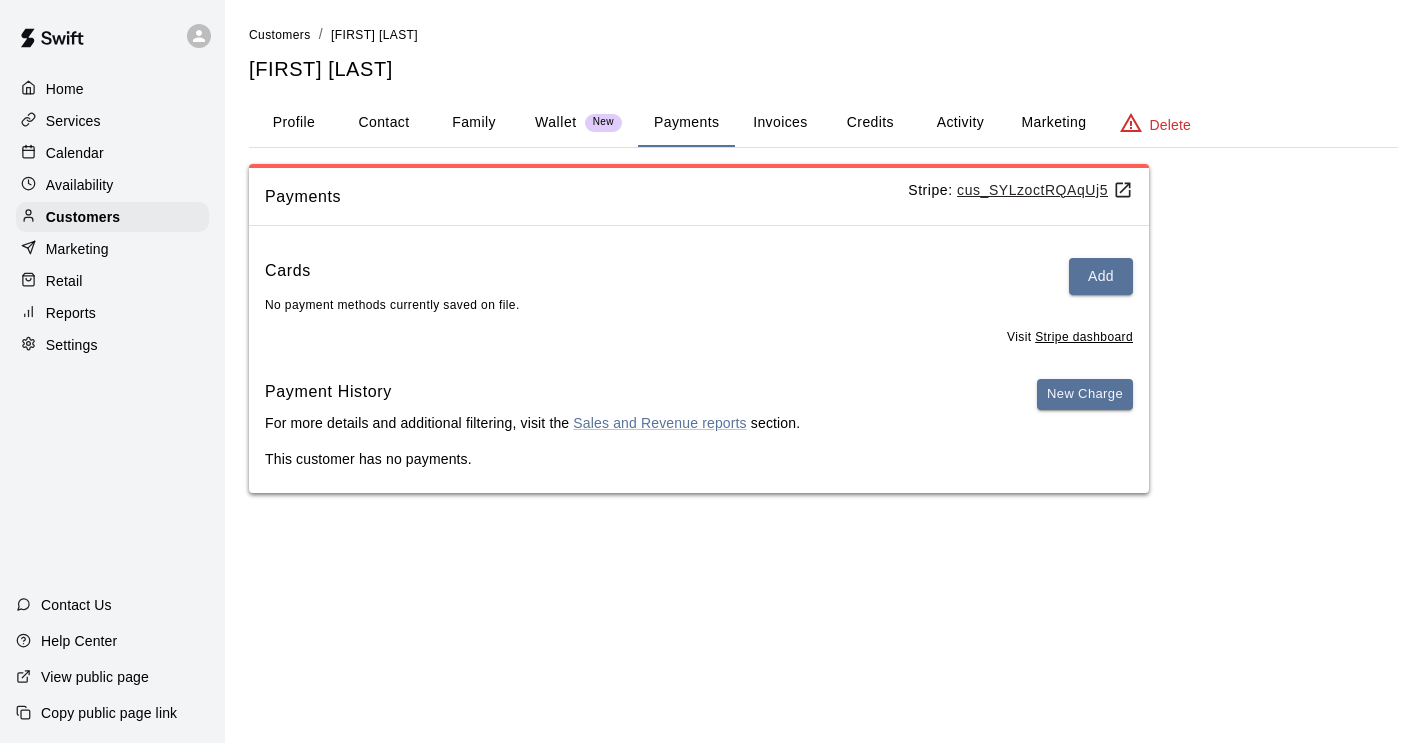 click on "Invoices" at bounding box center (780, 123) 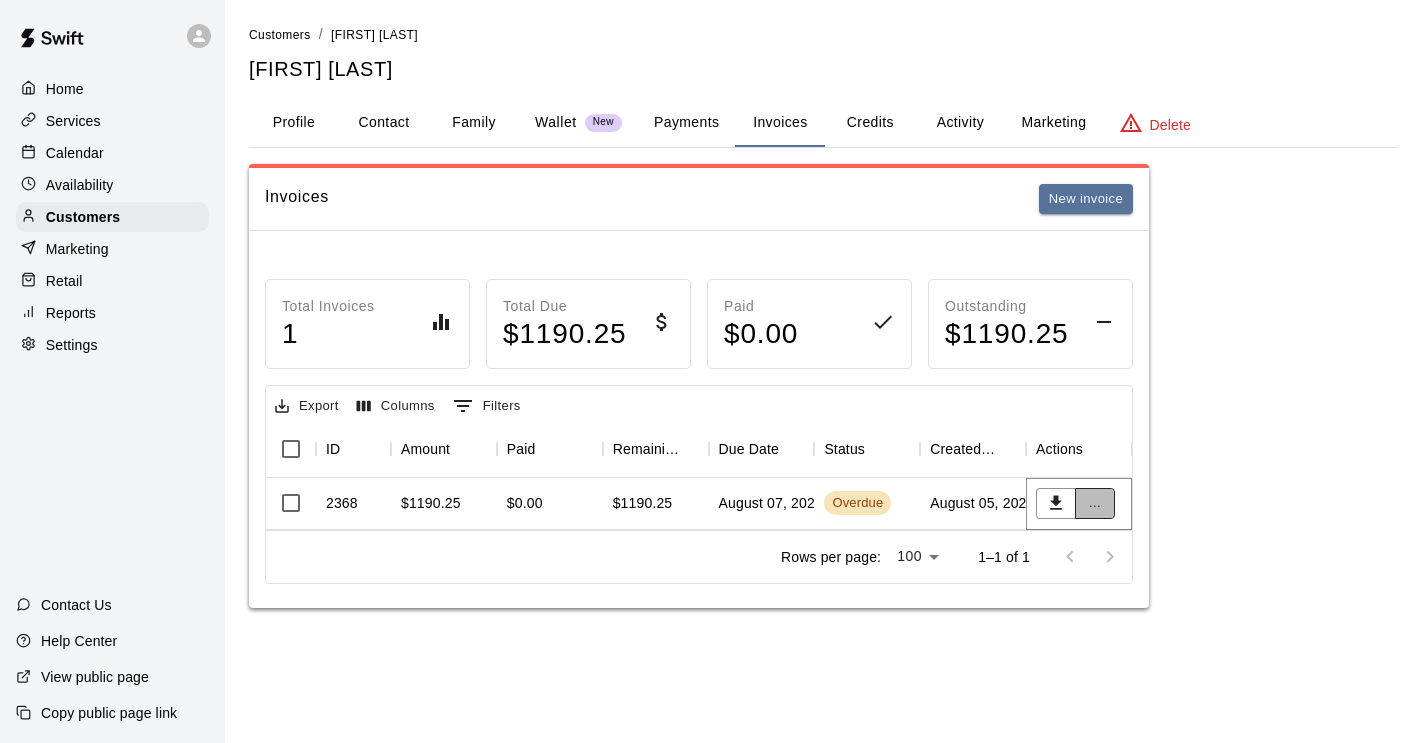 click on "..." at bounding box center (1095, 503) 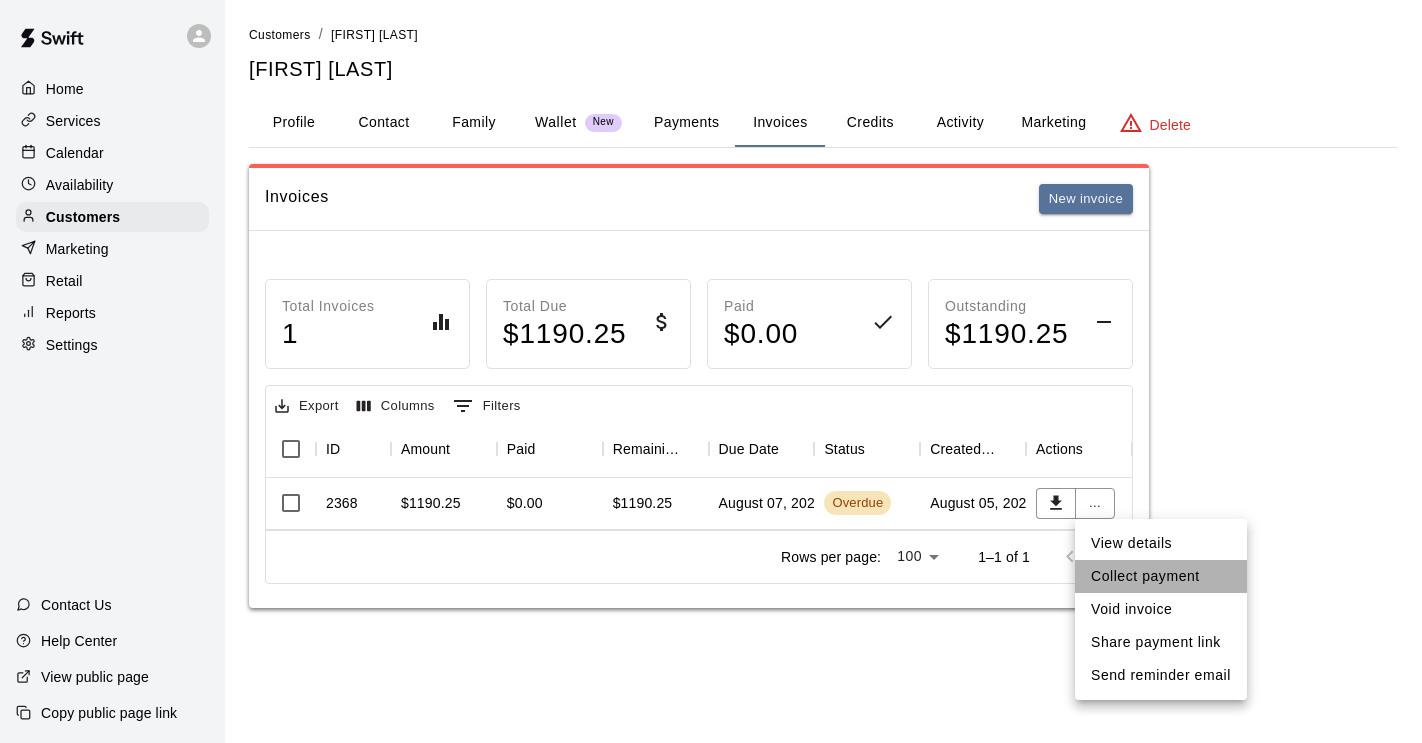 click on "Collect payment" at bounding box center [1161, 576] 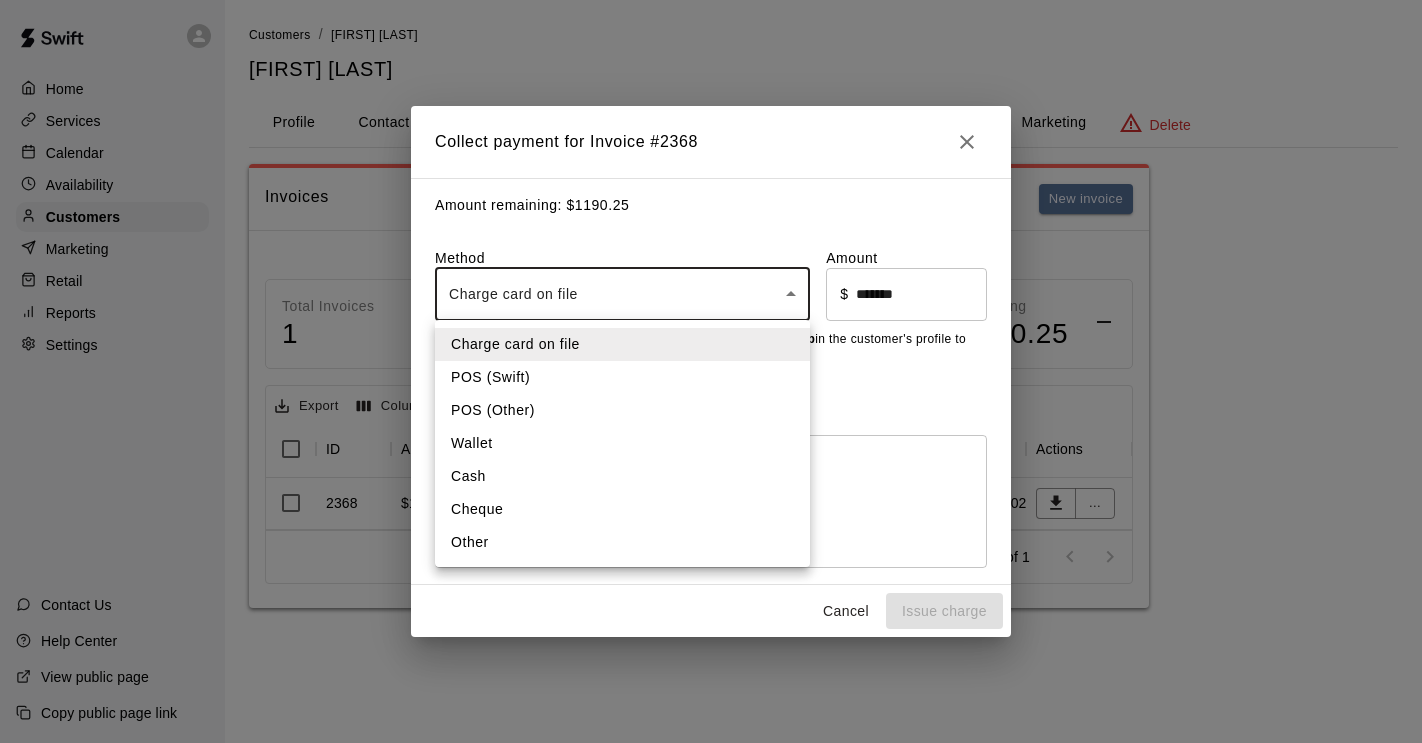 click on "Home Services Calendar Availability Customers Marketing Retail Reports Settings Contact Us Help Center View public page Copy public page link Customers / [FIRST] [LAST] [FIRST] [LAST] Profile Contact Family Wallet New Payments Invoices Credits Activity Marketing Delete Invoices New invoice Total Invoices 1 Total Due $ 1190.25 Paid $ 0.00 Outstanding $ 1190.25 Export Columns 0 Filters ID Amount Paid Remaining Due Date Status Created On Actions 2368 $1190.25 $0.00 $1190.25 [MONTH] 07, 2025 Overdue [MONTH] 05, 2025 ... Rows per page: 100 *** 1–1 of 1 /customers/241868 Collect payment for Invoice # 2368 Amount remaining: $ 1190.25 Method Charge card on file **** ​ Amount ​ $ ******* ​ No cards on file. Visit the   Cards section under the Payments tab  in the customer's profile to add a card. Visit profile Notes Optional * ​ Cancel Issue charge Charge card on file POS (Swift) POS (Other) Wallet Cash Cheque Other" at bounding box center [711, 324] 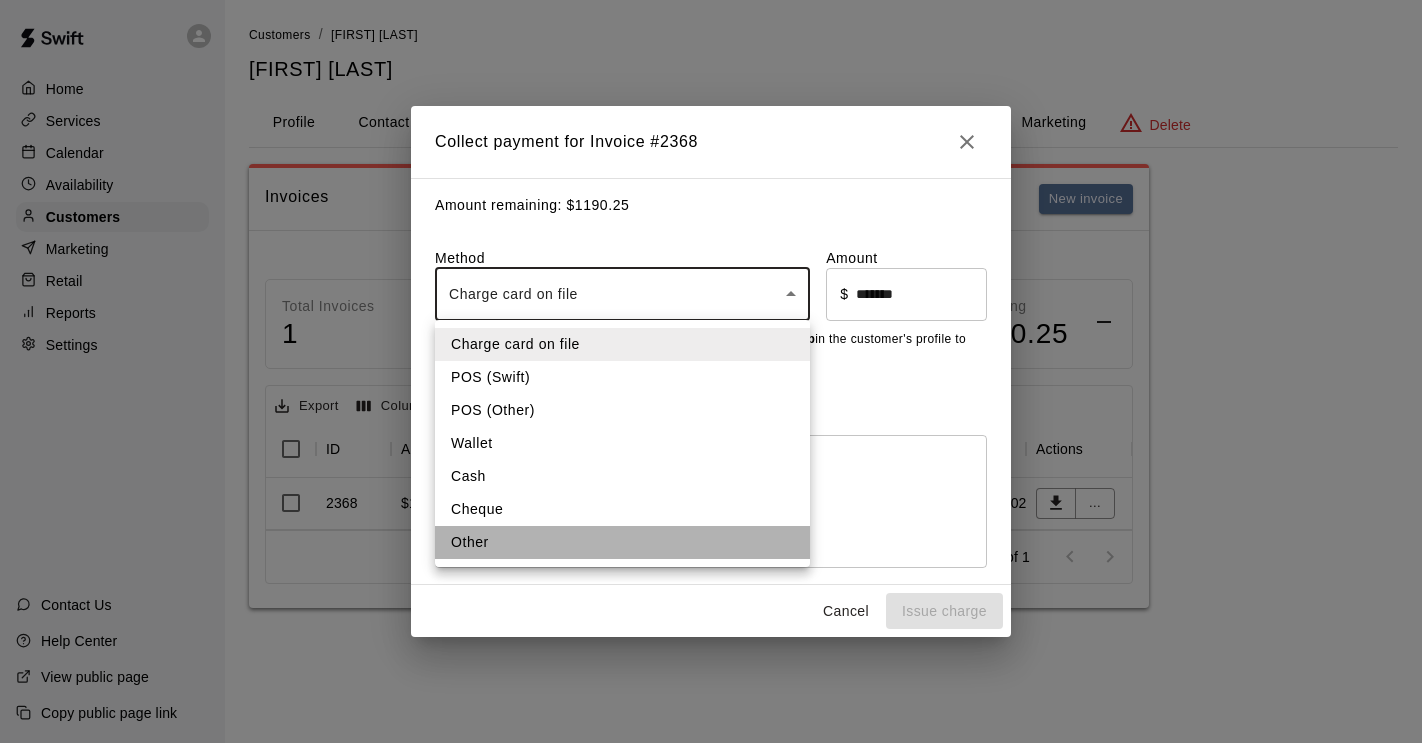 click on "Other" at bounding box center (622, 542) 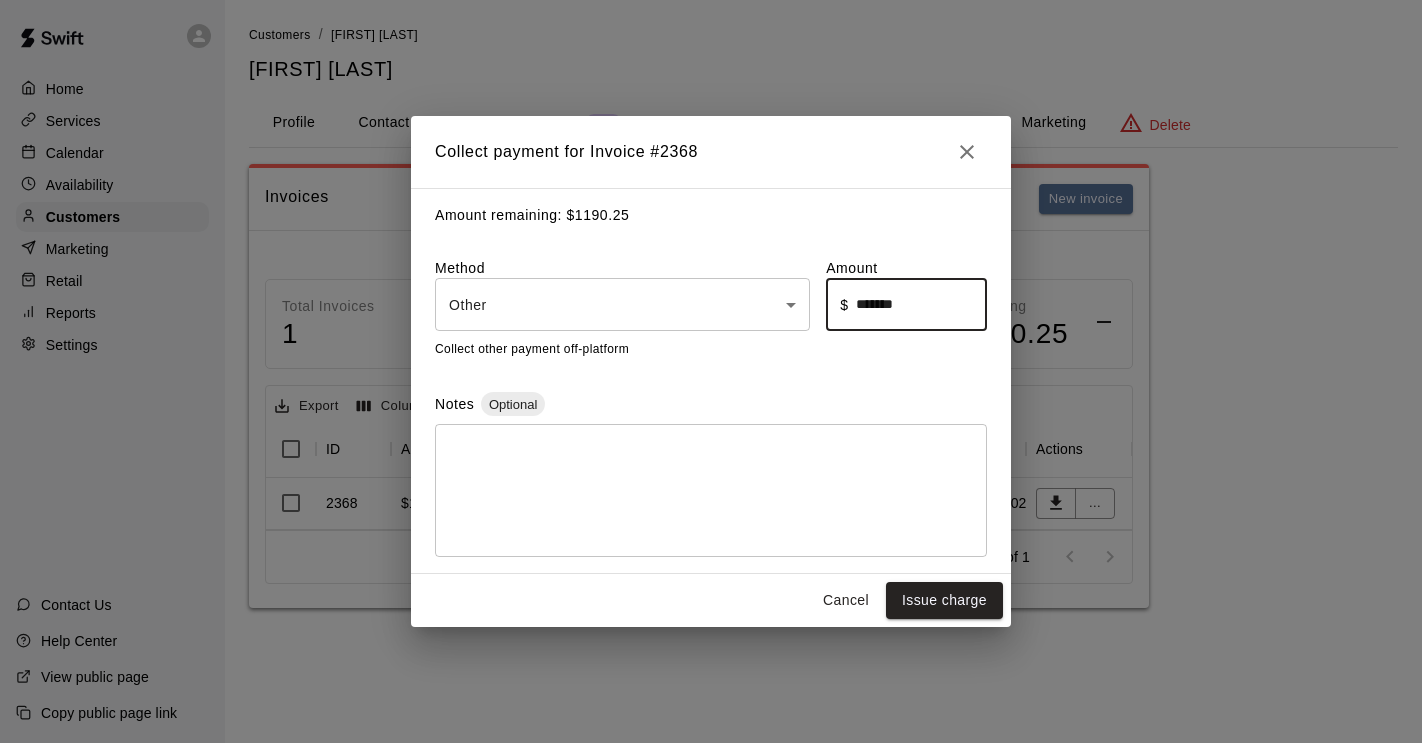 click on "*******" at bounding box center [921, 304] 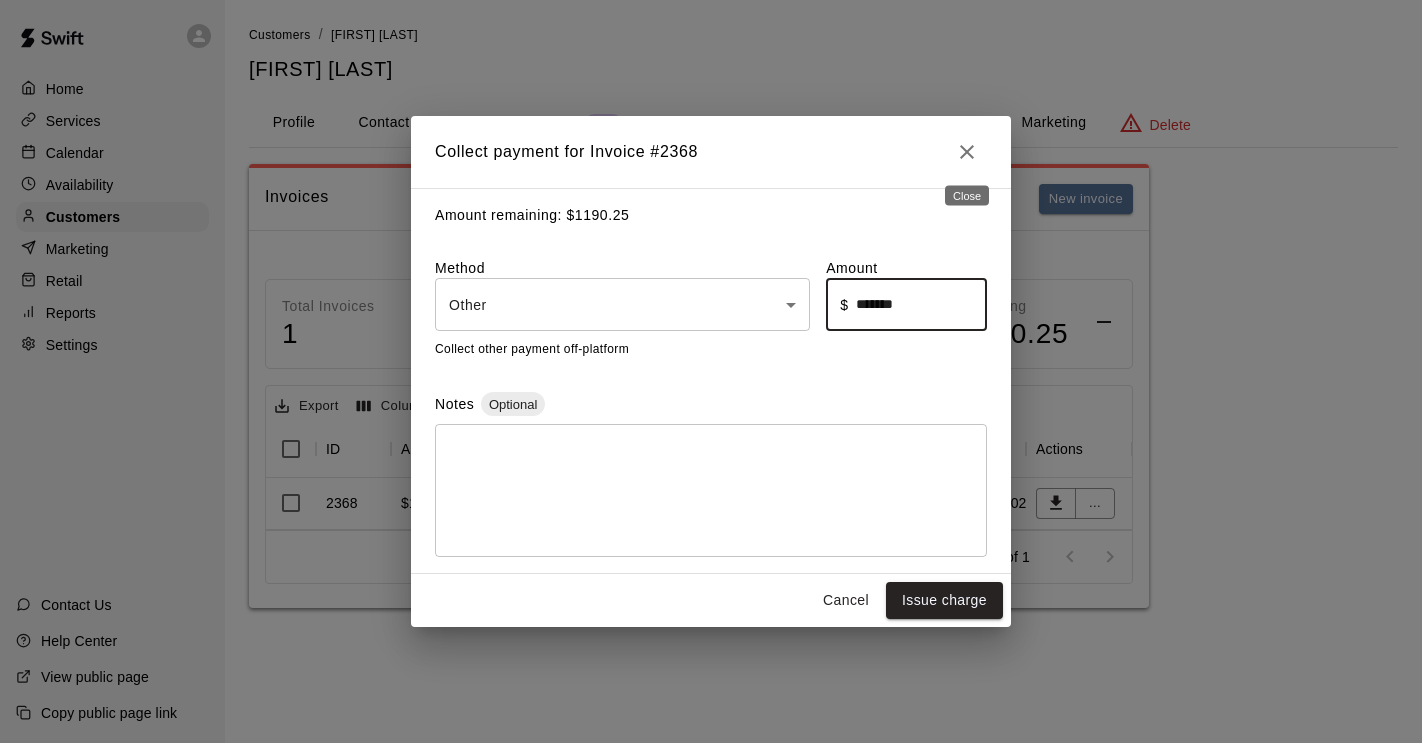 click 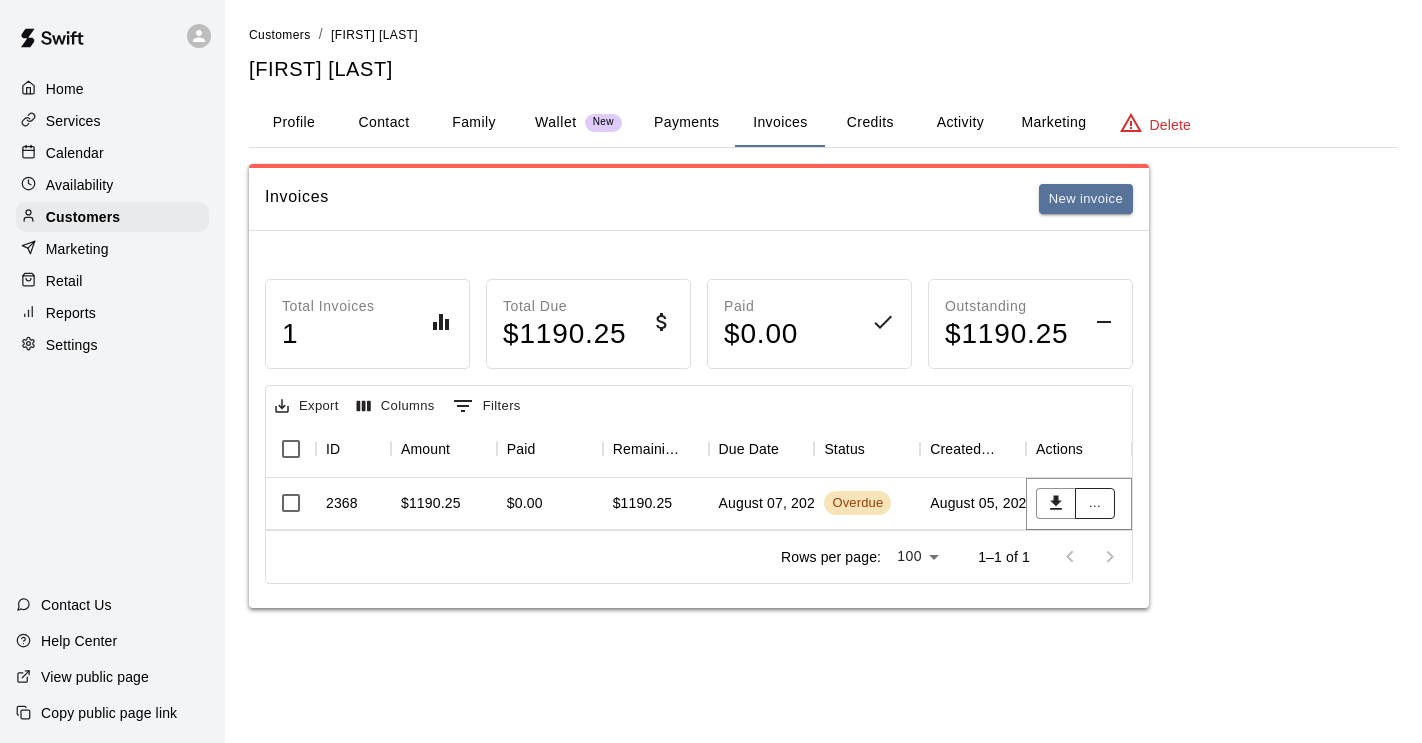 click on "..." at bounding box center [1095, 503] 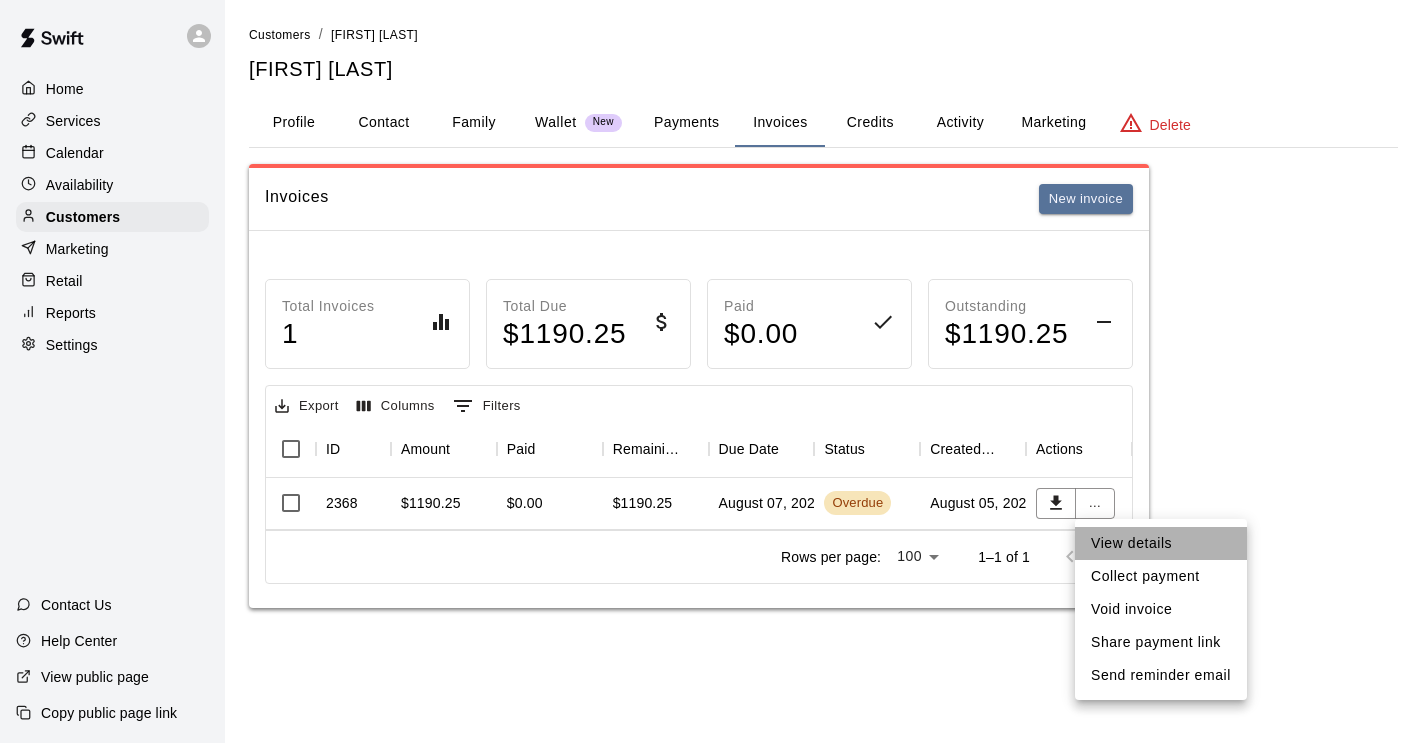 click on "View details" at bounding box center (1161, 543) 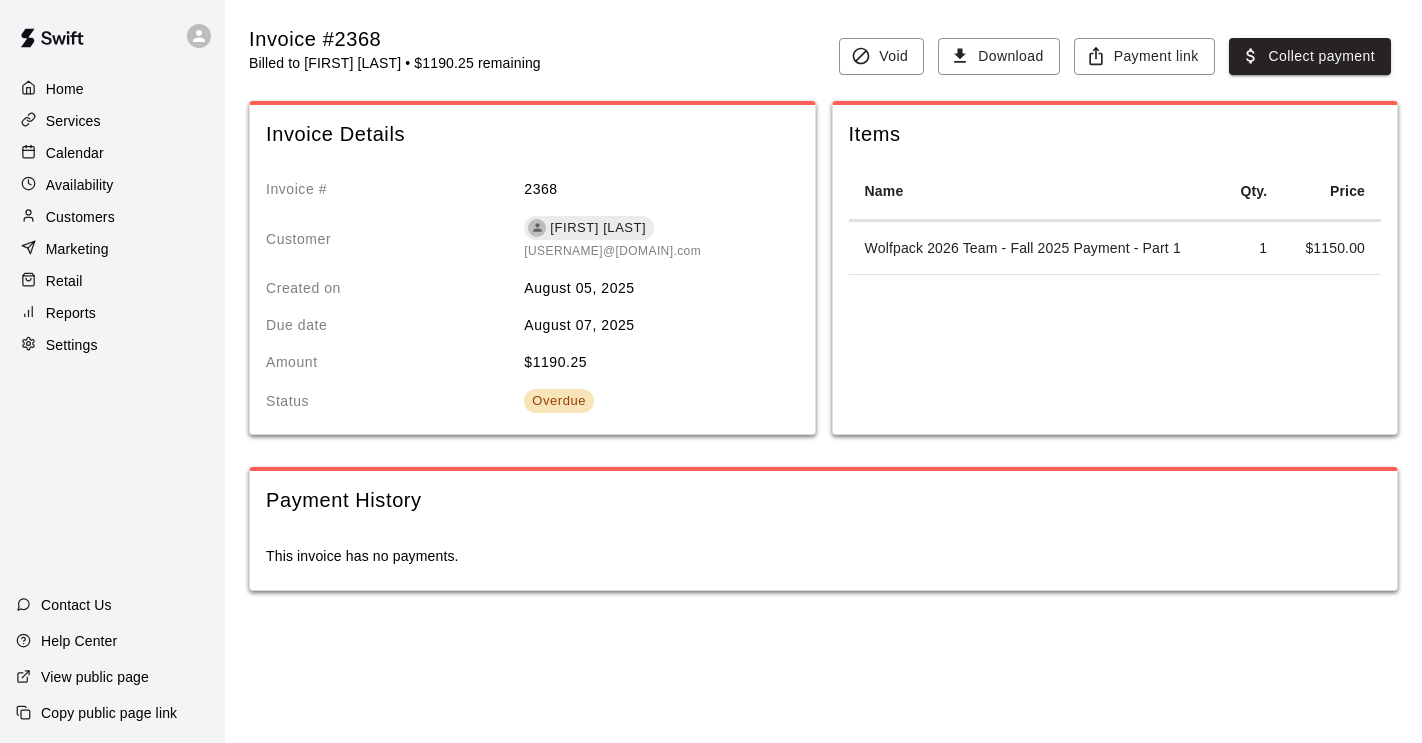 click on "$ 1190.25" at bounding box center (653, 362) 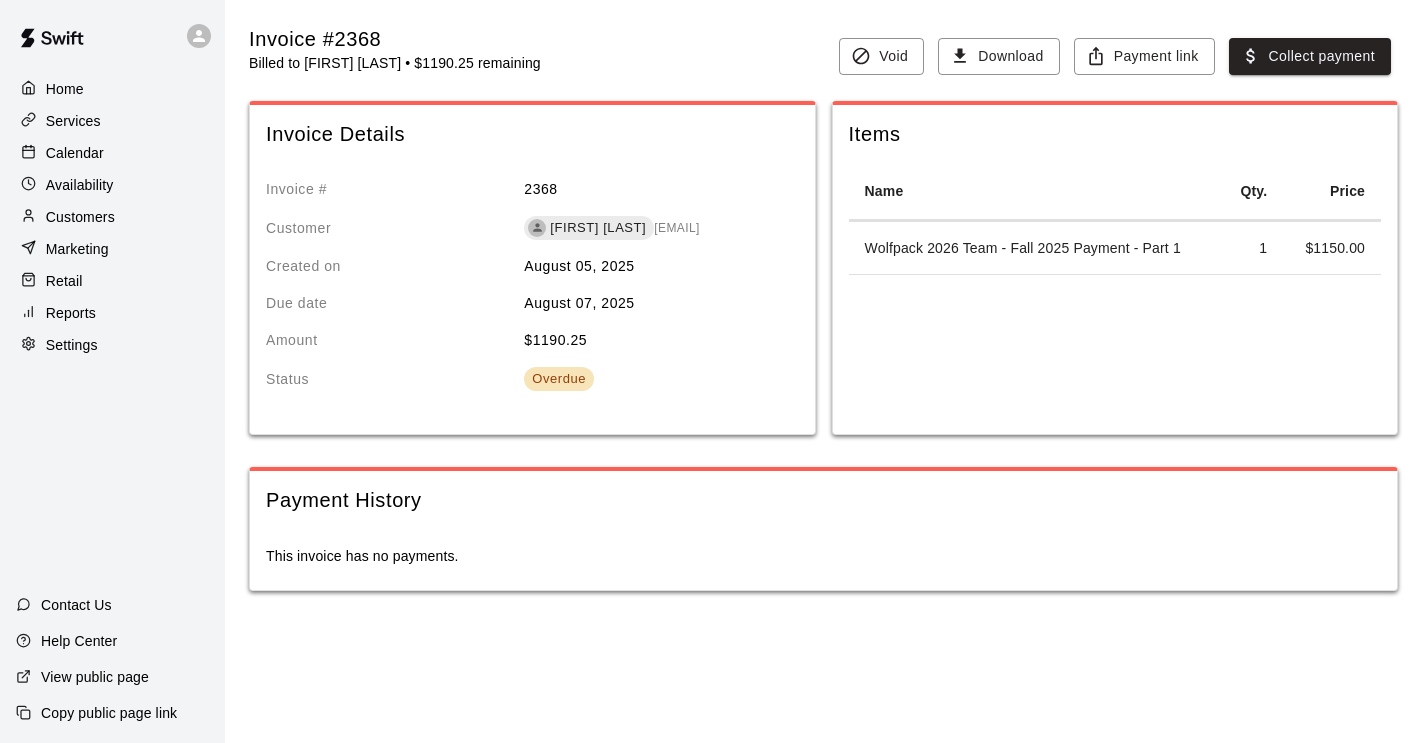 scroll, scrollTop: 0, scrollLeft: 0, axis: both 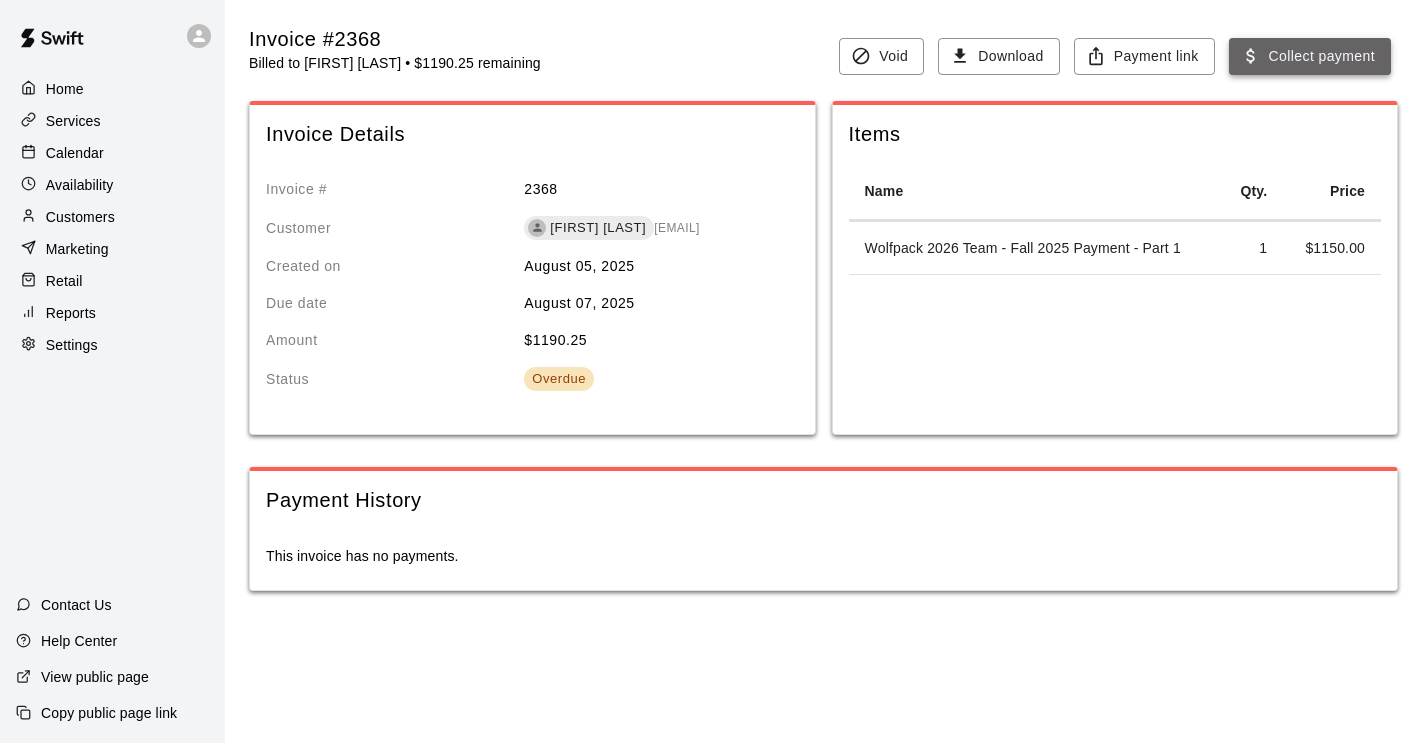 click on "Collect payment" at bounding box center [1310, 56] 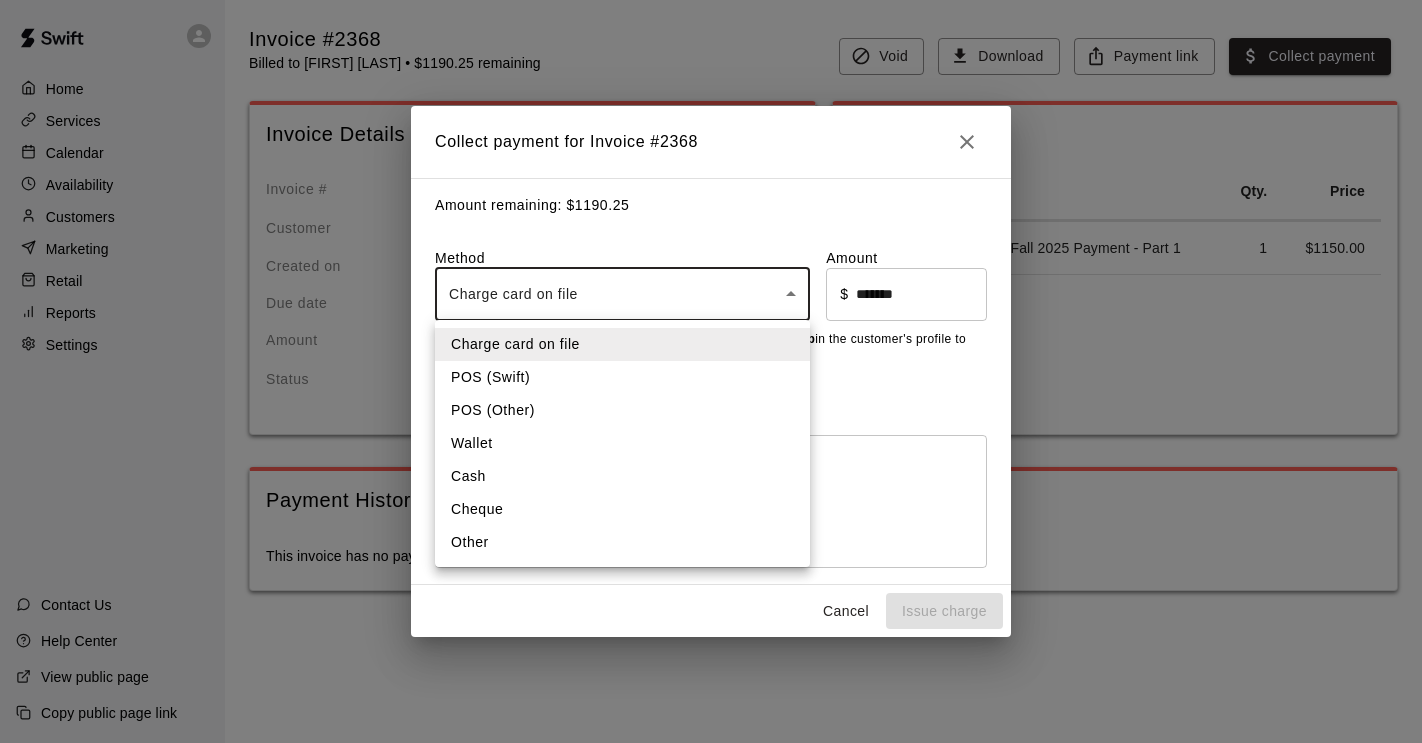 click on "Home Services Calendar Availability Customers Marketing Retail Reports Settings Contact Us Help Center View public page Copy public page link Invoice #2368 Billed to [FIRST] [LAST] • $1190.25 remaining Void Download Payment link Collect payment Invoice Details Invoice # 2368 Customer [FIRST] [LAST] [EMAIL] Created on August 05, 2025 Due date August 07, 2025 Amount $ 1190.25 Status Overdue Items Name Qty. Price Wolfpack 2026 Team - Fall 2025 Payment - Part 1 1 $ 1150.00 Payment History This invoice has no payments. /invoices/2368 Collect payment for Invoice # 2368 Amount remaining: $ 1190.25 Method Charge card on file **** ​ Amount ​ $ ******* ​ No cards on file. Visit the   Cards section under the Payments tab  in the customer's profile to add a card. Visit profile Notes Optional * ​ Cancel Issue charge Charge card on file POS (Swift) POS (Other) Wallet Cash Cheque Other" at bounding box center (711, 315) 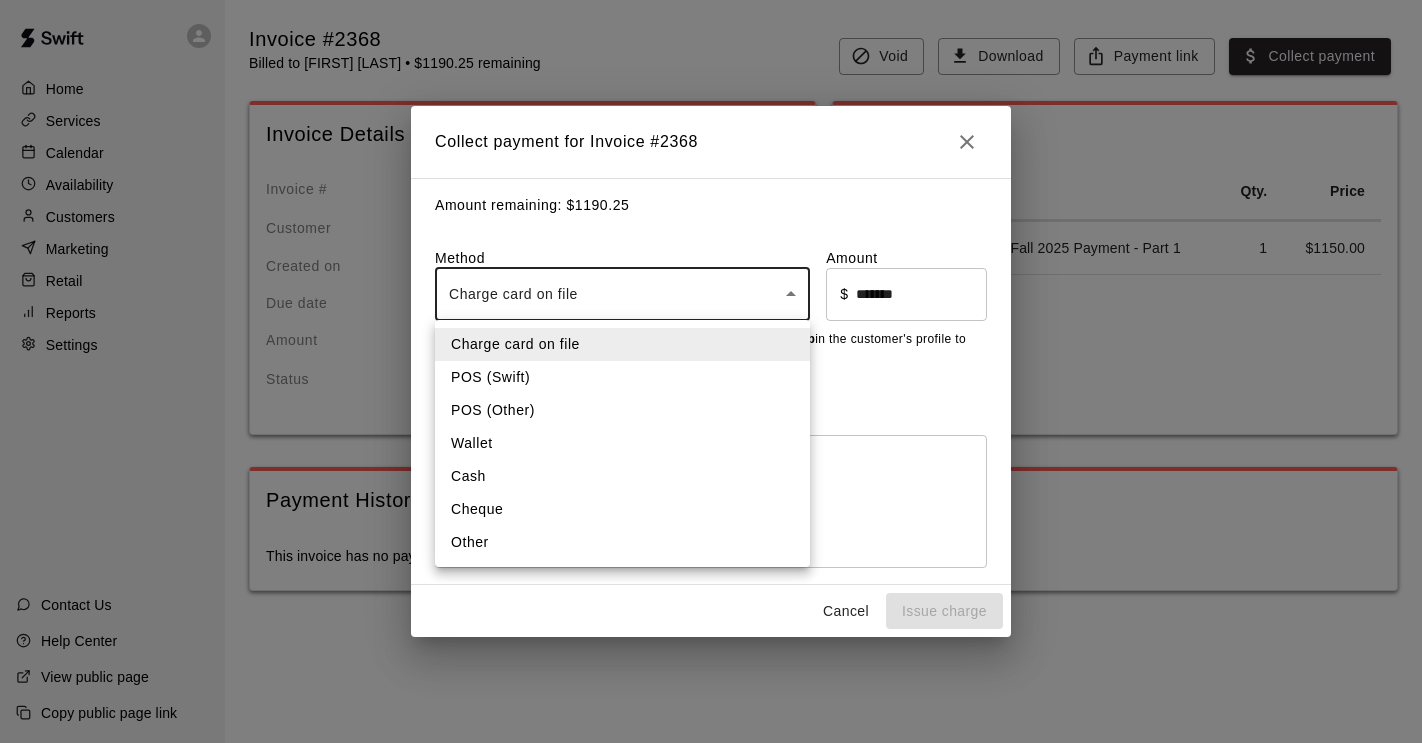 click on "Cheque" at bounding box center [622, 509] 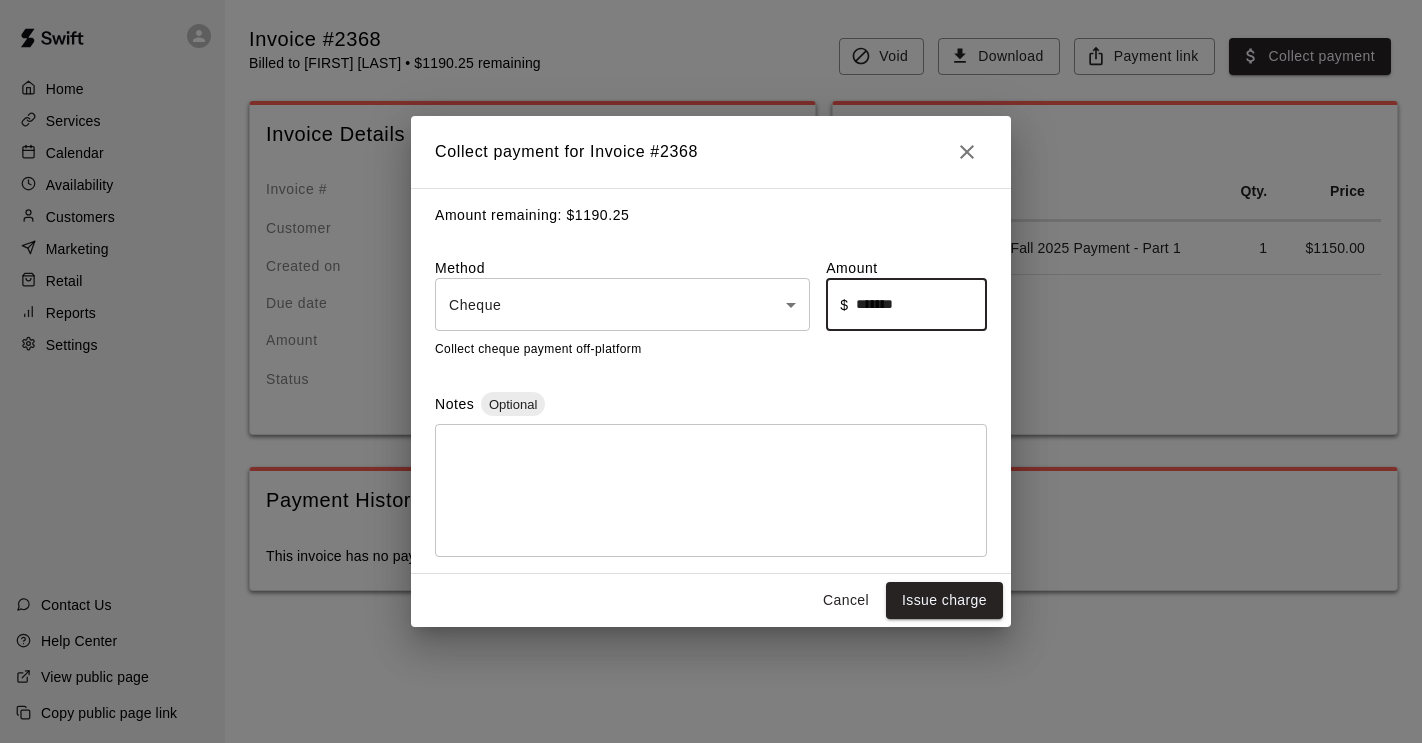 drag, startPoint x: 939, startPoint y: 299, endPoint x: 916, endPoint y: 310, distance: 25.495098 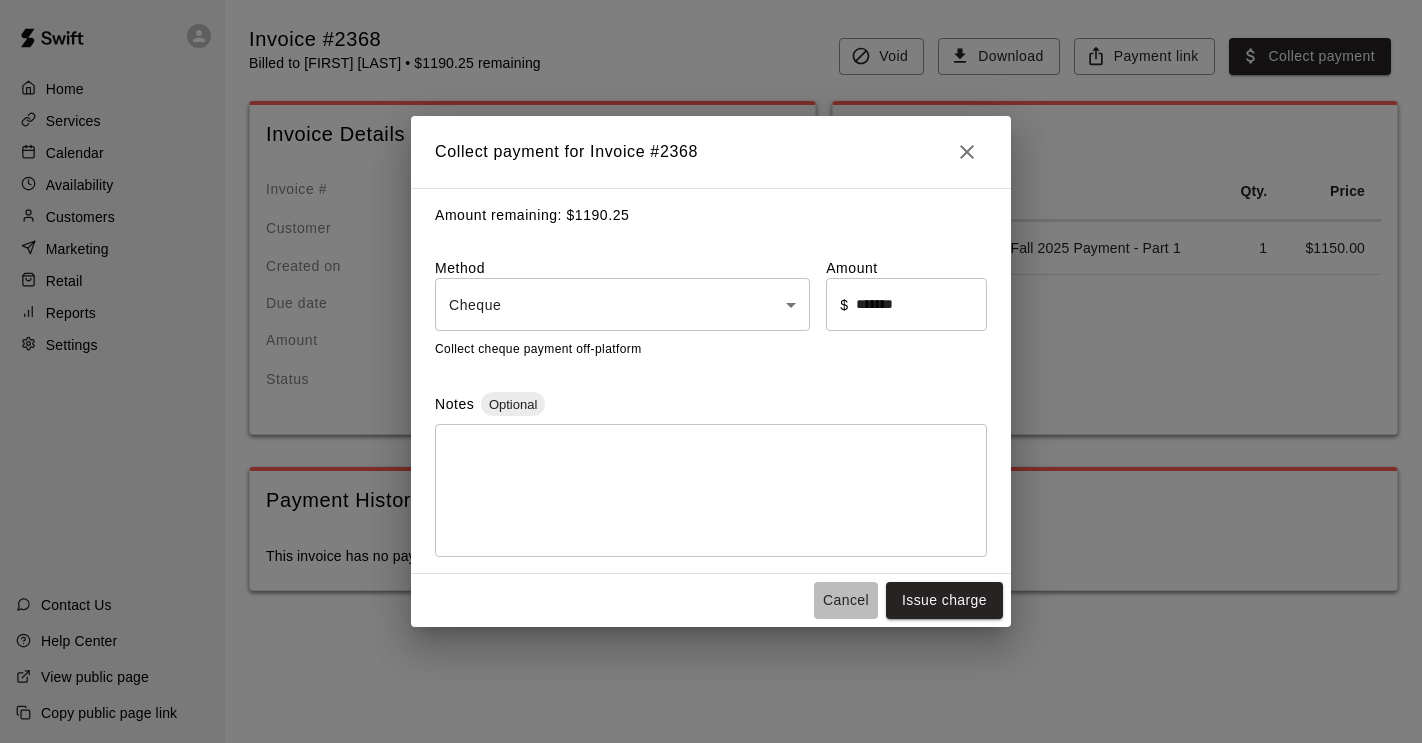 click on "Cancel" at bounding box center [846, 600] 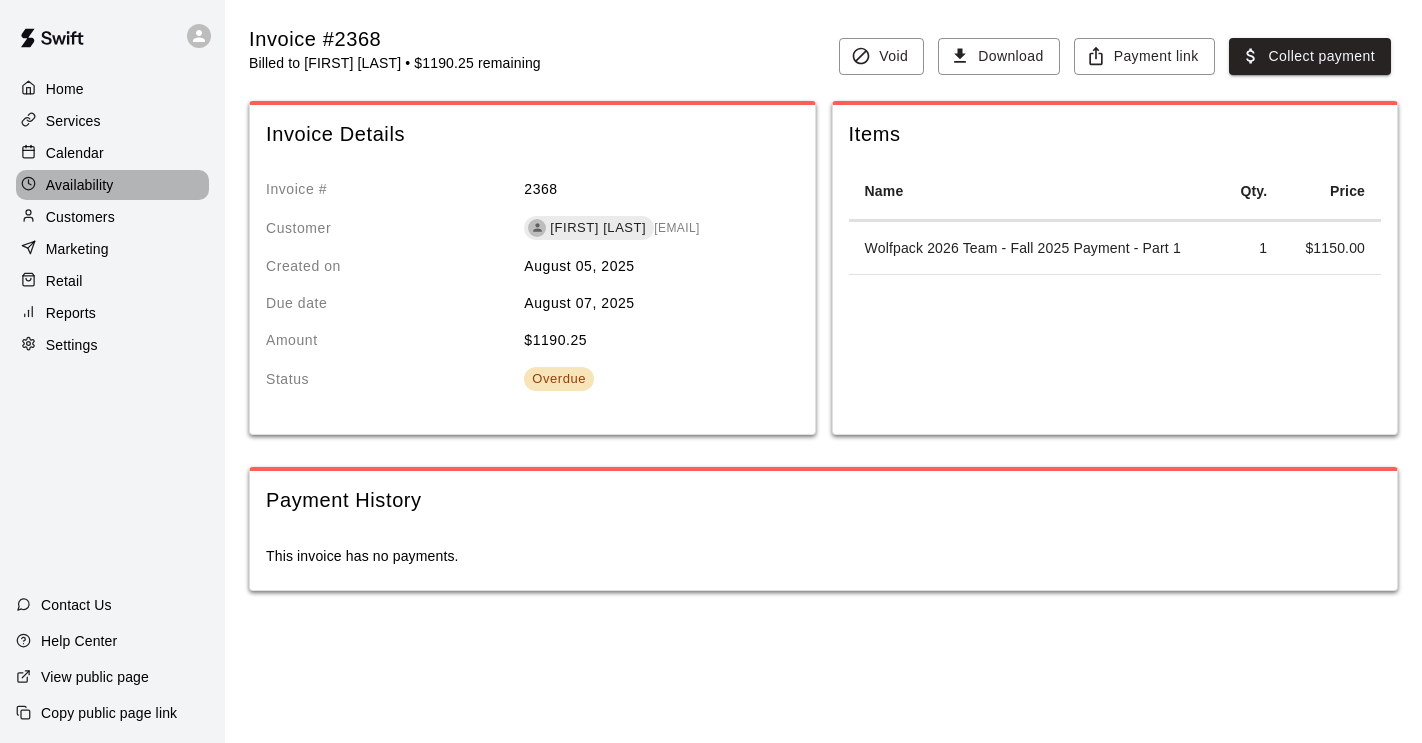 click on "Availability" at bounding box center [112, 185] 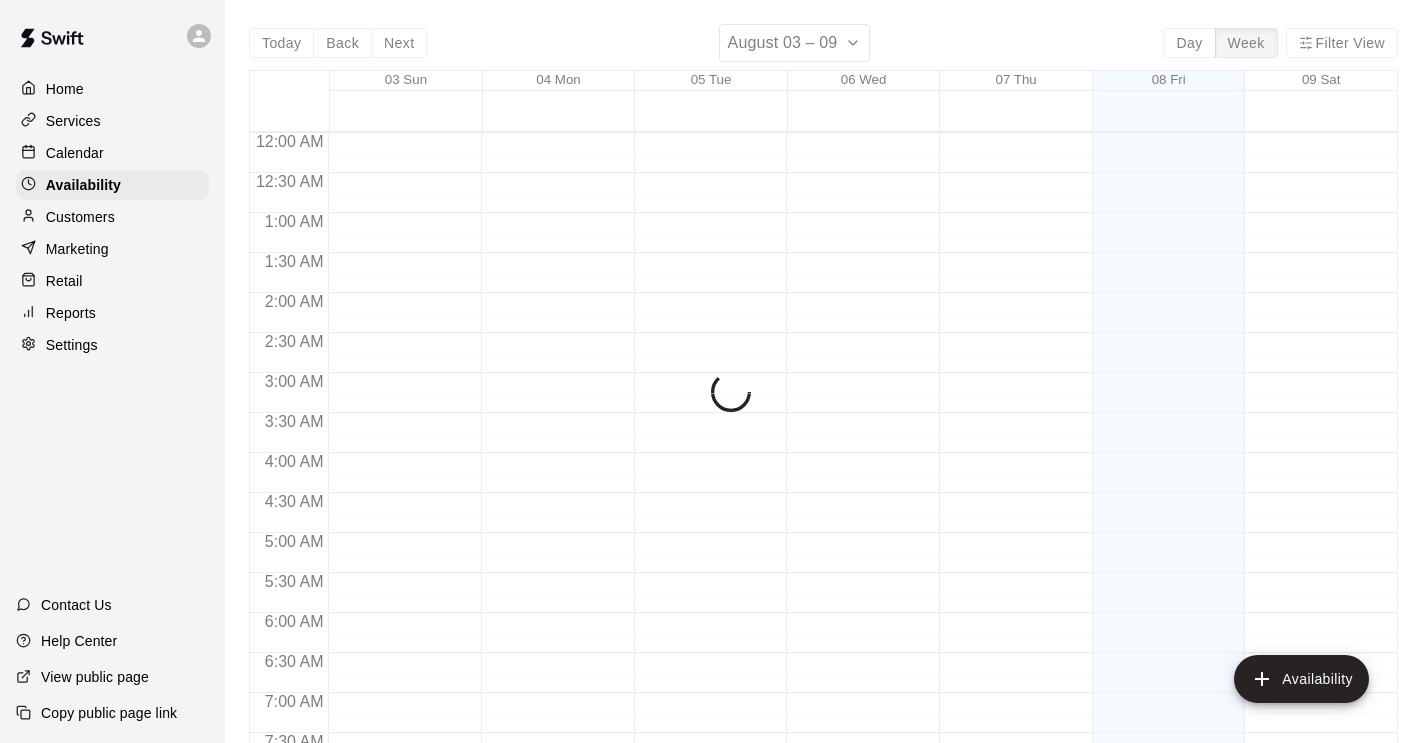 scroll, scrollTop: 1288, scrollLeft: 0, axis: vertical 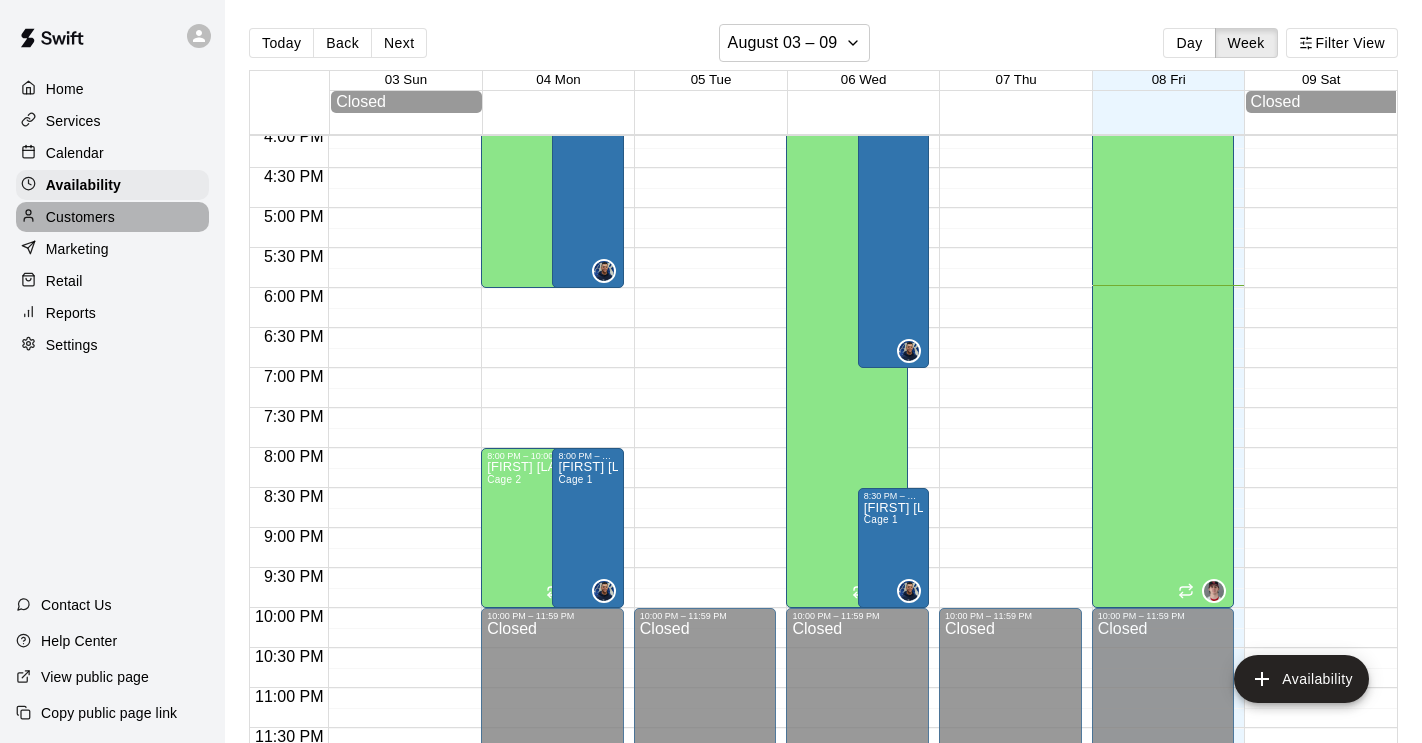 click on "Customers" at bounding box center (80, 217) 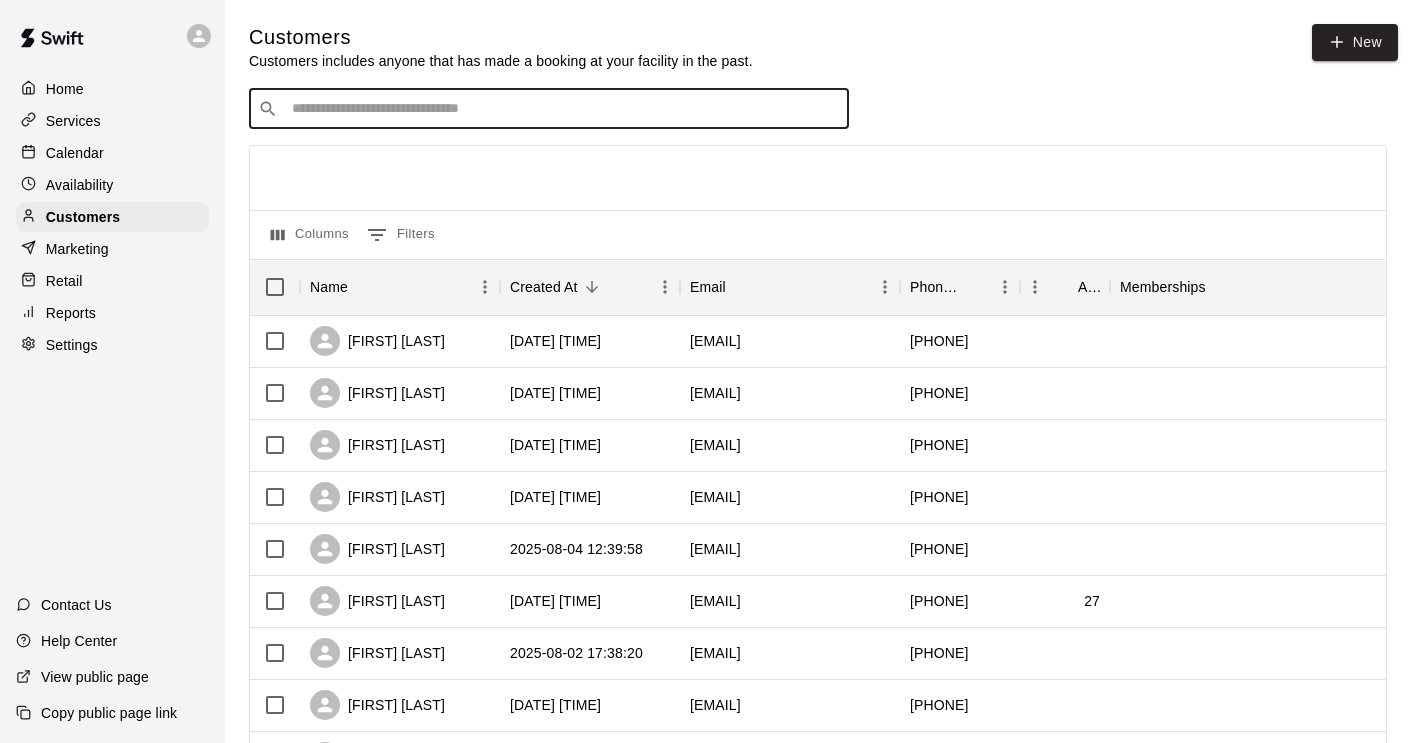 click at bounding box center (563, 109) 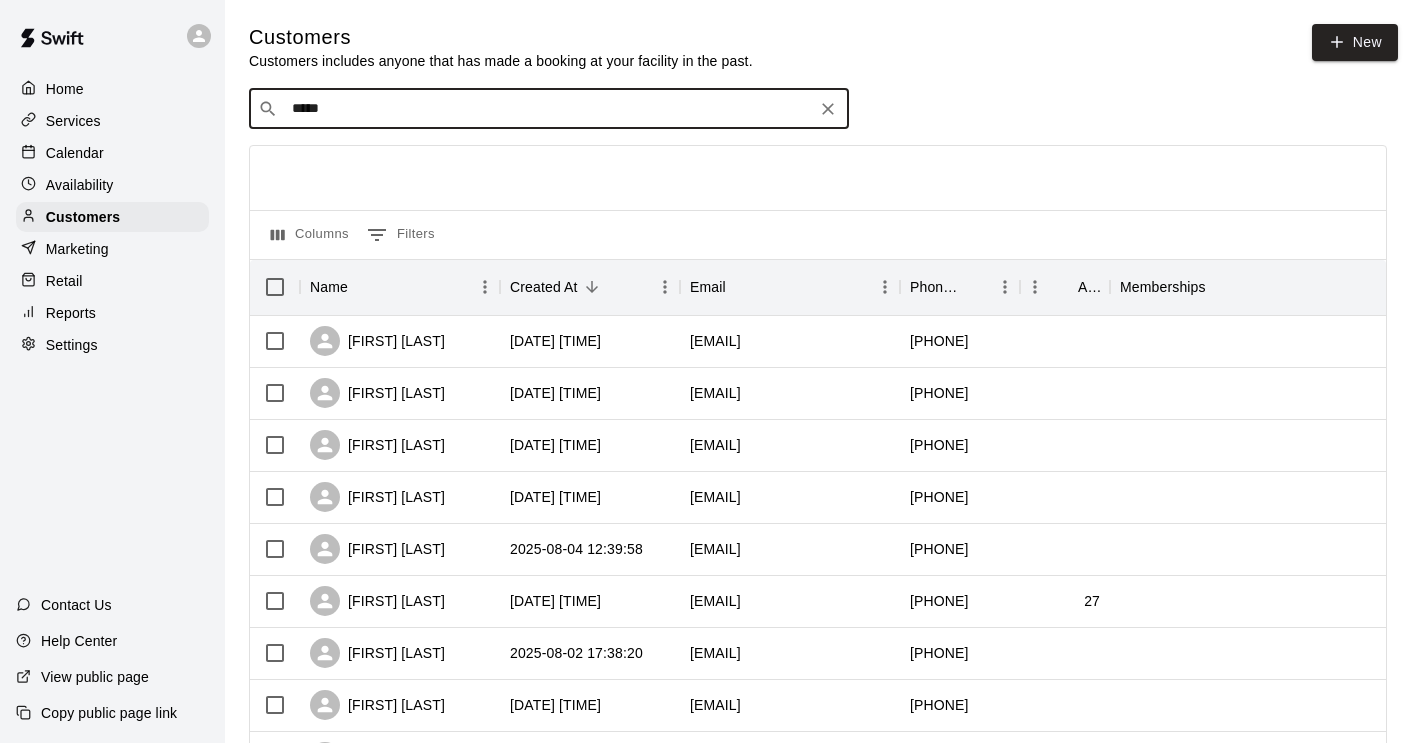 type on "******" 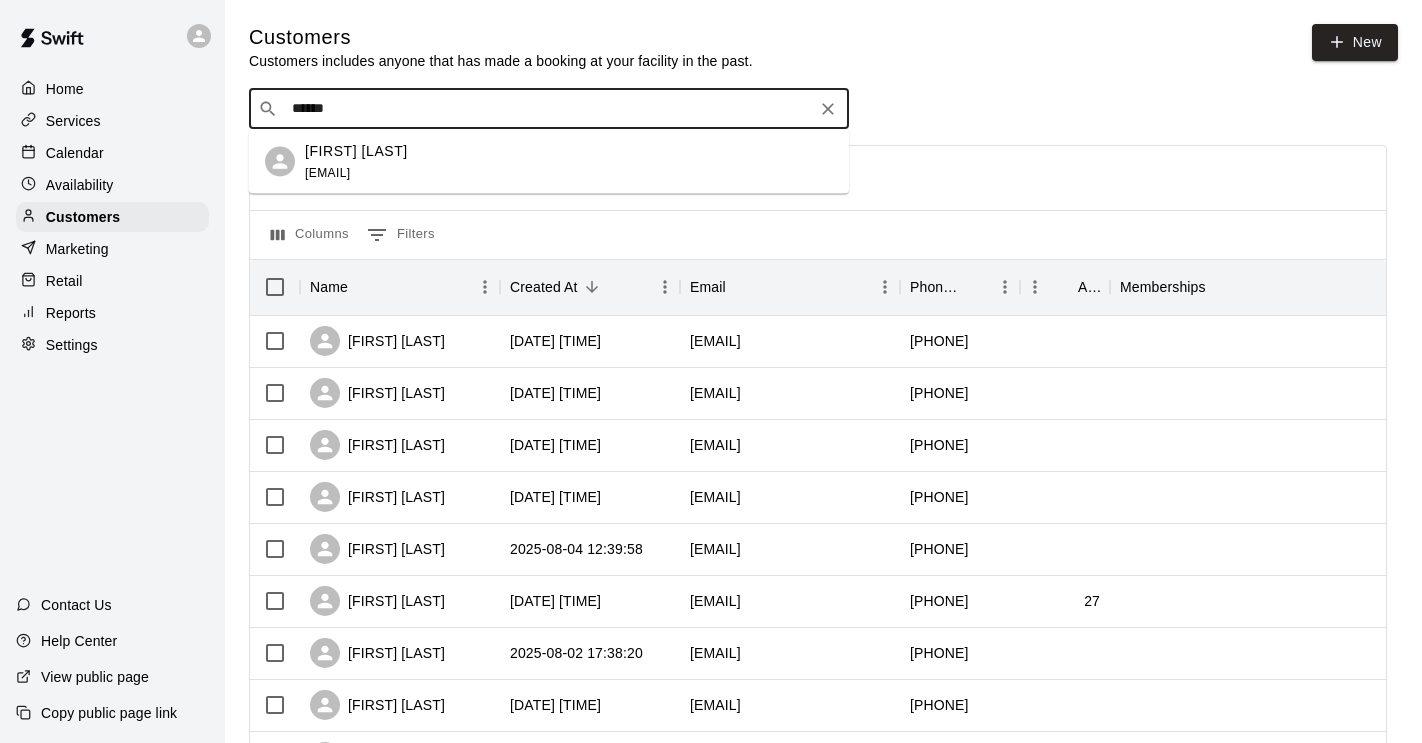 click on "robinson.vt@verizon.net" at bounding box center (327, 172) 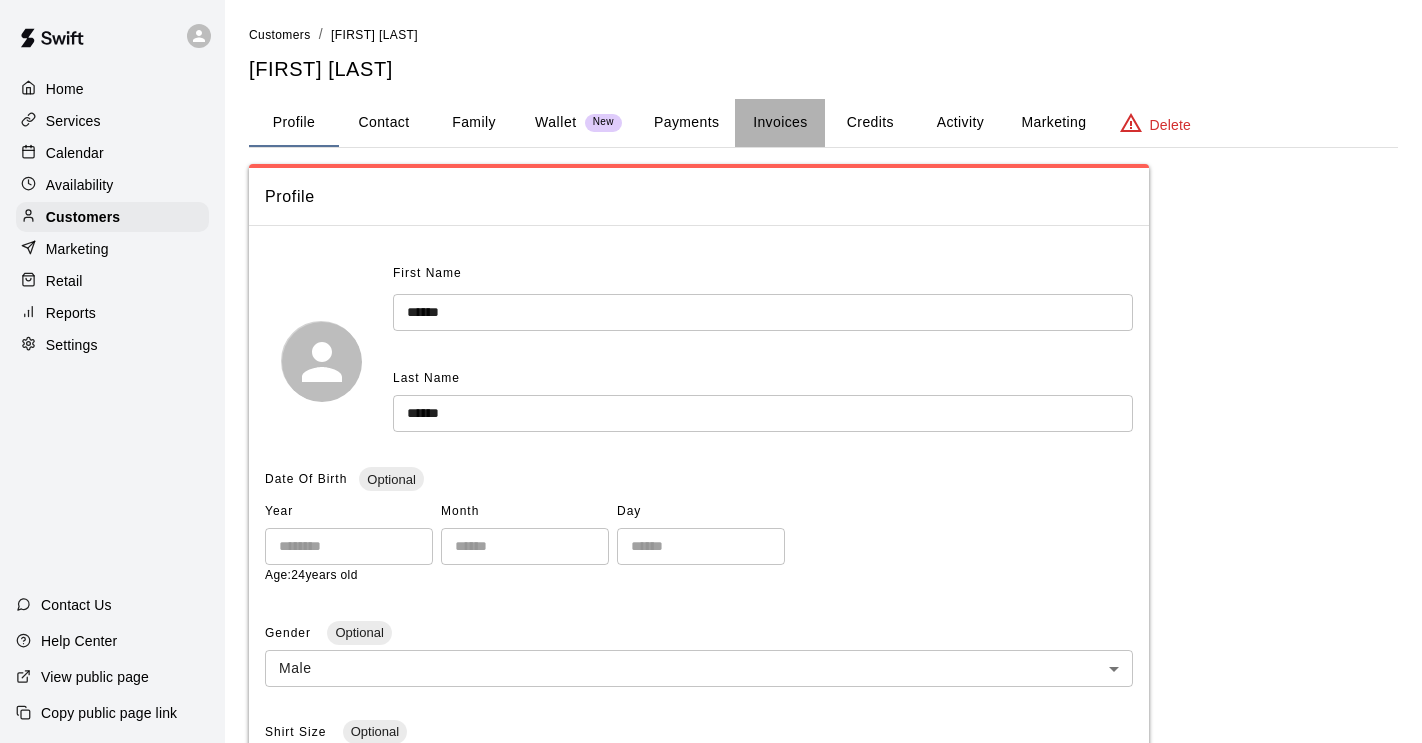 click on "Invoices" at bounding box center (780, 123) 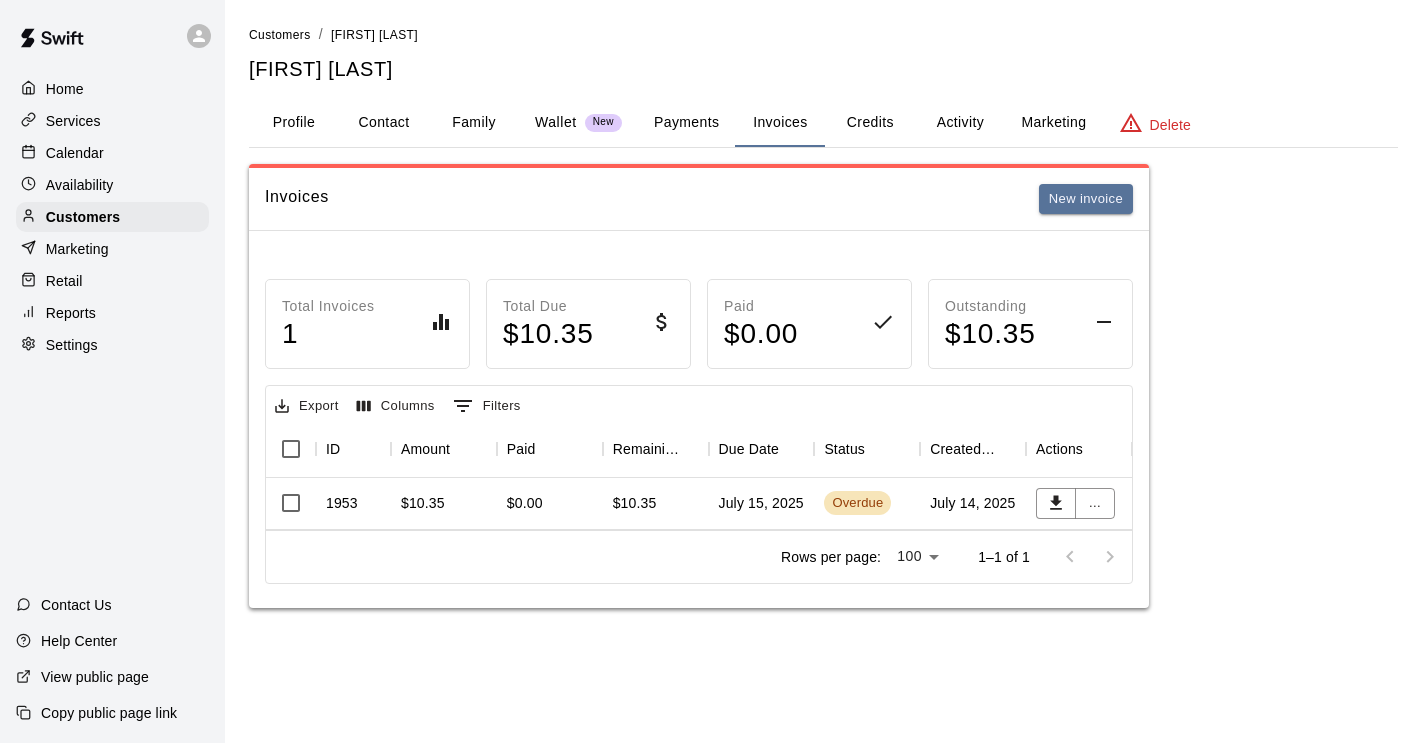 click on "July 15, 2025" at bounding box center [762, 504] 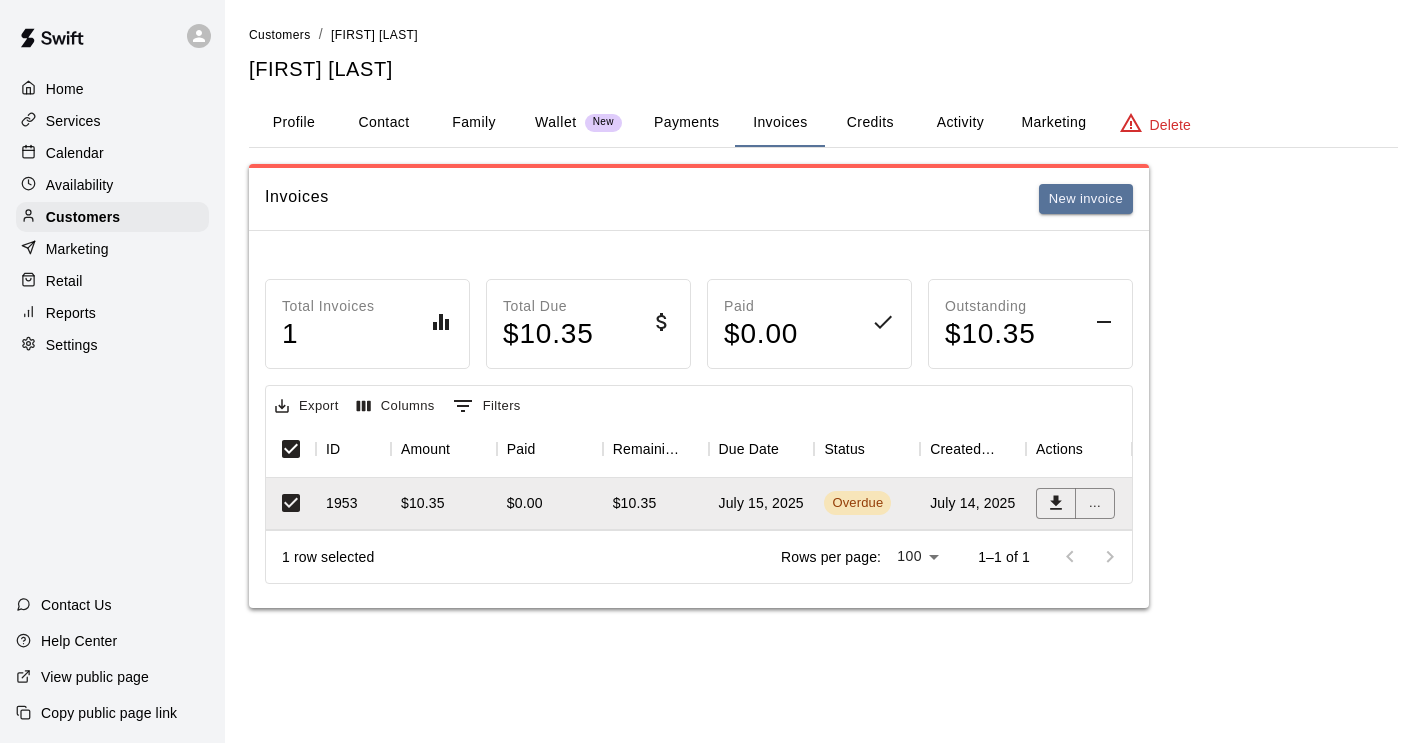 click on "Export" at bounding box center [307, 406] 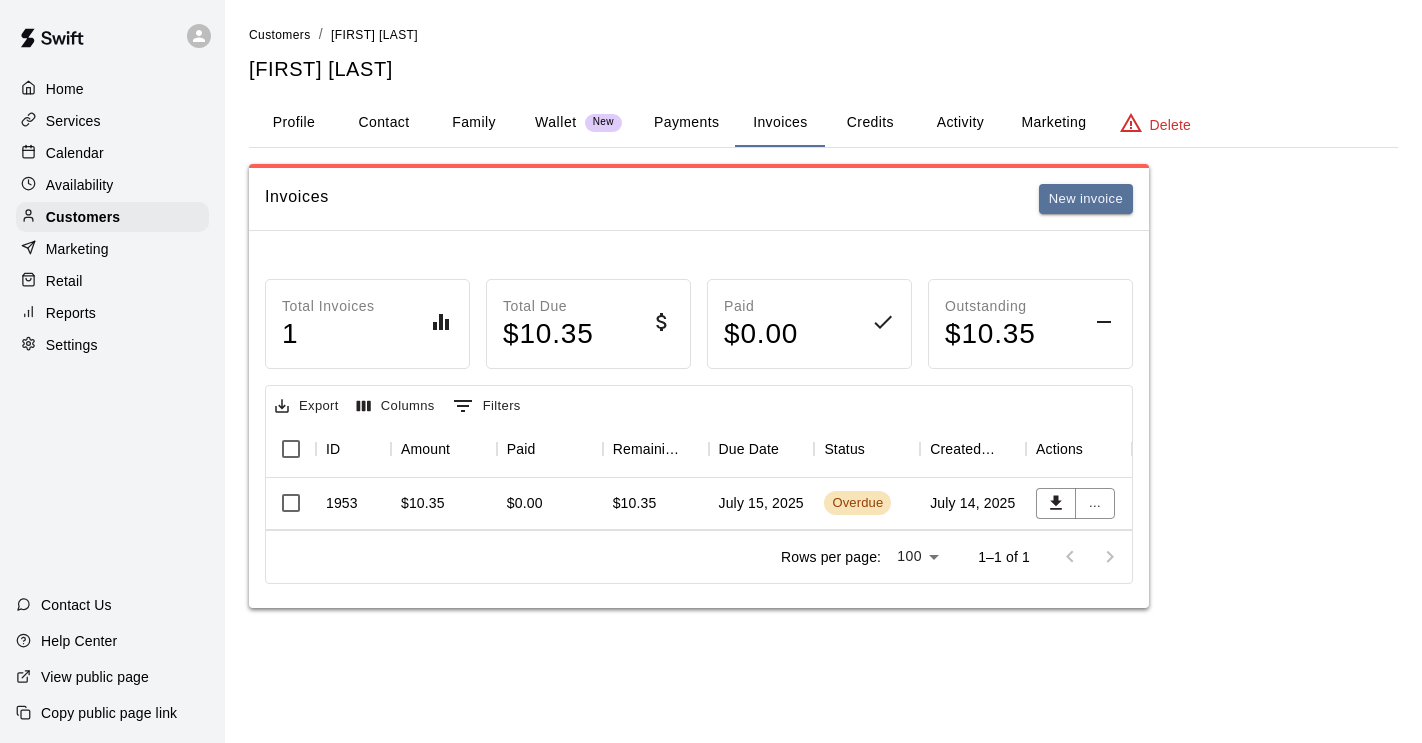 click on "Help Center" at bounding box center (79, 641) 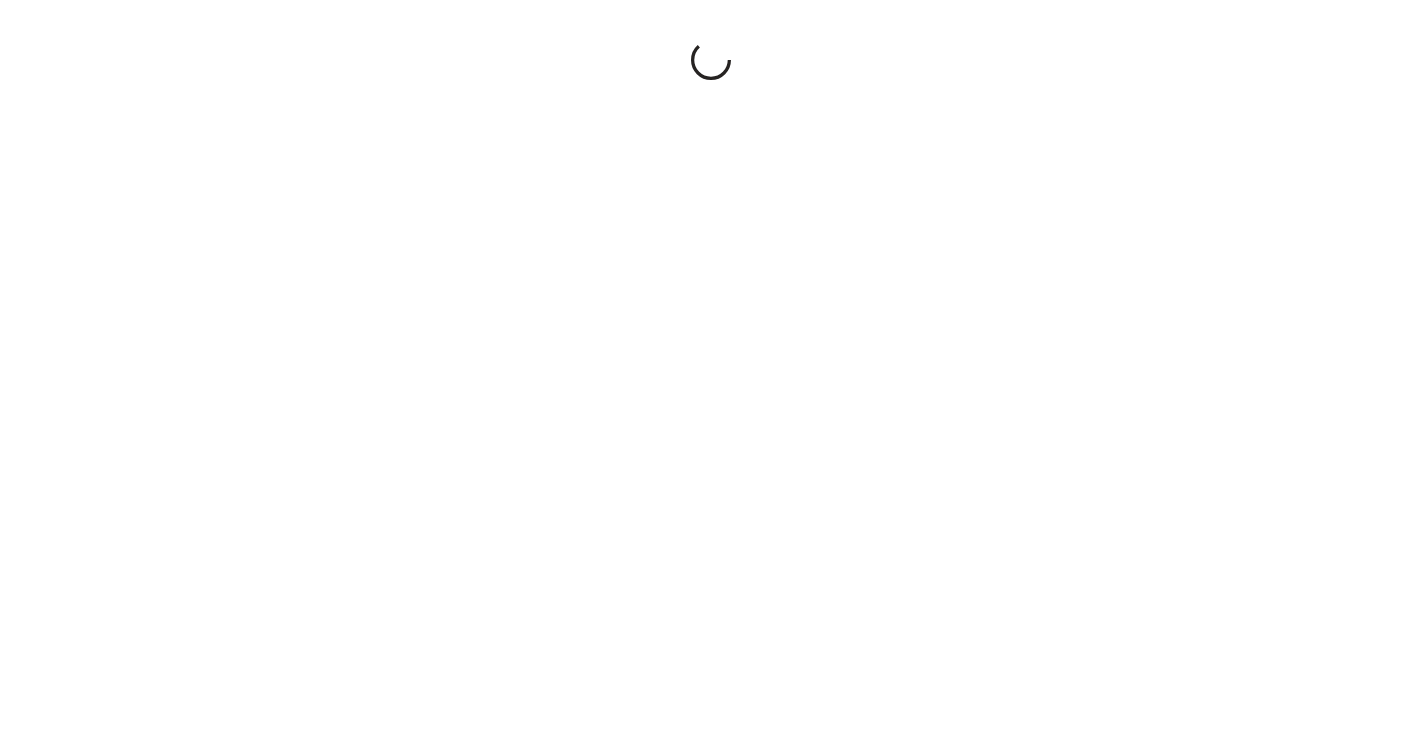 scroll, scrollTop: 0, scrollLeft: 0, axis: both 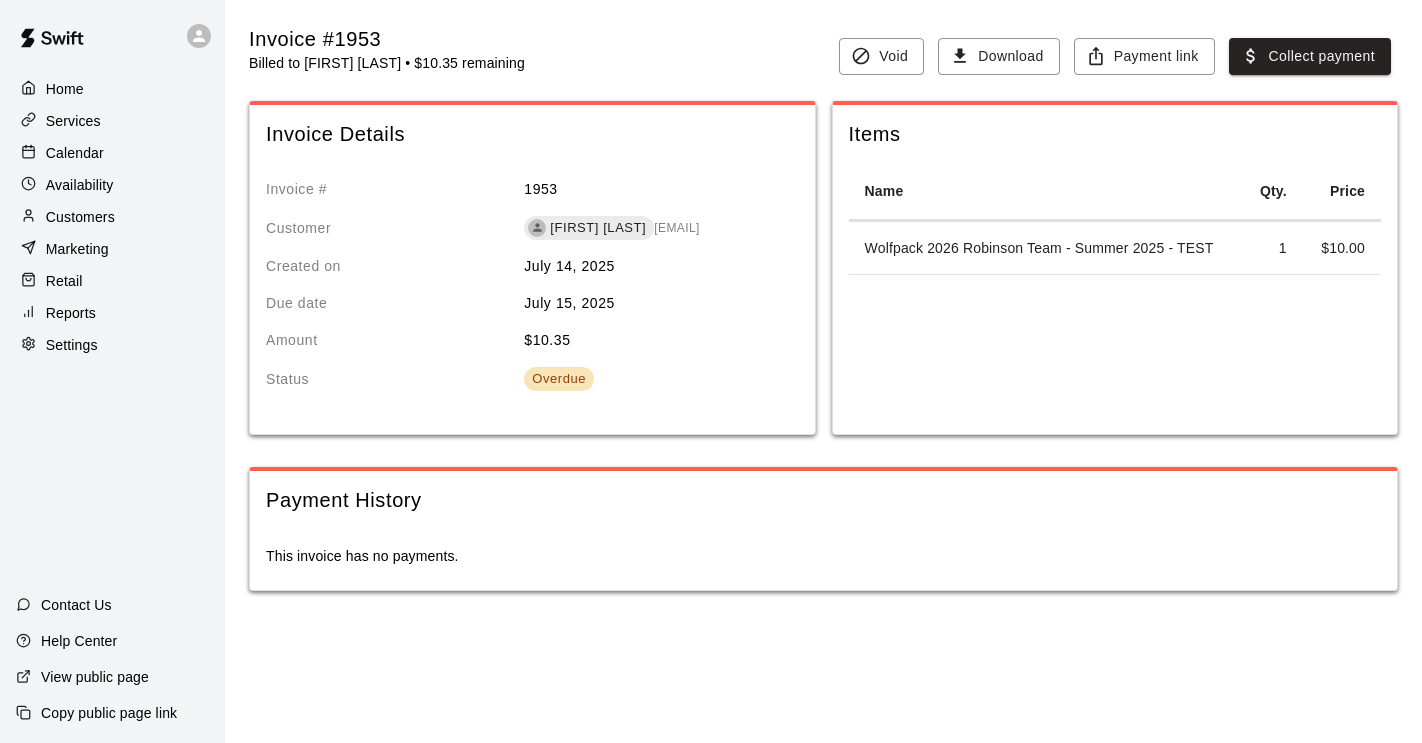 click on "Overdue" at bounding box center [559, 379] 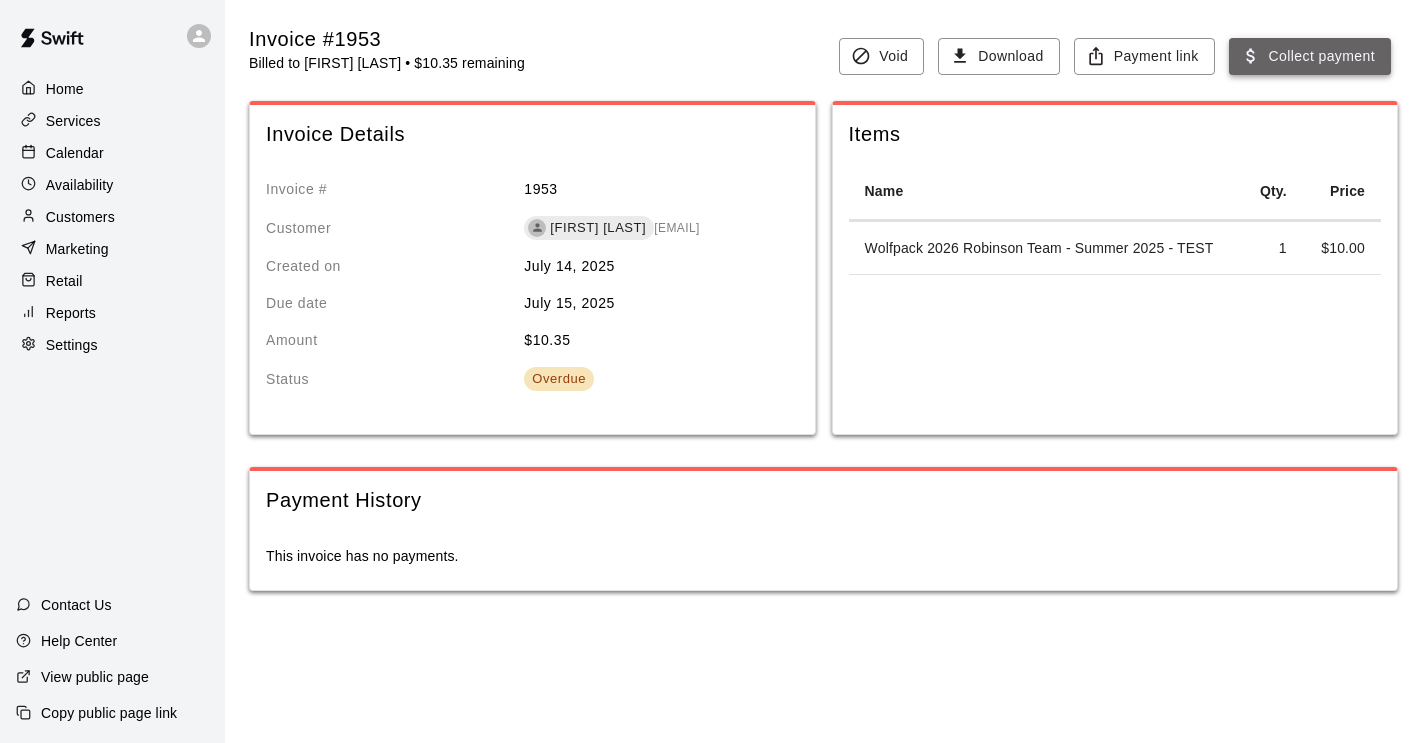 click on "Collect payment" at bounding box center [1310, 56] 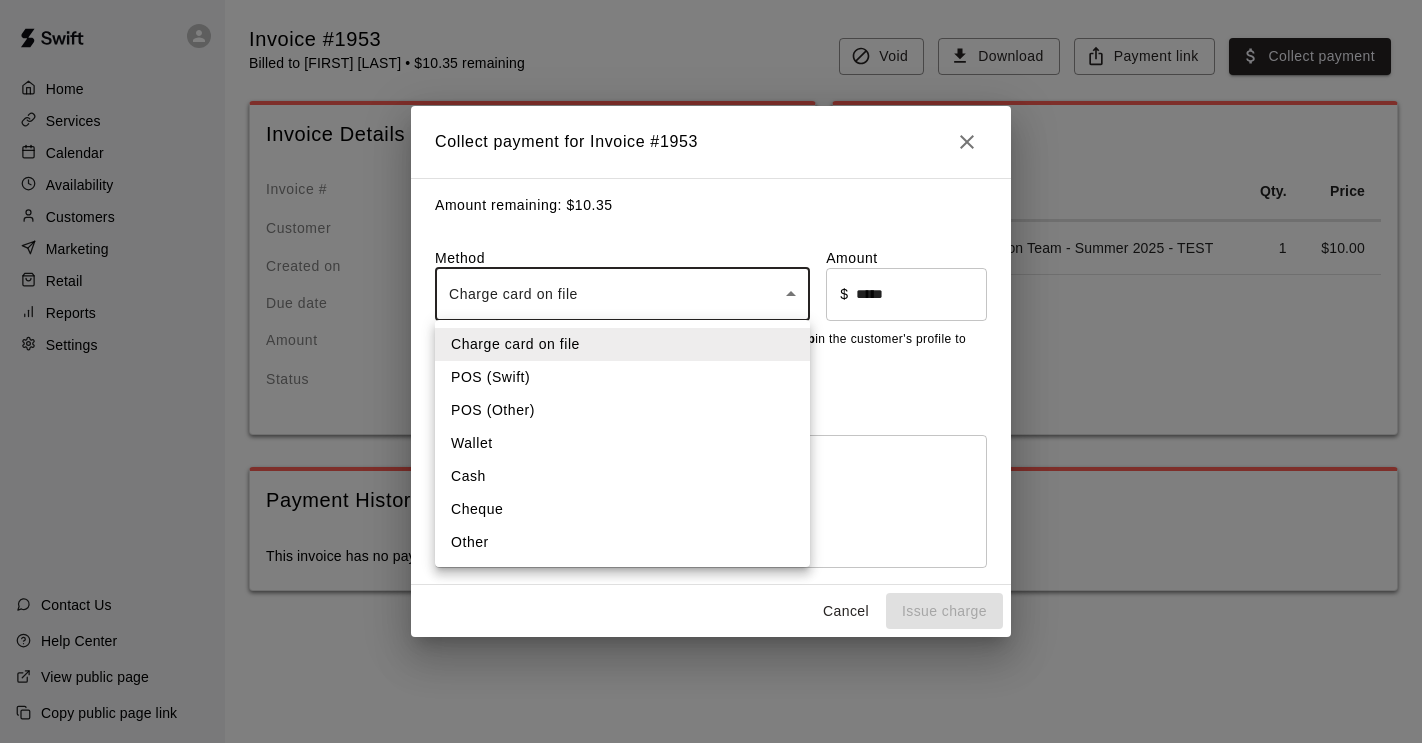 click on "Home Services Calendar Availability Customers Marketing Retail Reports Settings Contact Us Help Center View public page Copy public page link Invoice #1953 Billed to Vicki  Toohig • $10.35 remaining Void Download Payment link Collect payment Invoice Details Invoice # 1953 Customer Vicki  Toohig robinson.vt@verizon.net Created on July 14, 2025 Due date July 15, 2025 Amount $ 10.35 Status Overdue Items Name Qty. Price Wolfpack 2026 Robinson Team - Summer 2025 - TEST 1 $ 10.00 Payment History This invoice has no payments. /invoices/1953 Collect payment for Invoice # 1953 Amount remaining: $ 10.35 Method Charge card on file **** ​ Amount ​ $ ***** ​ No cards on file. Visit the   Cards section under the Payments tab  in the customer's profile to add a card. Visit profile Notes Optional * ​ Cancel Issue charge Charge card on file POS (Swift) POS (Other) Wallet Cash Cheque Other" at bounding box center [711, 315] 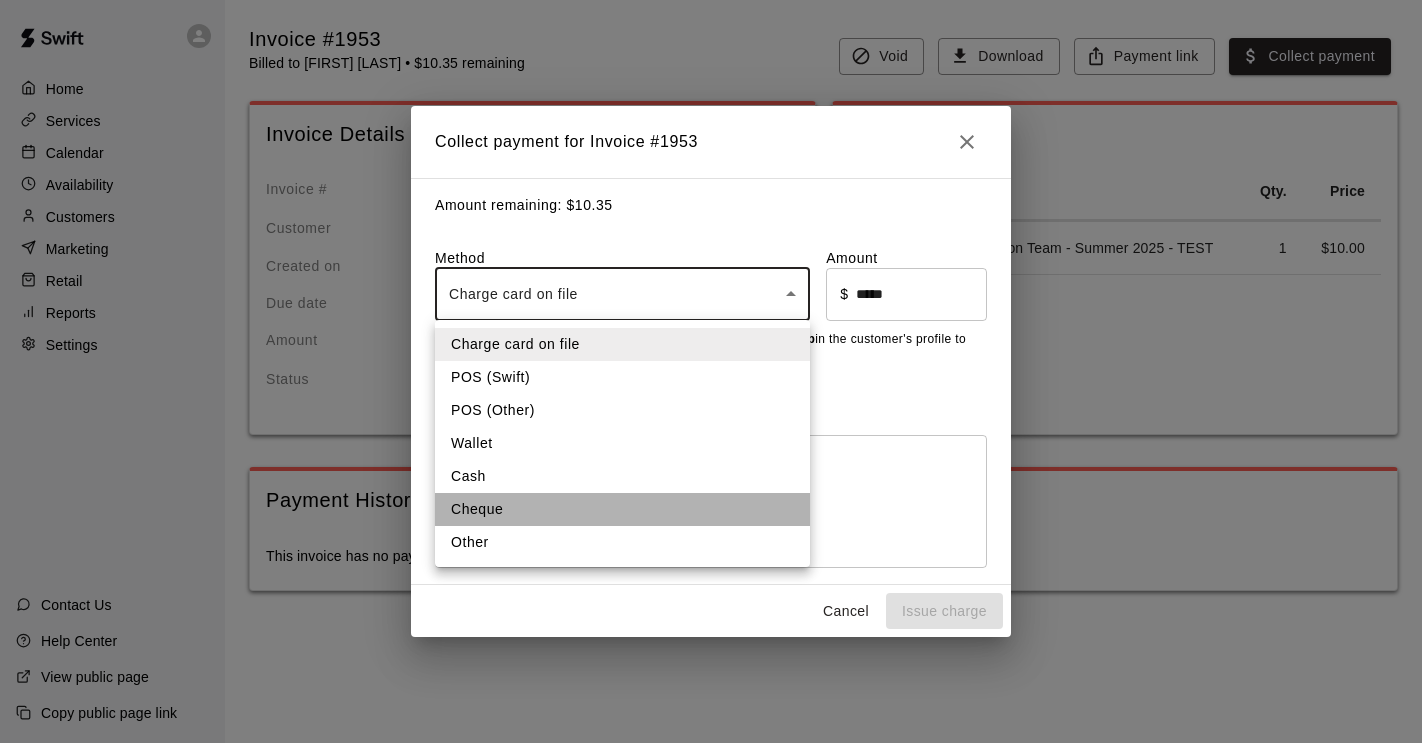 click on "Cheque" at bounding box center (622, 509) 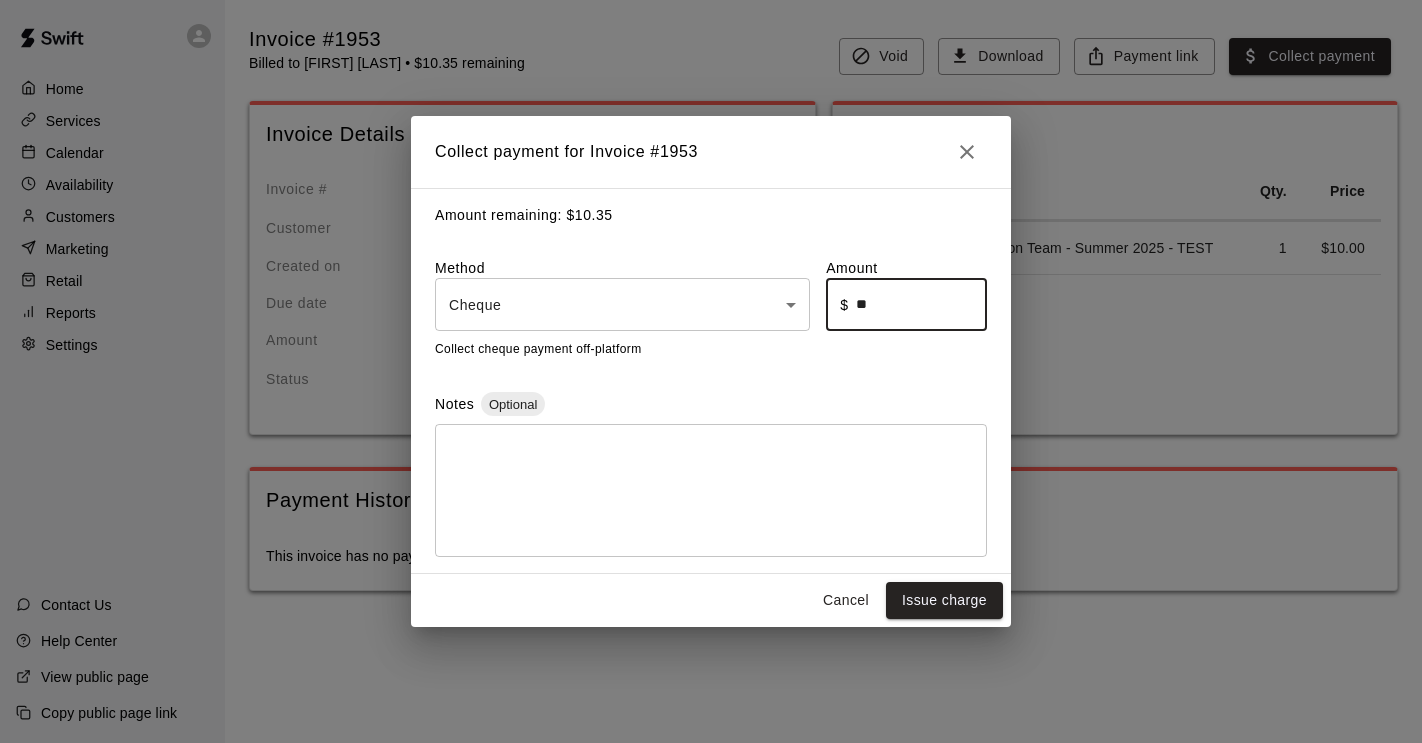 type on "****" 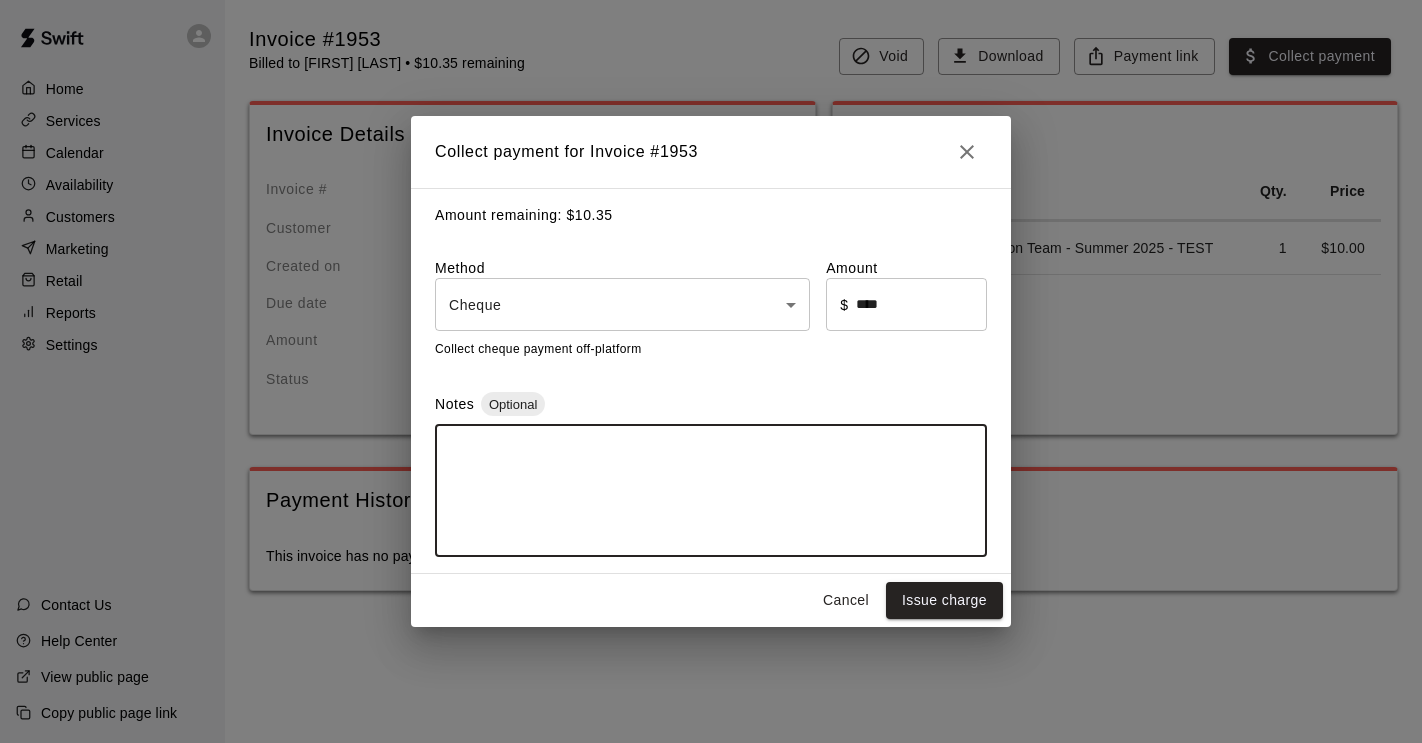 click 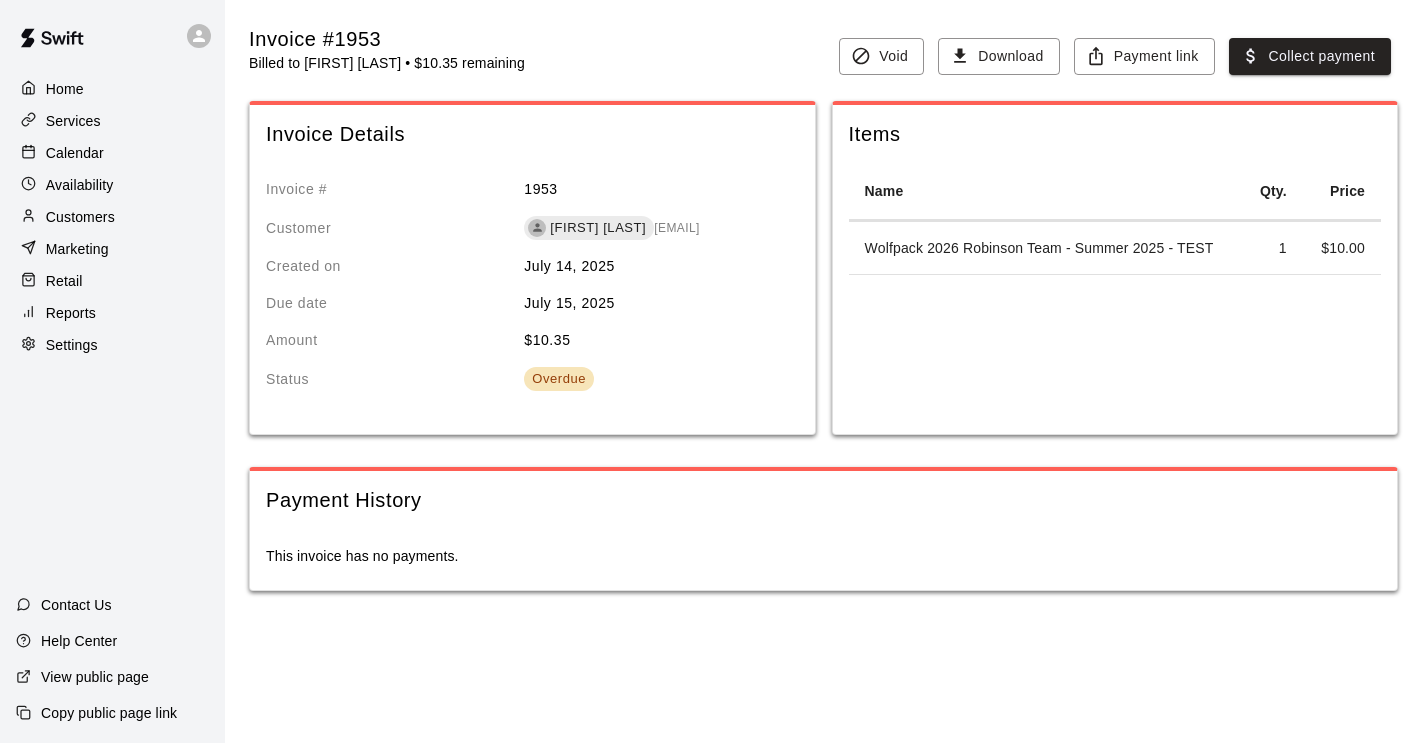click on "Invoice #1953 Billed to Vicki  Toohig • $10.35 remaining Void Download Payment link Collect payment Invoice Details Invoice # 1953 Customer Vicki  Toohig robinson.vt@verizon.net Created on July 14, 2025 Due date July 15, 2025 Amount $ 10.35 Status Overdue Items Name Qty. Price Wolfpack 2026 Robinson Team - Summer 2025 - TEST 1 $ 10.00 Payment History This invoice has no payments." at bounding box center [823, 323] 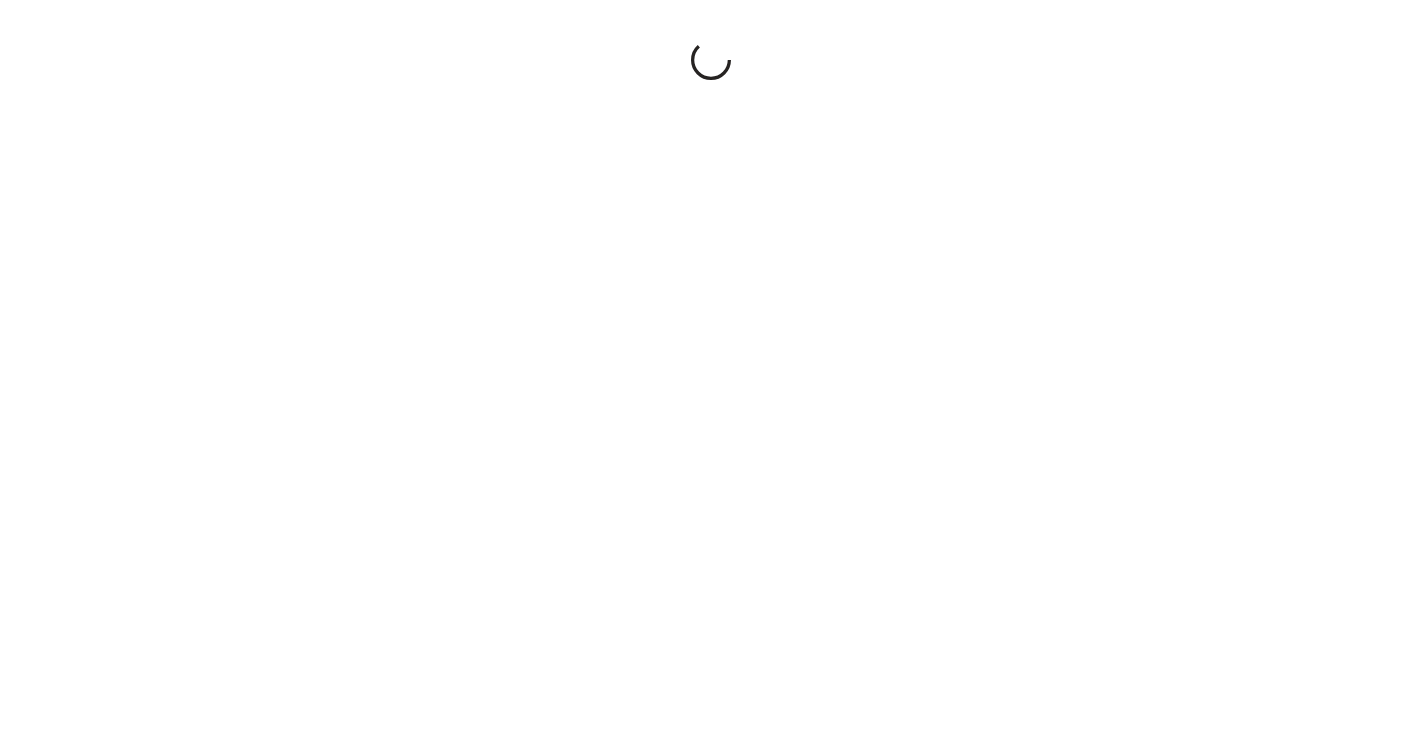 scroll, scrollTop: 0, scrollLeft: 0, axis: both 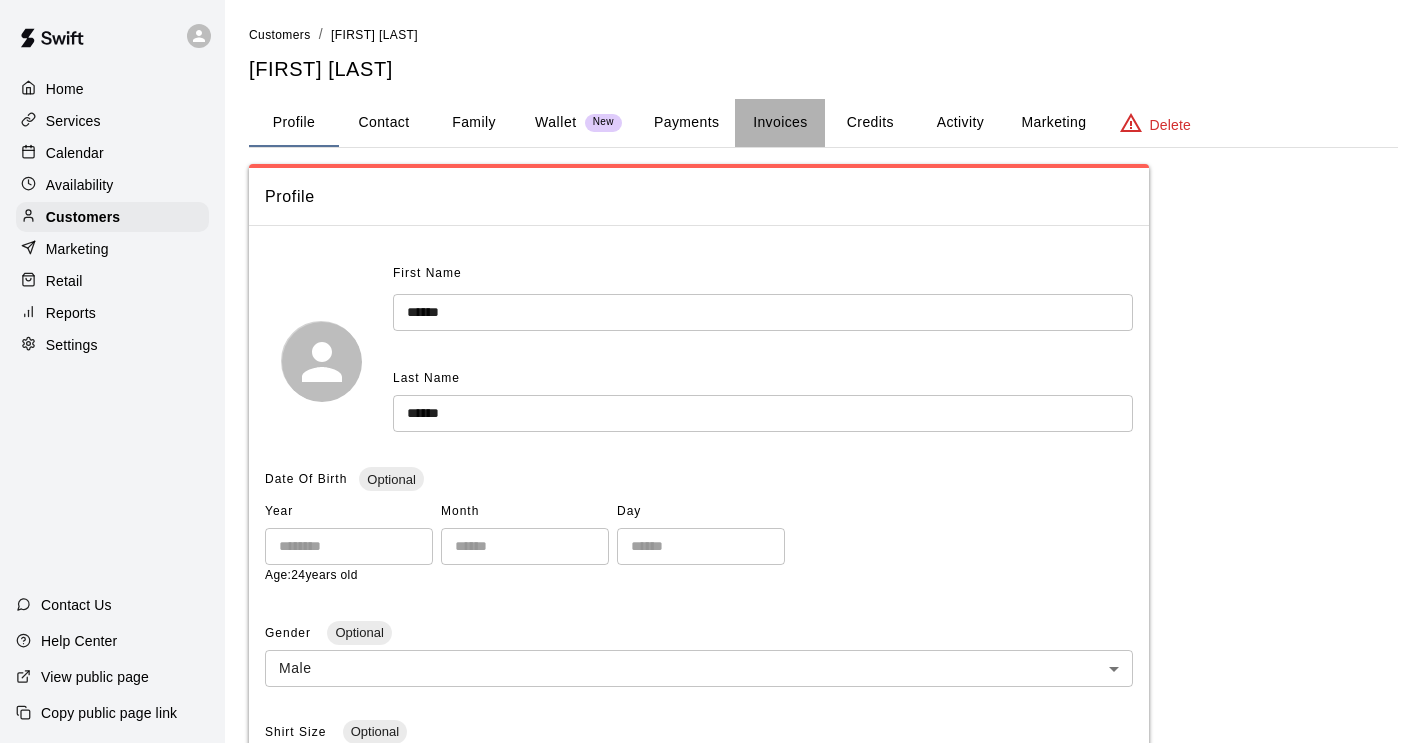 click on "Invoices" at bounding box center [780, 123] 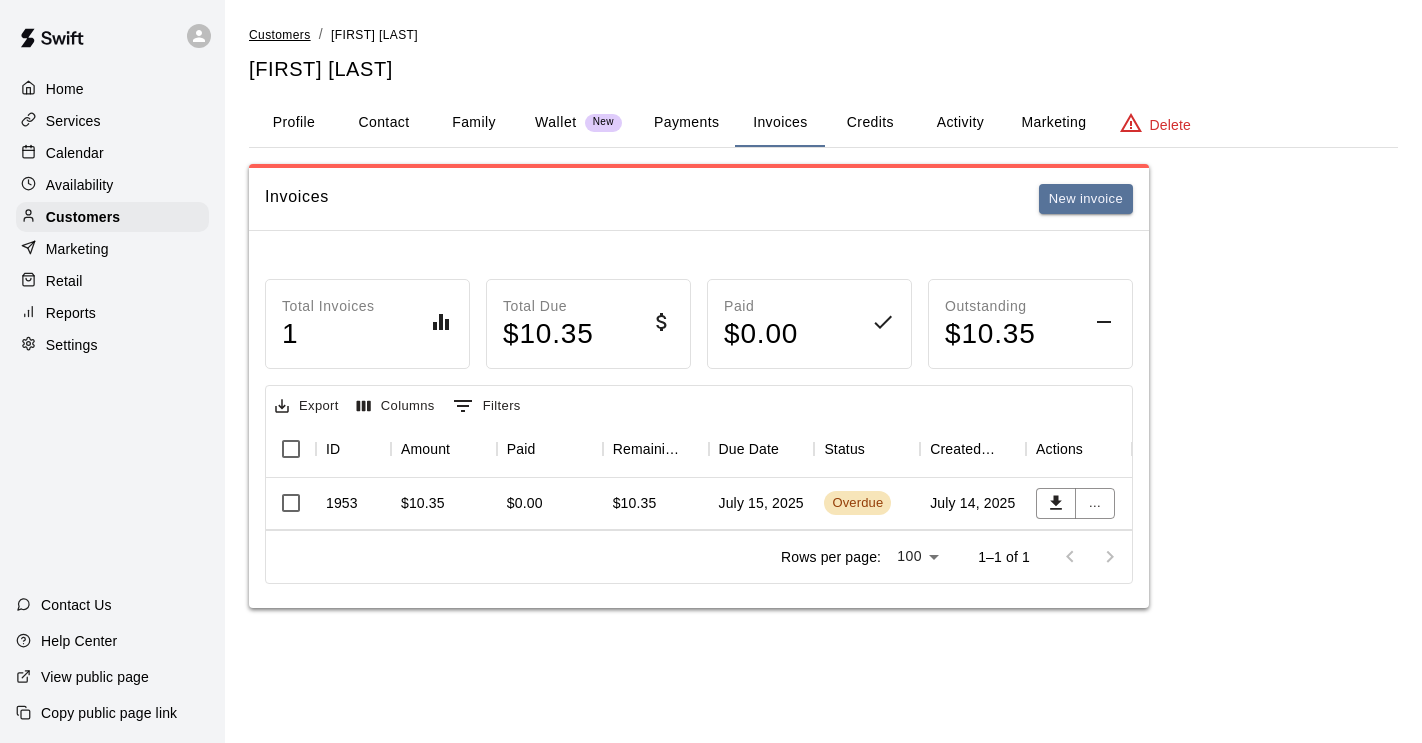click on "Customers" at bounding box center [280, 35] 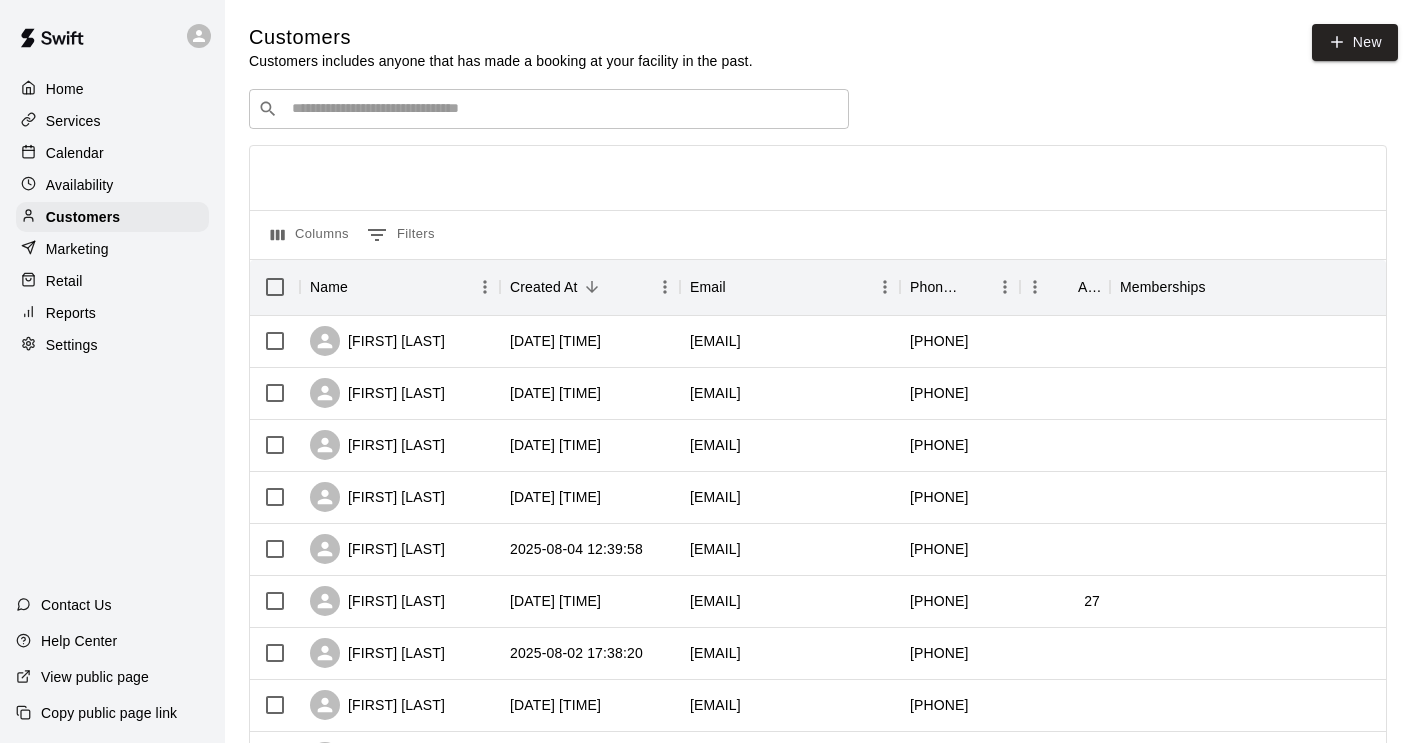 click at bounding box center [563, 109] 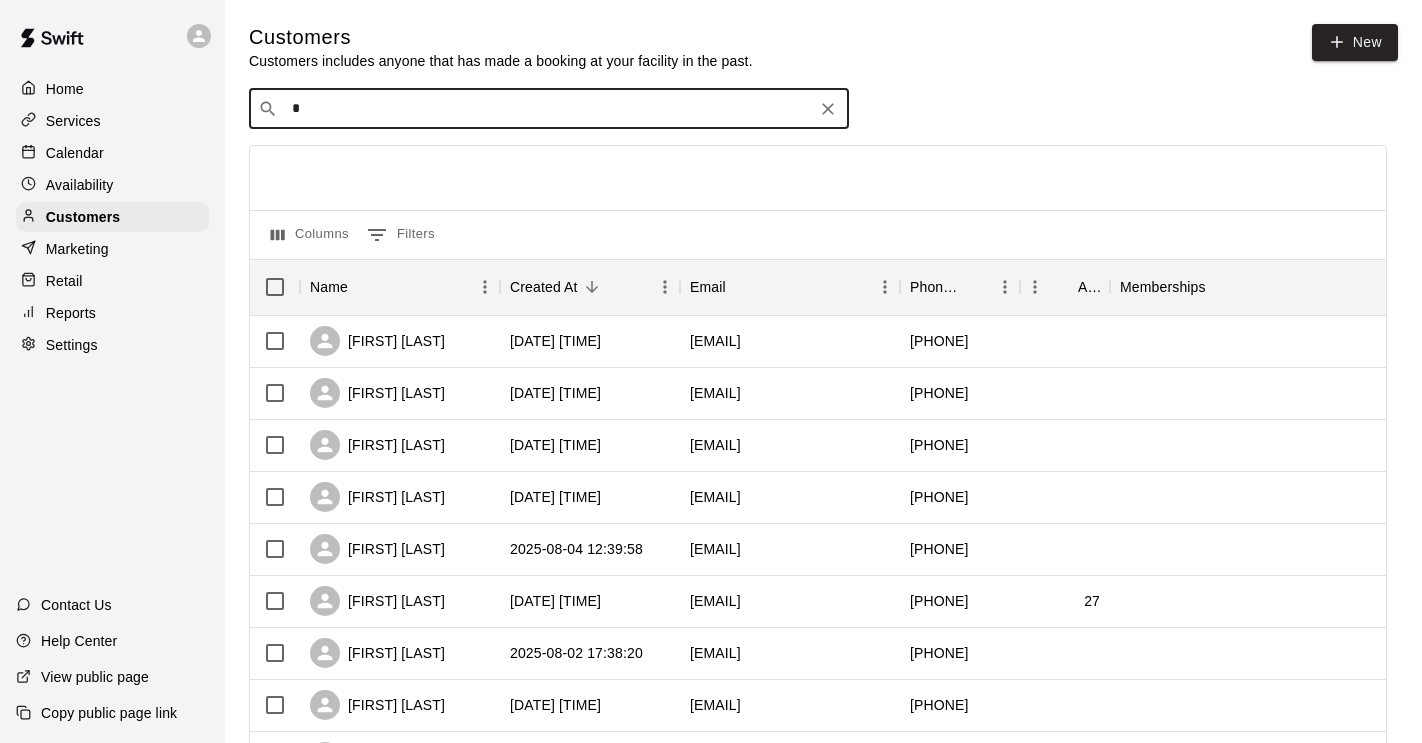 type on "**" 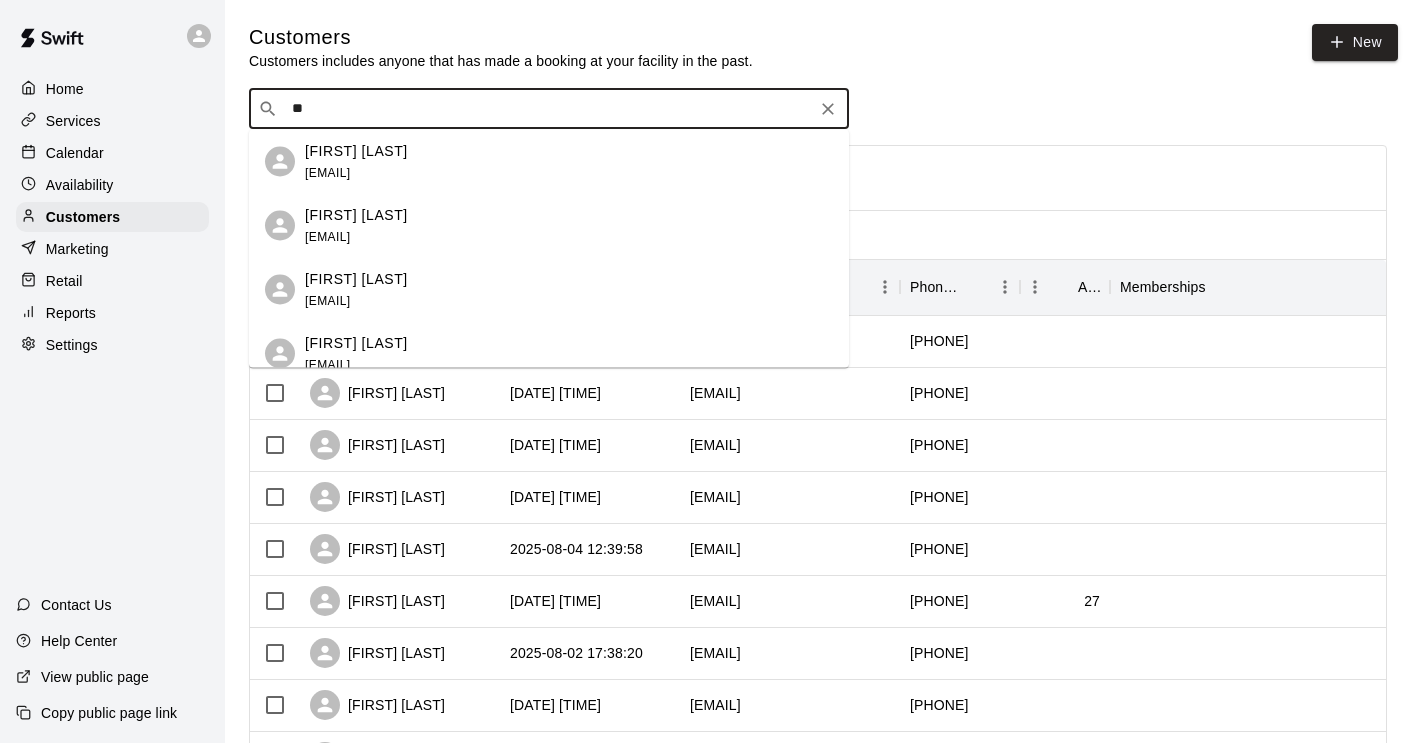 click on "Brad Shinavar bradshinavar@gmail.com" at bounding box center (356, 289) 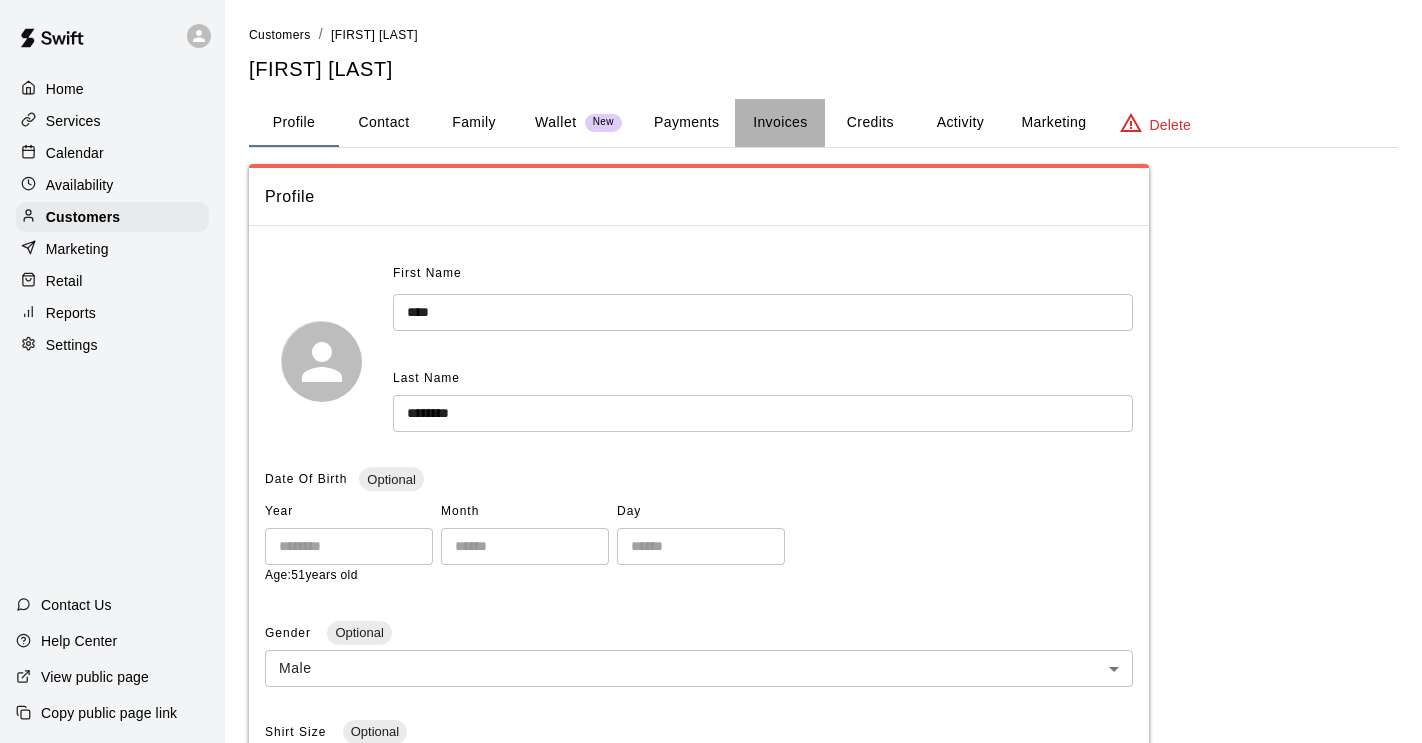 click on "Invoices" at bounding box center [780, 123] 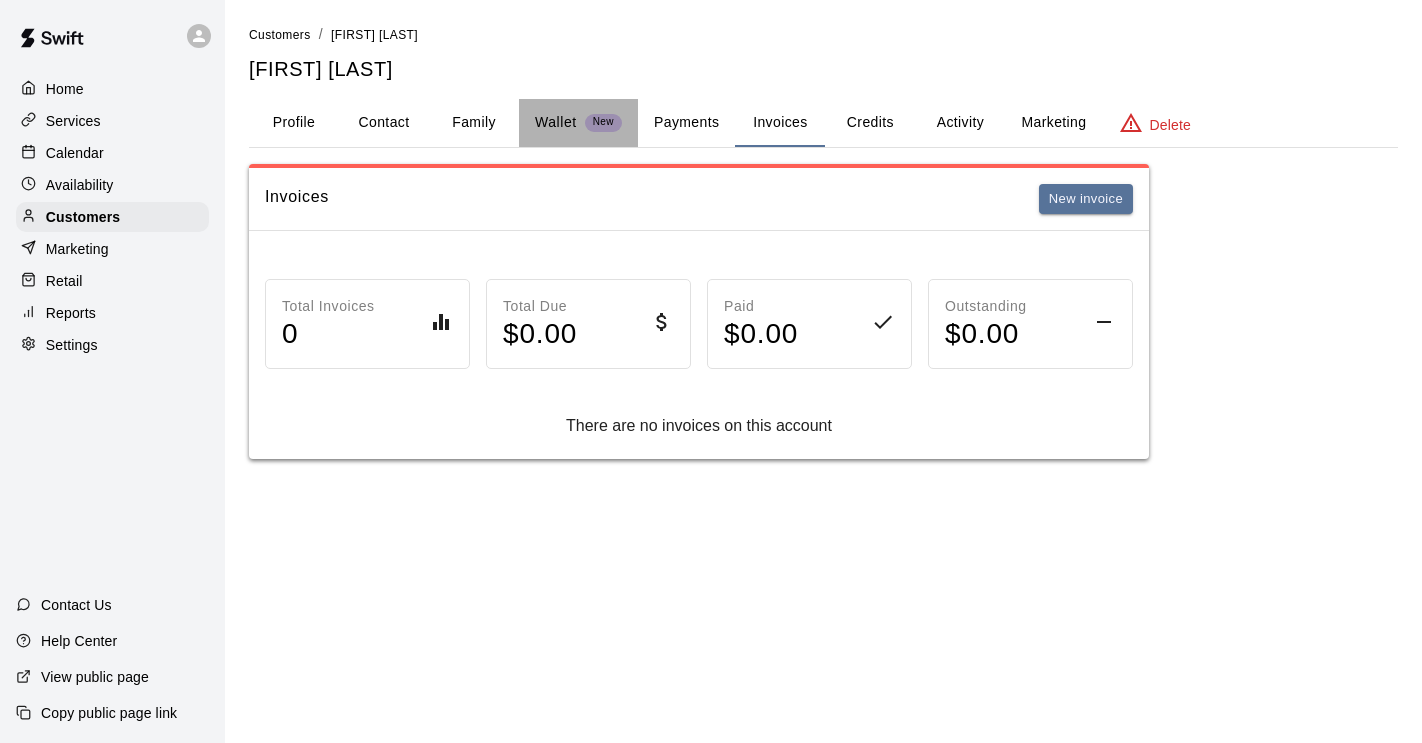 click on "Wallet" at bounding box center [556, 122] 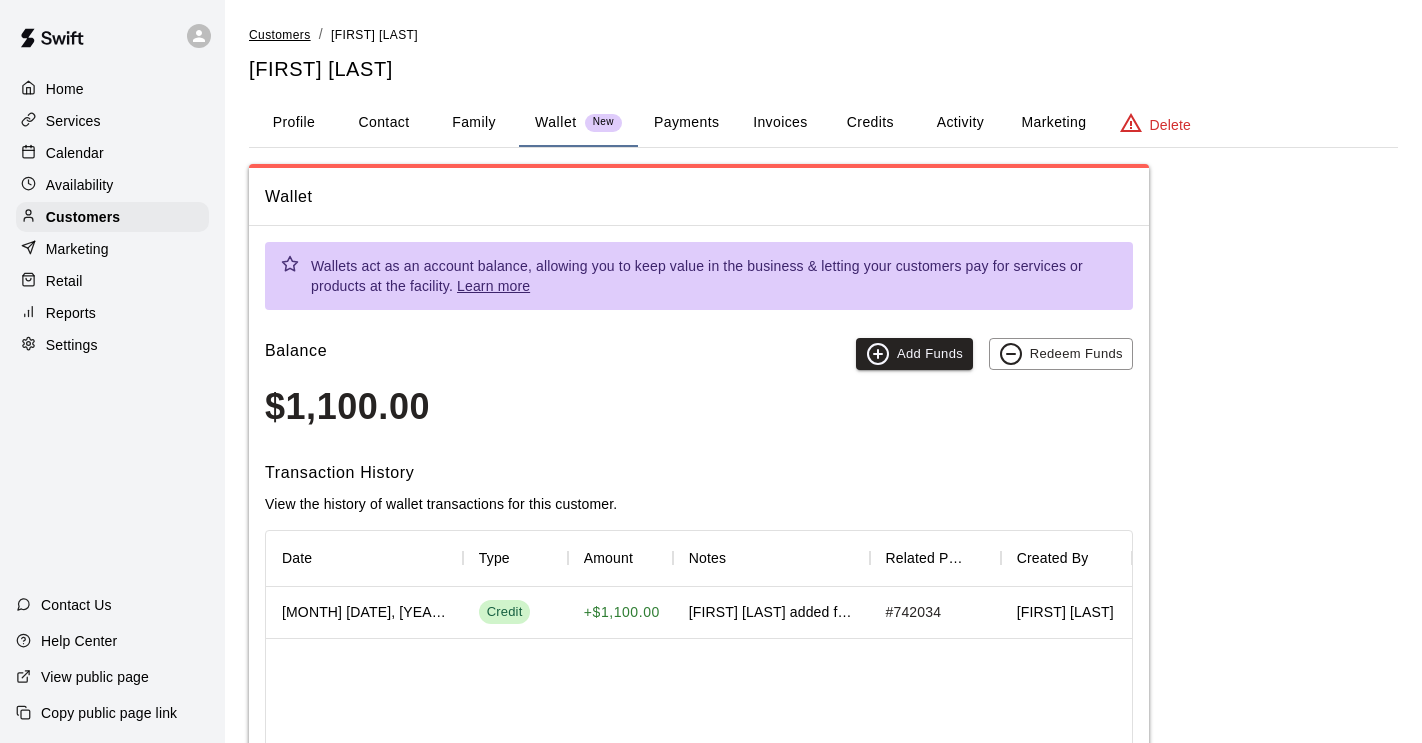 click on "Customers" at bounding box center [280, 35] 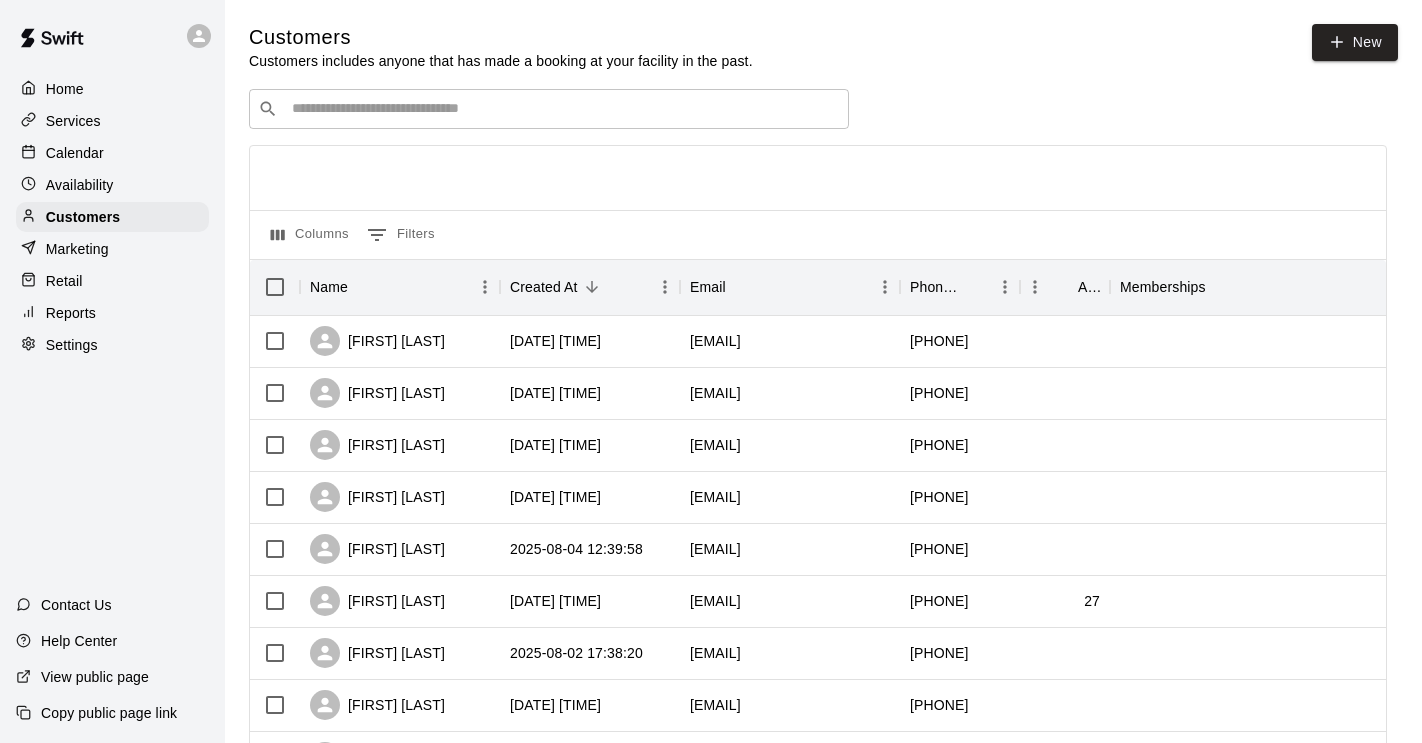 click on "​ ​" at bounding box center [549, 109] 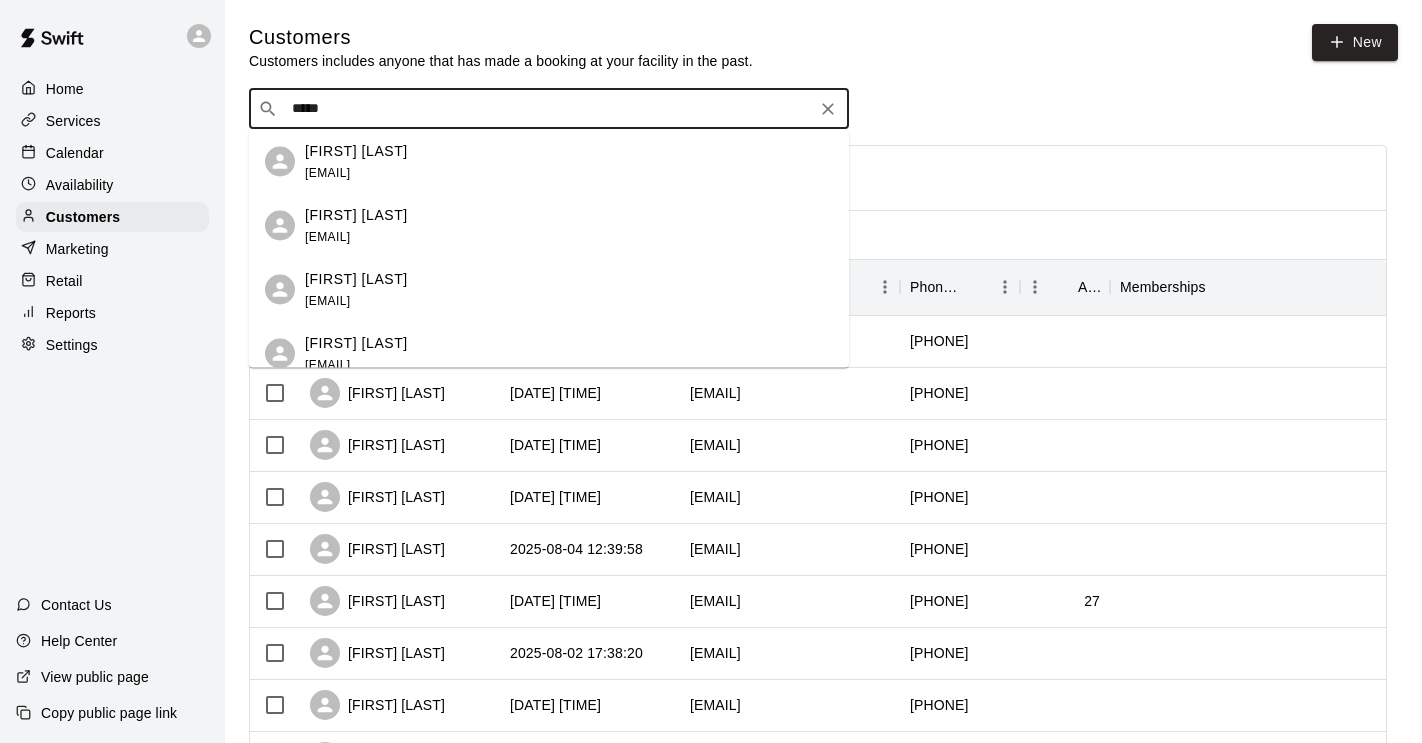 type on "******" 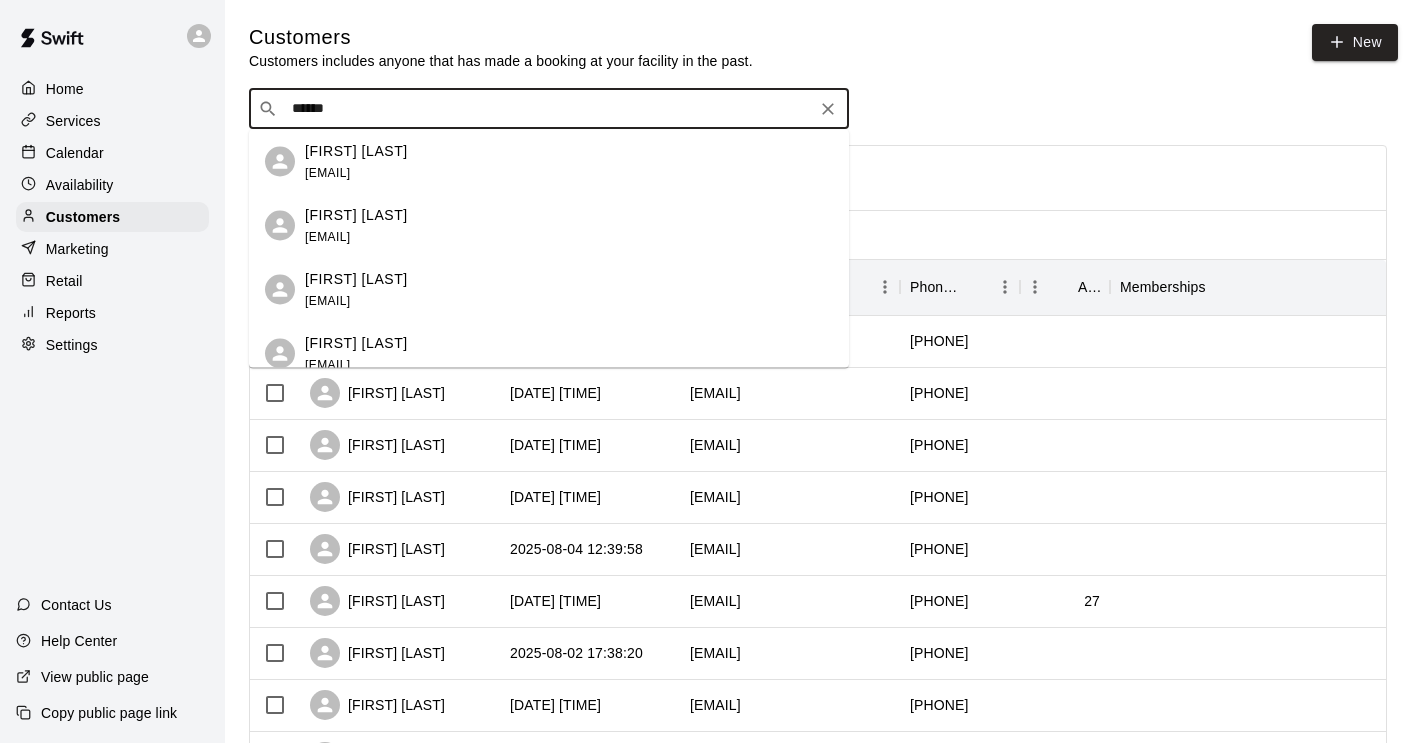 click on "Robert Miller" at bounding box center [356, 342] 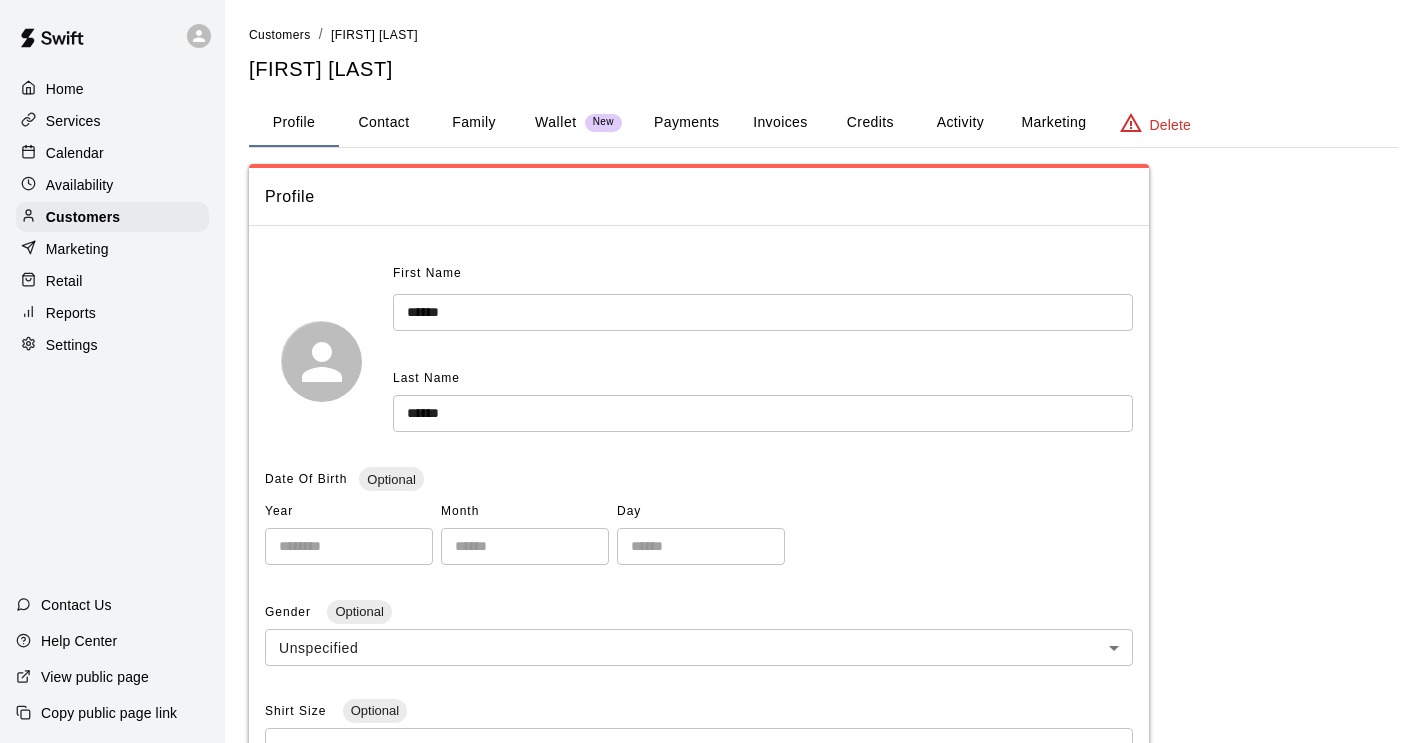 click on "Invoices" at bounding box center (780, 123) 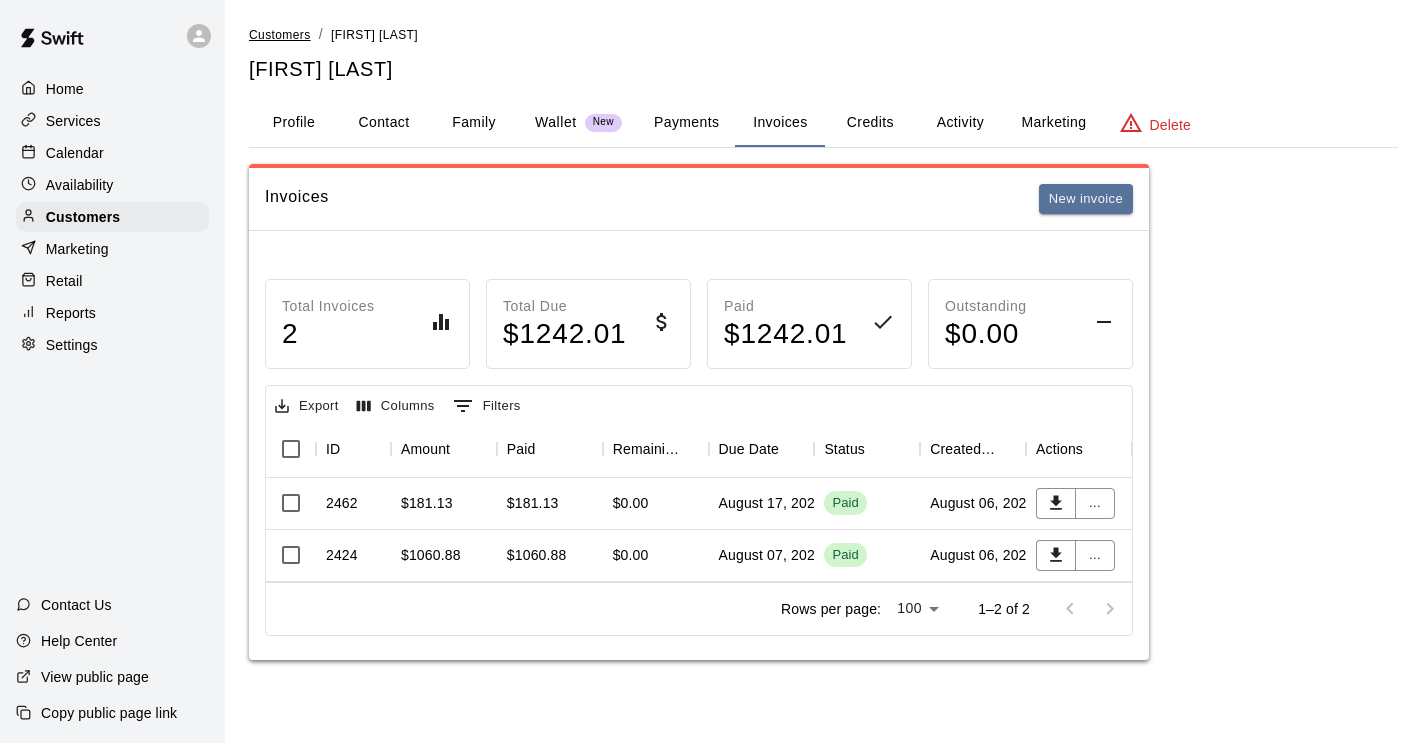 click on "Customers" at bounding box center (280, 35) 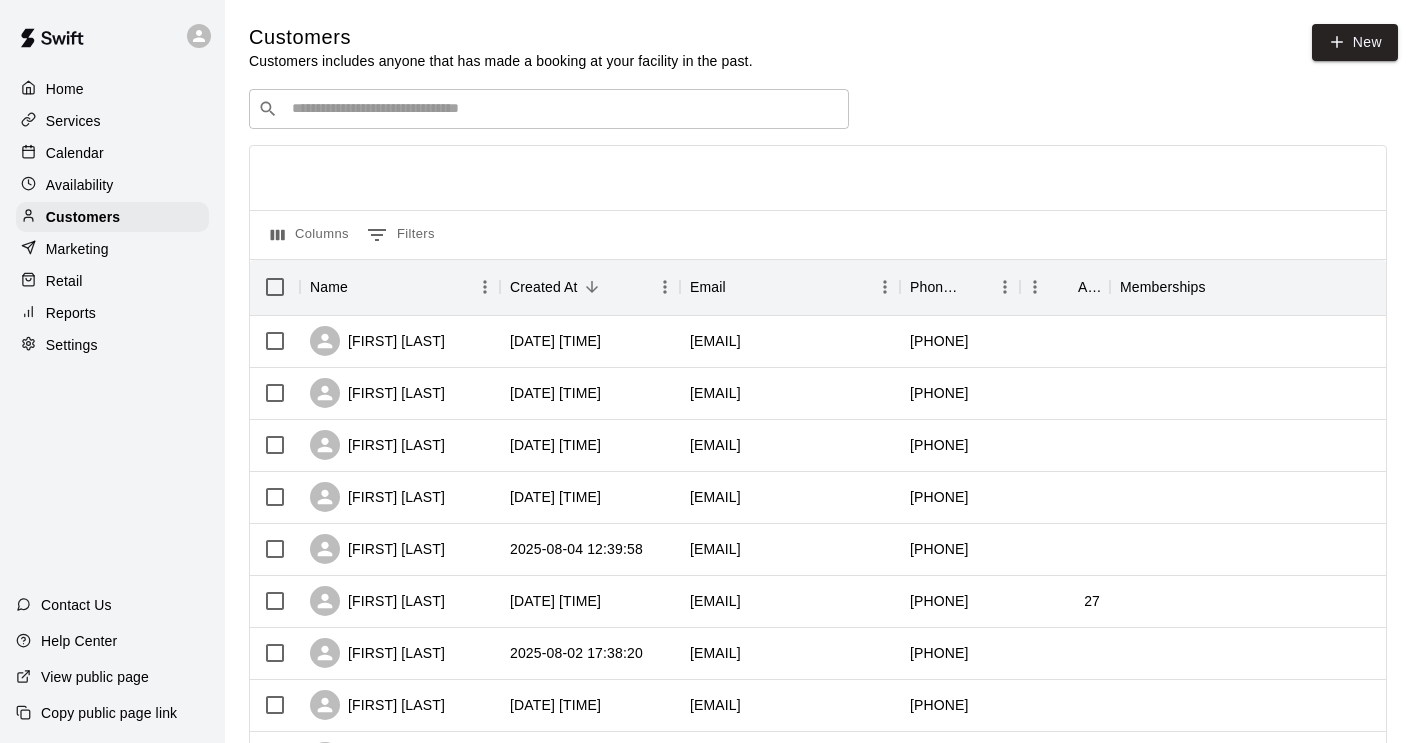 click at bounding box center (563, 109) 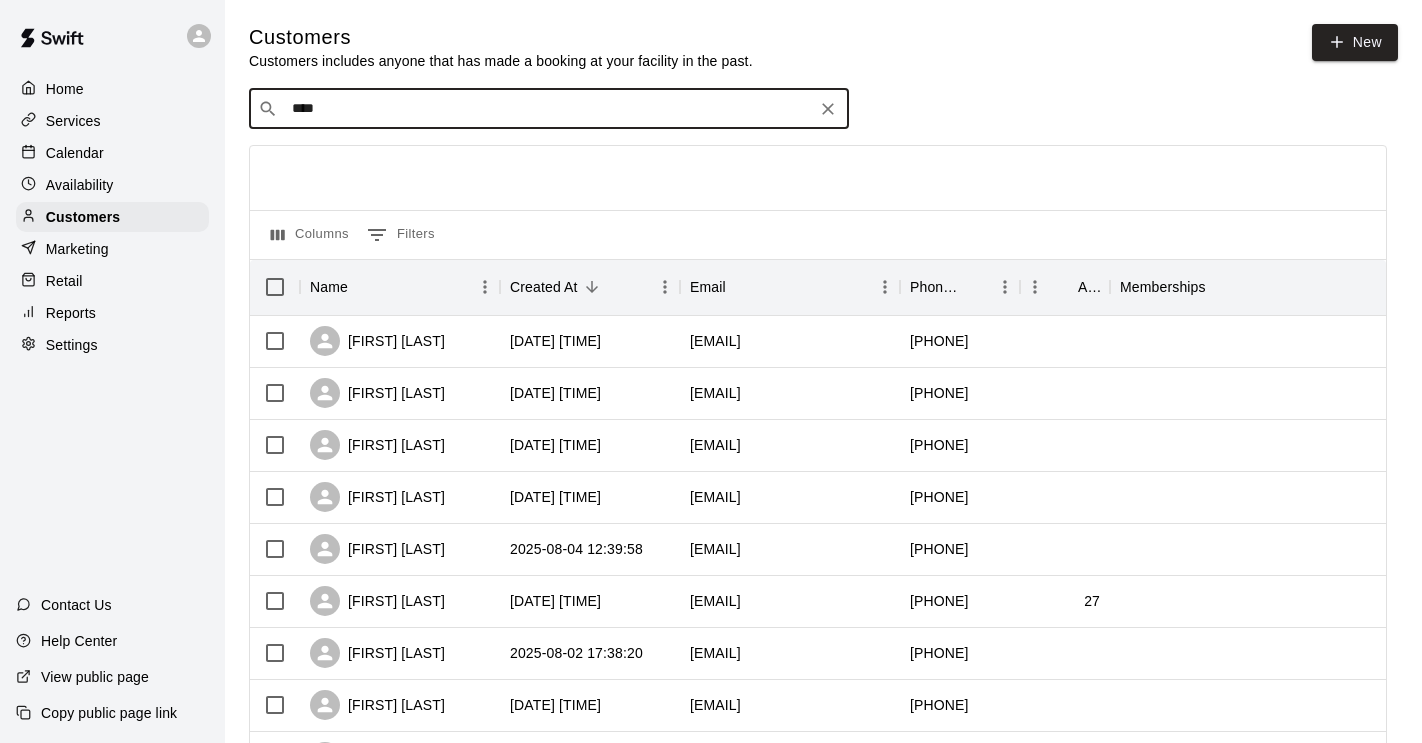 type on "*****" 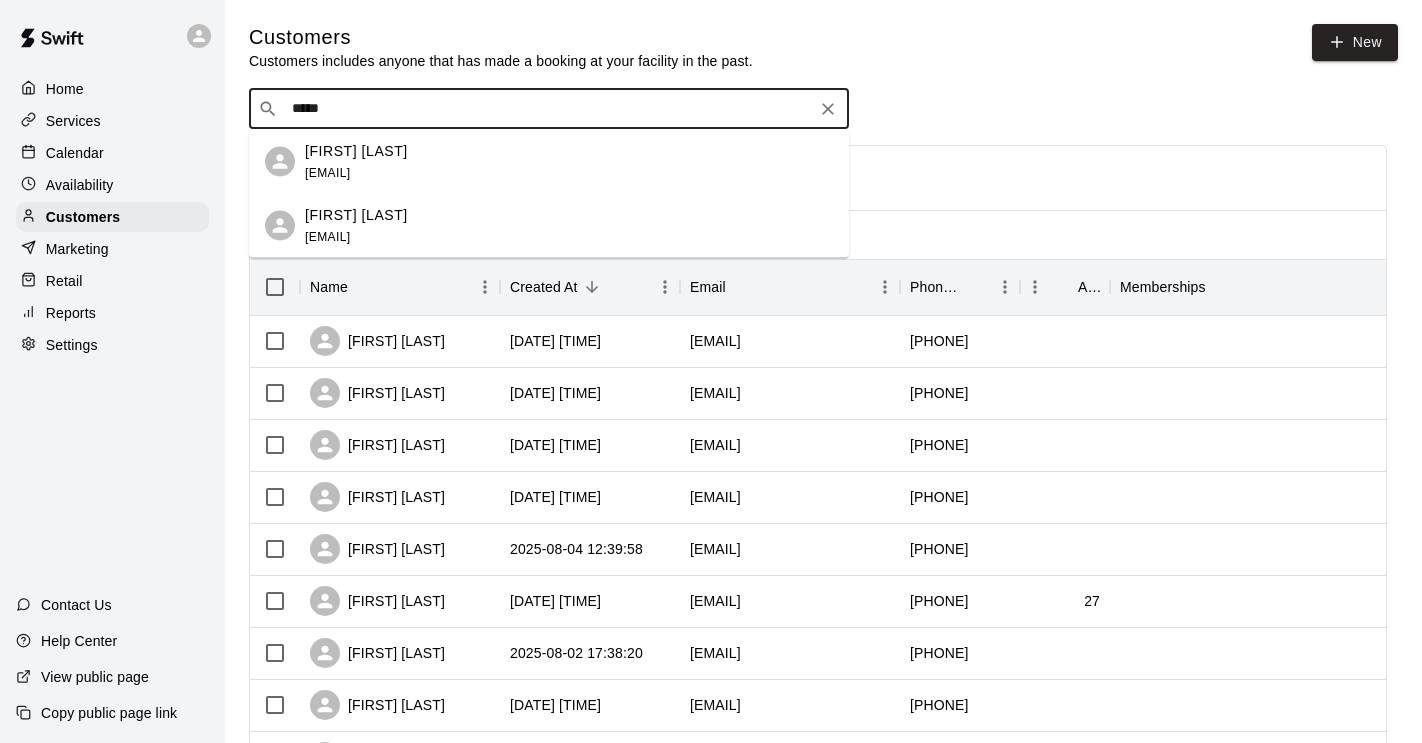 click on "Brandon Vaughn bvaughn79@msn.com" at bounding box center [569, 161] 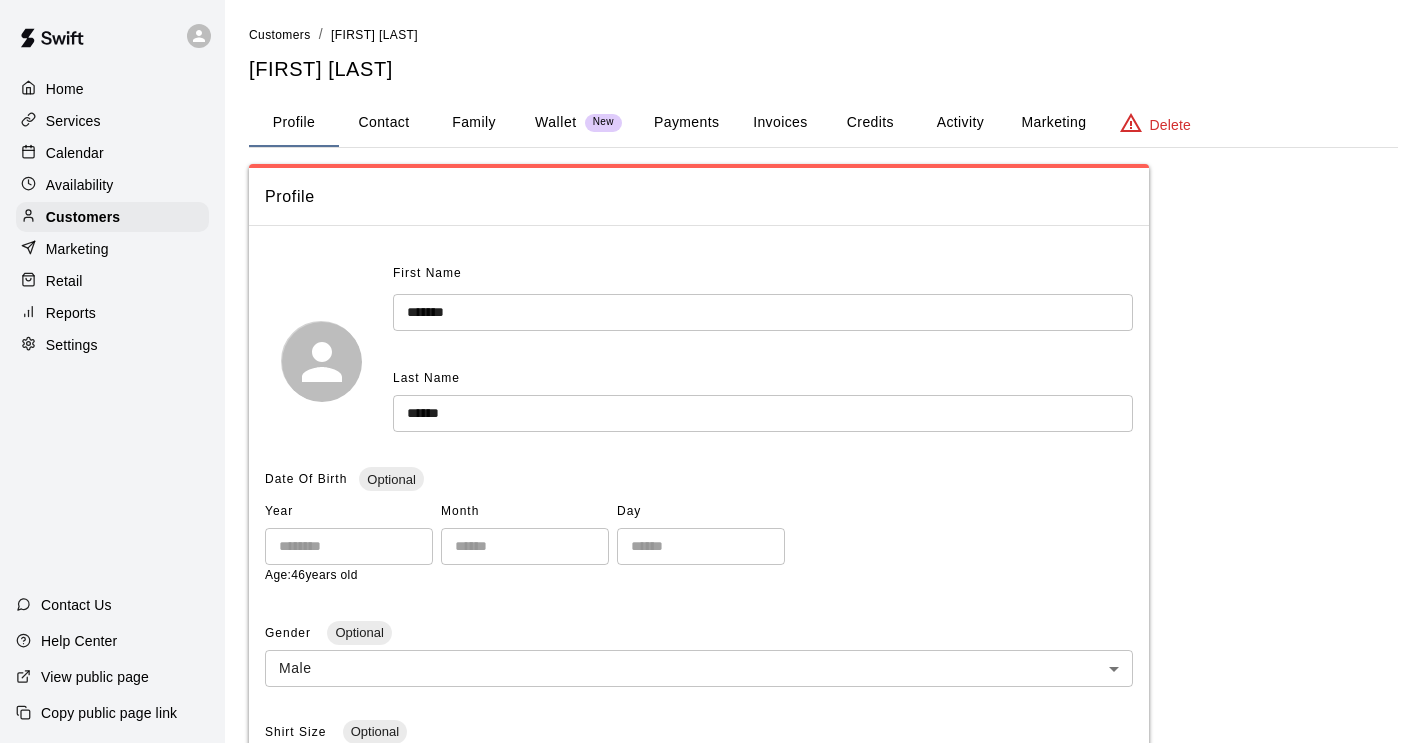 click on "Wallet" at bounding box center (556, 122) 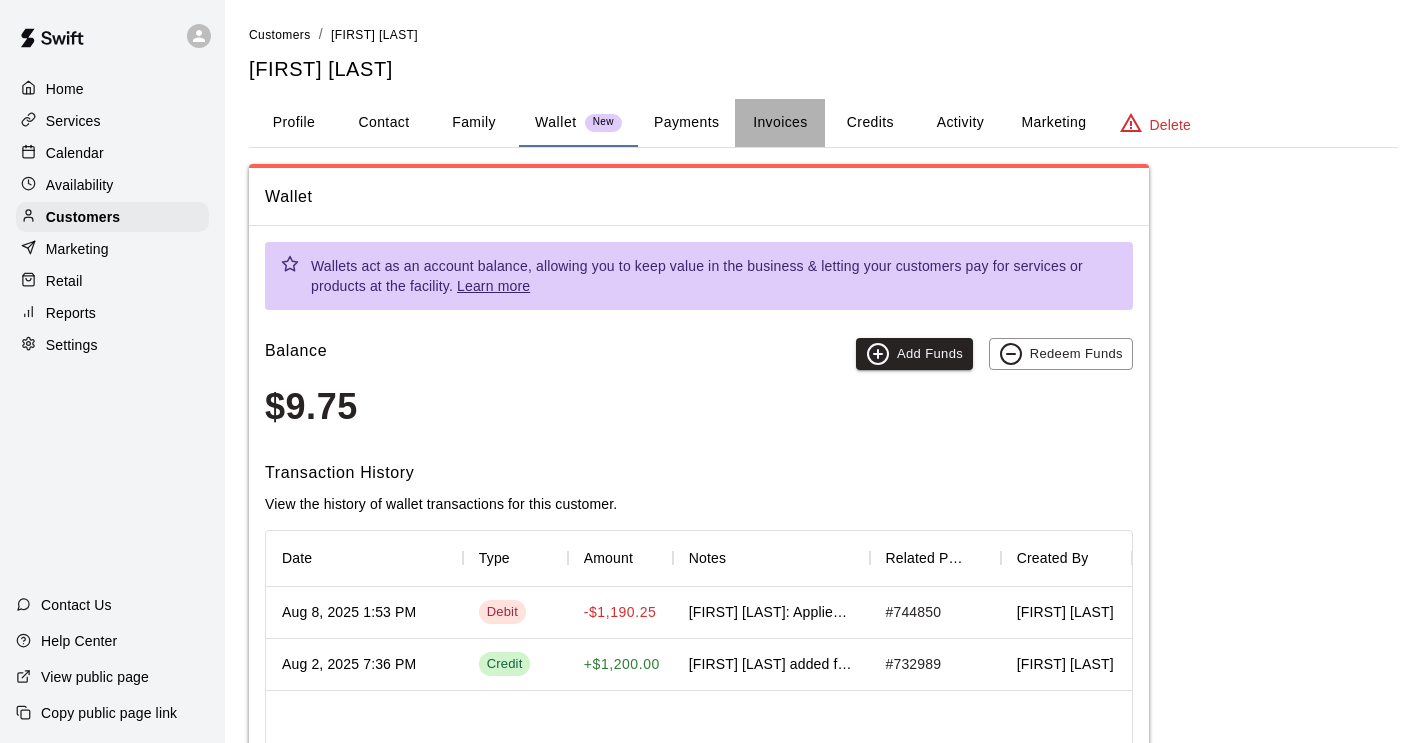 click on "Invoices" at bounding box center (780, 123) 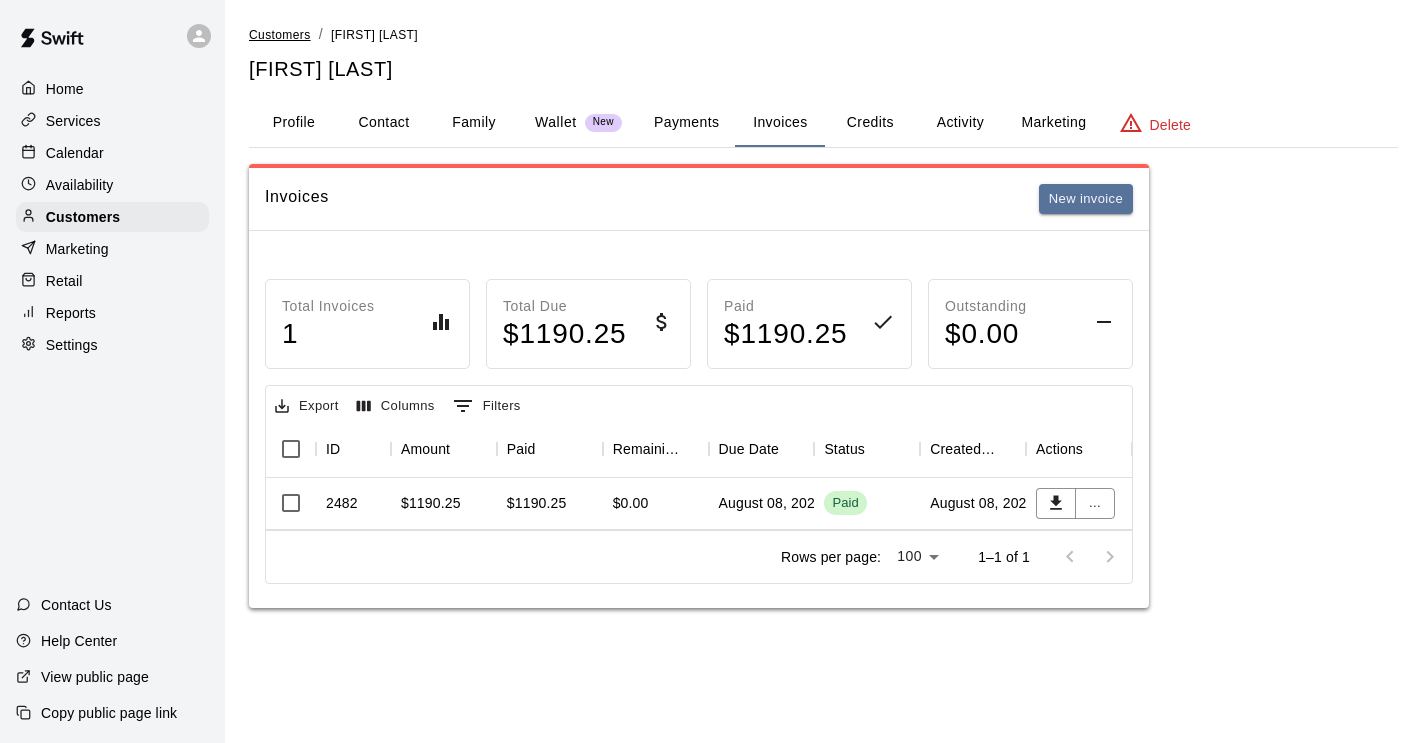 click on "Customers" at bounding box center [280, 35] 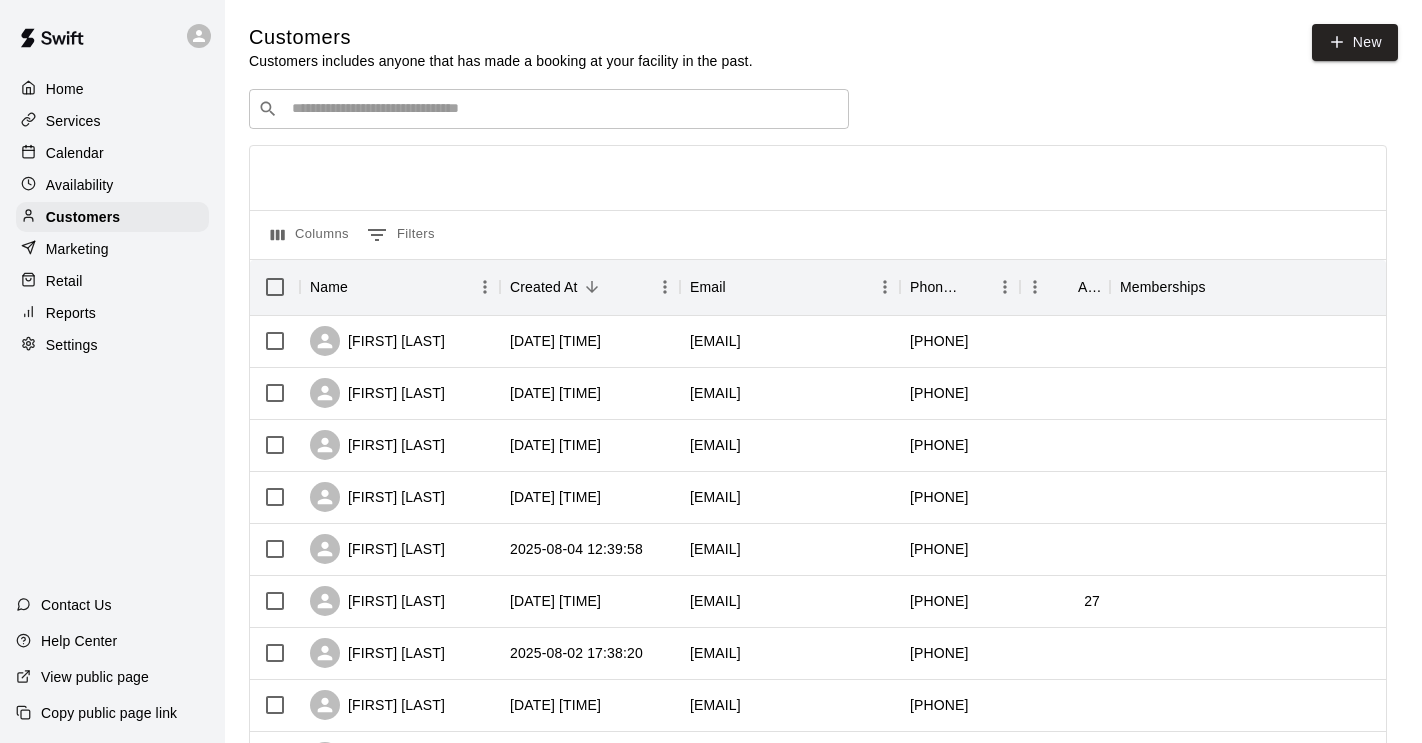 click at bounding box center [563, 109] 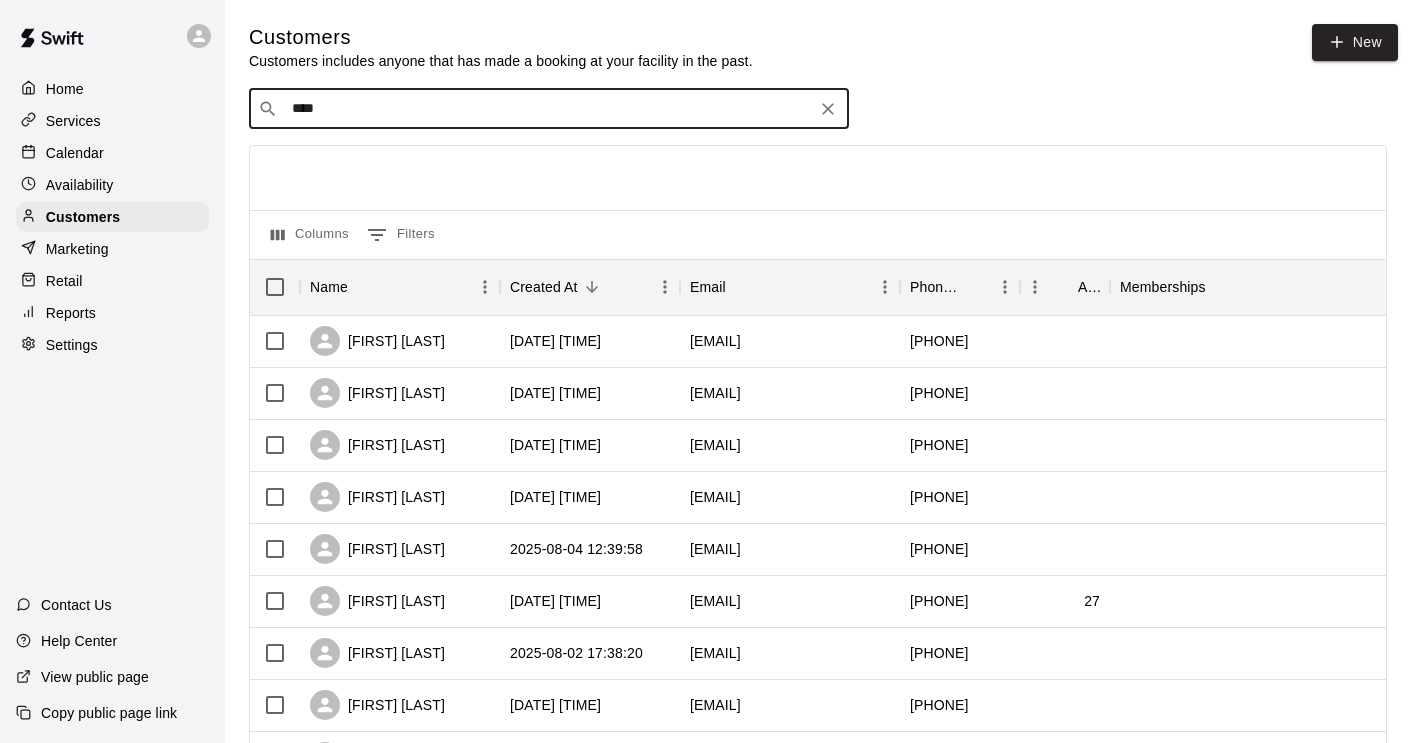 type on "*****" 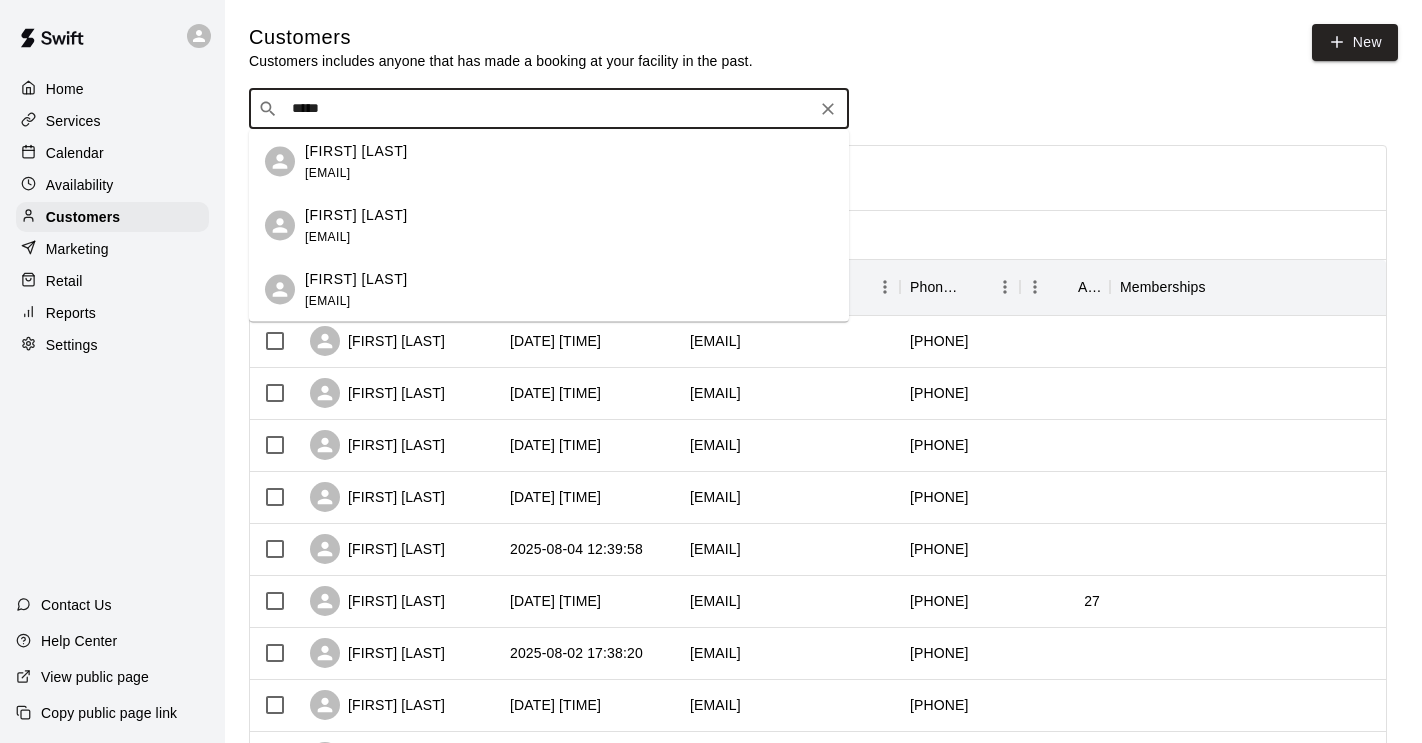 click on "Johnny Schmitt jschmitt35@icloud.com" at bounding box center (356, 289) 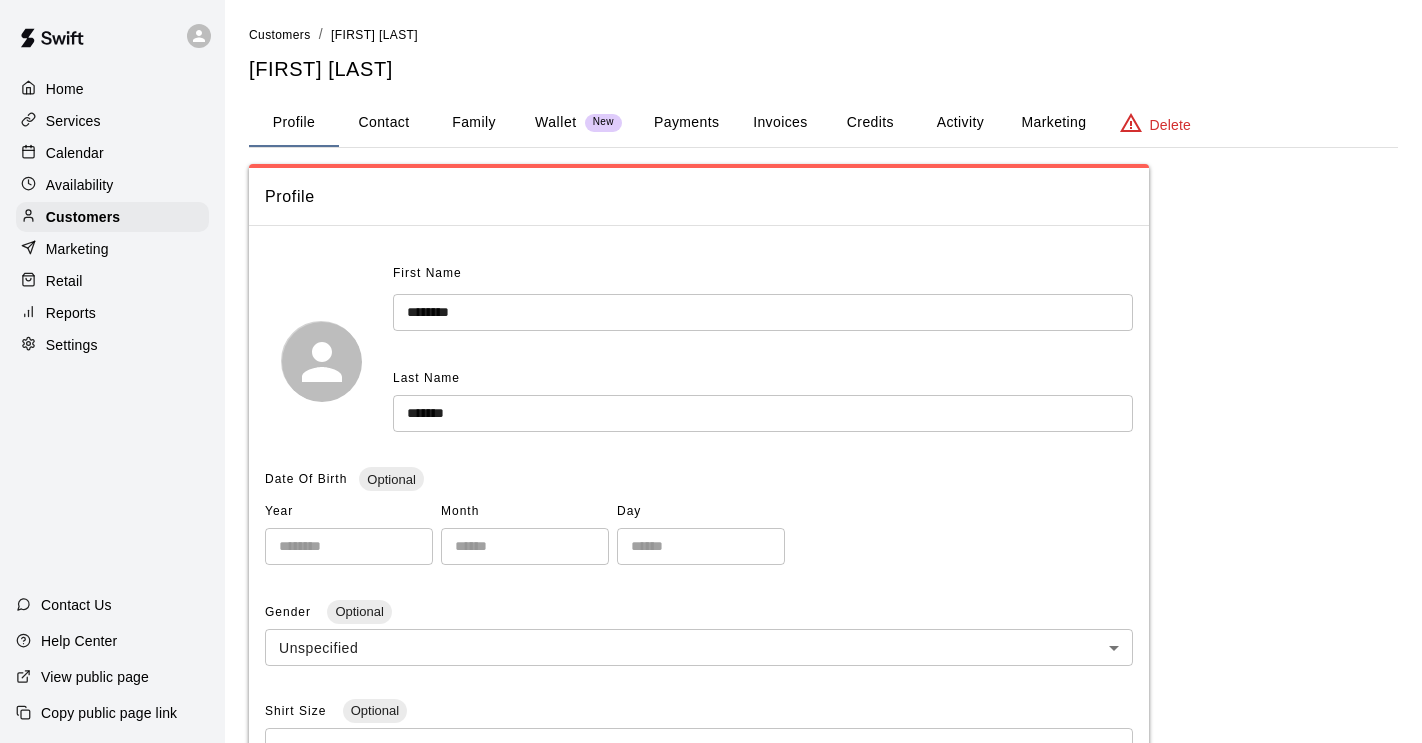 click on "Wallet" at bounding box center (556, 122) 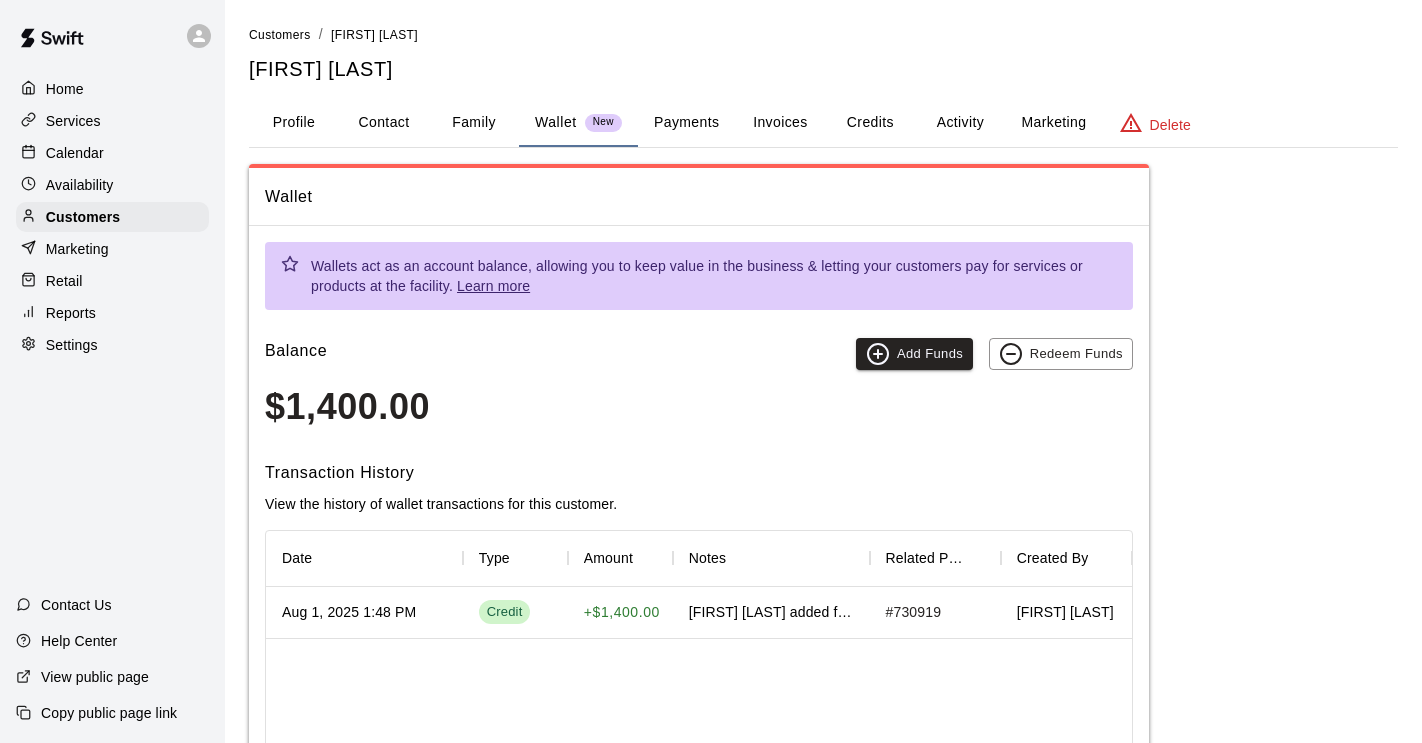 drag, startPoint x: 563, startPoint y: 117, endPoint x: 661, endPoint y: 247, distance: 162.80049 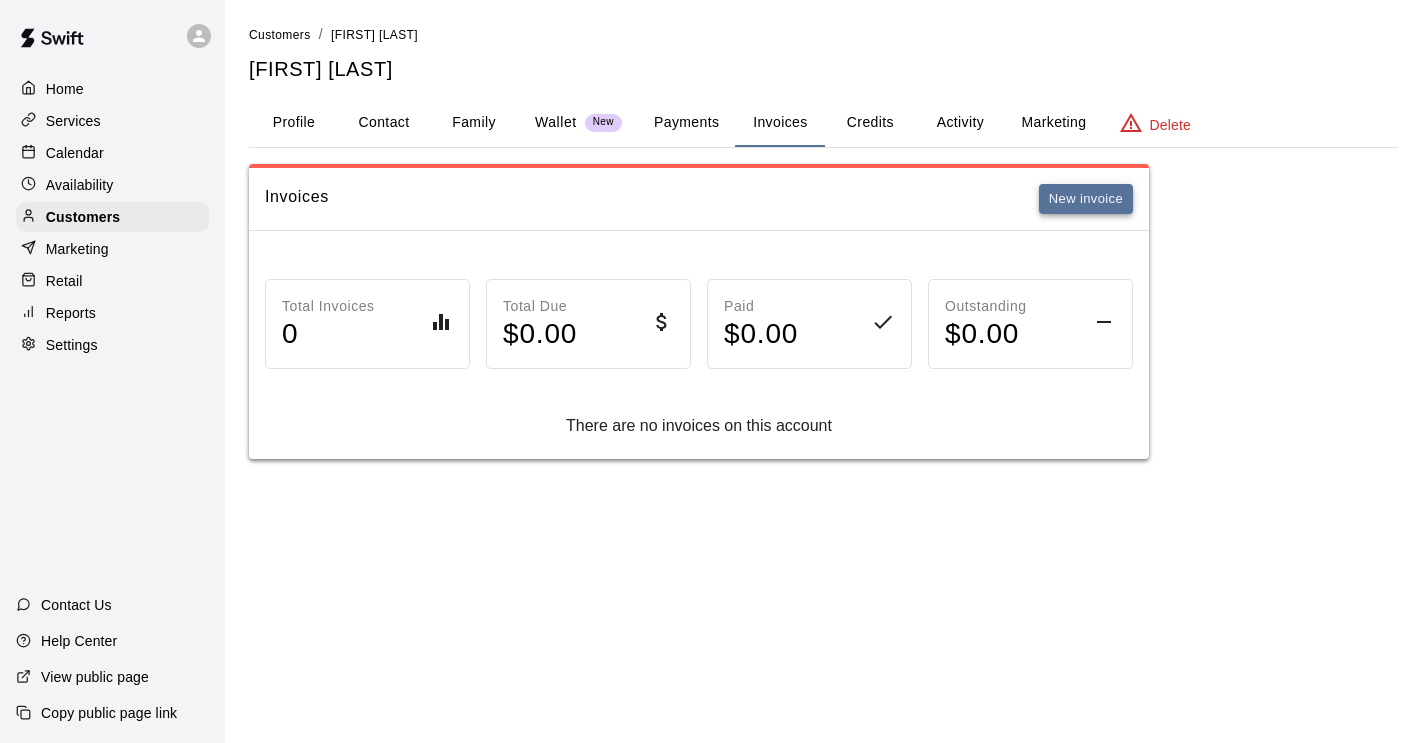 click on "New invoice" at bounding box center [1086, 199] 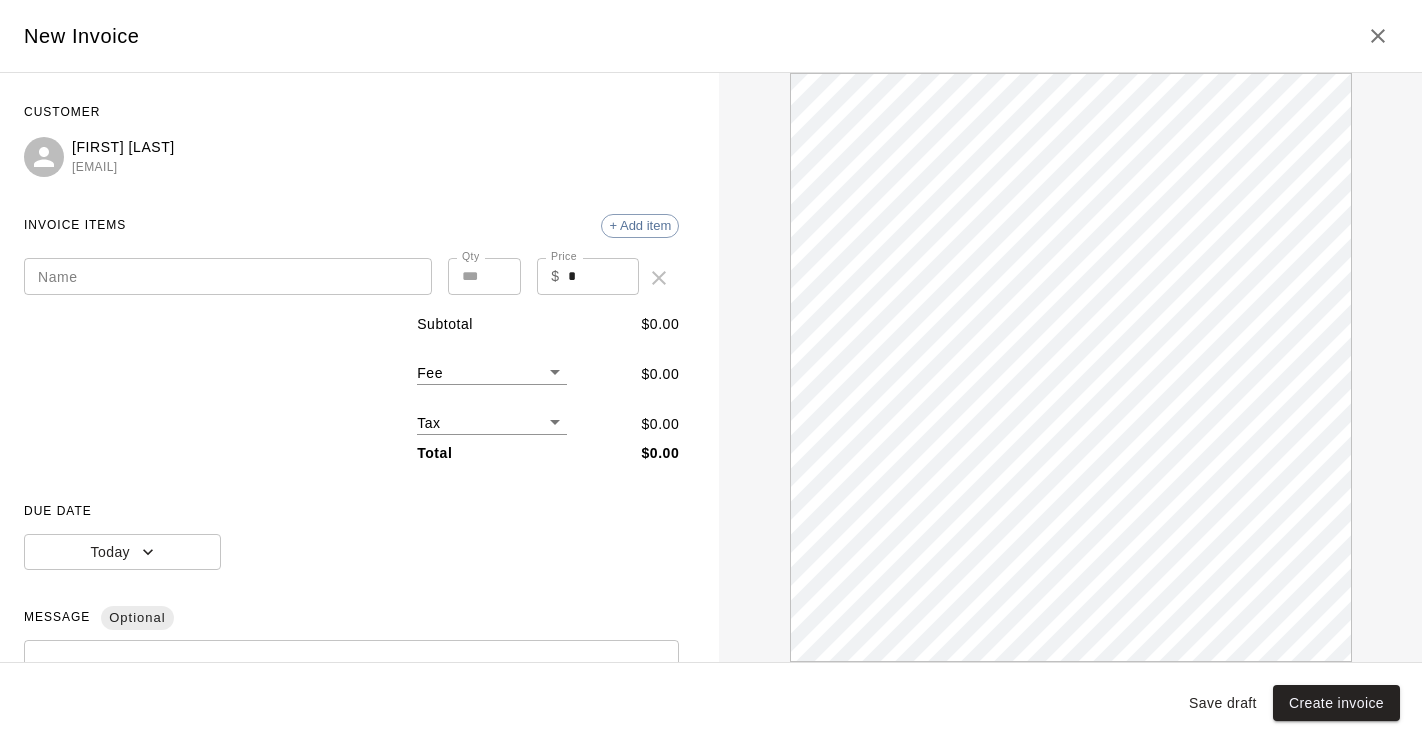 scroll, scrollTop: 0, scrollLeft: 0, axis: both 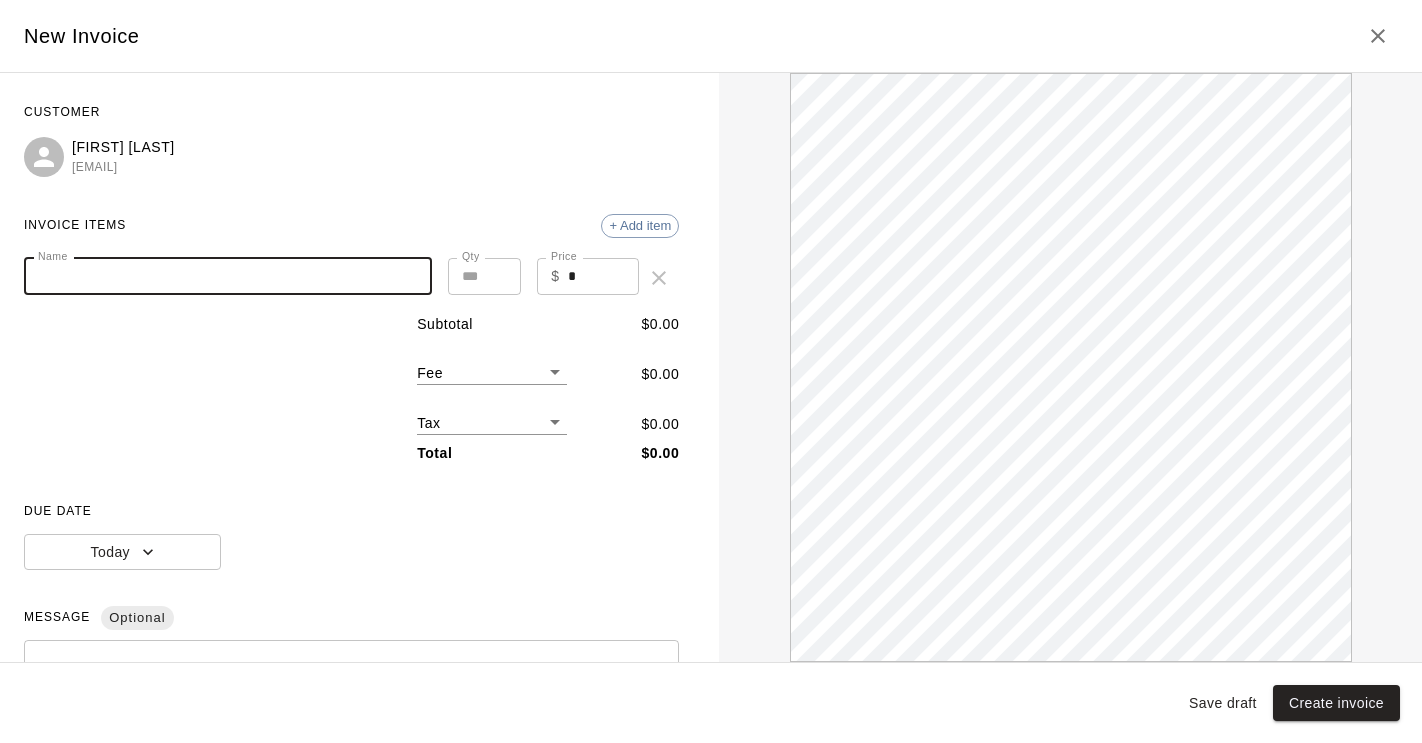 click on "Name" at bounding box center (228, 276) 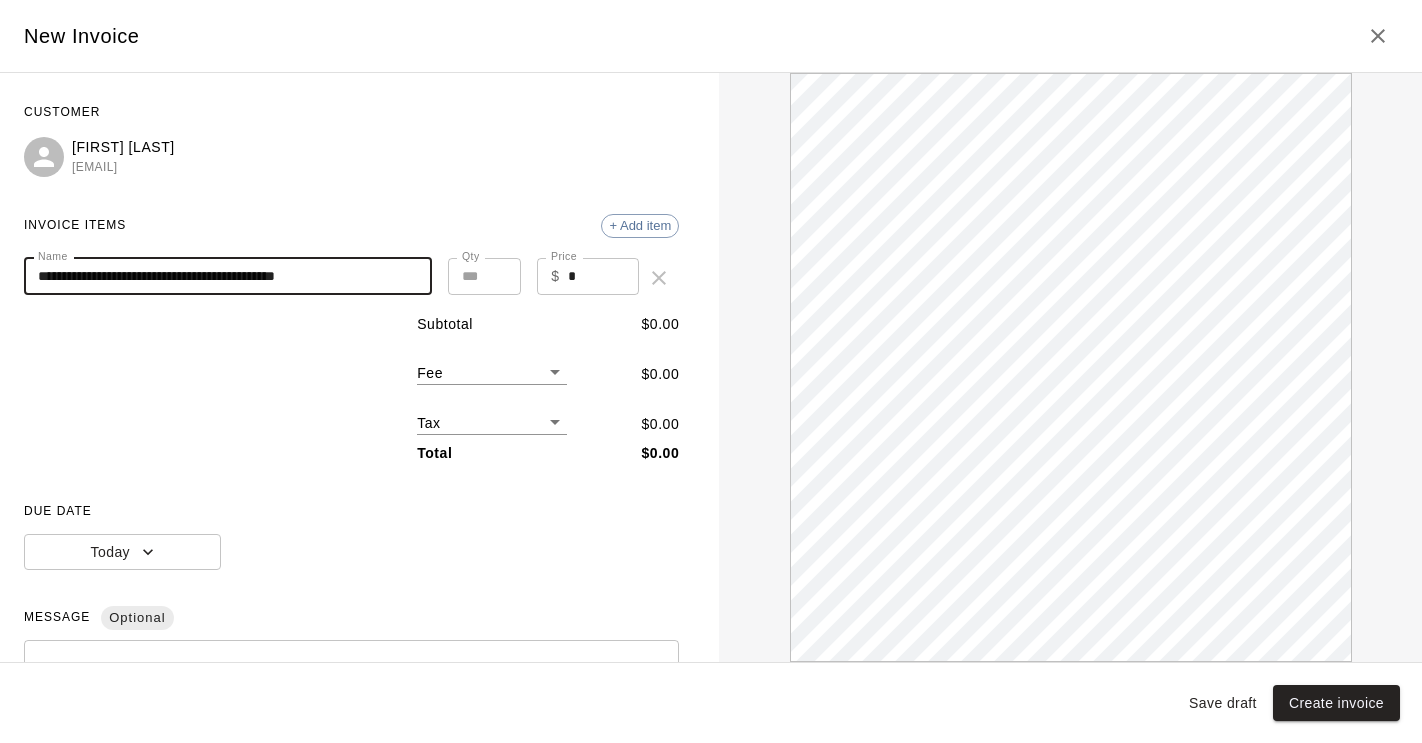 scroll, scrollTop: 0, scrollLeft: 0, axis: both 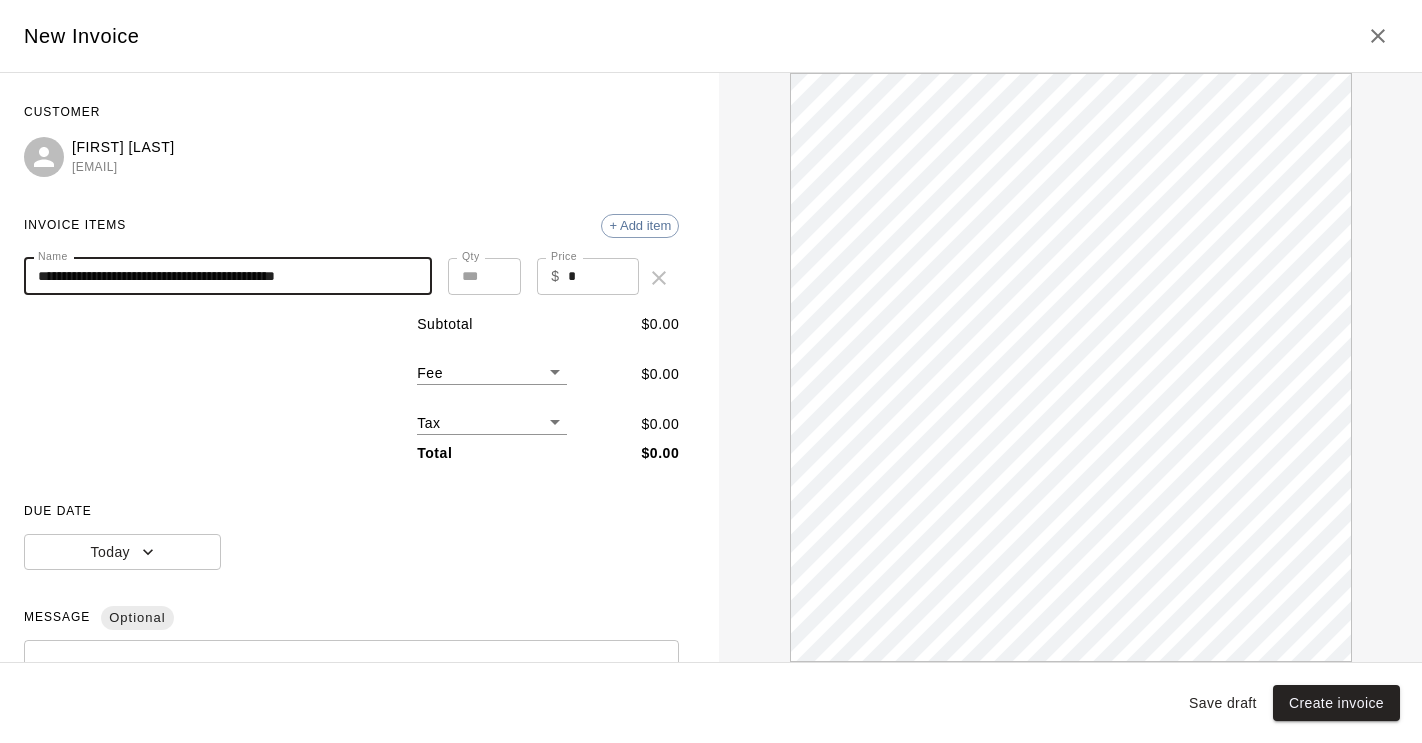 type on "**********" 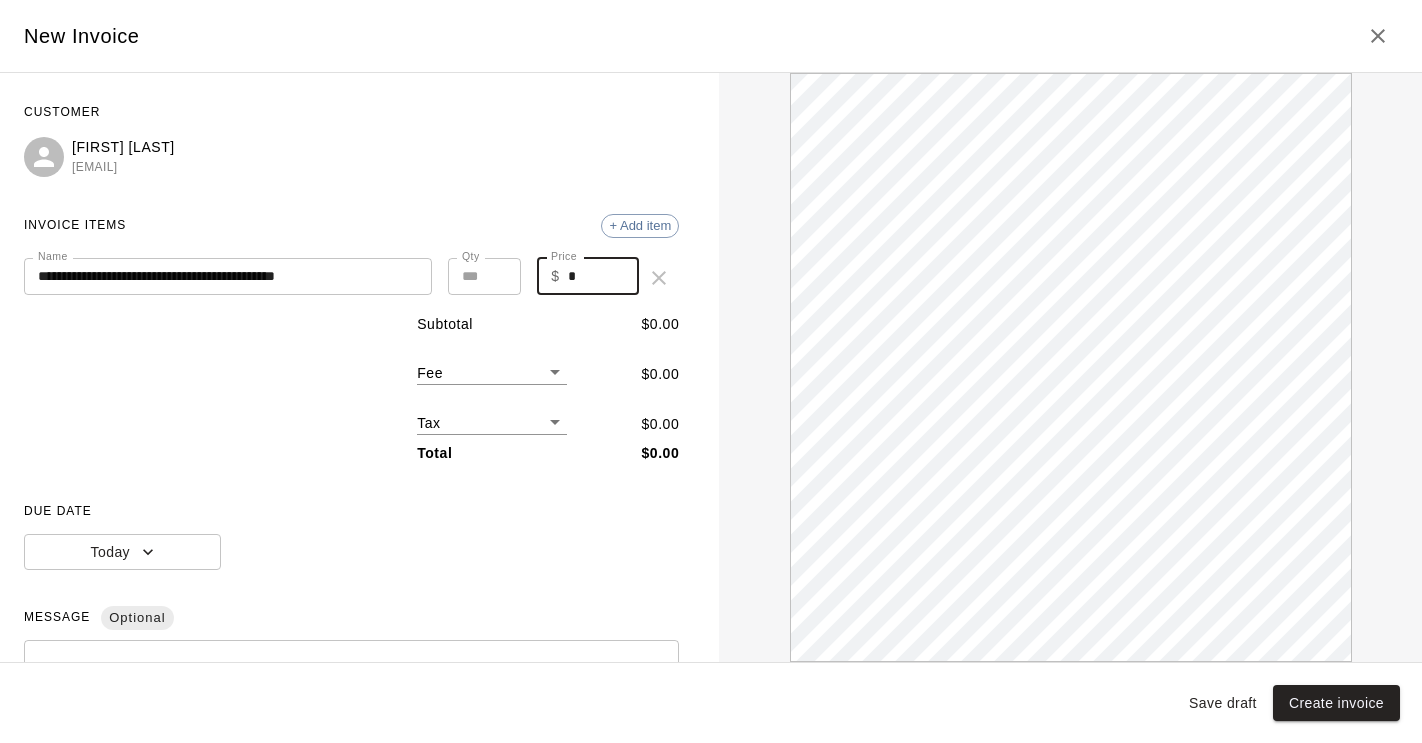 drag, startPoint x: 587, startPoint y: 278, endPoint x: 558, endPoint y: 273, distance: 29.427877 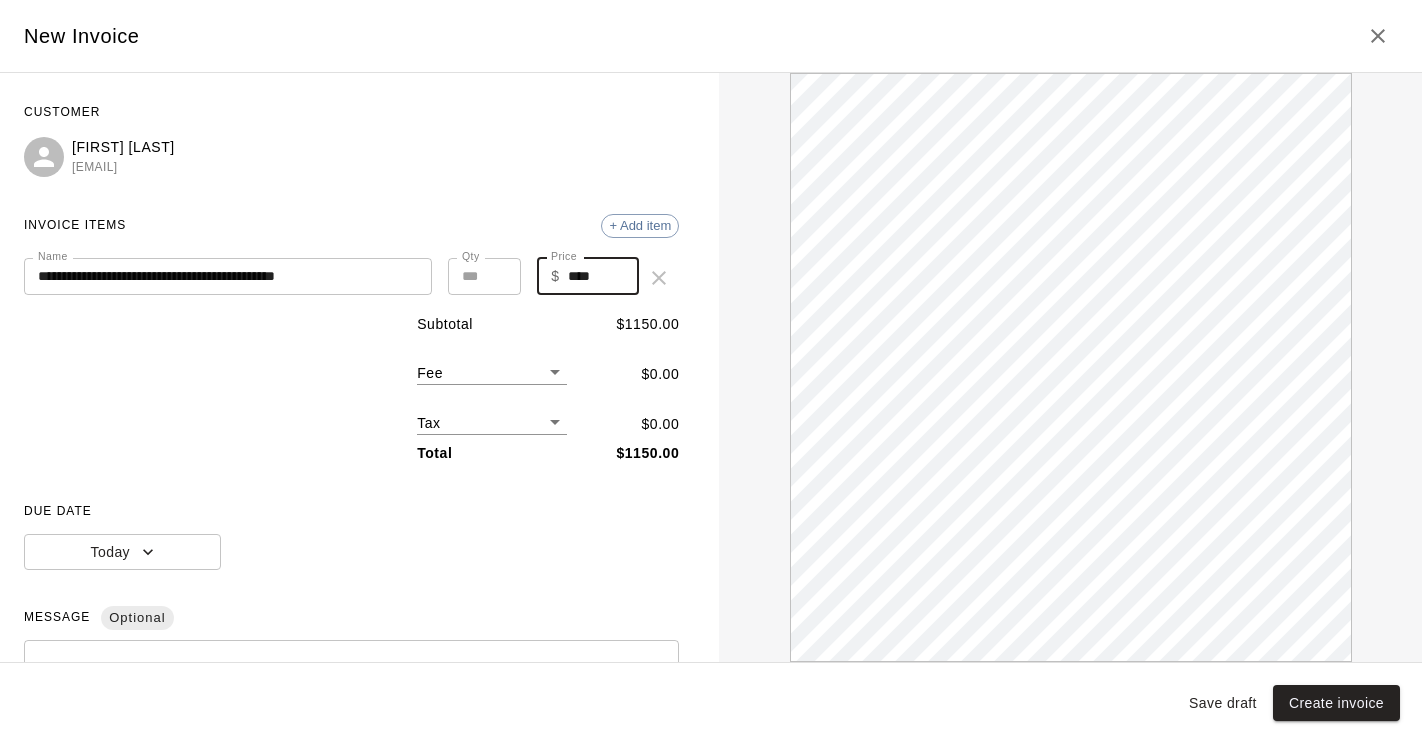 scroll, scrollTop: 0, scrollLeft: 0, axis: both 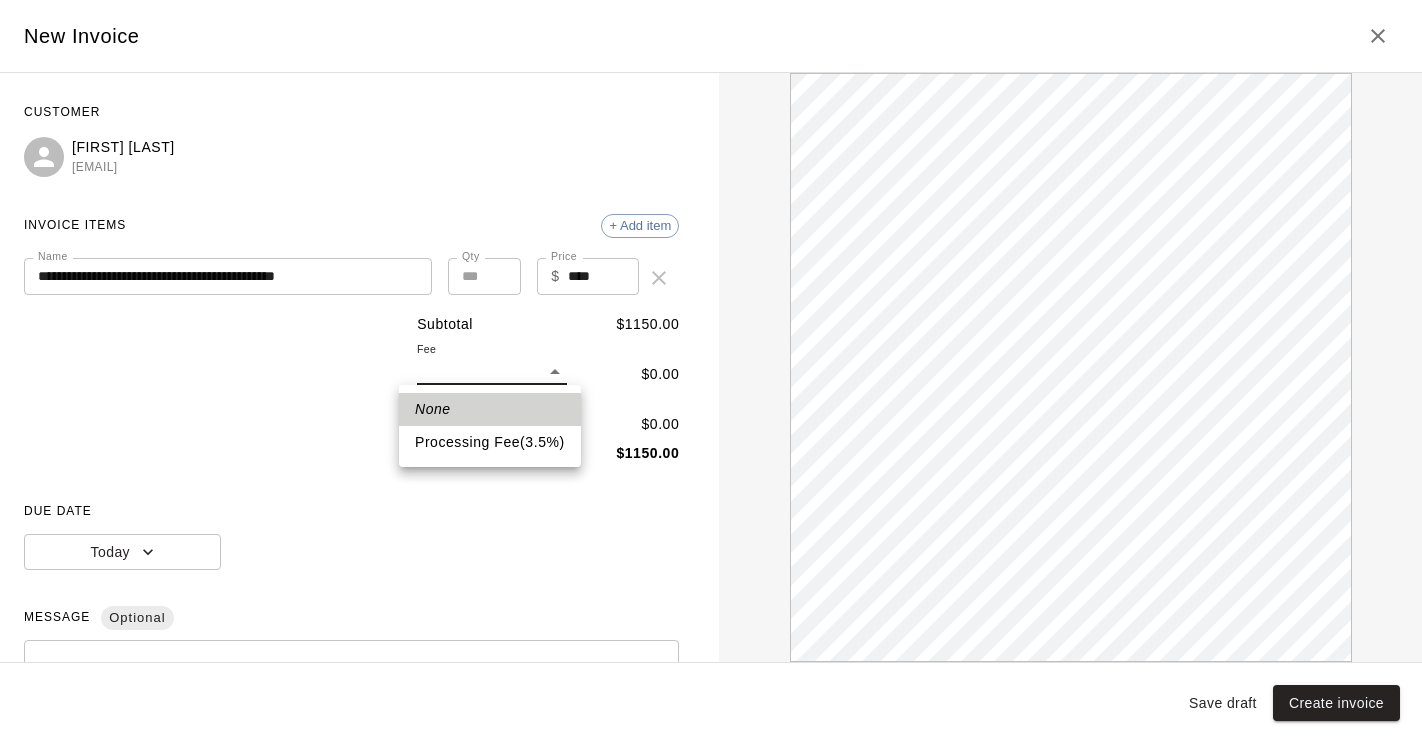 click on "**********" at bounding box center [711, 249] 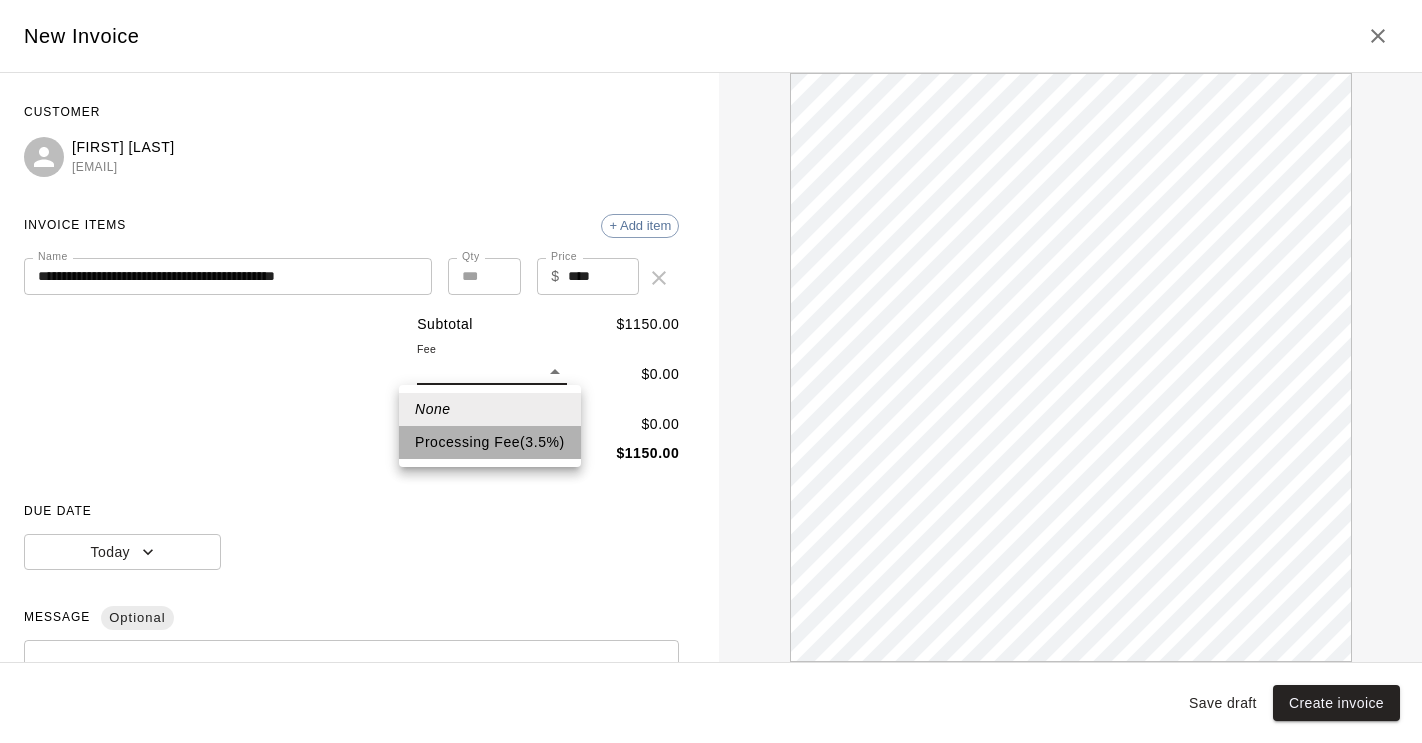 click on "Processing Fee  ( 3.5 % )" at bounding box center [490, 442] 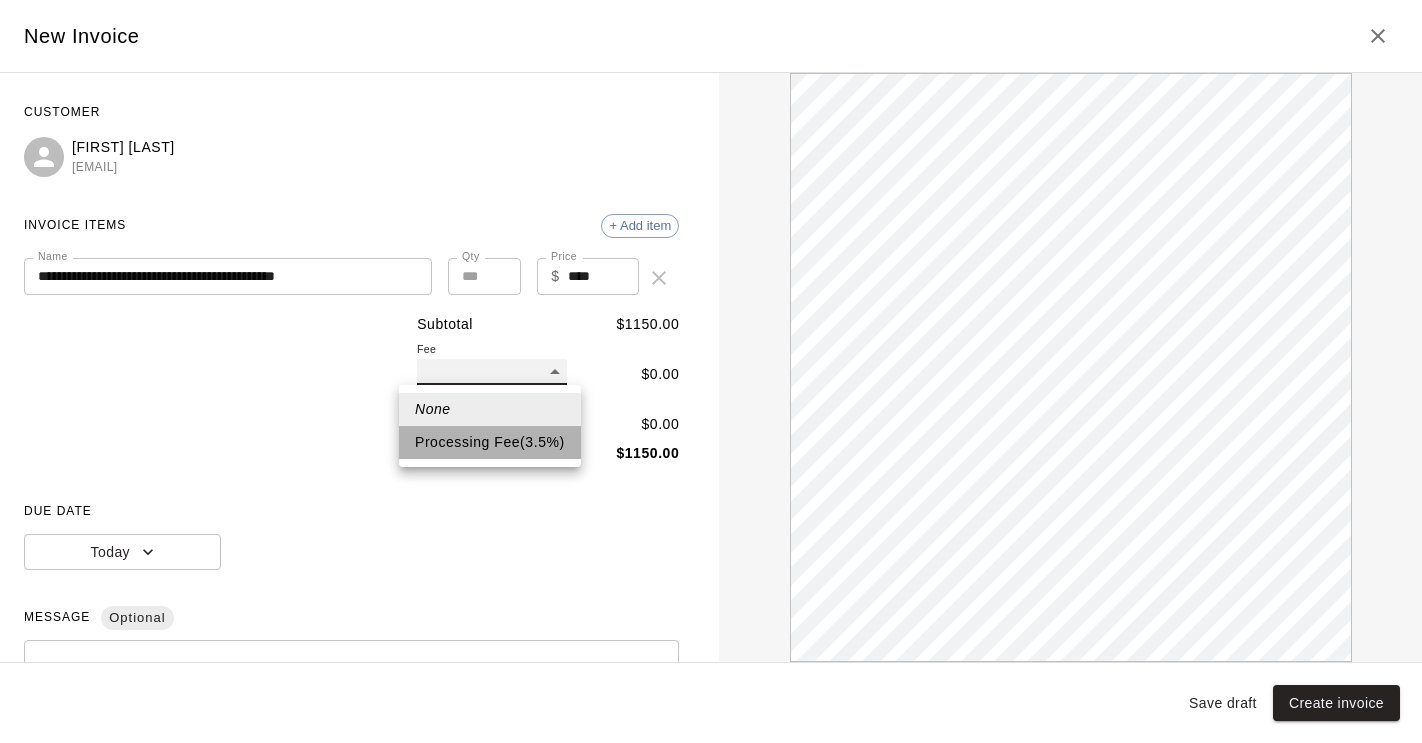 type on "**" 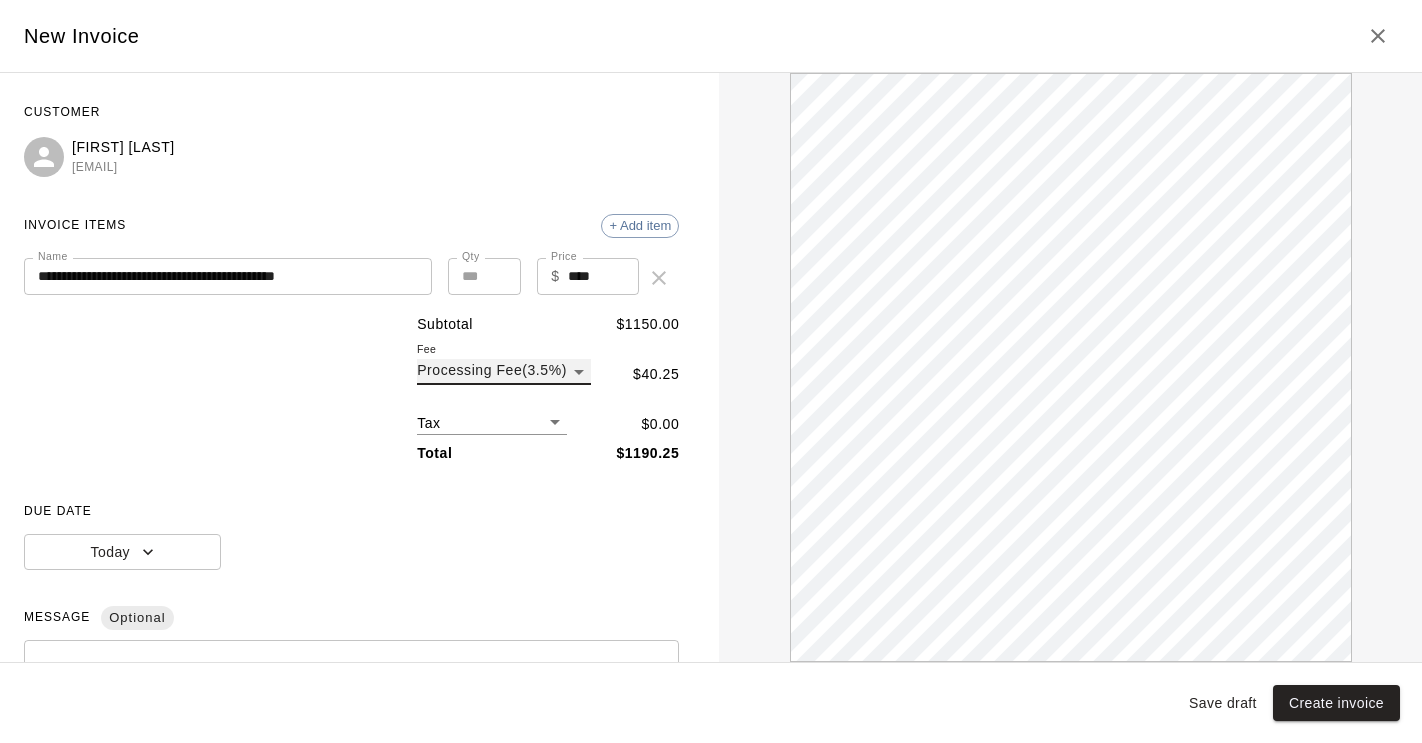 scroll, scrollTop: 0, scrollLeft: 0, axis: both 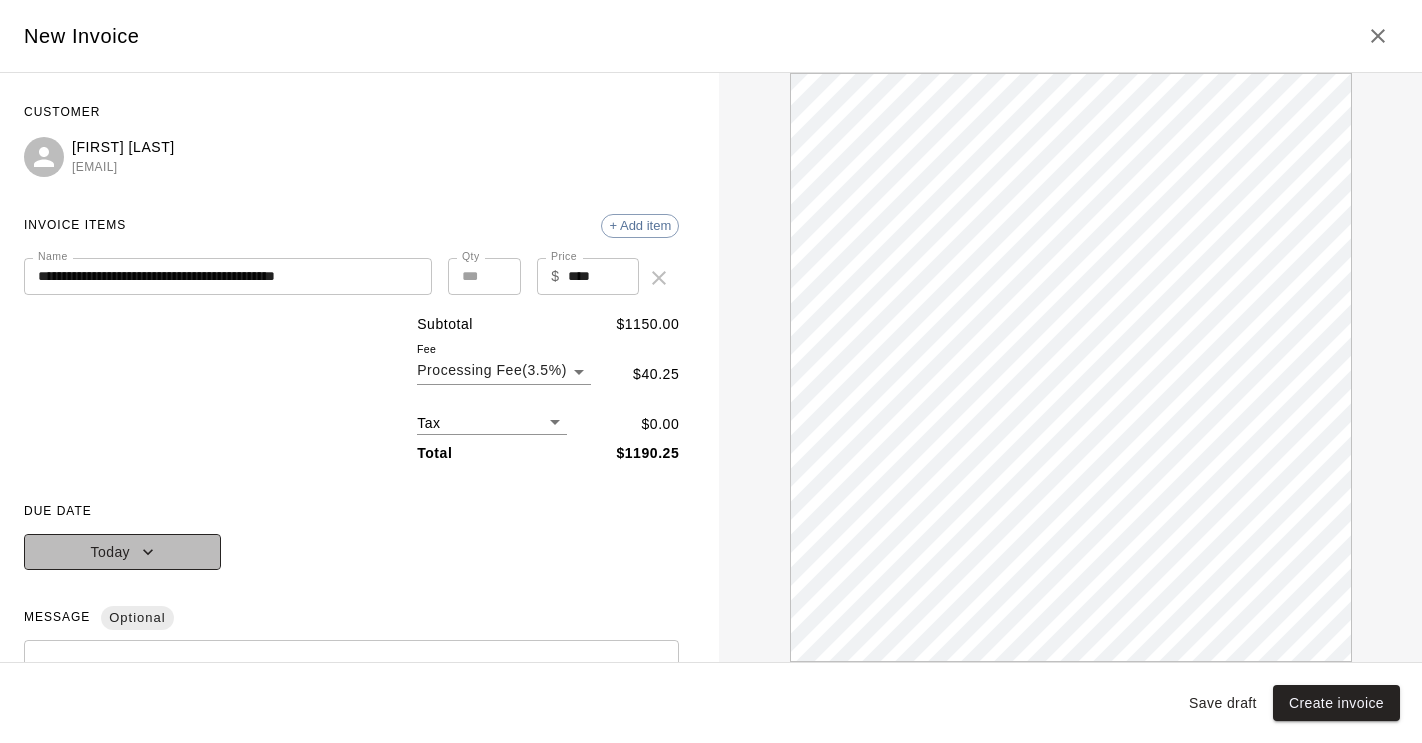 click on "Today" at bounding box center [122, 552] 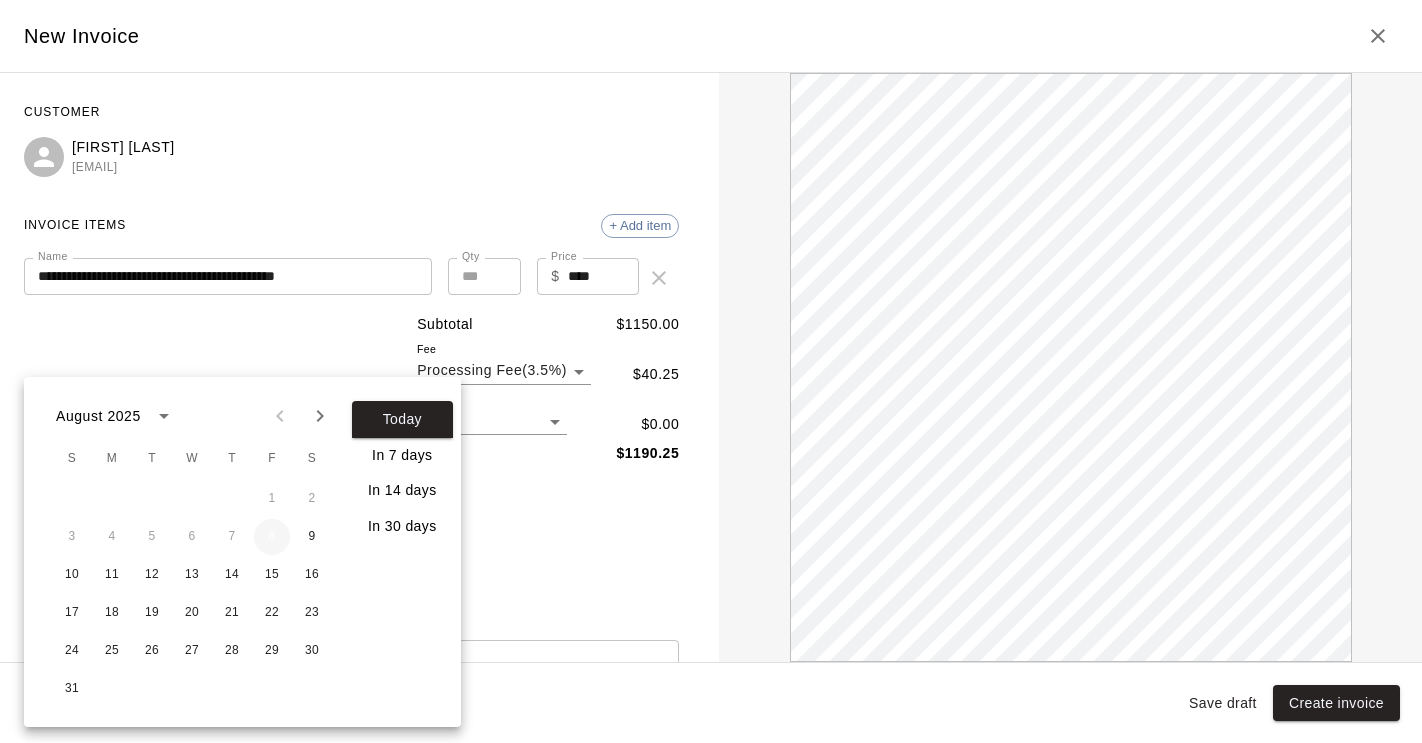 click on "8" at bounding box center [272, 537] 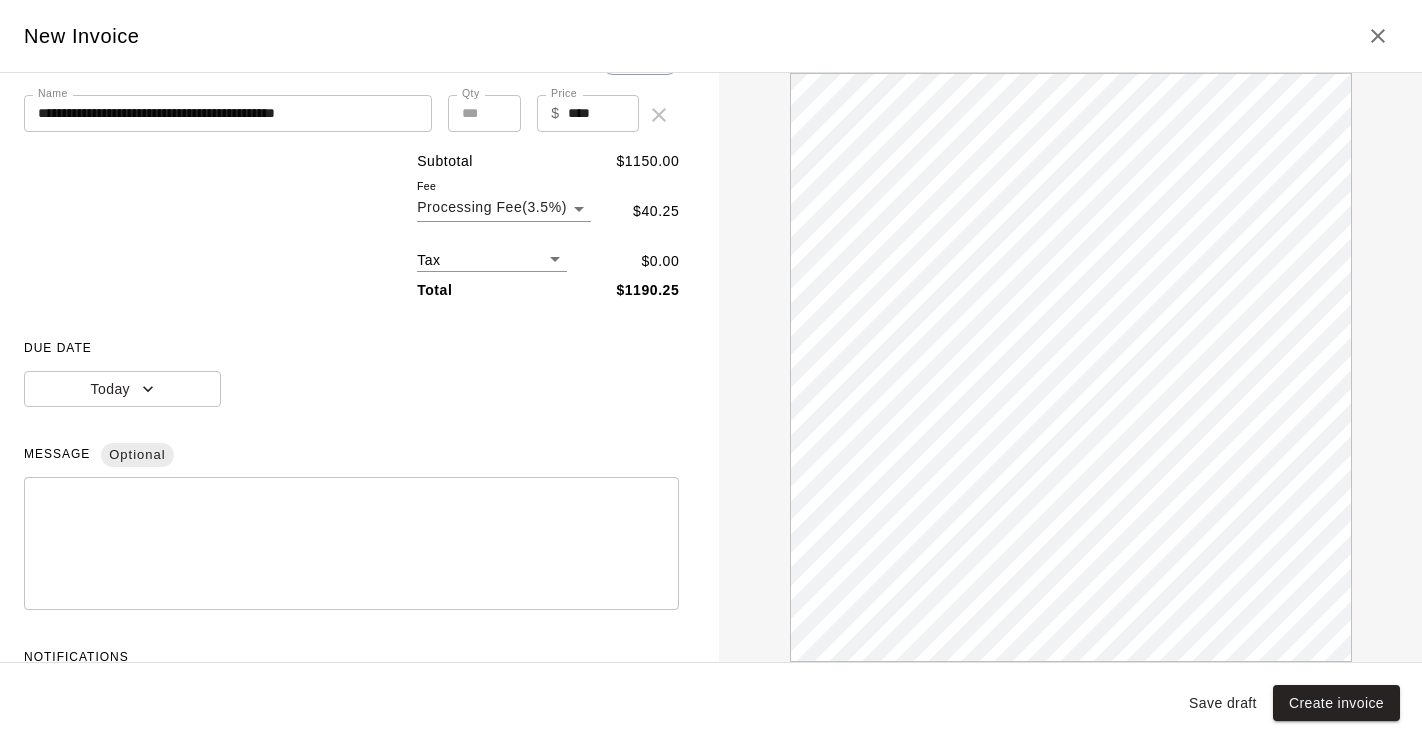 scroll, scrollTop: 243, scrollLeft: 0, axis: vertical 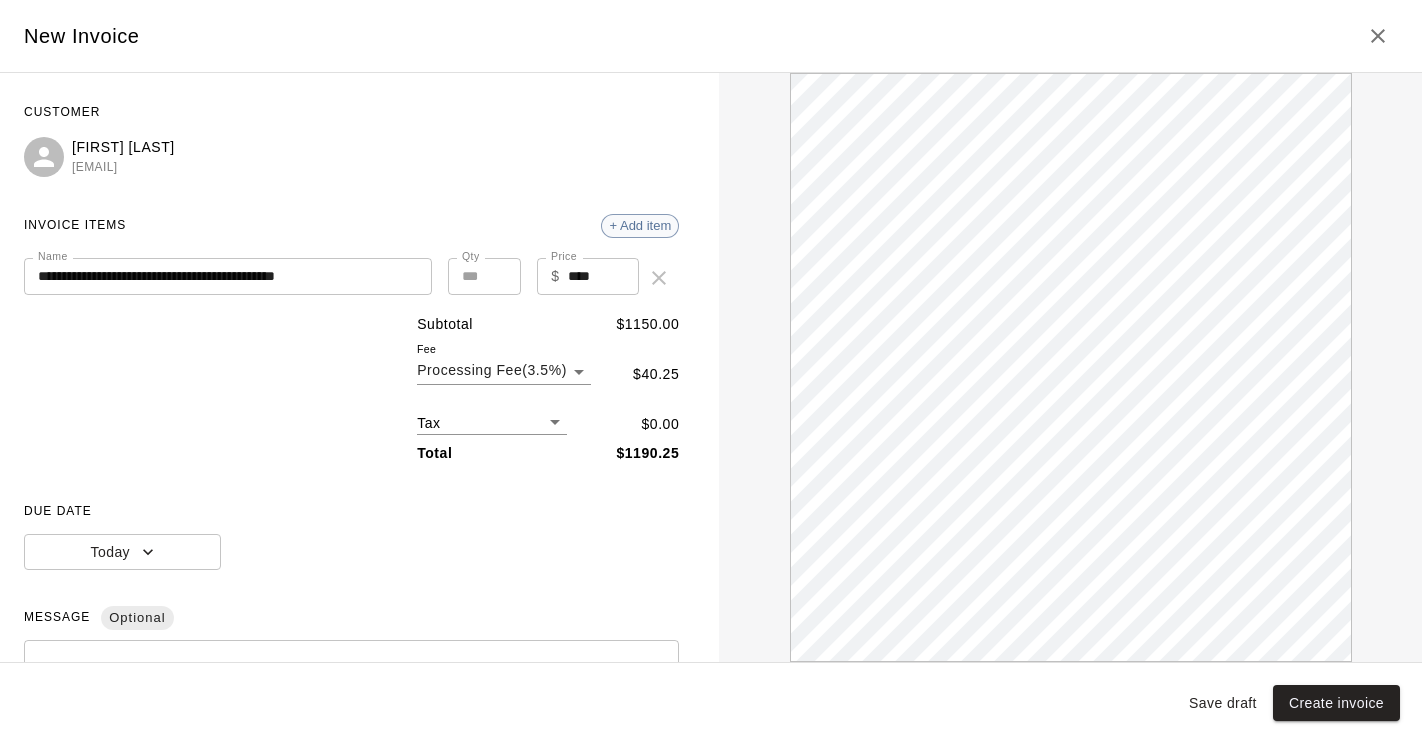 click on "+ Add item" at bounding box center [640, 225] 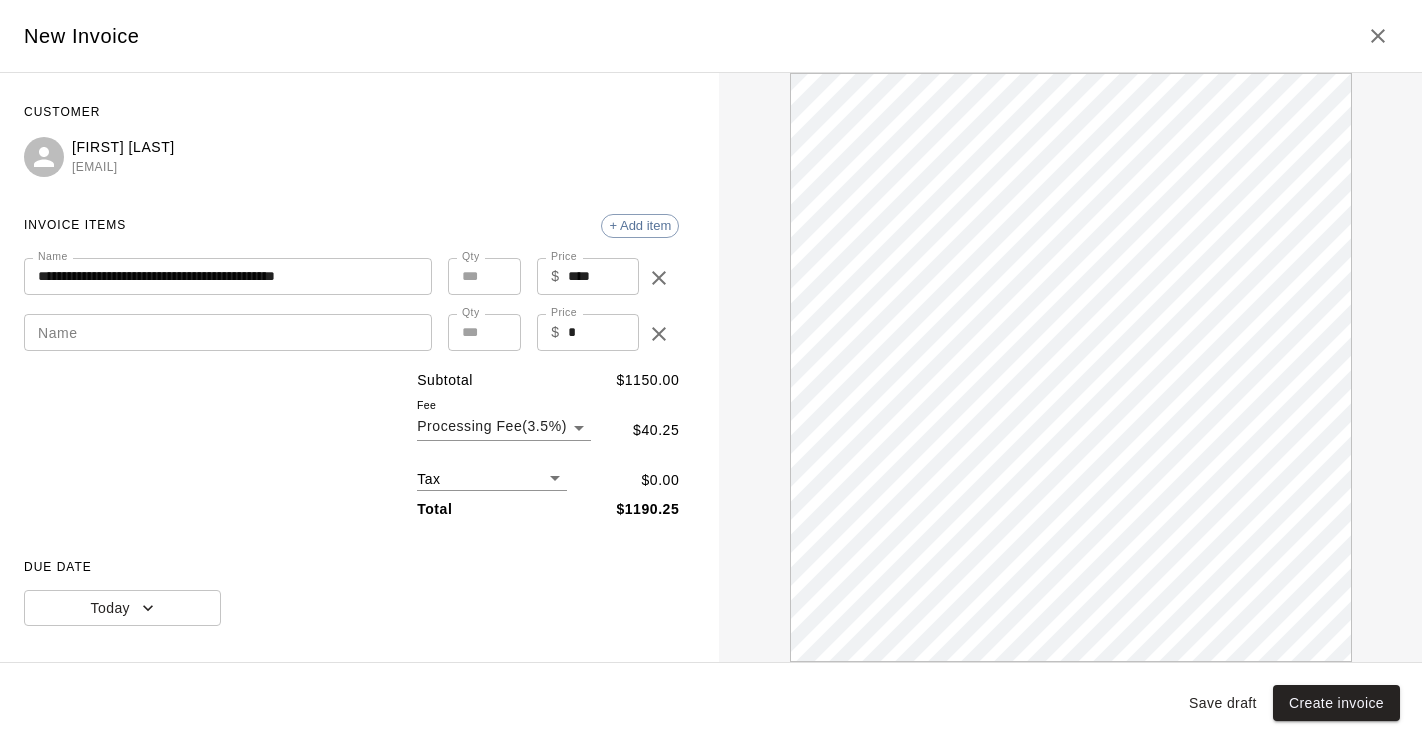 scroll, scrollTop: 0, scrollLeft: 0, axis: both 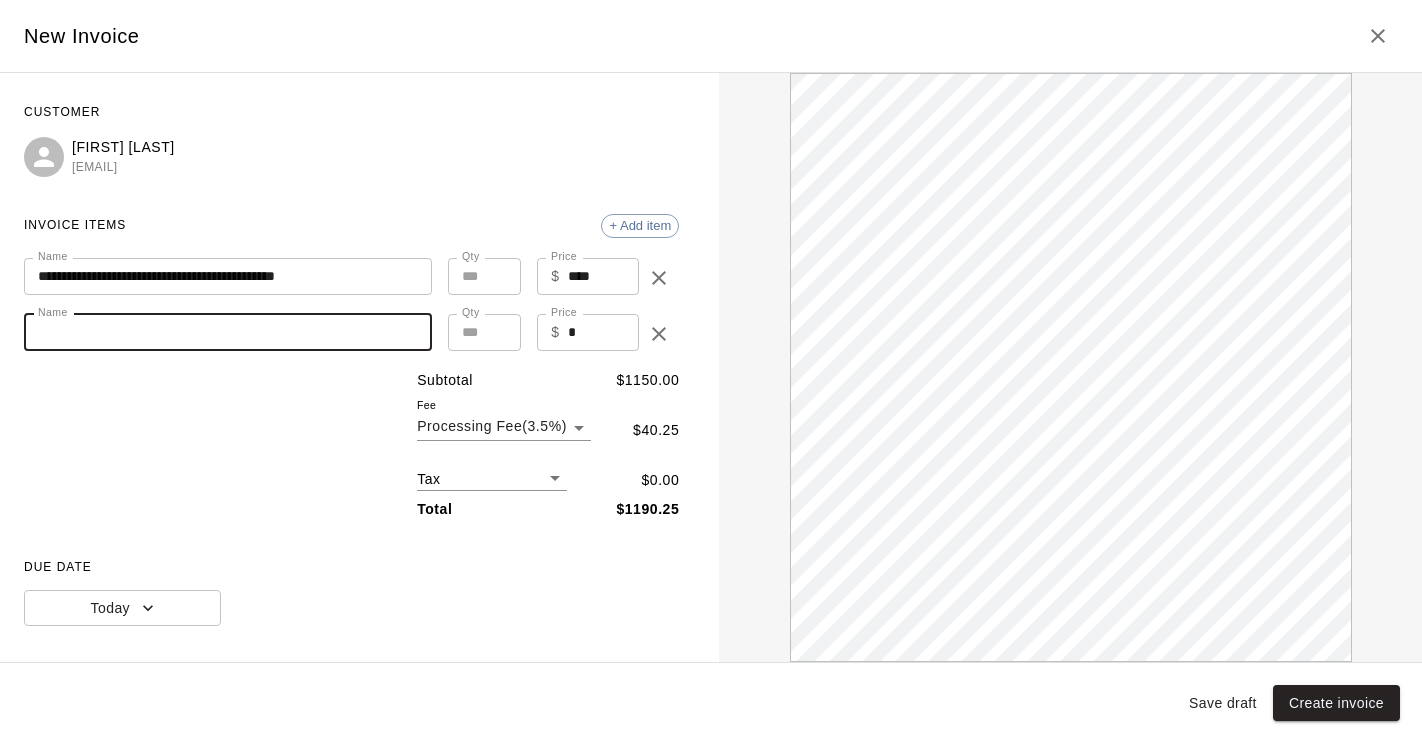 paste on "**********" 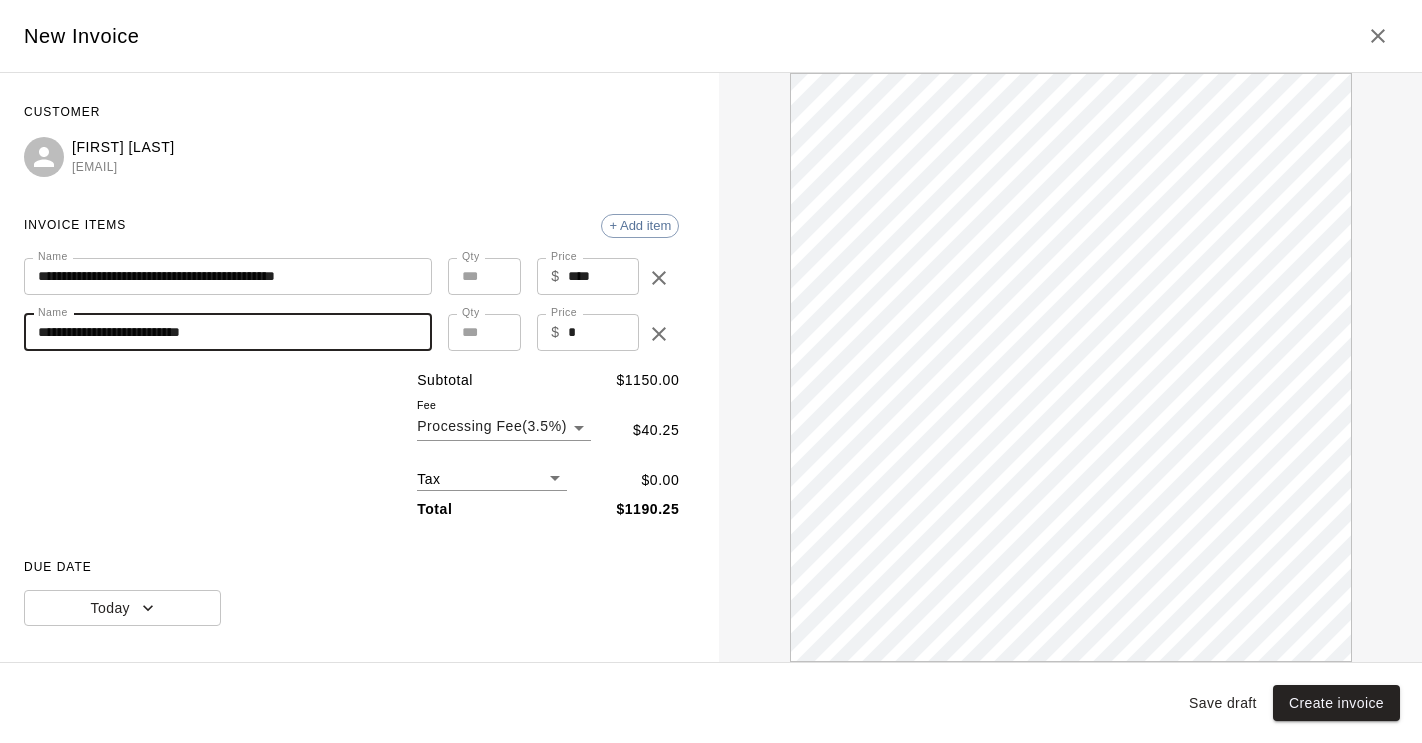 scroll, scrollTop: 0, scrollLeft: 0, axis: both 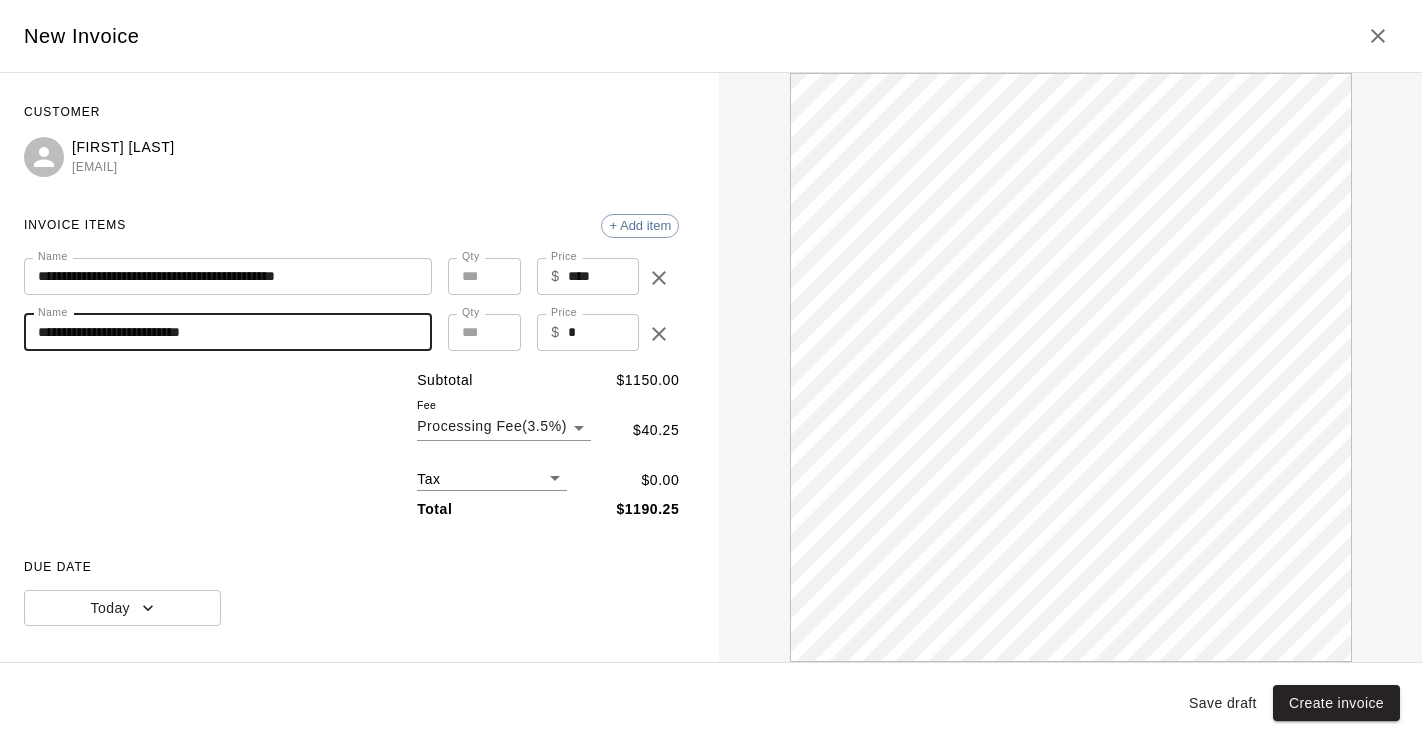 type on "**********" 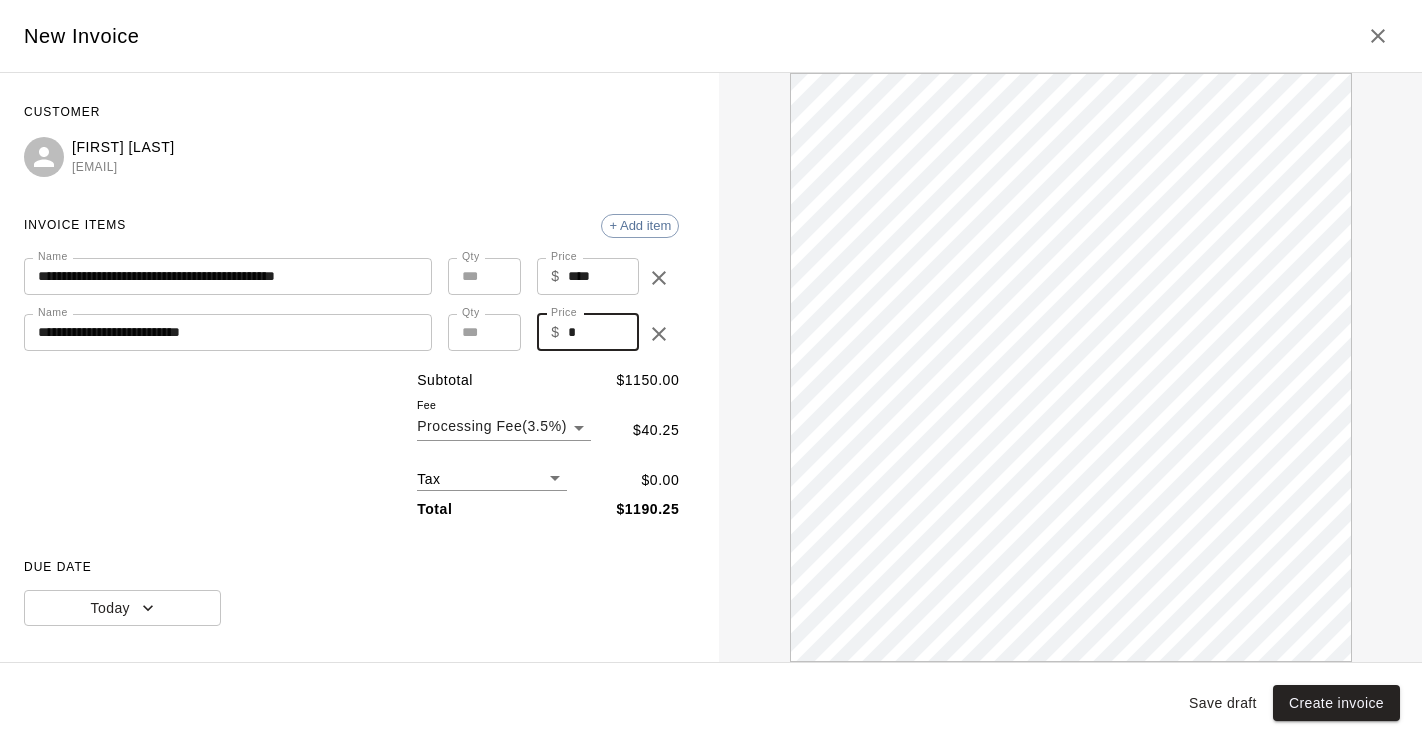 drag, startPoint x: 578, startPoint y: 323, endPoint x: 588, endPoint y: 327, distance: 10.770329 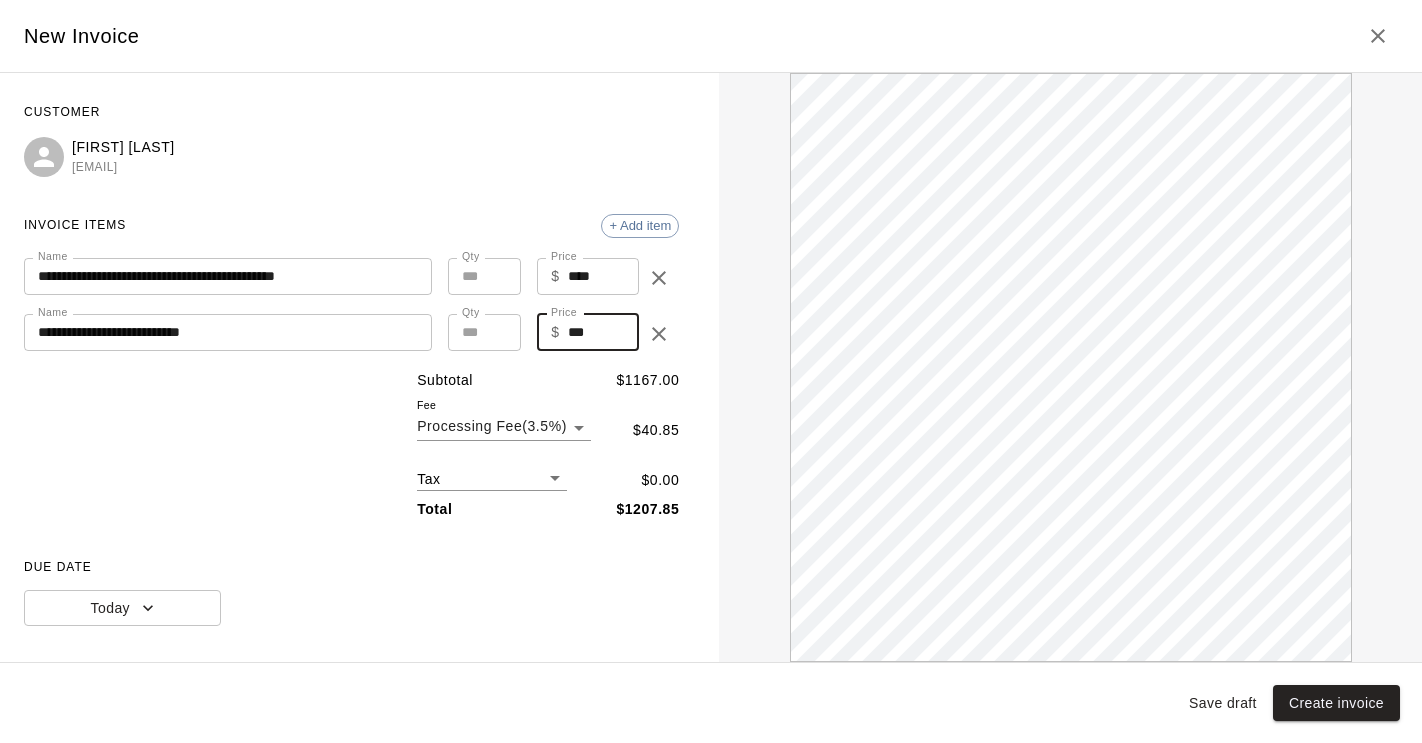 type on "***" 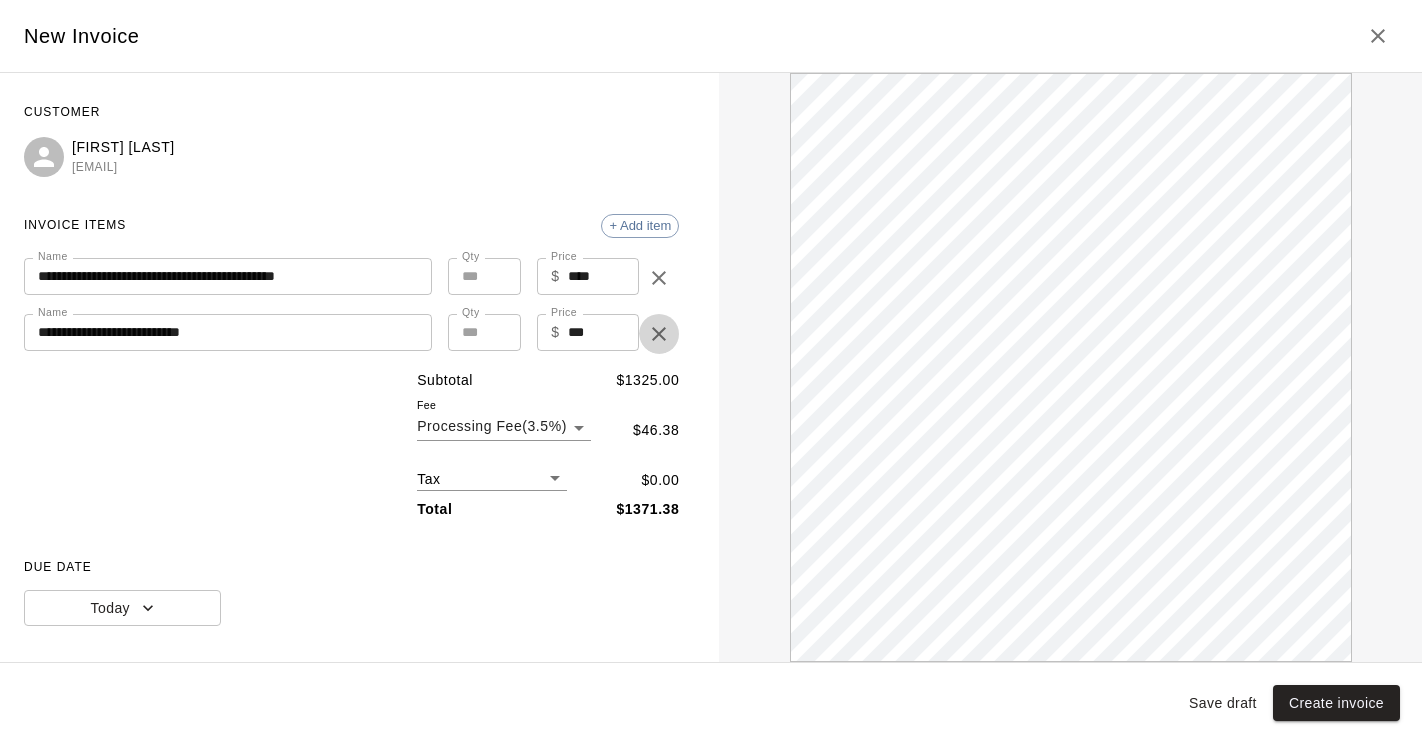 scroll, scrollTop: 0, scrollLeft: 0, axis: both 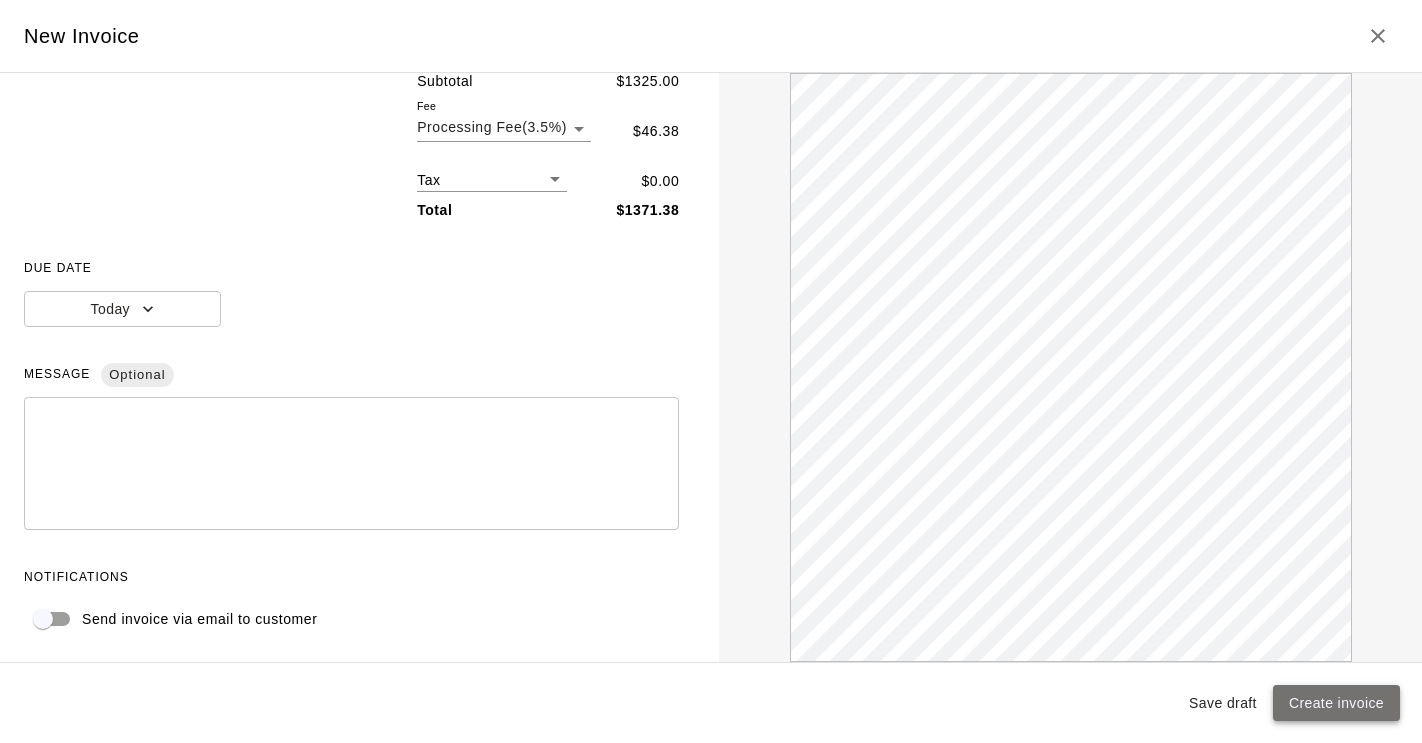click on "Create invoice" at bounding box center [1336, 703] 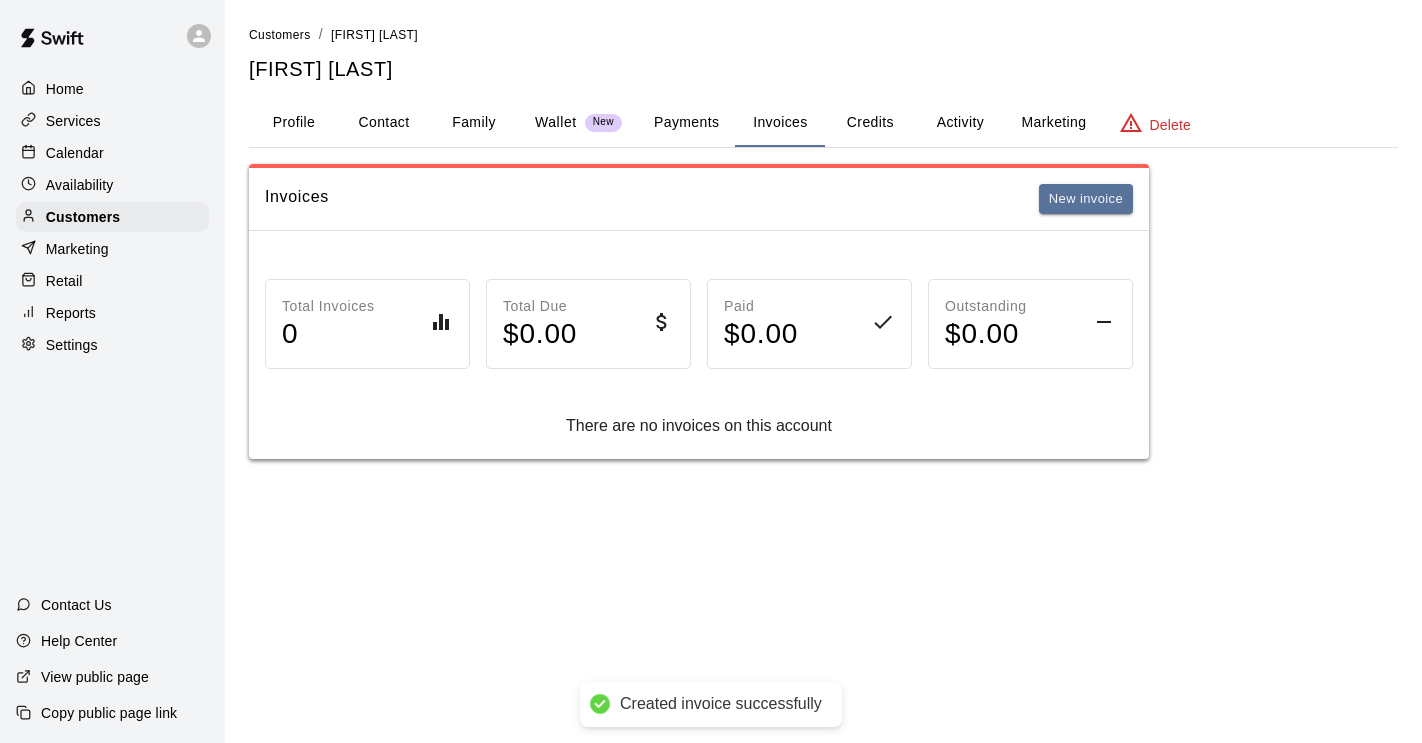 scroll, scrollTop: 0, scrollLeft: 0, axis: both 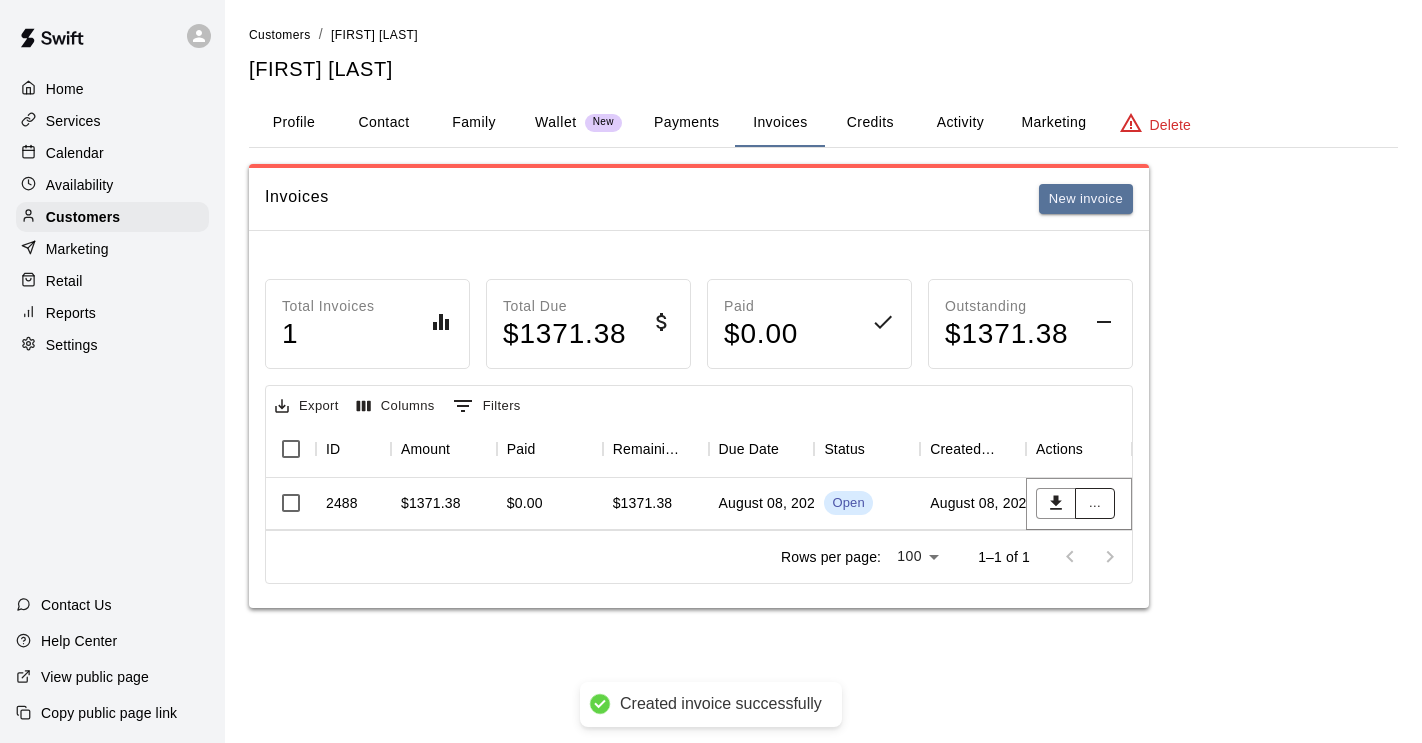 click on "..." at bounding box center (1095, 503) 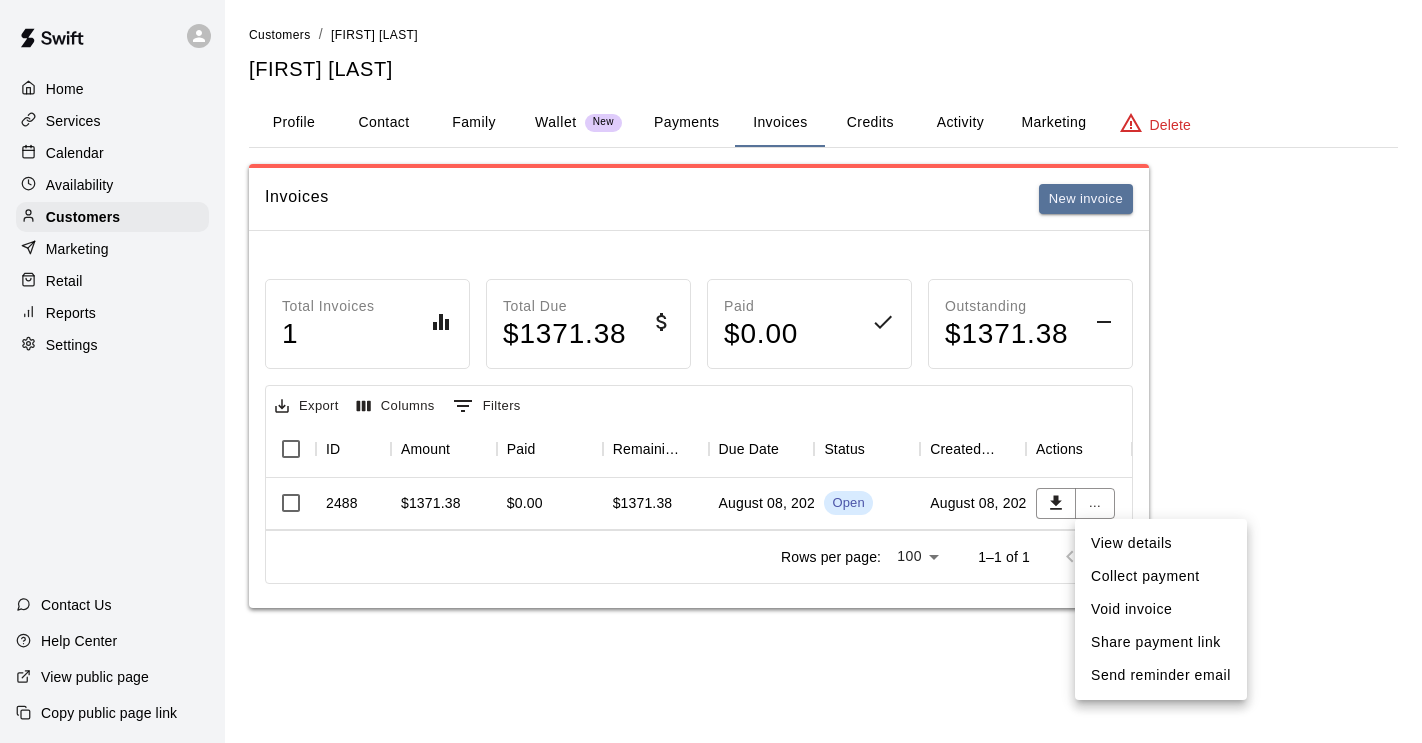 click on "Collect payment" at bounding box center (1161, 576) 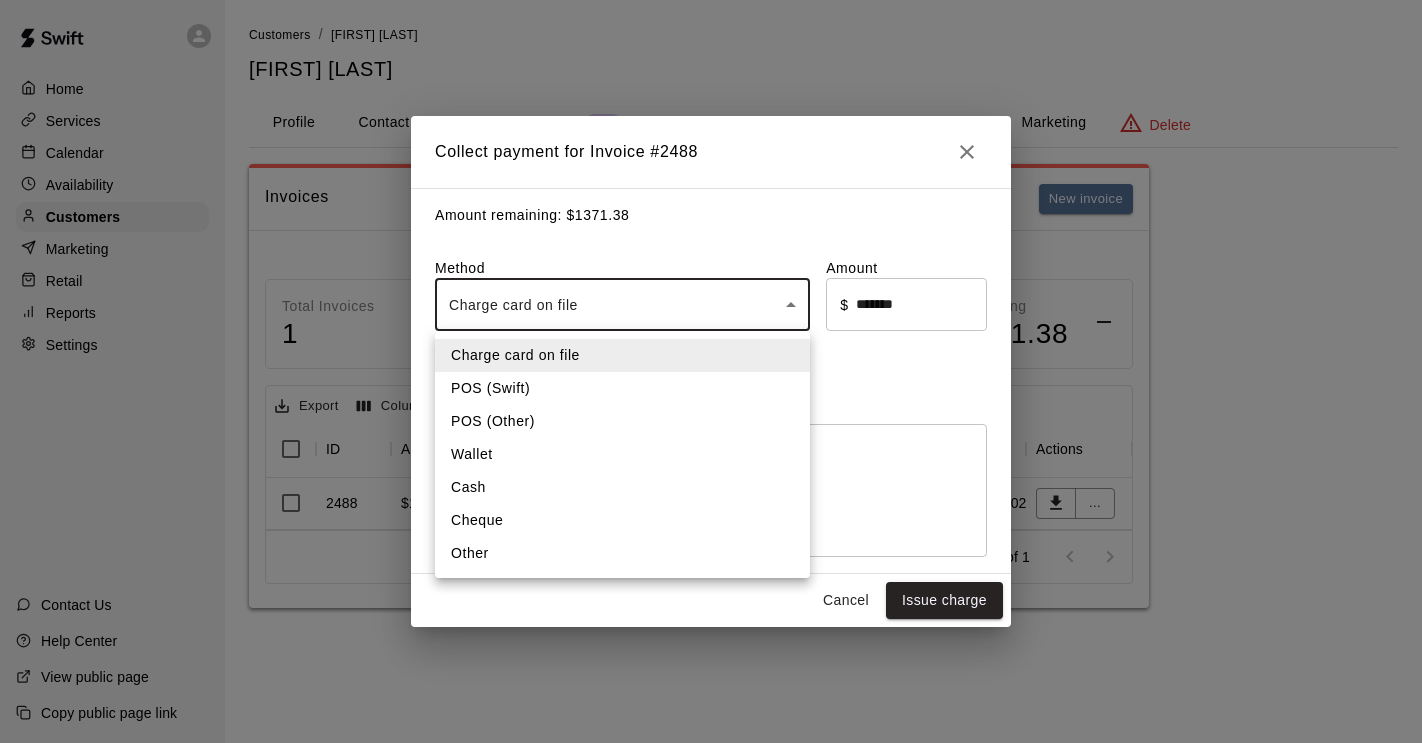 click on "Home Services Calendar Availability Customers Marketing Retail Reports Settings Contact Us Help Center View public page Copy public page link Customers / Jonathan Schmitt Jonathan Schmitt Profile Contact Family Wallet New Payments Invoices Credits Activity Marketing Delete Invoices New invoice Total Invoices 1 Total Due $ 1371.38 Paid $ 0.00 Outstanding $ 1371.38 Export Columns 0 Filters ID Amount Paid Remaining Due Date Status Created On Actions 2488 $1371.38 $0.00 $1371.38 August 08, 2025 Open August 08, 2025 ... Rows per page: 100 *** 1–1 of 1 Swift - Edit Customer Collect payment for Invoice # 2488 Amount remaining: $ 1371.38 Method Charge card on file **** ​ Amount ​ $ ******* ​ Mastercard   ending in  2790 Notes Optional * ​ Cancel Issue charge Charge card on file POS (Swift) POS (Other) Wallet Cash Cheque Other" at bounding box center (711, 324) 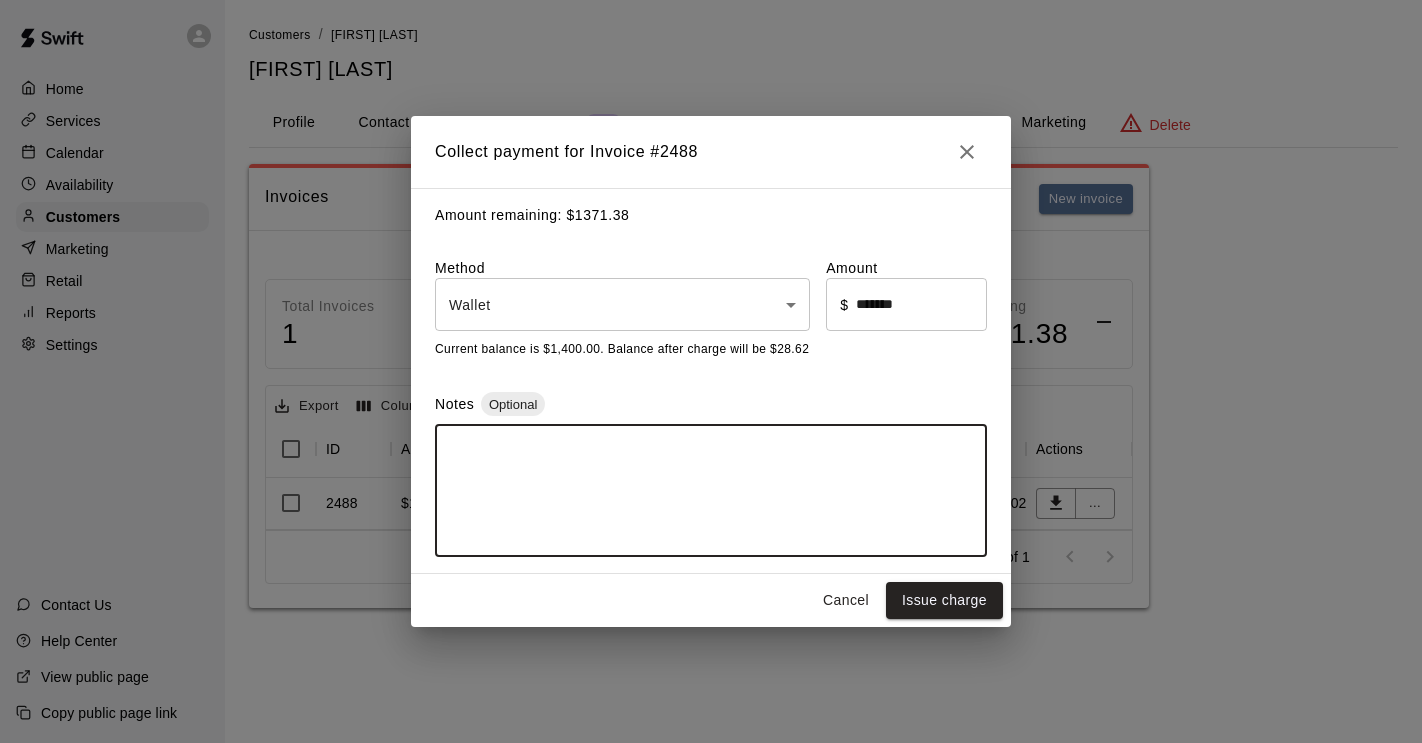 click at bounding box center (711, 491) 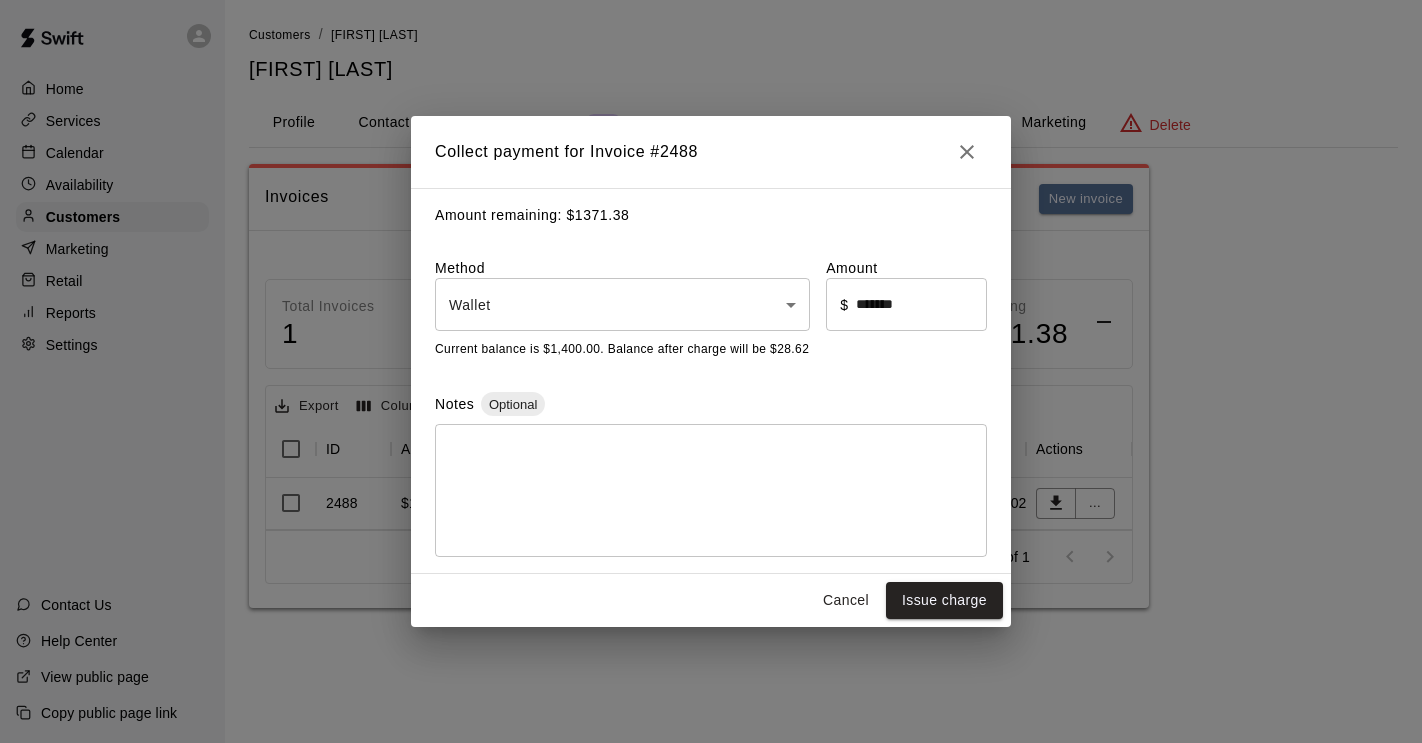 click on "* ​" at bounding box center [711, 490] 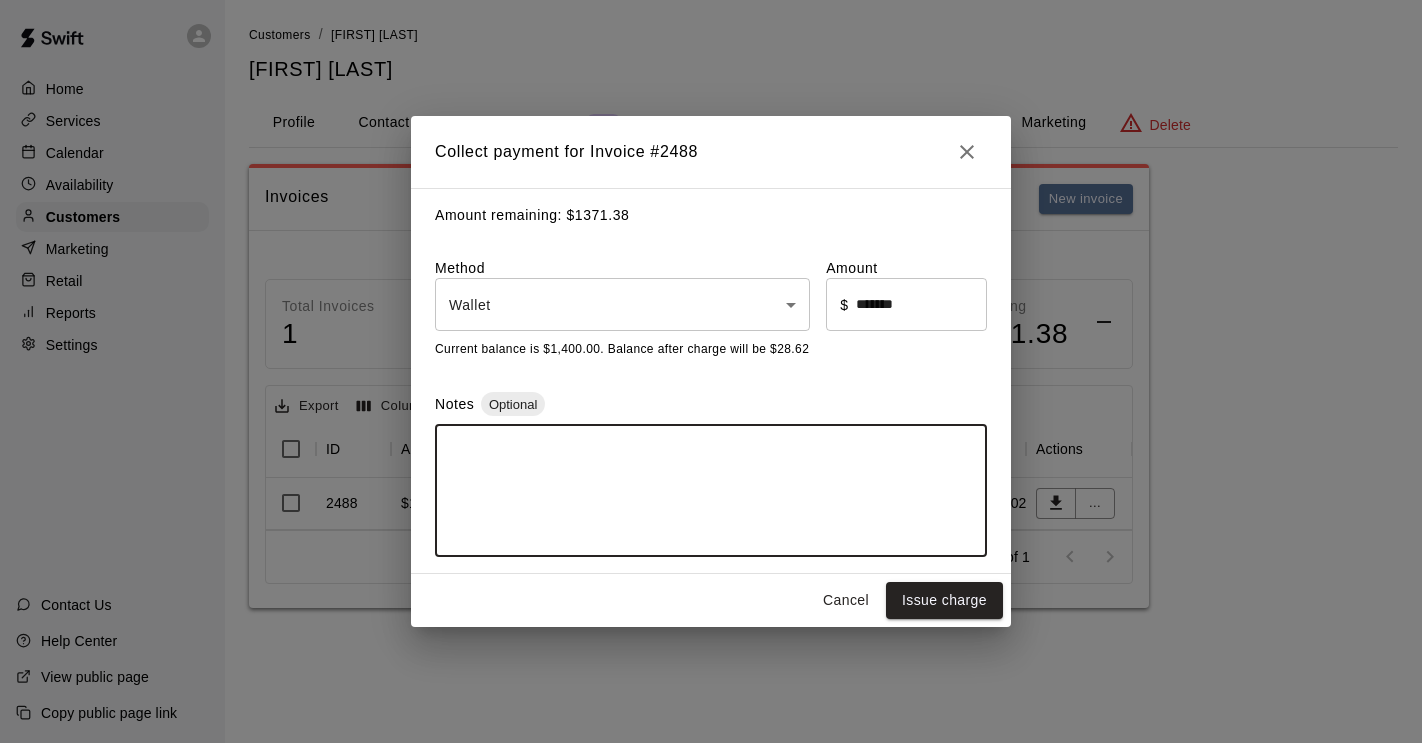 paste on "**********" 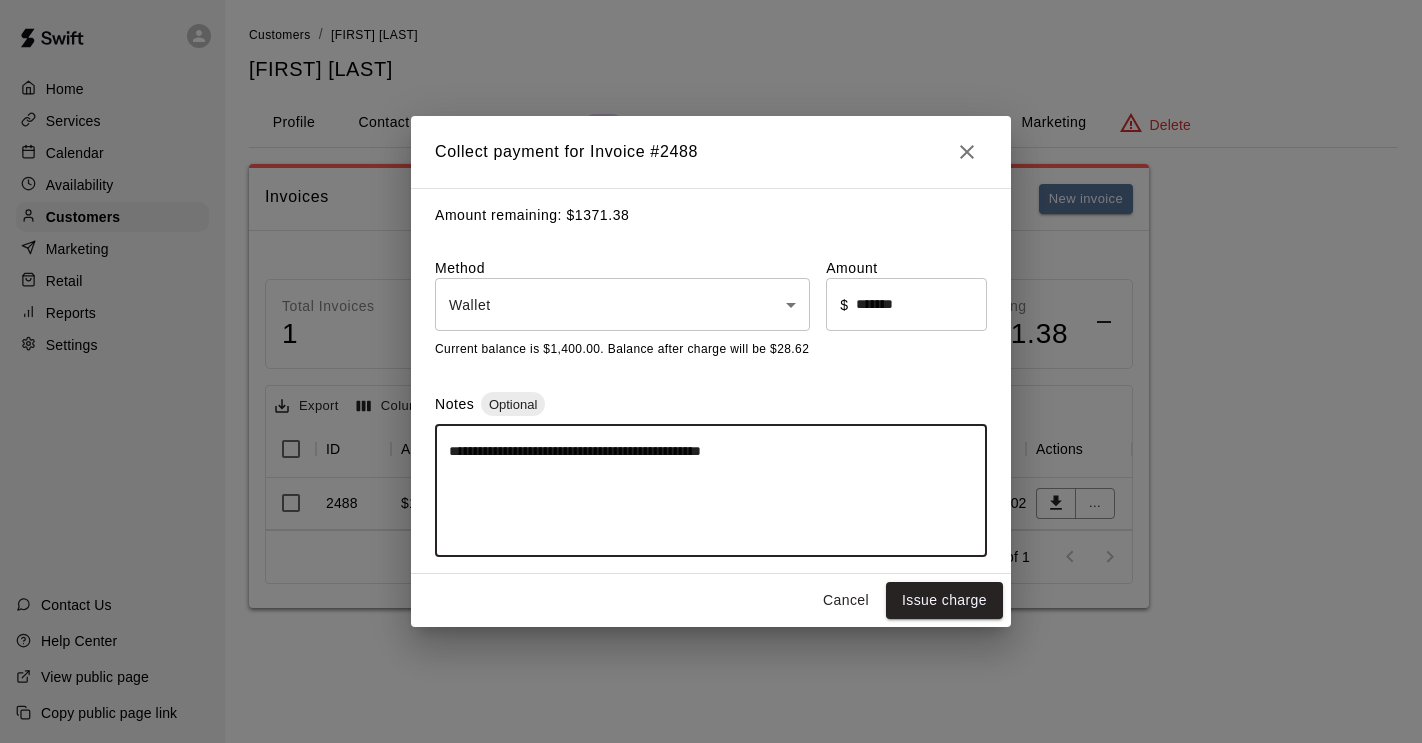 drag, startPoint x: 645, startPoint y: 448, endPoint x: 596, endPoint y: 447, distance: 49.010204 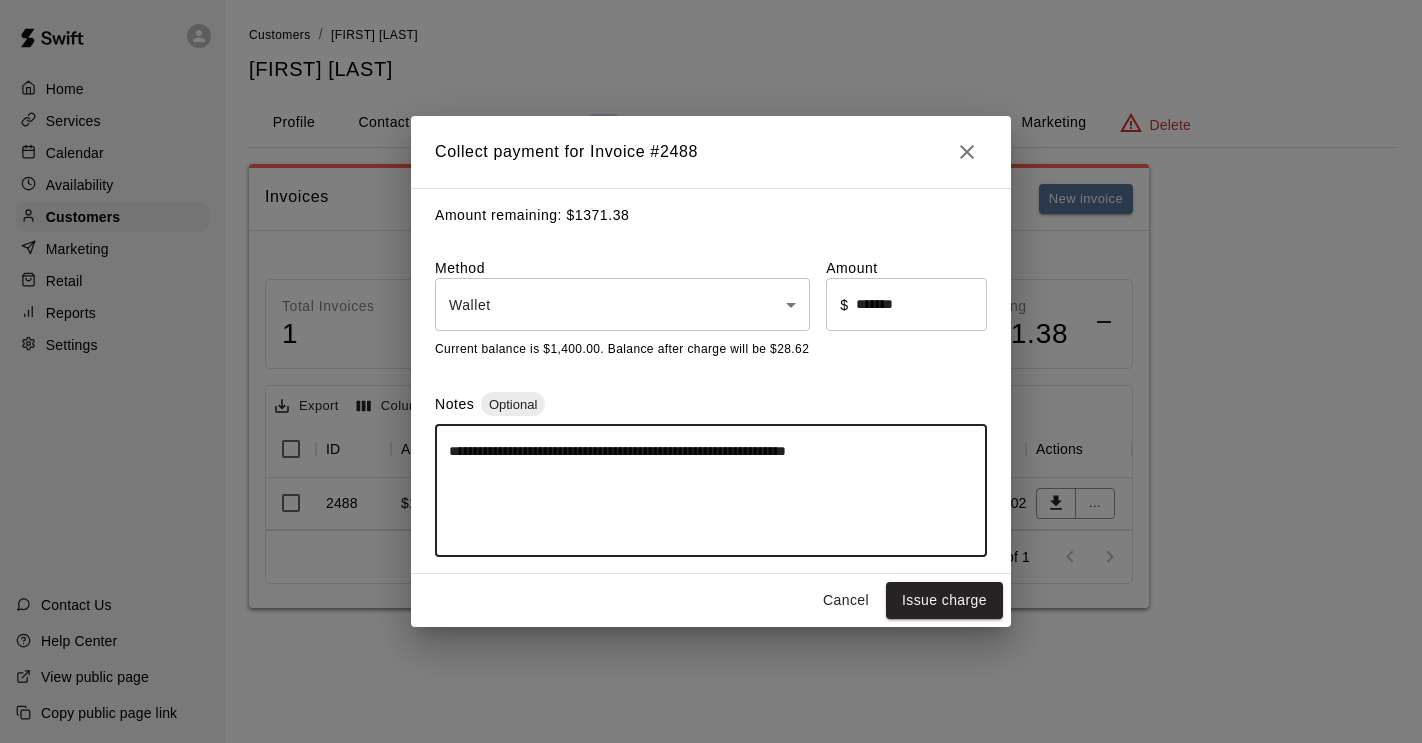 drag, startPoint x: 920, startPoint y: 450, endPoint x: 848, endPoint y: 446, distance: 72.11102 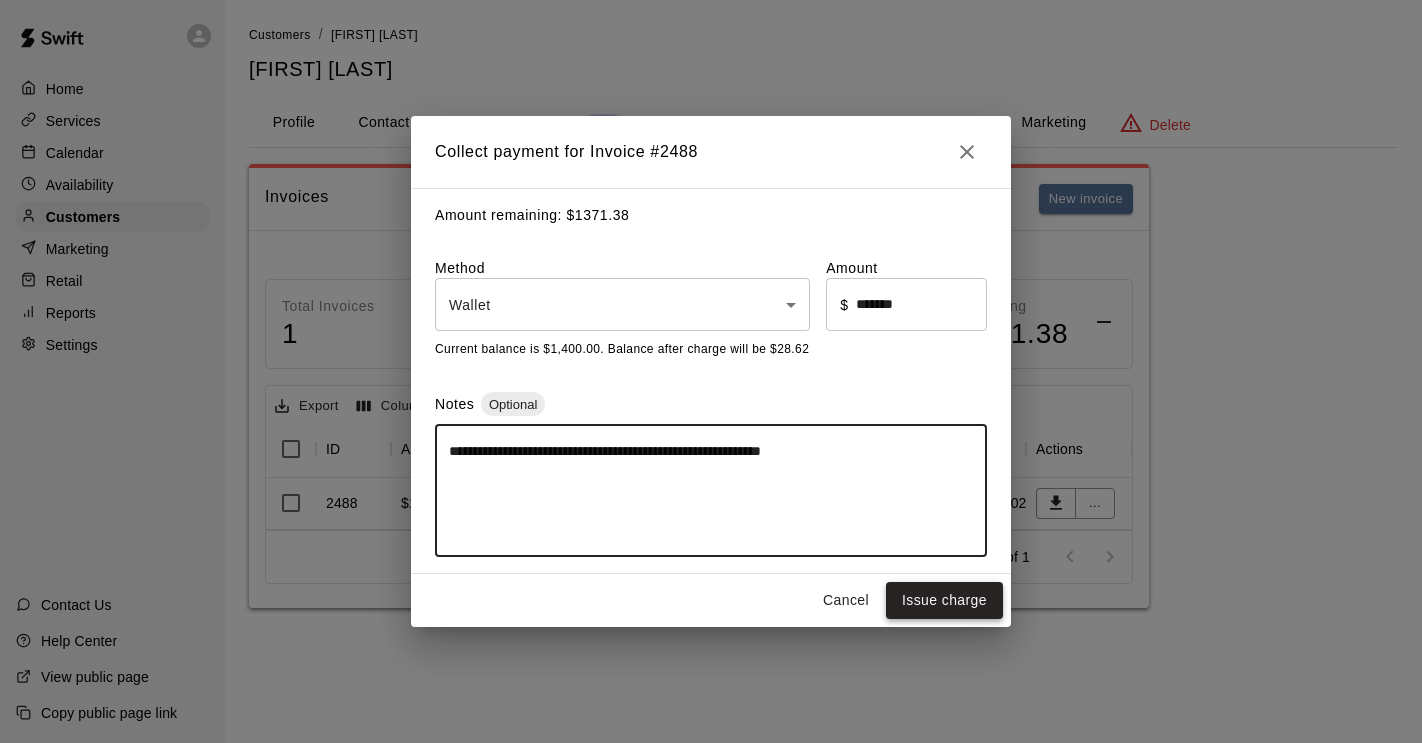 type on "**********" 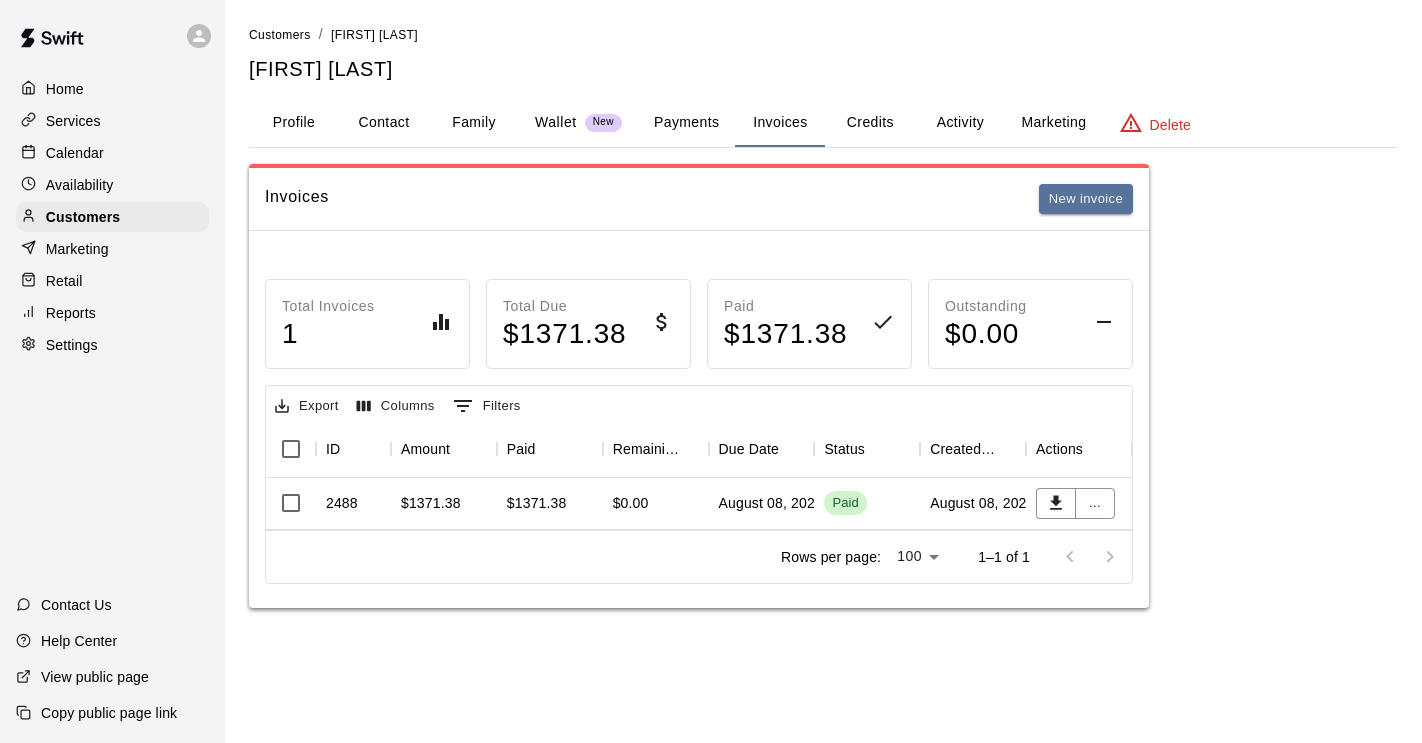 click on "Paid" at bounding box center [845, 503] 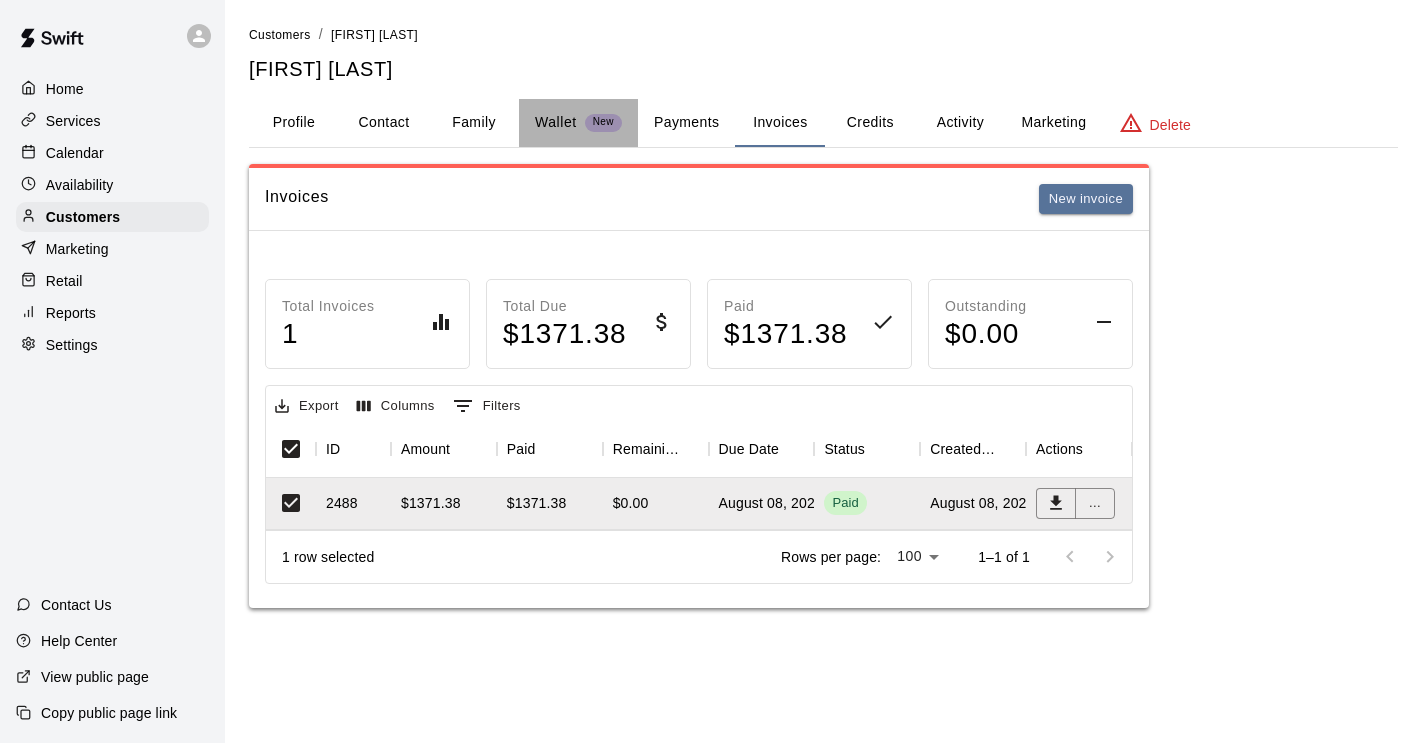 click on "Wallet" at bounding box center (556, 122) 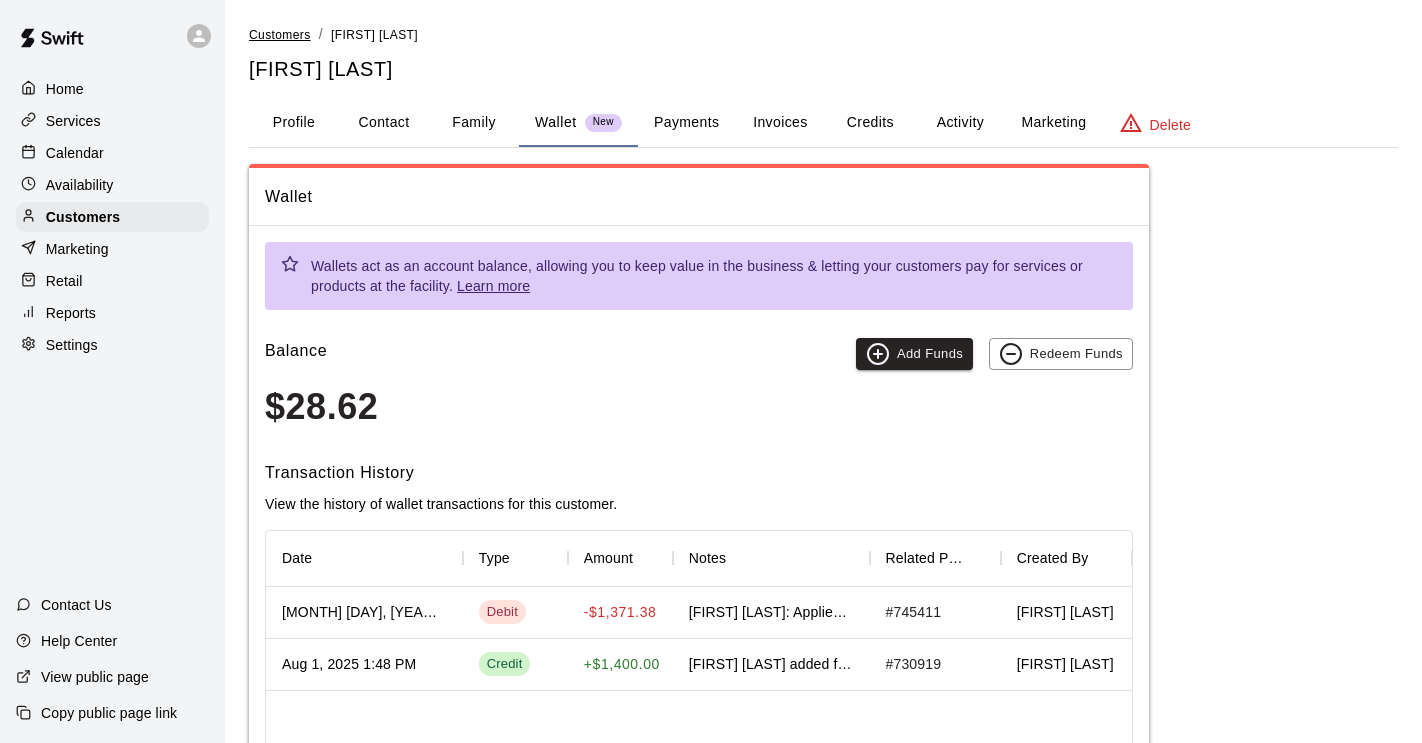 click on "Customers" at bounding box center [280, 35] 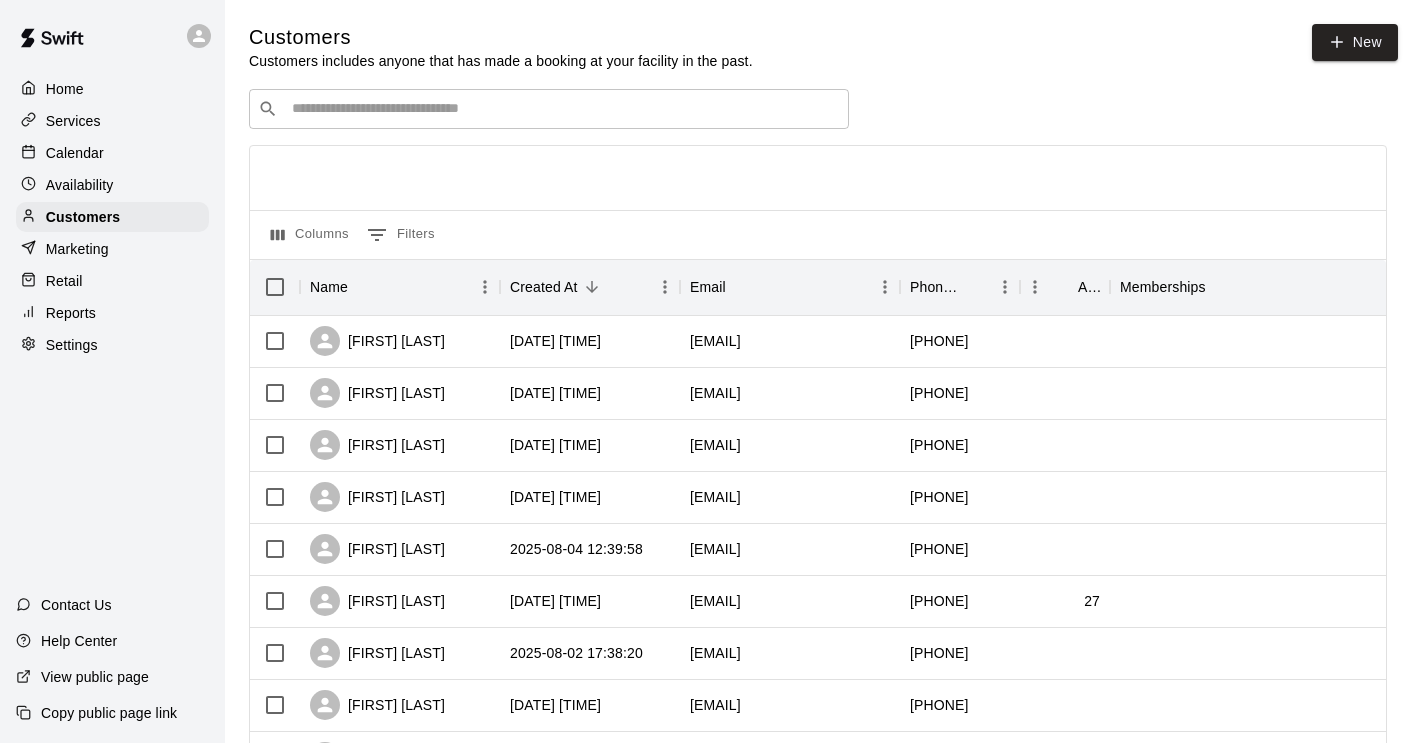 click at bounding box center (563, 109) 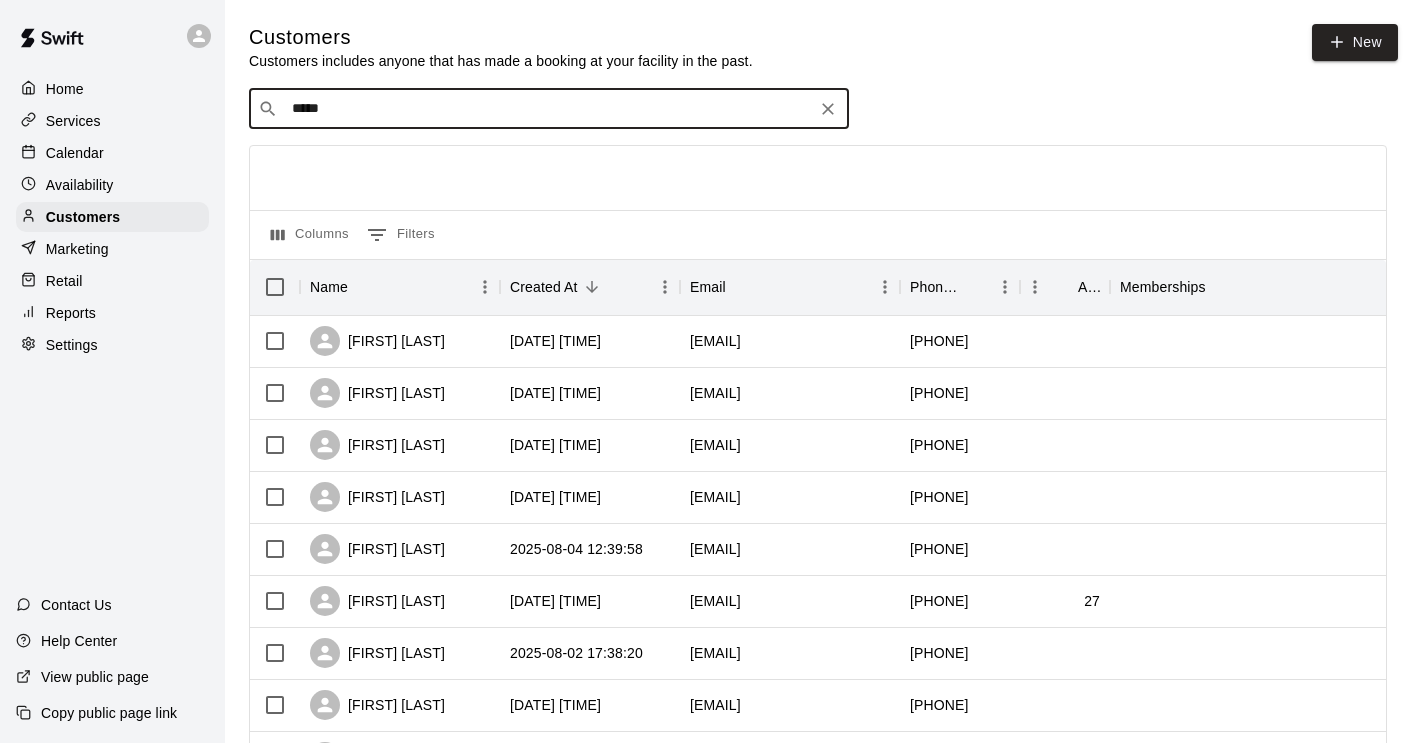 type on "*****" 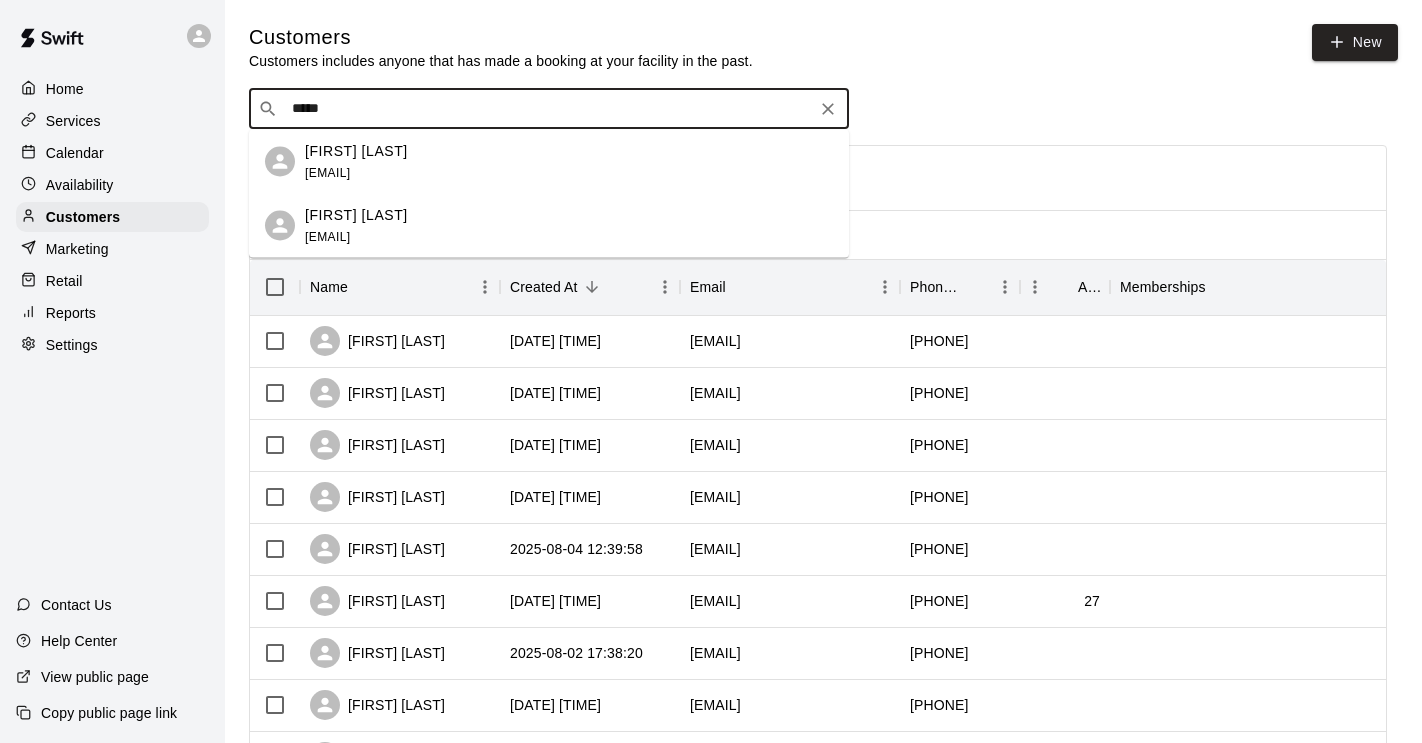 click on "bmore.roach@gmail.com" at bounding box center [327, 236] 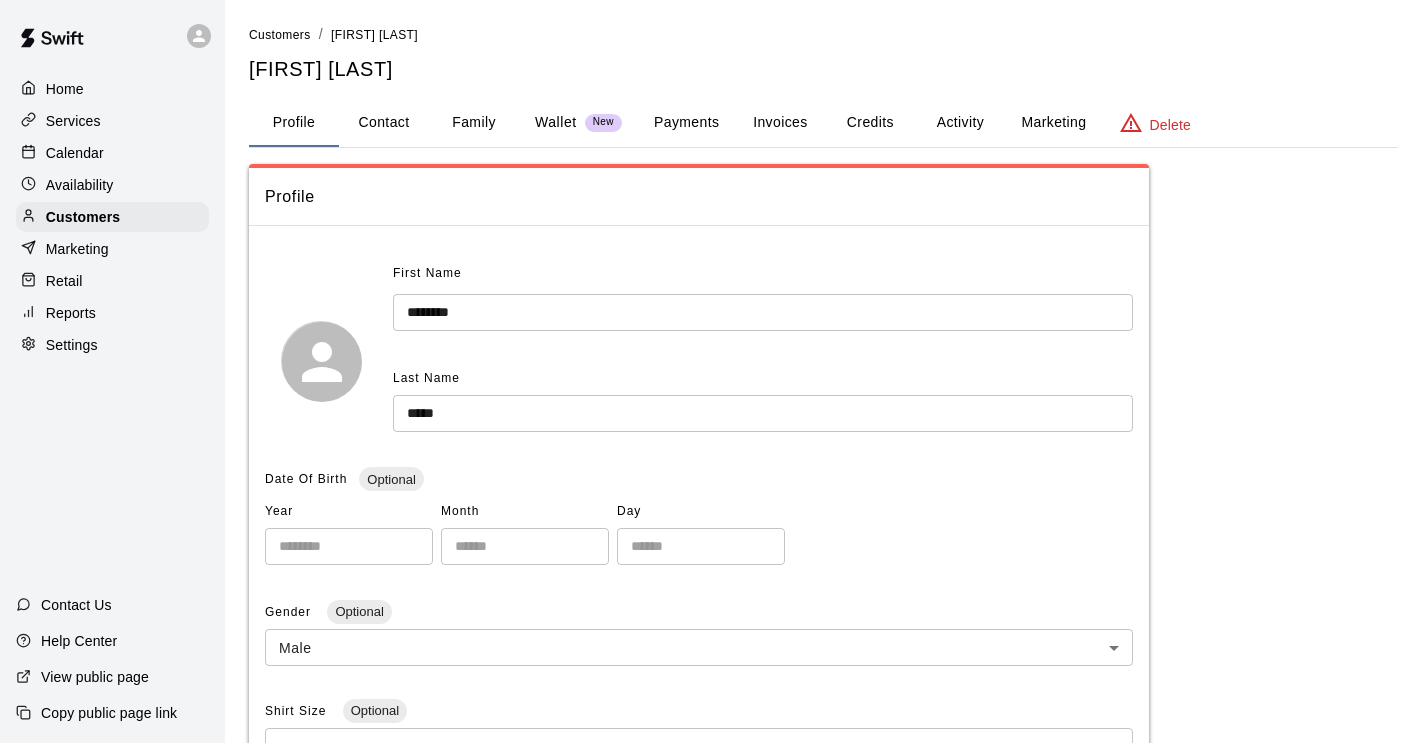 click on "Wallet" at bounding box center [556, 122] 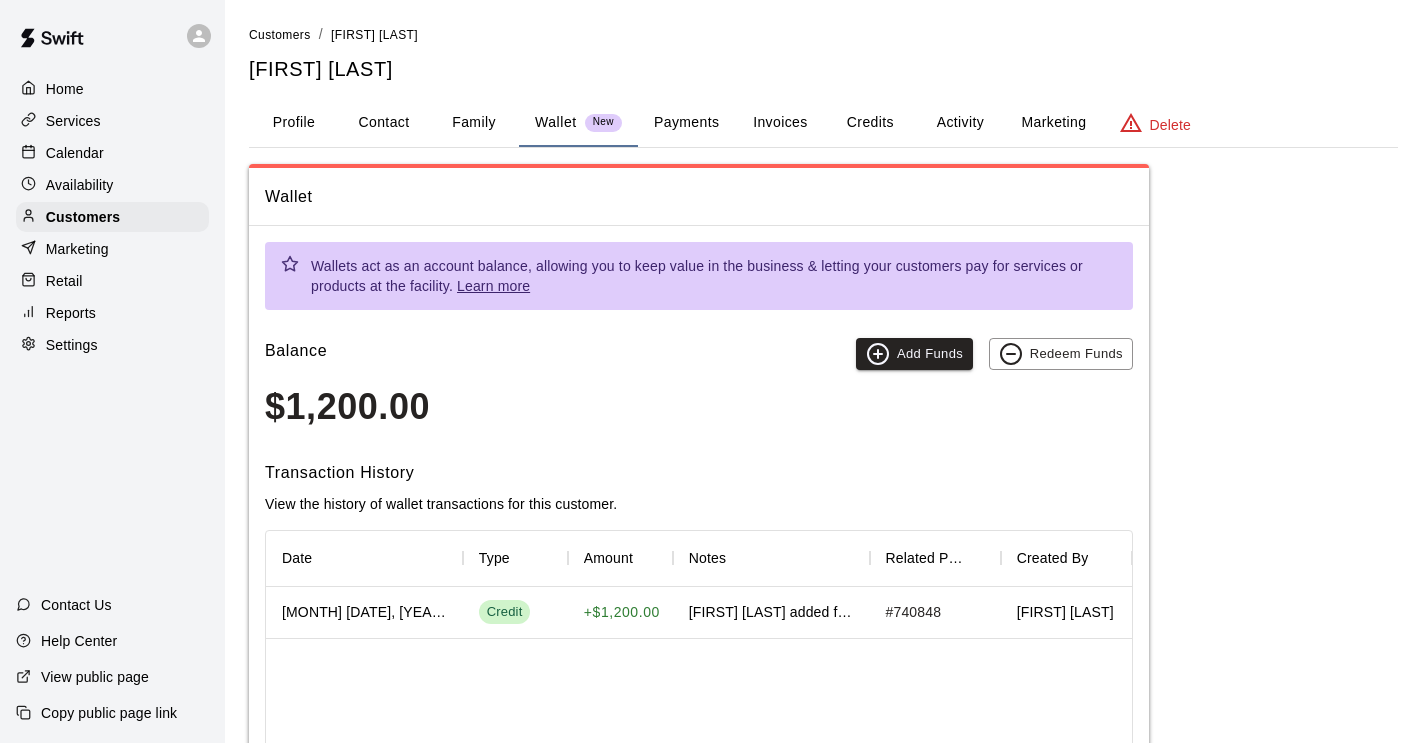 click on "Invoices" at bounding box center (780, 123) 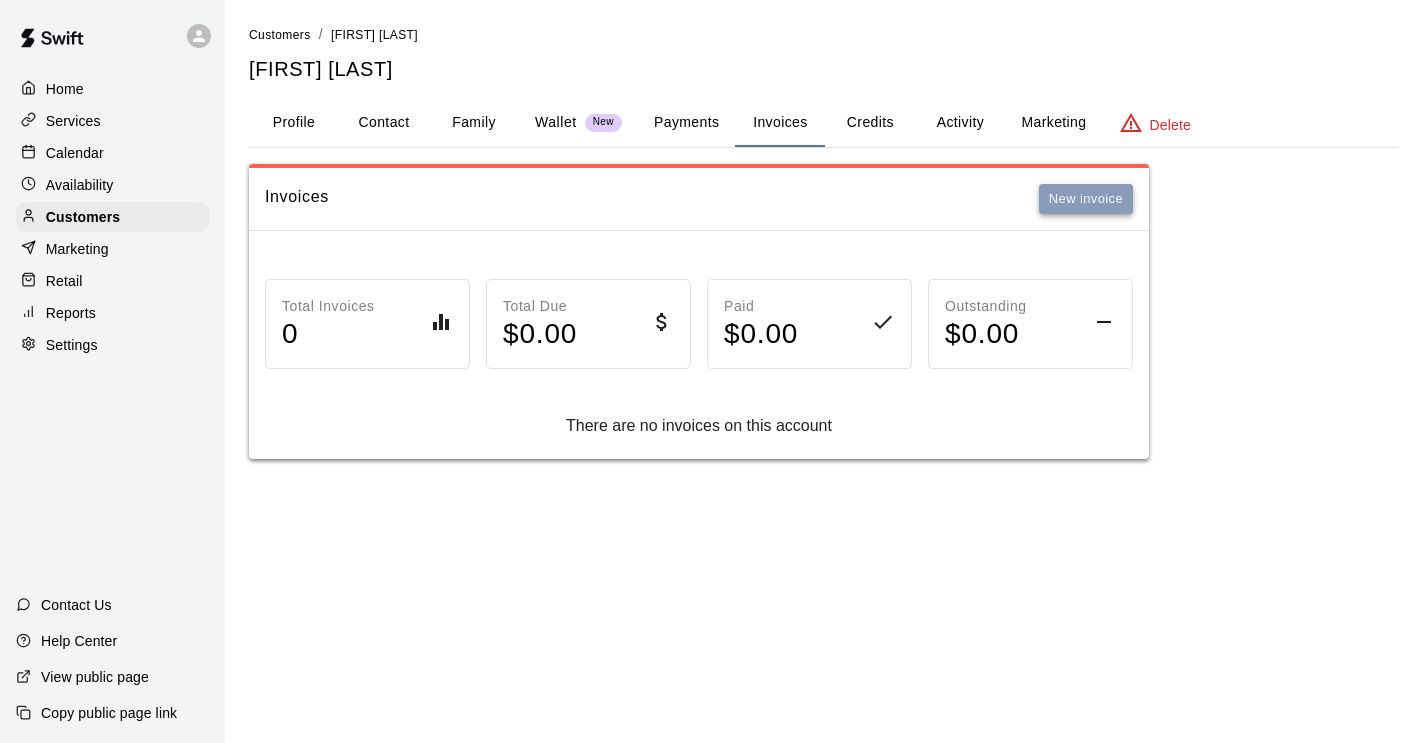 click on "New invoice" at bounding box center [1086, 199] 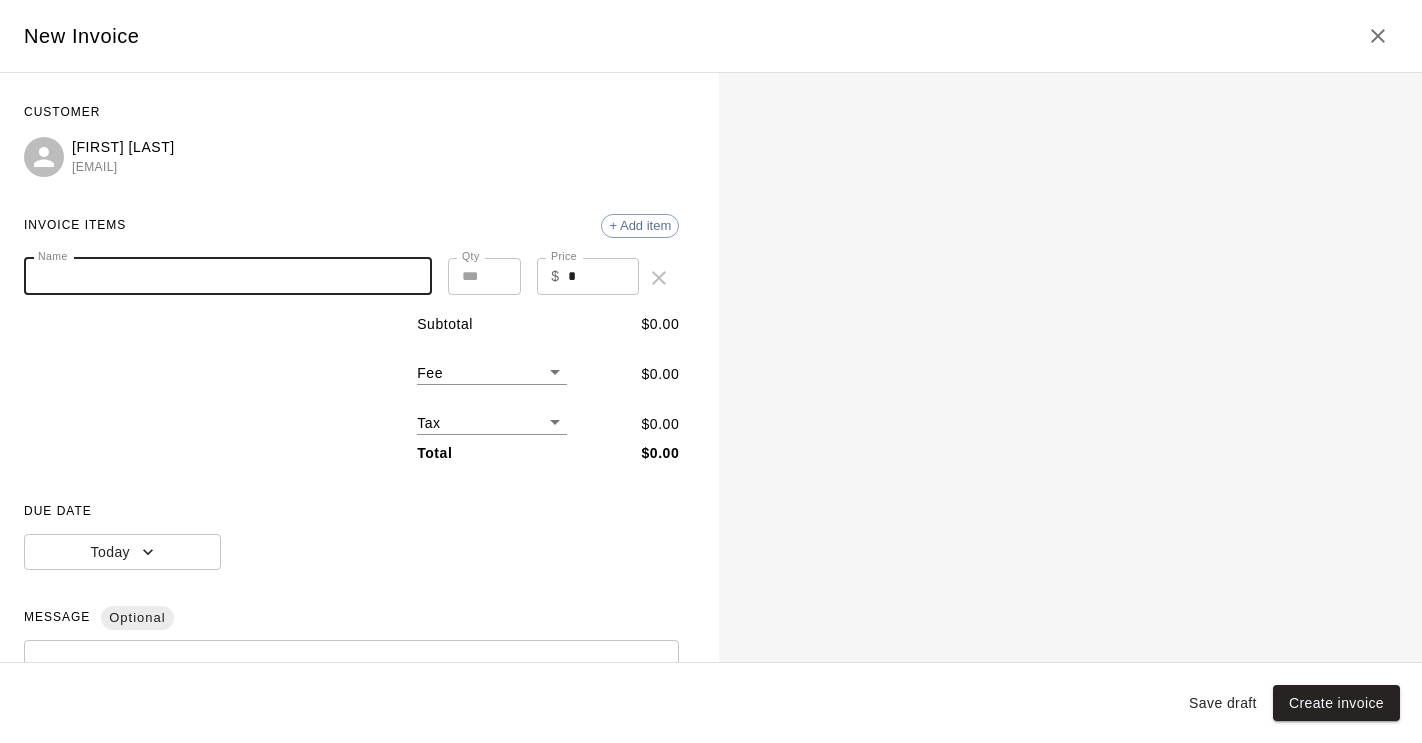 click on "Name" at bounding box center [228, 276] 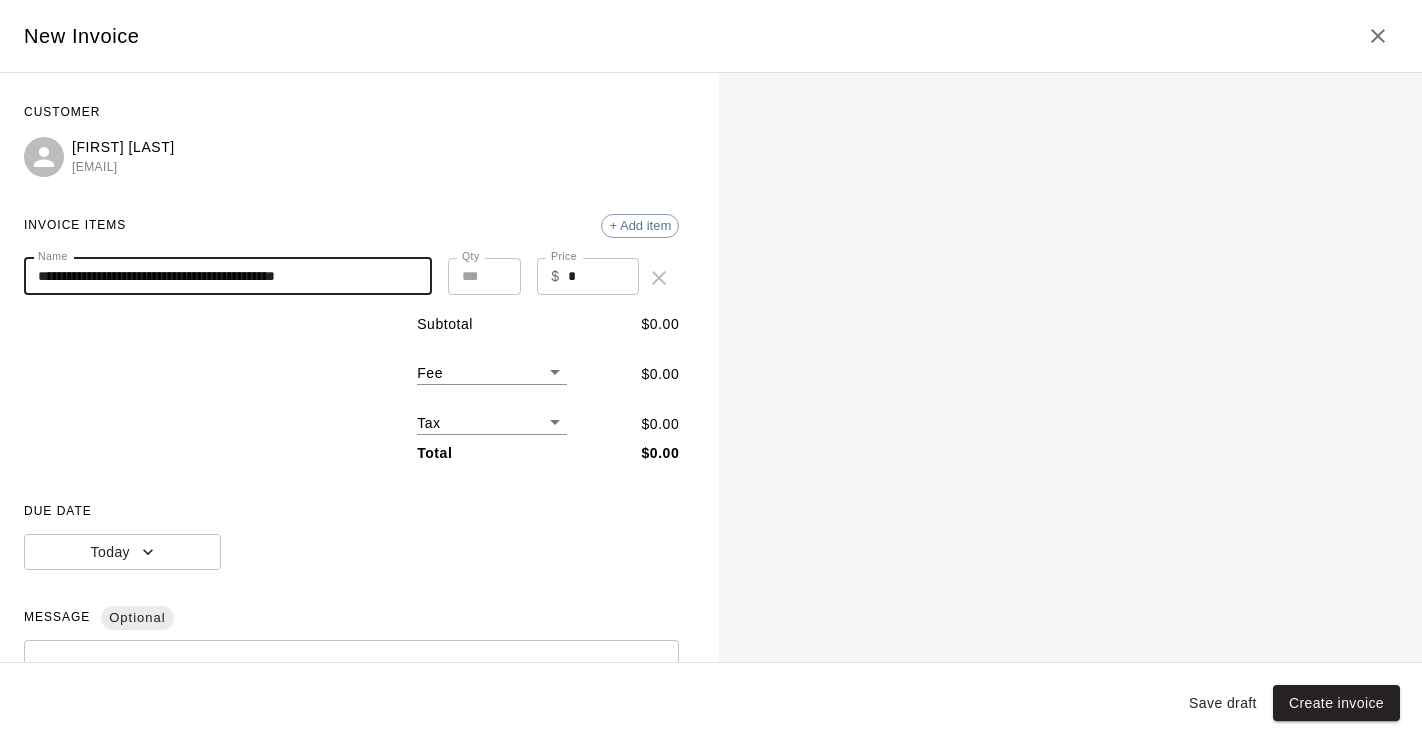 type on "**********" 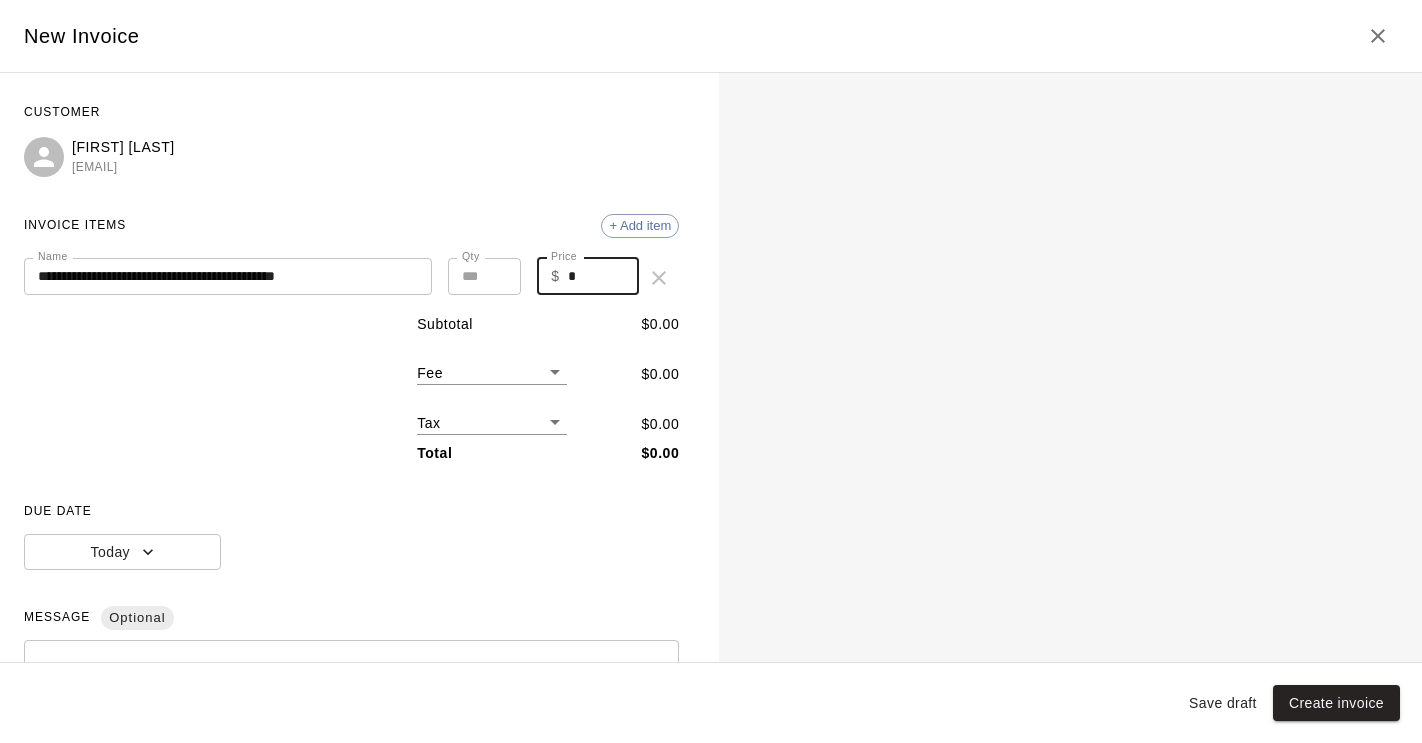 drag, startPoint x: 581, startPoint y: 282, endPoint x: 567, endPoint y: 281, distance: 14.035668 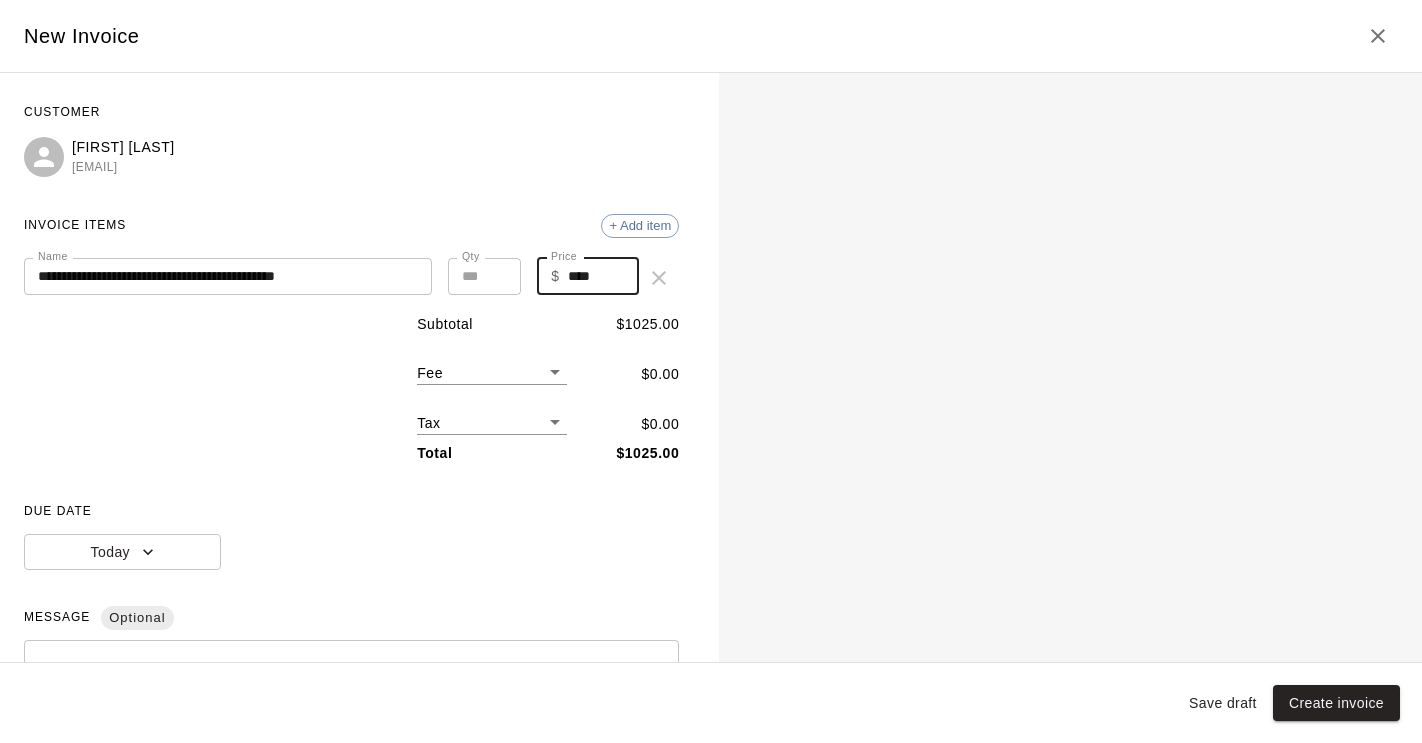 type on "****" 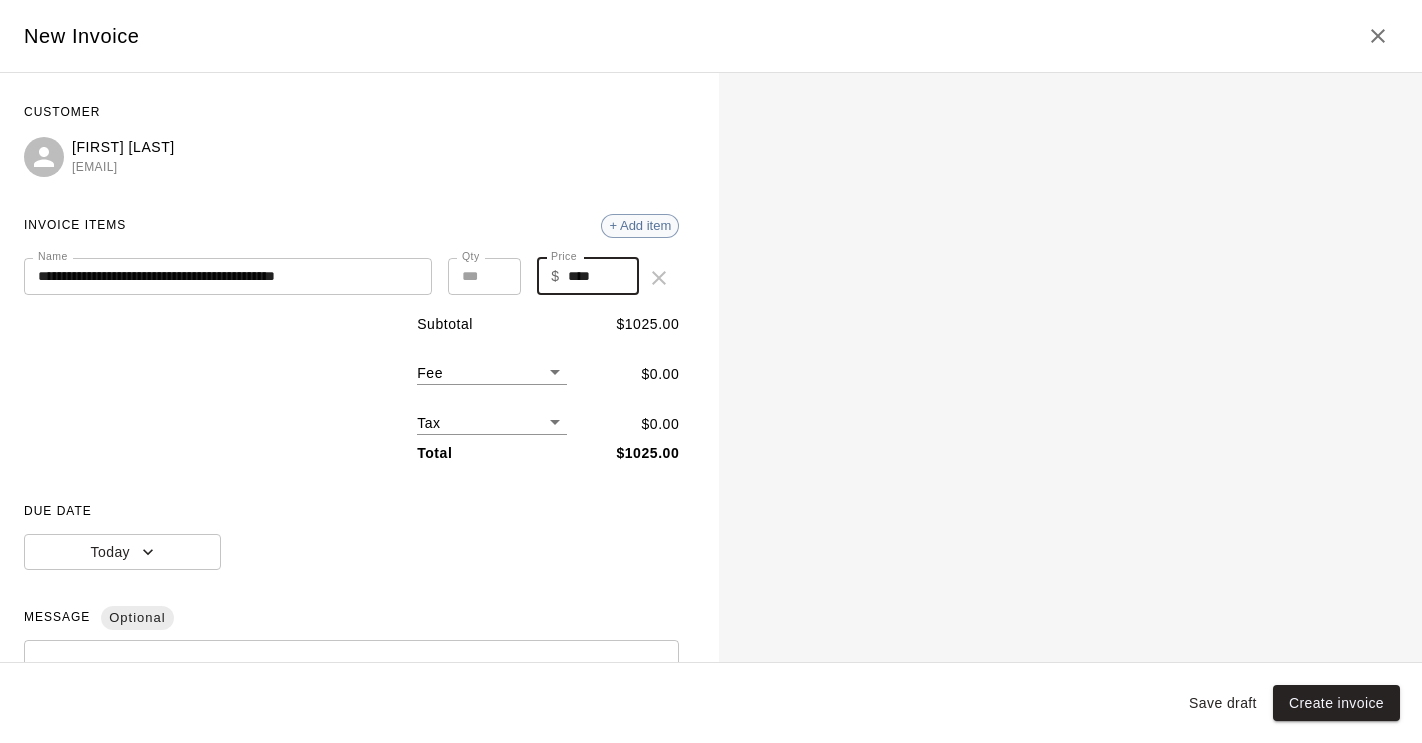 click on "+ Add item" at bounding box center (640, 225) 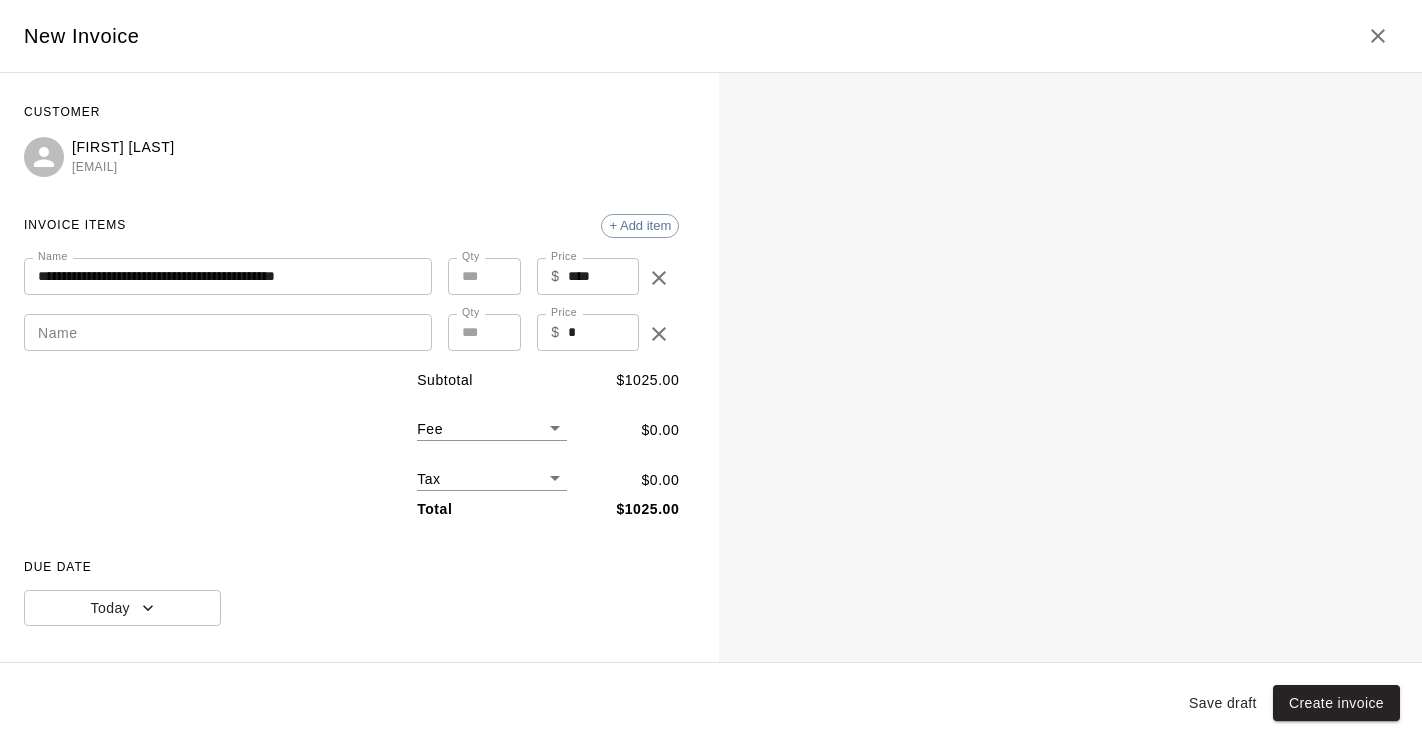 click on "Name" at bounding box center (228, 332) 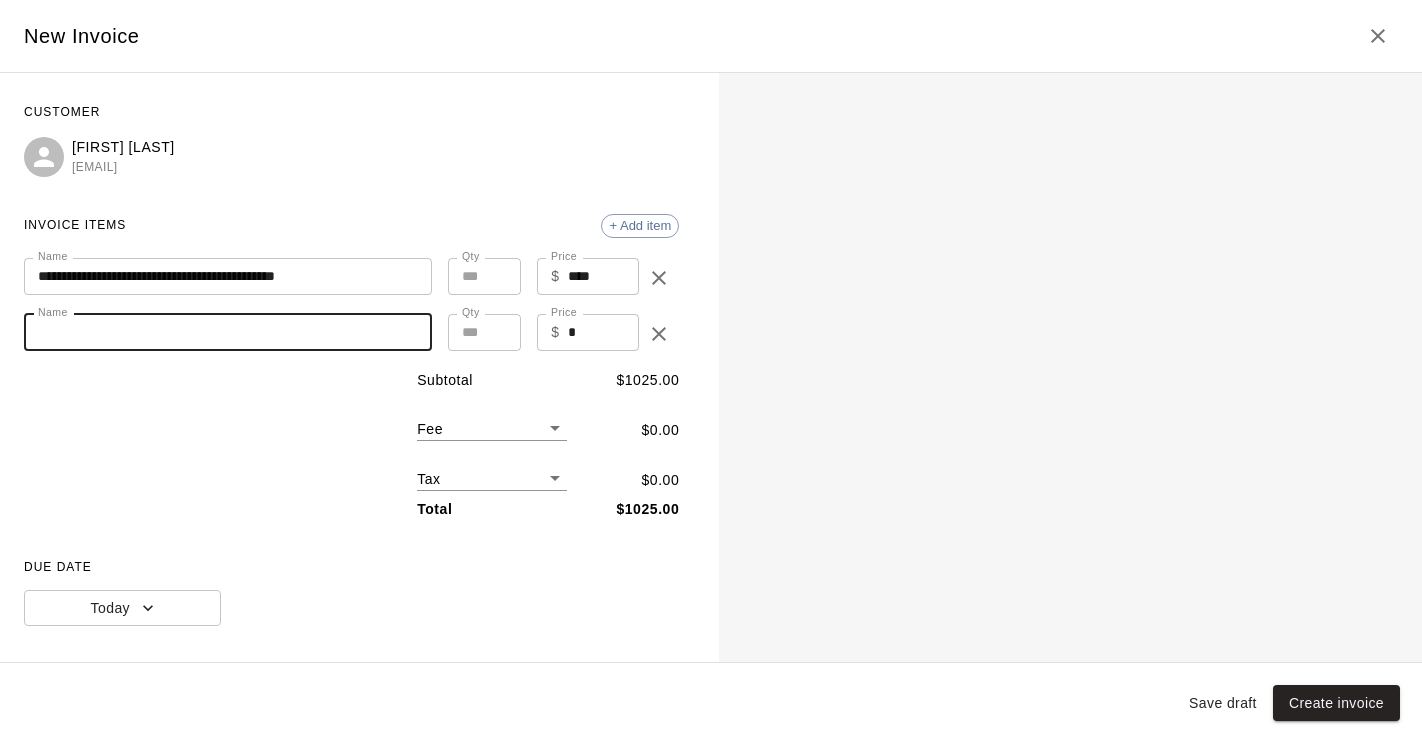 paste on "**********" 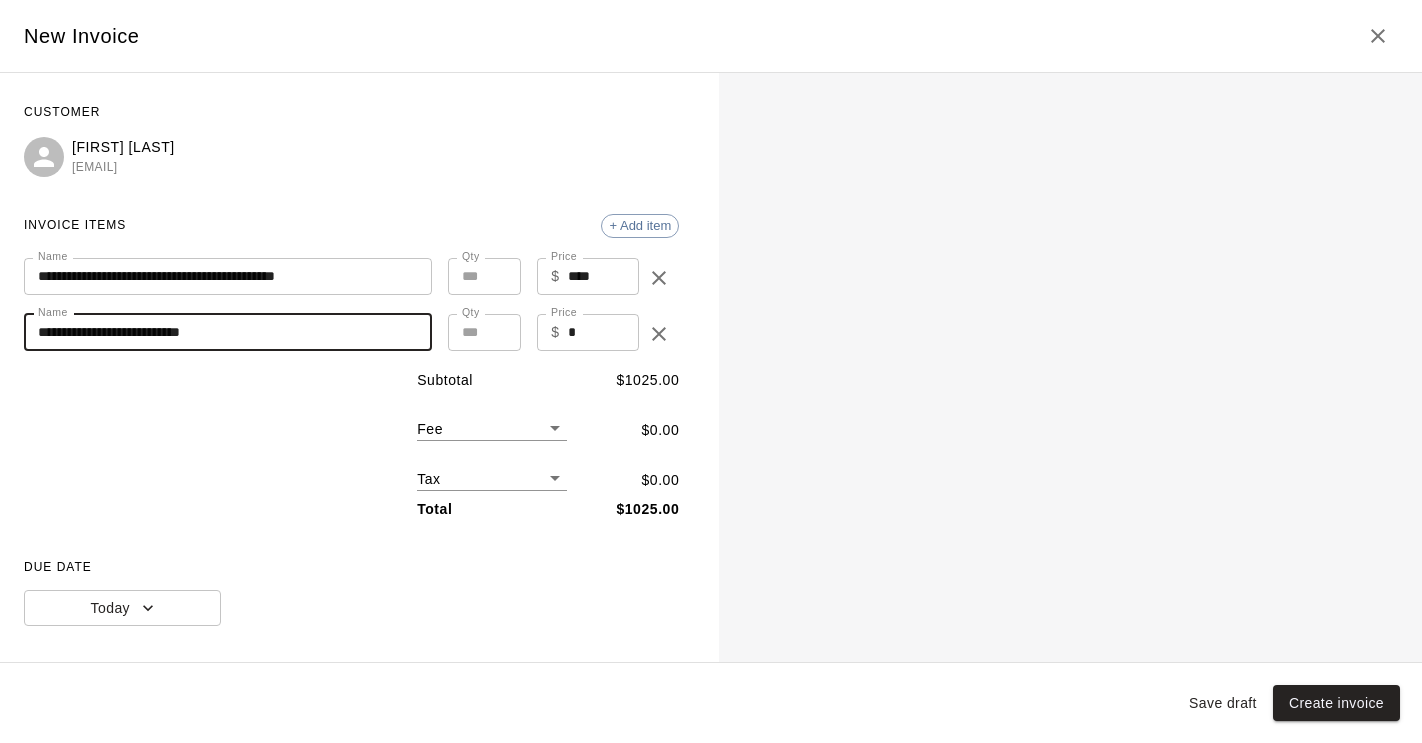 type on "**********" 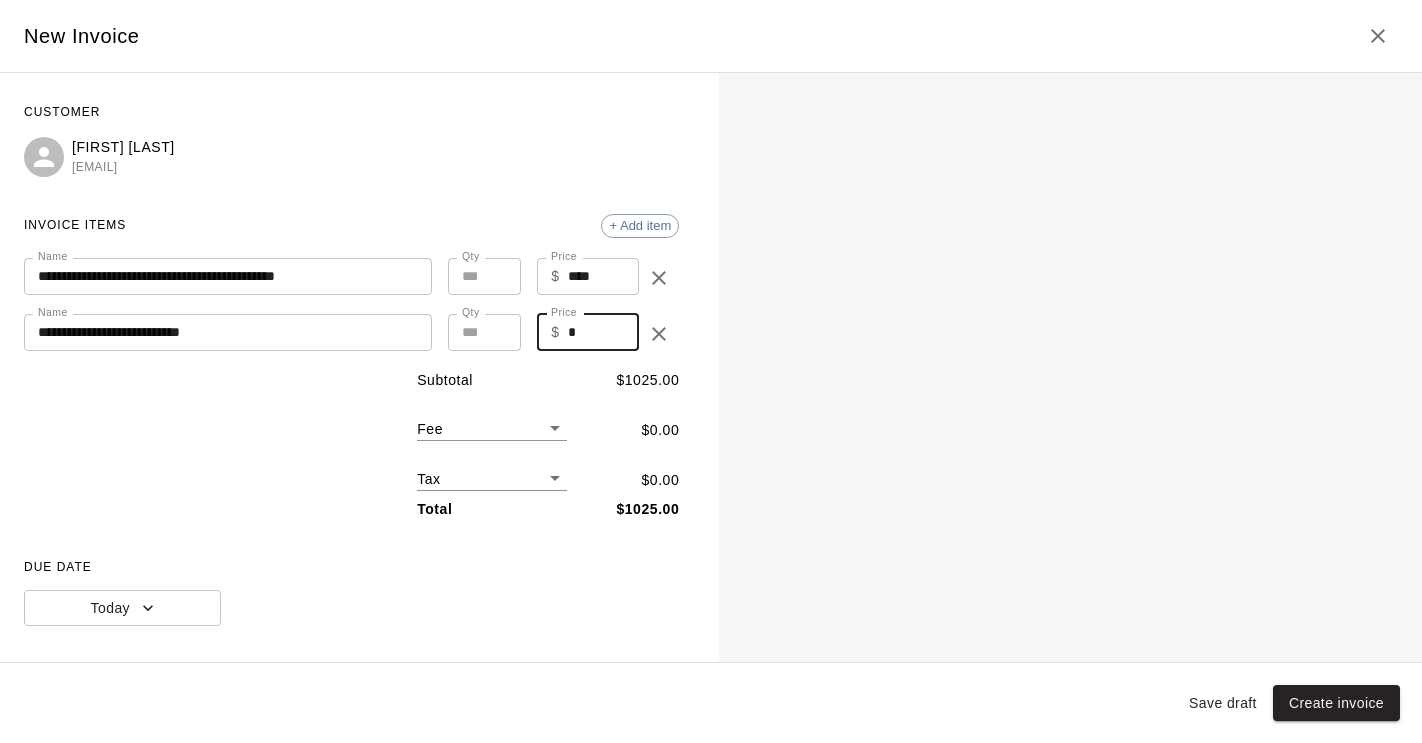 drag, startPoint x: 577, startPoint y: 333, endPoint x: 558, endPoint y: 330, distance: 19.235384 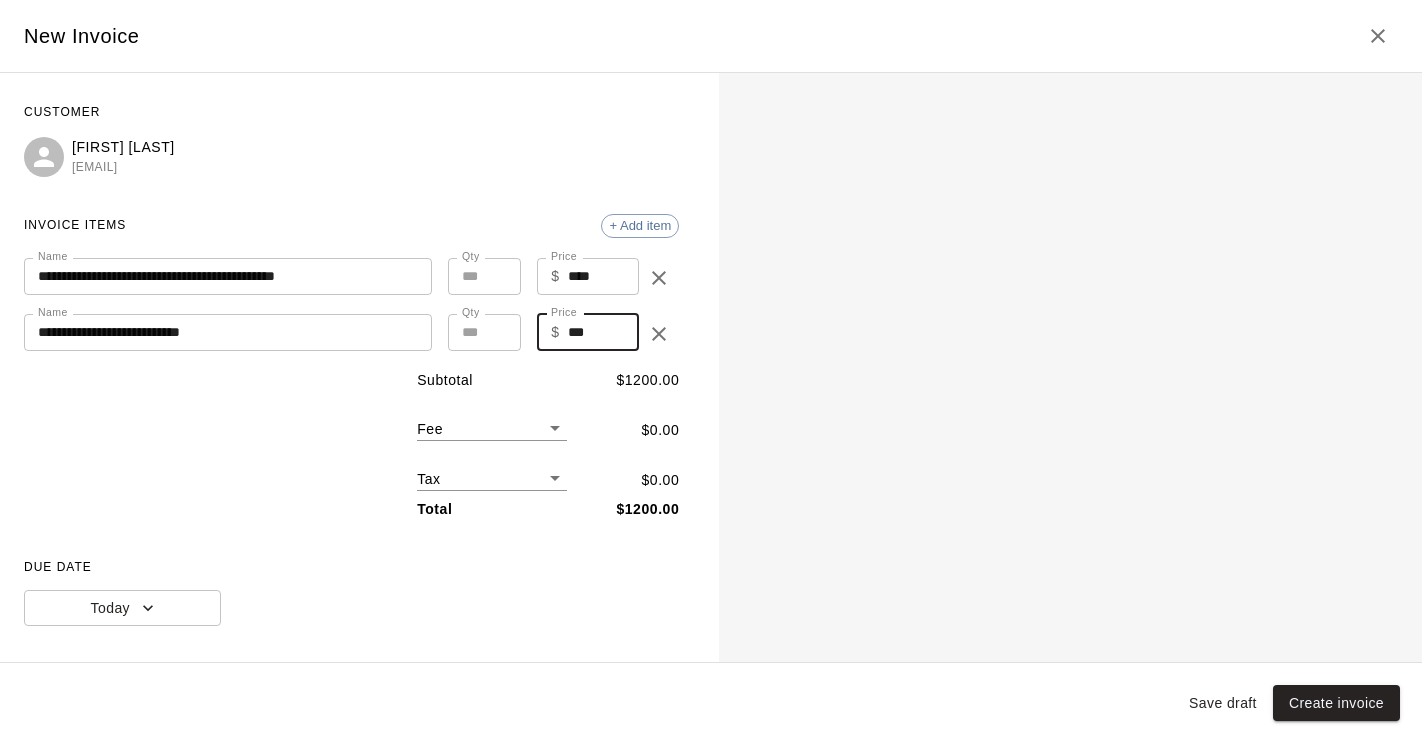 type on "***" 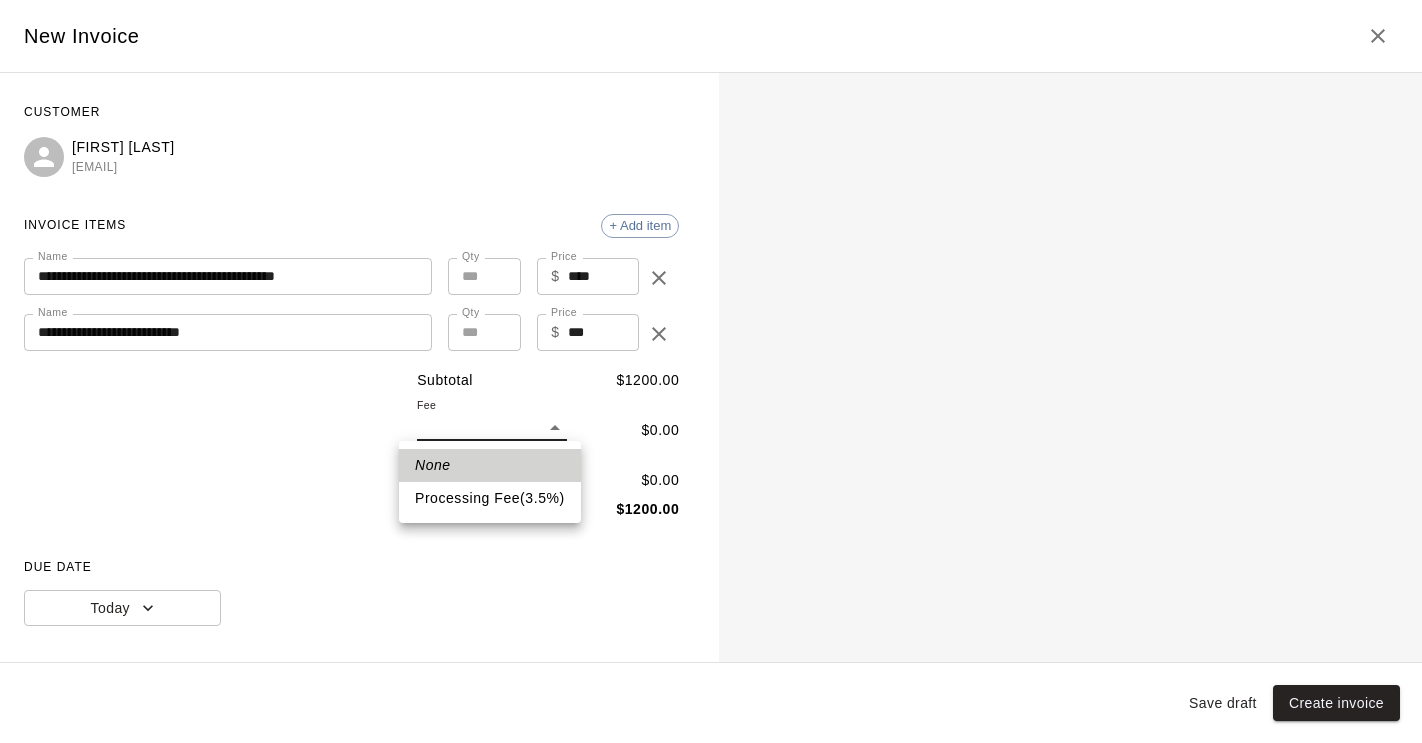click on "Processing Fee  ( 3.5 % )" at bounding box center (490, 498) 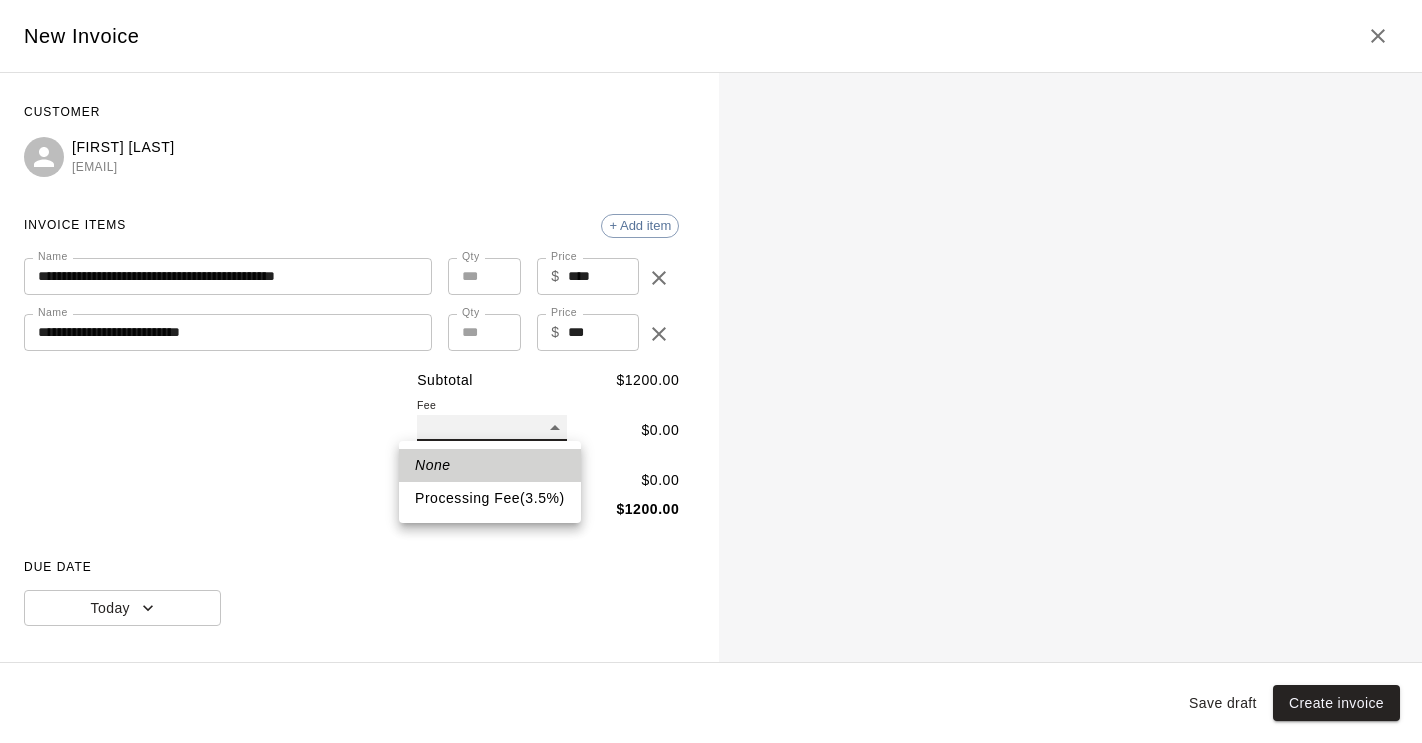 type on "**" 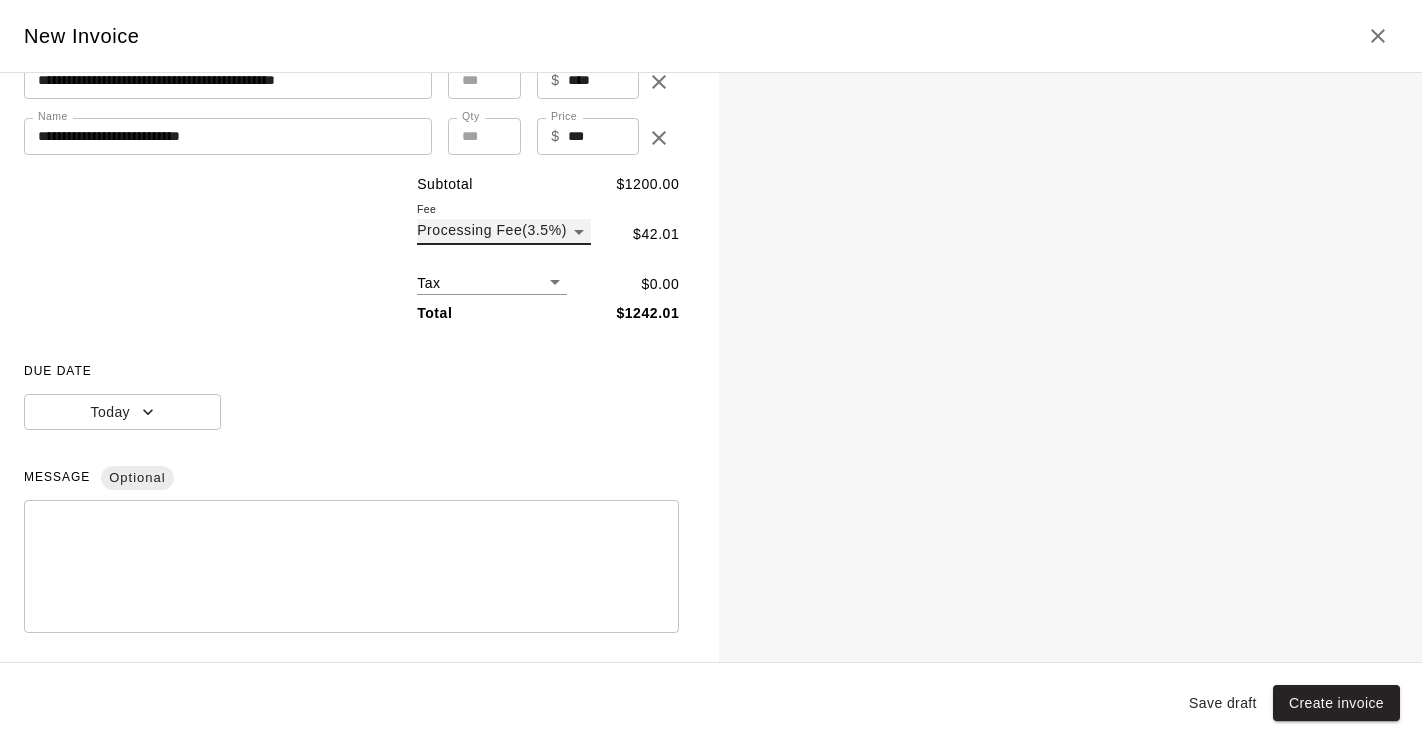 scroll, scrollTop: 299, scrollLeft: 0, axis: vertical 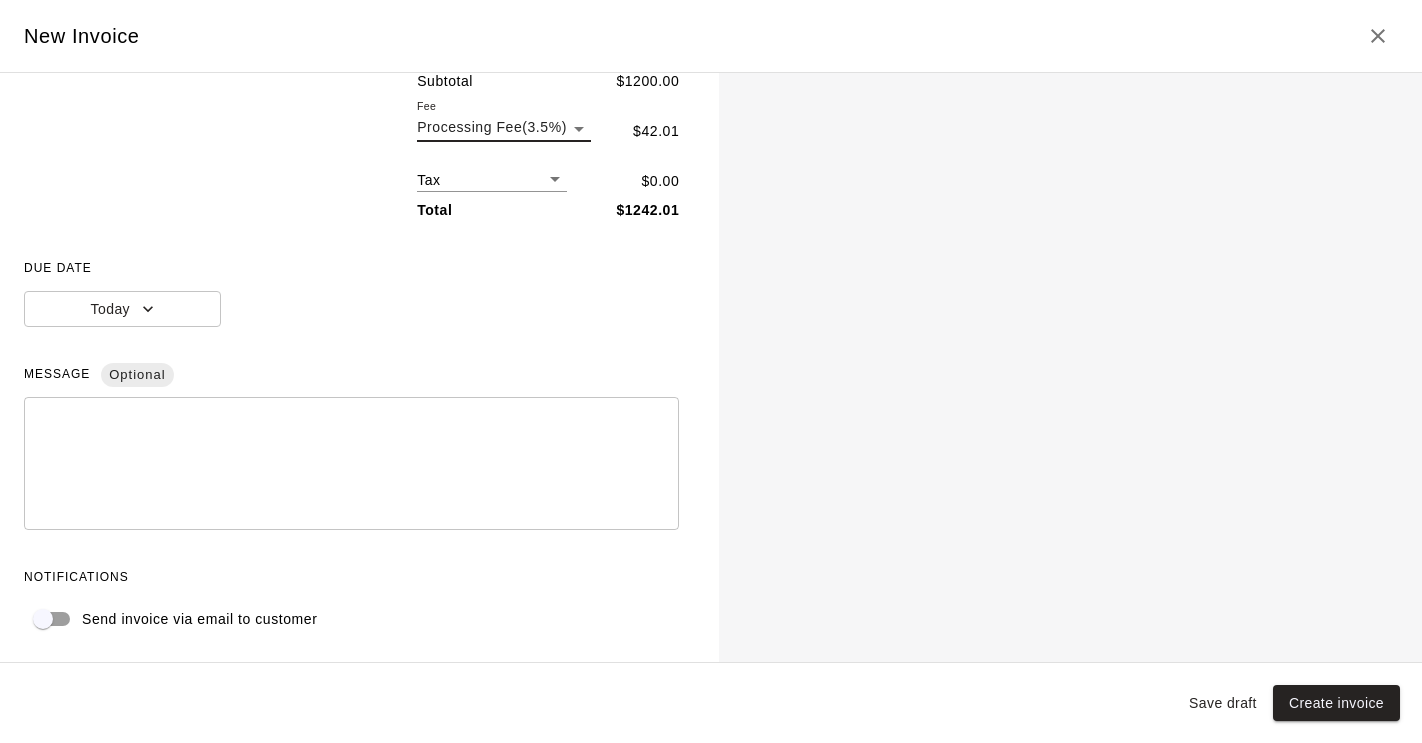 click at bounding box center [351, 464] 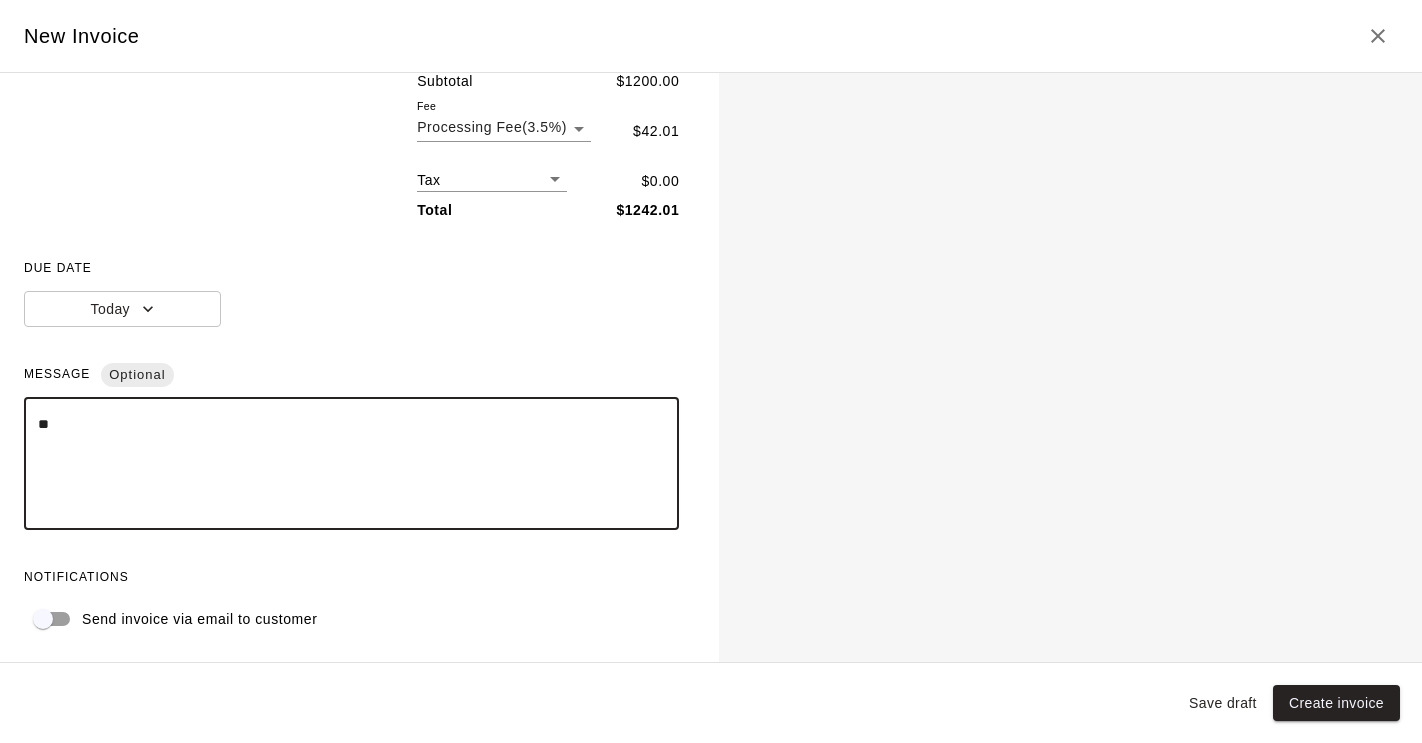 type on "*" 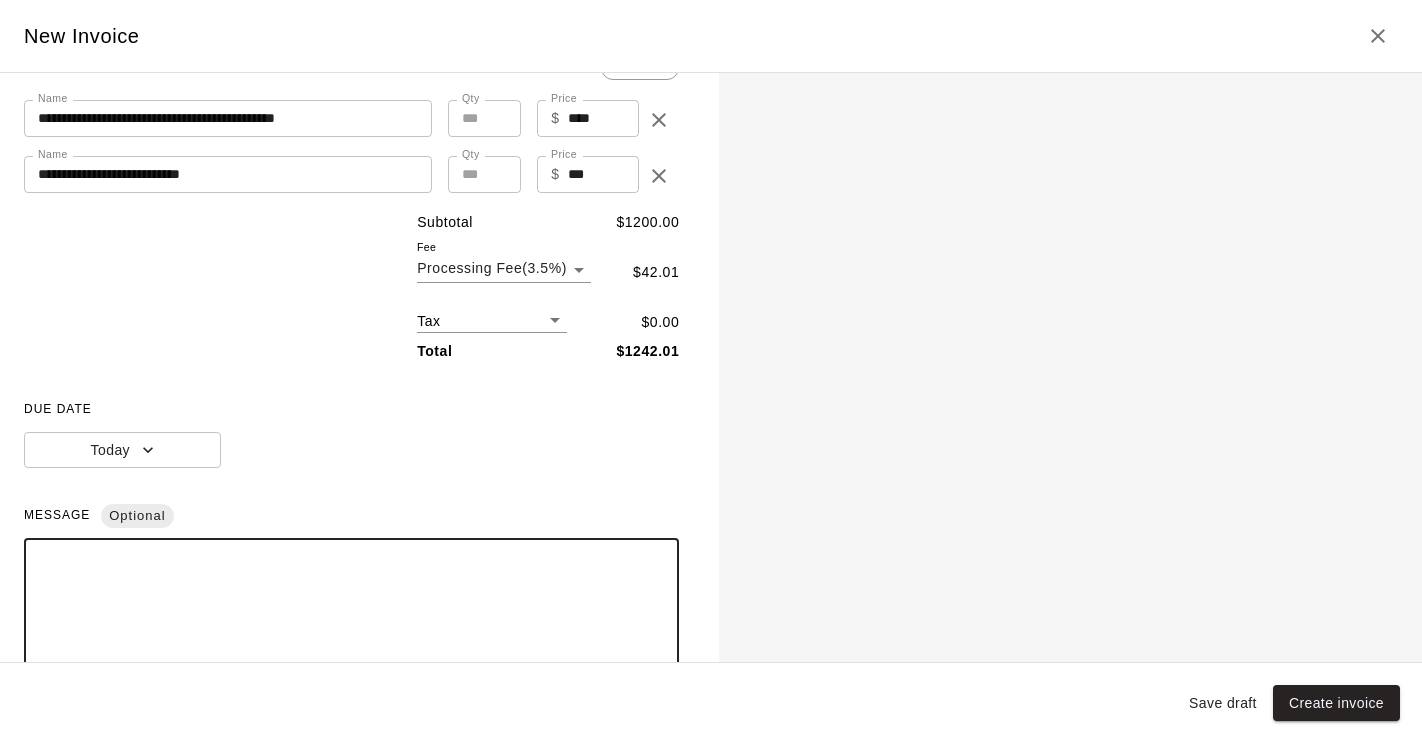 scroll, scrollTop: 146, scrollLeft: 0, axis: vertical 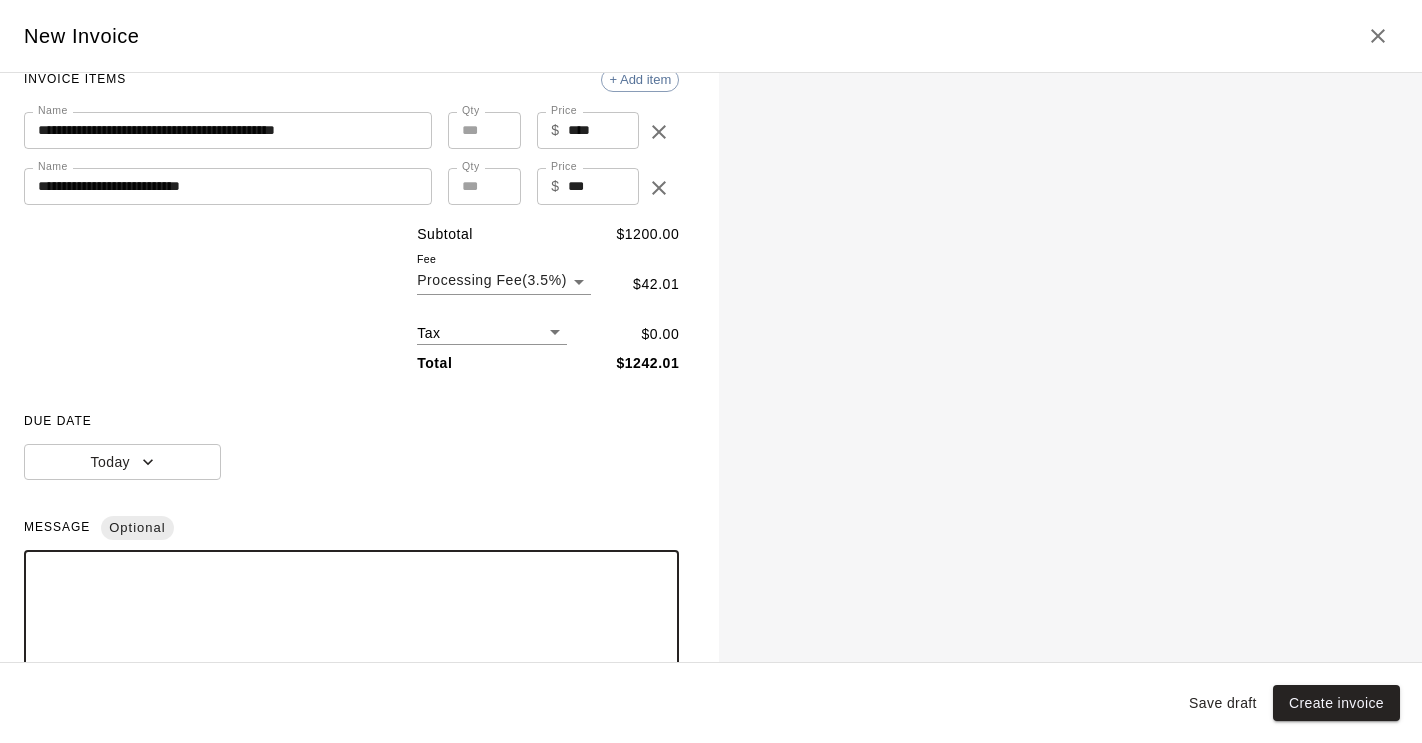click 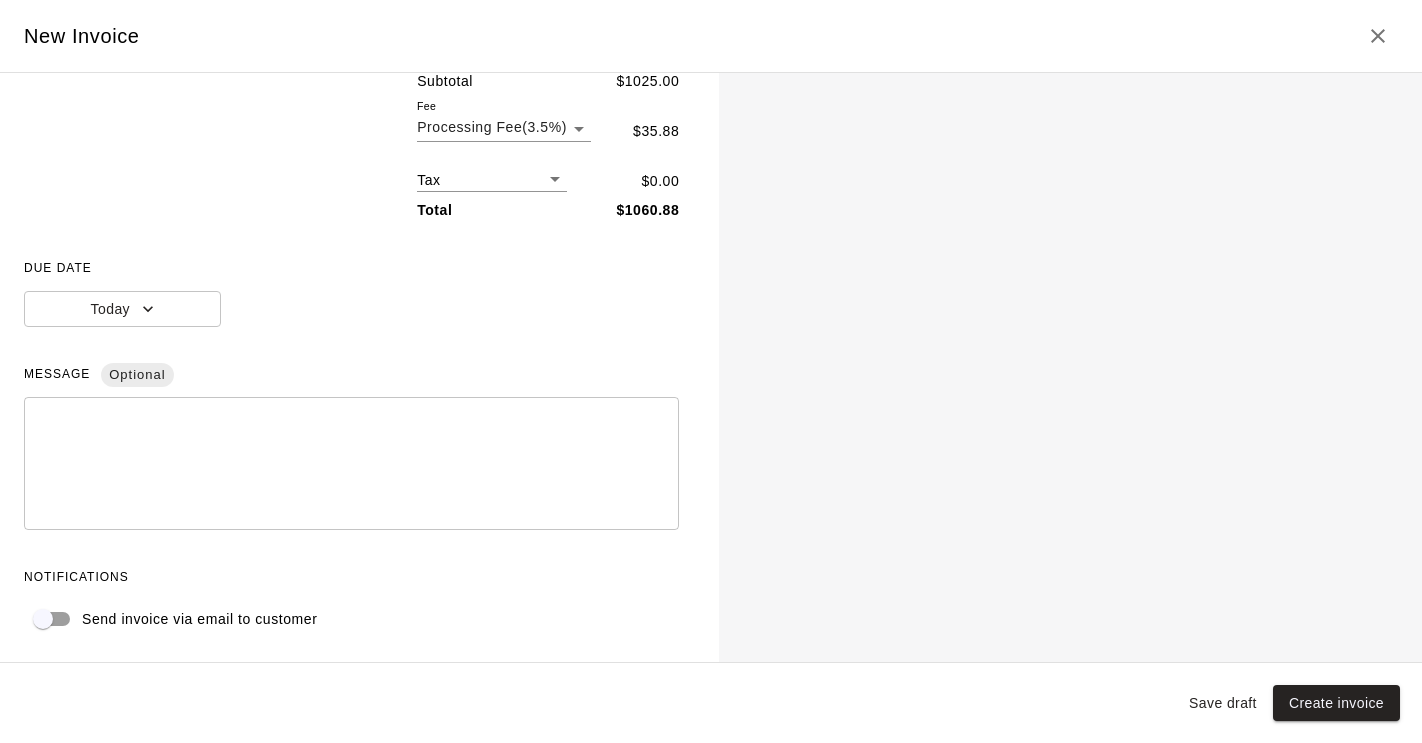 scroll, scrollTop: 0, scrollLeft: 0, axis: both 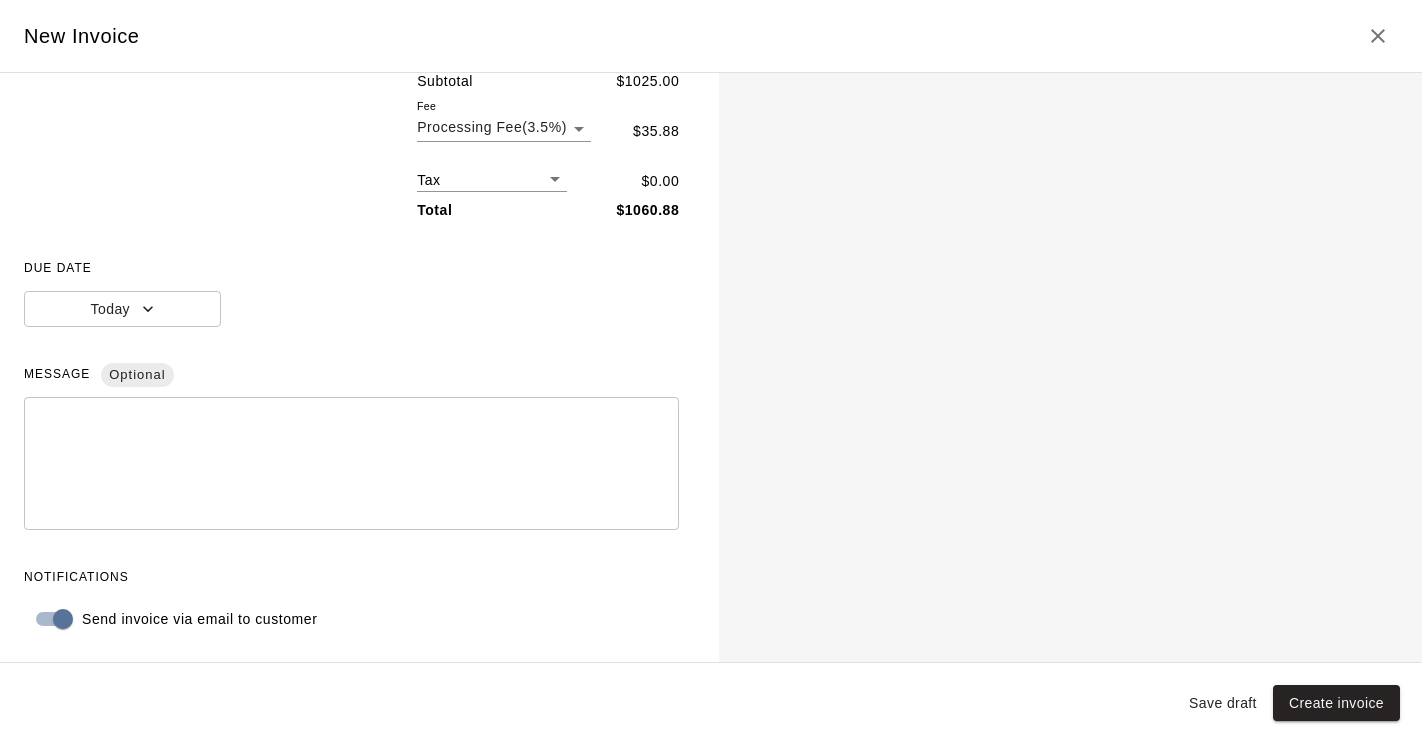 click at bounding box center (351, 464) 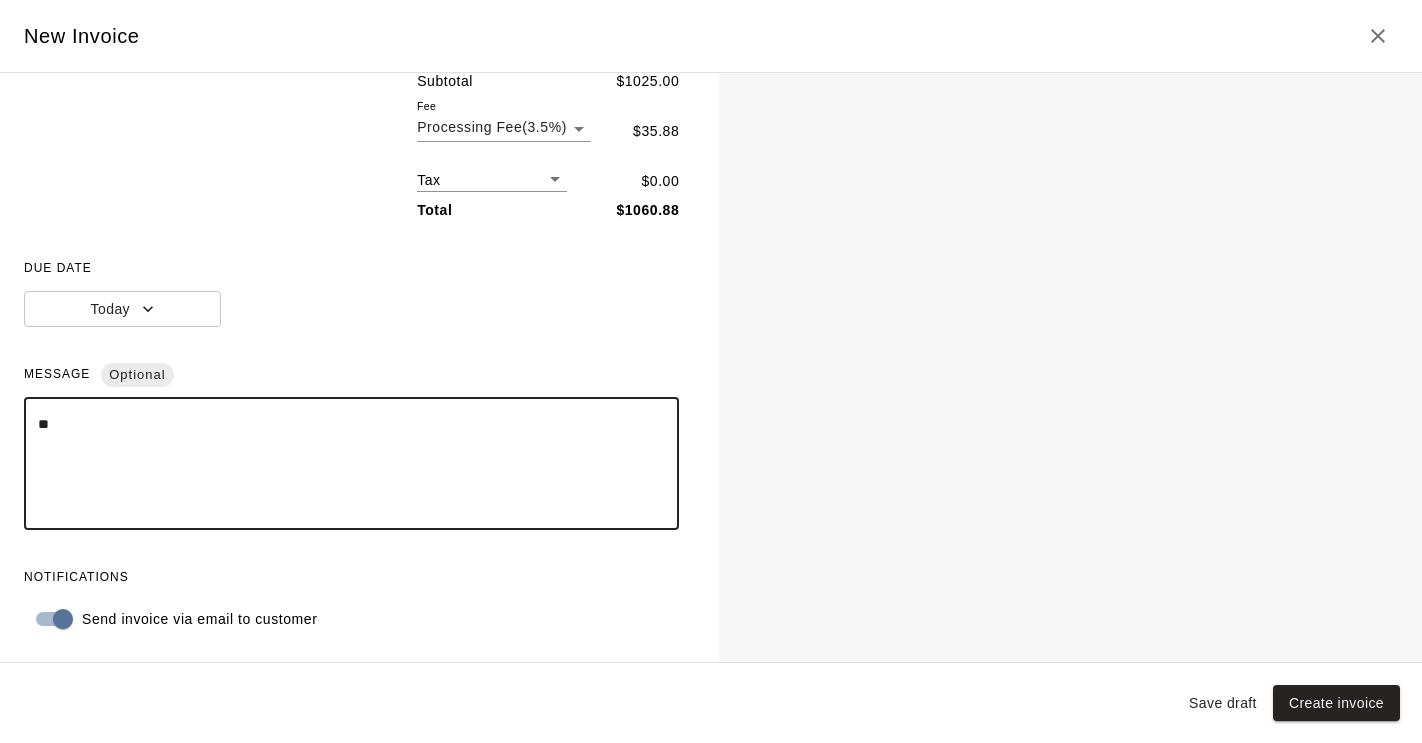 type on "*" 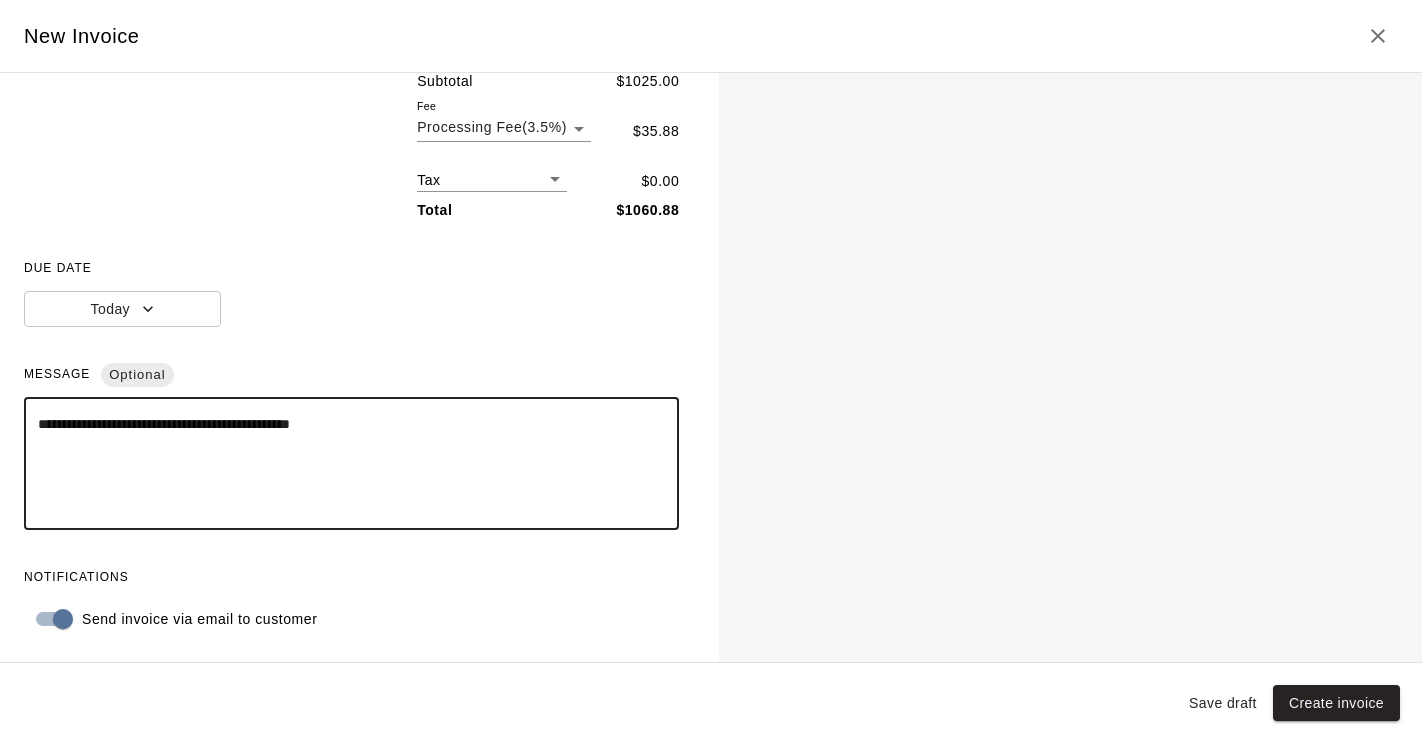 click on "**********" at bounding box center [351, 464] 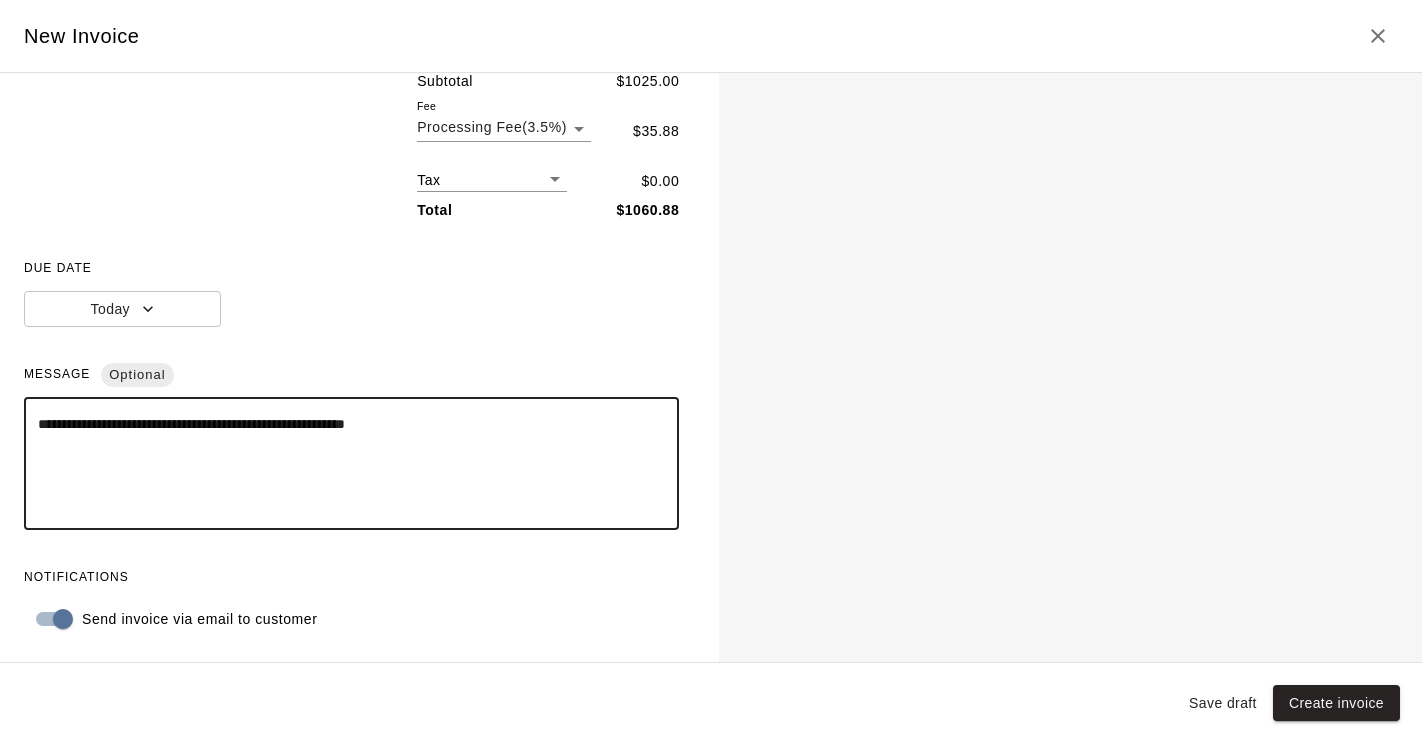 drag, startPoint x: 378, startPoint y: 419, endPoint x: 365, endPoint y: 419, distance: 13 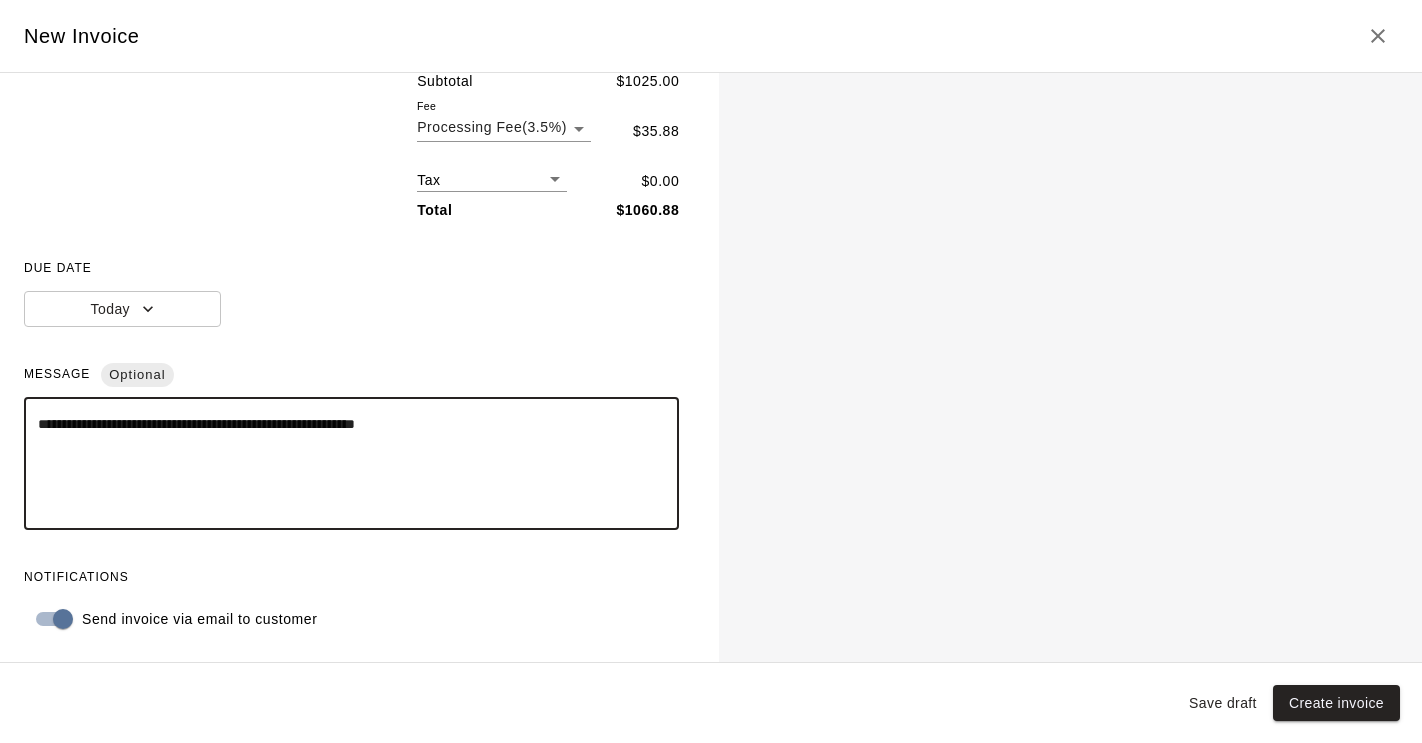 click on "**********" at bounding box center [351, 464] 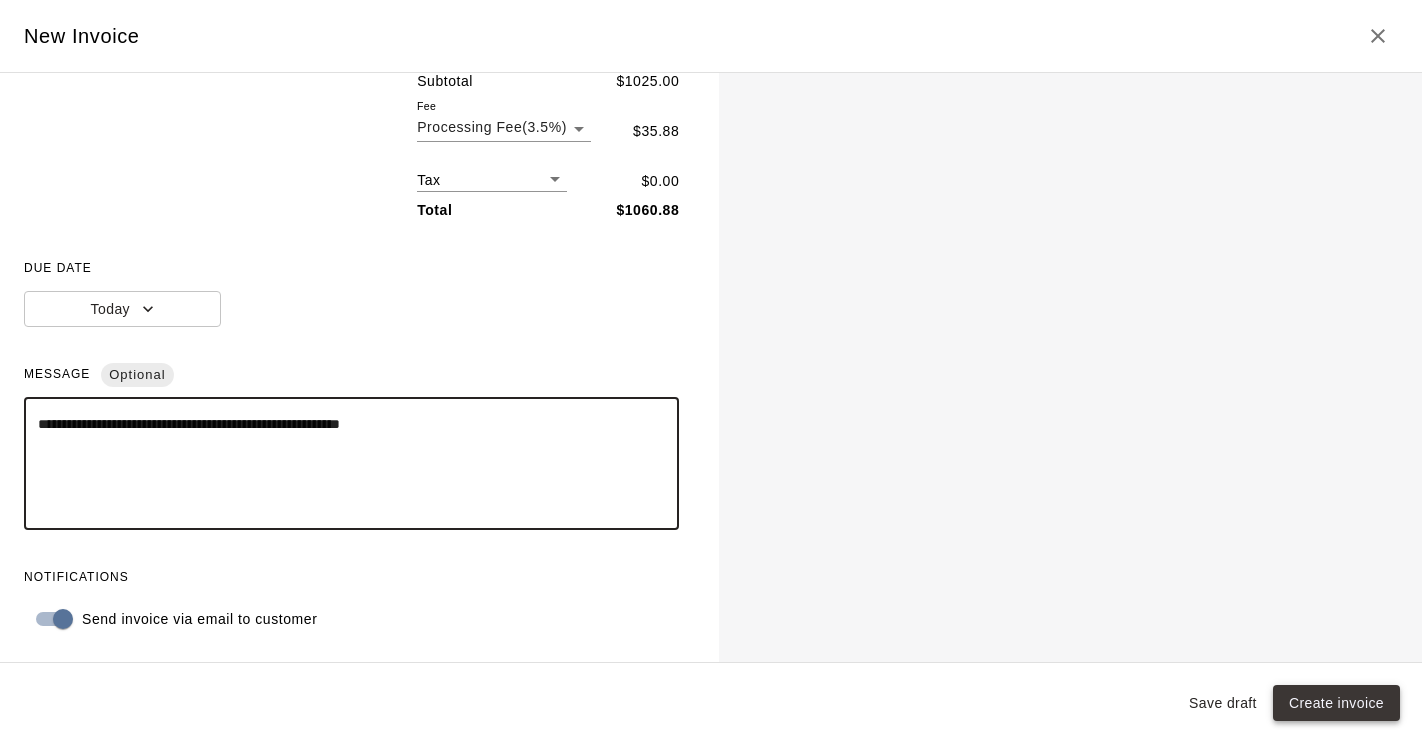 type on "**********" 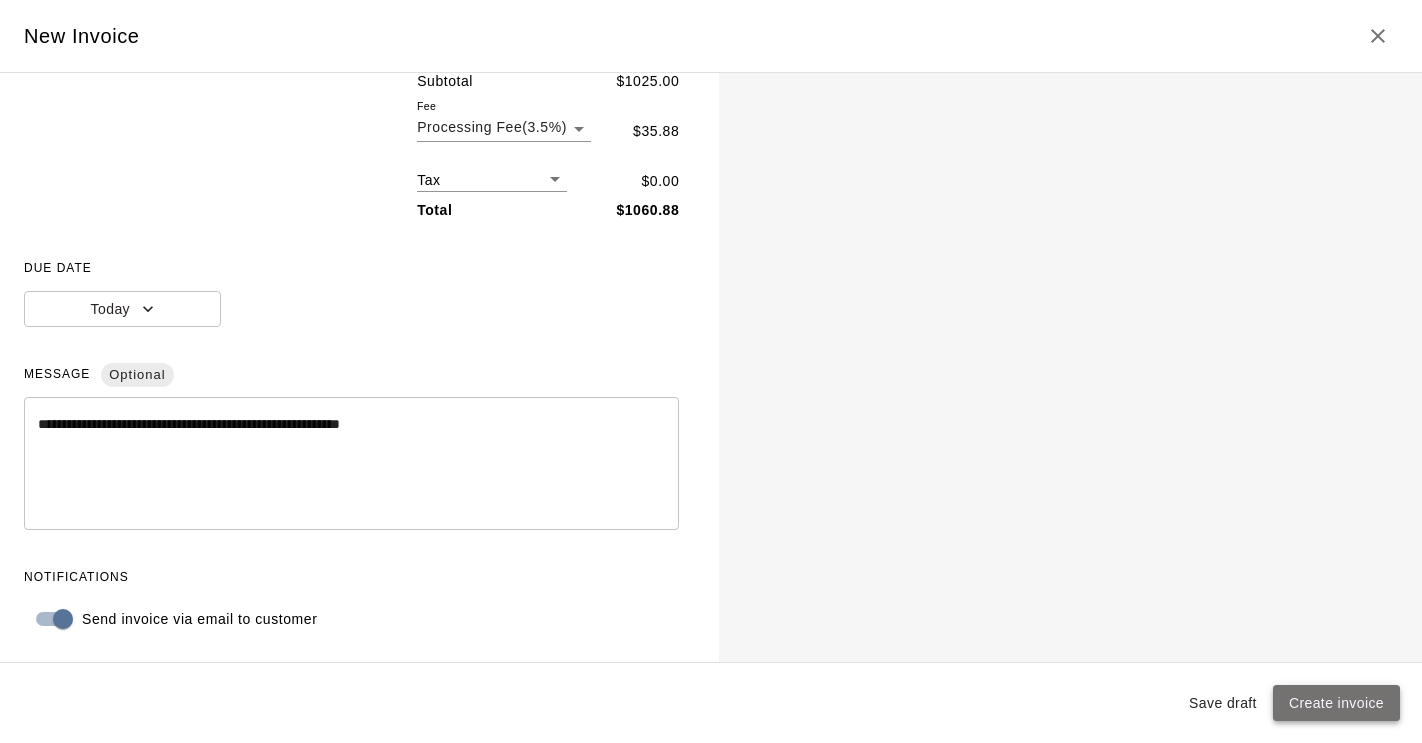 click on "Create invoice" at bounding box center (1336, 703) 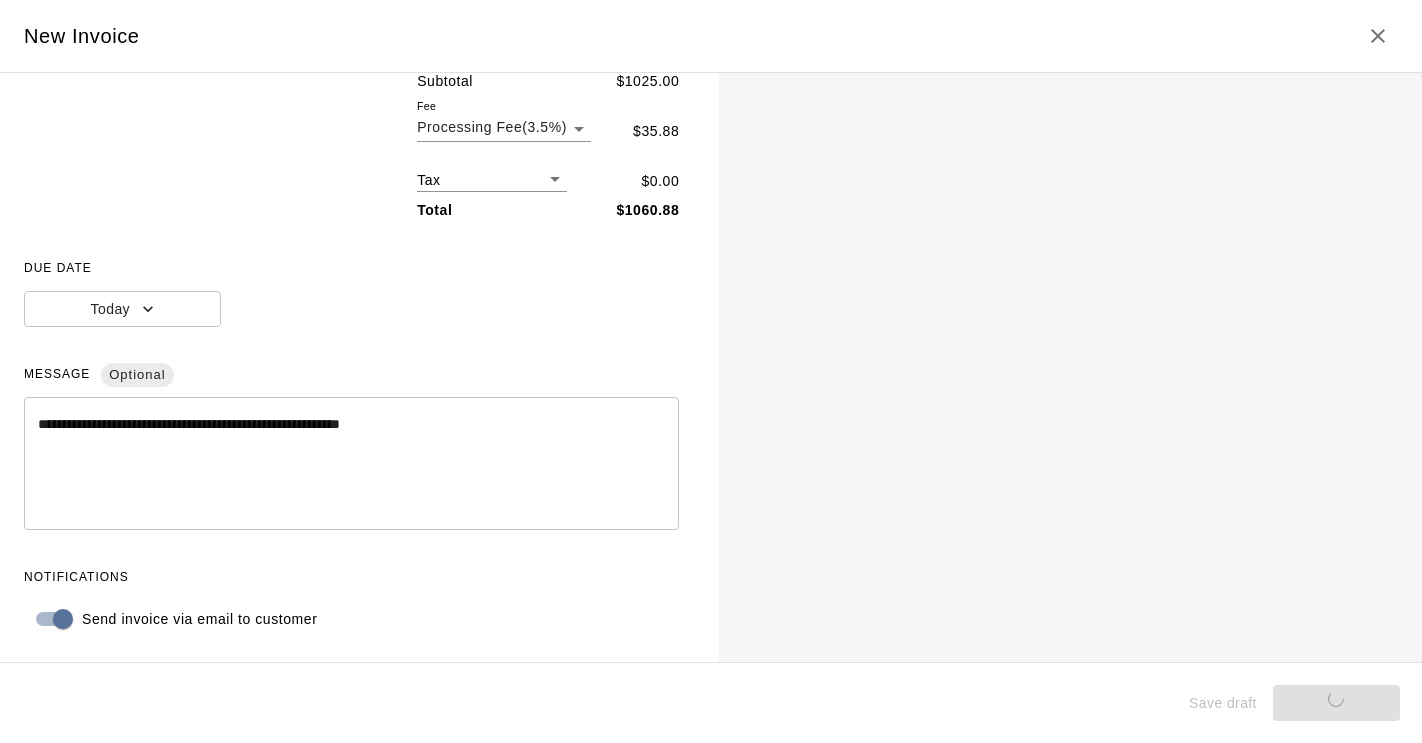 type 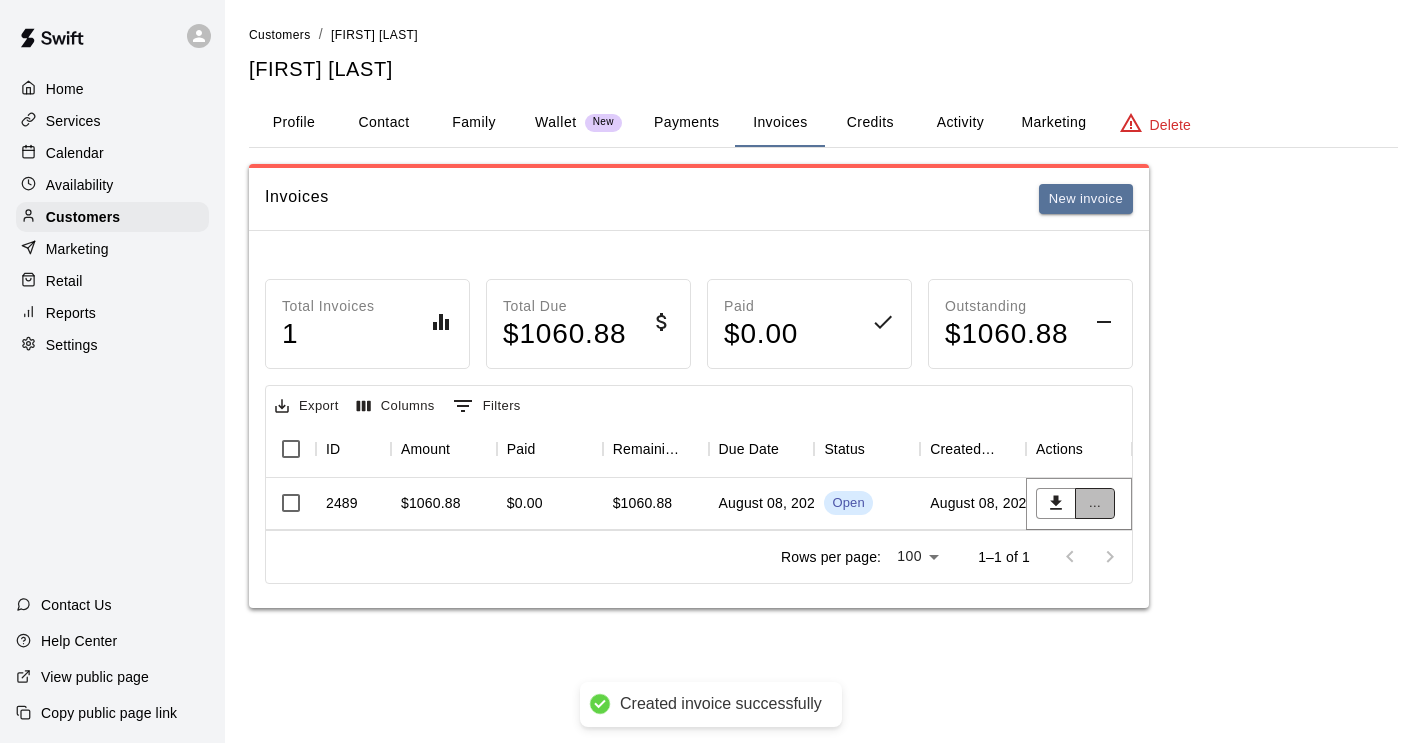 click on "..." at bounding box center (1095, 503) 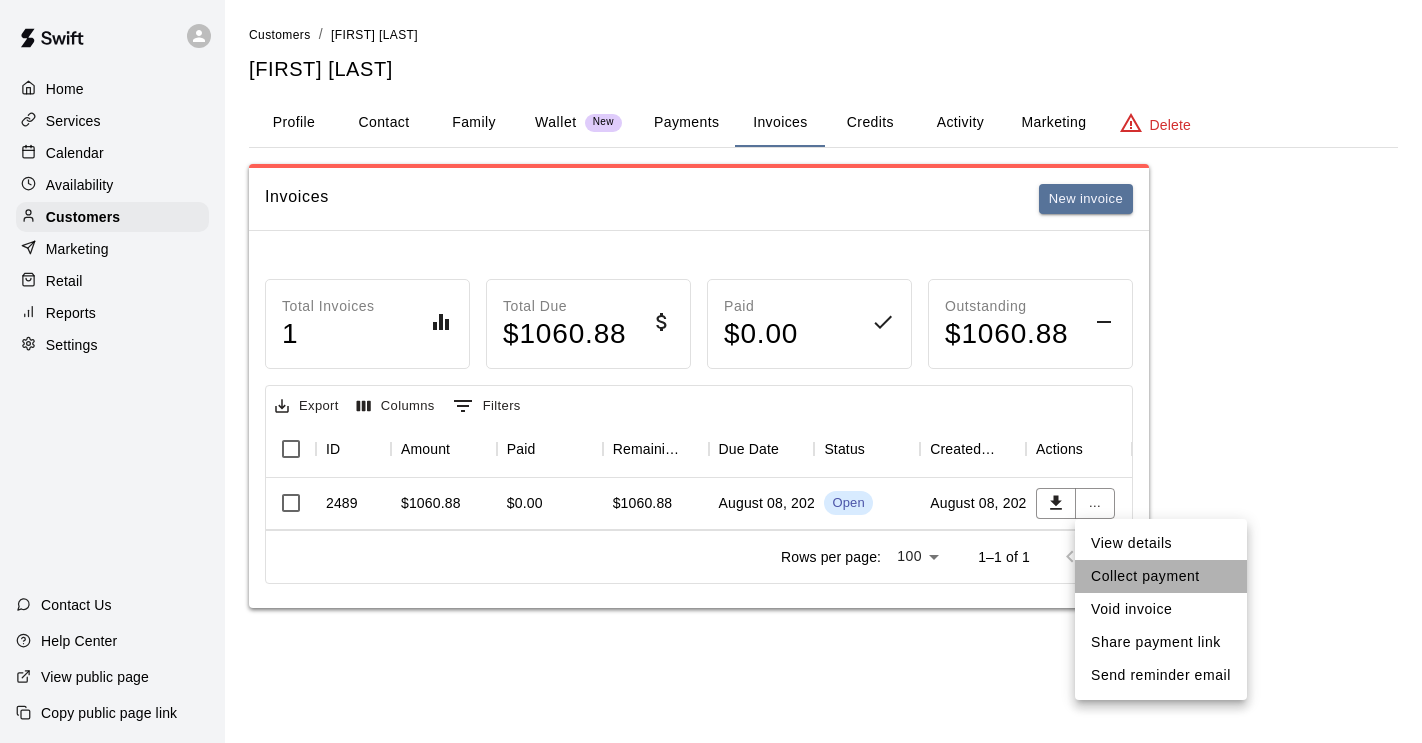 click on "Collect payment" at bounding box center [1161, 576] 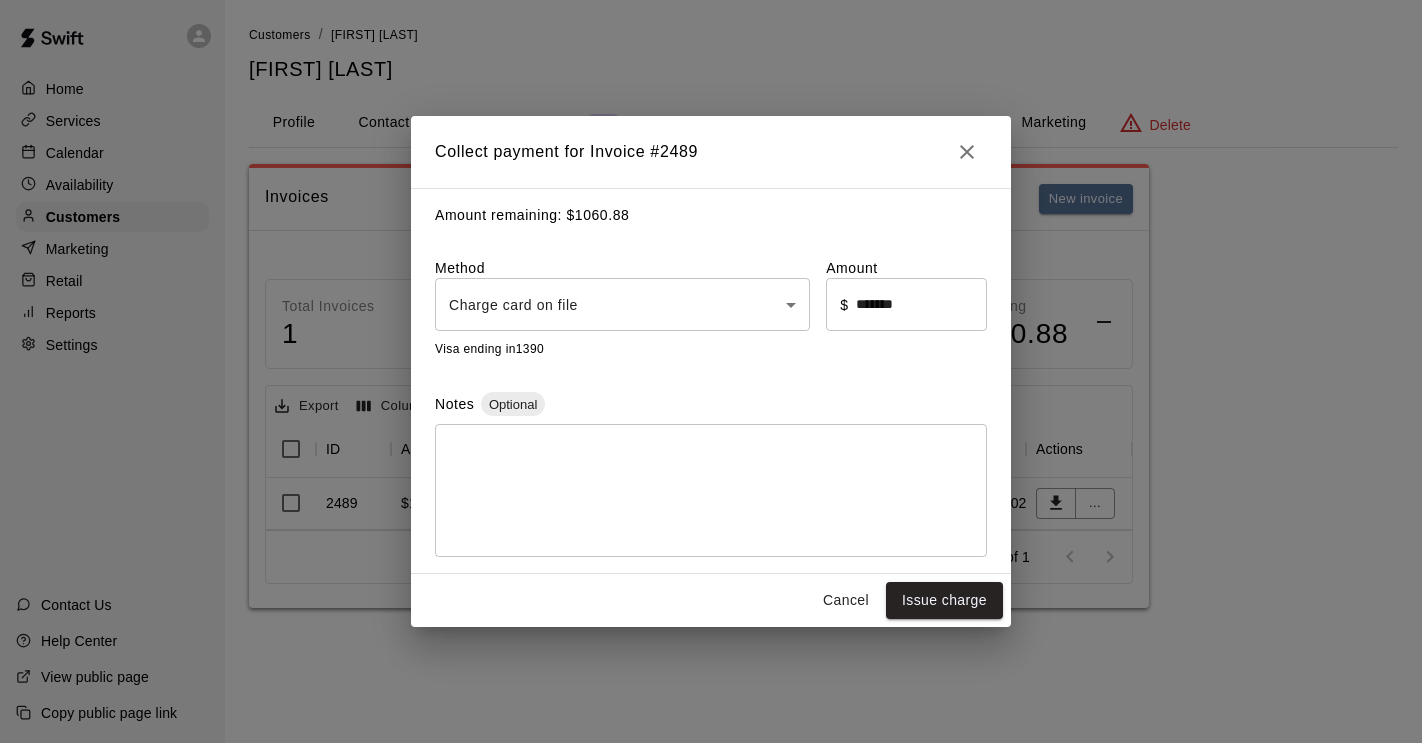 click on "Home Services Calendar Availability Customers Marketing Retail Reports Settings Contact Us Help Center View public page Copy public page link Customers / Benjamin Roach Benjamin Roach Profile Contact Family Wallet New Payments Invoices Credits Activity Marketing Delete Invoices New invoice Total Invoices 1 Total Due $ 1060.88 Paid $ 0.00 Outstanding $ 1060.88 Export Columns 0 Filters ID Amount Paid Remaining Due Date Status Created On Actions 2489 $1060.88 $0.00 $1060.88 August 08, 2025 Open August 08, 2025 ... Rows per page: 100 *** 1–1 of 1 Swift - Edit Customer Collect payment for Invoice # 2489 Amount remaining: $ 1060.88 Method Charge card on file **** ​ Amount ​ $ ******* ​ Visa   ending in  1390 Notes Optional * ​ Cancel Issue charge" at bounding box center [711, 324] 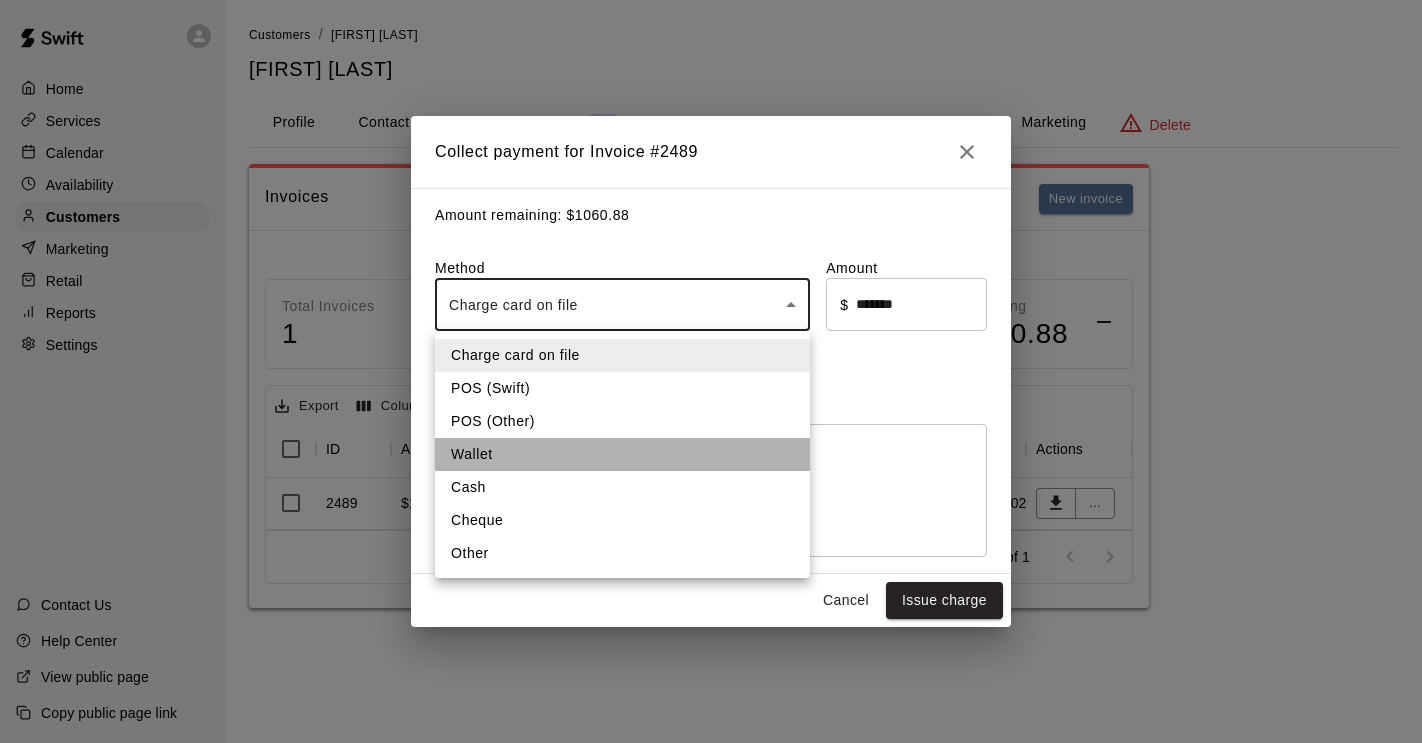 click on "Wallet" at bounding box center [622, 454] 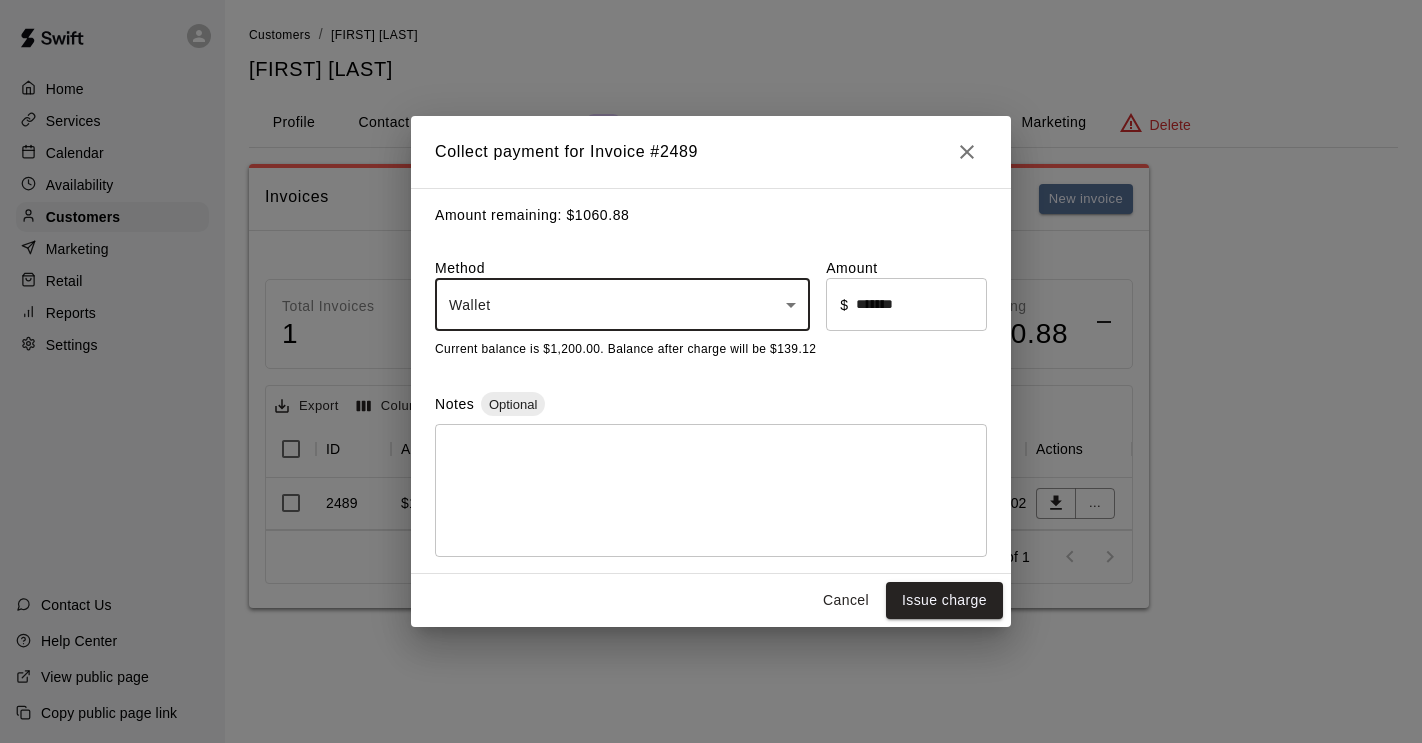 click at bounding box center (711, 491) 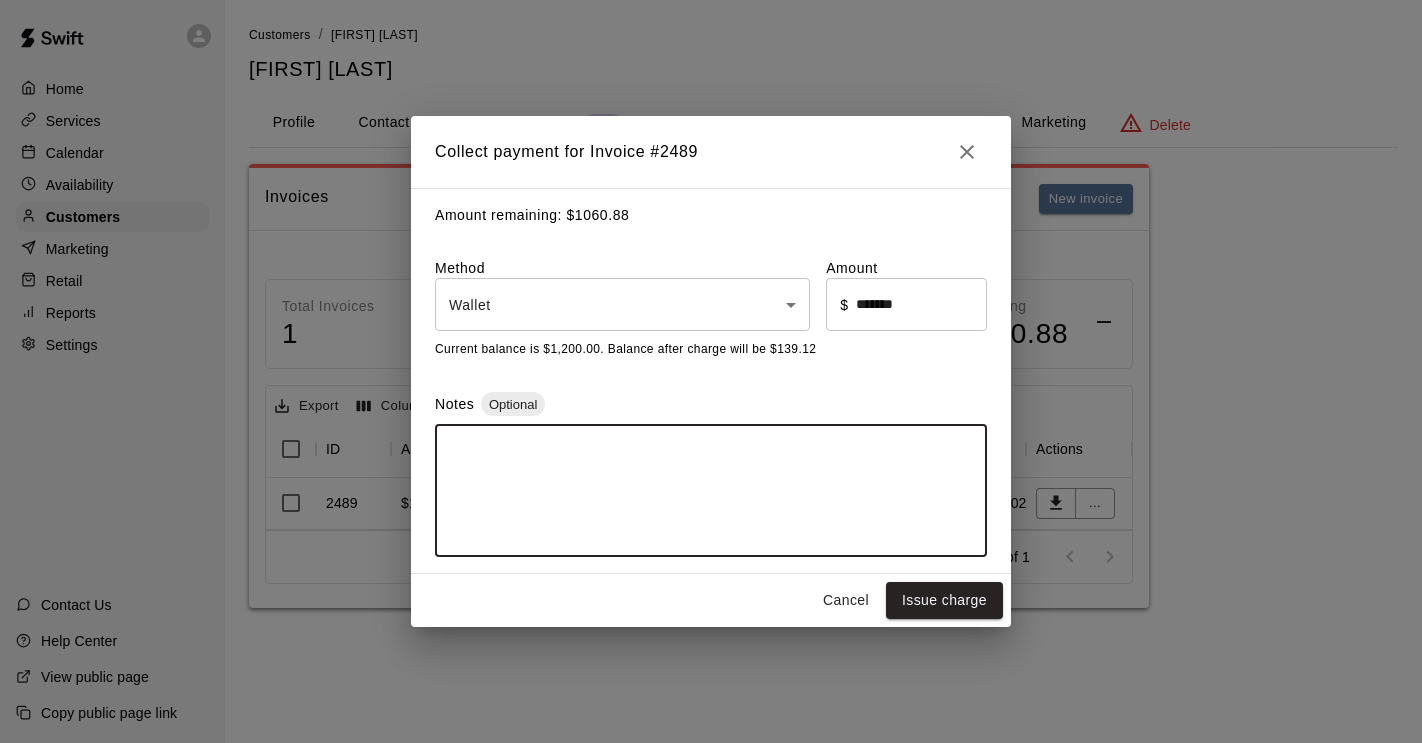 paste on "**********" 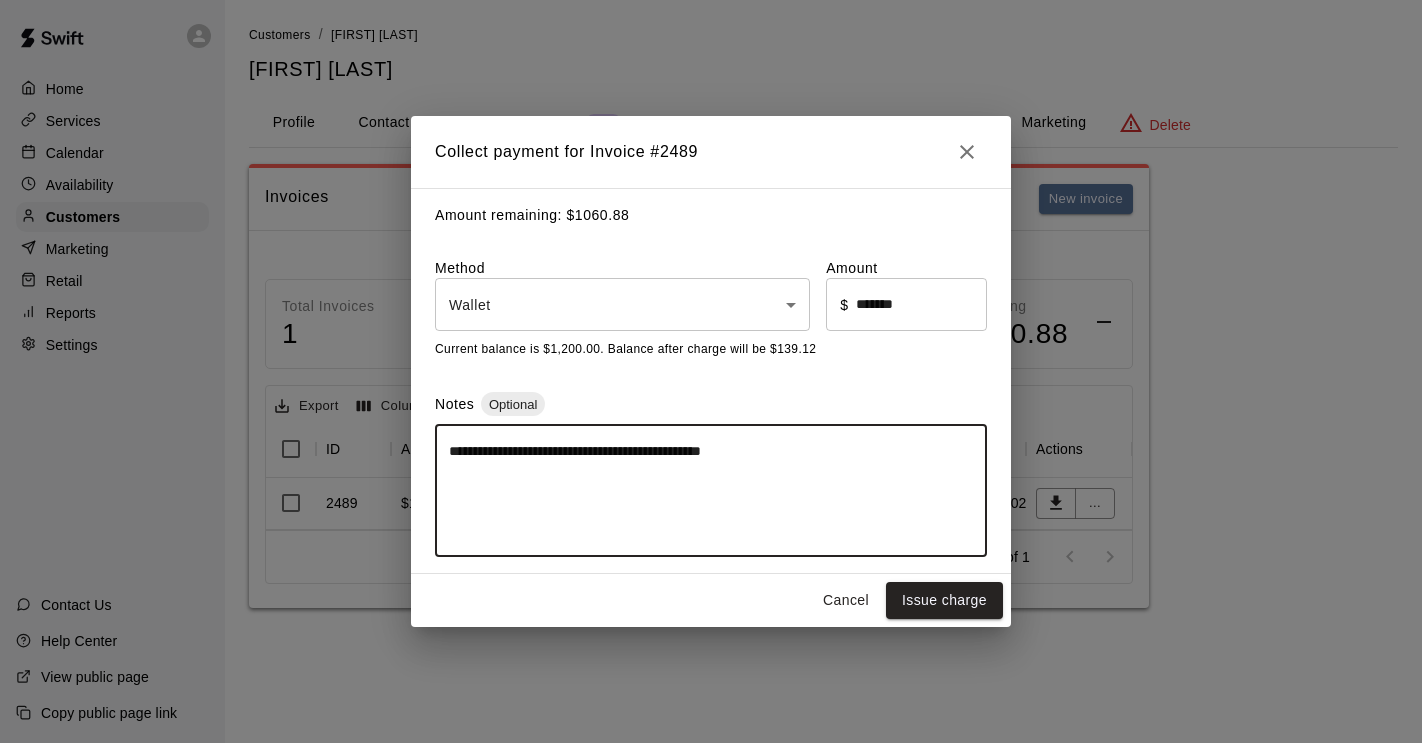 drag, startPoint x: 647, startPoint y: 449, endPoint x: 596, endPoint y: 449, distance: 51 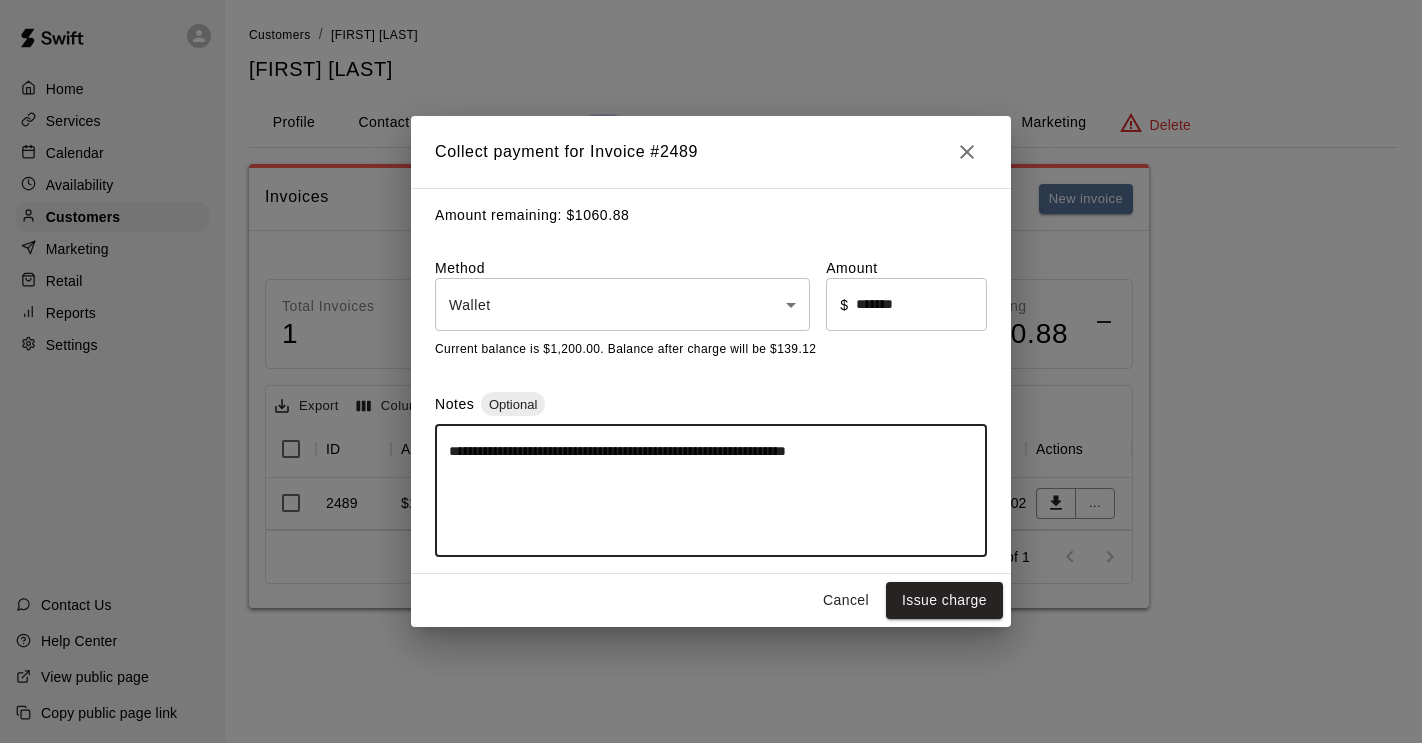 click on "**********" at bounding box center [711, 491] 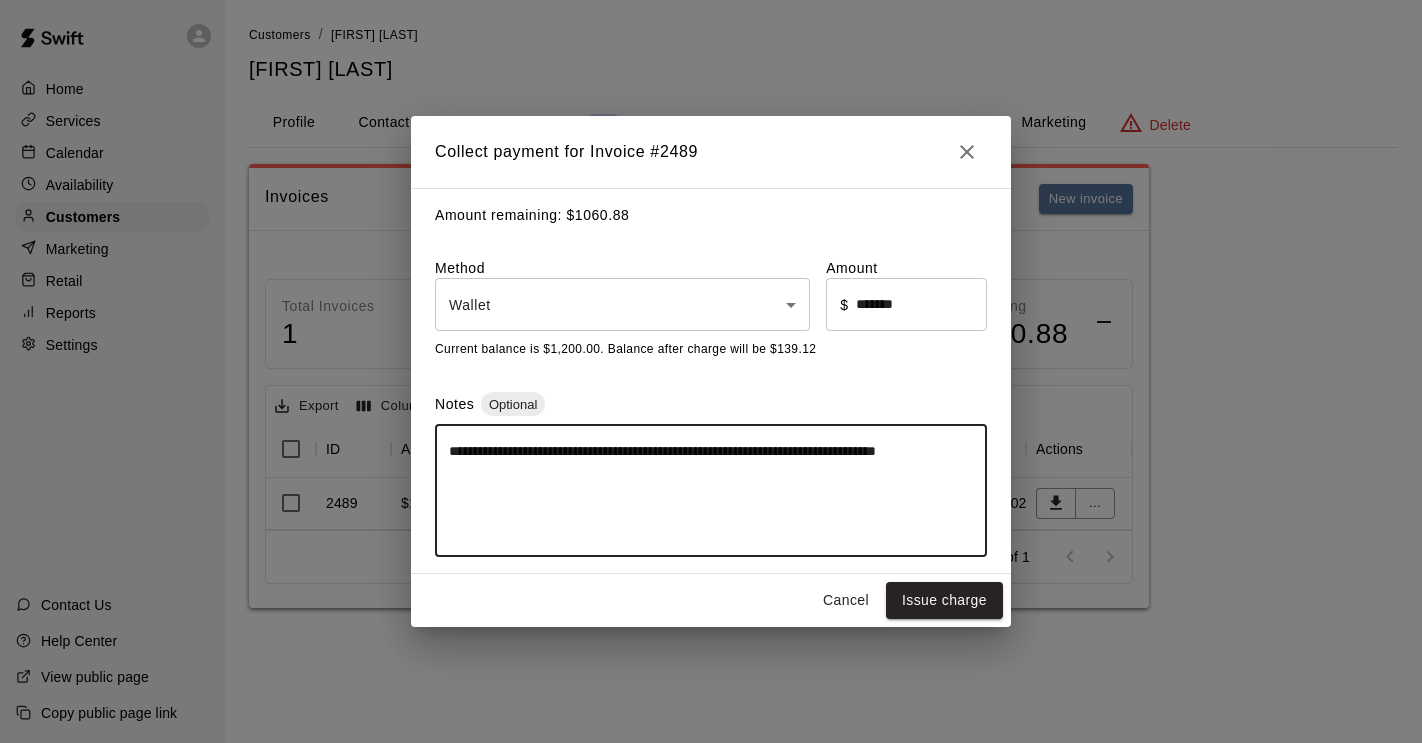 drag, startPoint x: 891, startPoint y: 451, endPoint x: 891, endPoint y: 467, distance: 16 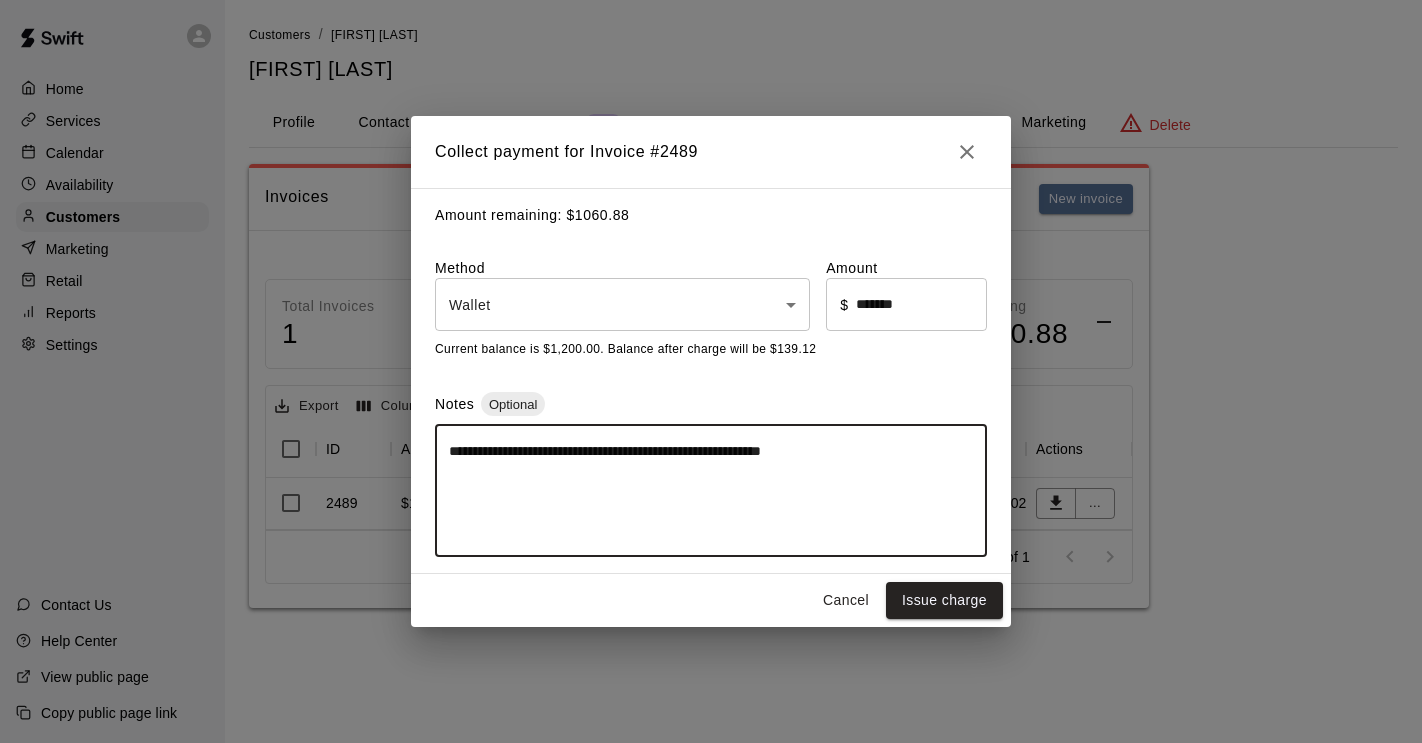 drag, startPoint x: 927, startPoint y: 444, endPoint x: 441, endPoint y: 421, distance: 486.54395 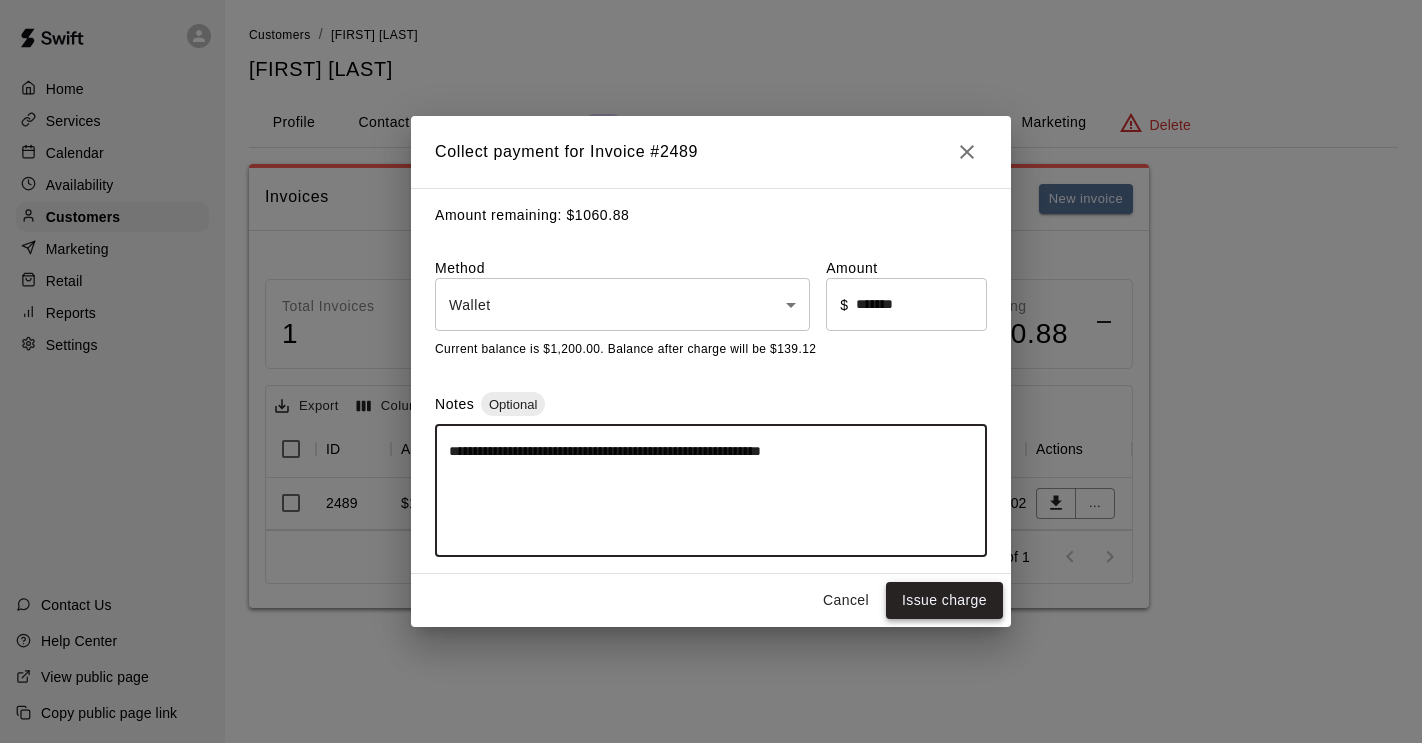click on "Issue charge" at bounding box center (944, 600) 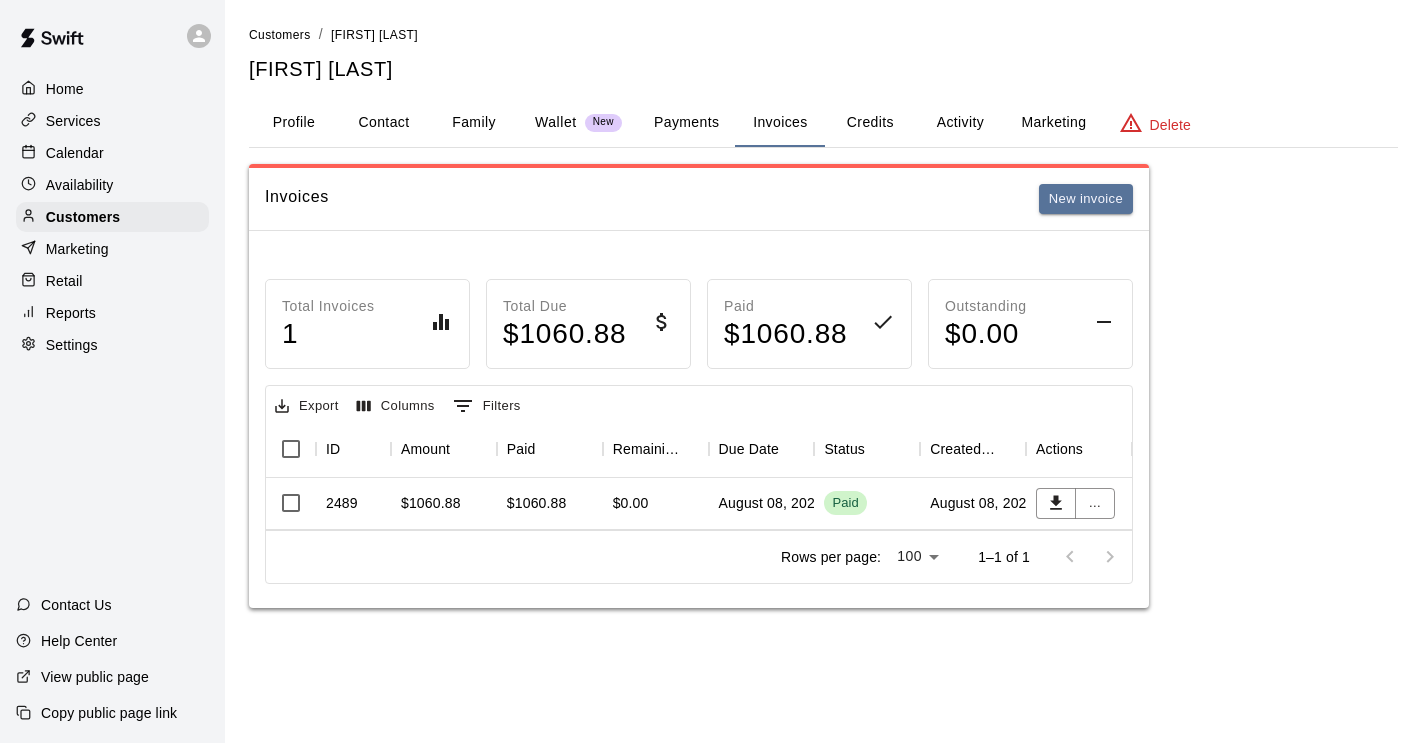 click on "Wallet" at bounding box center (556, 122) 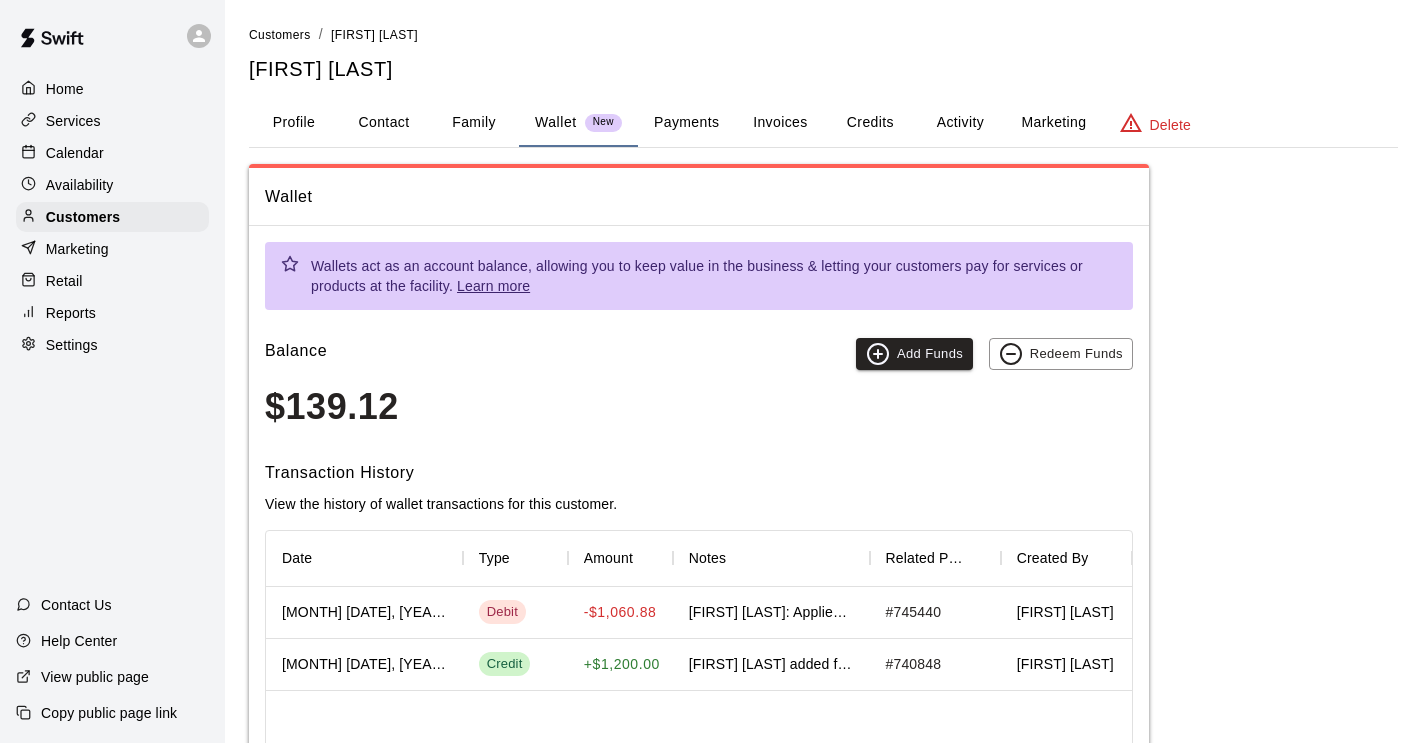 click on "Invoices" at bounding box center (780, 123) 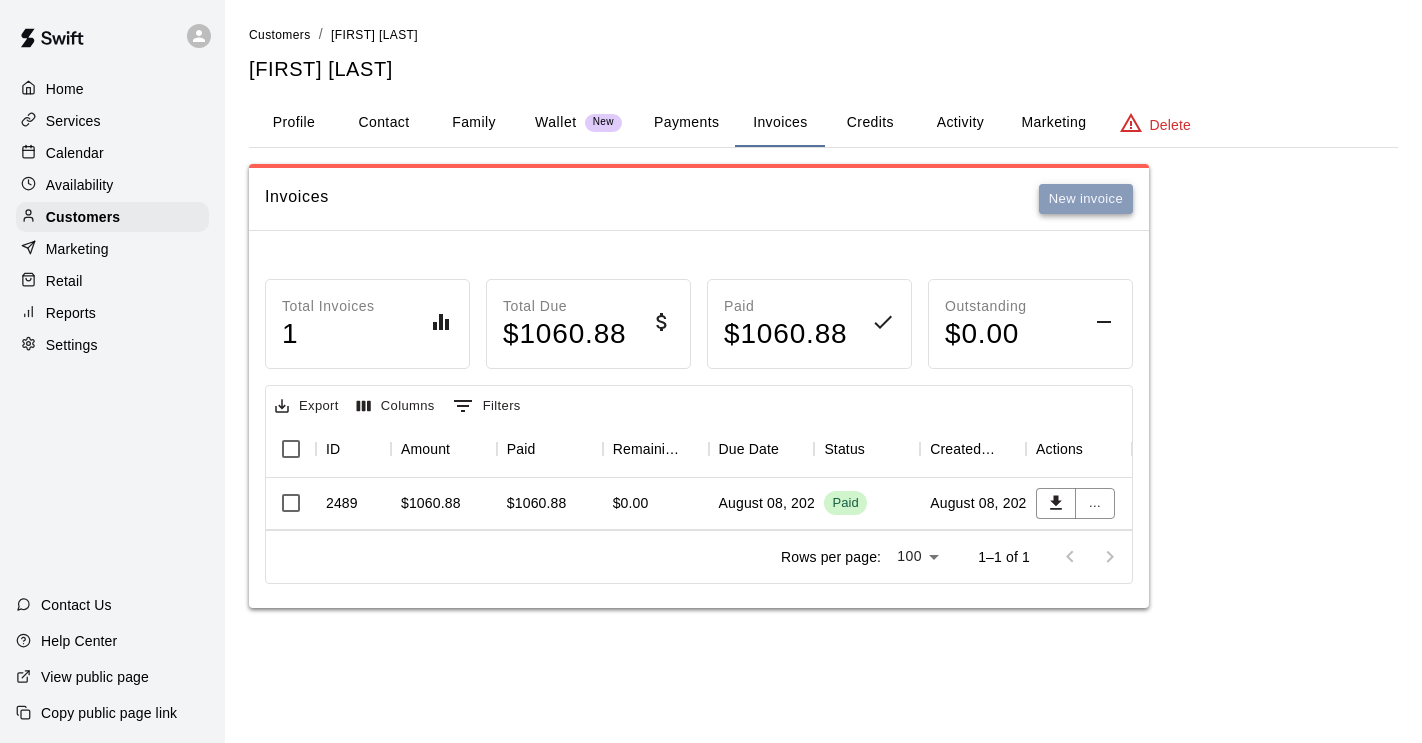 click on "New invoice" at bounding box center [1086, 199] 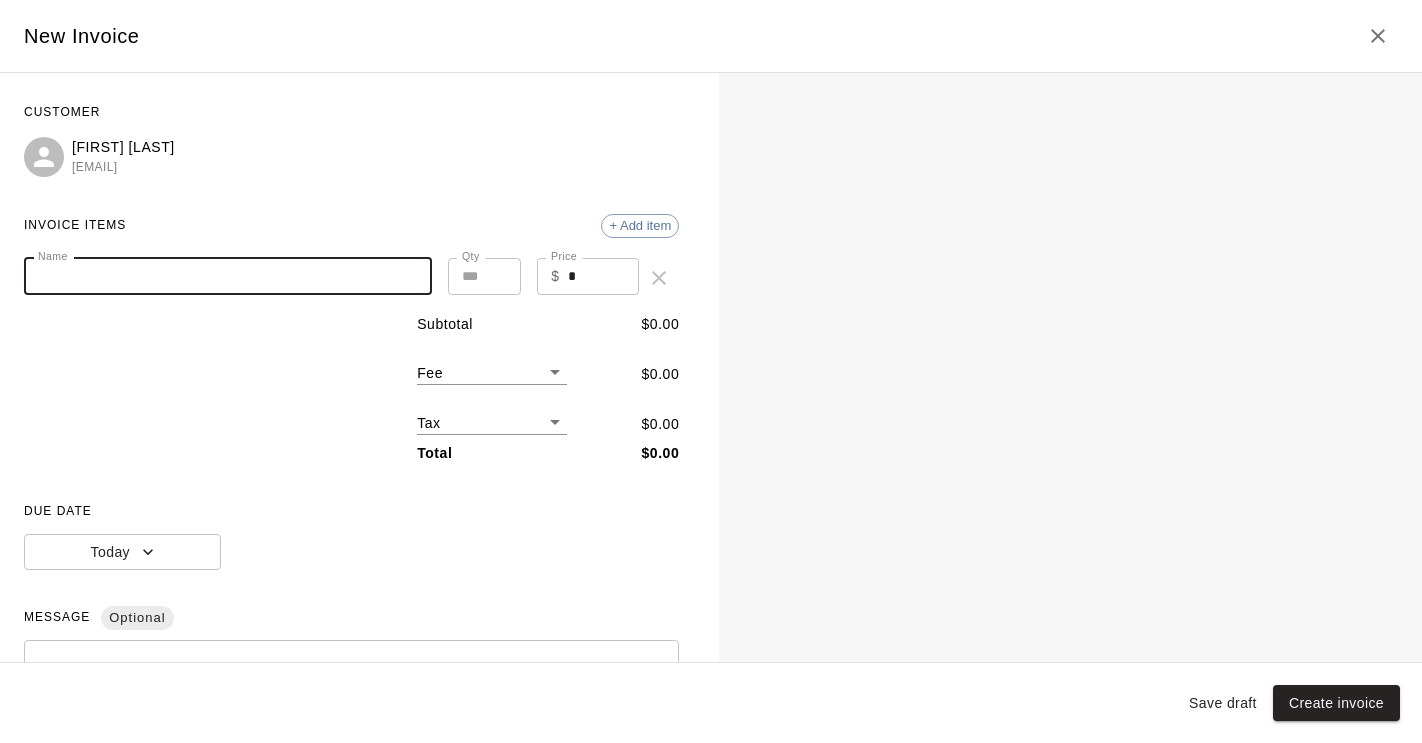 click on "Name" at bounding box center (228, 276) 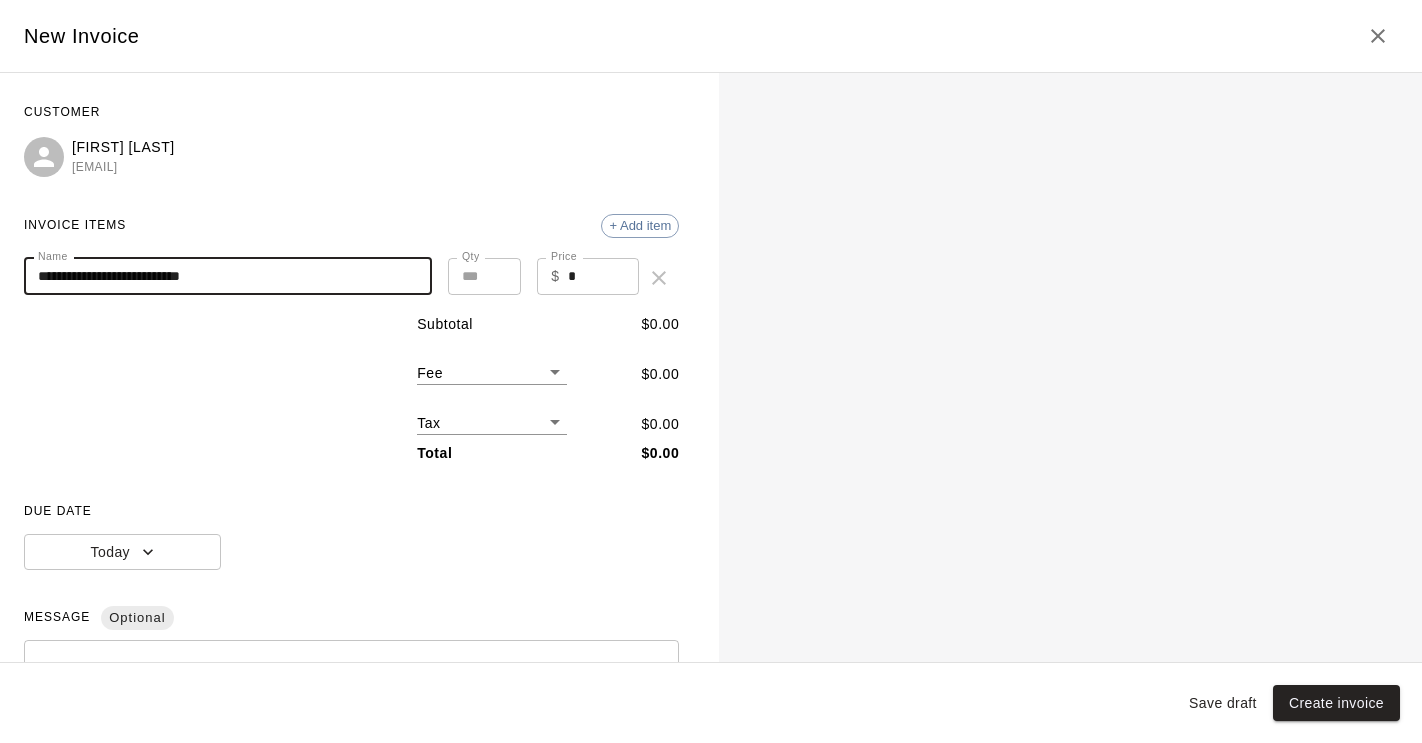 type on "**********" 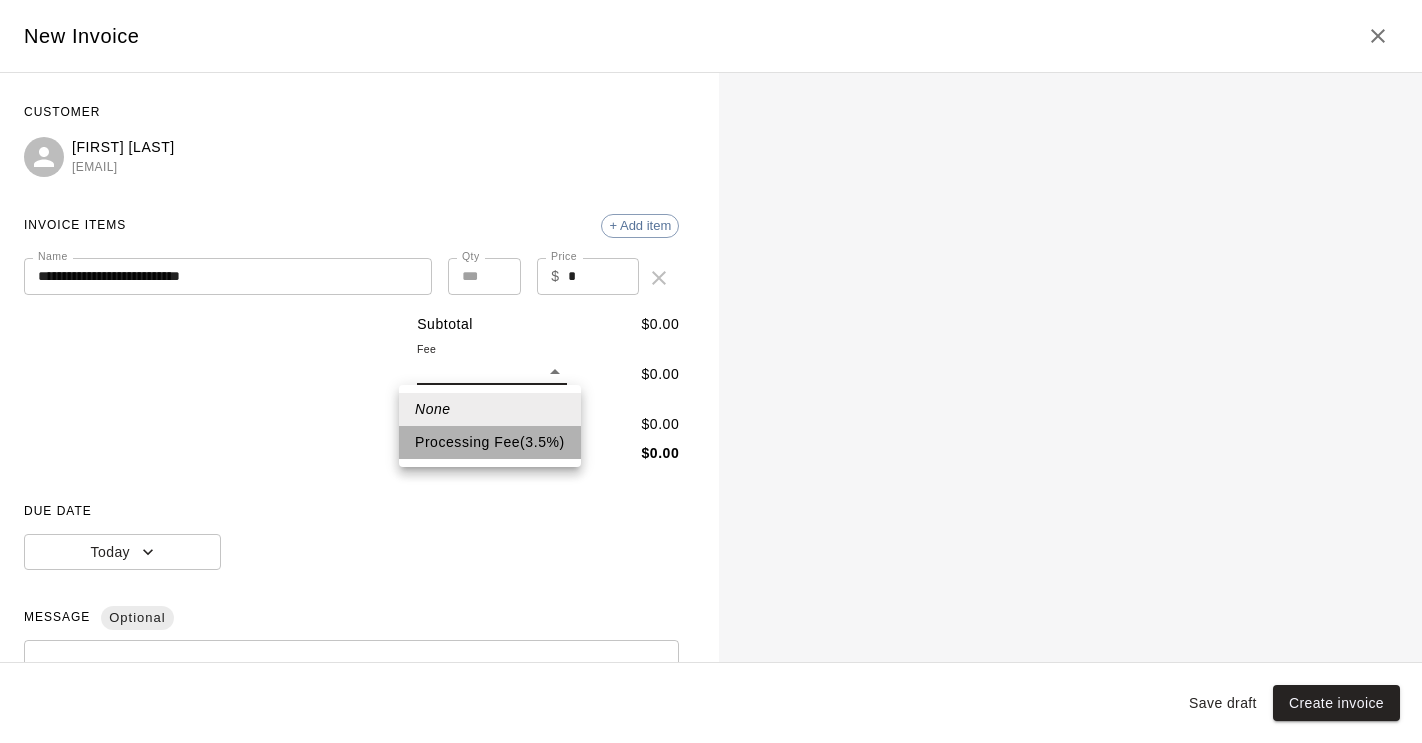 click on "Processing Fee  ( 3.5 % )" at bounding box center [490, 442] 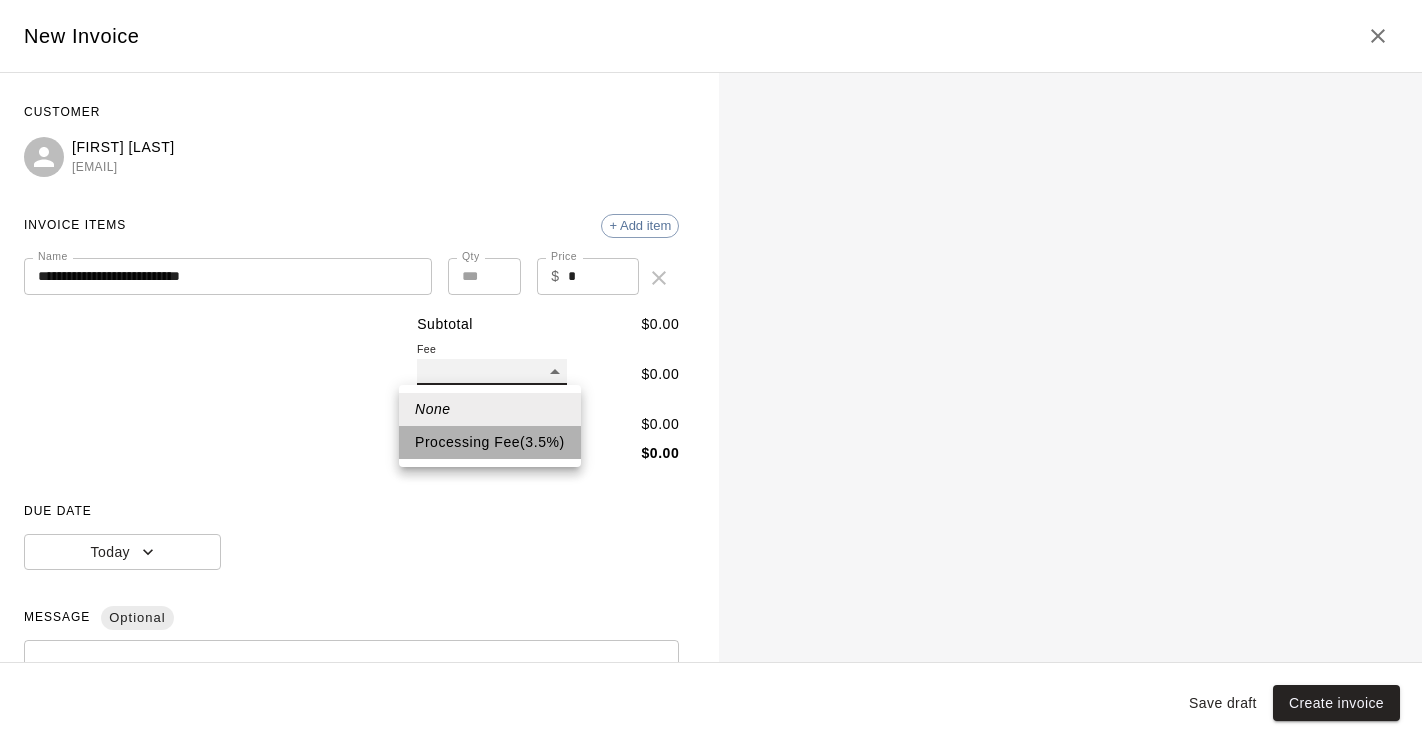 type on "**" 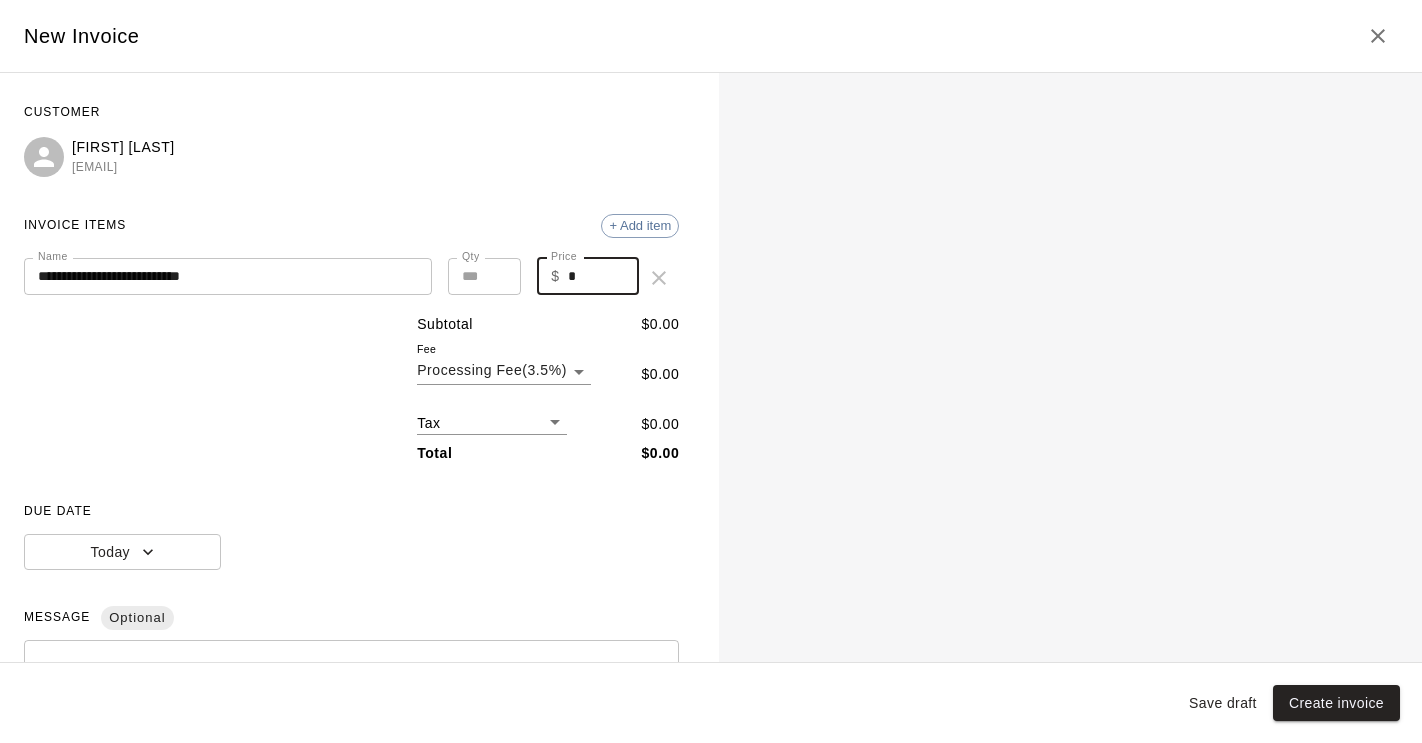 drag, startPoint x: 577, startPoint y: 279, endPoint x: 565, endPoint y: 276, distance: 12.369317 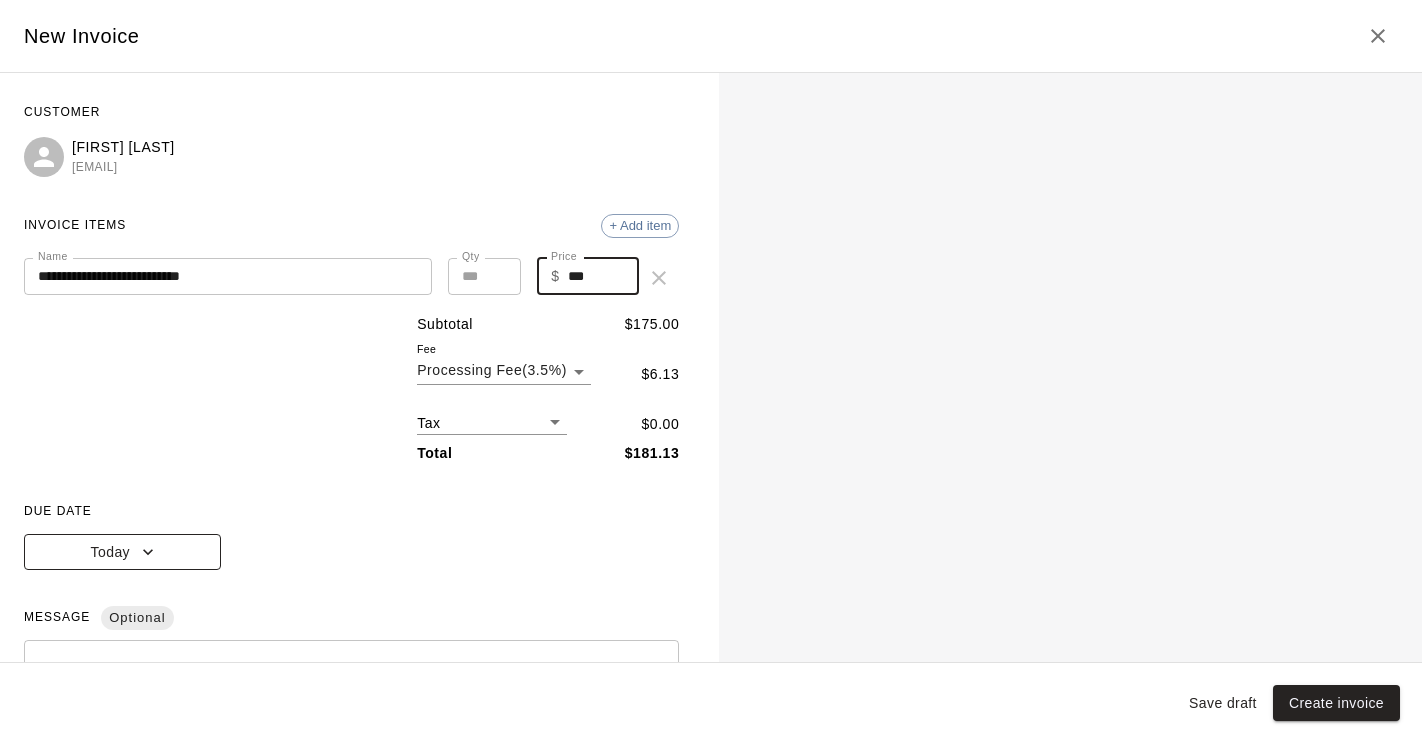 type on "***" 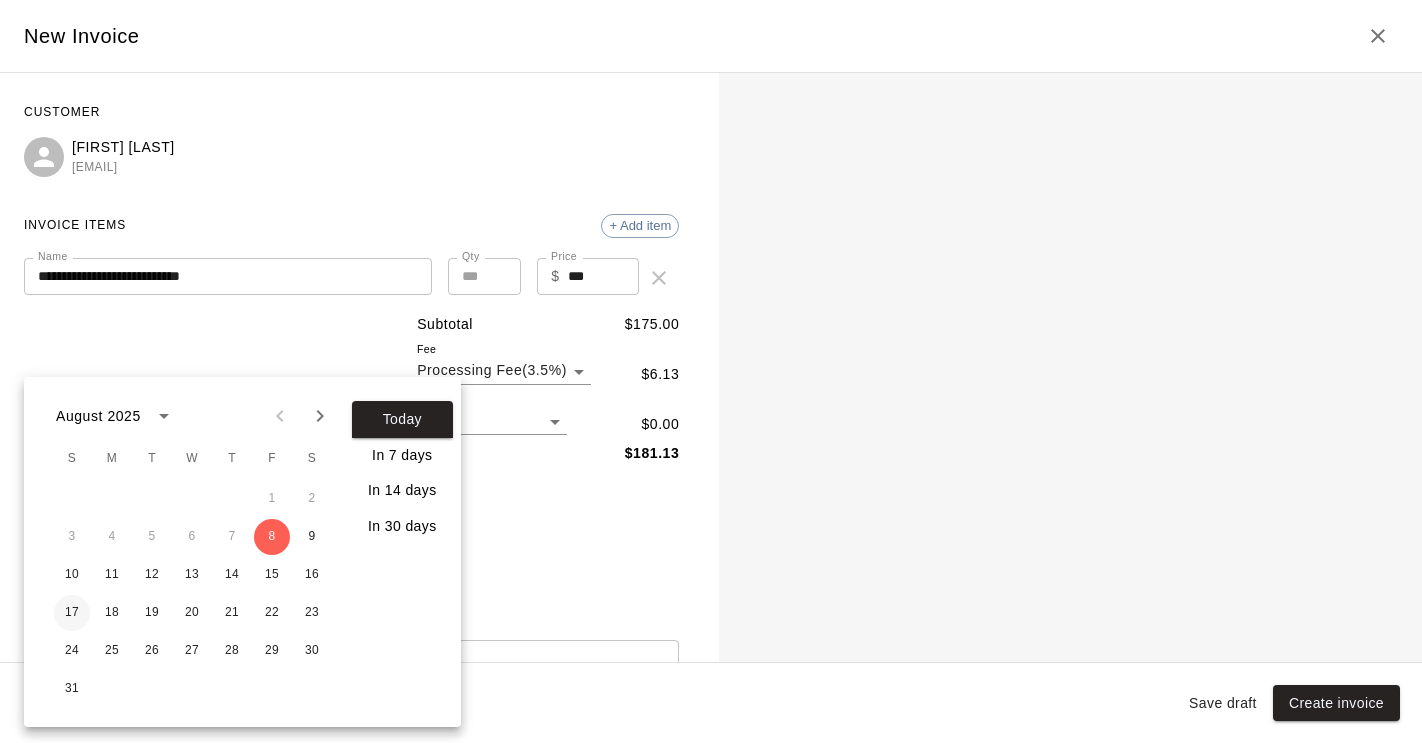 click on "17" at bounding box center (72, 613) 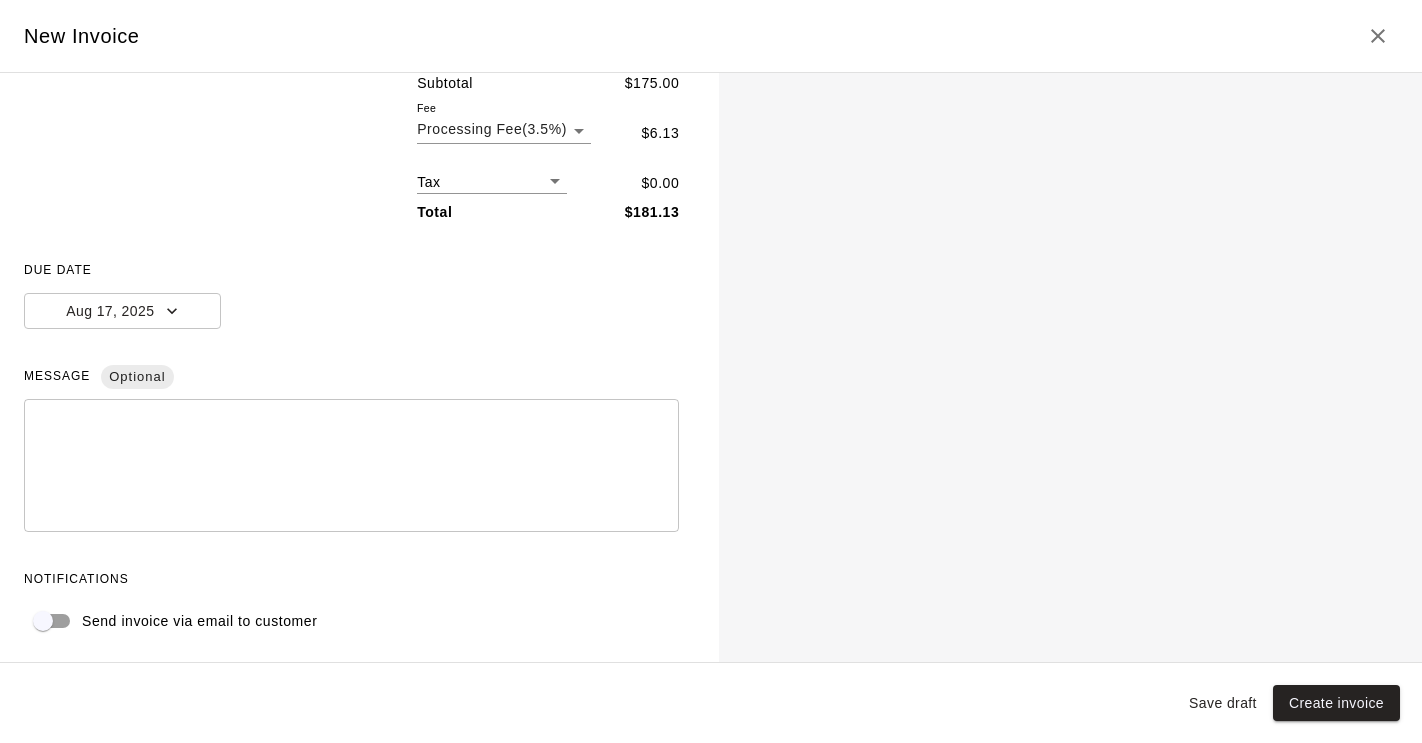 scroll, scrollTop: 243, scrollLeft: 0, axis: vertical 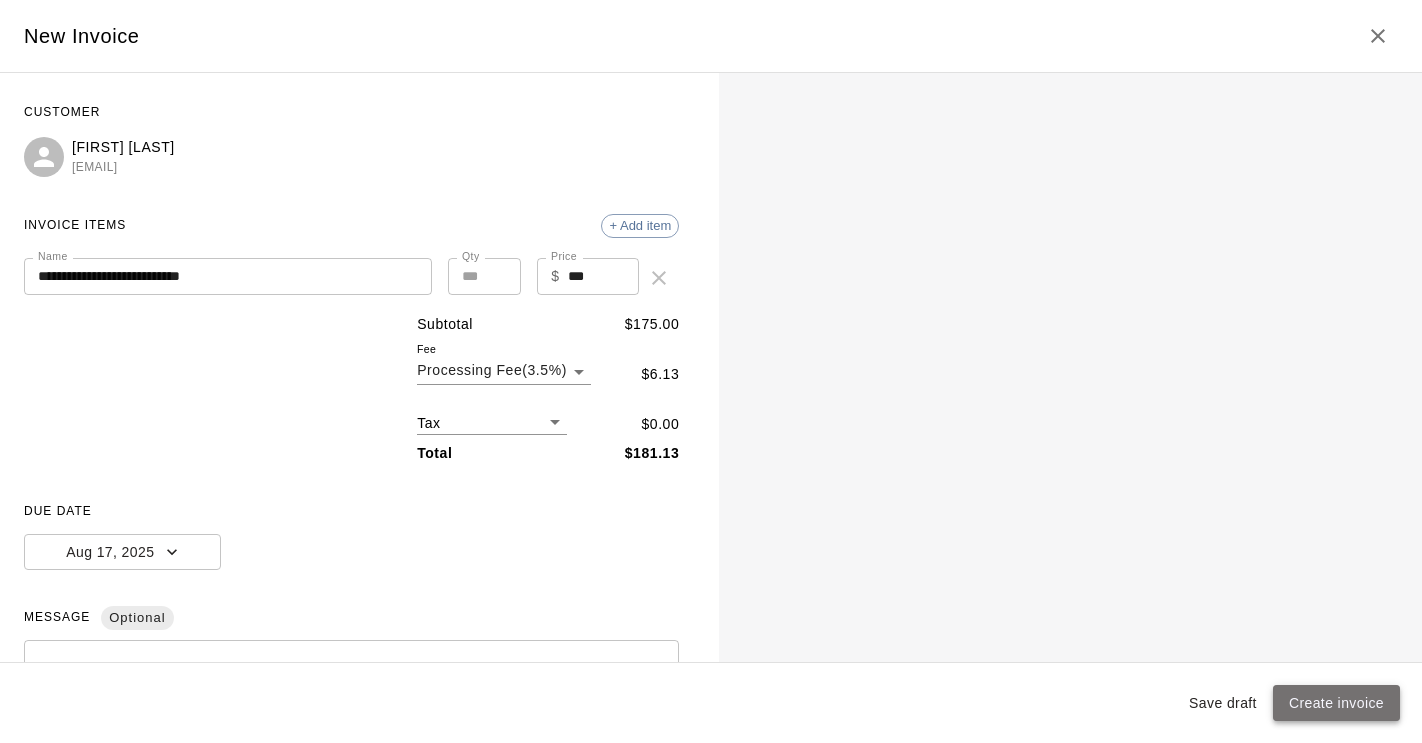 click on "Create invoice" at bounding box center (1336, 703) 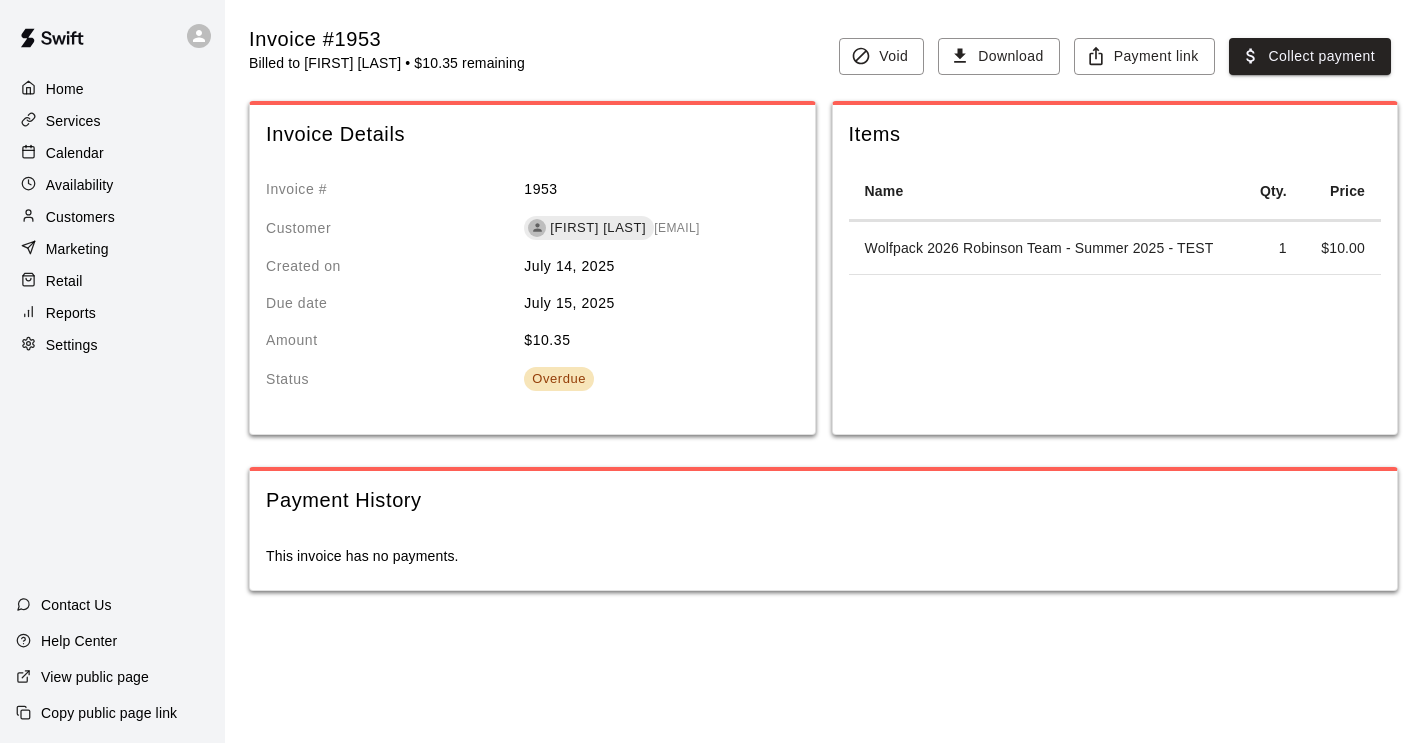 scroll, scrollTop: 0, scrollLeft: 0, axis: both 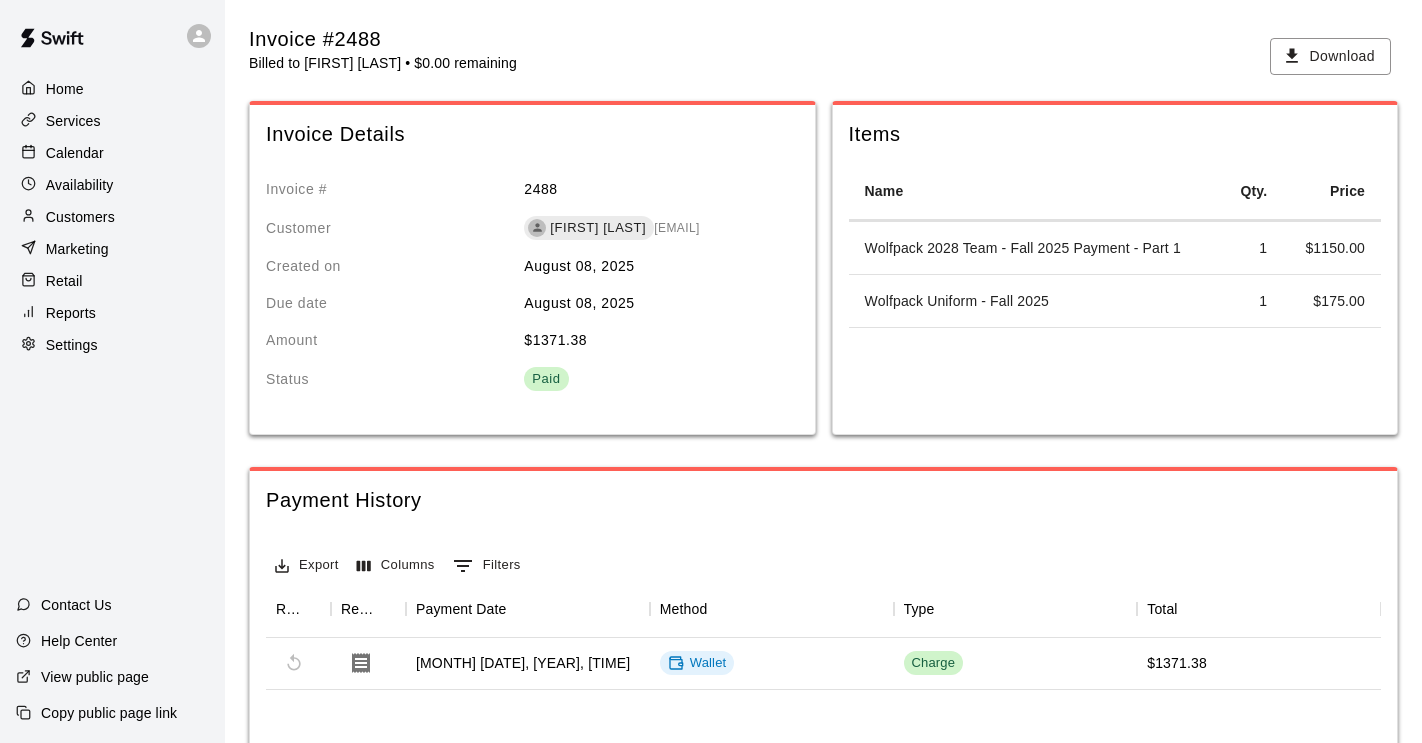 click on "Customers" at bounding box center (80, 217) 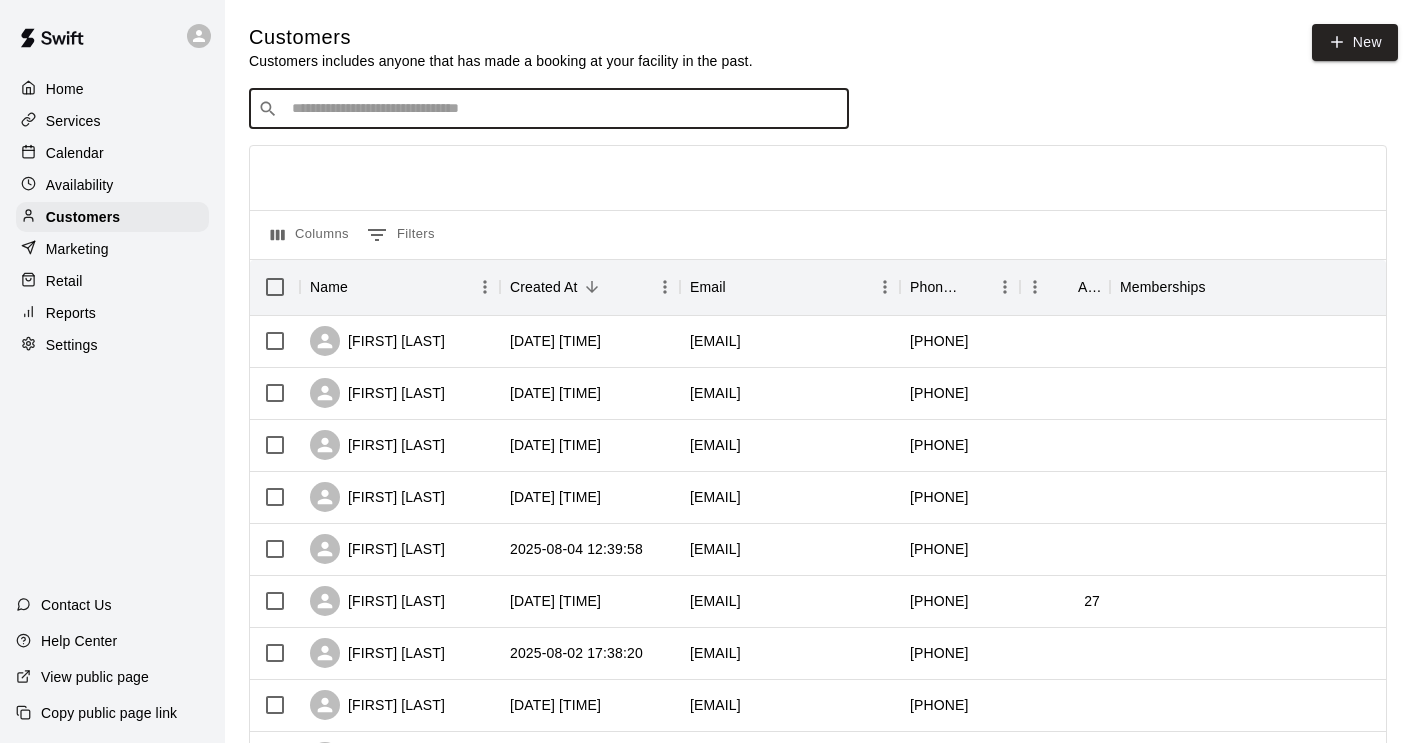 click at bounding box center [563, 109] 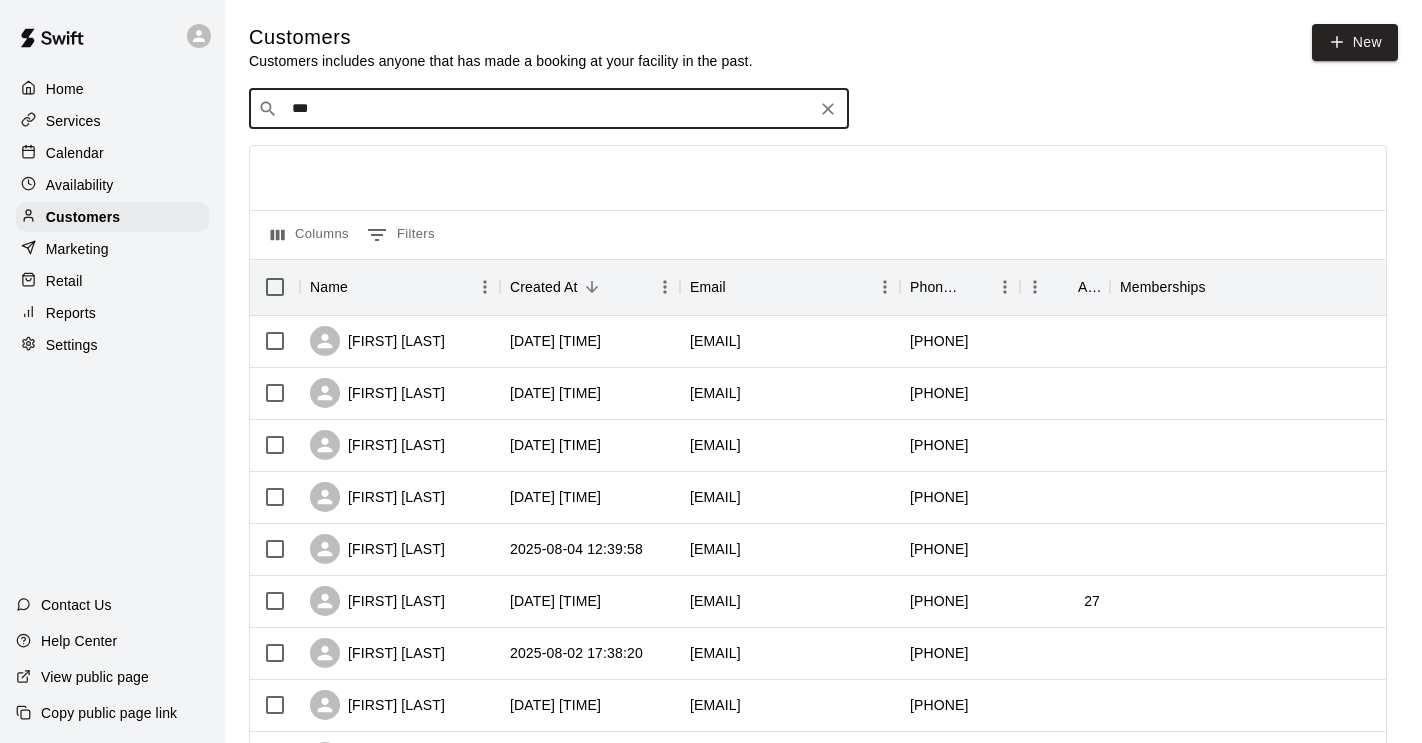 type on "****" 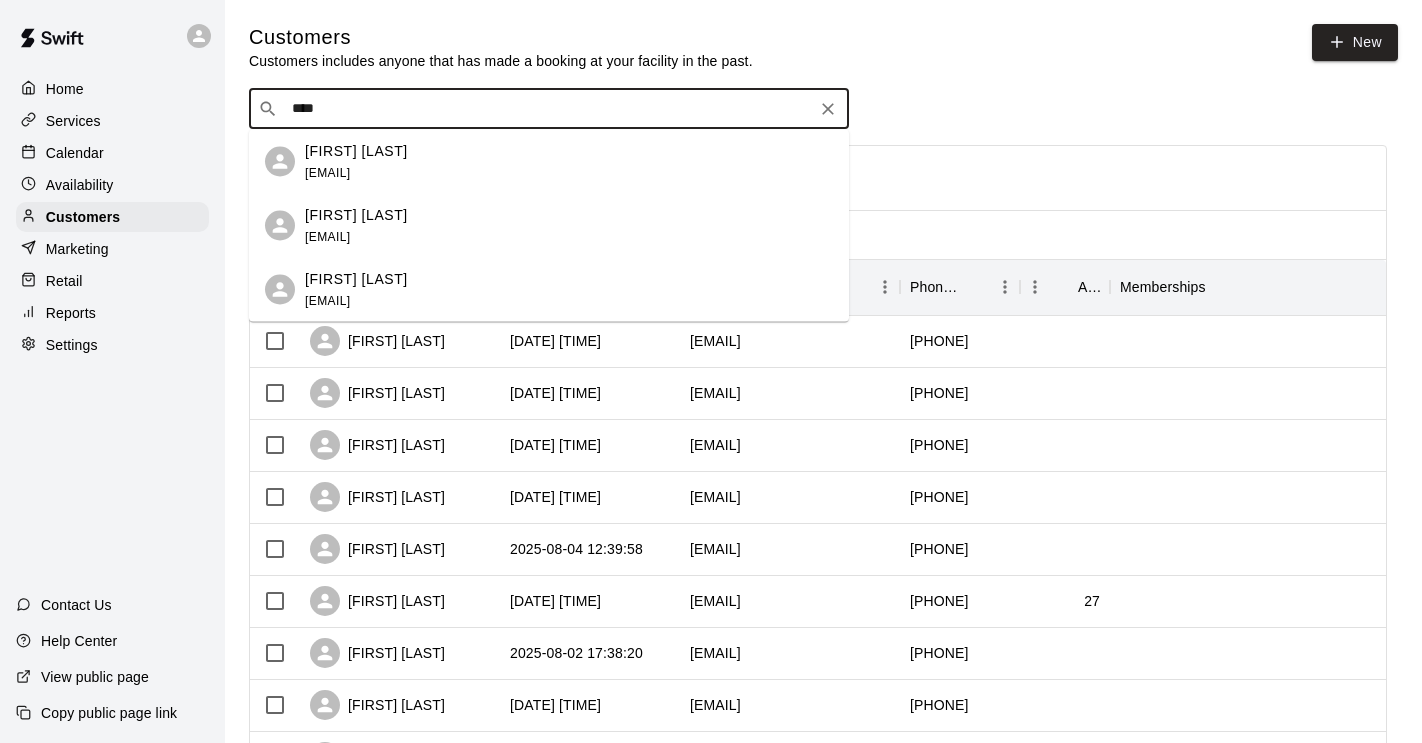 click on "Johnny Schmitt" at bounding box center [356, 278] 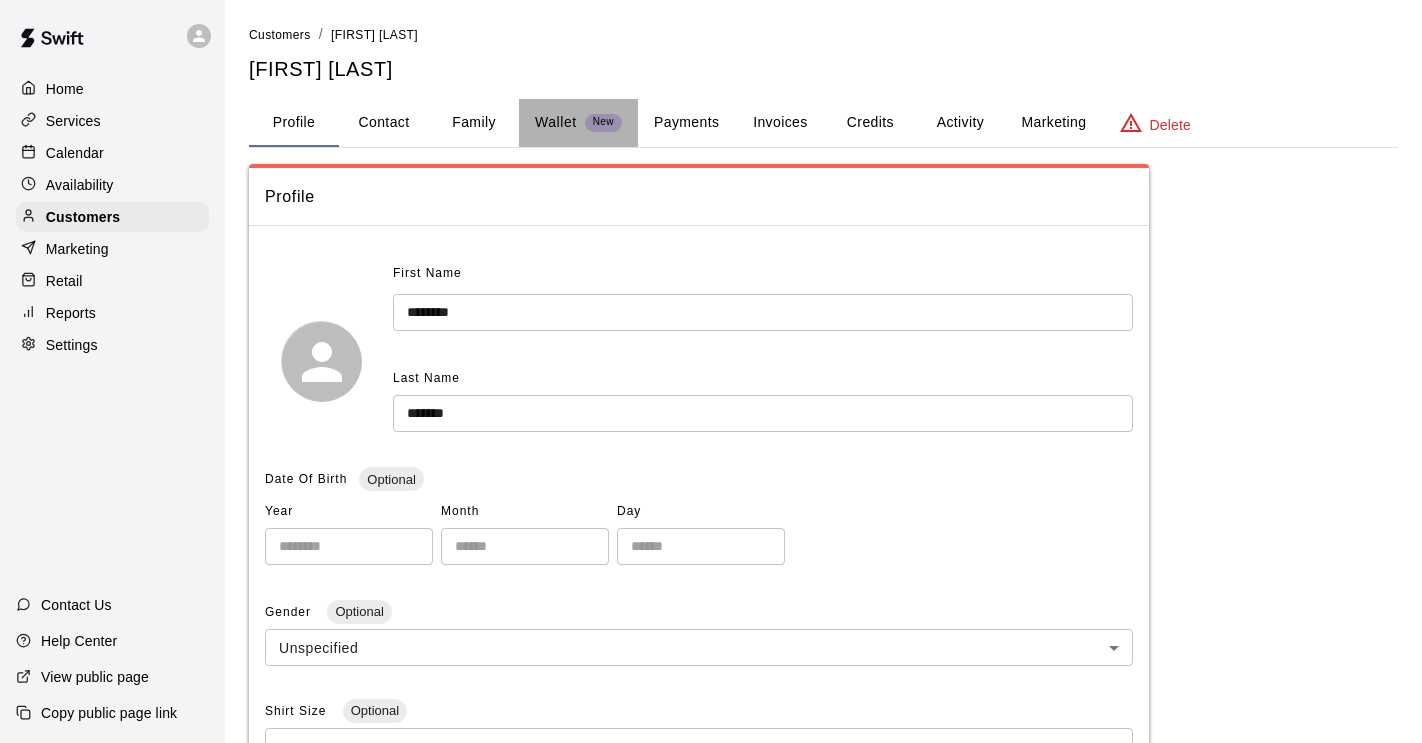 click on "Wallet" at bounding box center [556, 122] 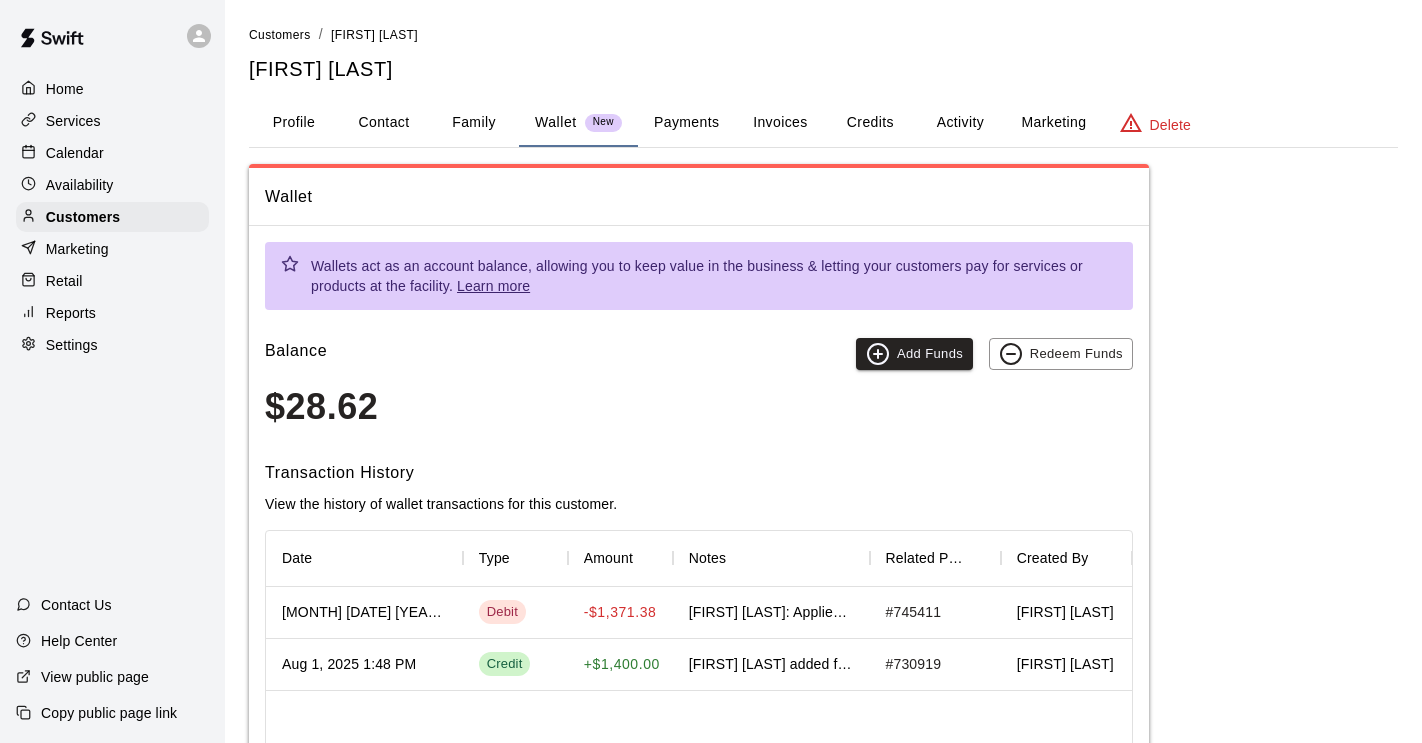 click on "Invoices" at bounding box center (780, 123) 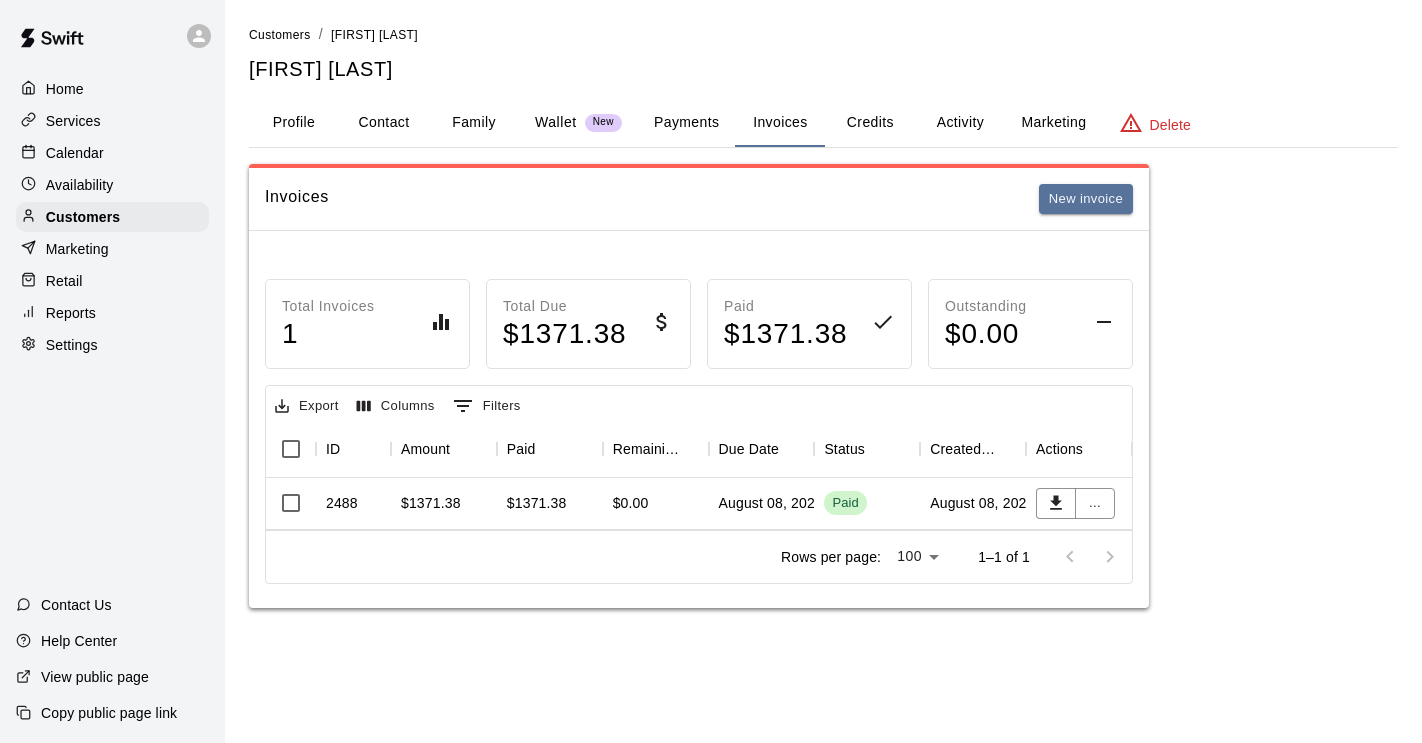 click on "Paid" at bounding box center [845, 503] 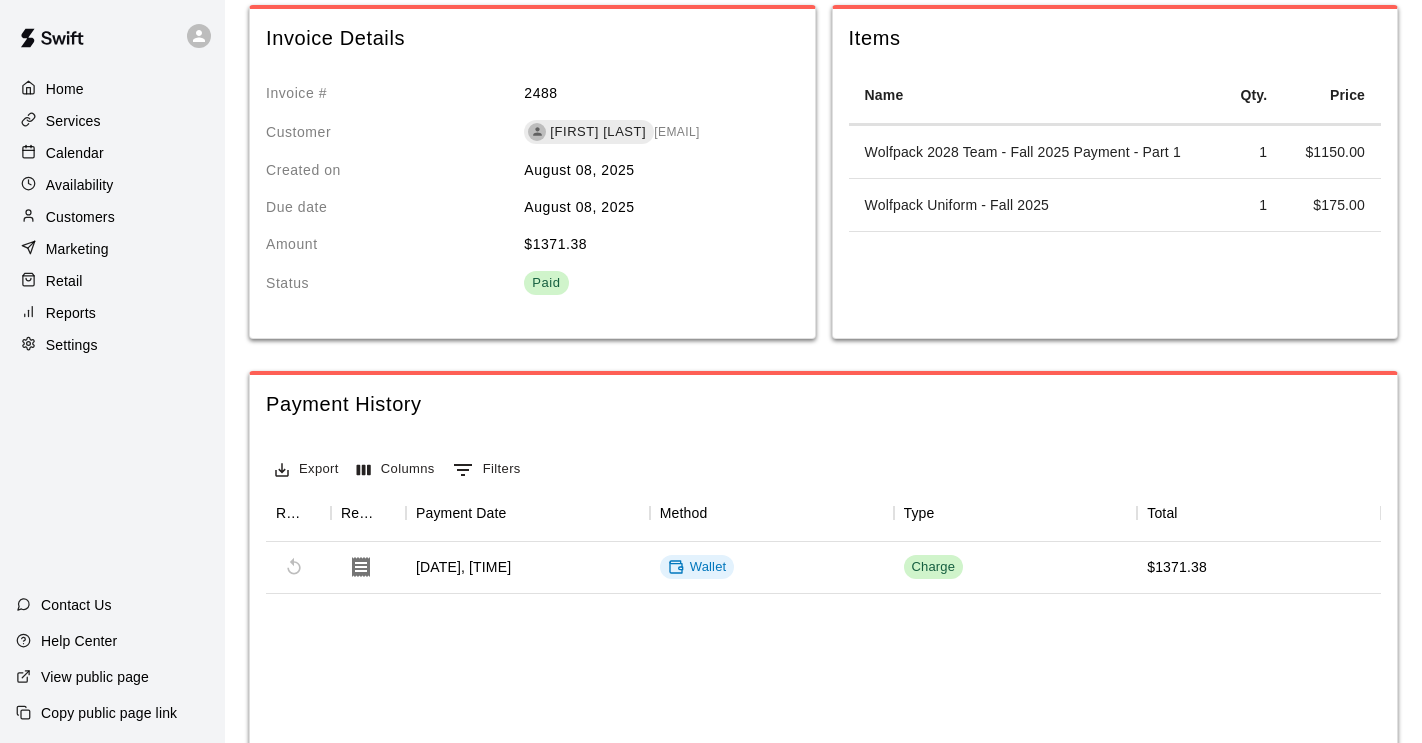 scroll, scrollTop: 103, scrollLeft: 0, axis: vertical 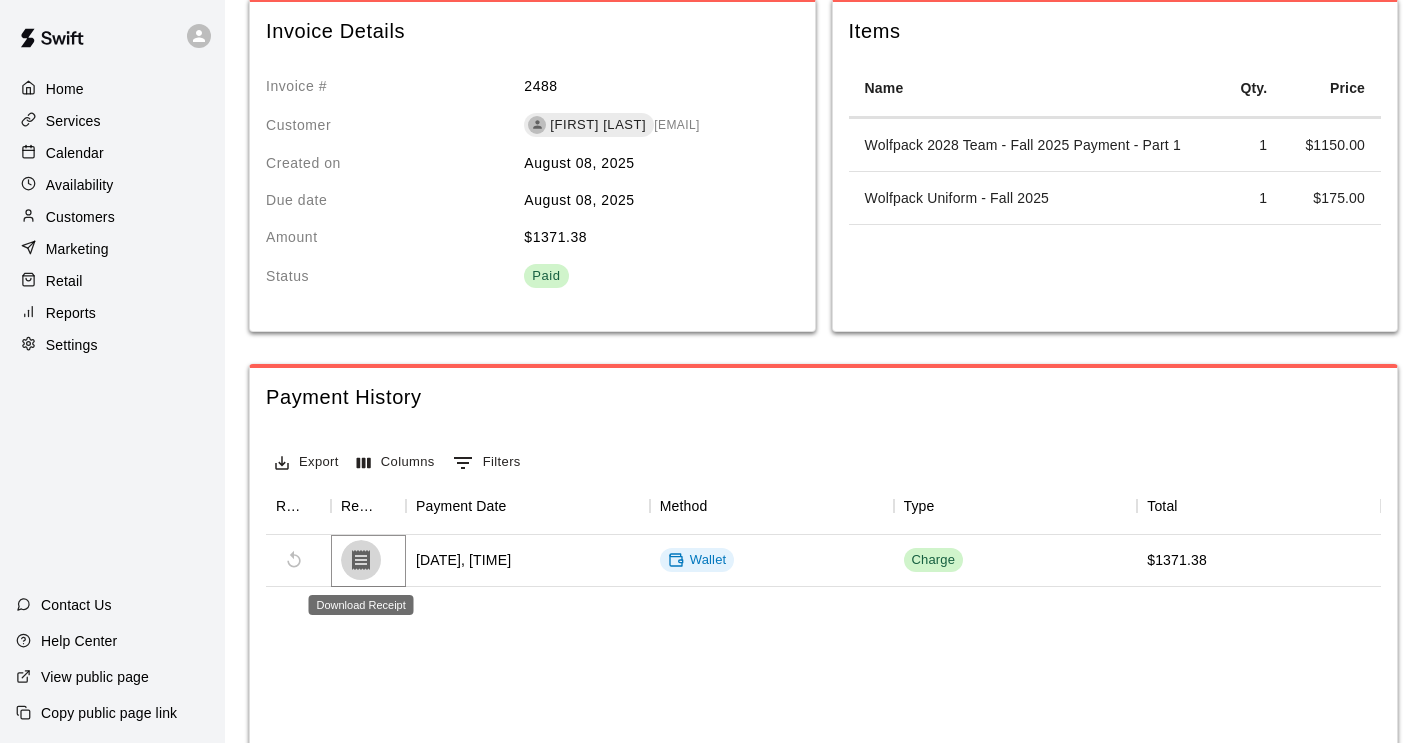 click 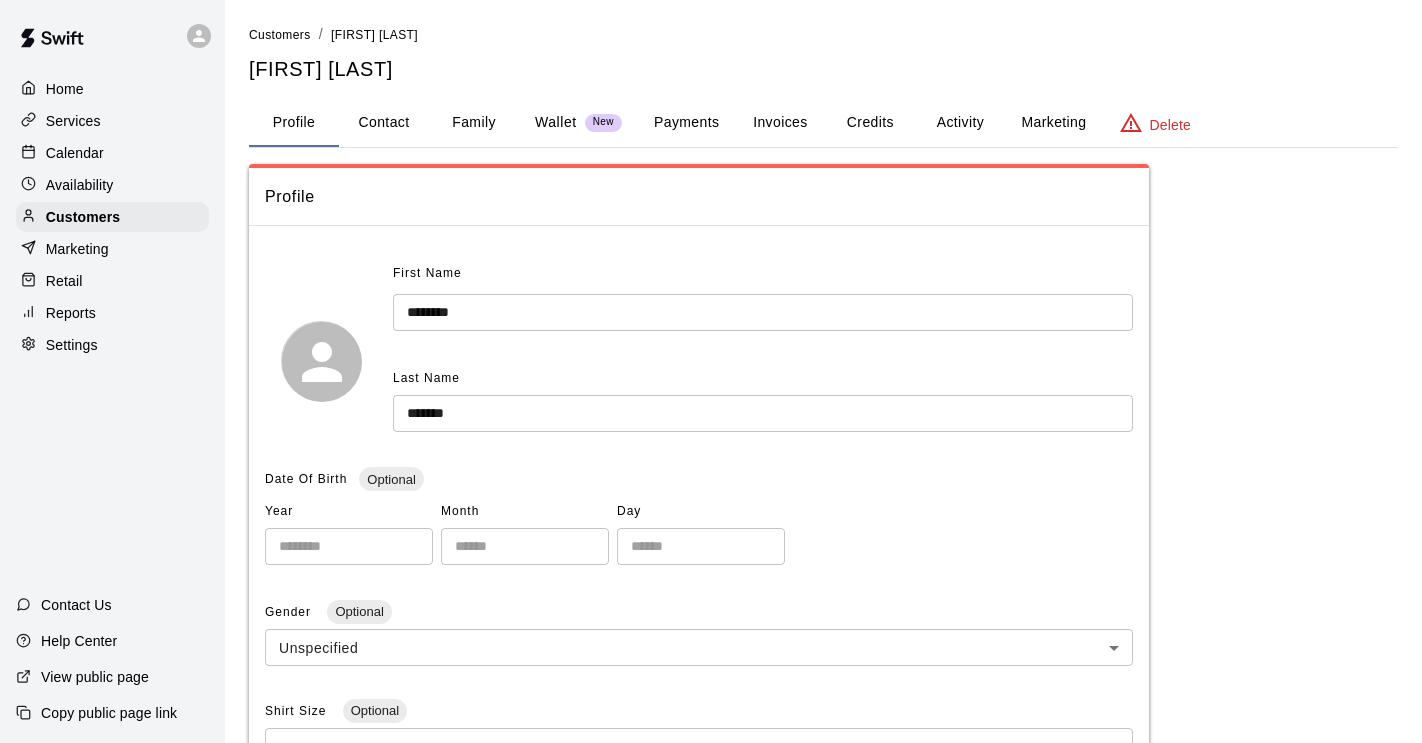 scroll, scrollTop: 0, scrollLeft: 0, axis: both 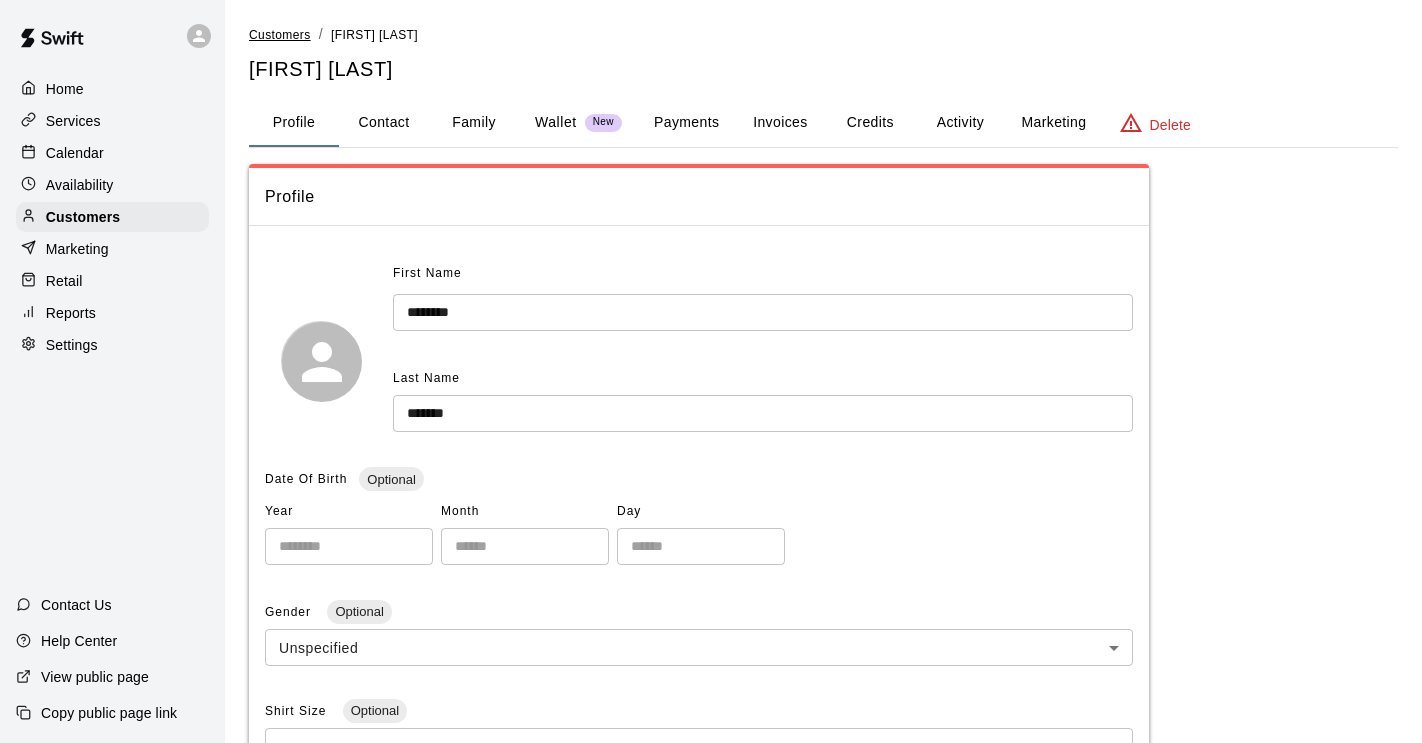 click on "Customers" at bounding box center (280, 35) 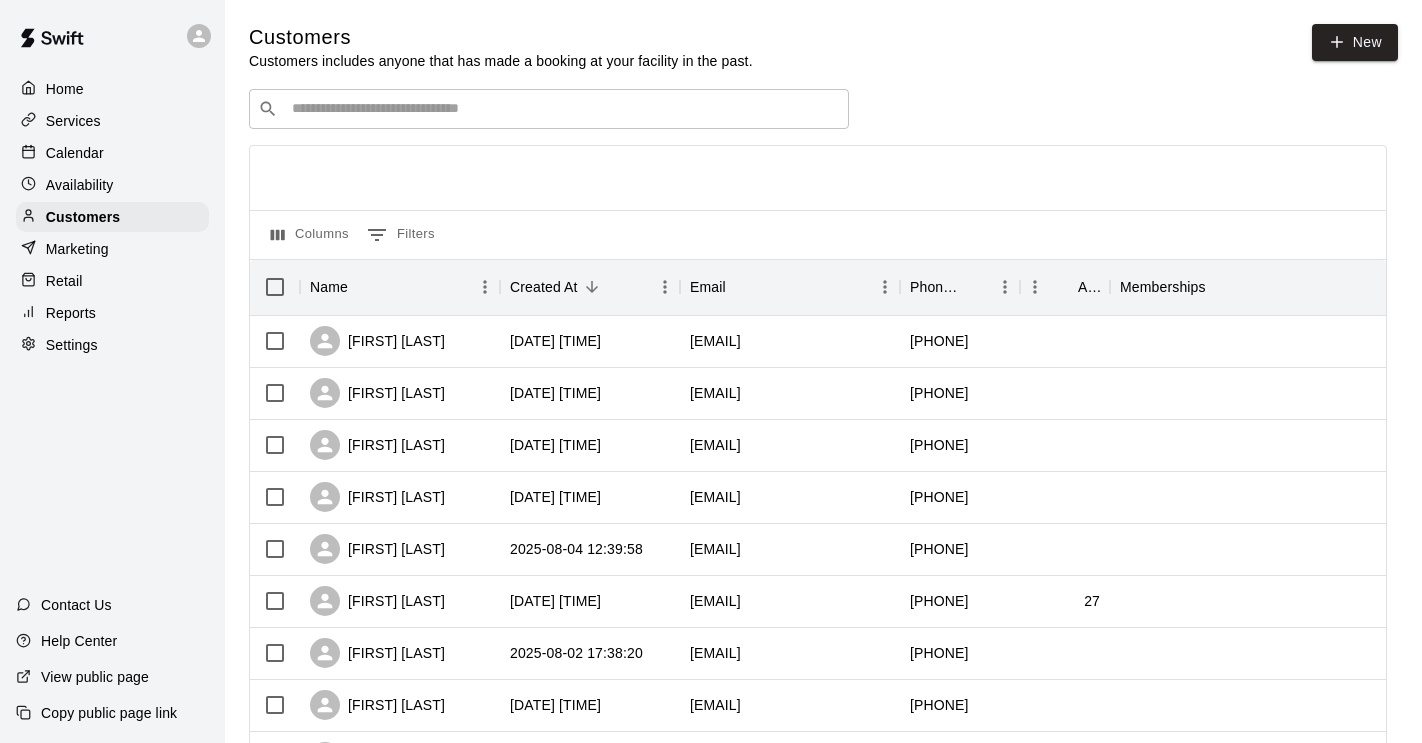 click at bounding box center [563, 109] 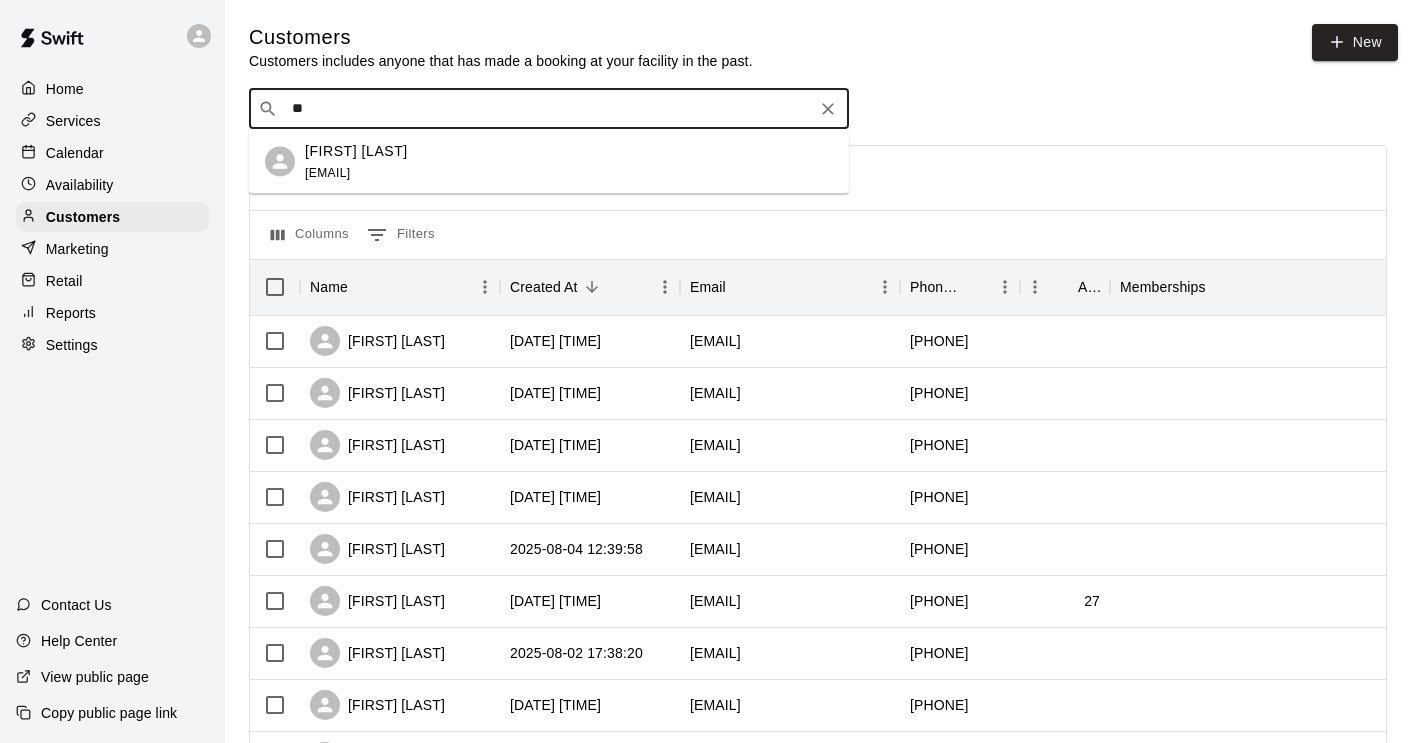 type on "*" 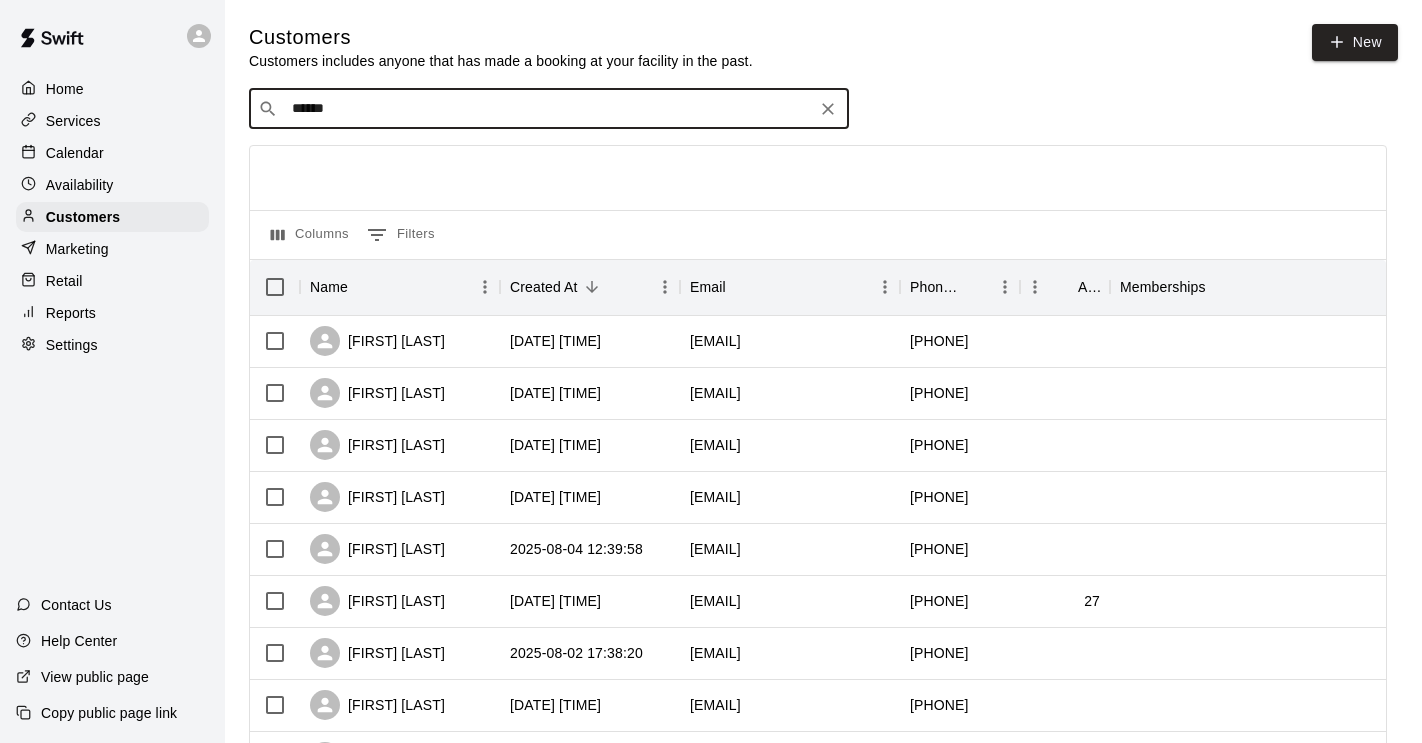 click on "******" at bounding box center (548, 109) 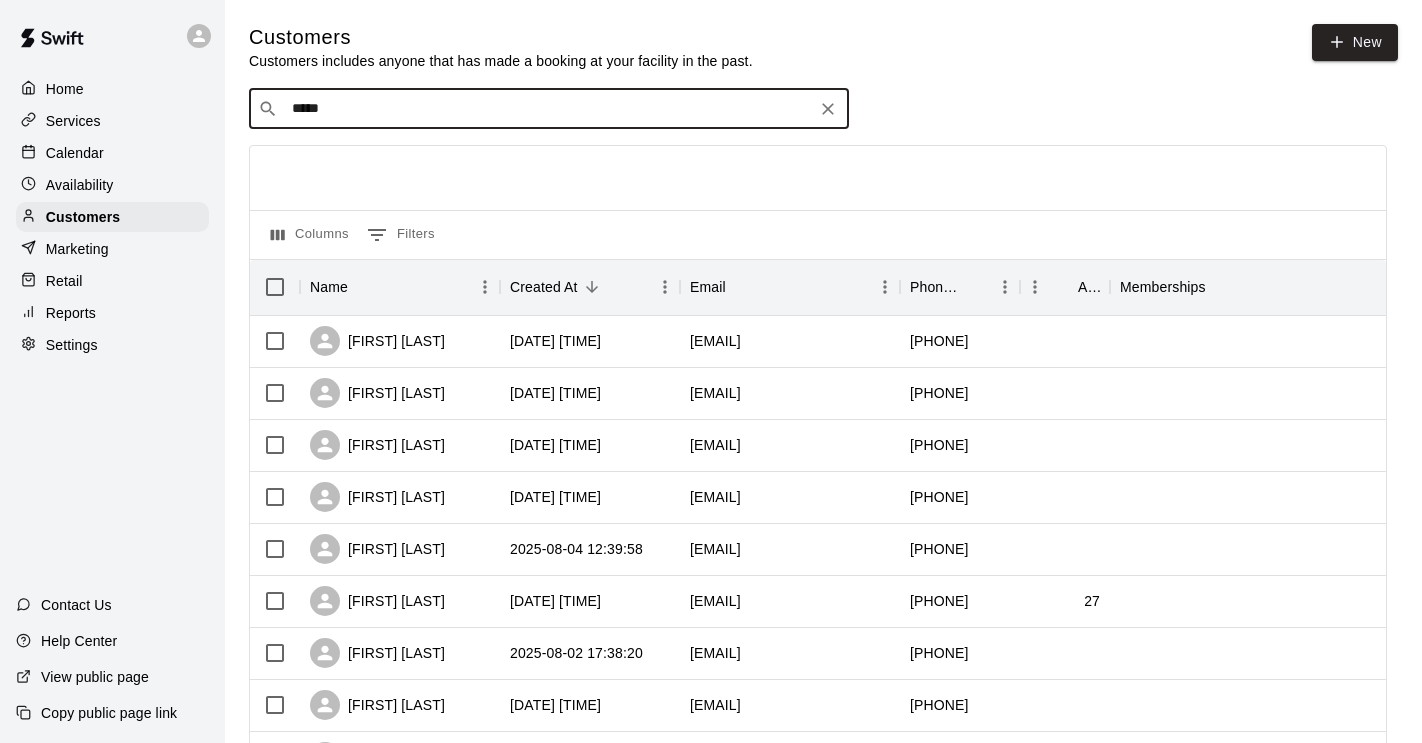 type on "******" 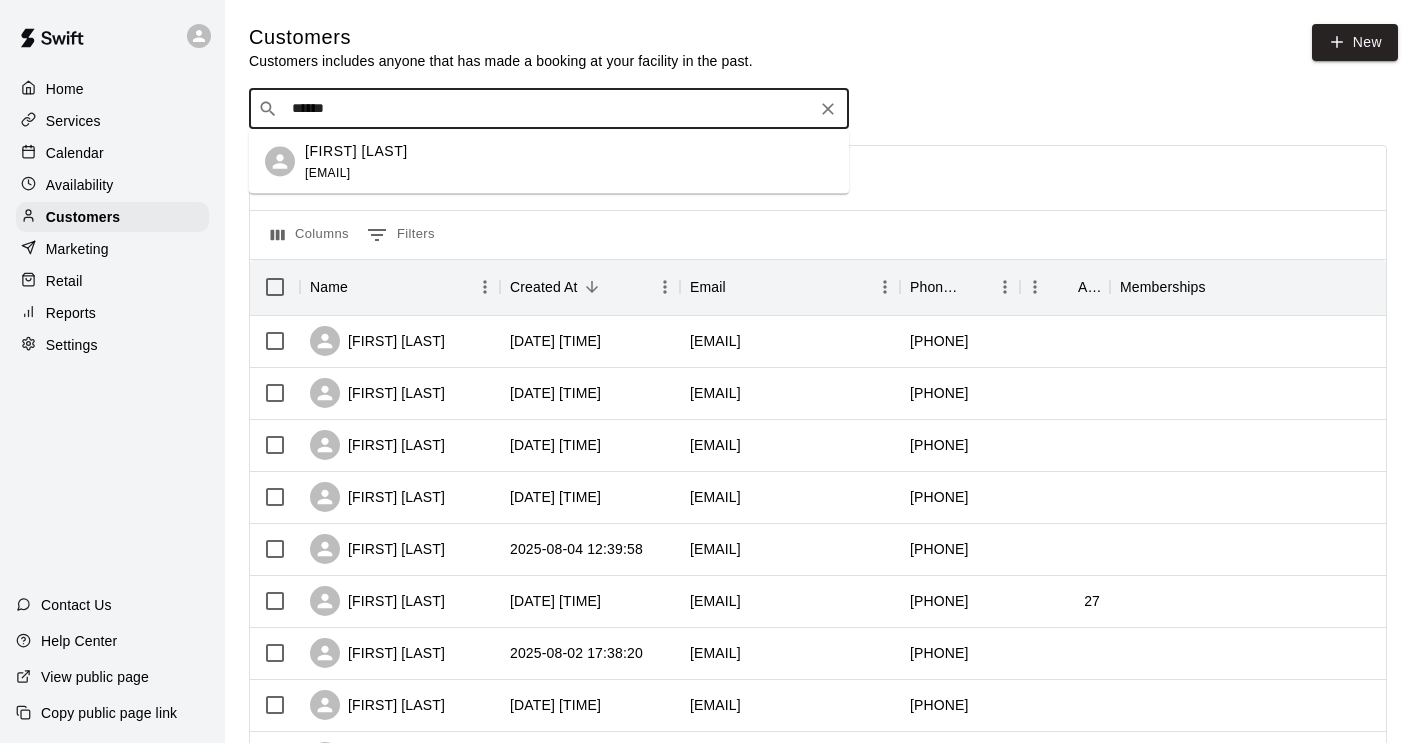 click on "[FIRST] [LAST]" at bounding box center [356, 150] 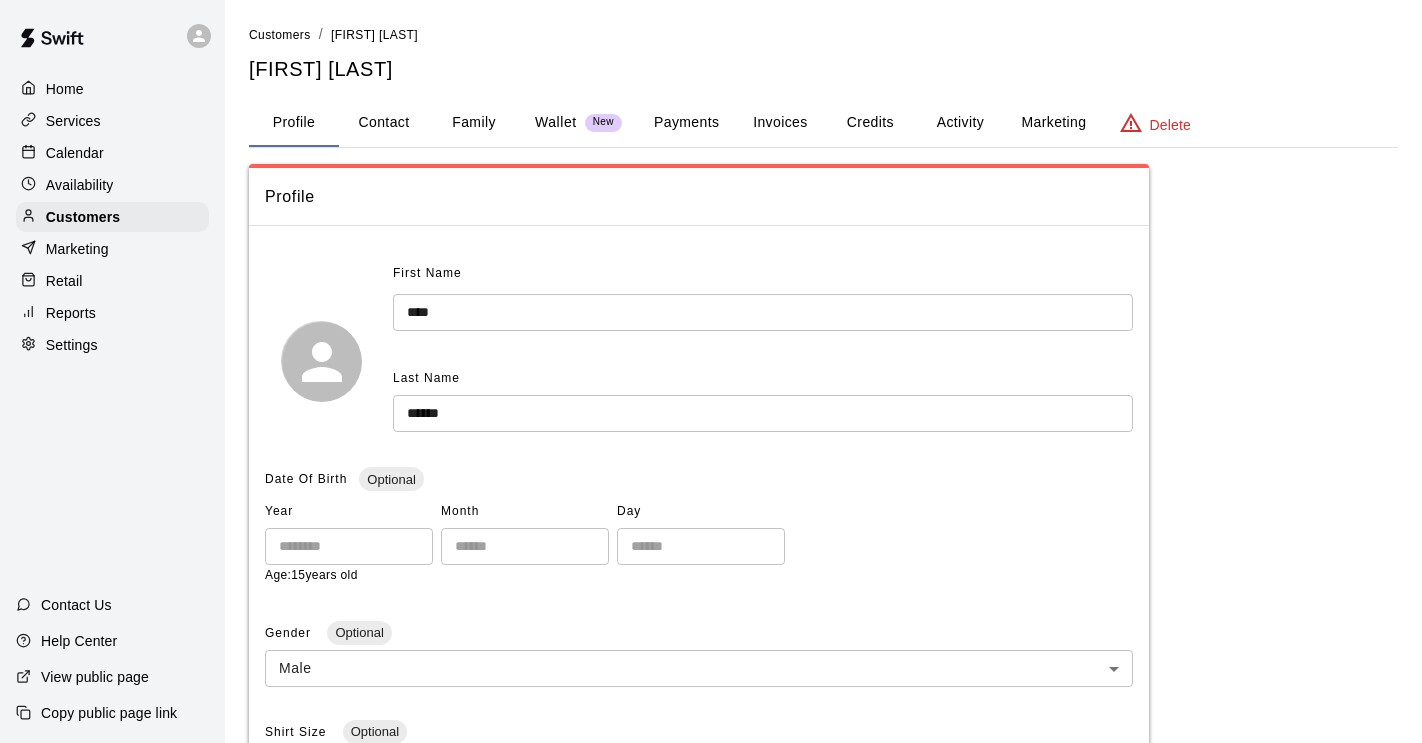 click on "Contact" at bounding box center [384, 123] 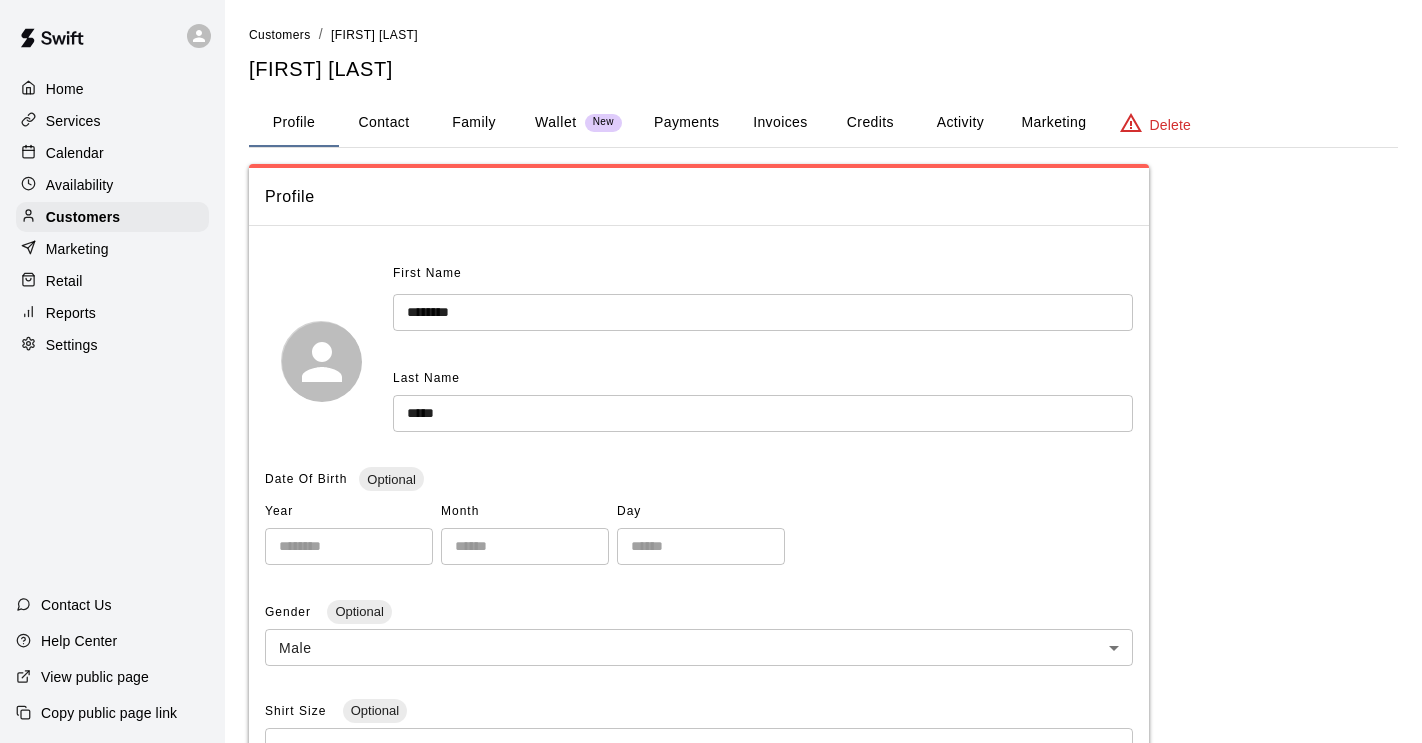 scroll, scrollTop: 0, scrollLeft: 0, axis: both 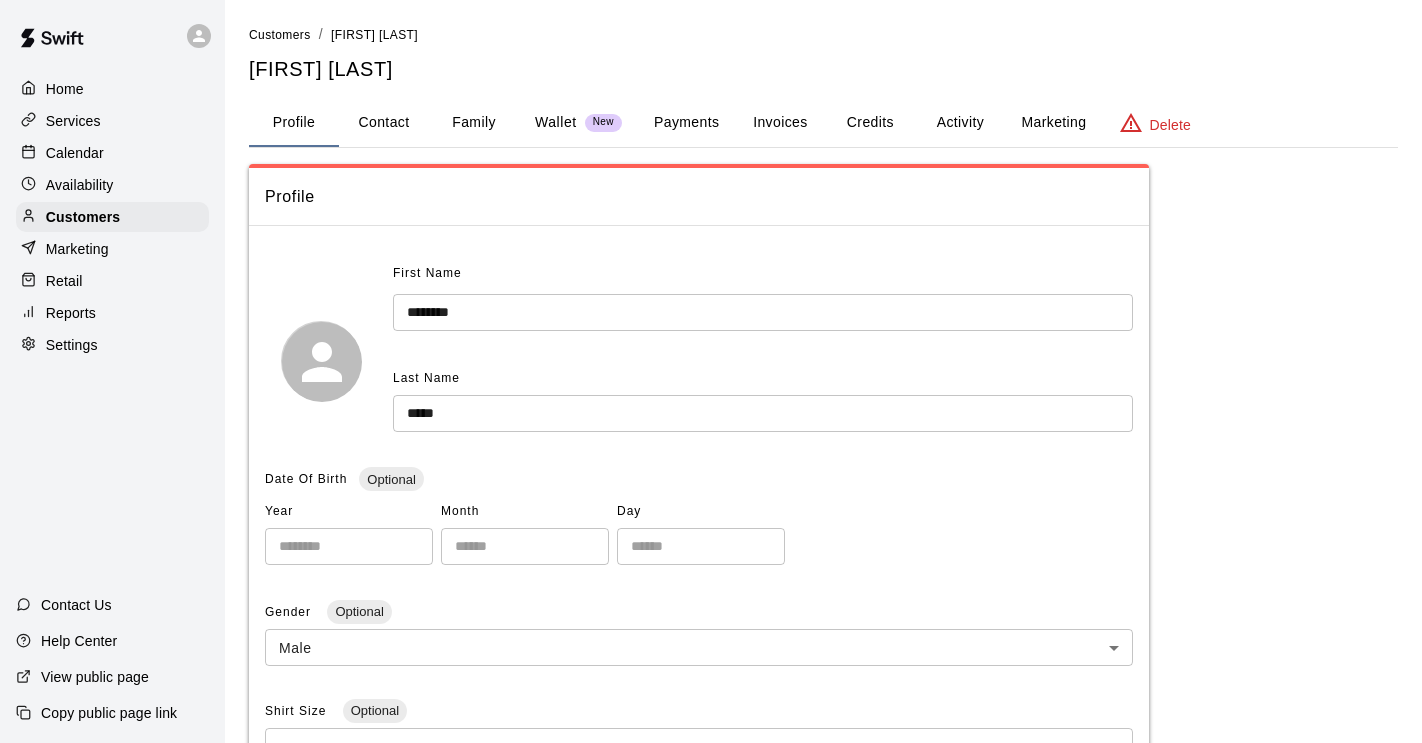 click on "Invoices" at bounding box center (780, 123) 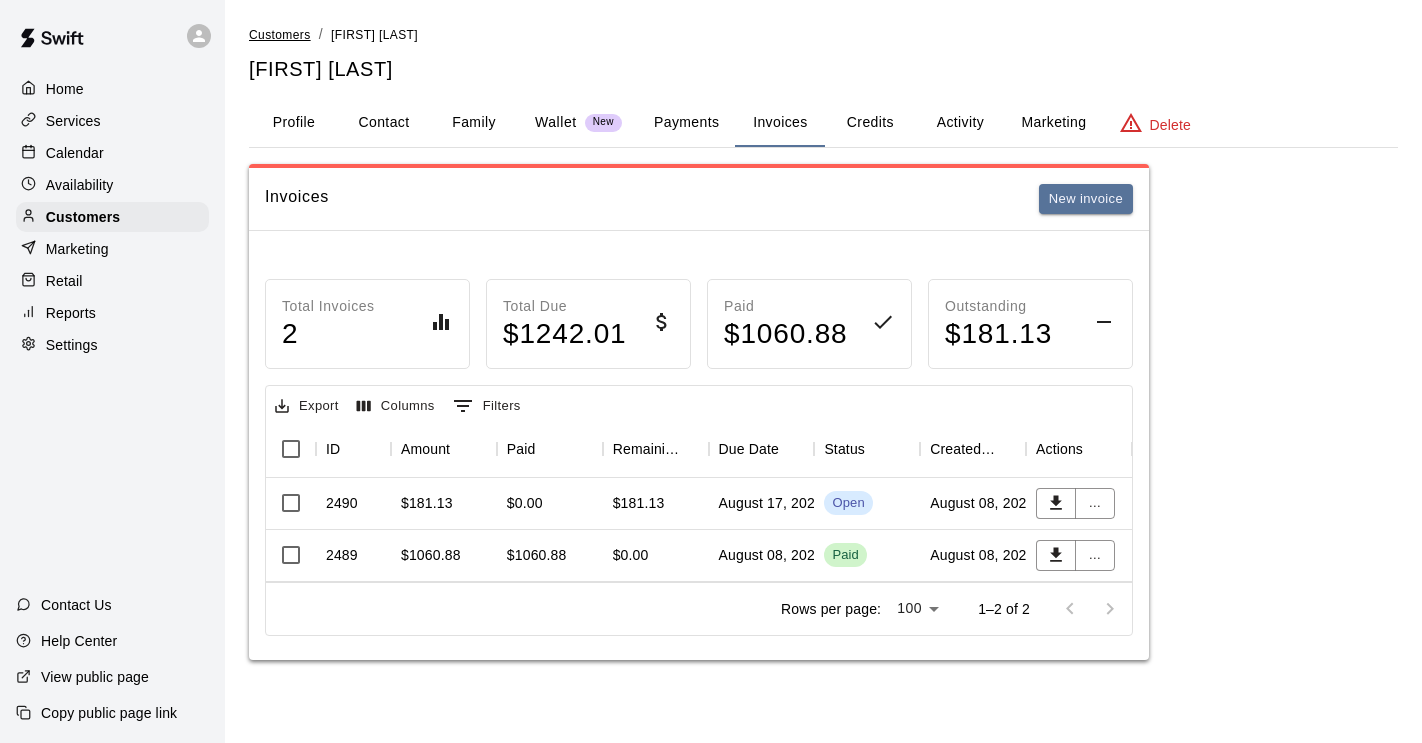 click on "Customers" at bounding box center (280, 35) 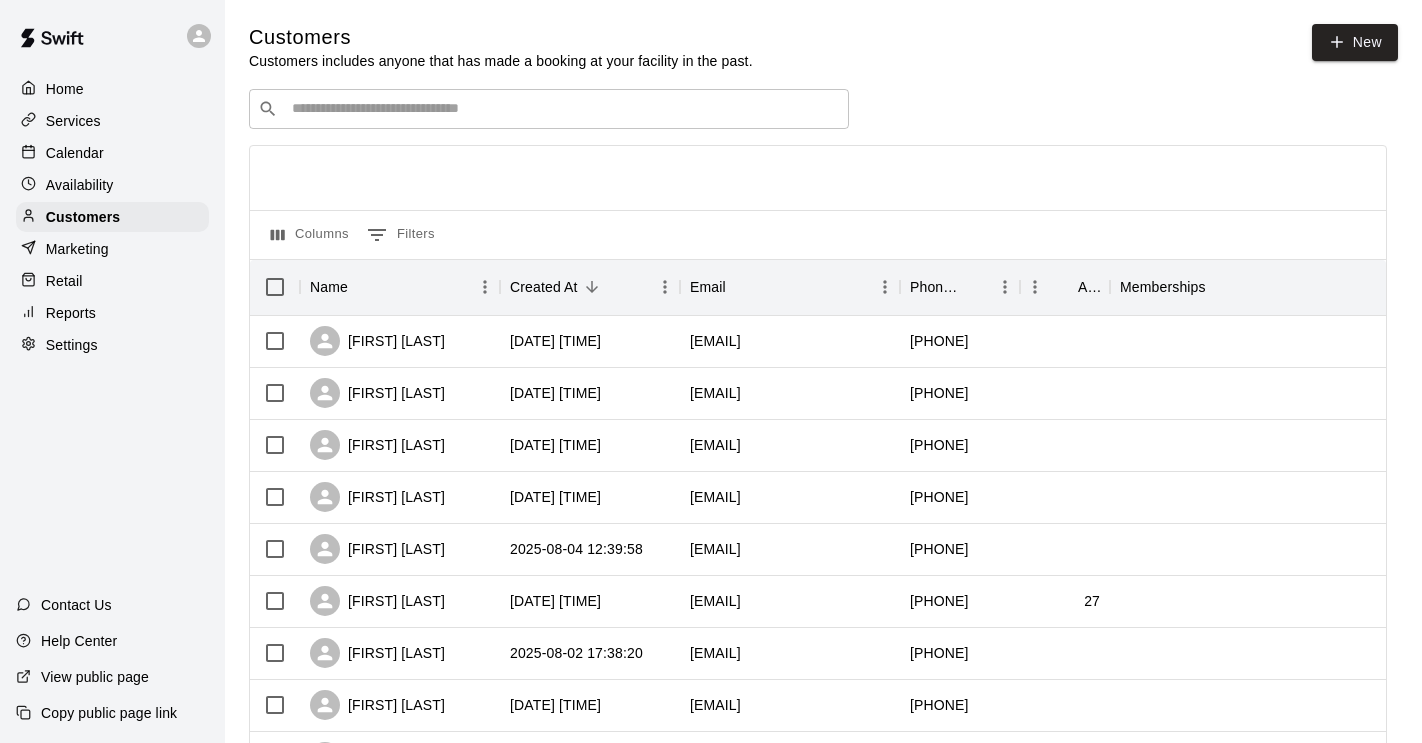 click at bounding box center [563, 109] 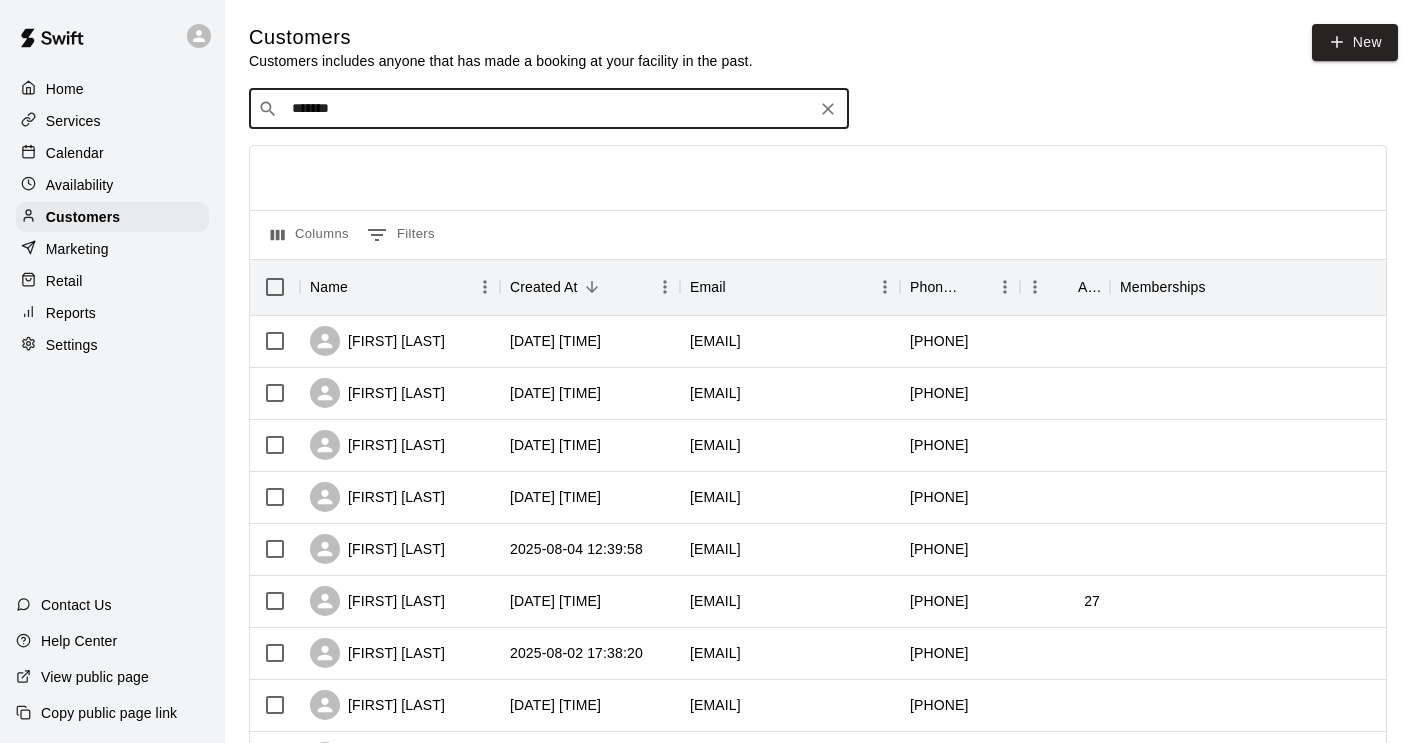 type on "********" 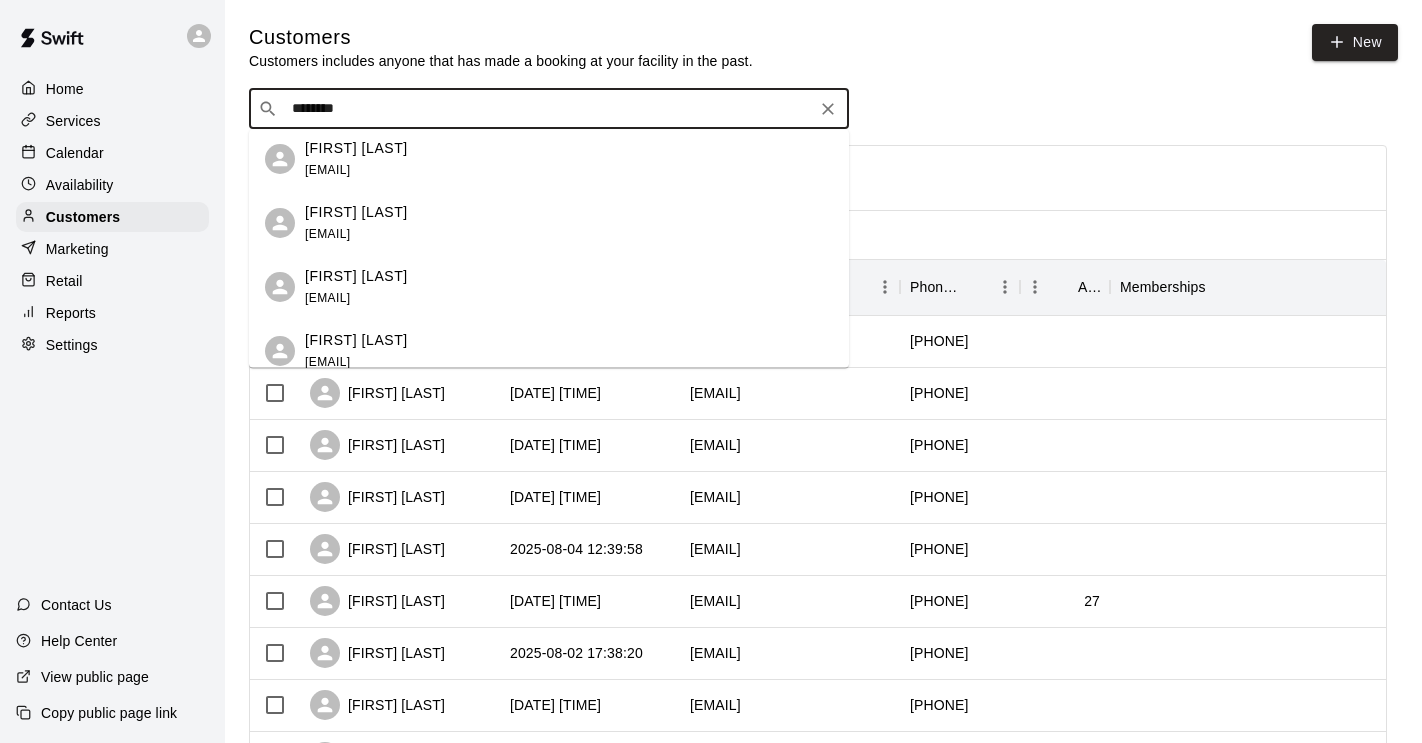 scroll, scrollTop: 338, scrollLeft: 0, axis: vertical 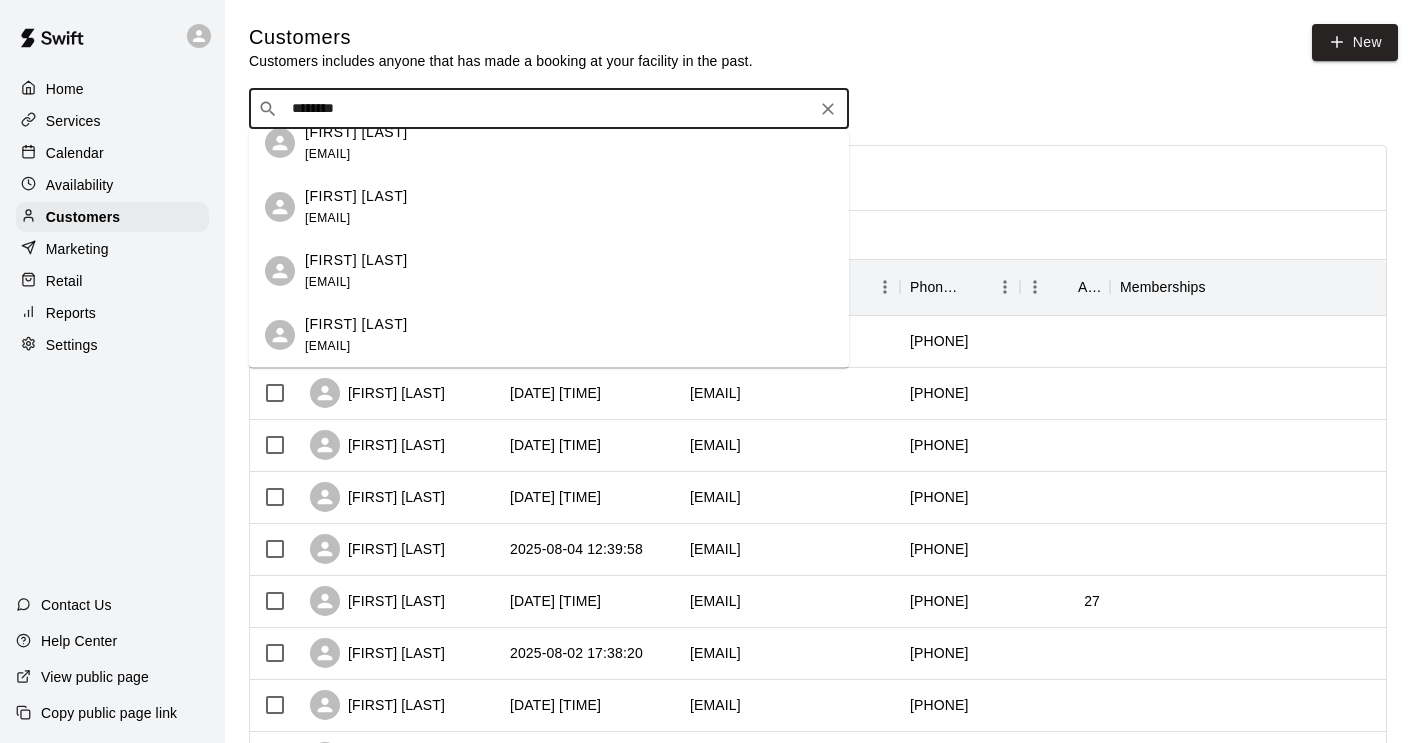 click on "Dallas Anderson" at bounding box center (356, 324) 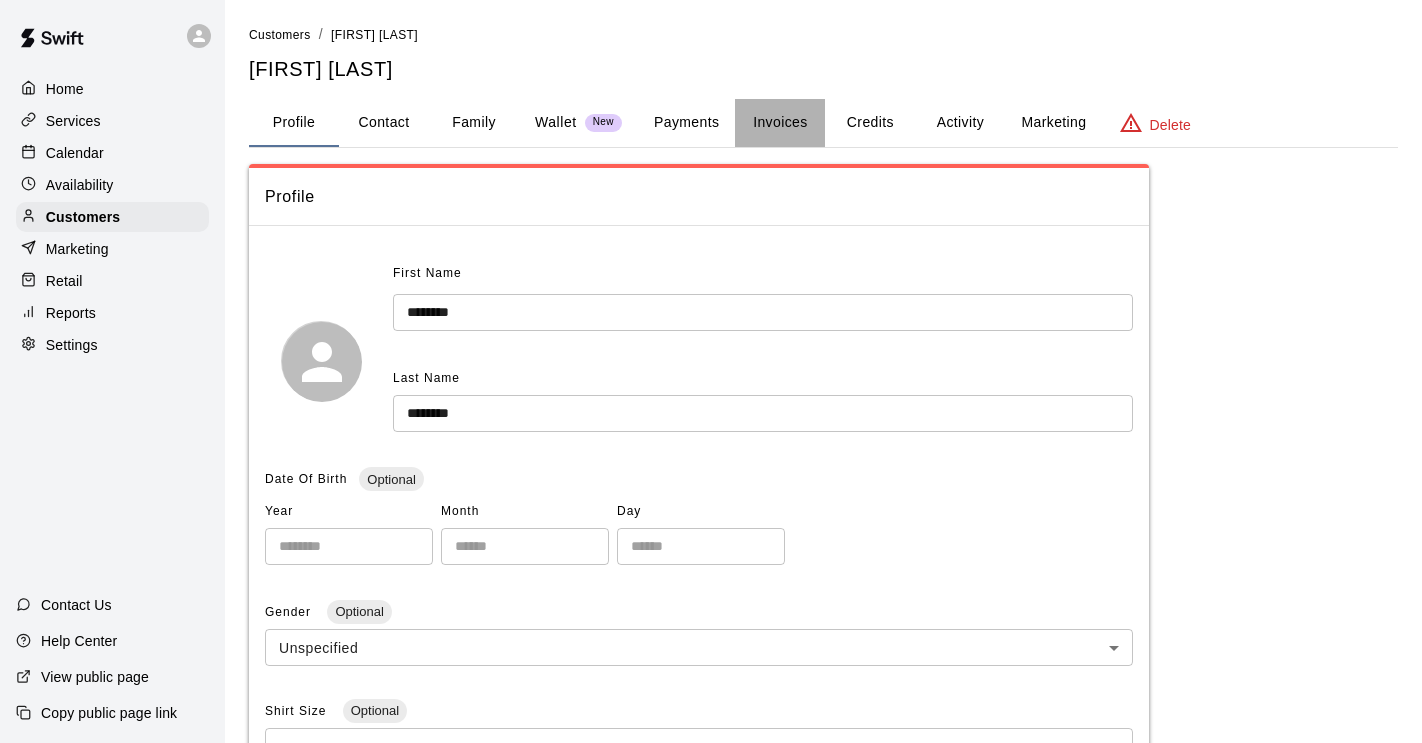 click on "Invoices" at bounding box center [780, 123] 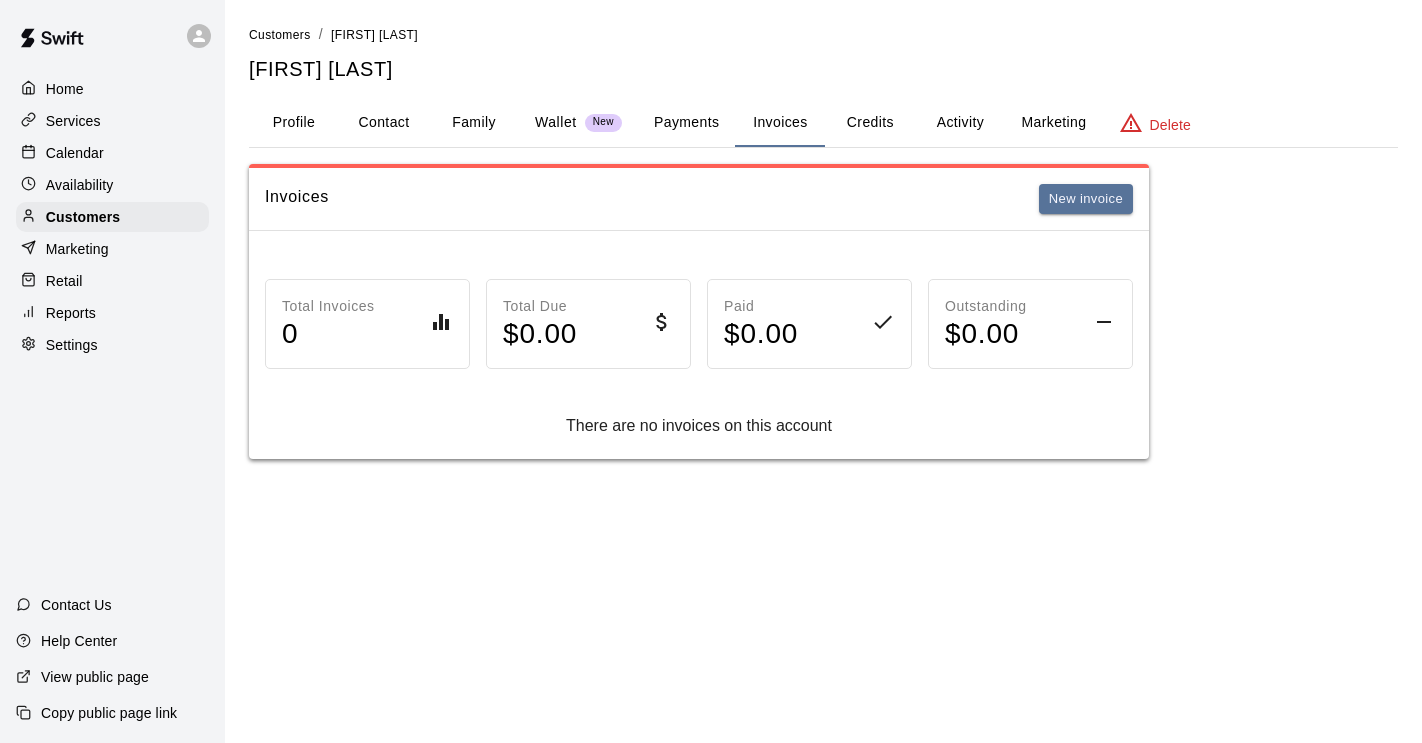 click on "Wallet" at bounding box center [556, 122] 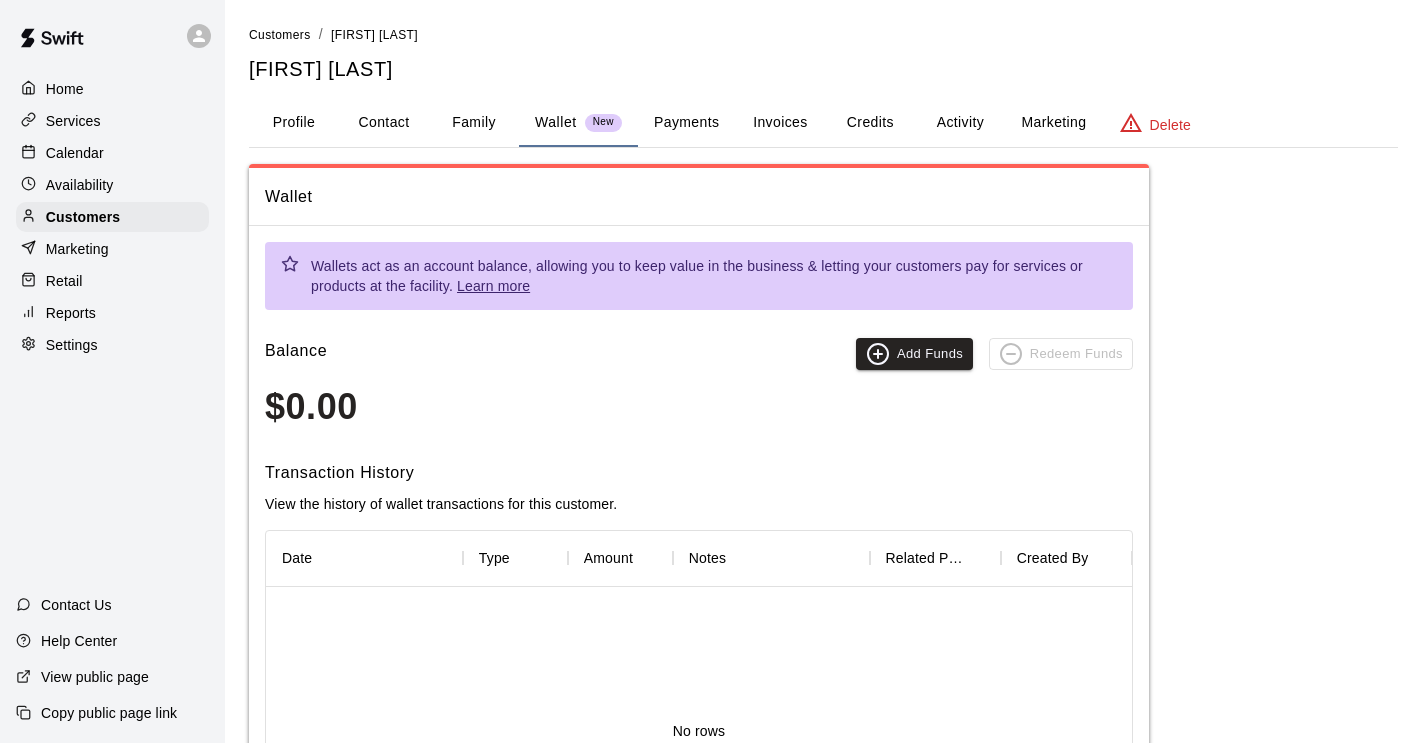 click on "Contact" at bounding box center [384, 123] 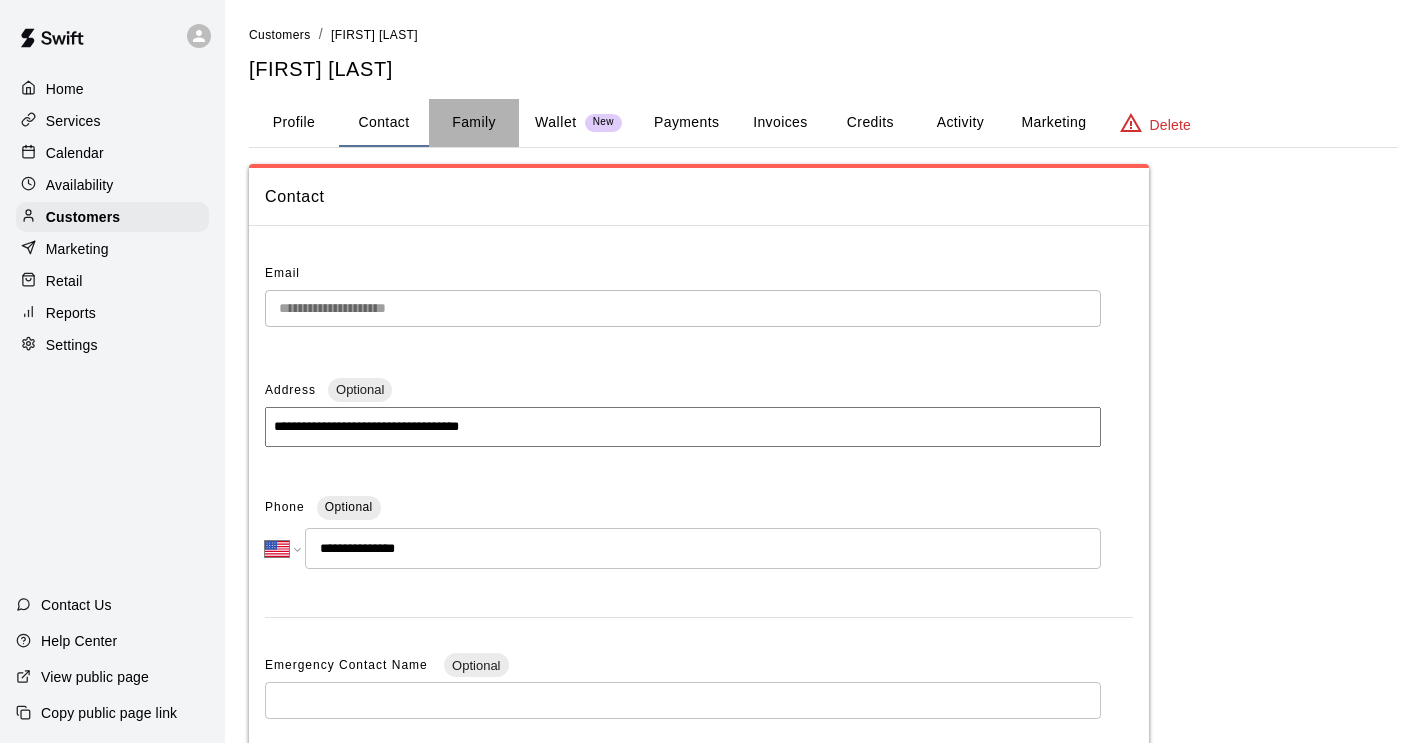 click on "Family" at bounding box center [474, 123] 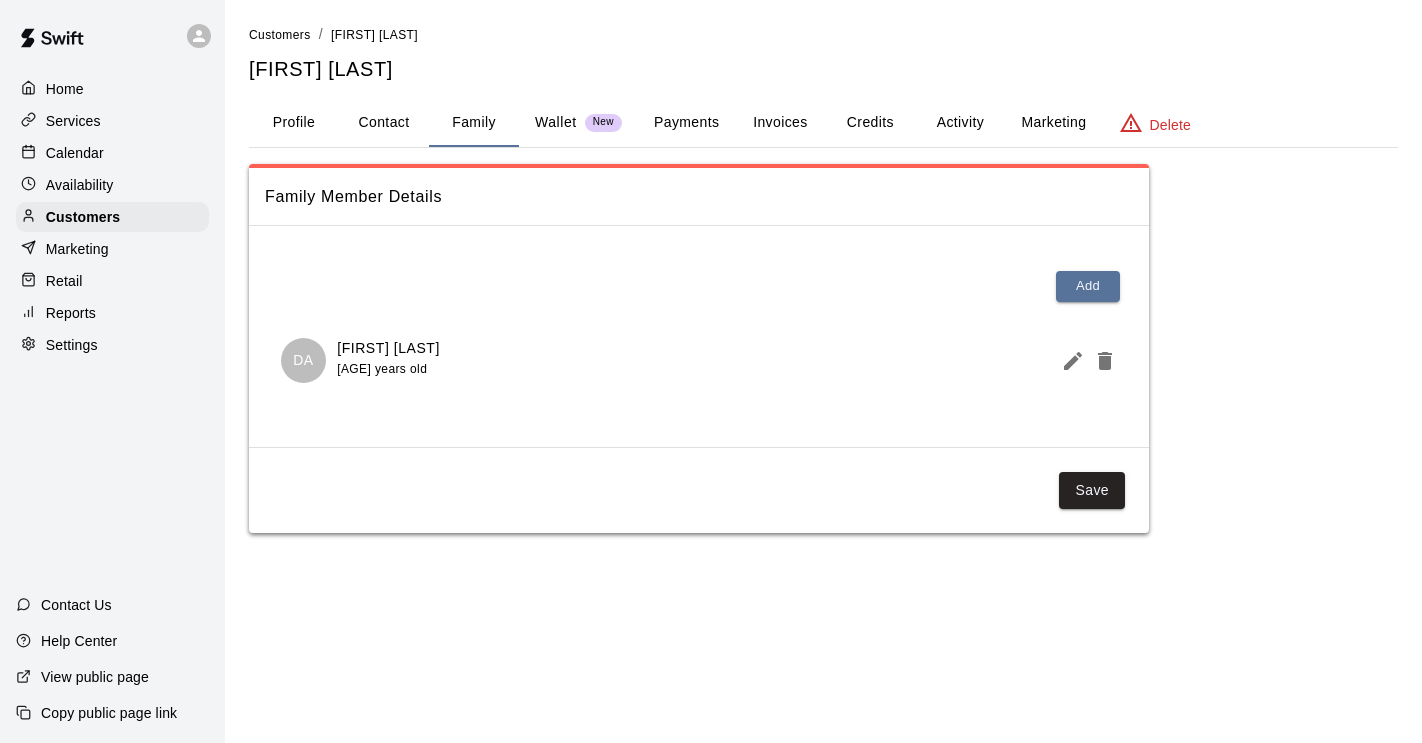 click on "Invoices" at bounding box center [780, 123] 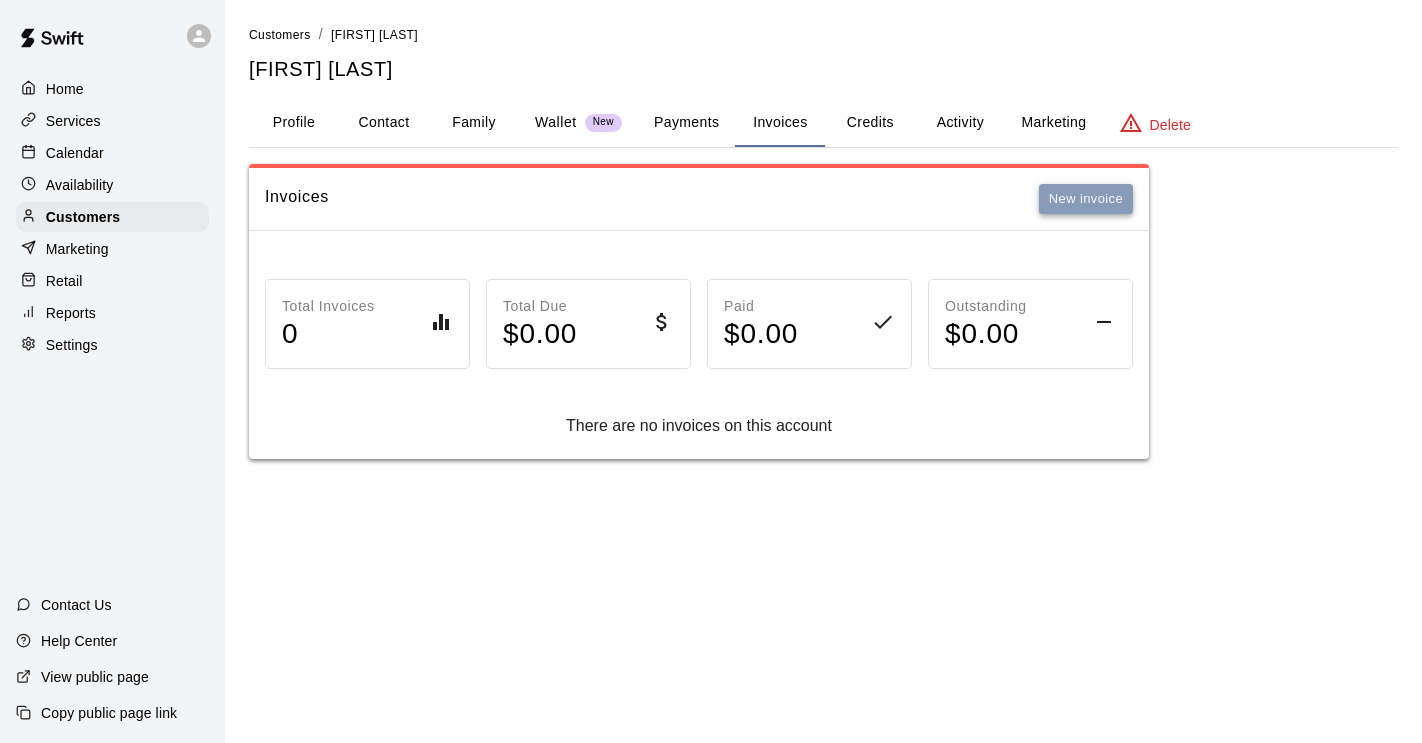 click on "New invoice" at bounding box center (1086, 199) 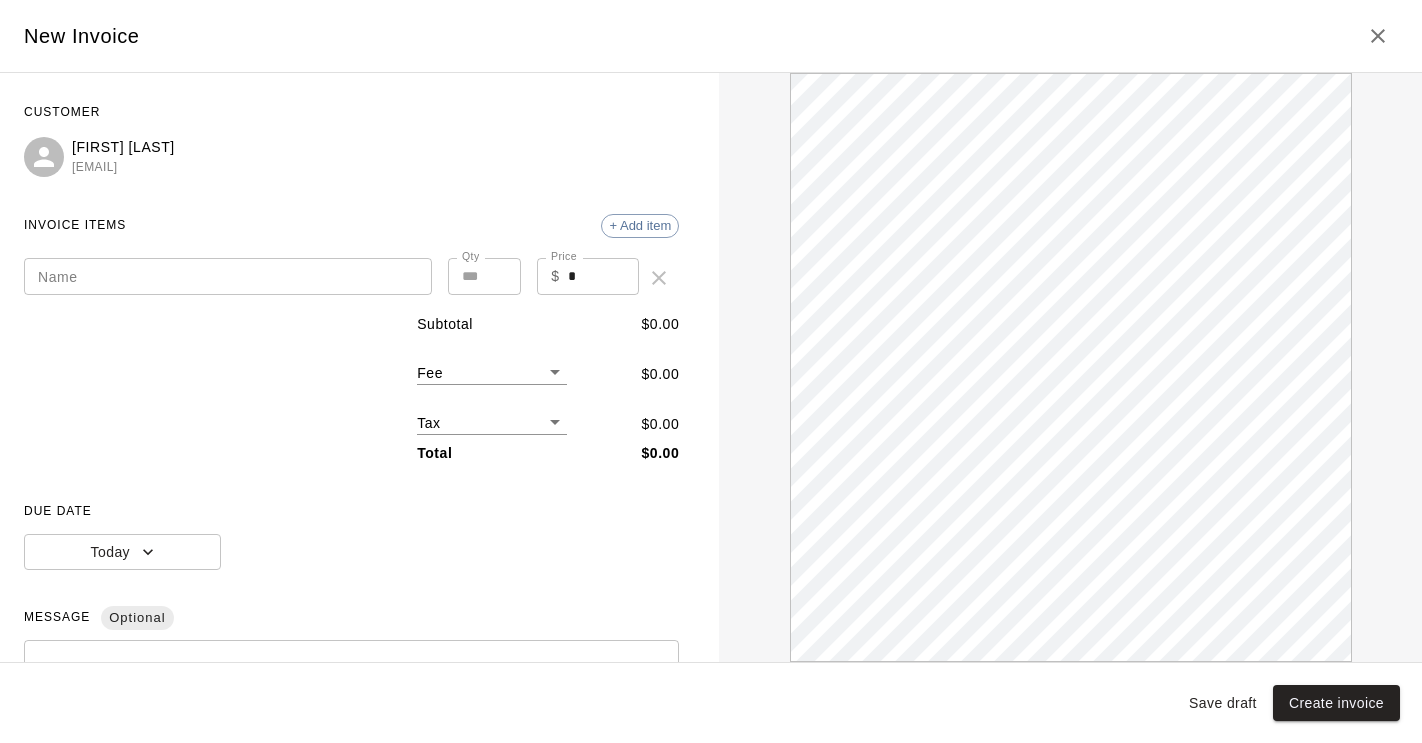 scroll, scrollTop: 0, scrollLeft: 0, axis: both 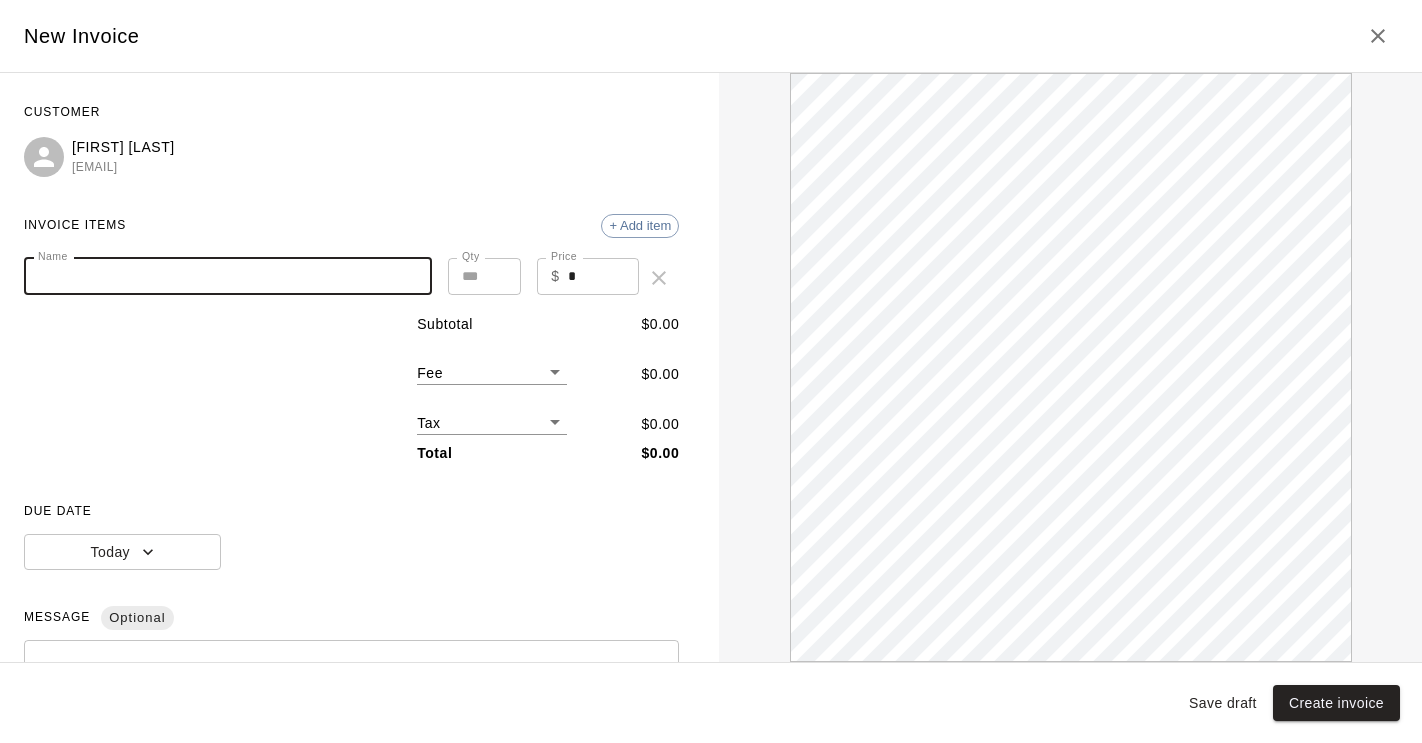paste on "**********" 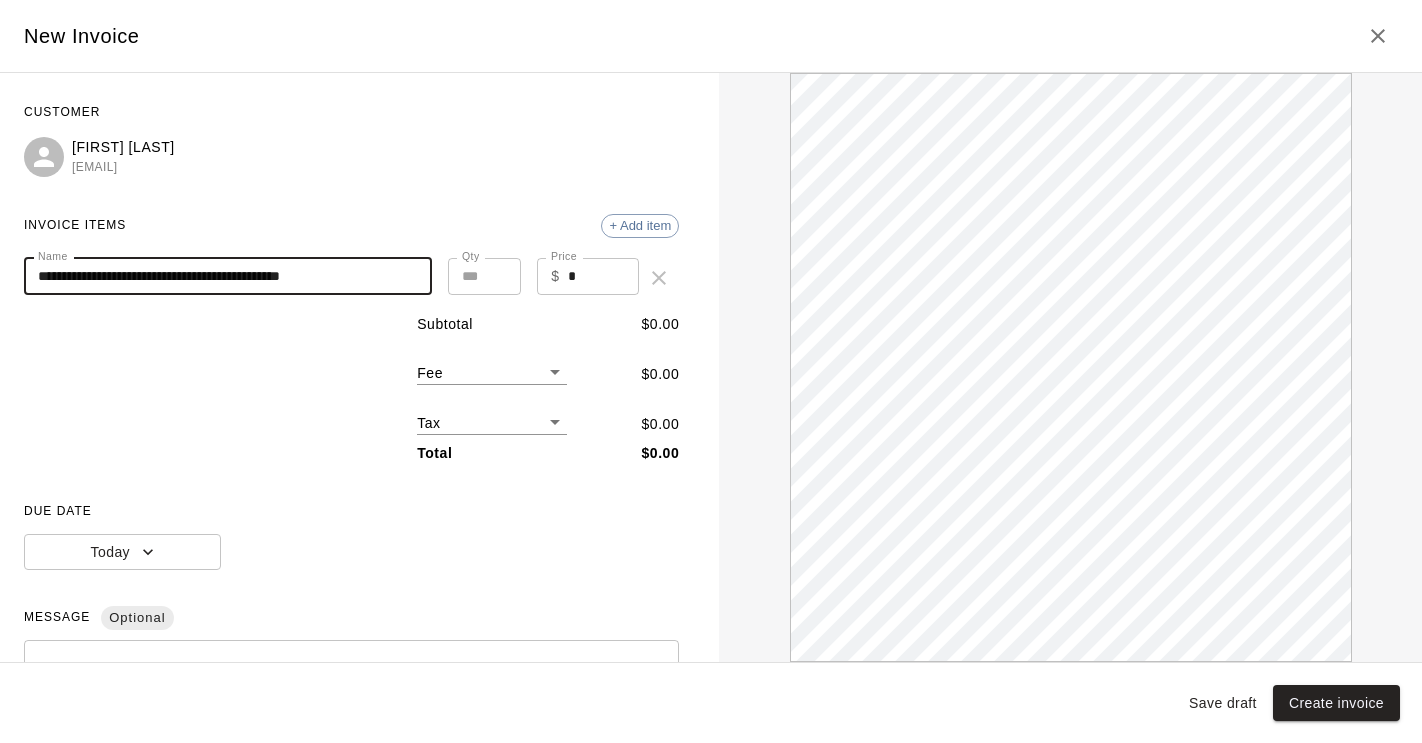 scroll, scrollTop: 0, scrollLeft: 0, axis: both 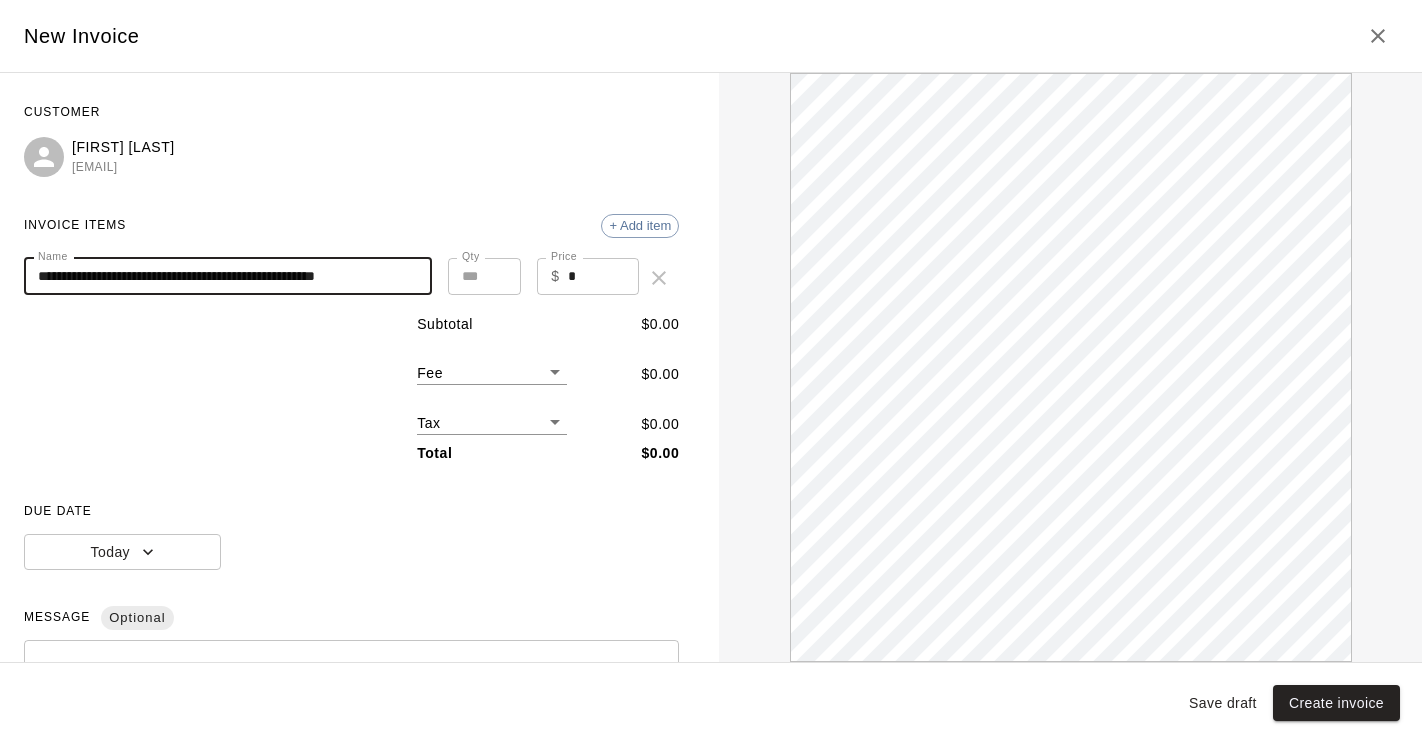 type on "**********" 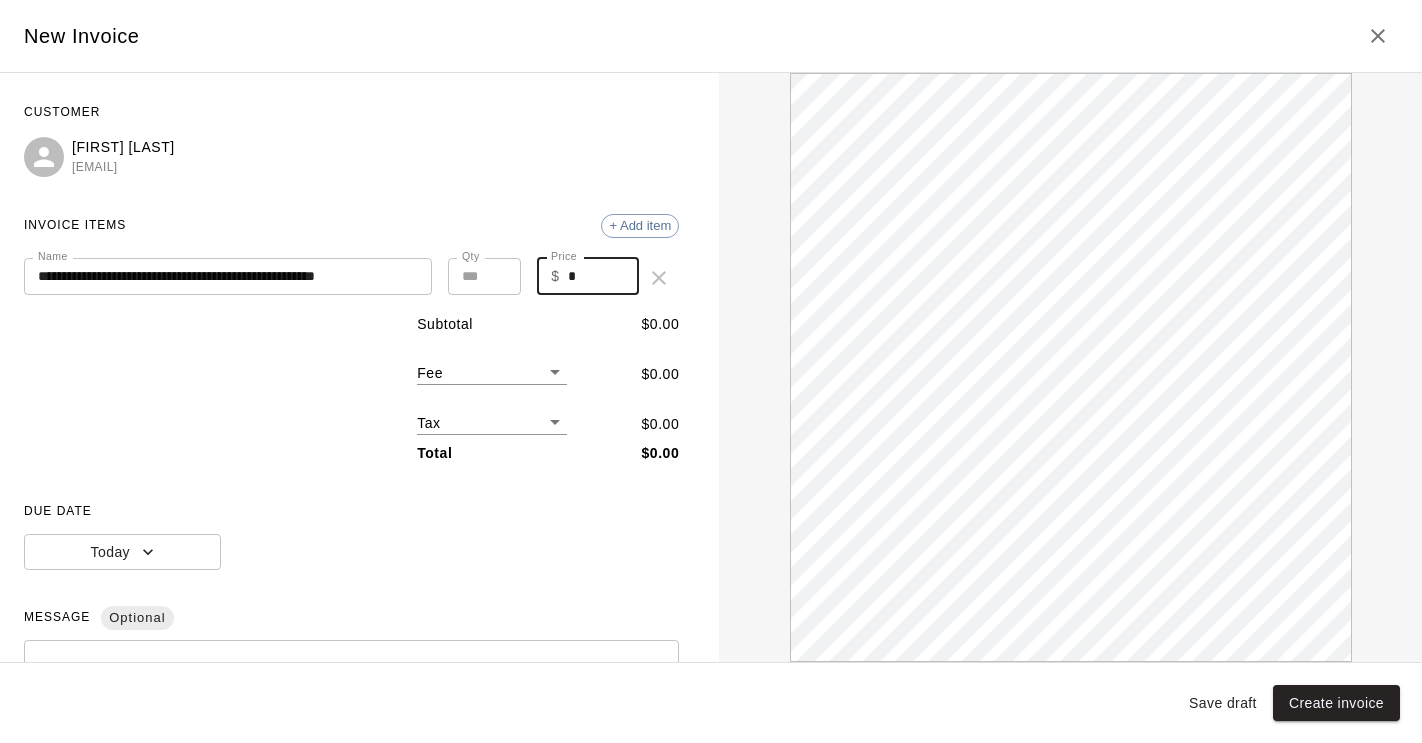 scroll, scrollTop: 0, scrollLeft: 0, axis: both 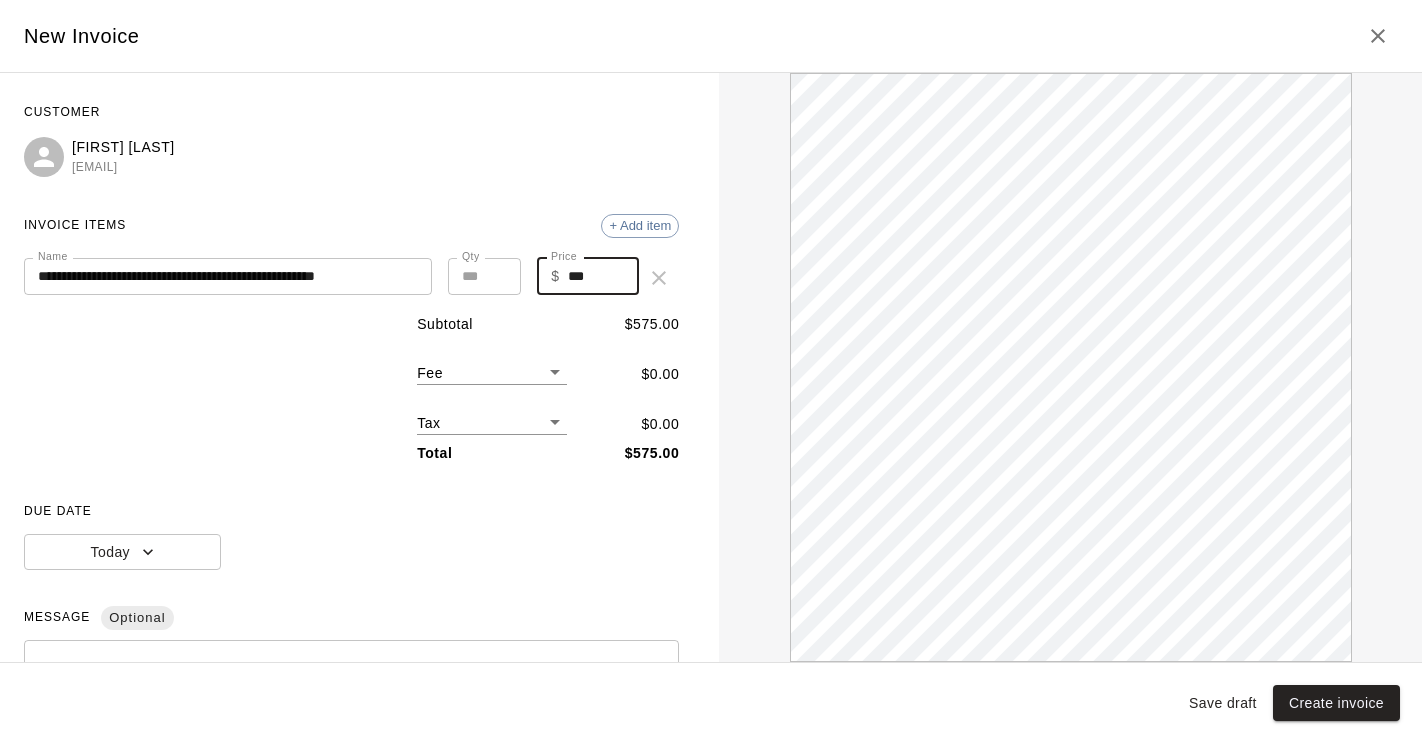 type on "***" 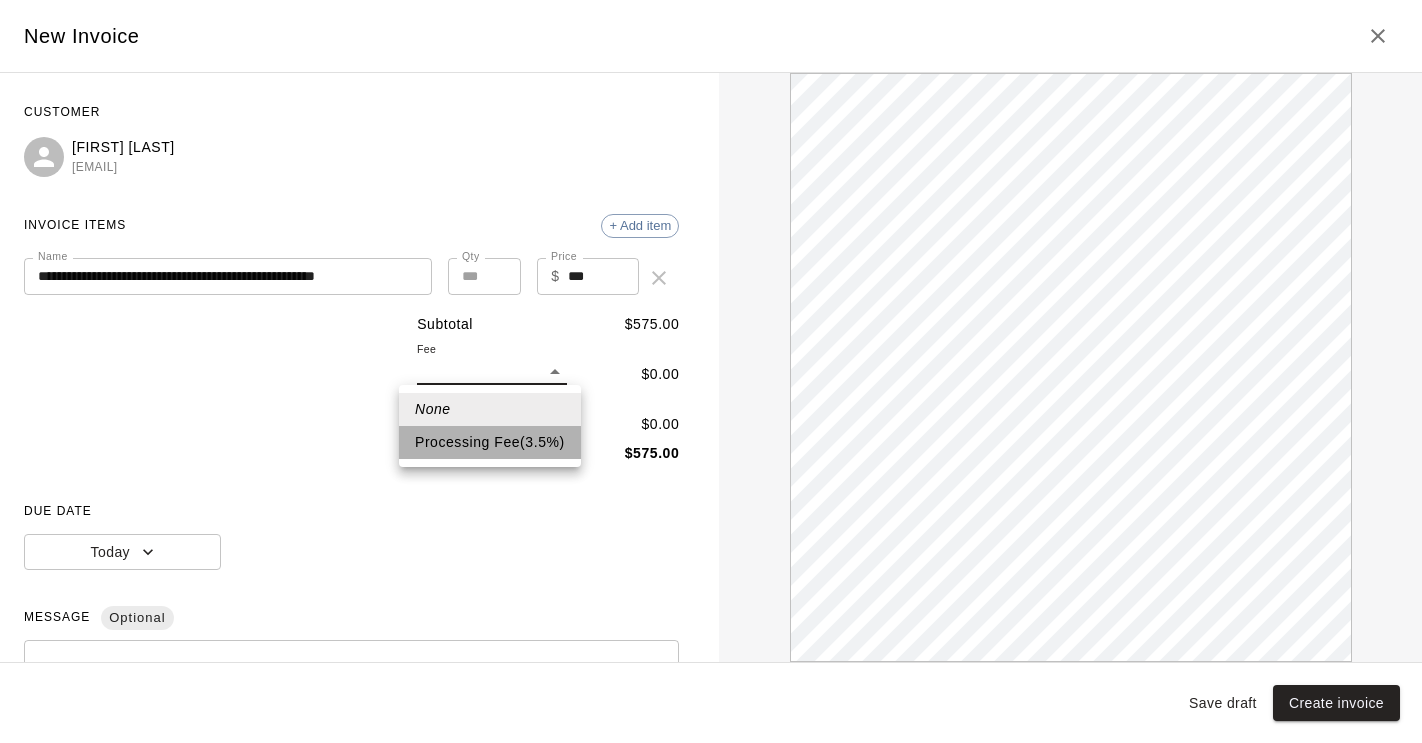 click on "Processing Fee  ( 3.5 % )" at bounding box center [490, 442] 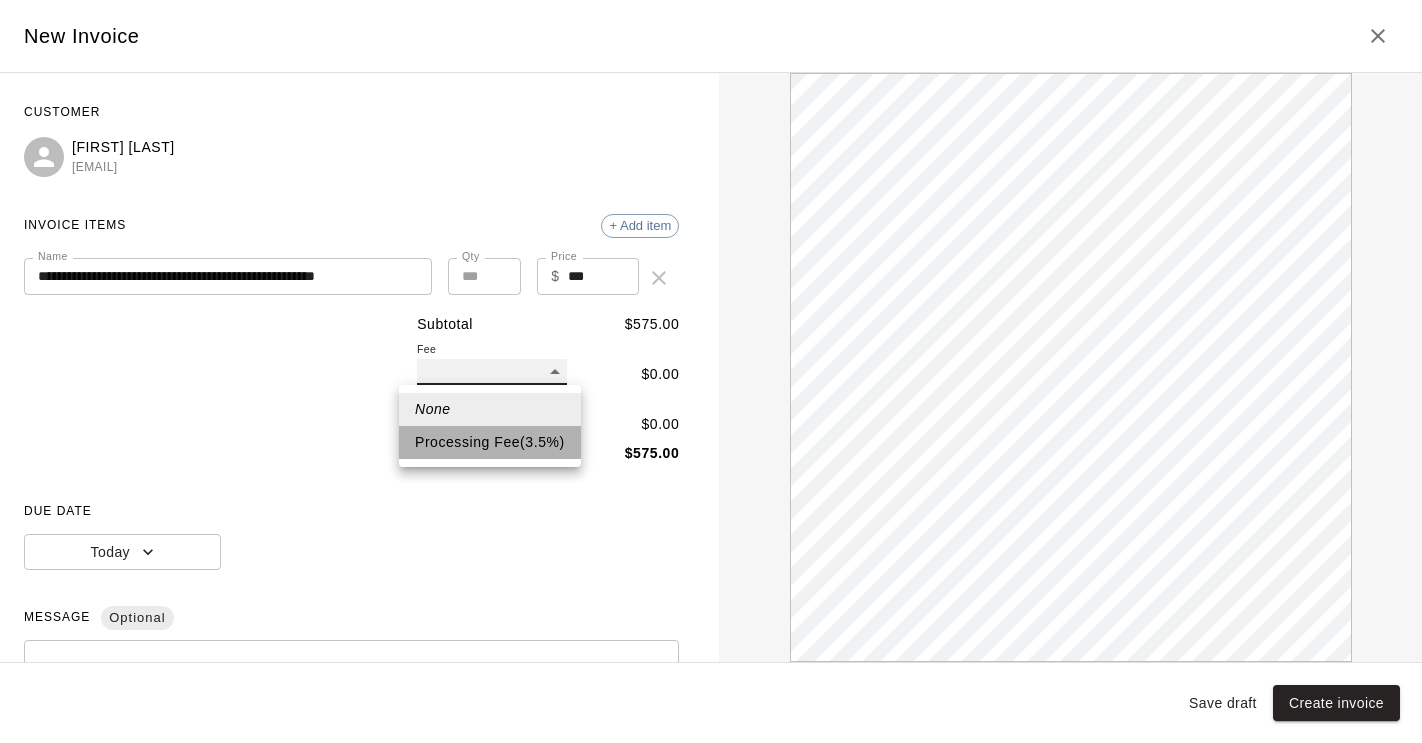 type on "**" 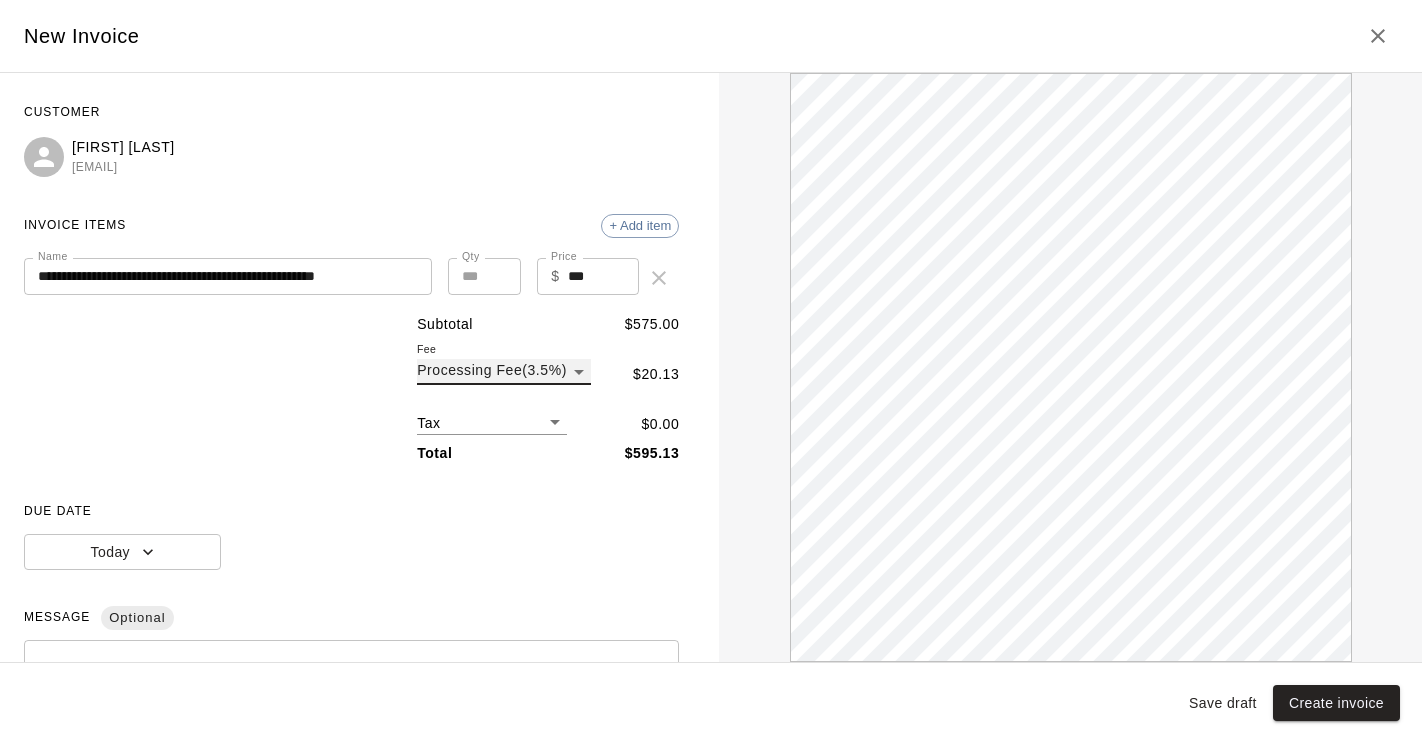scroll, scrollTop: 0, scrollLeft: 0, axis: both 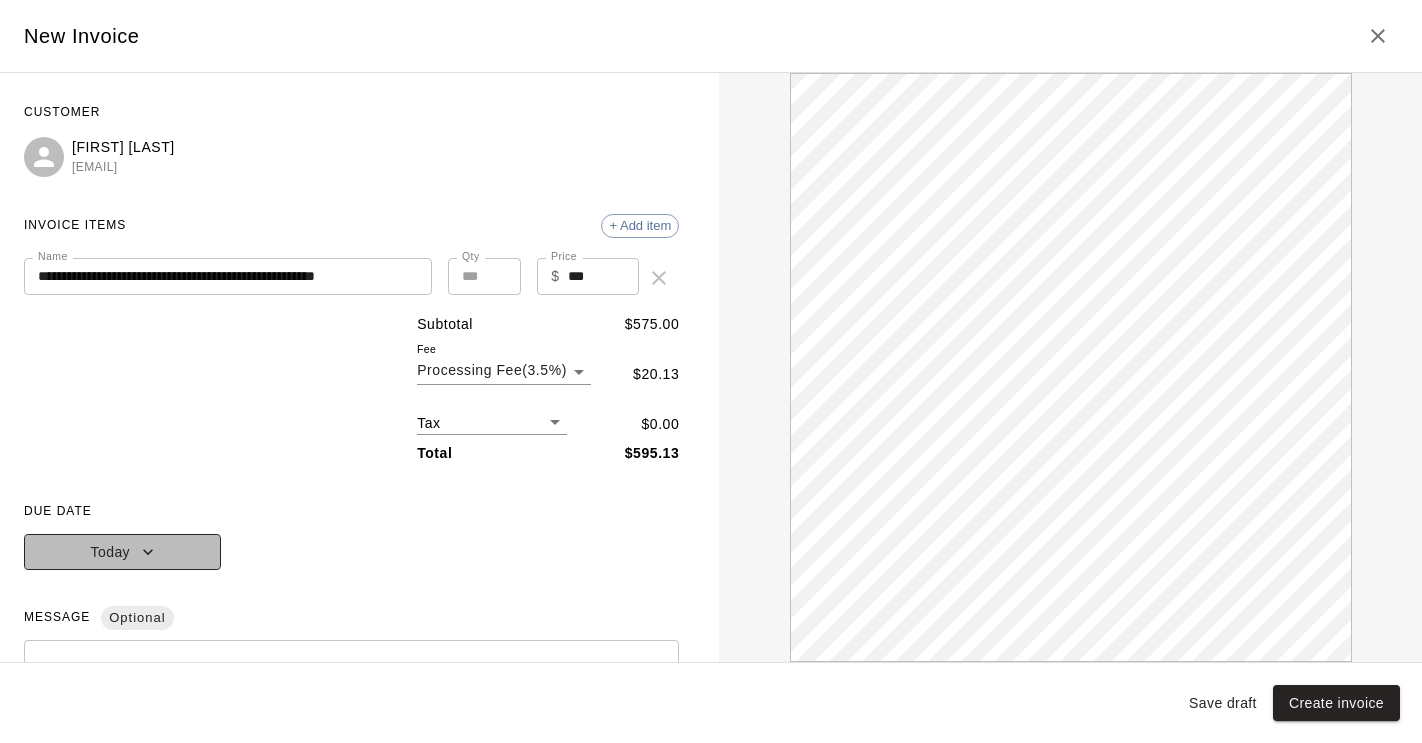 click on "Today" at bounding box center [122, 552] 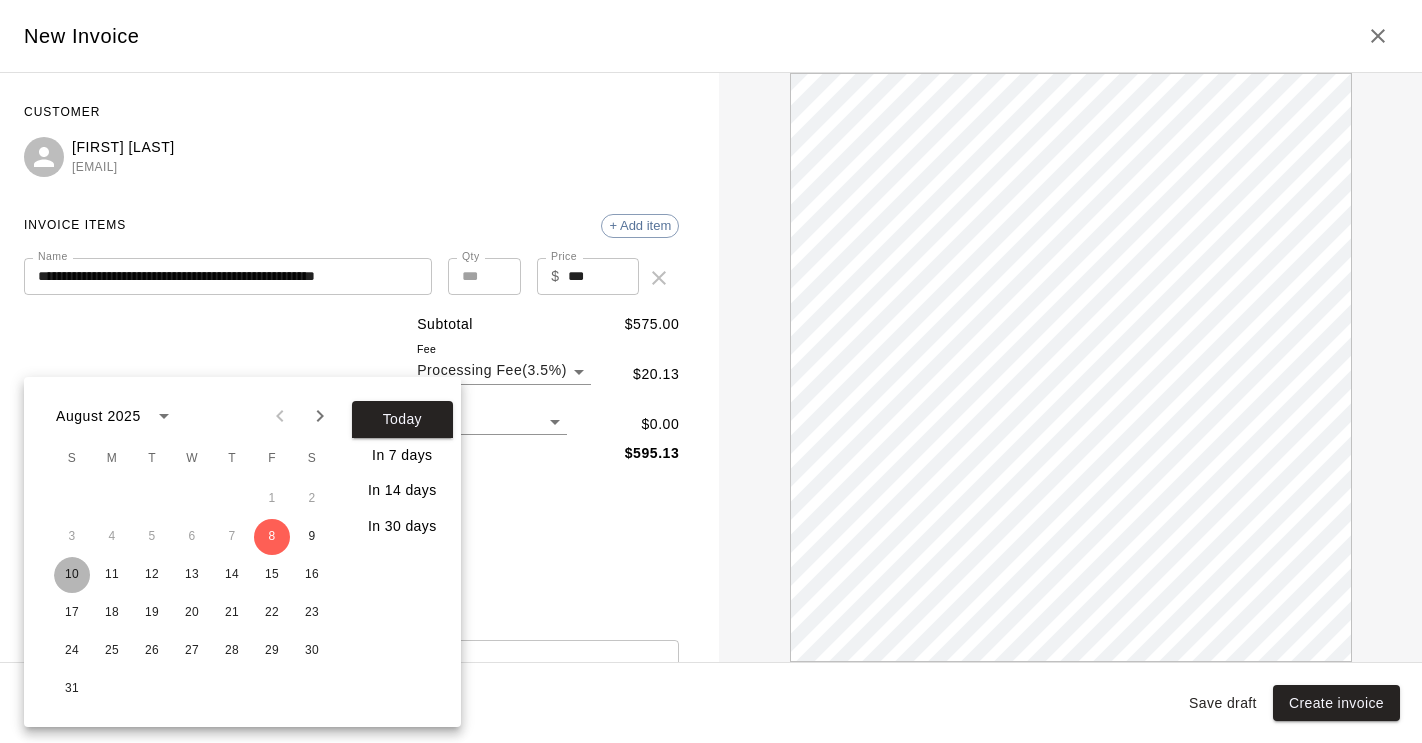 click on "10" at bounding box center (72, 575) 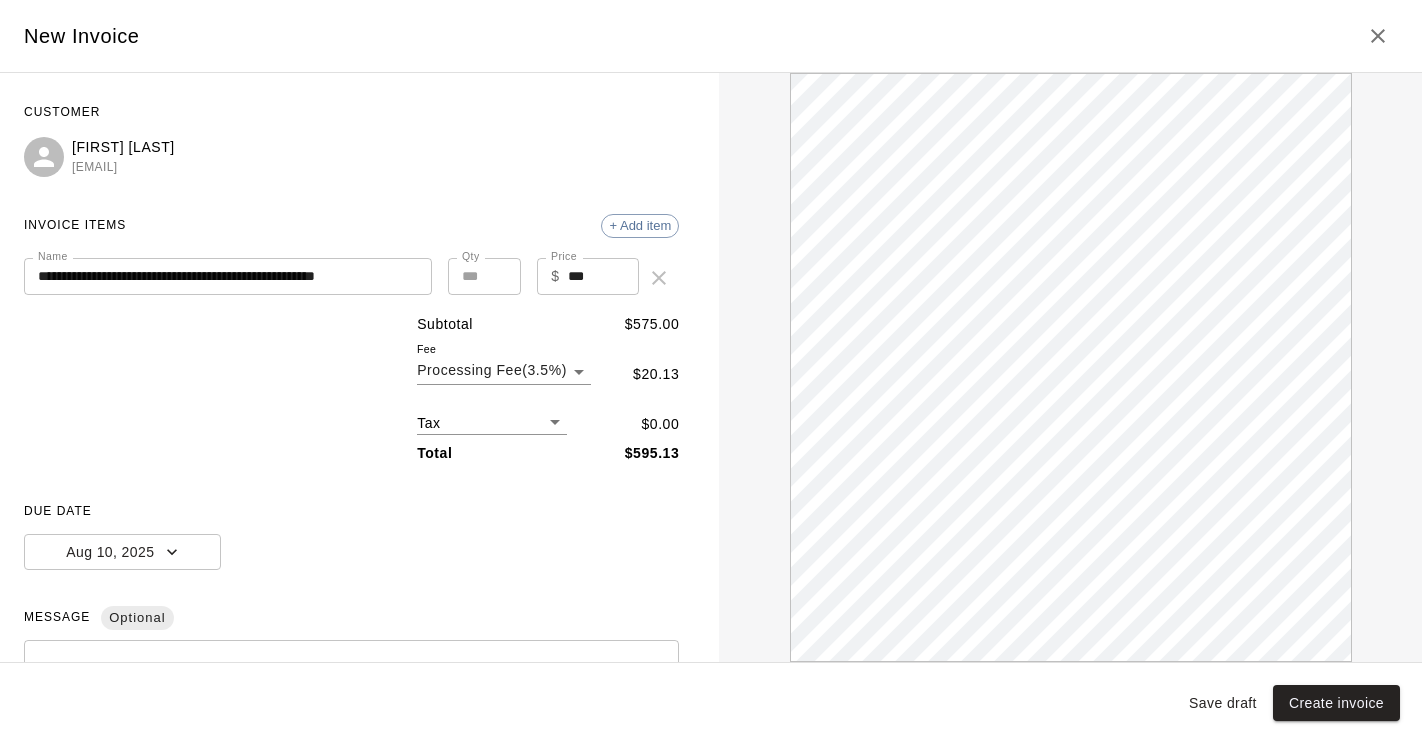 scroll, scrollTop: 0, scrollLeft: 0, axis: both 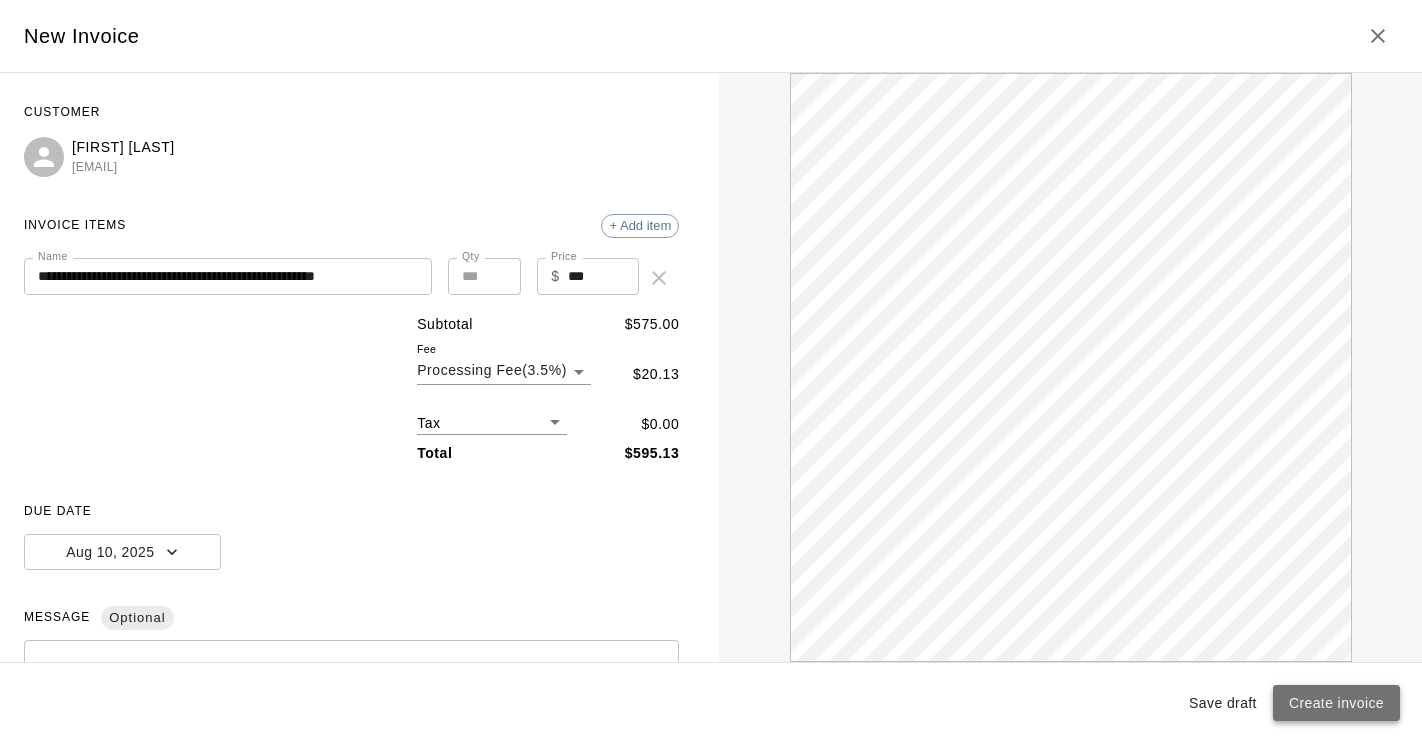 click on "Create invoice" at bounding box center [1336, 703] 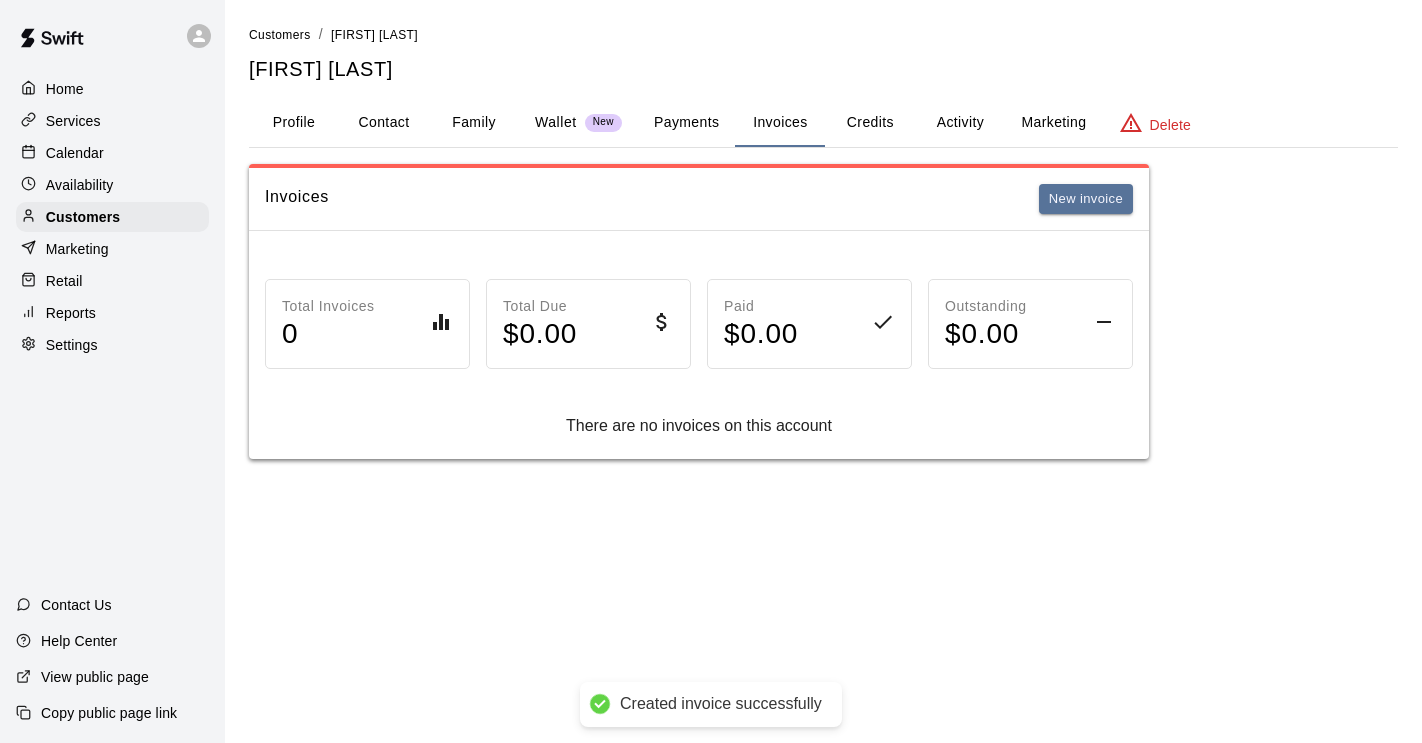 scroll, scrollTop: 0, scrollLeft: 0, axis: both 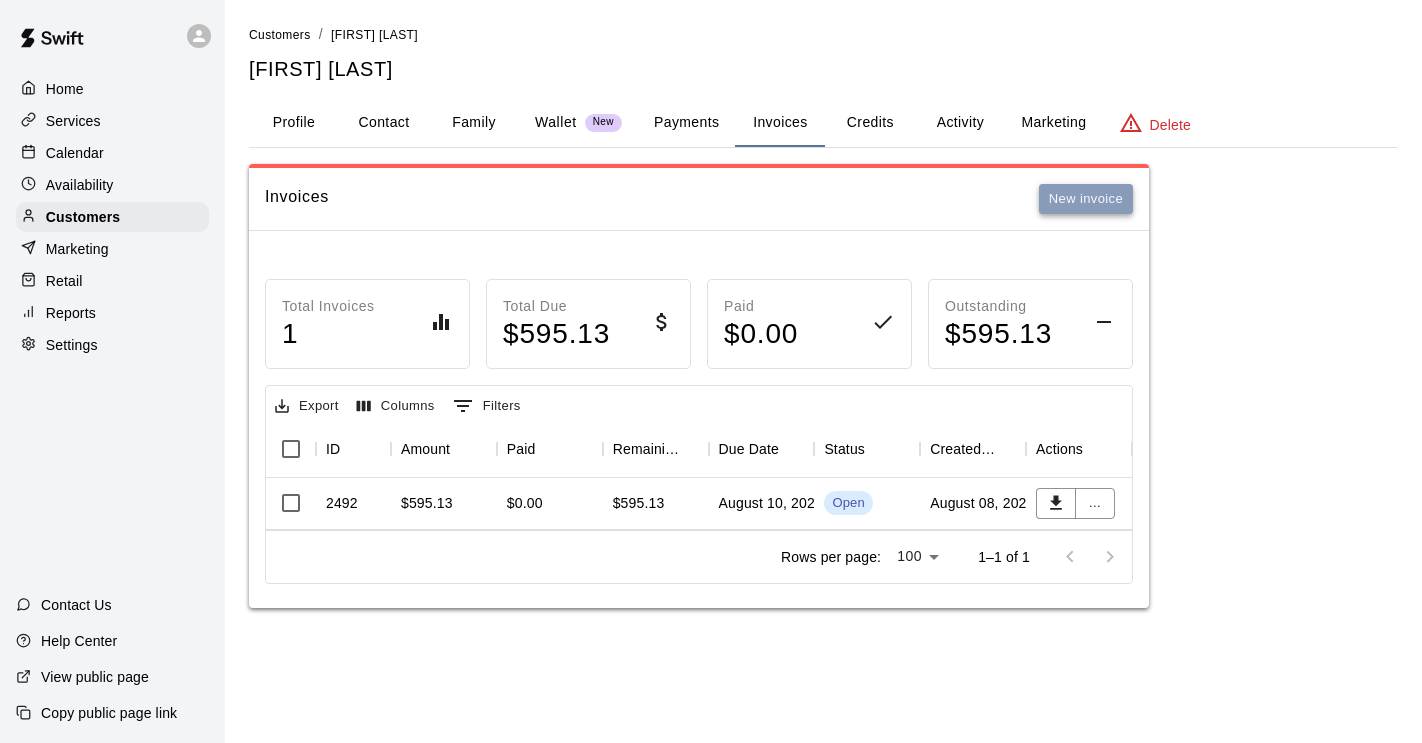 click on "New invoice" at bounding box center (1086, 199) 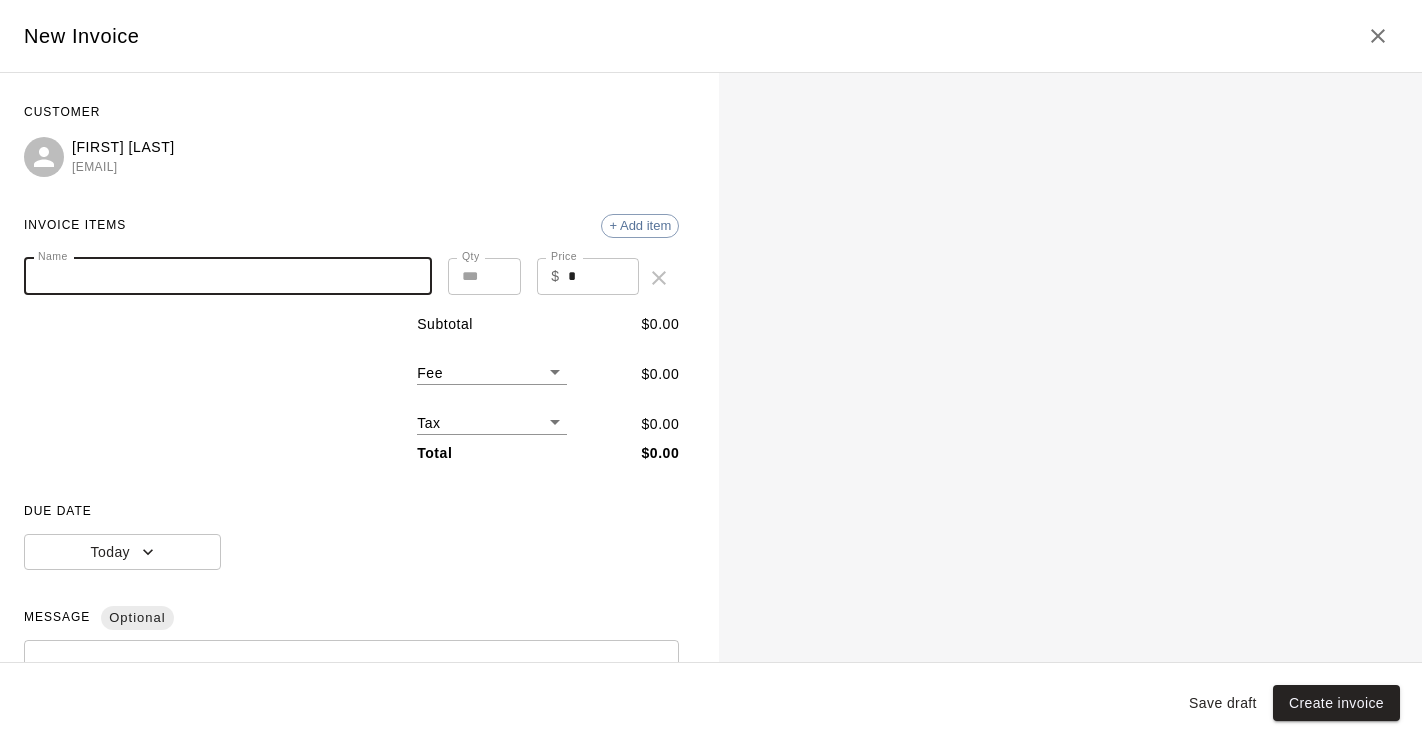 click on "Name" at bounding box center [228, 276] 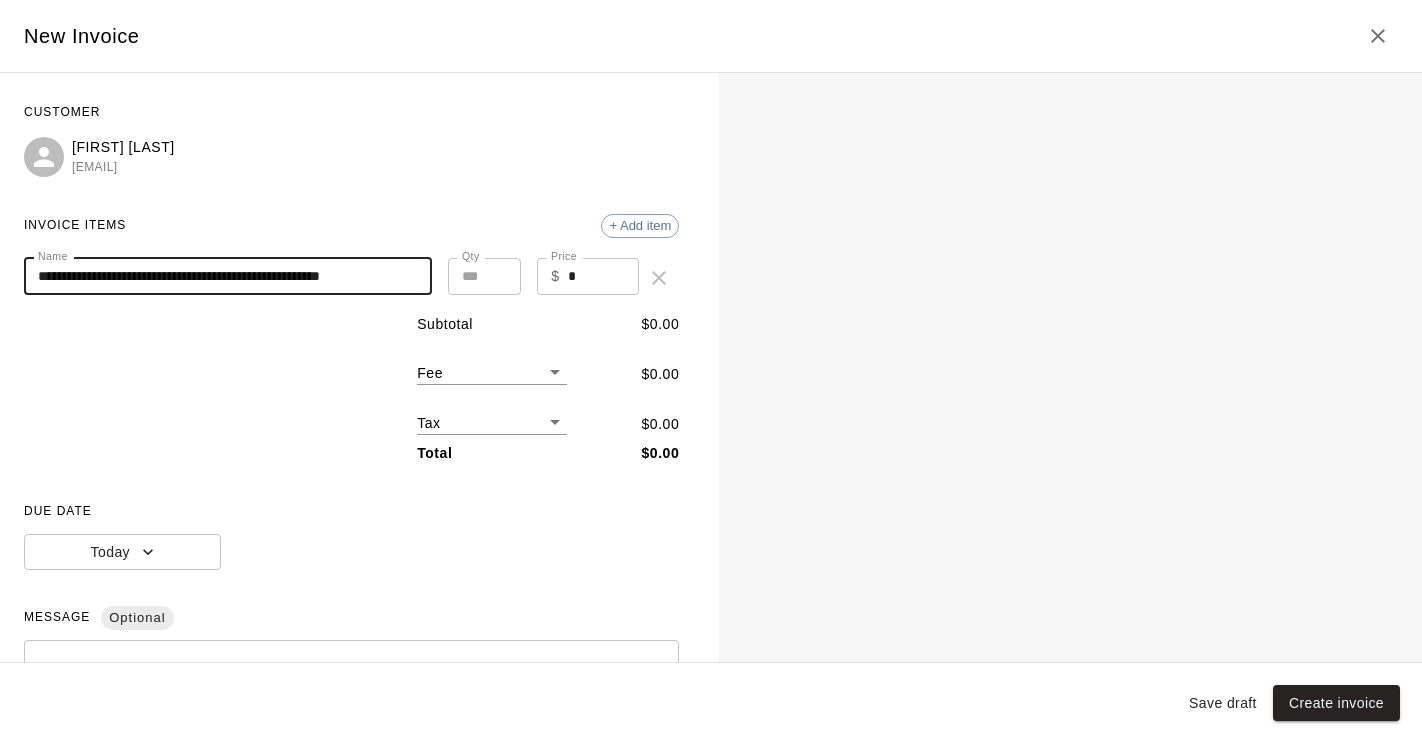 scroll, scrollTop: 0, scrollLeft: 6, axis: horizontal 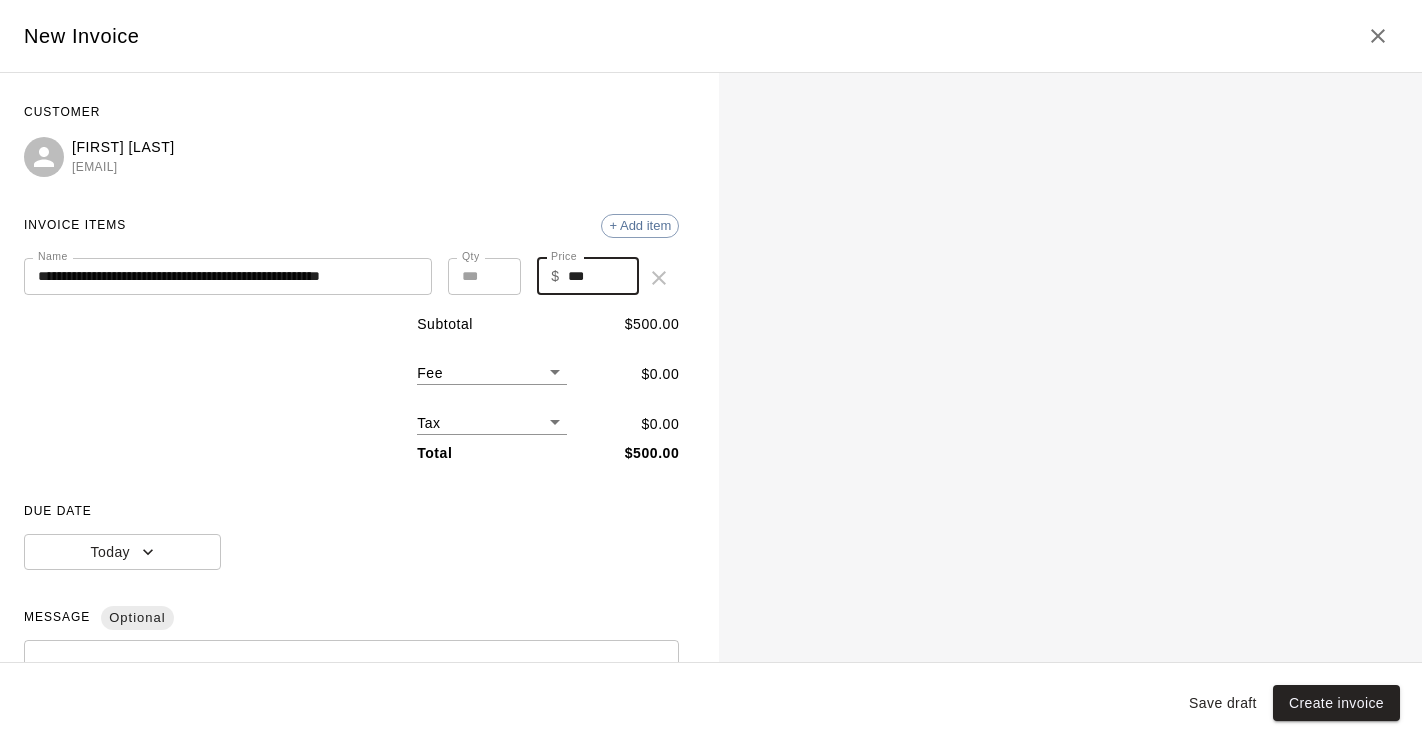 type on "***" 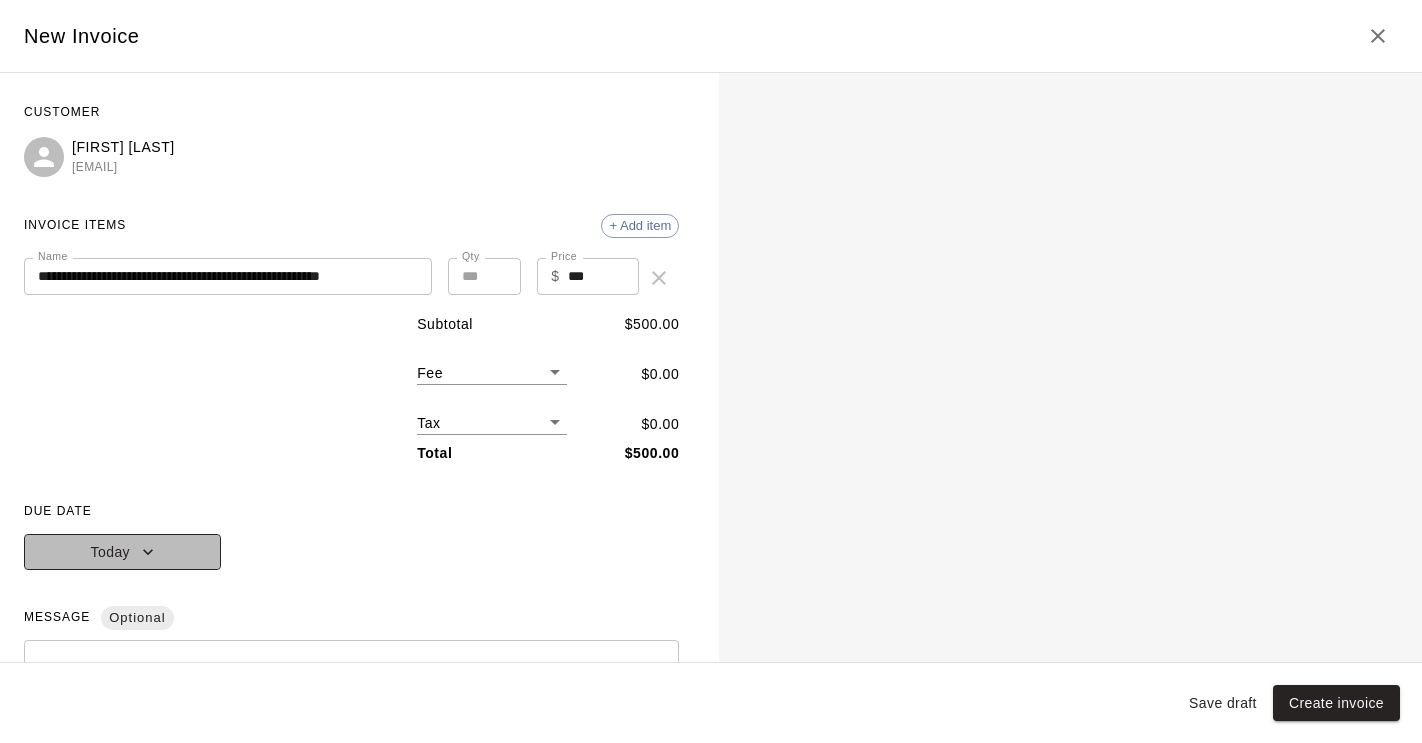 click 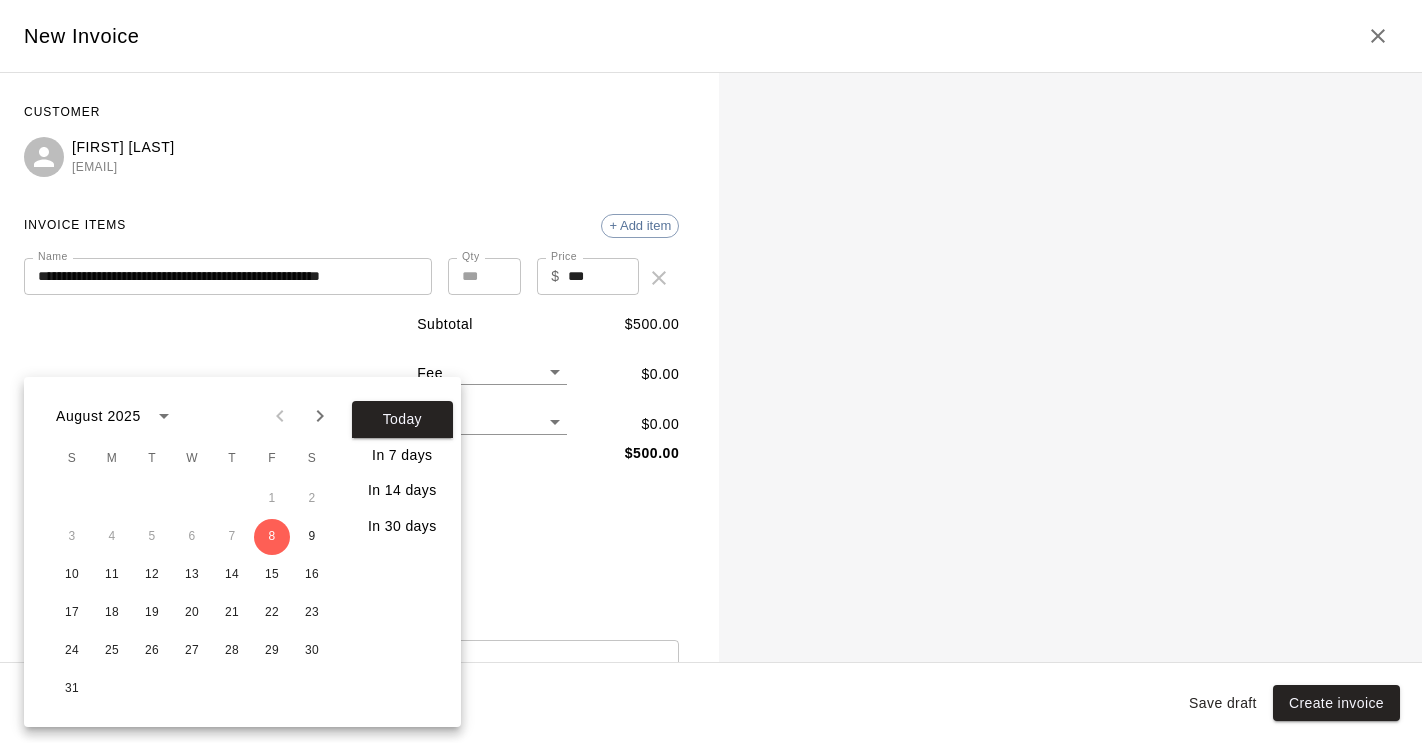 click at bounding box center (711, 371) 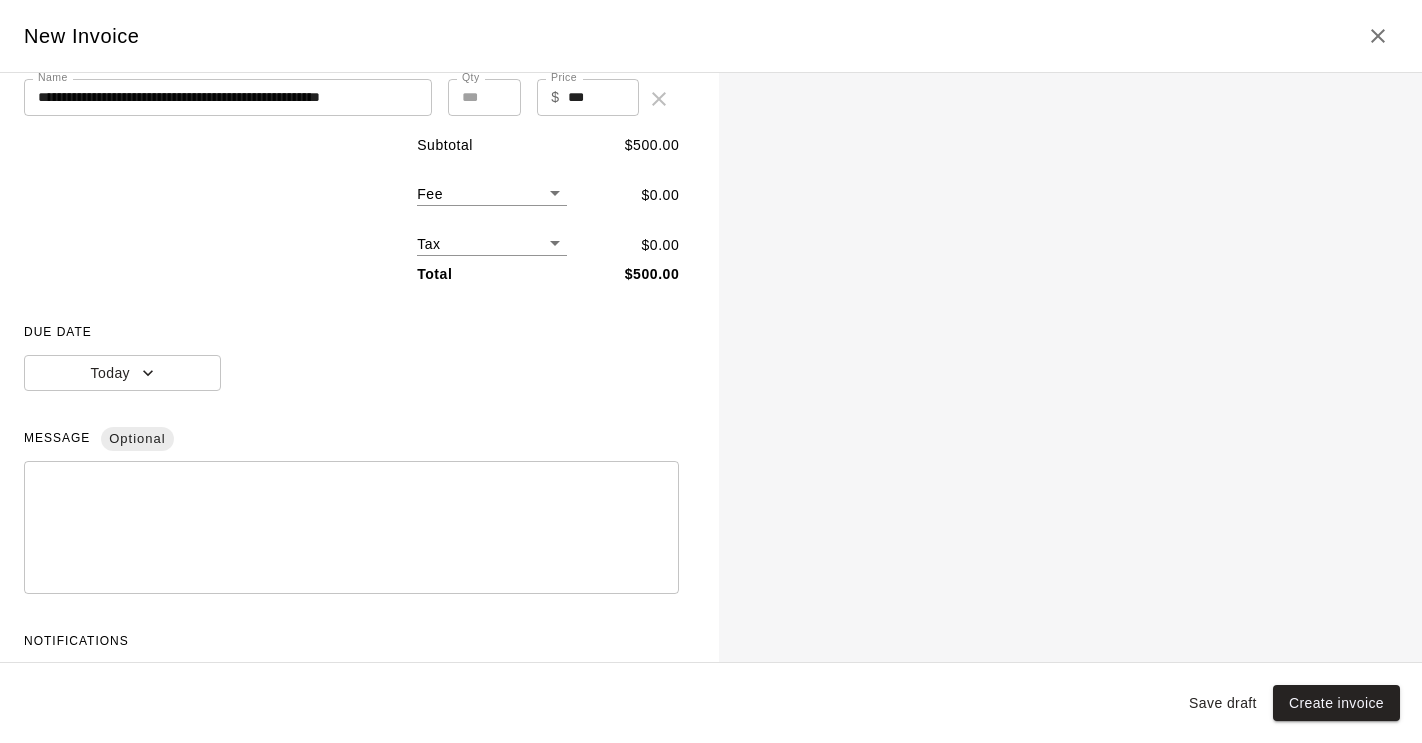 scroll, scrollTop: 243, scrollLeft: 0, axis: vertical 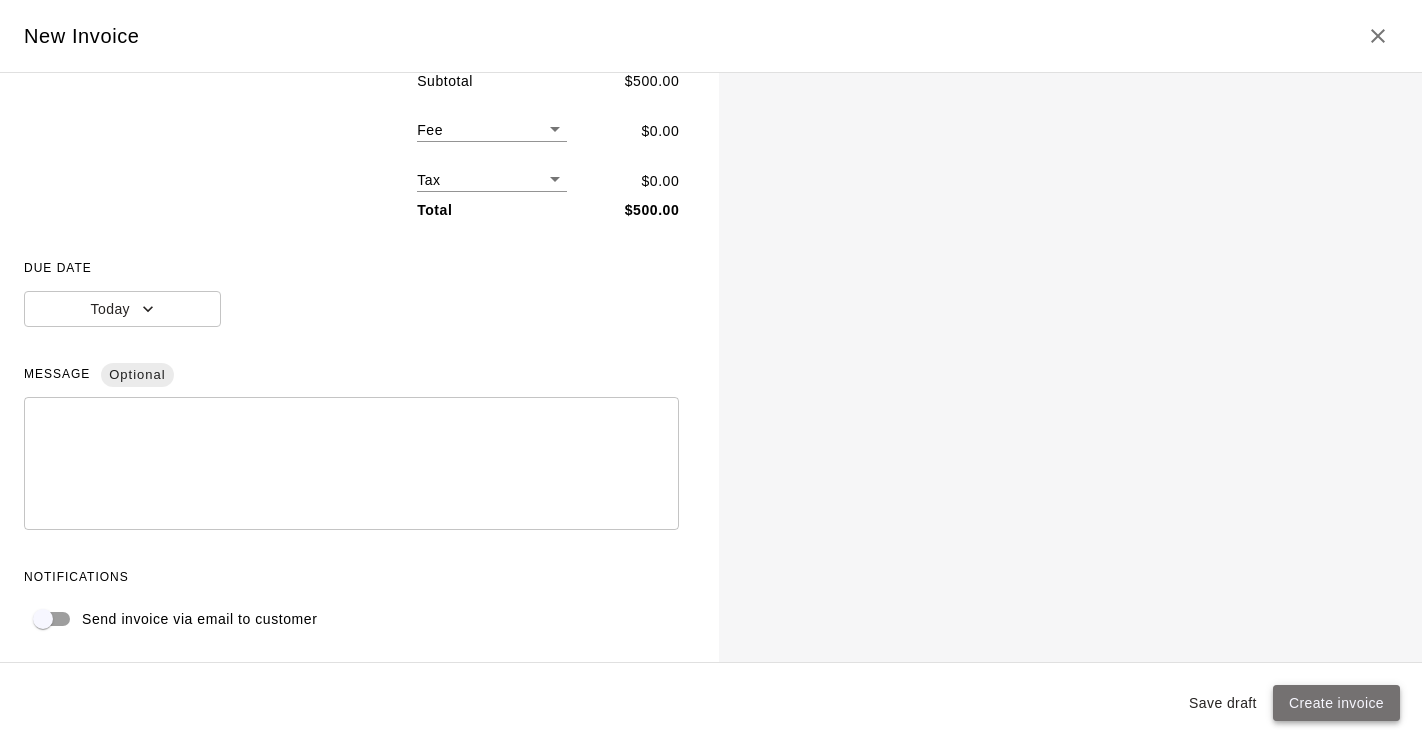 click on "Create invoice" at bounding box center [1336, 703] 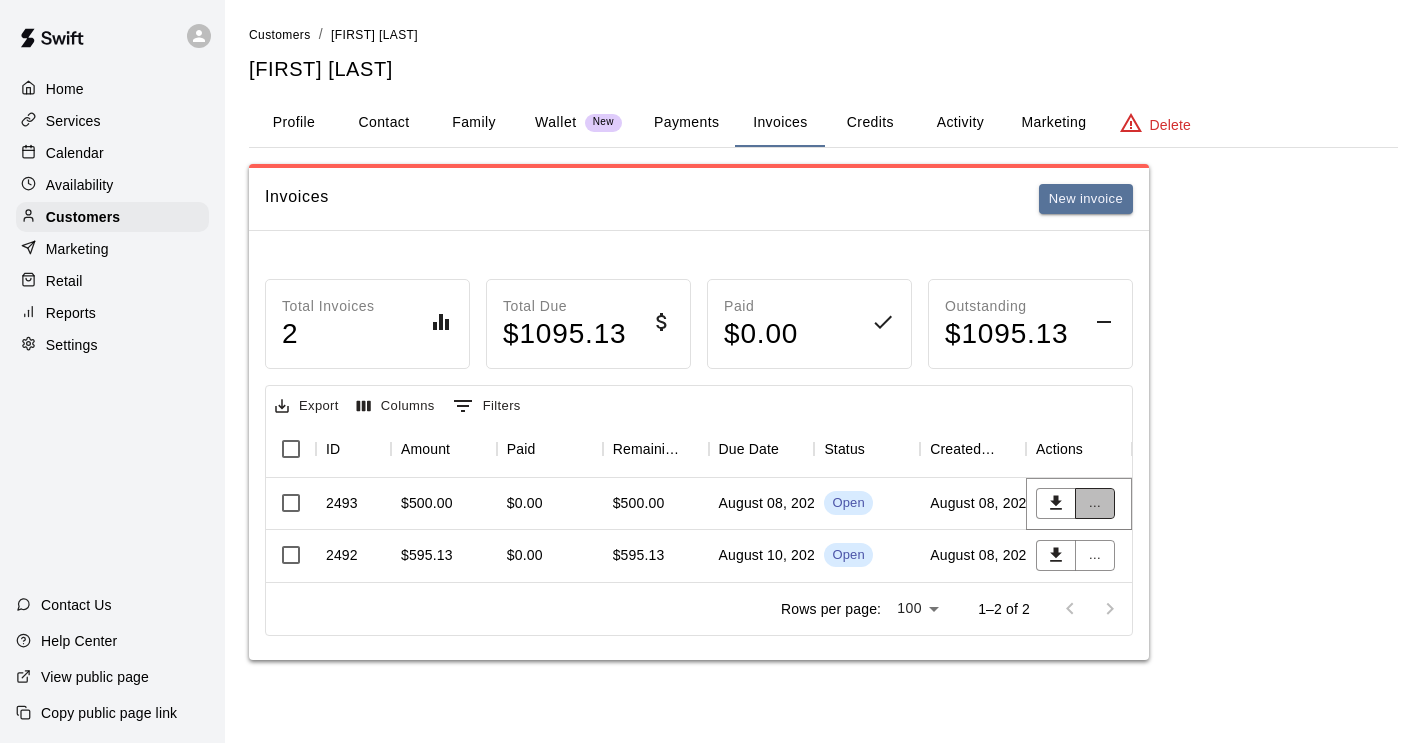 click on "..." at bounding box center [1095, 503] 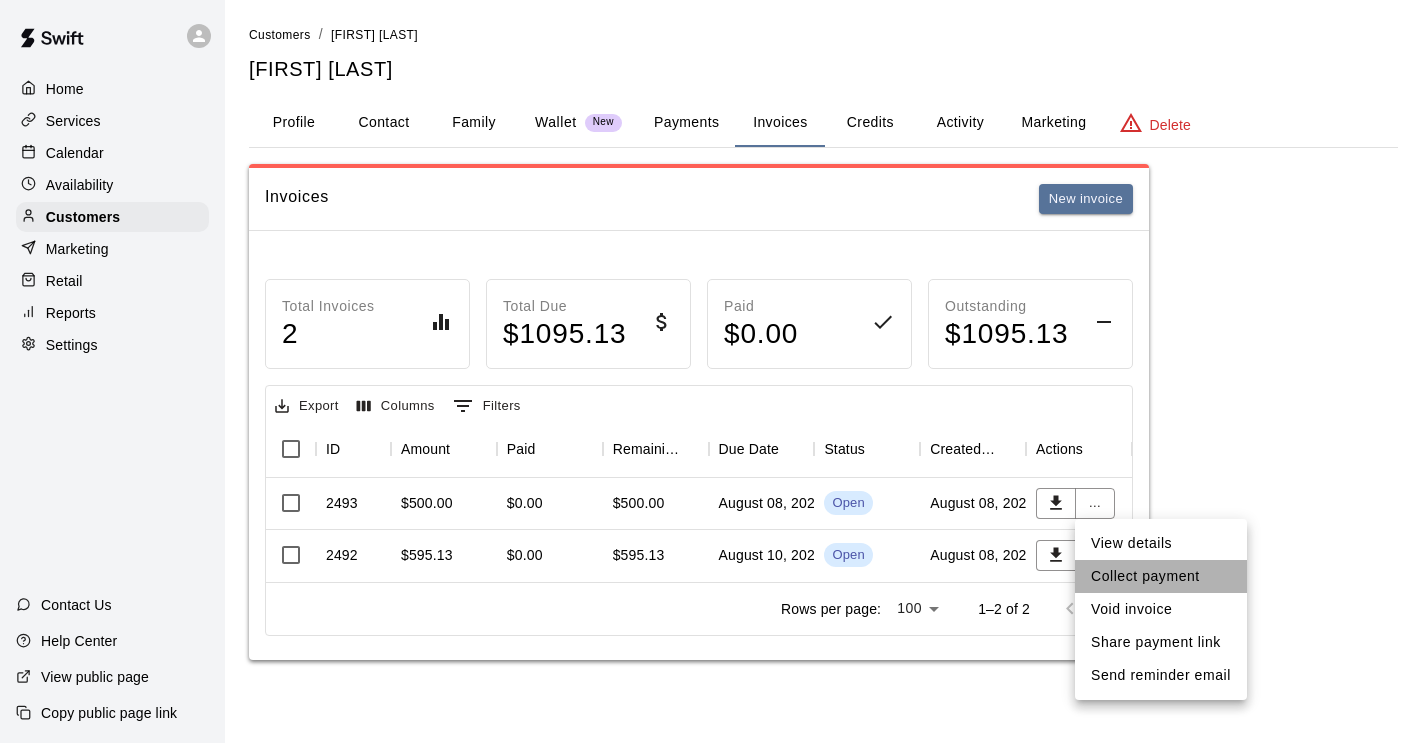 click on "Collect payment" at bounding box center (1161, 576) 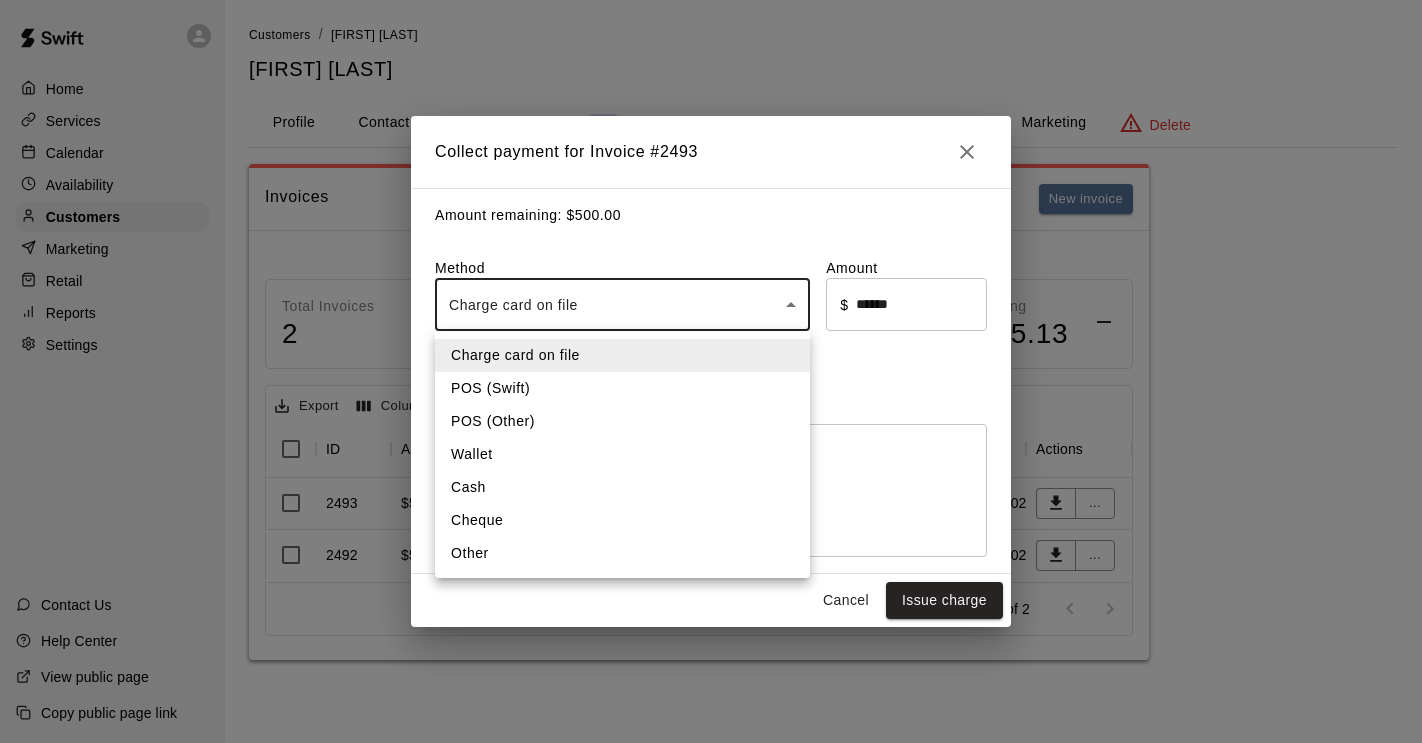 click on "Home Services Calendar Availability Customers Marketing Retail Reports Settings Contact Us Help Center View public page Copy public page link Customers / Jennifer Anderson Jennifer Anderson Profile Contact Family Wallet New Payments Invoices Credits Activity Marketing Delete Invoices New invoice Total Invoices 2 Total Due $ 1095.13 Paid $ 0.00 Outstanding $ 1095.13 Export Columns 0 Filters ID Amount Paid Remaining Due Date Status Created On Actions 2493 $500.00 $0.00 $500.00 August 08, 2025 Open August 08, 2025 ... 2492 $595.13 $0.00 $595.13 August 10, 2025 Open August 08, 2025 ... Rows per page: 100 *** 1–2 of 2 Swift - Edit Customer Collect payment for Invoice # 2493 Amount remaining: $ 500.00 Method Charge card on file **** ​ Amount ​ $ ****** ​ Visa   ending in  4885 Notes Optional * ​ Cancel Issue charge Charge card on file POS (Swift) POS (Other) Wallet Cash Cheque Other" at bounding box center (711, 350) 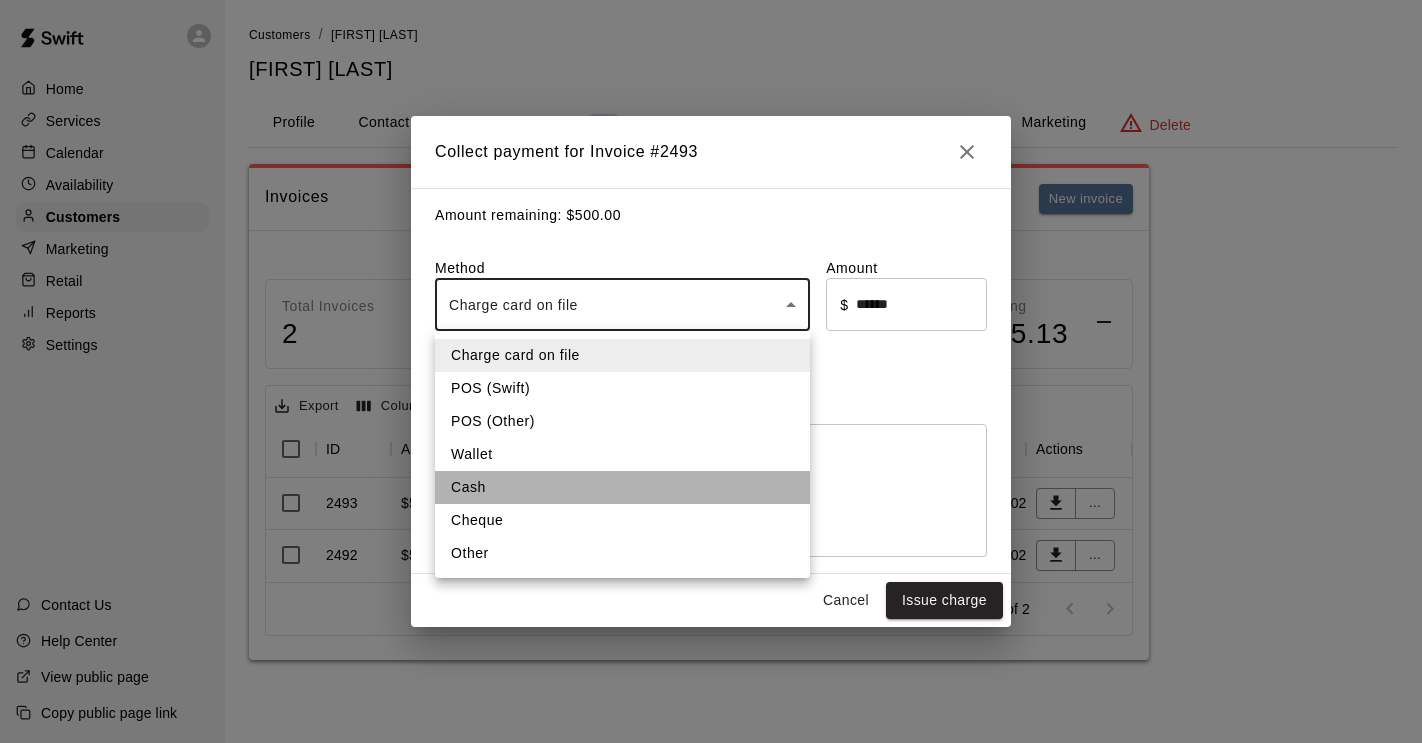 click on "Cash" at bounding box center [622, 487] 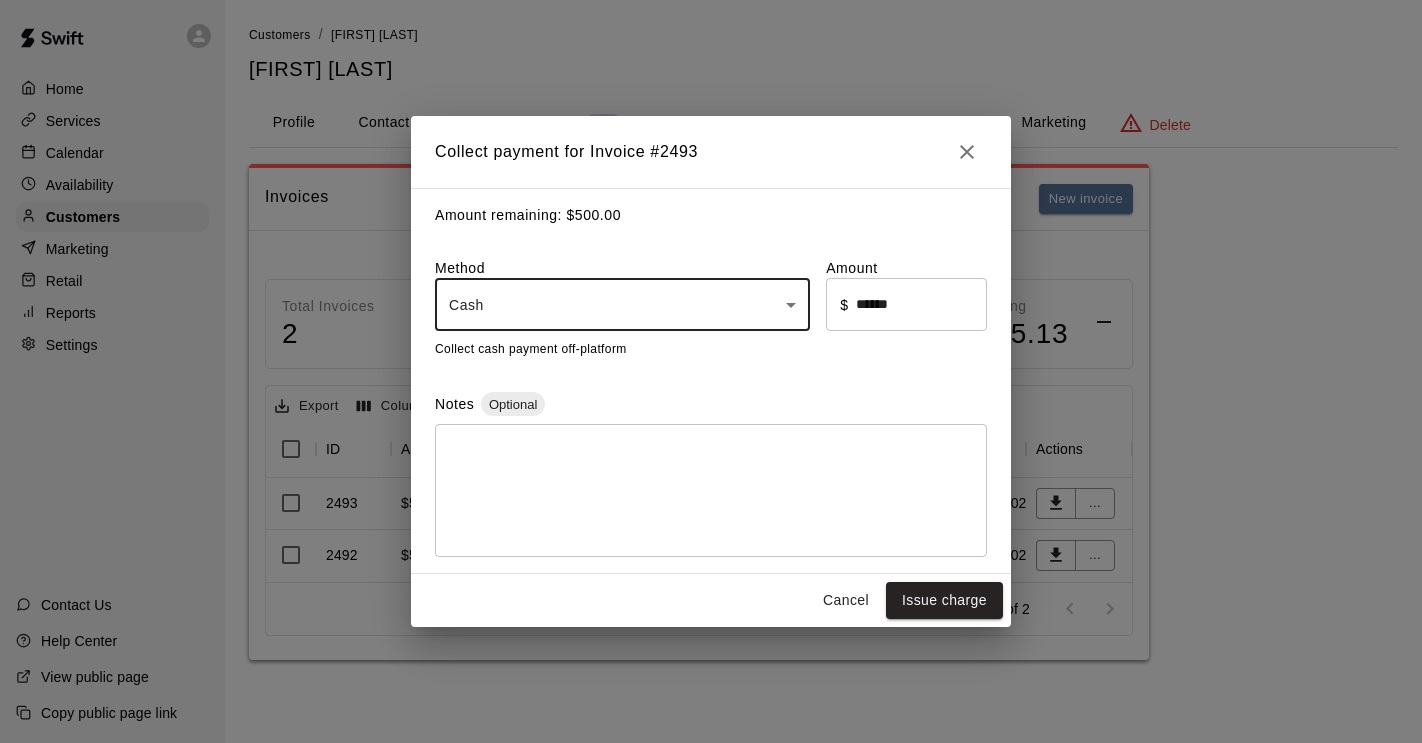 click at bounding box center (711, 491) 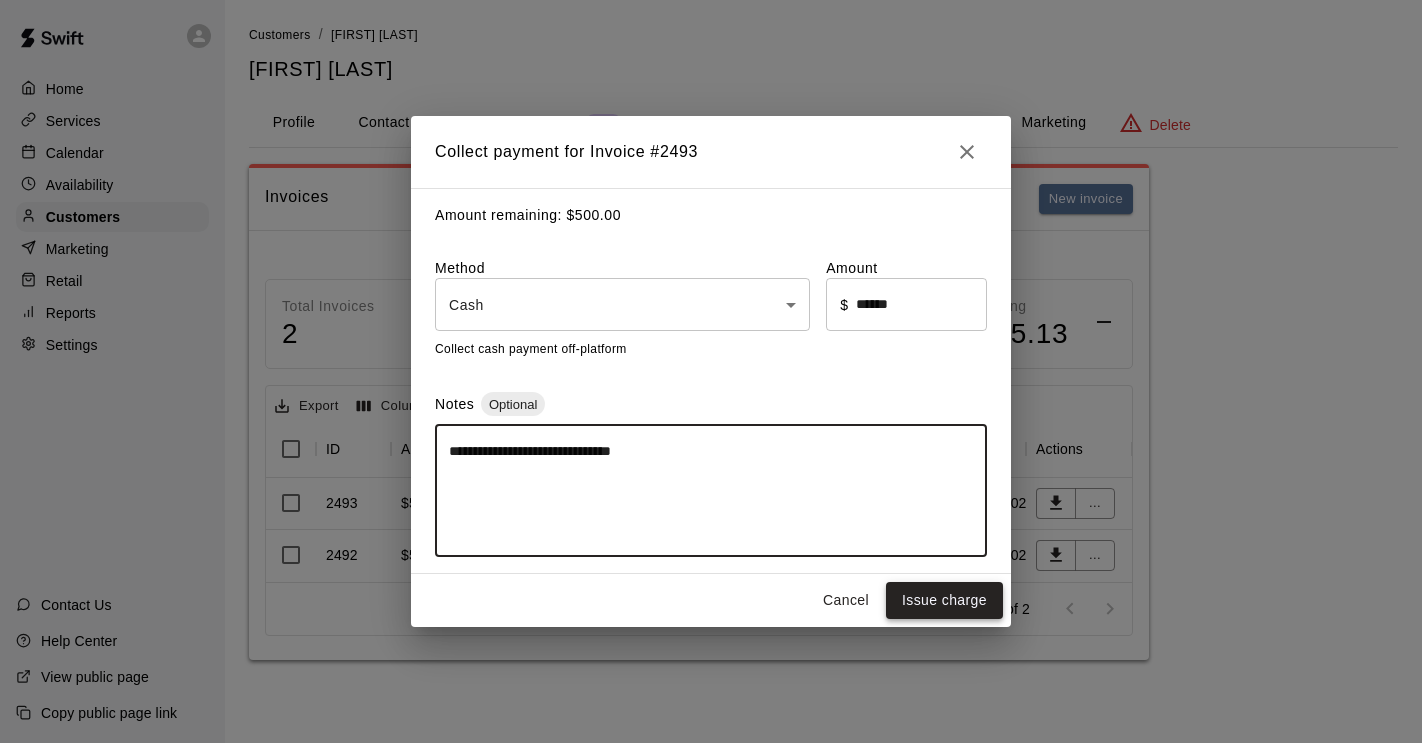 type on "**********" 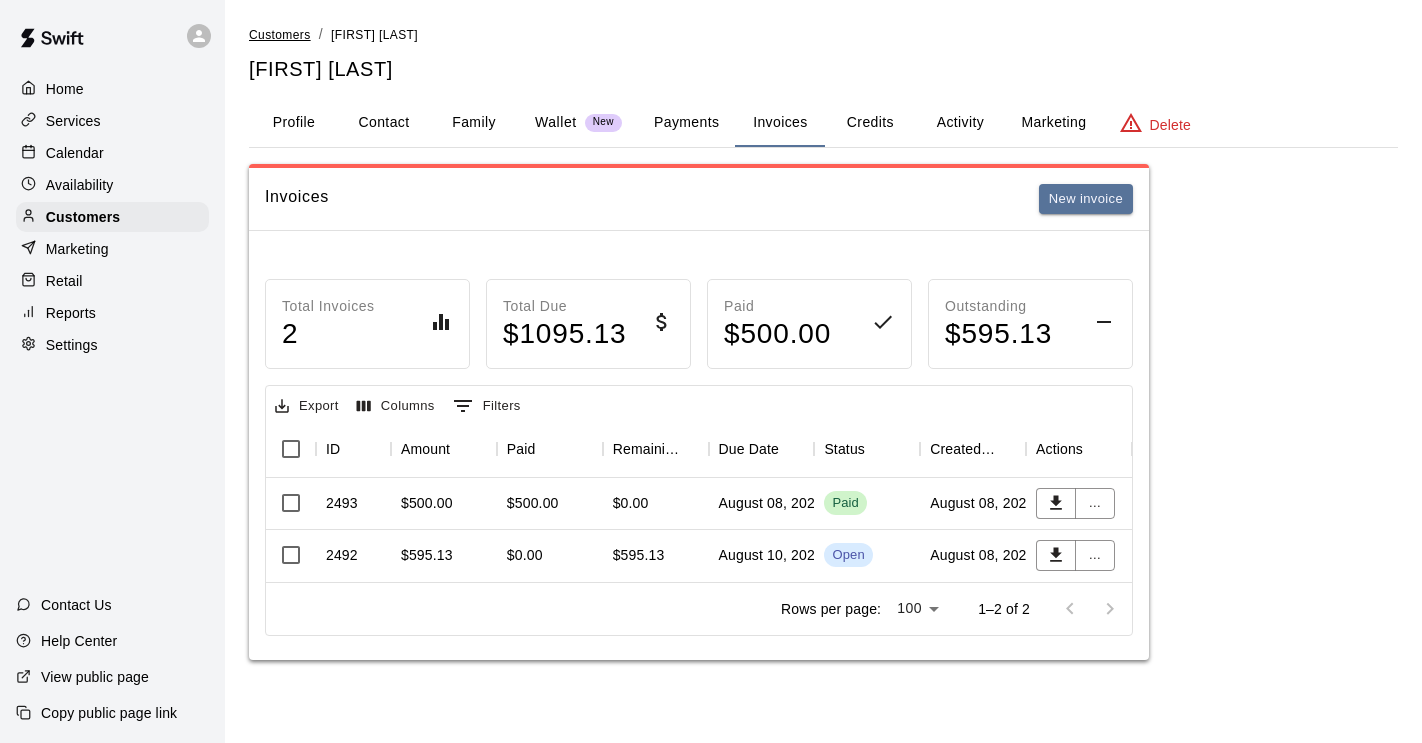 click on "Customers" at bounding box center (280, 35) 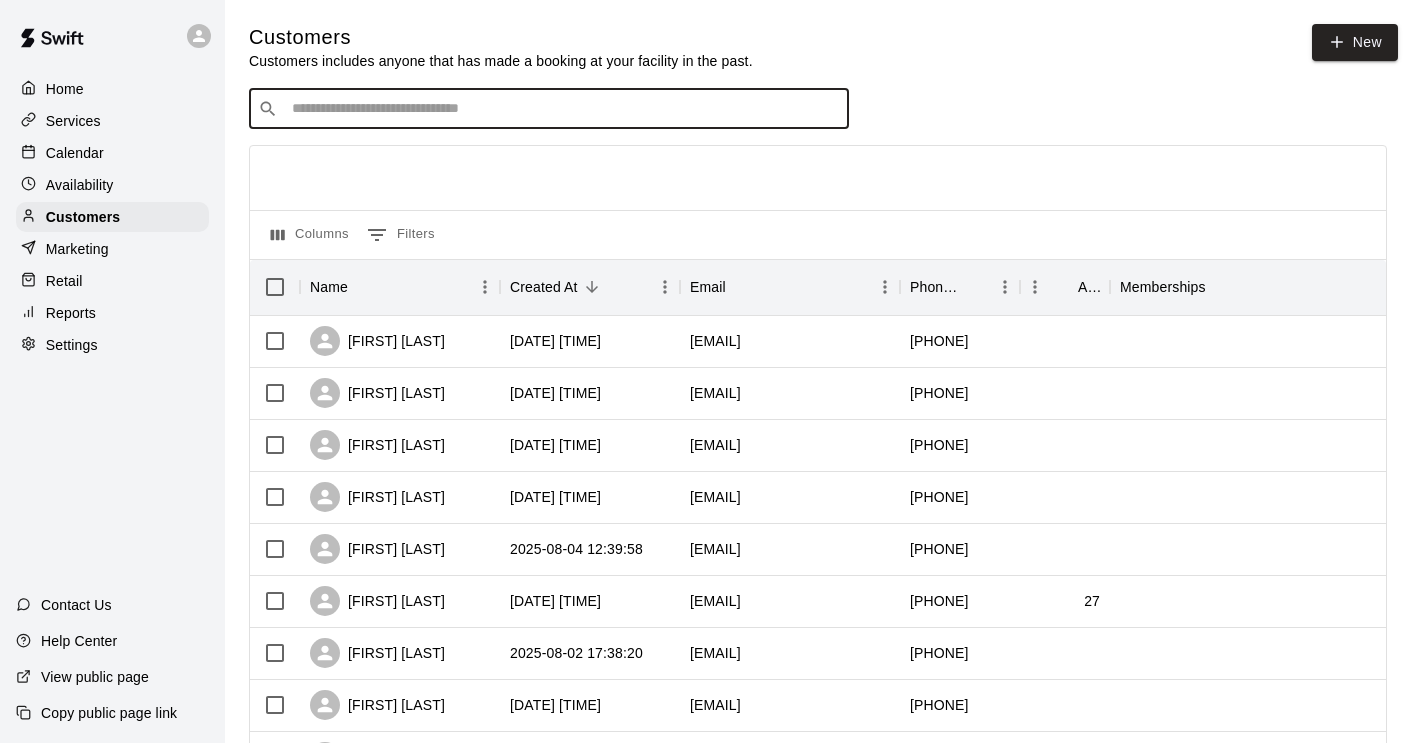 click at bounding box center (563, 109) 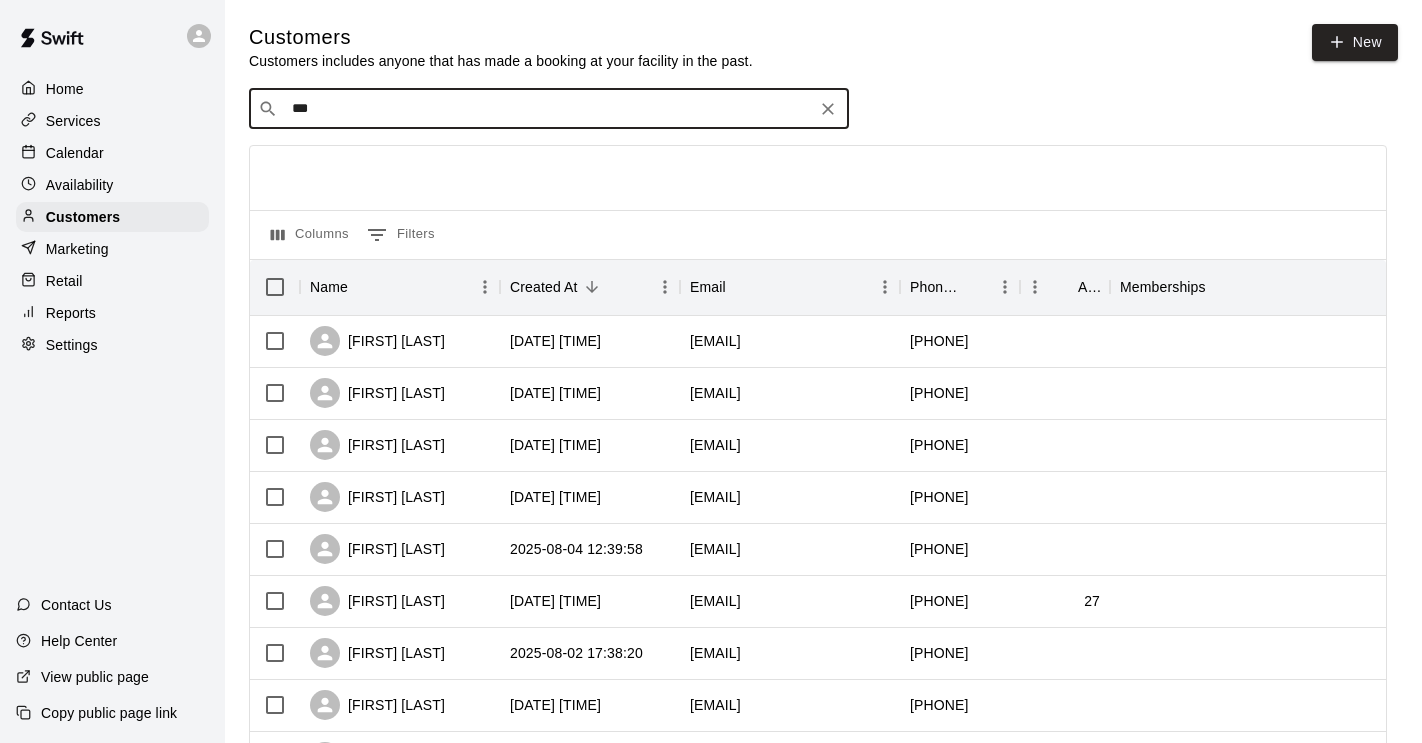 type on "****" 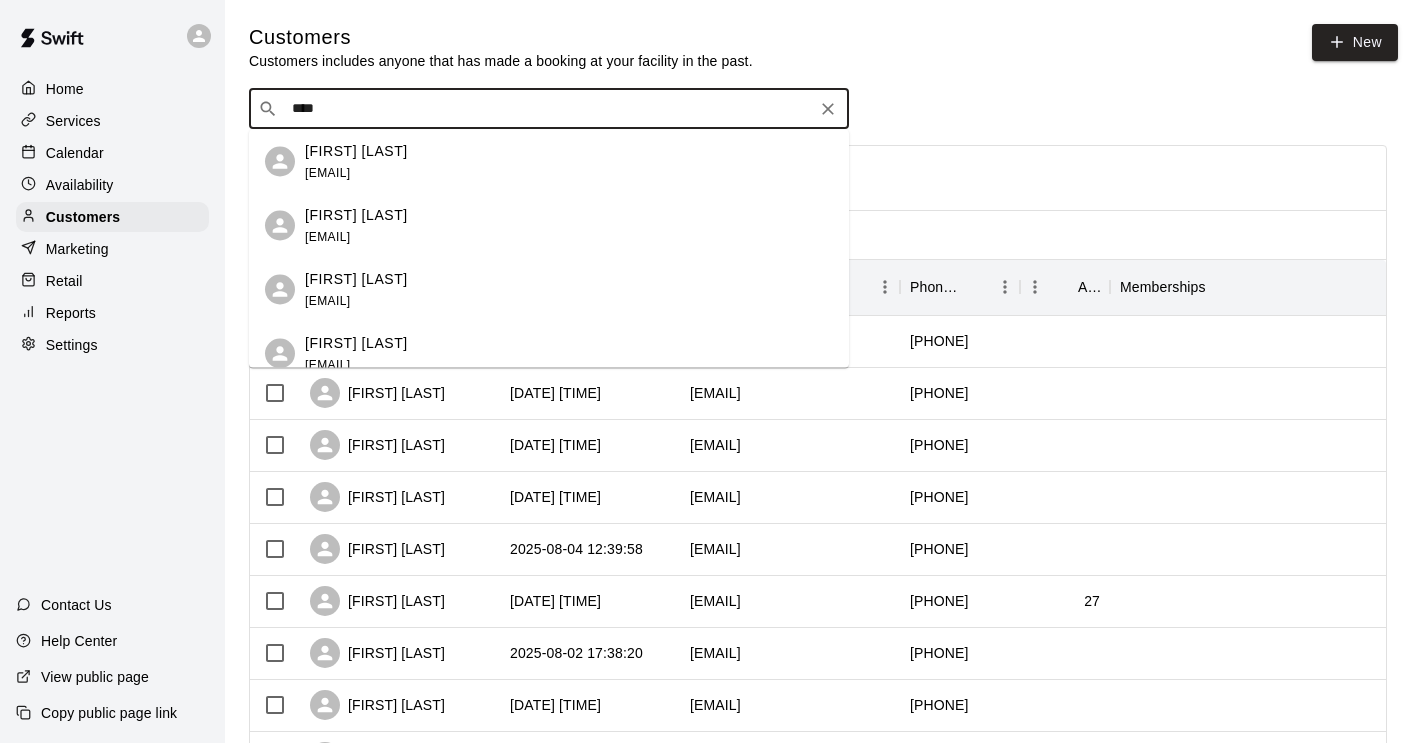 click on "parklogan27@gmail.com" at bounding box center [327, 172] 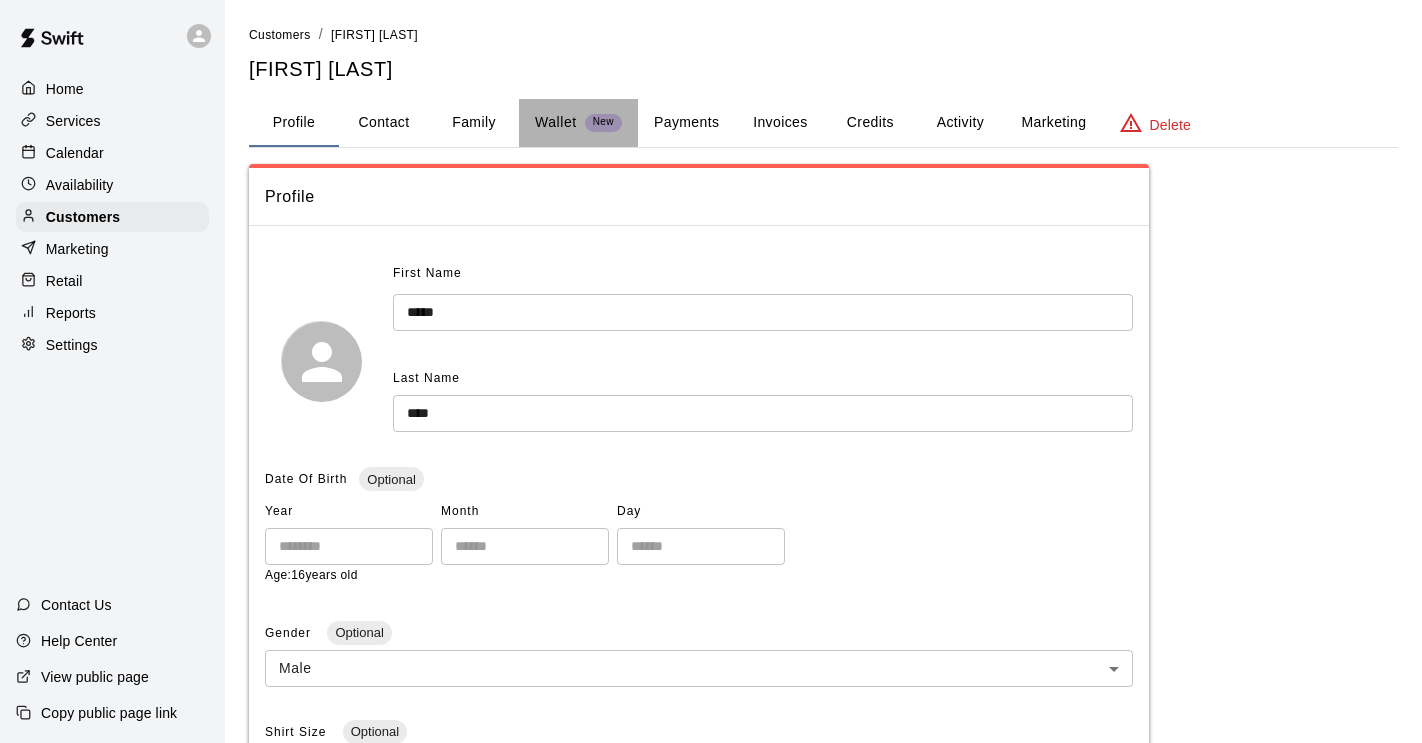 click on "Wallet" at bounding box center (556, 122) 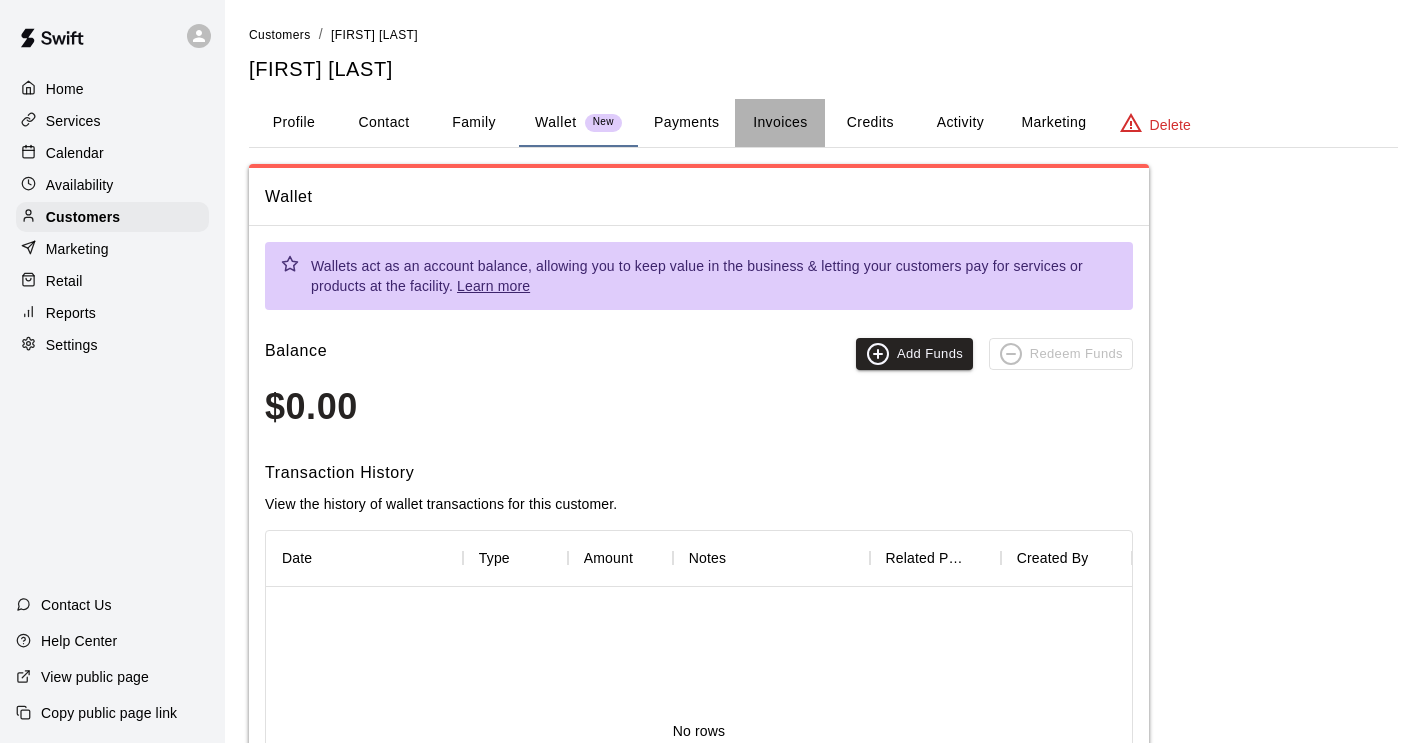 click on "Invoices" at bounding box center (780, 123) 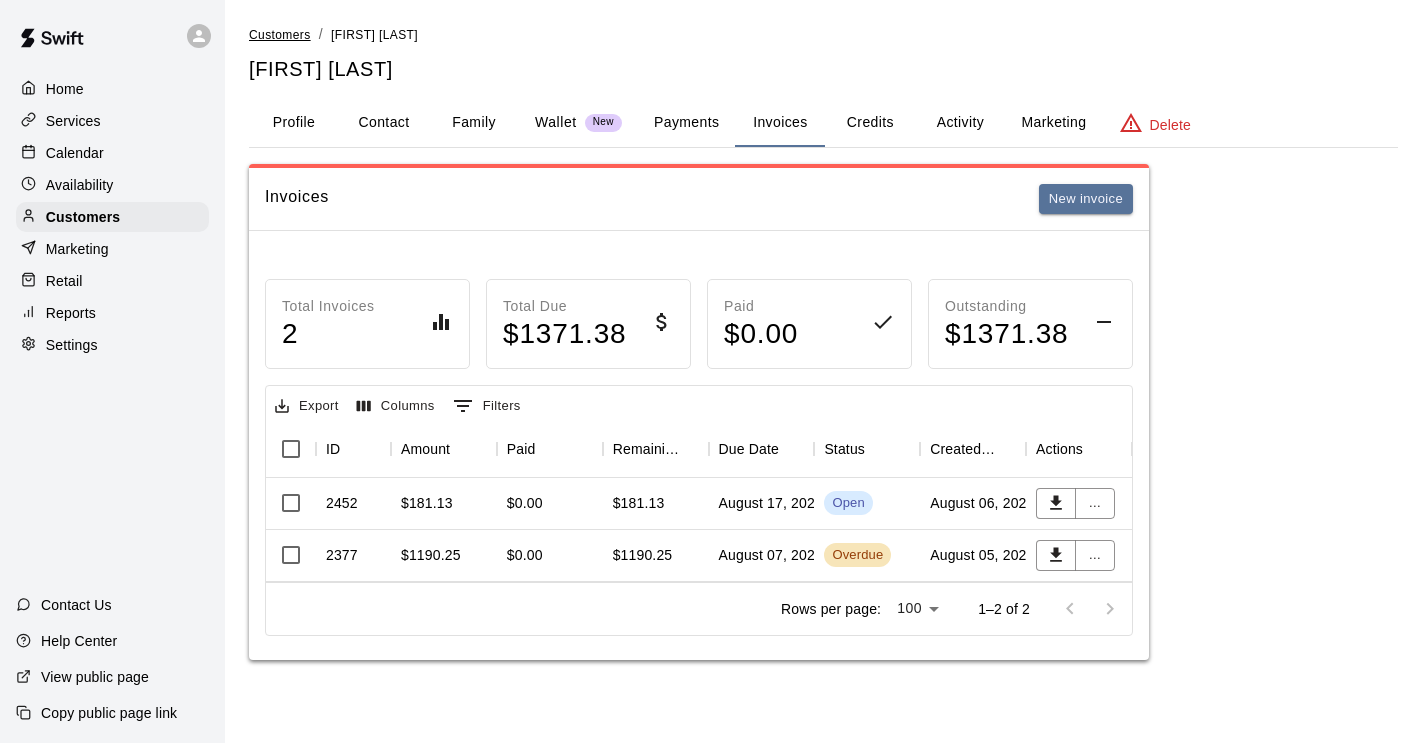 click on "Customers" at bounding box center [280, 35] 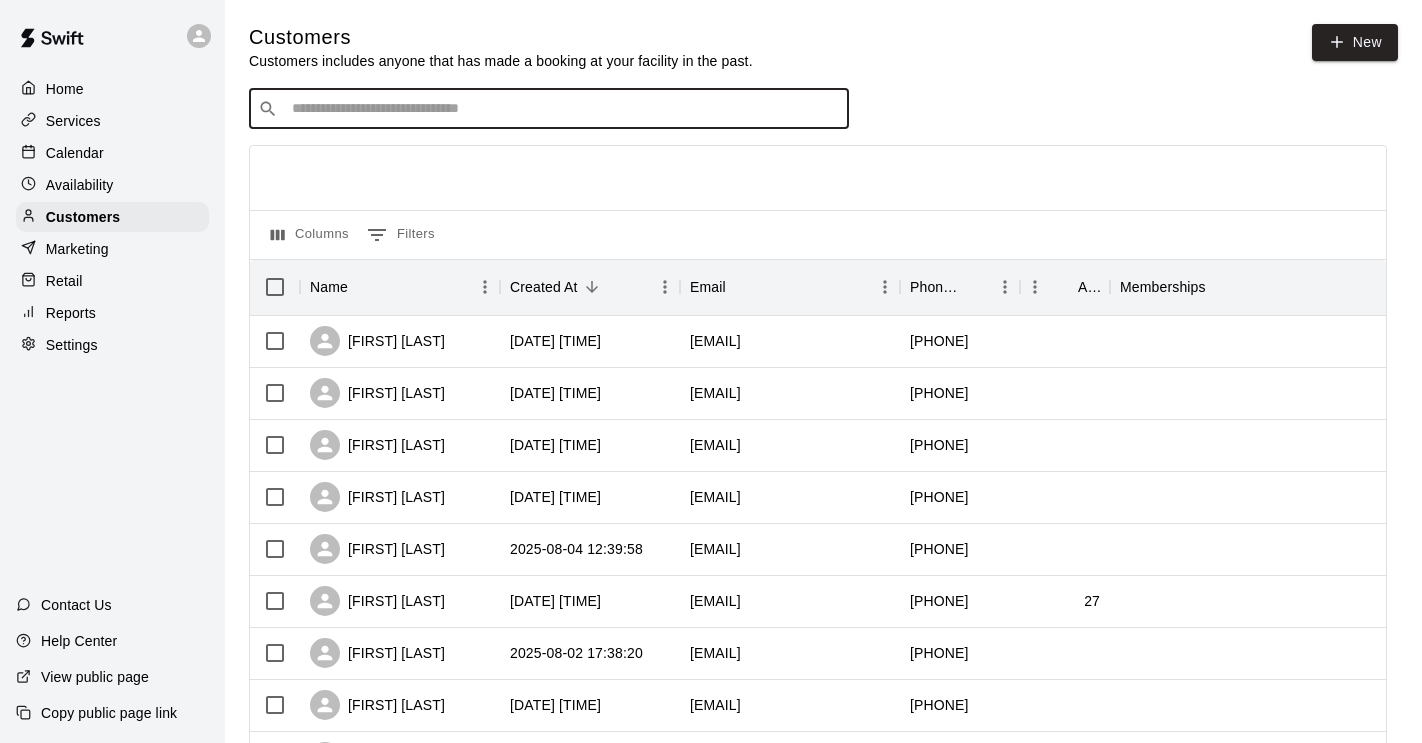 click at bounding box center (563, 109) 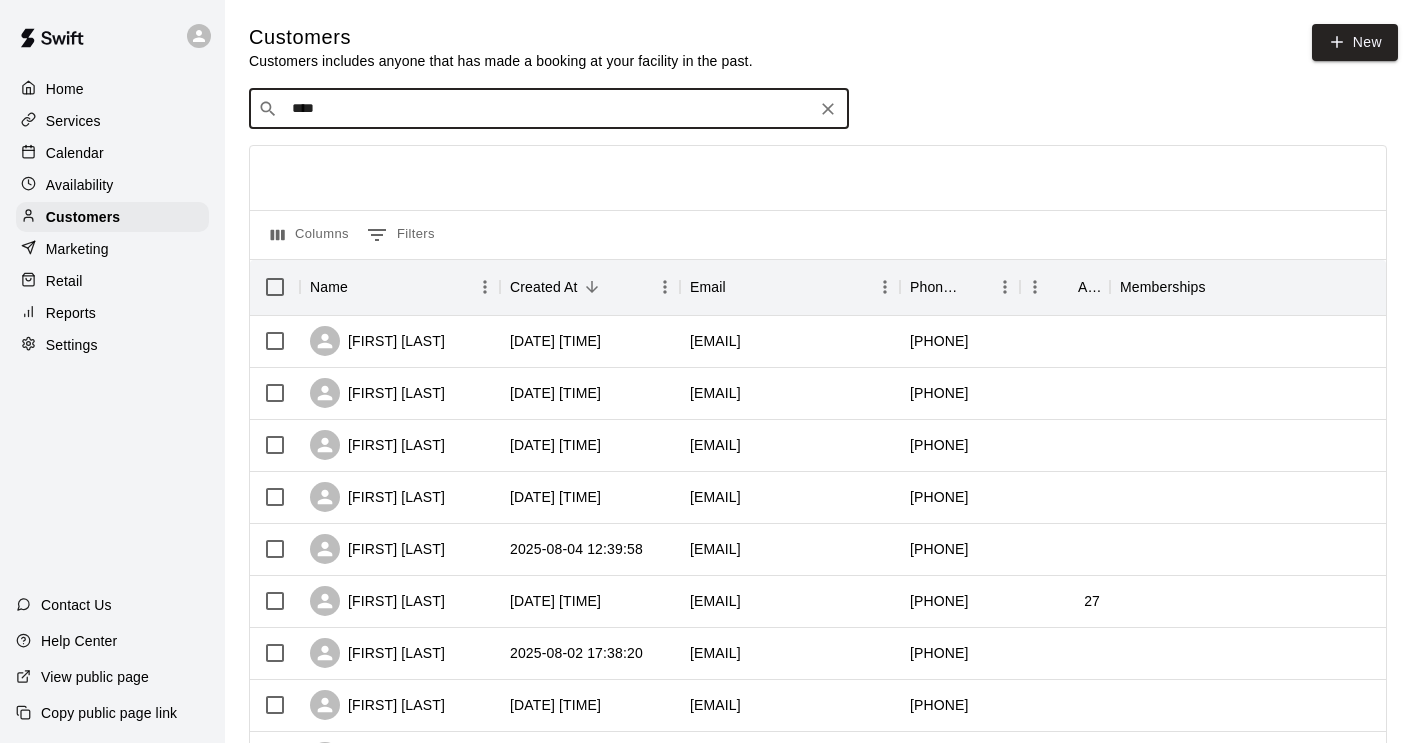 type on "****" 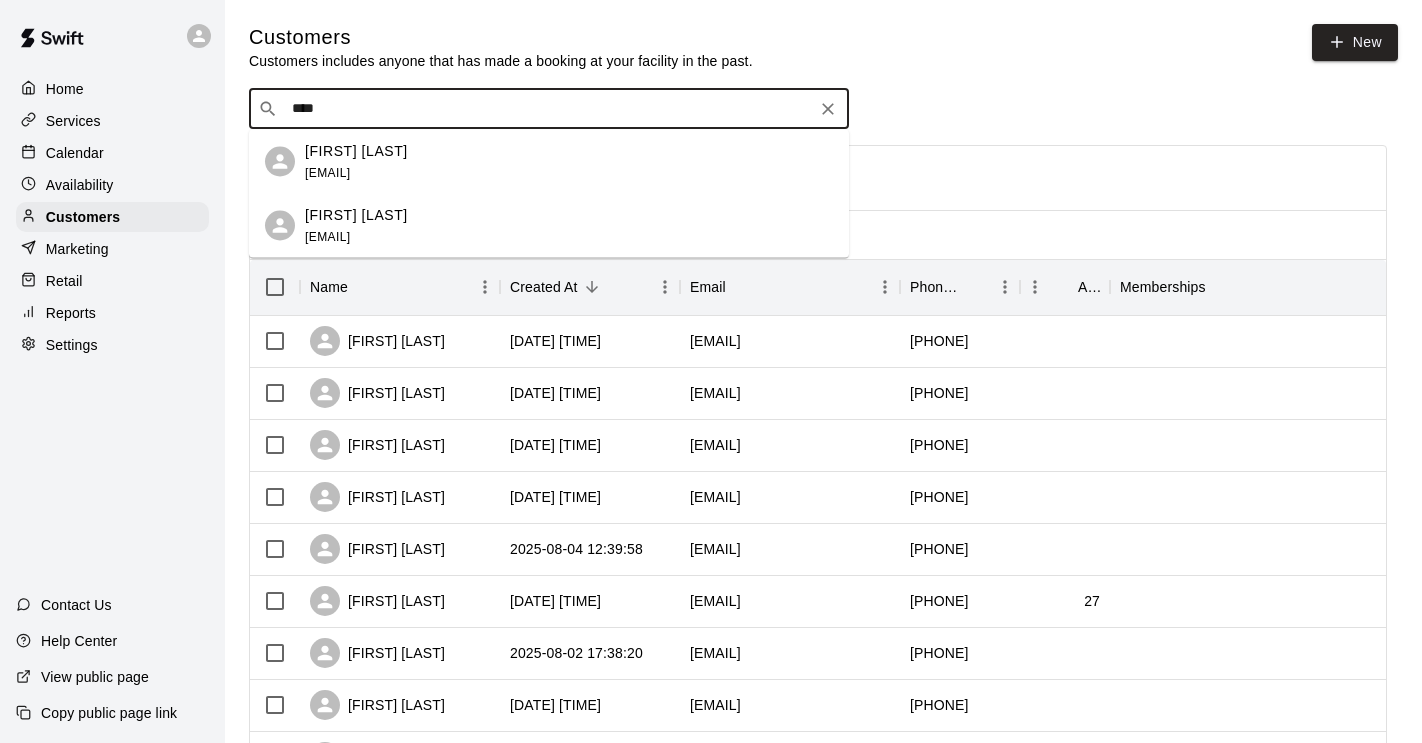 click on "Joseph Choe achoe1984@gmail.com" at bounding box center (356, 225) 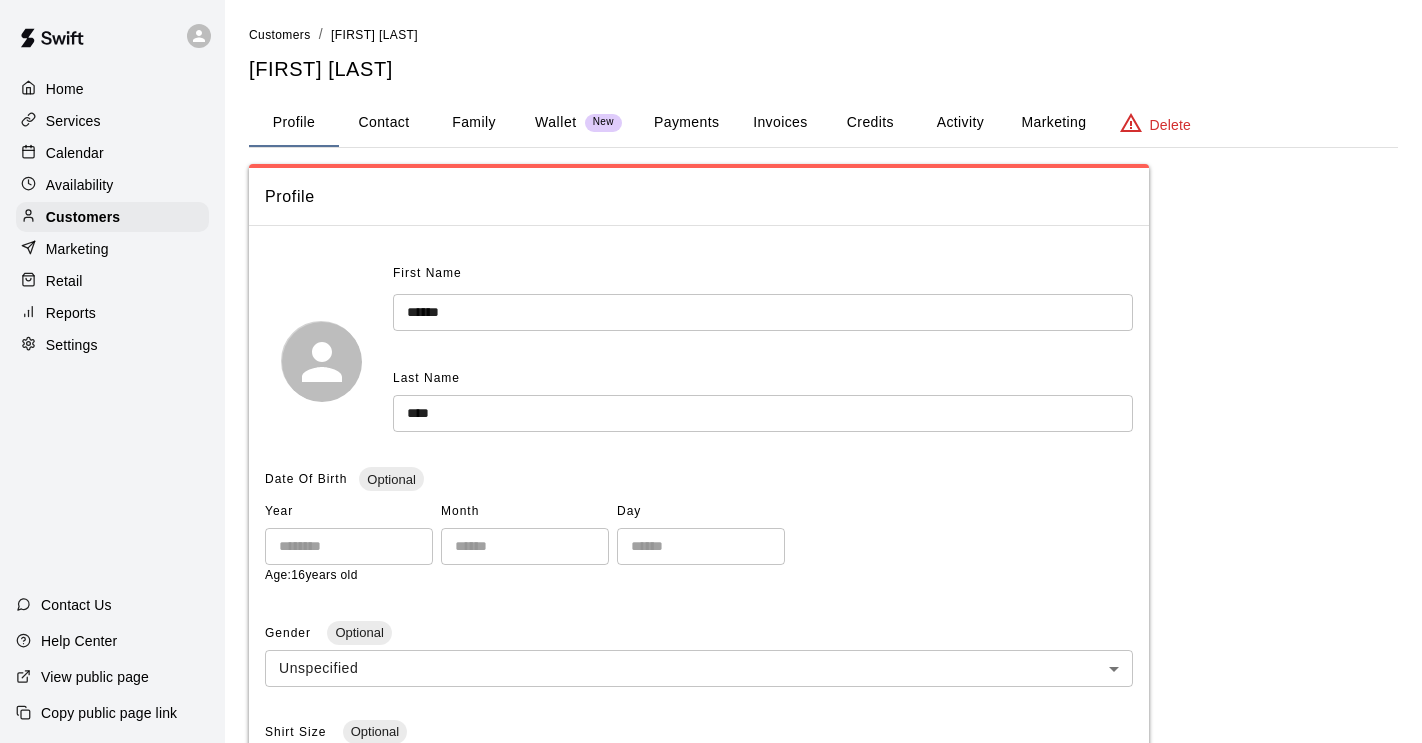 click on "Wallet" at bounding box center (556, 122) 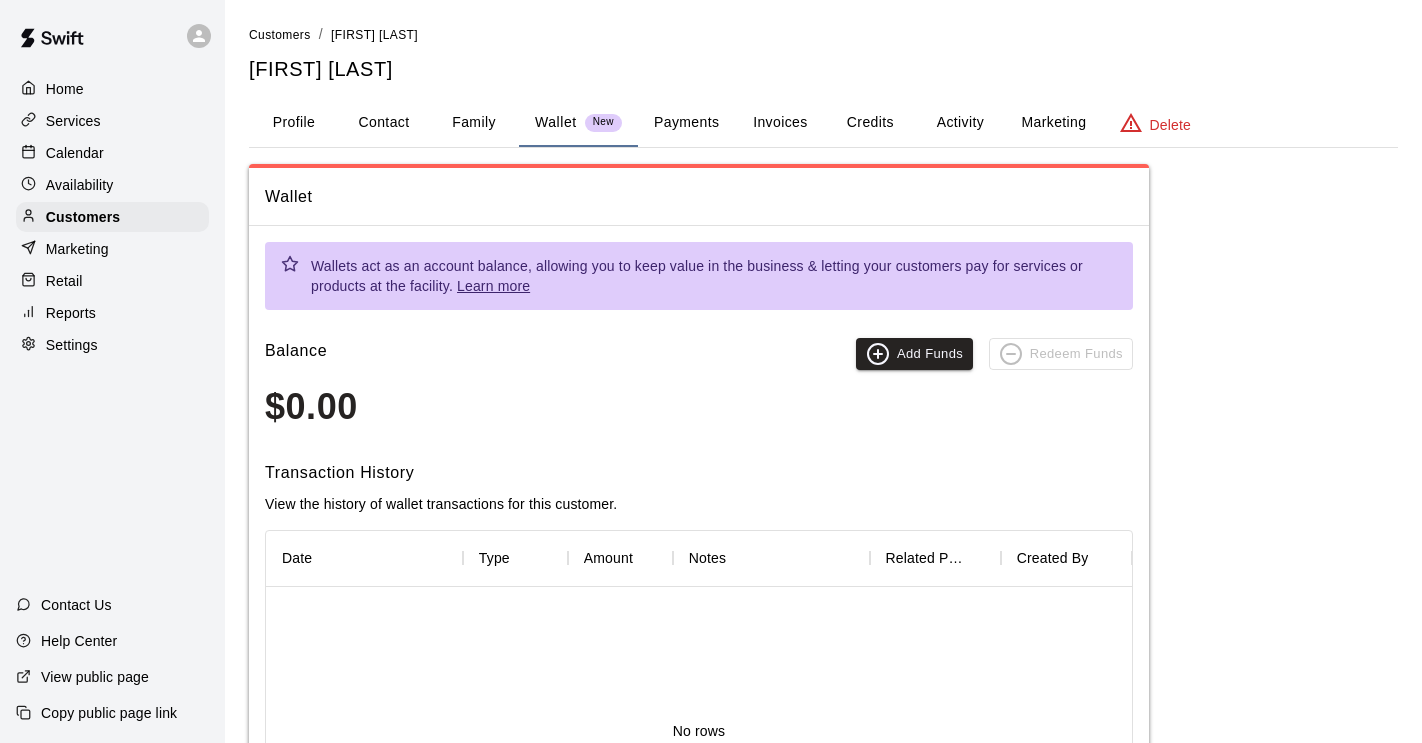 click on "Invoices" at bounding box center [780, 123] 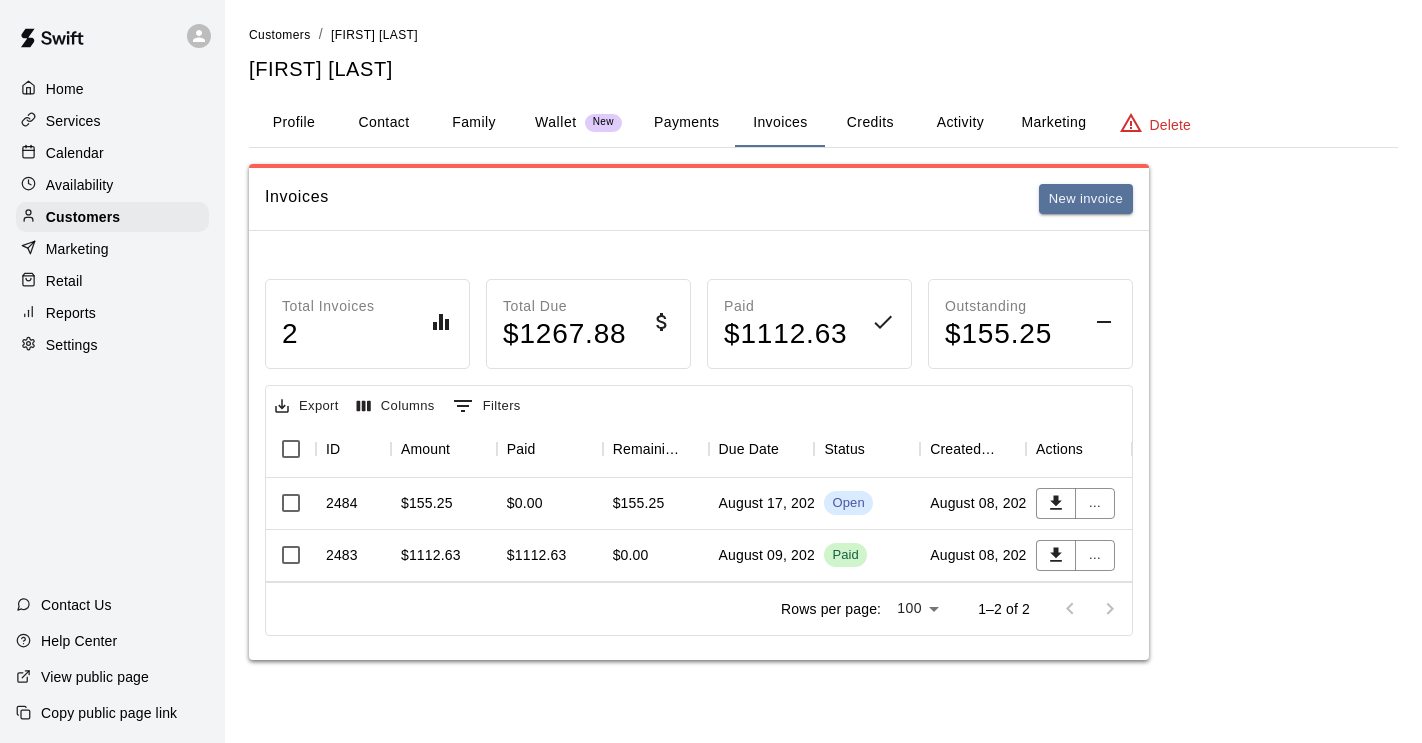 click on "Payments" at bounding box center (686, 123) 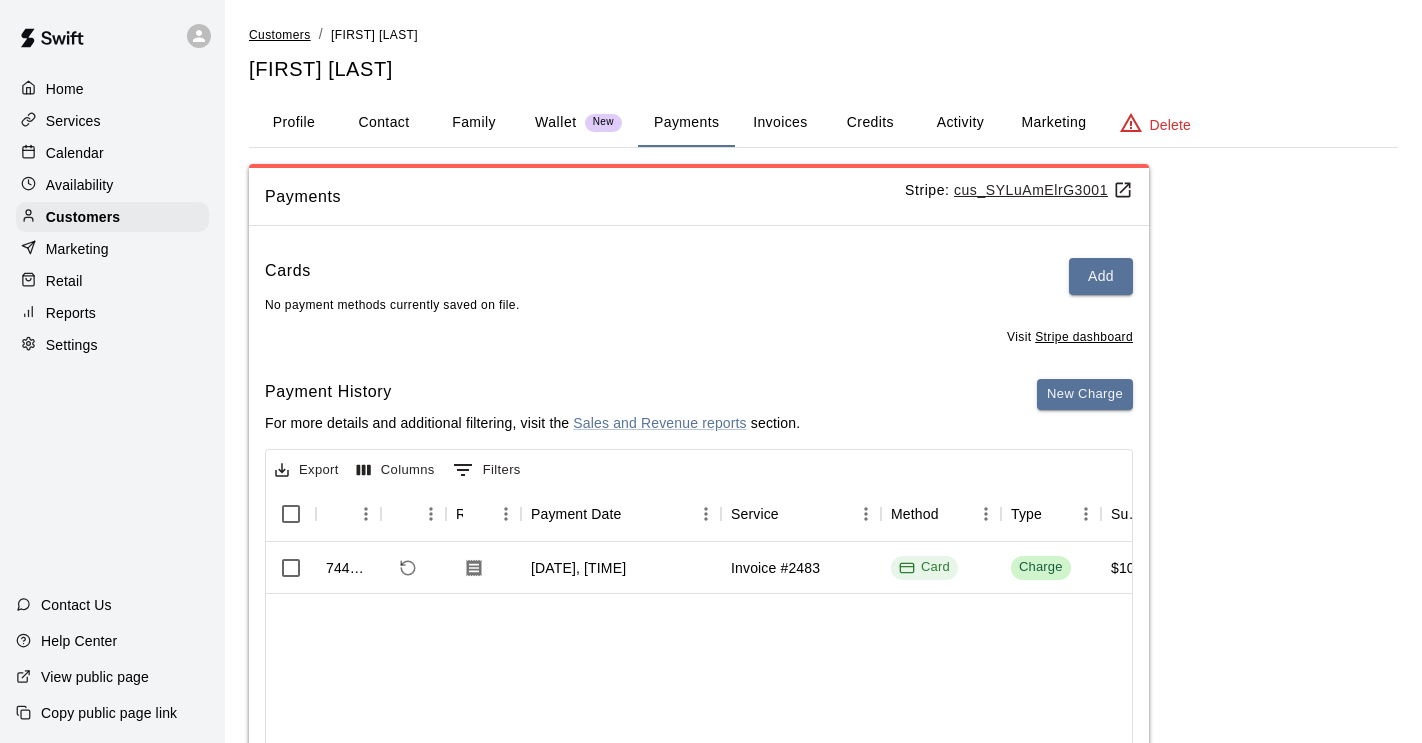 click on "Customers" at bounding box center [280, 35] 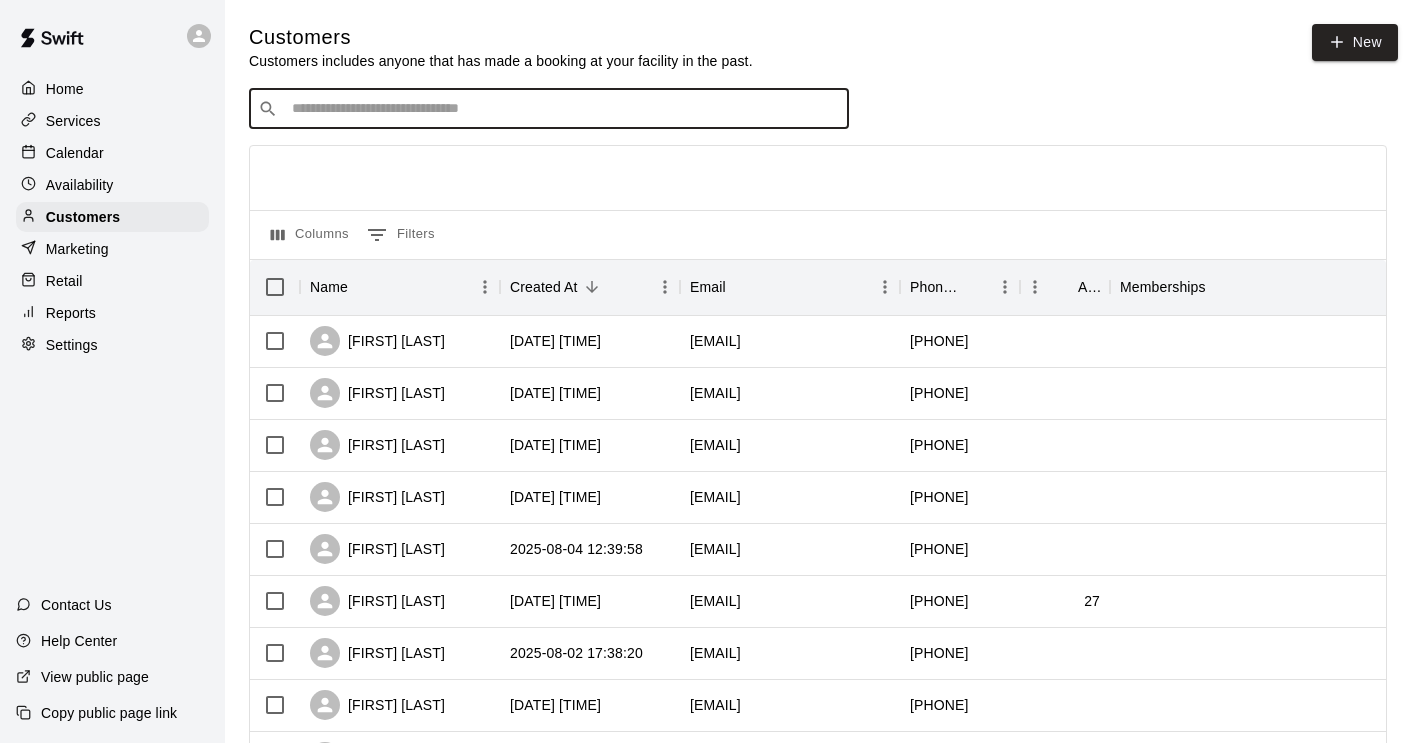 click at bounding box center (563, 109) 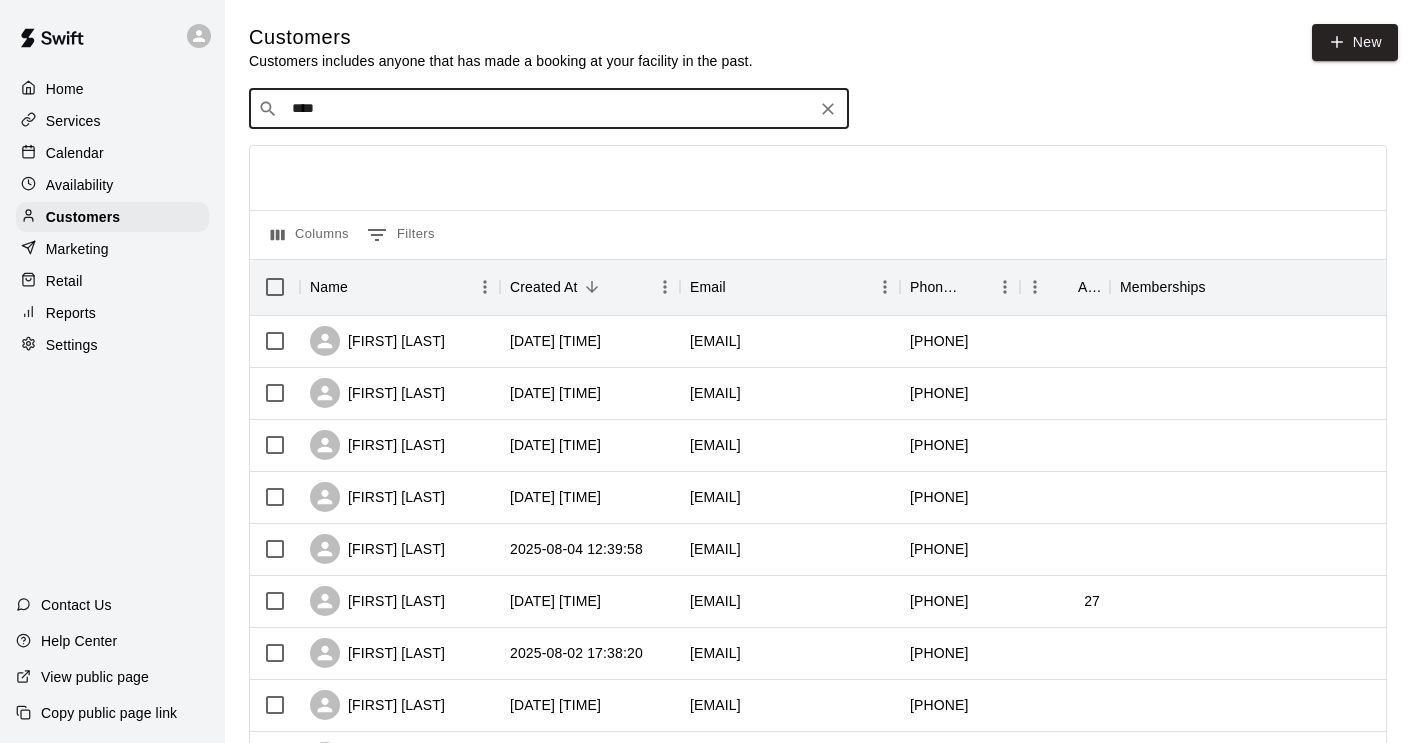 type on "****" 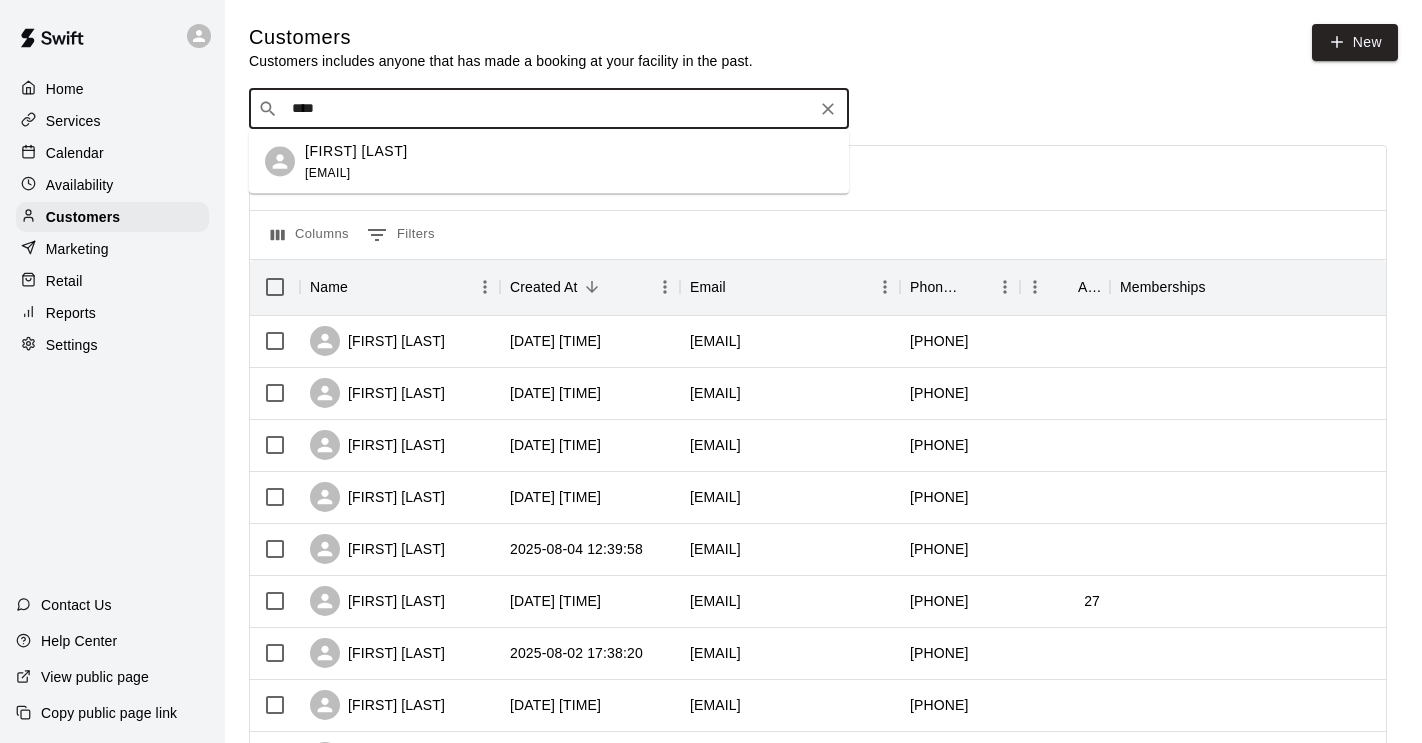 click on "Nathaniel Burd jburd31@verizon.net" at bounding box center (569, 161) 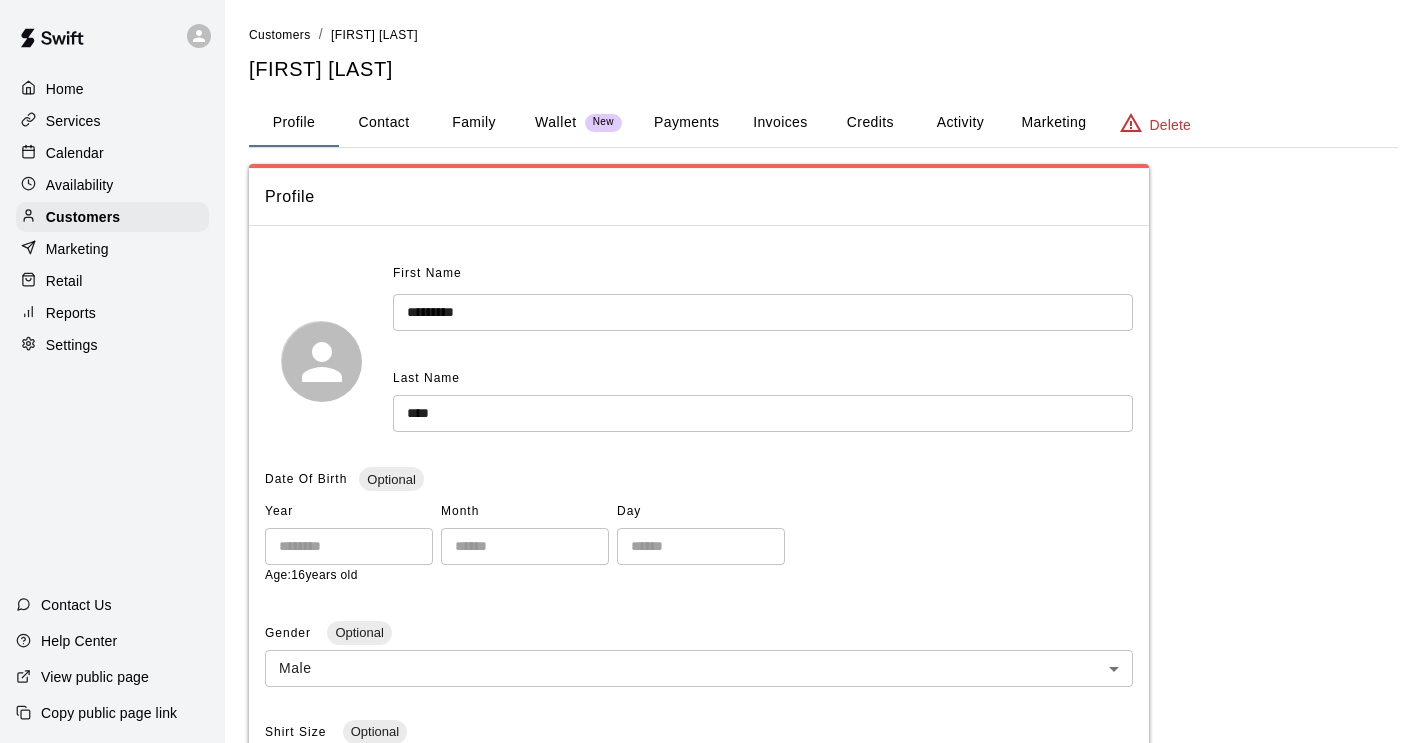 click on "Family" at bounding box center [474, 123] 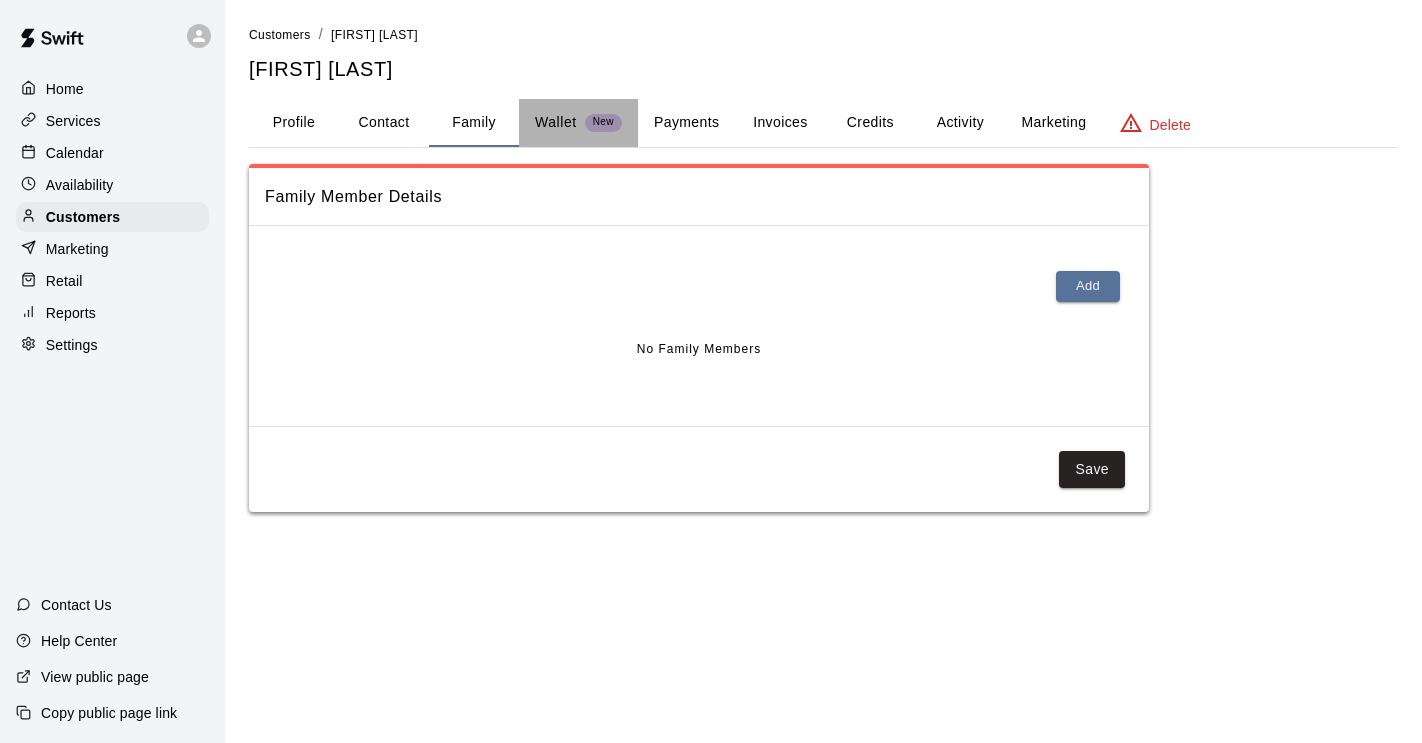 click on "Wallet" at bounding box center [556, 122] 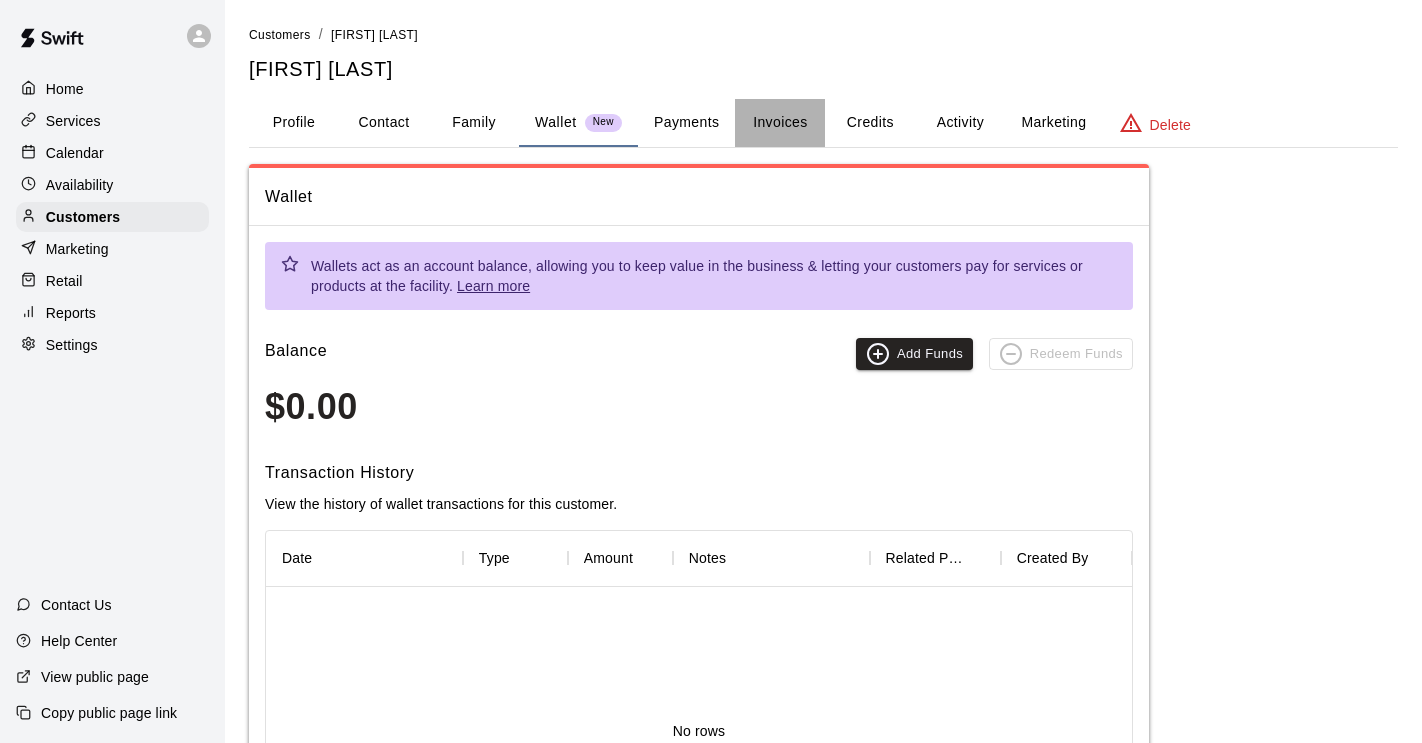 click on "Invoices" at bounding box center [780, 123] 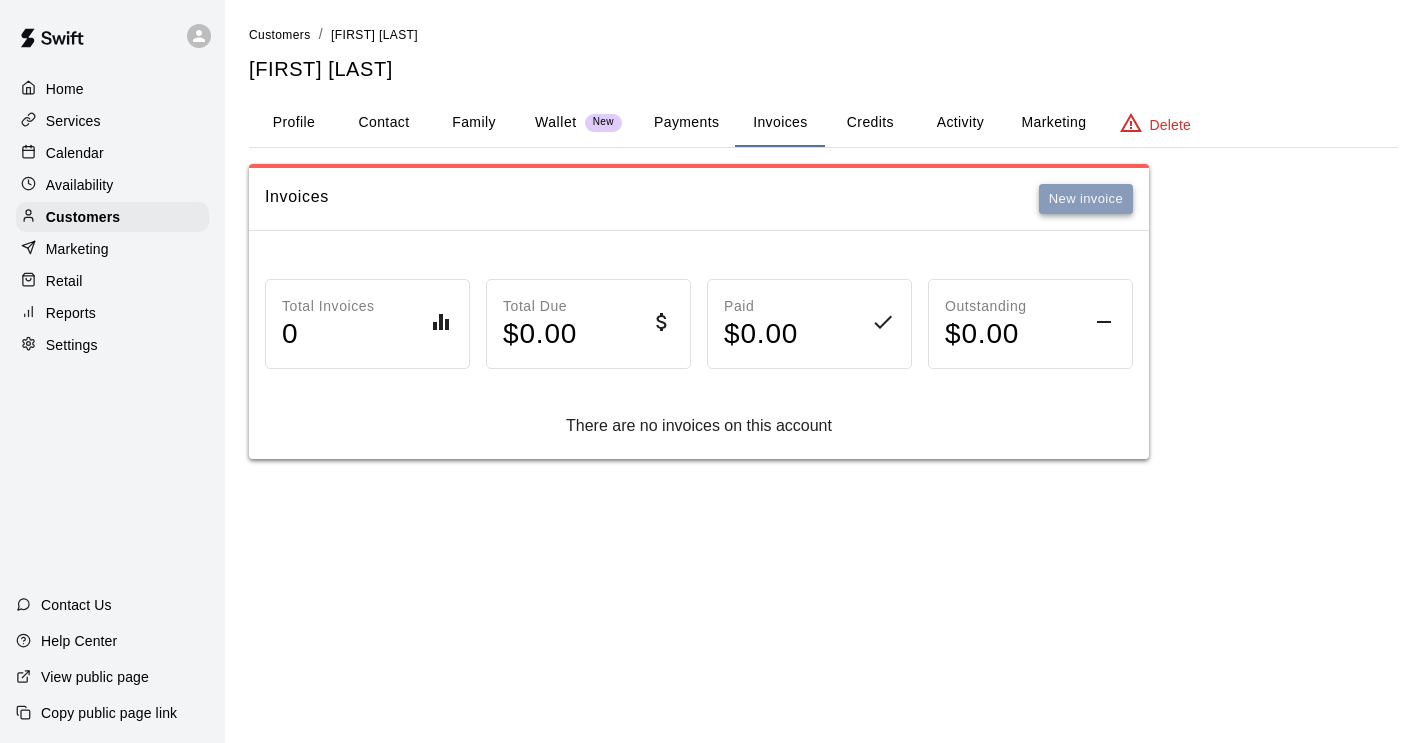 click on "New invoice" at bounding box center (1086, 199) 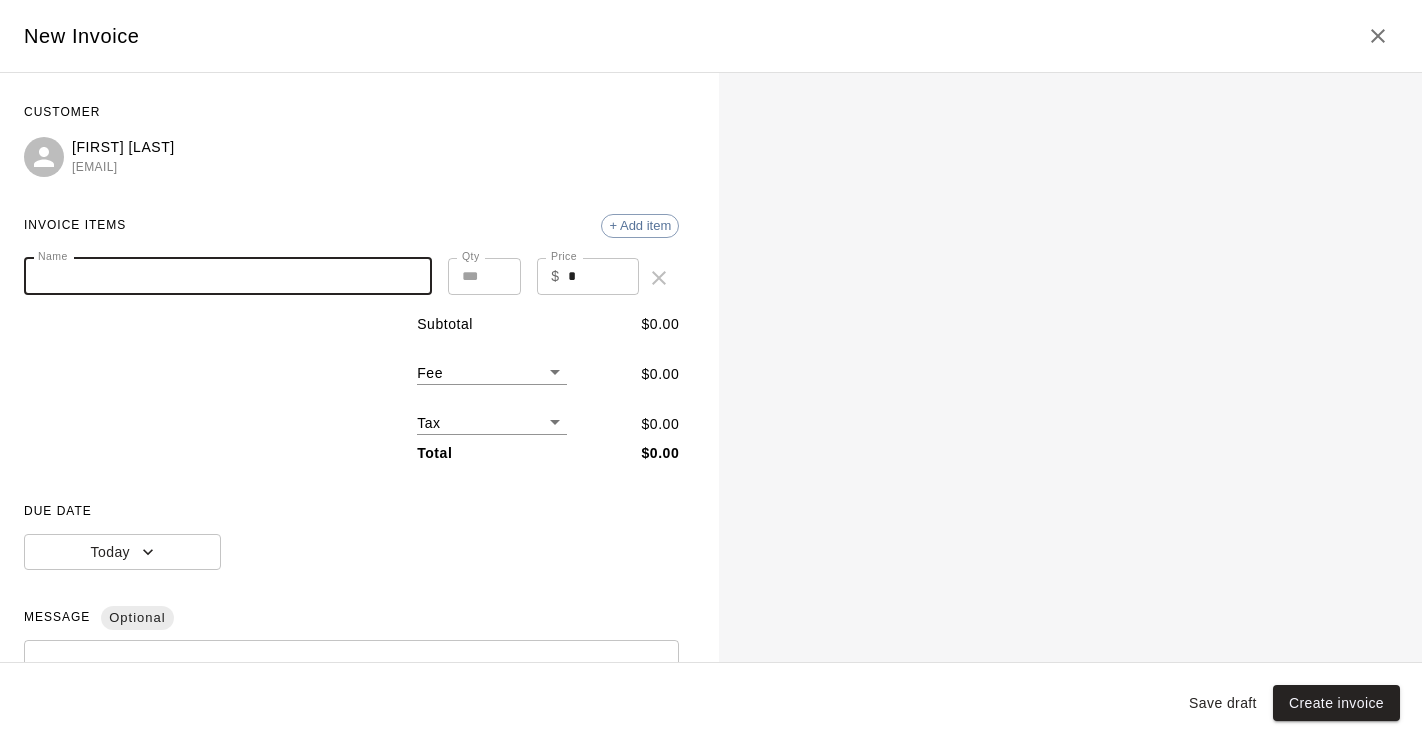 click on "Name" at bounding box center [228, 276] 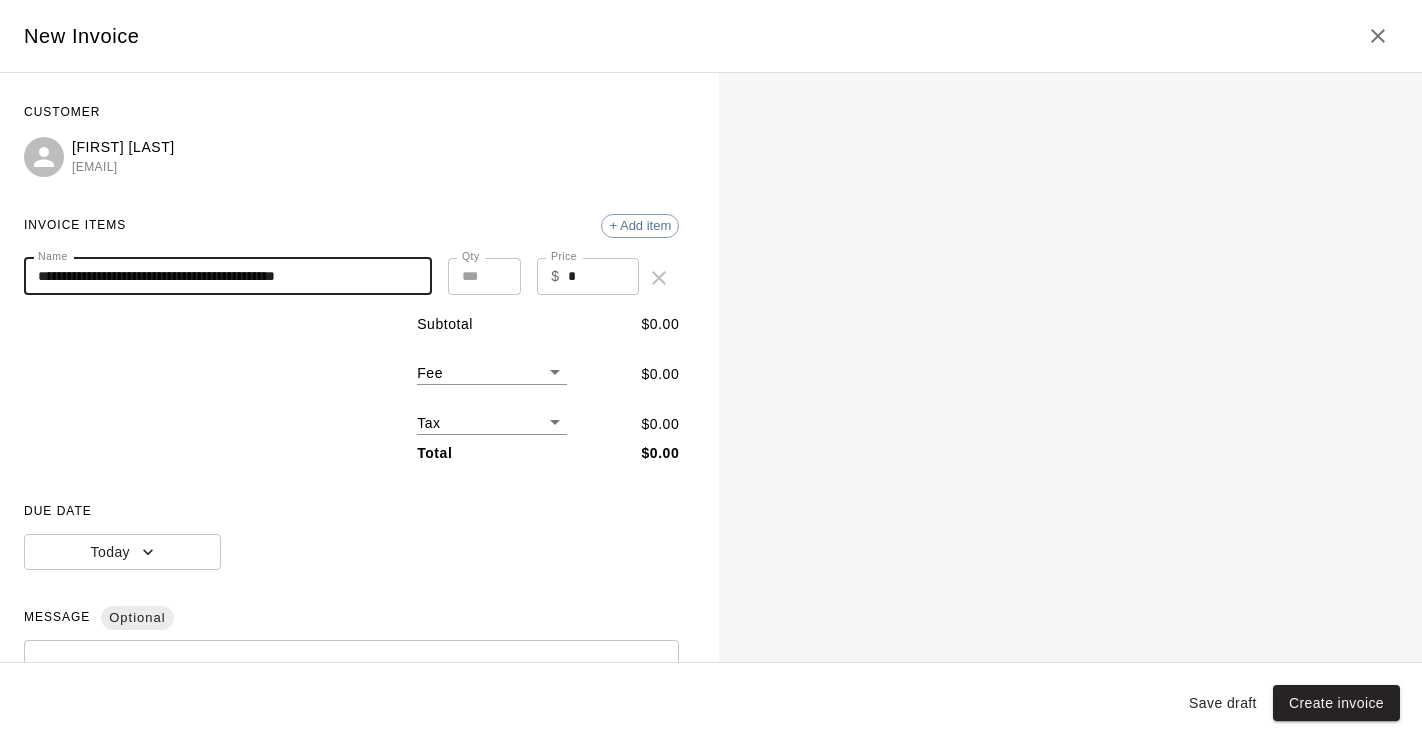 type on "**********" 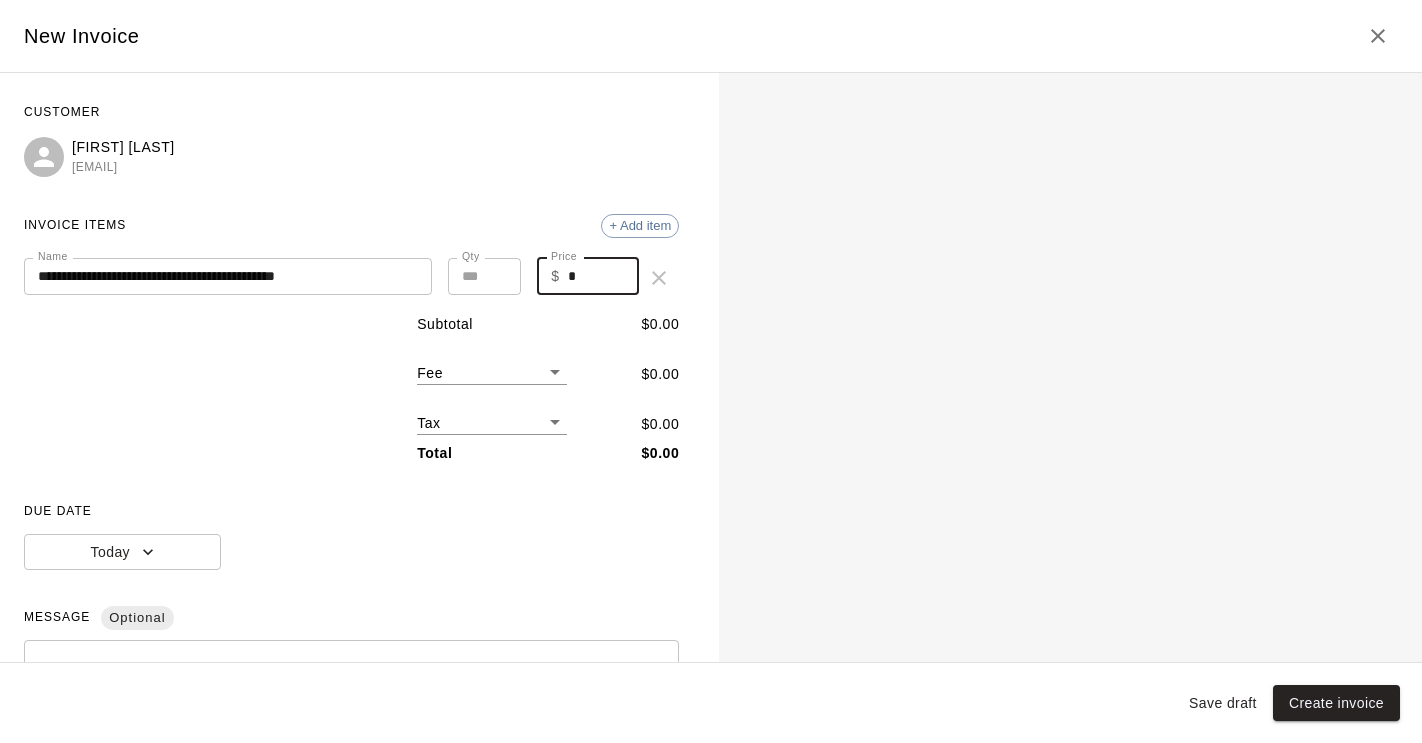 drag, startPoint x: 588, startPoint y: 275, endPoint x: 560, endPoint y: 274, distance: 28.01785 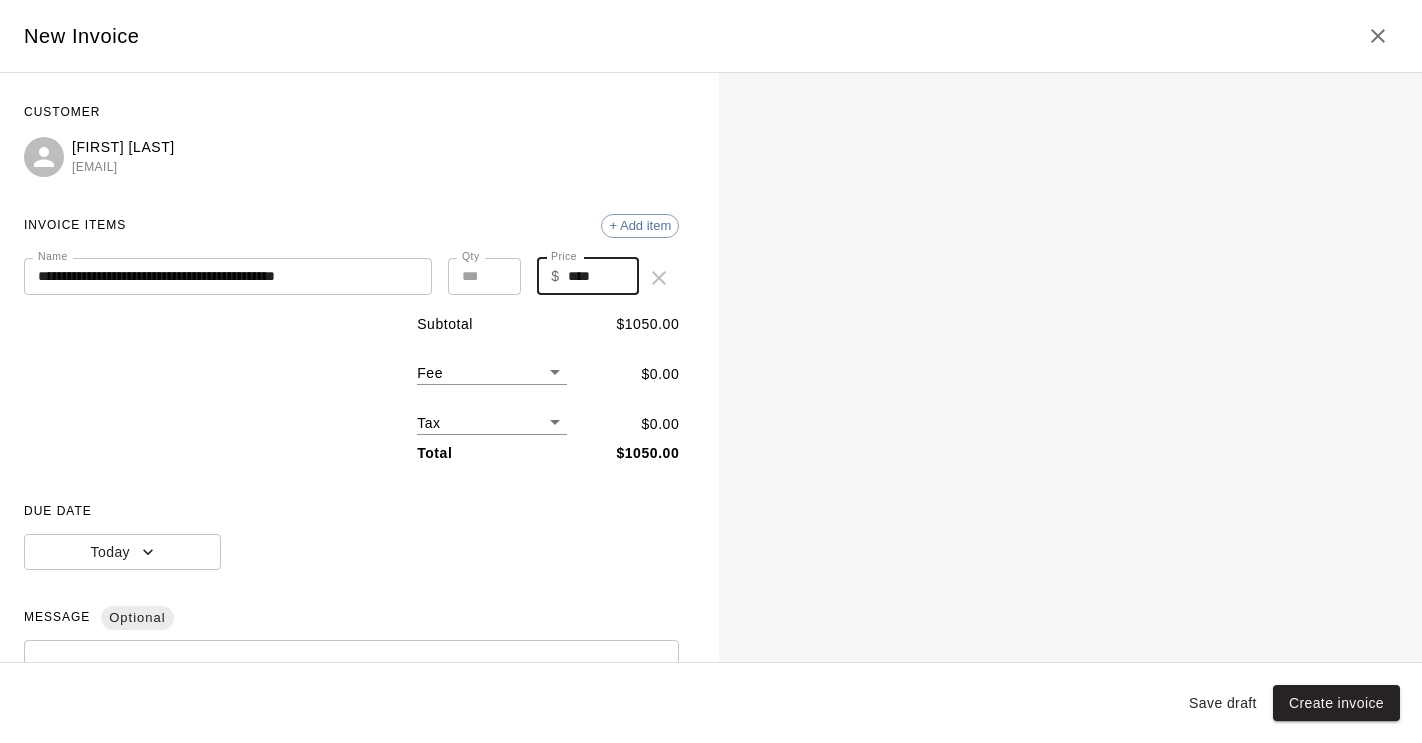 type on "****" 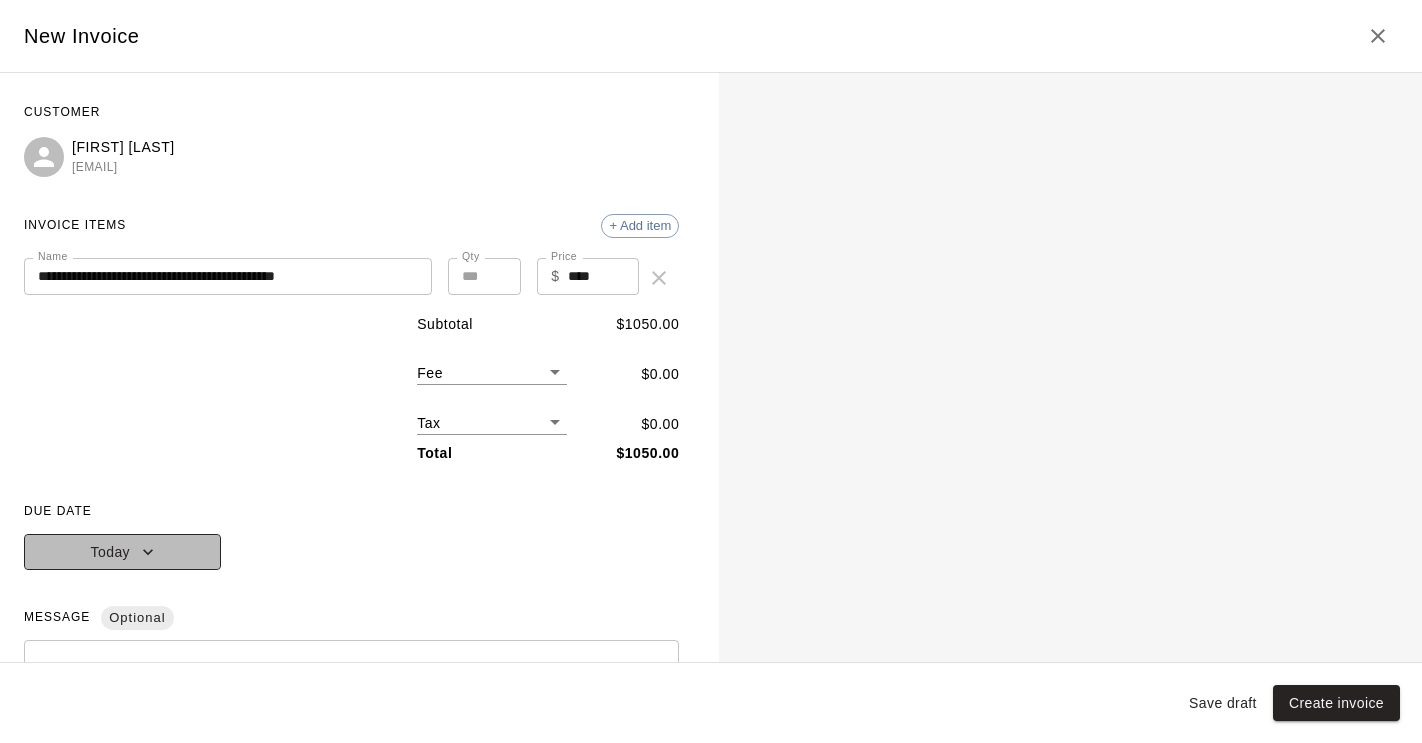 click on "Today" at bounding box center [122, 552] 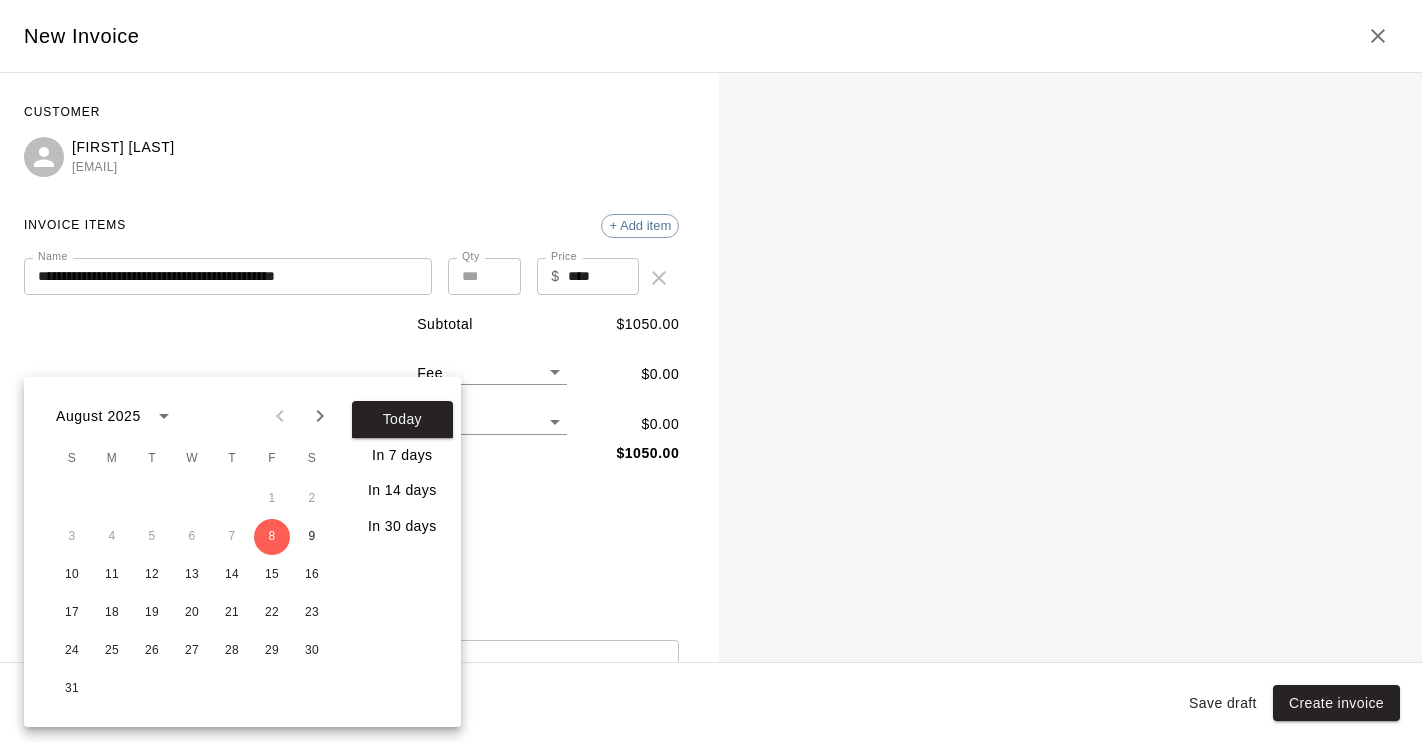 click at bounding box center (711, 371) 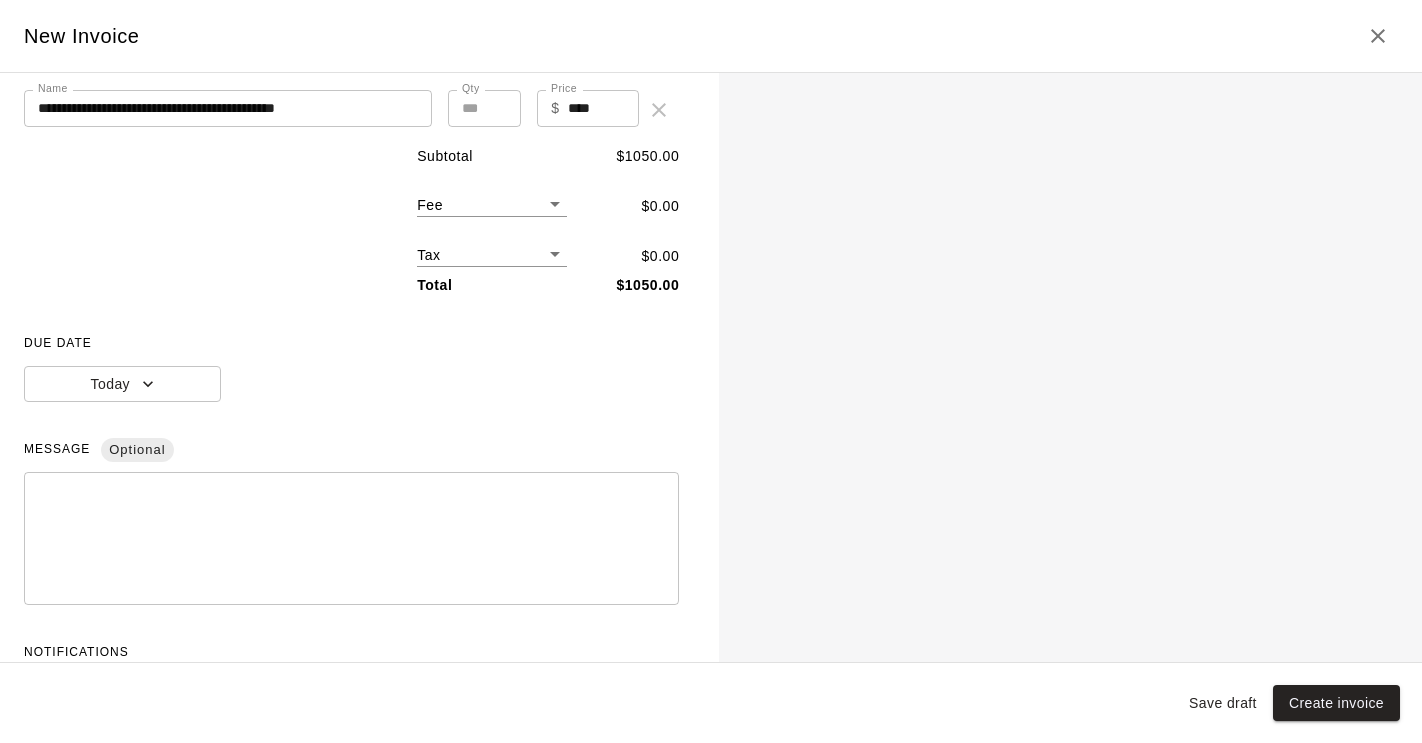 scroll, scrollTop: 193, scrollLeft: 0, axis: vertical 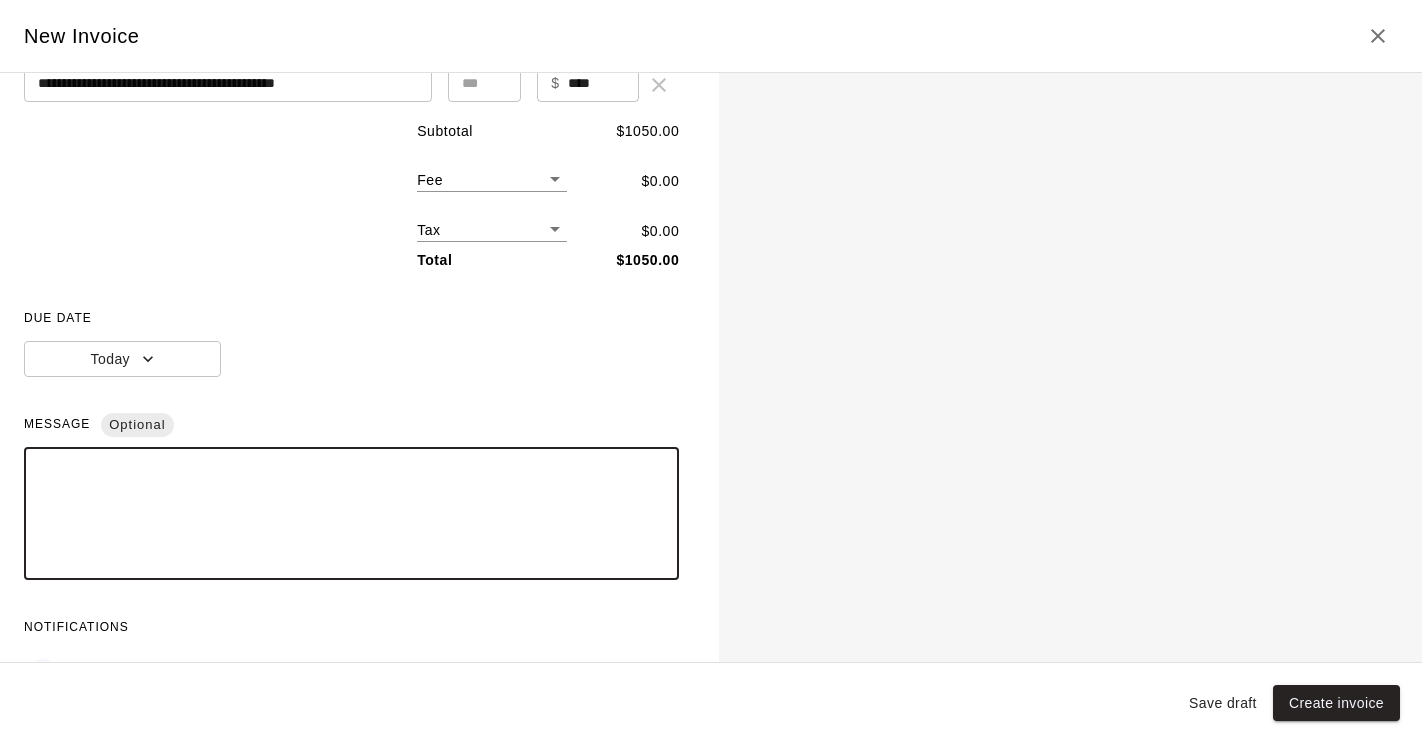 click at bounding box center (351, 514) 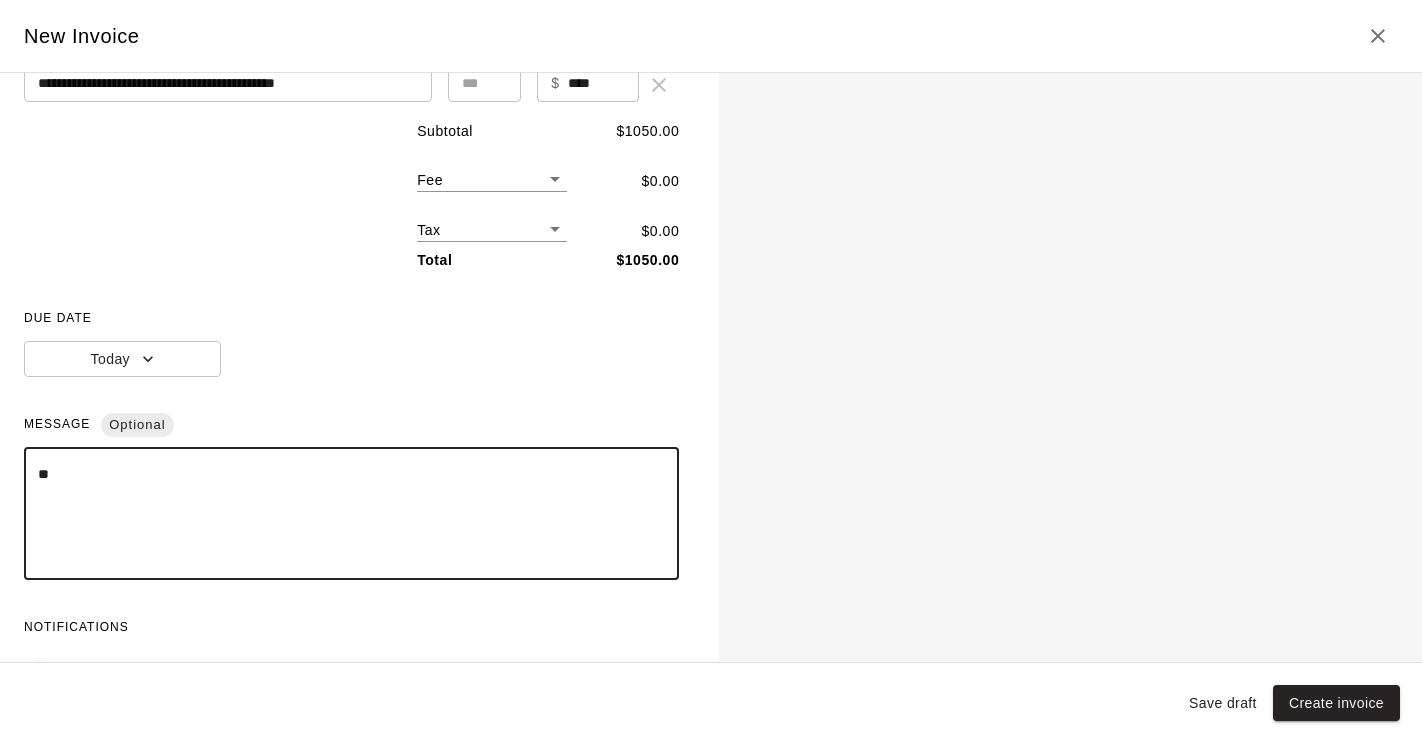 type on "*" 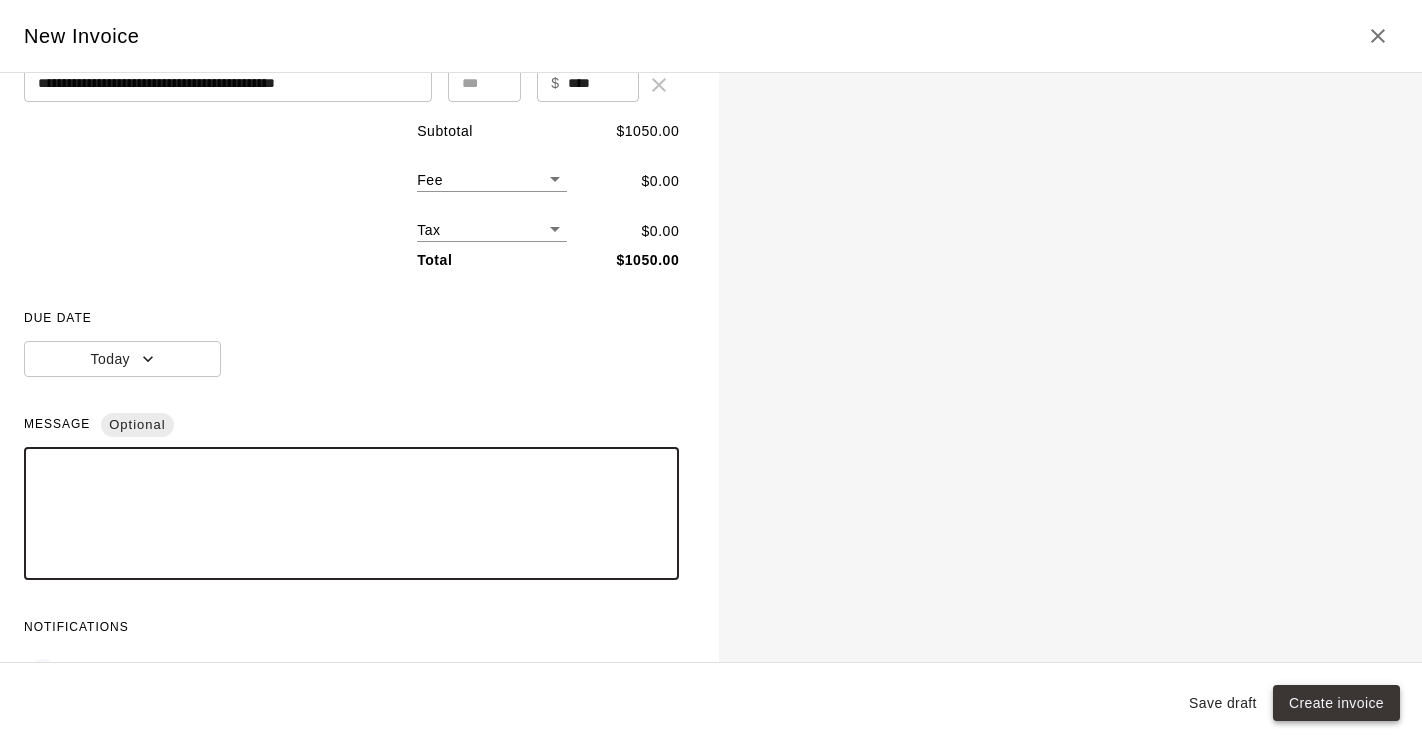 type 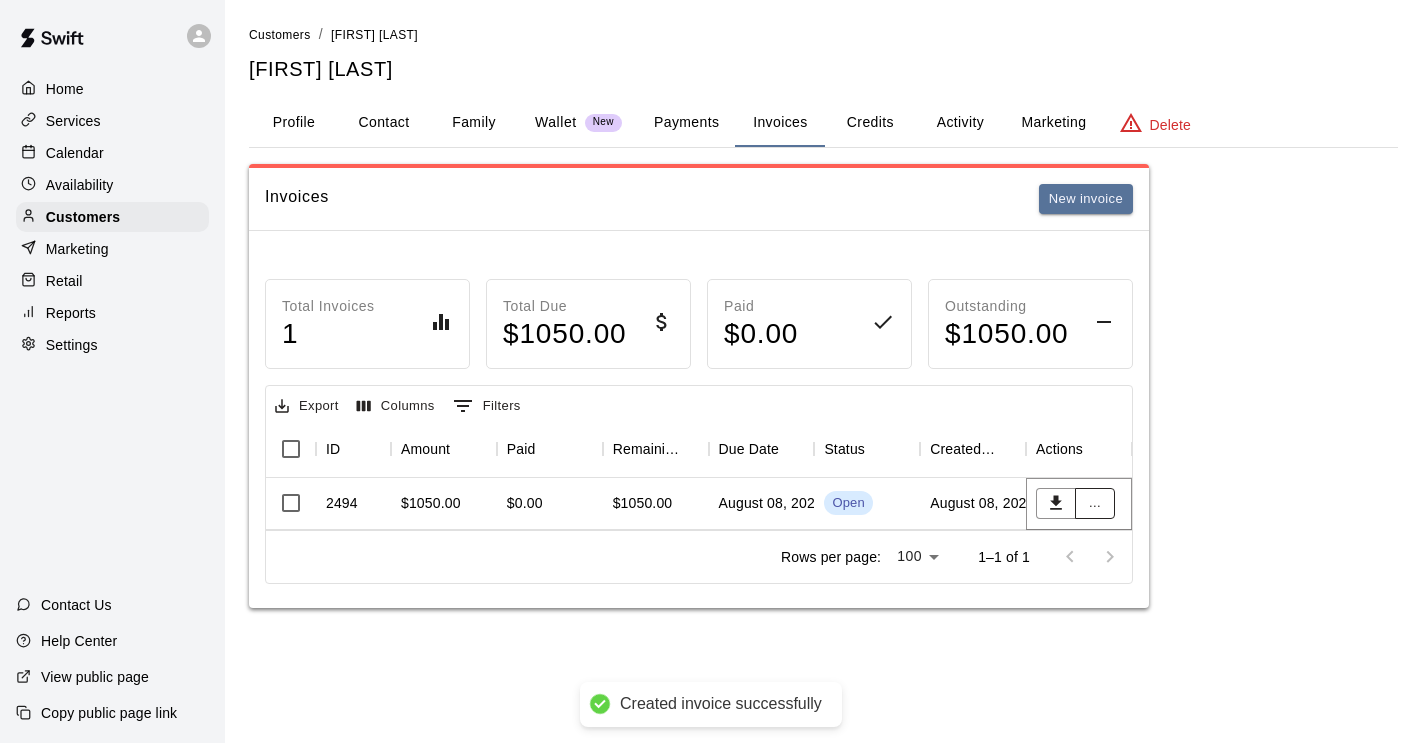 click on "..." at bounding box center (1095, 503) 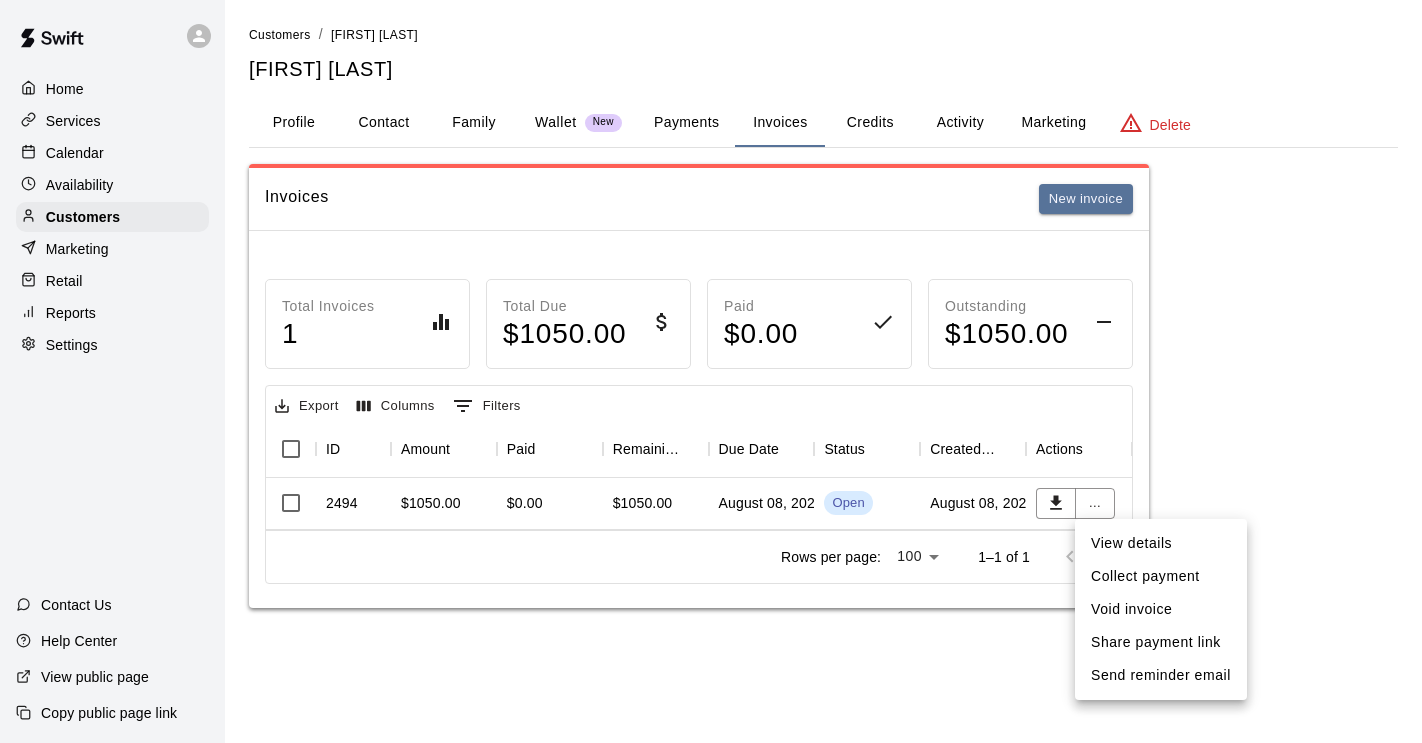 click on "Collect payment" at bounding box center (1161, 576) 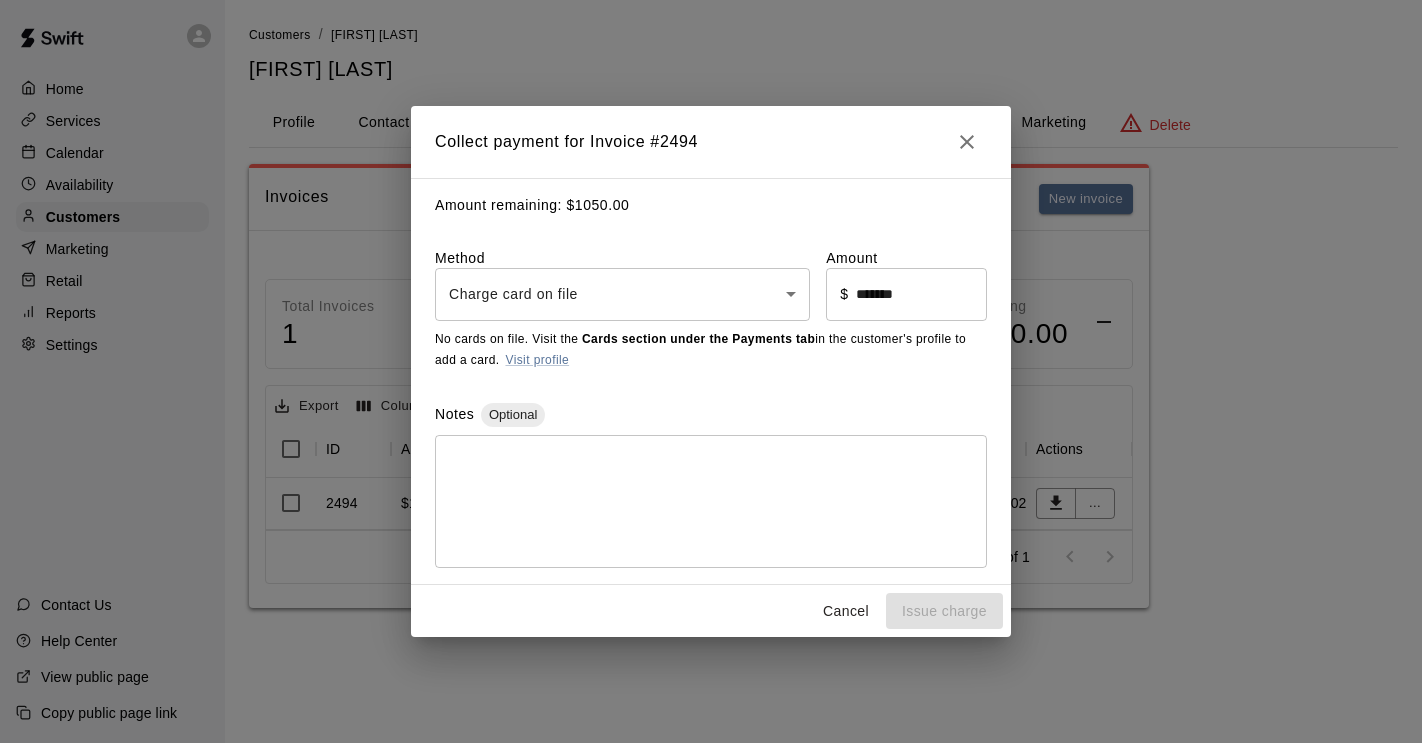 click on "Home Services Calendar Availability Customers Marketing Retail Reports Settings Contact Us Help Center View public page Copy public page link Customers / Nathaniel Burd Nathaniel Burd Profile Contact Family Wallet New Payments Invoices Credits Activity Marketing Delete Invoices New invoice Total Invoices 1 Total Due $ 1050.00 Paid $ 0.00 Outstanding $ 1050.00 Export Columns 0 Filters ID Amount Paid Remaining Due Date Status Created On Actions 2494 $1050.00 $0.00 $1050.00 August 08, 2025 Open August 08, 2025 ... Rows per page: 100 *** 1–1 of 1 Swift - Edit Customer Collect payment for Invoice # 2494 Amount remaining: $ 1050.00 Method Charge card on file **** ​ Amount ​ $ ******* ​ No cards on file. Visit the   Cards section under the Payments tab  in the customer's profile to add a card. Visit profile Notes Optional * ​ Cancel Issue charge" at bounding box center (711, 324) 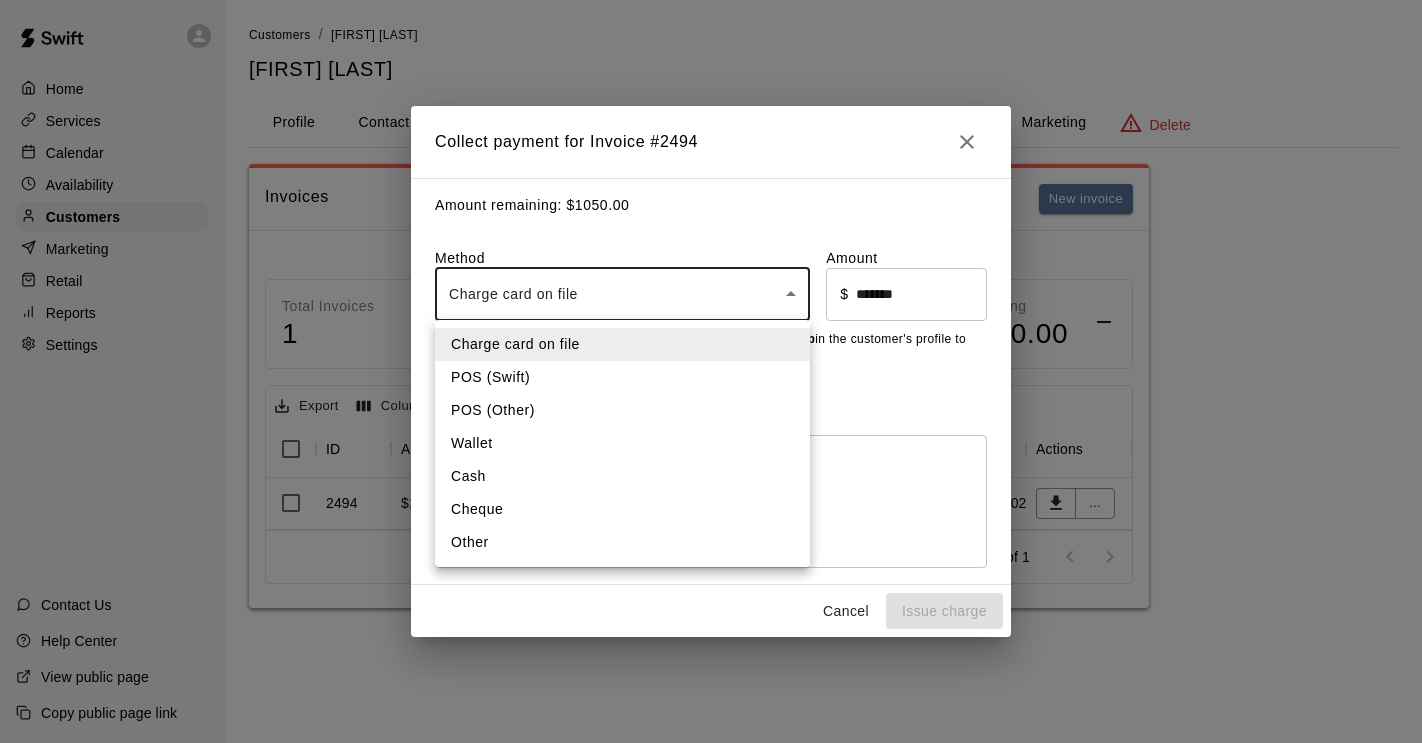 click on "Cash" at bounding box center [622, 476] 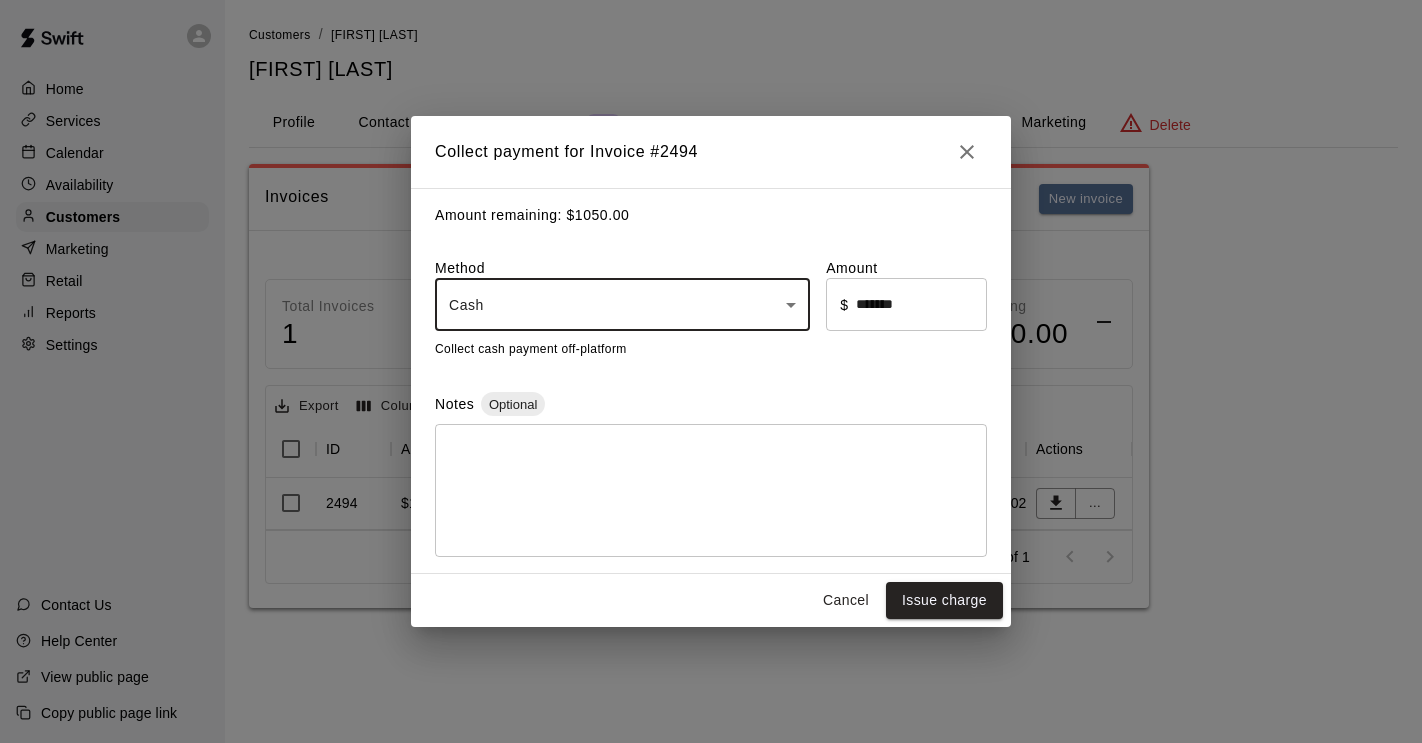 click at bounding box center [711, 491] 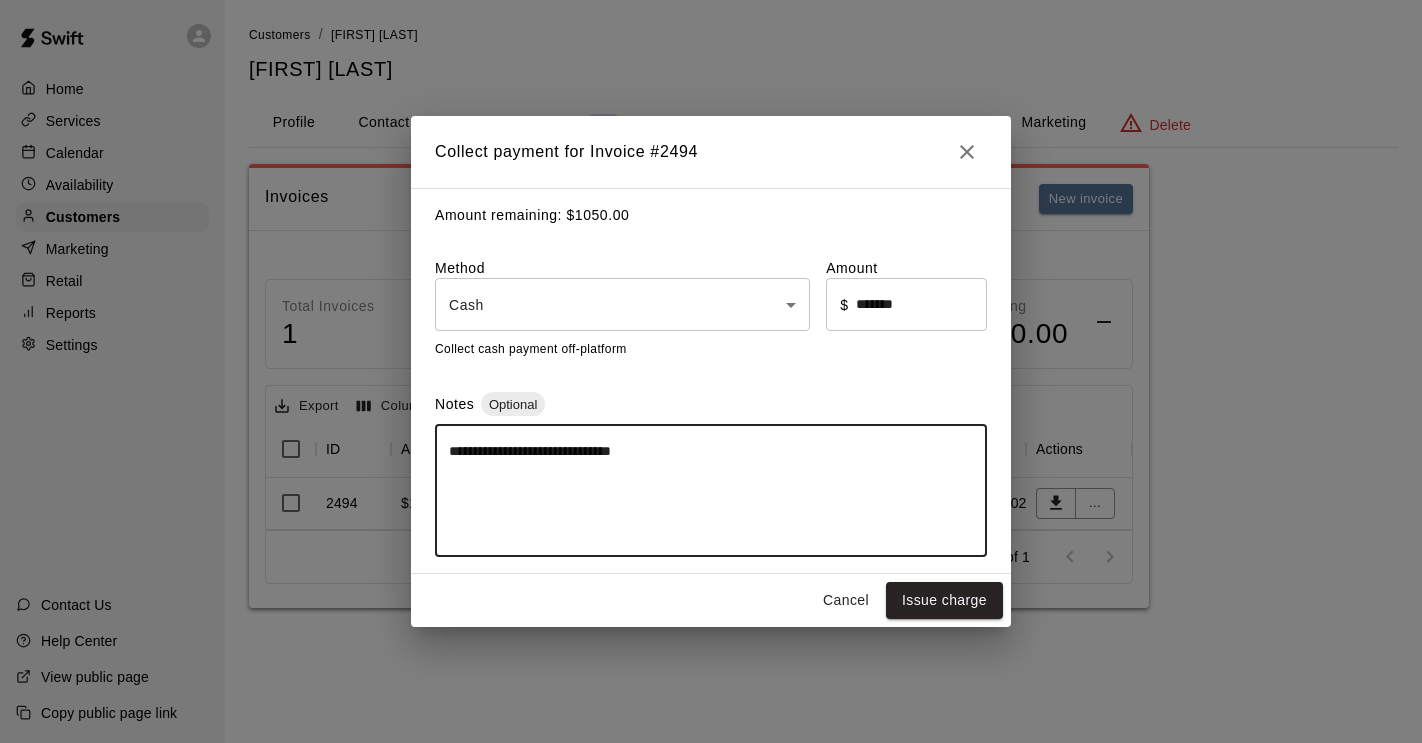 type on "**********" 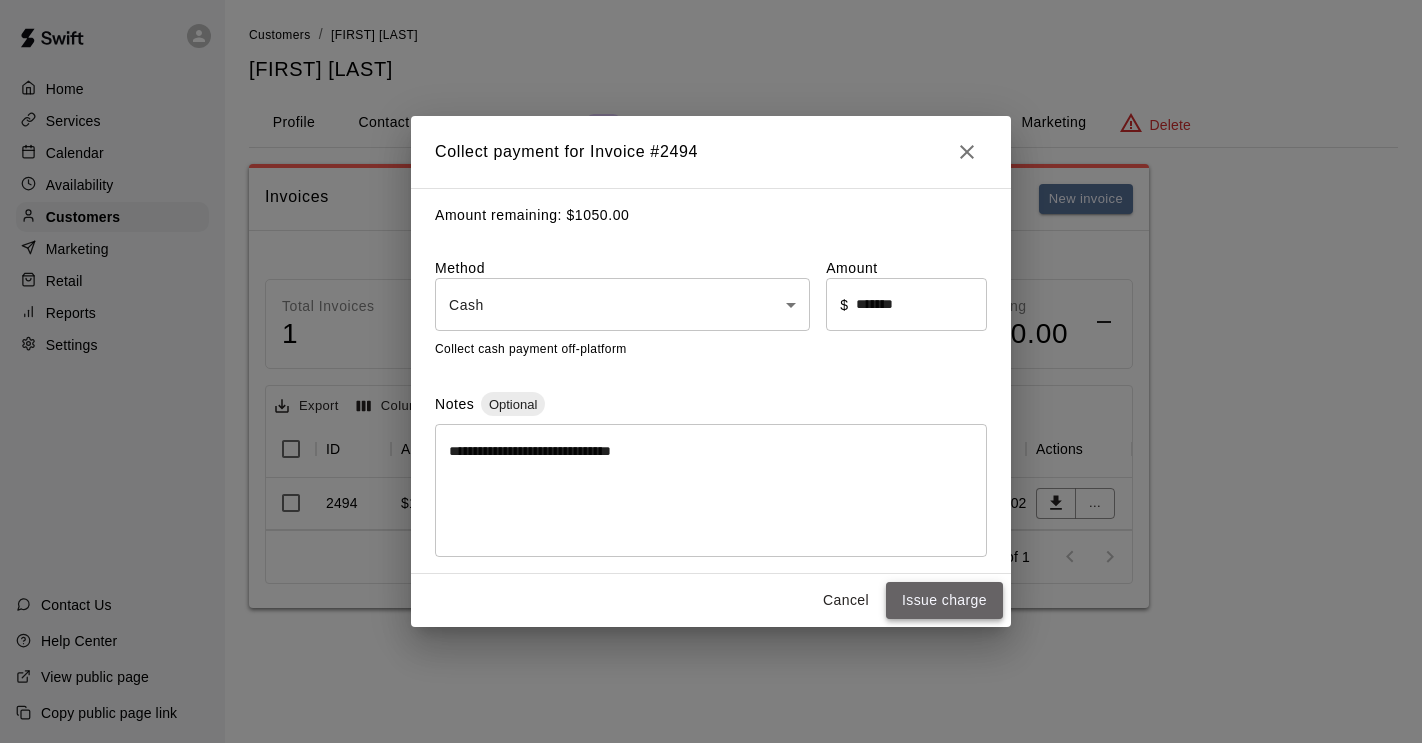 click on "Issue charge" at bounding box center (944, 600) 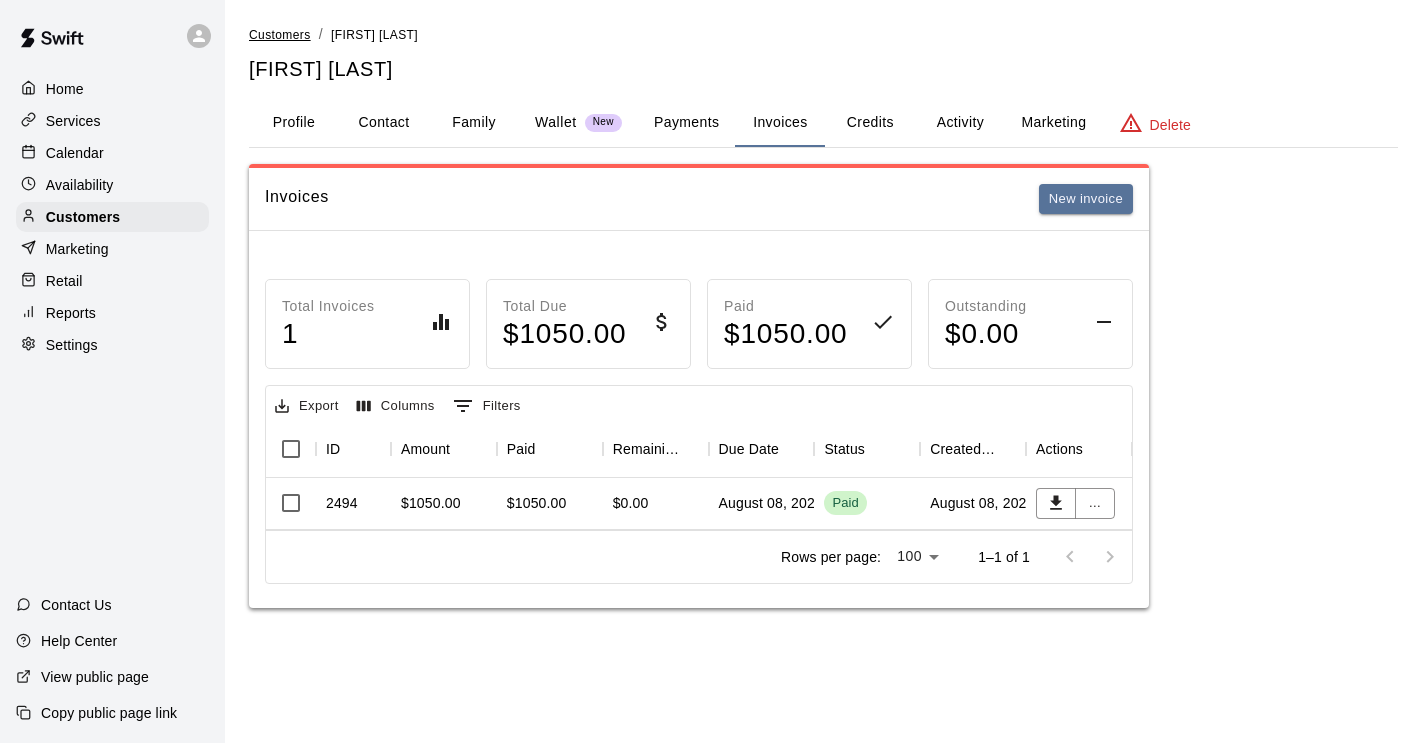 click on "Customers" at bounding box center (280, 35) 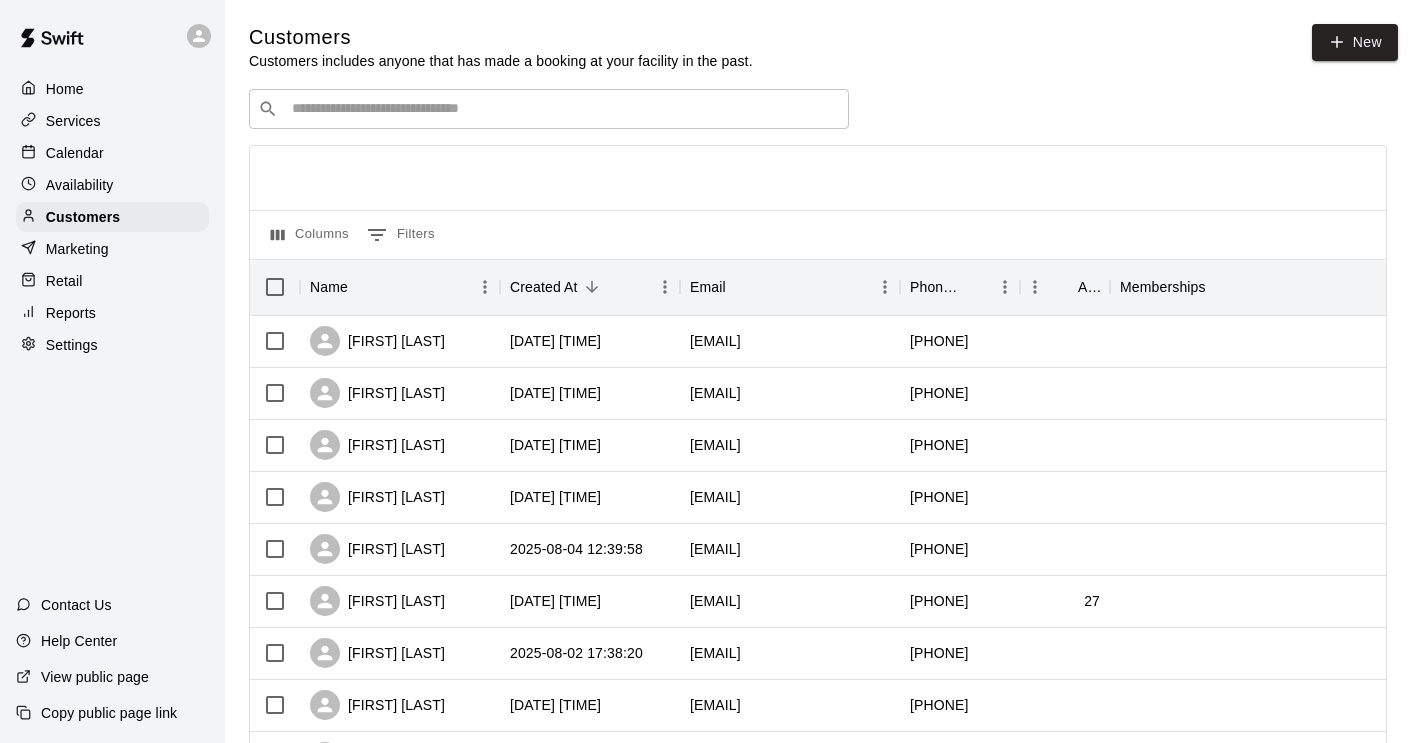 click at bounding box center [563, 109] 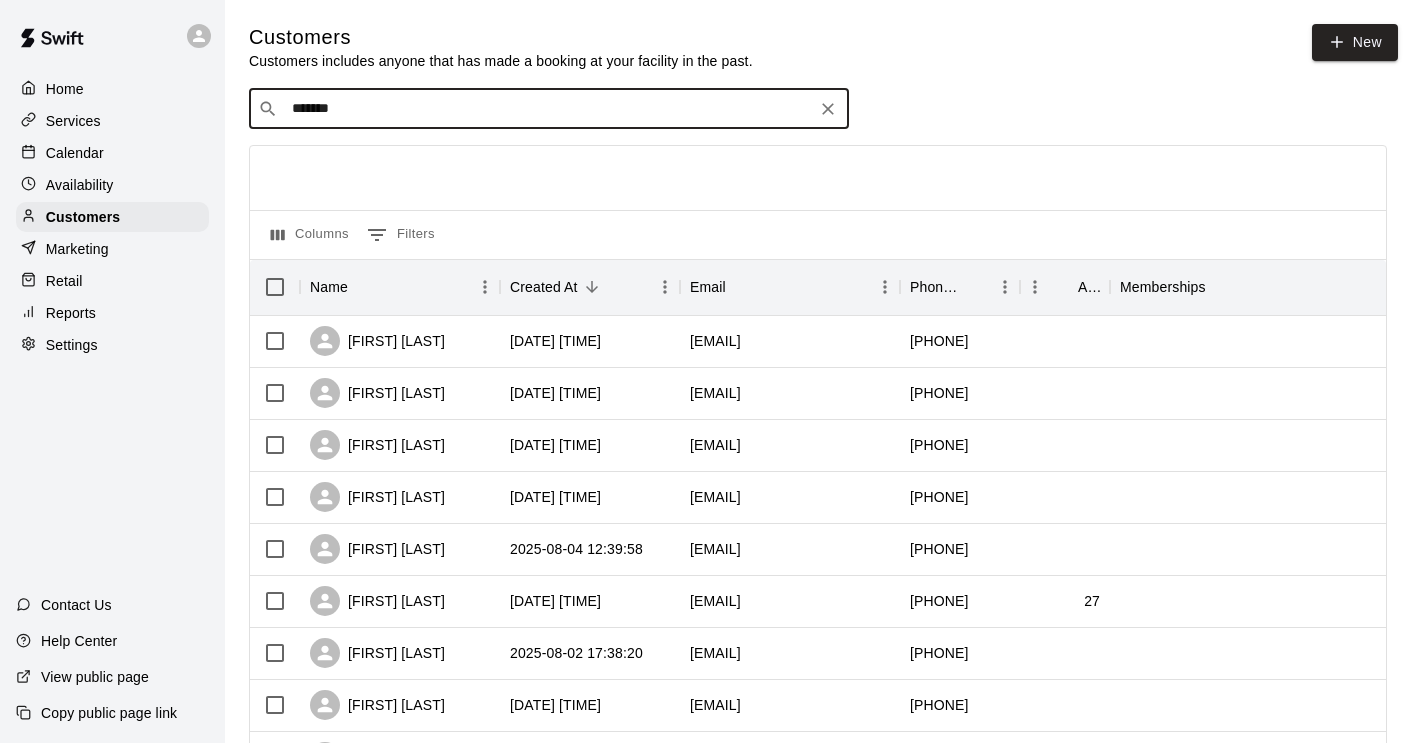 type on "********" 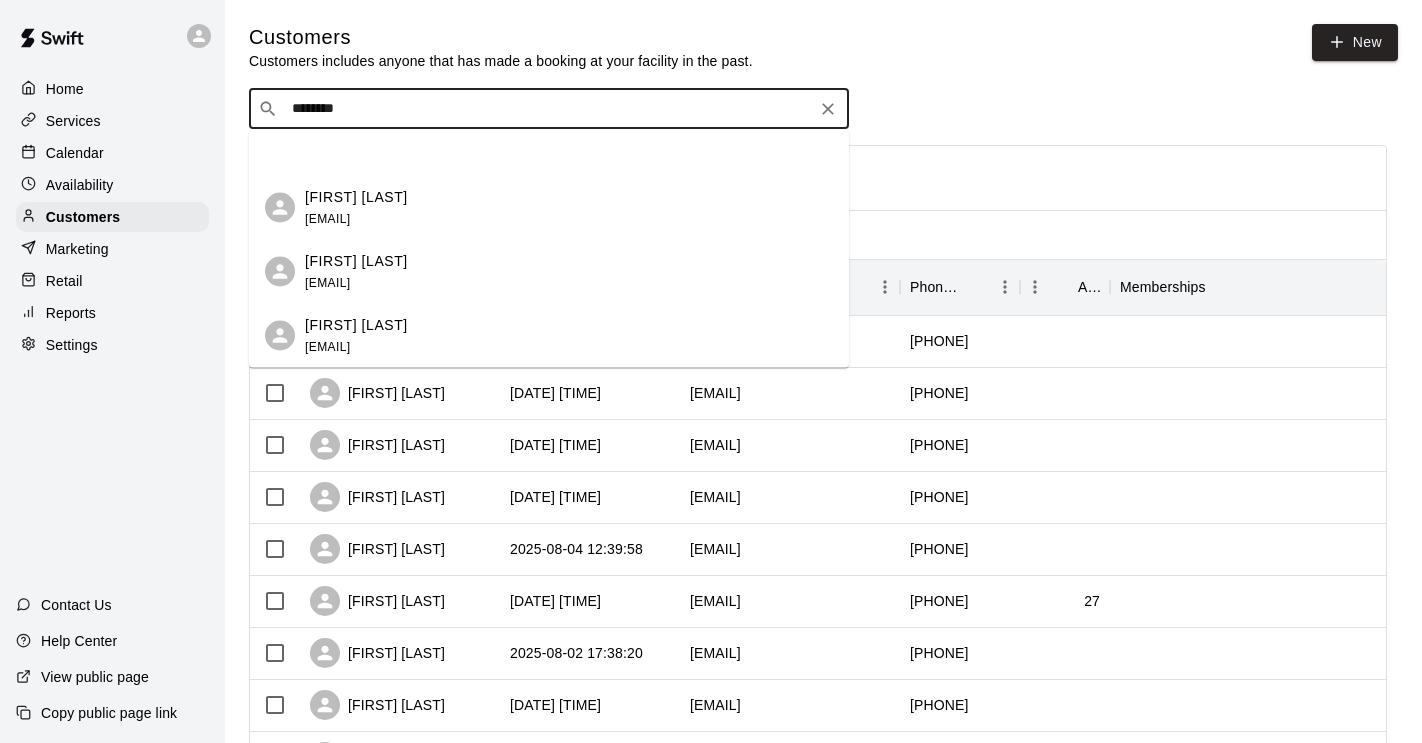 scroll, scrollTop: 338, scrollLeft: 0, axis: vertical 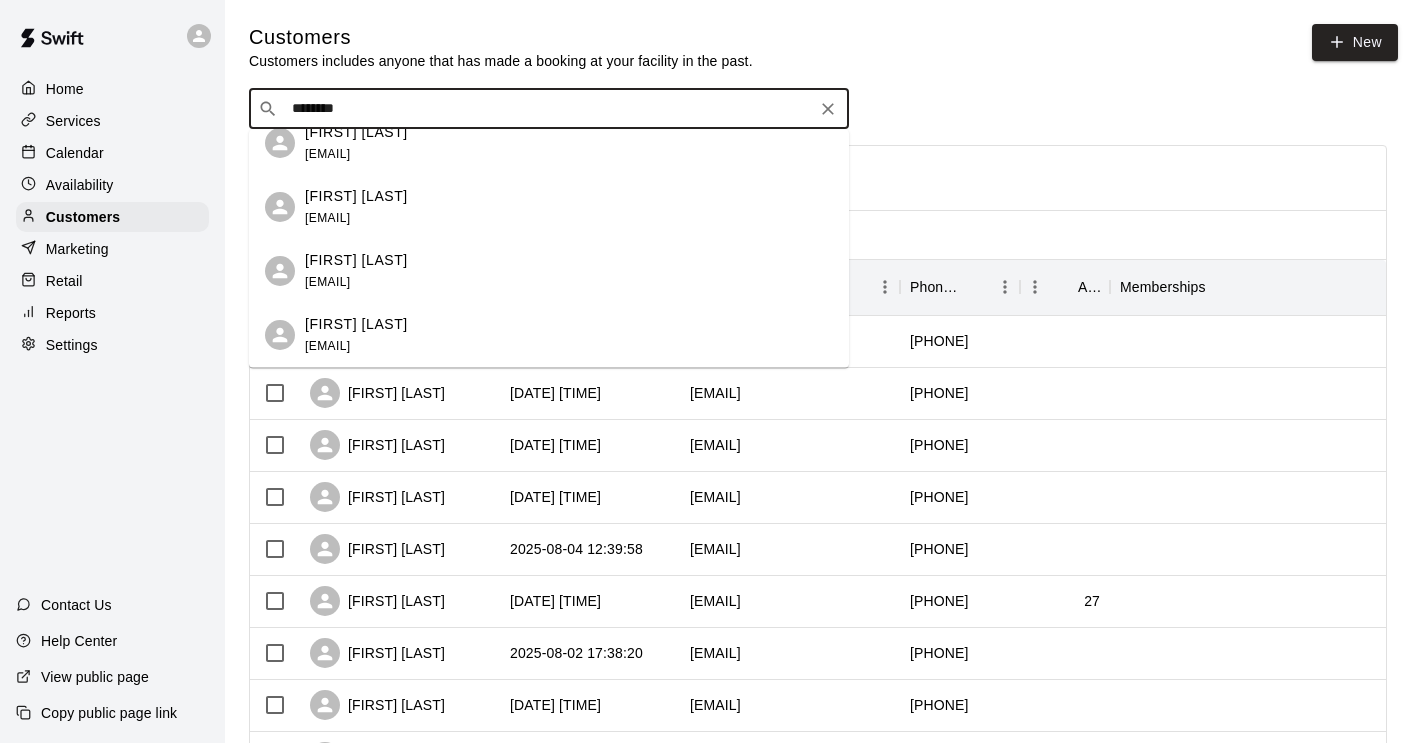click on "Dallas Anderson andofam2004@gmail.com" at bounding box center (356, 335) 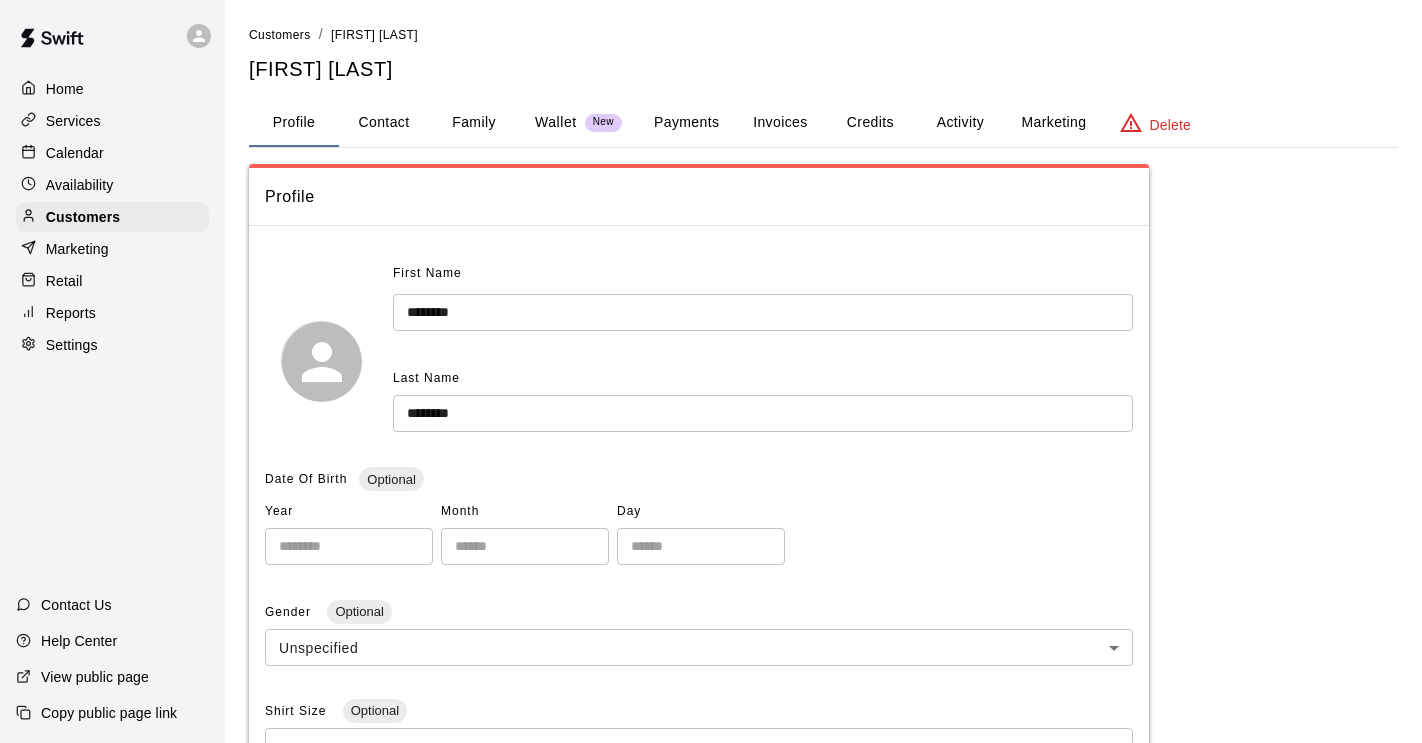 click on "Invoices" at bounding box center (780, 123) 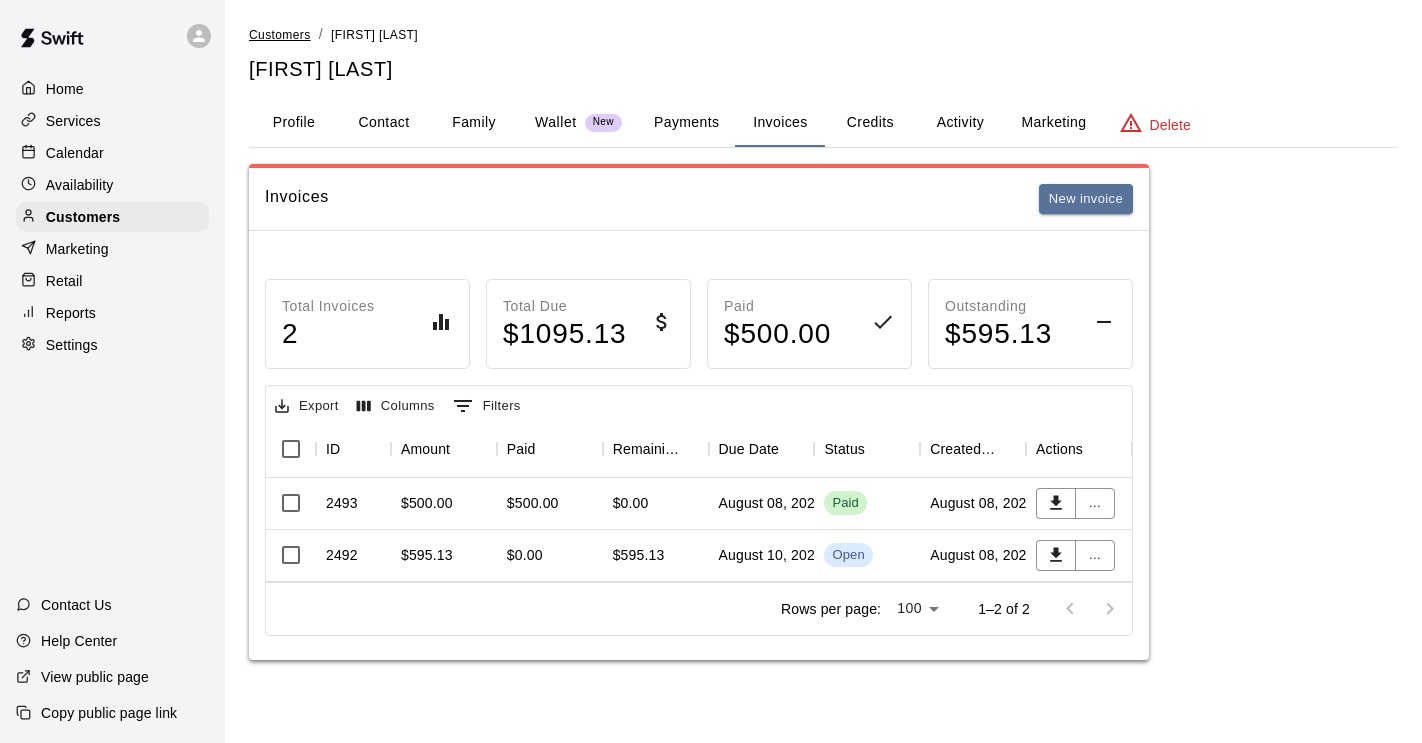 click on "Customers" at bounding box center (280, 35) 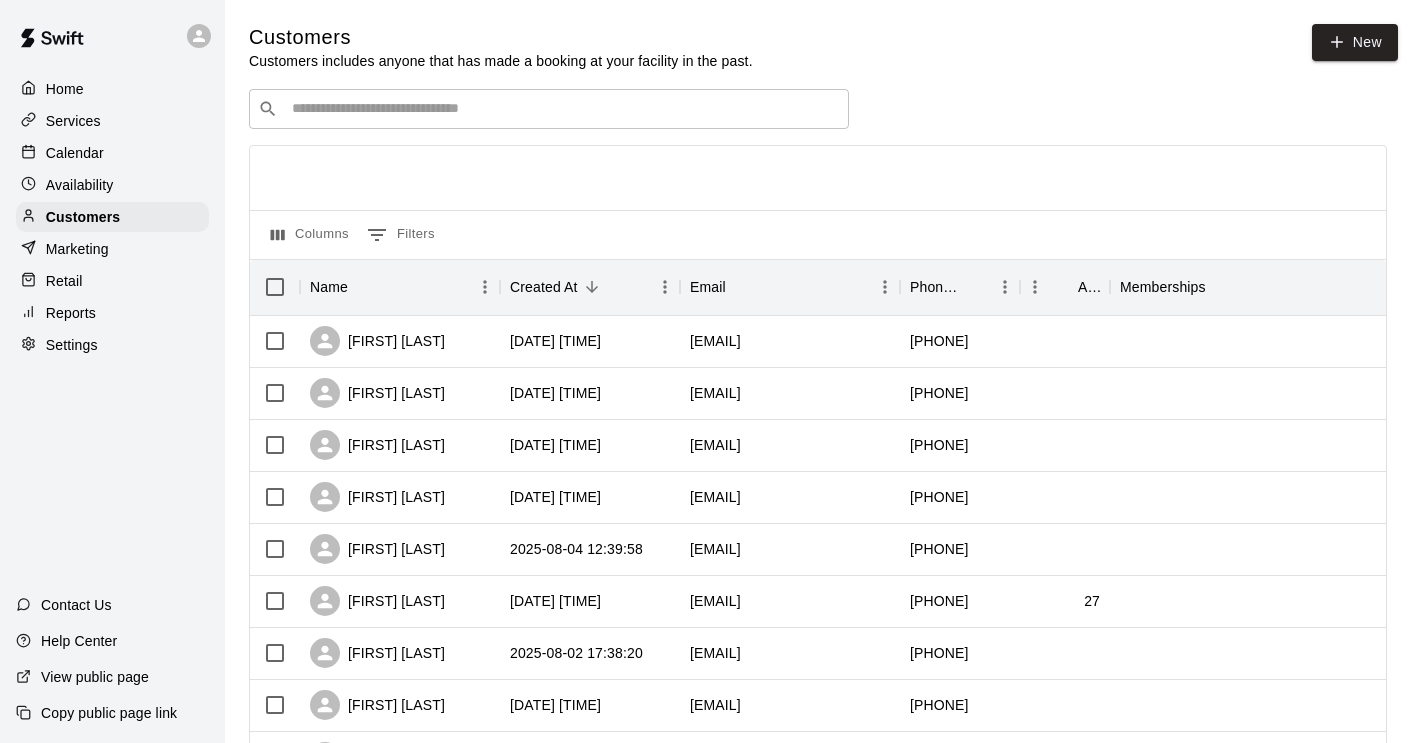 click on "​ ​" at bounding box center (549, 109) 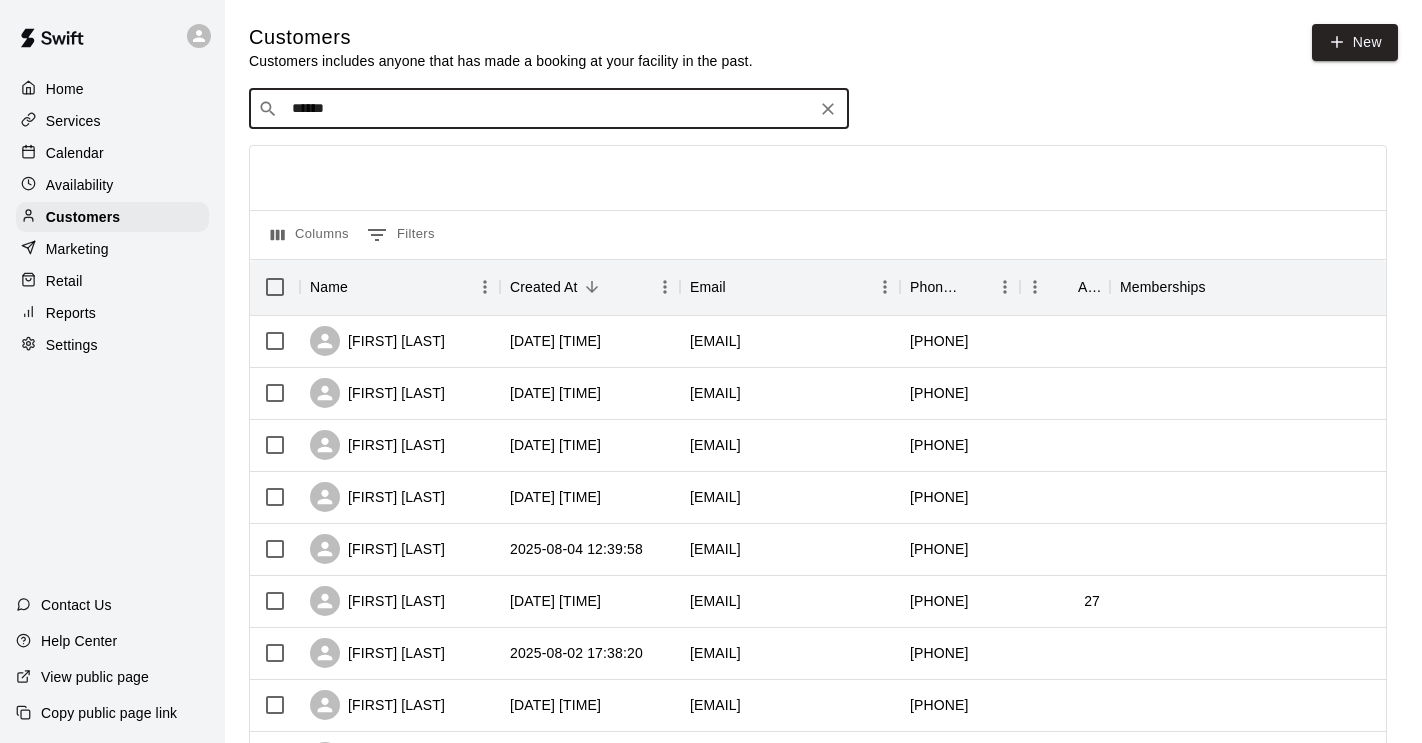 type on "******" 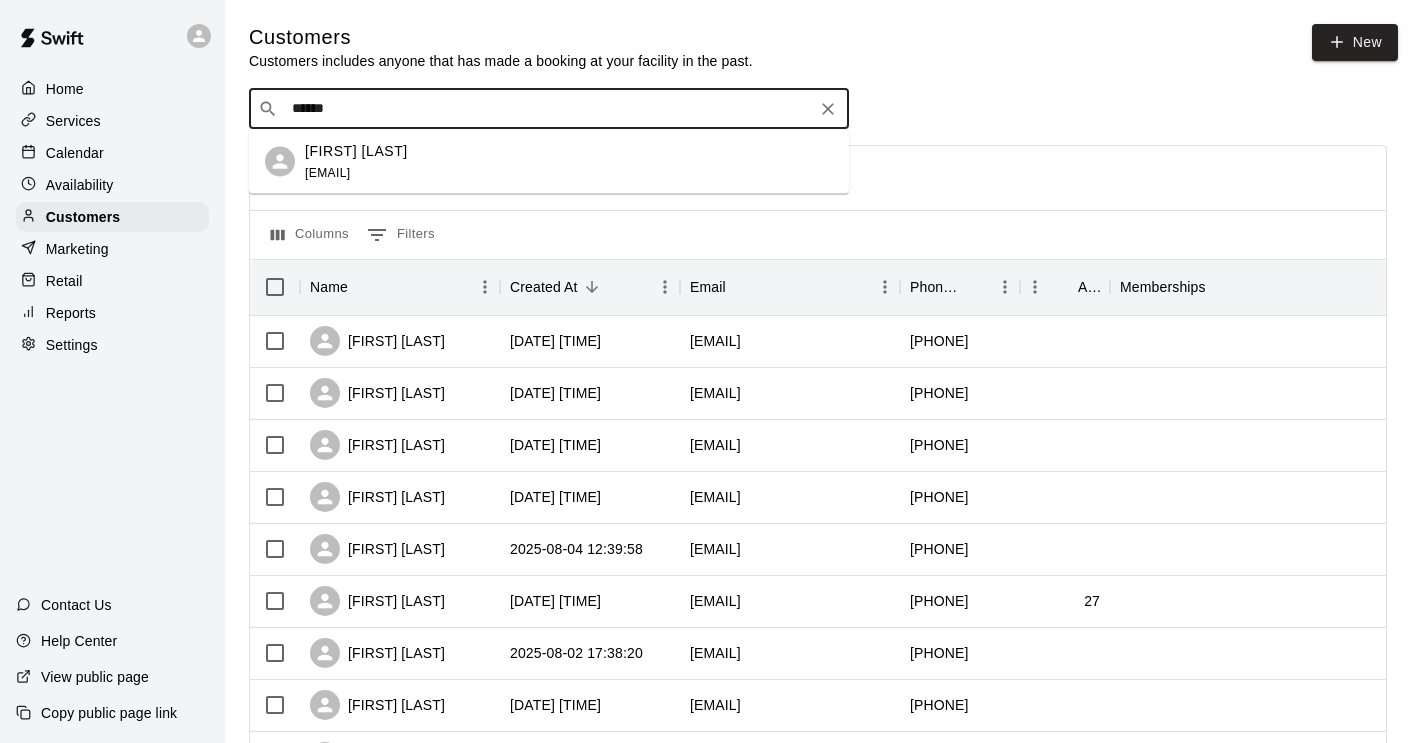 click on "Kash Malone kashx5games@gmail.com" at bounding box center [356, 161] 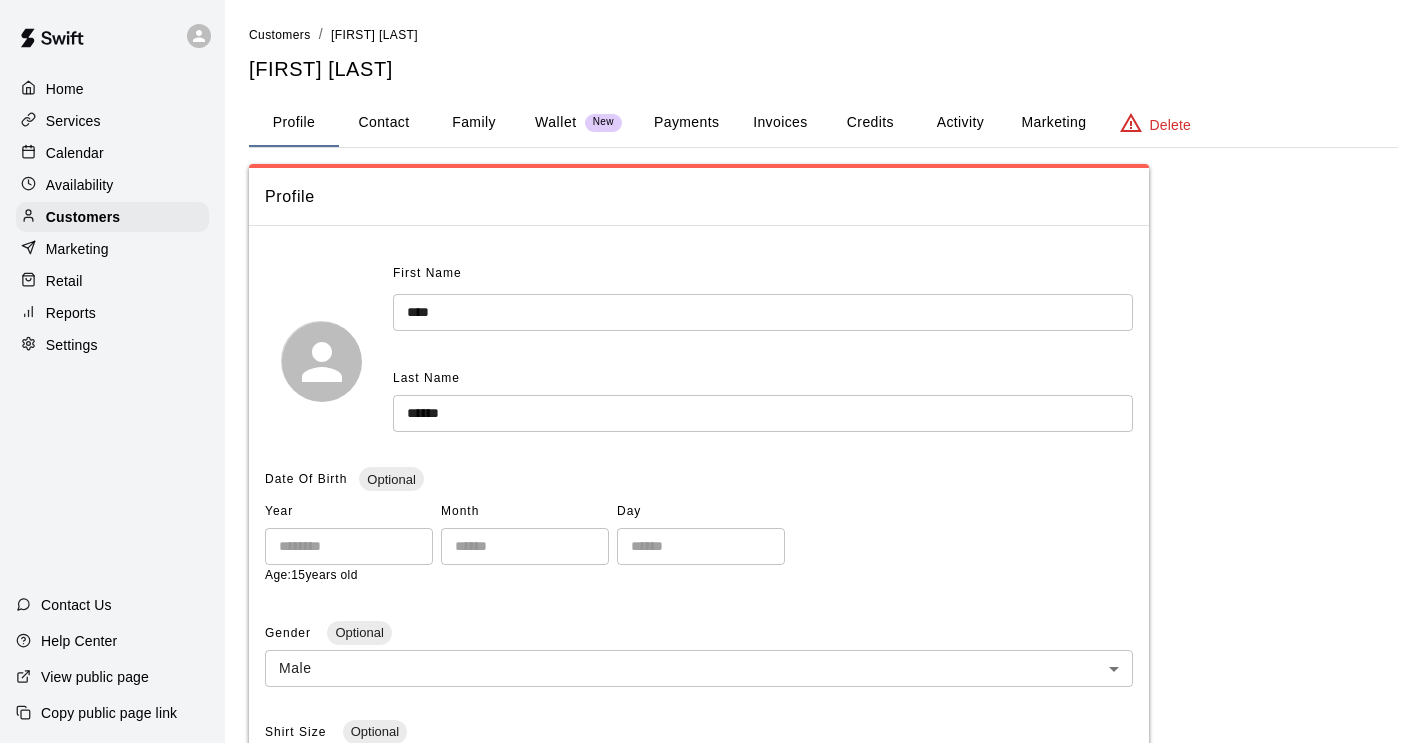 click on "Contact" at bounding box center (384, 123) 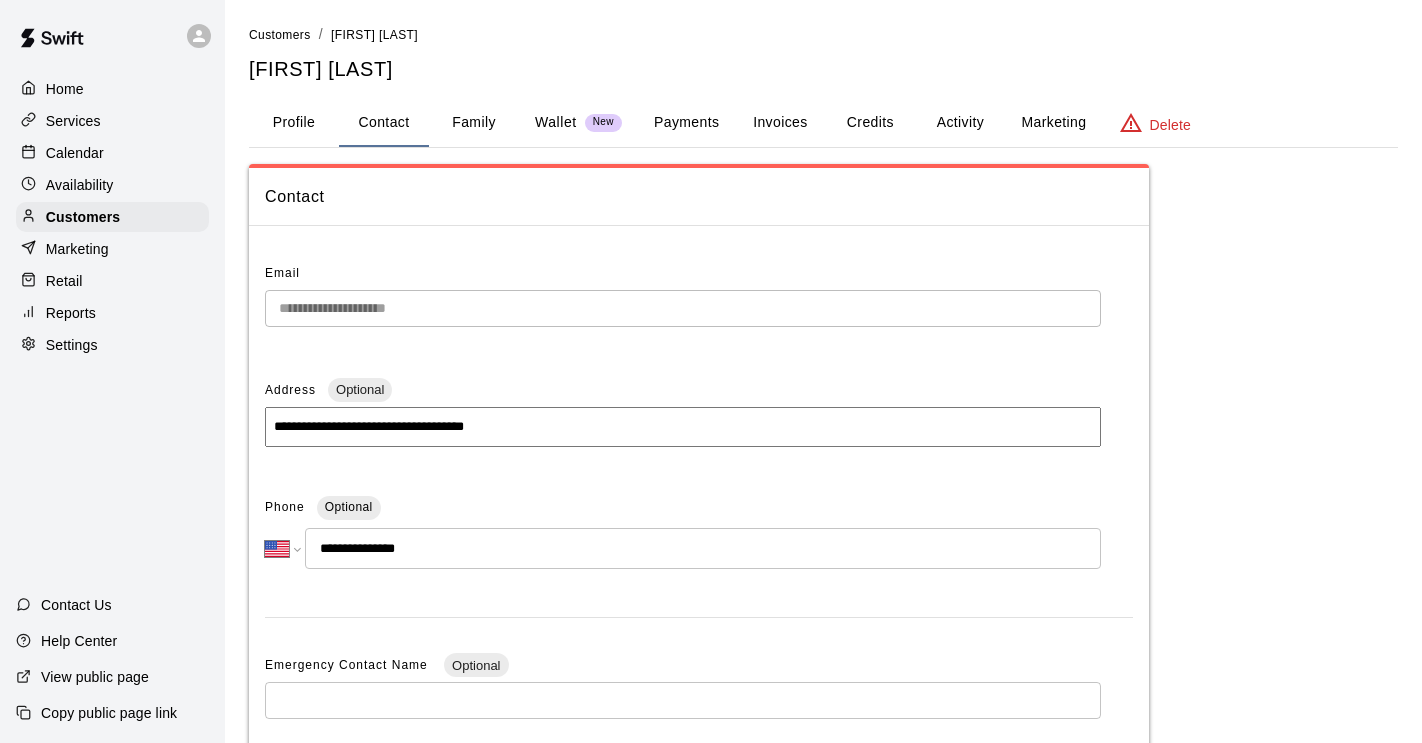 click on "Family" at bounding box center (474, 123) 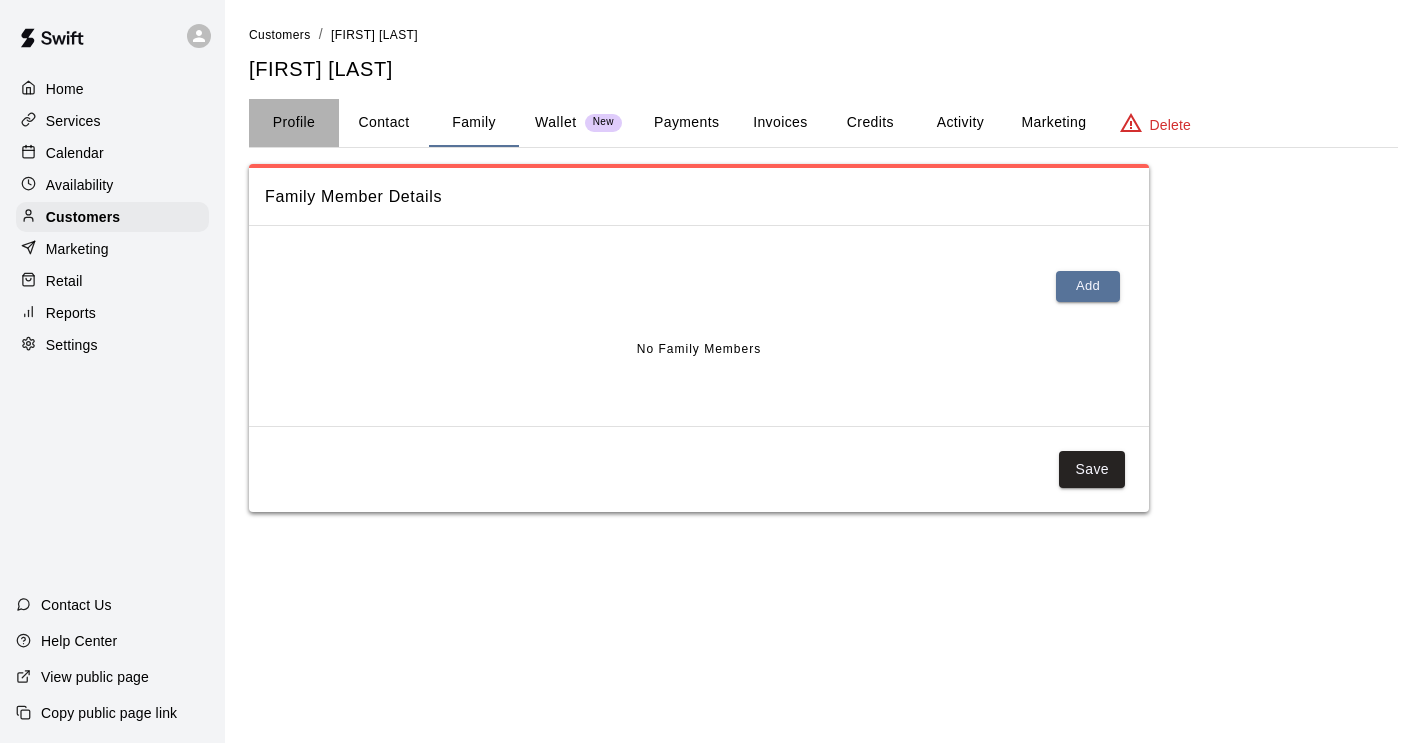 click on "Profile" at bounding box center (294, 123) 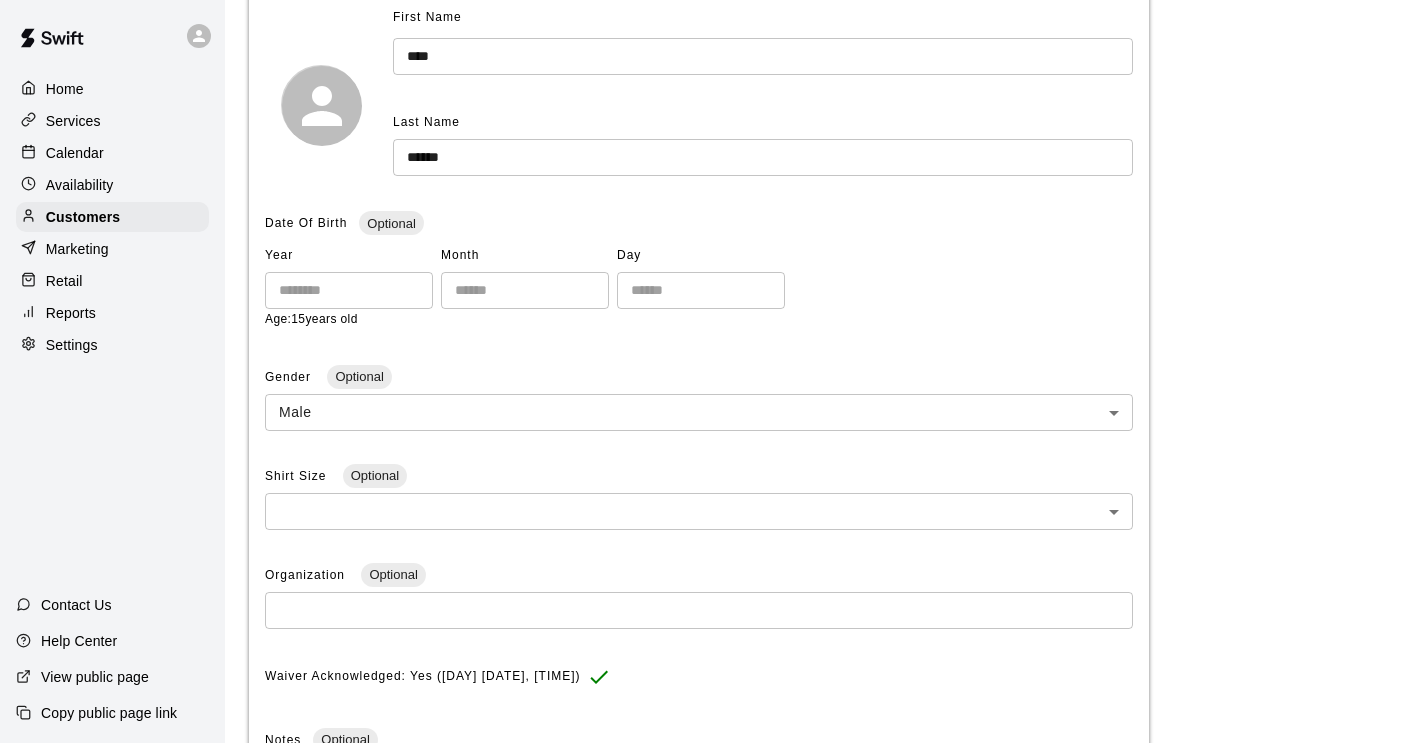 scroll, scrollTop: 0, scrollLeft: 0, axis: both 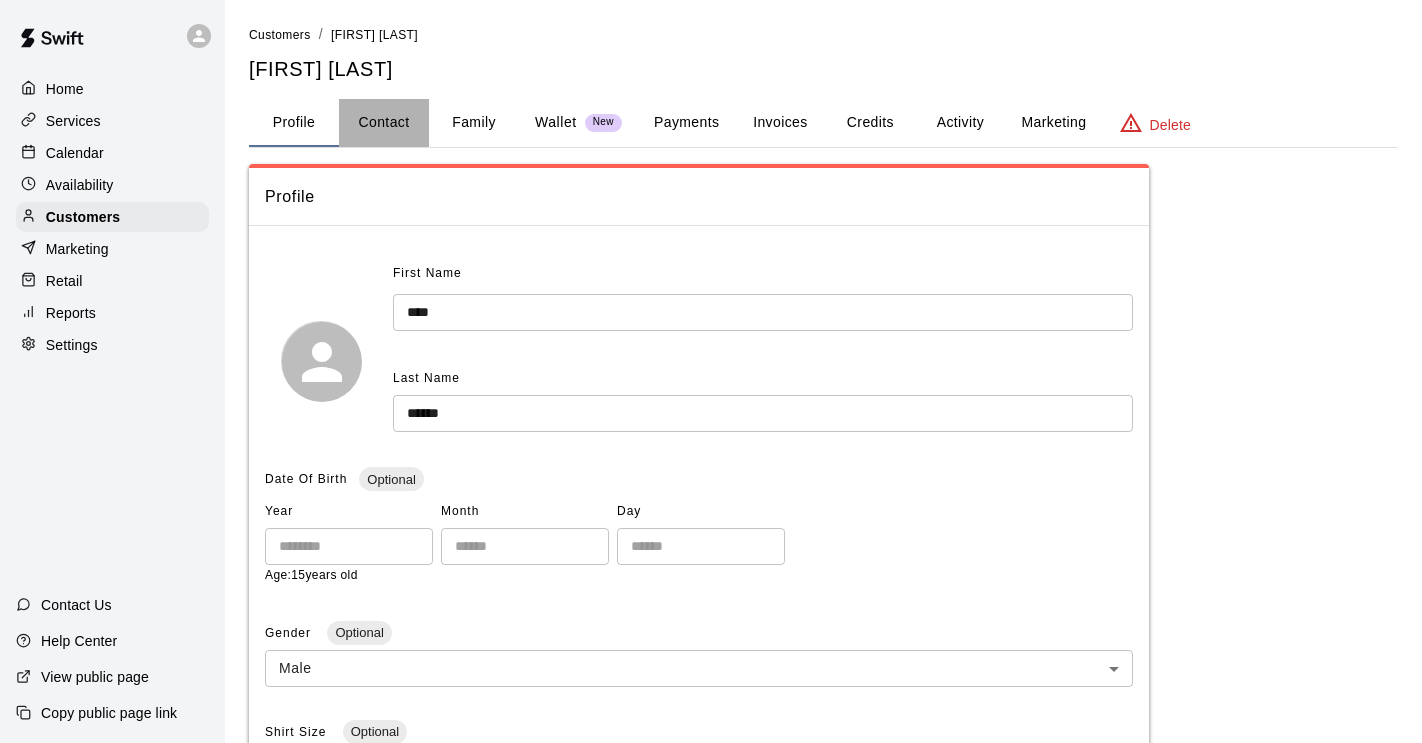 click on "Contact" at bounding box center (384, 123) 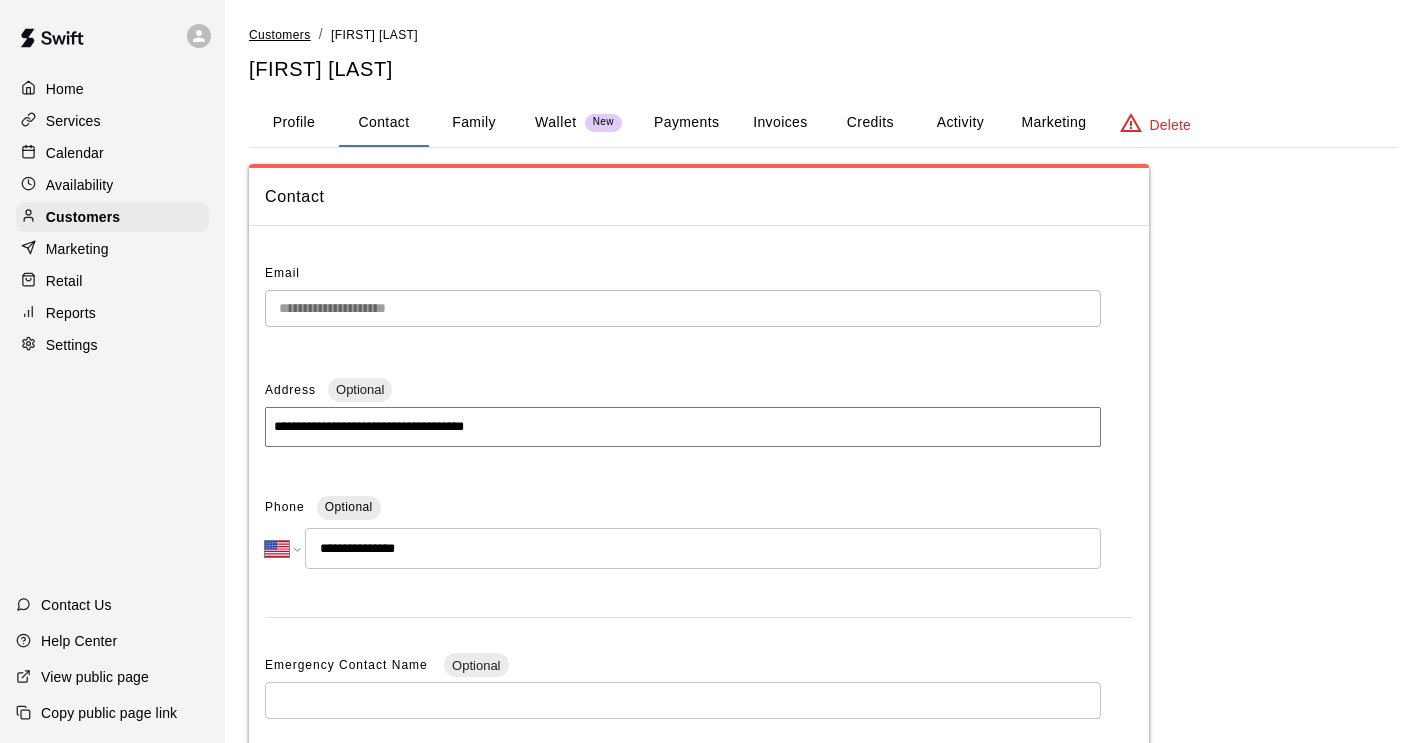 click on "Customers" at bounding box center [280, 35] 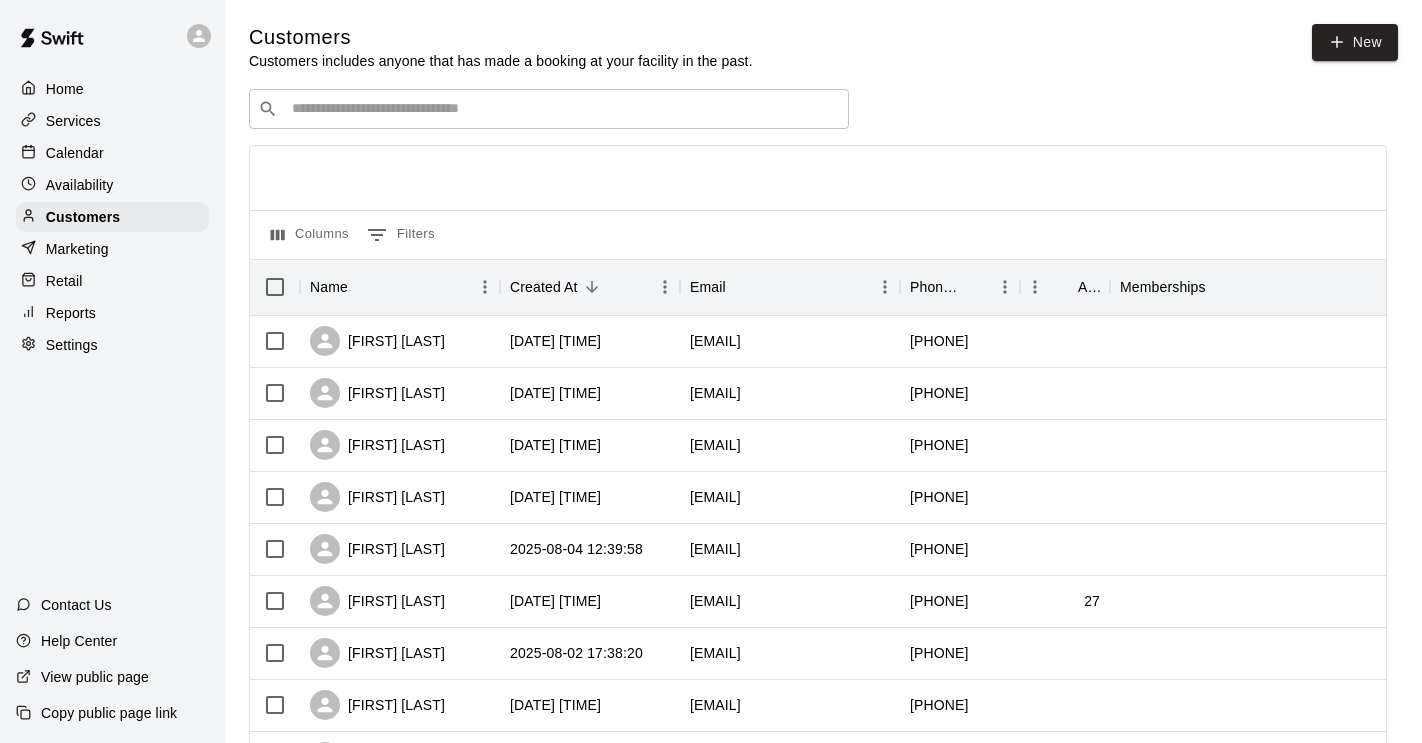 click at bounding box center [563, 109] 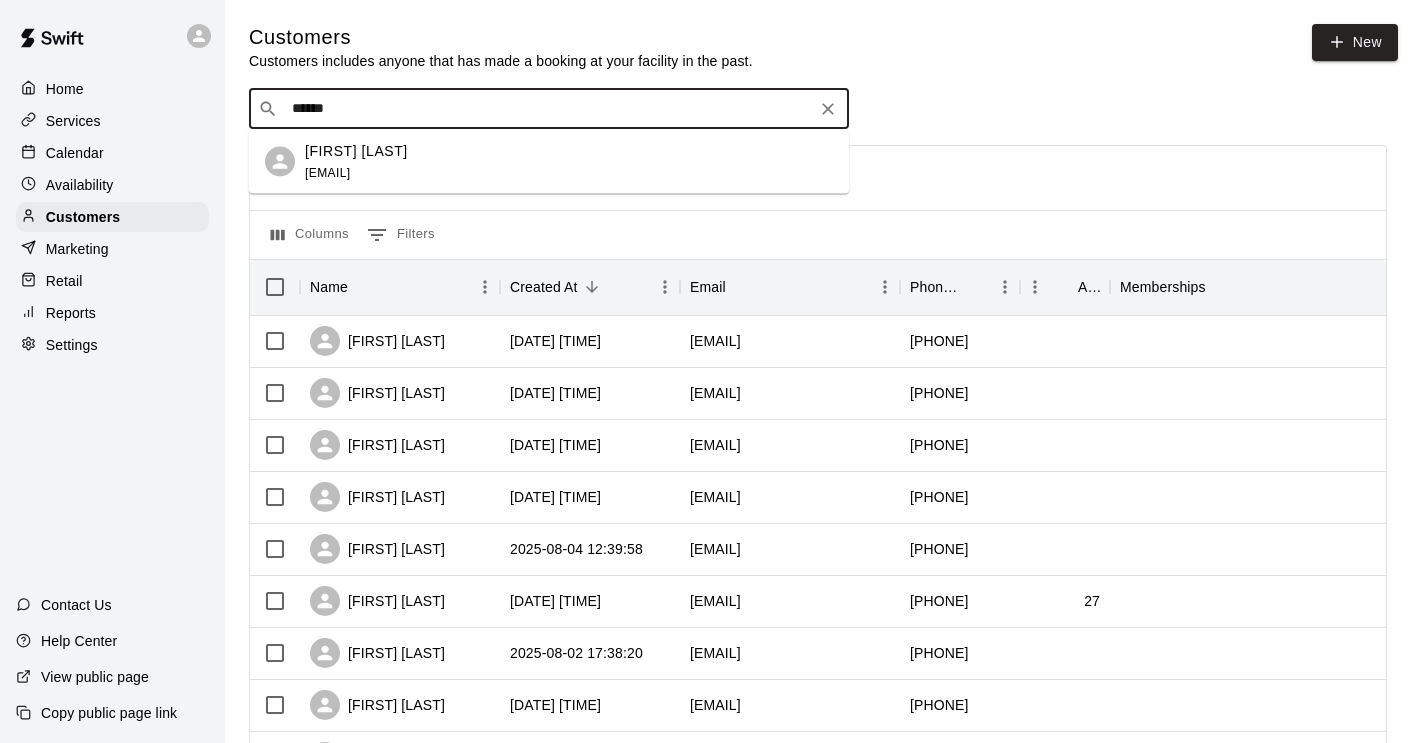type on "*******" 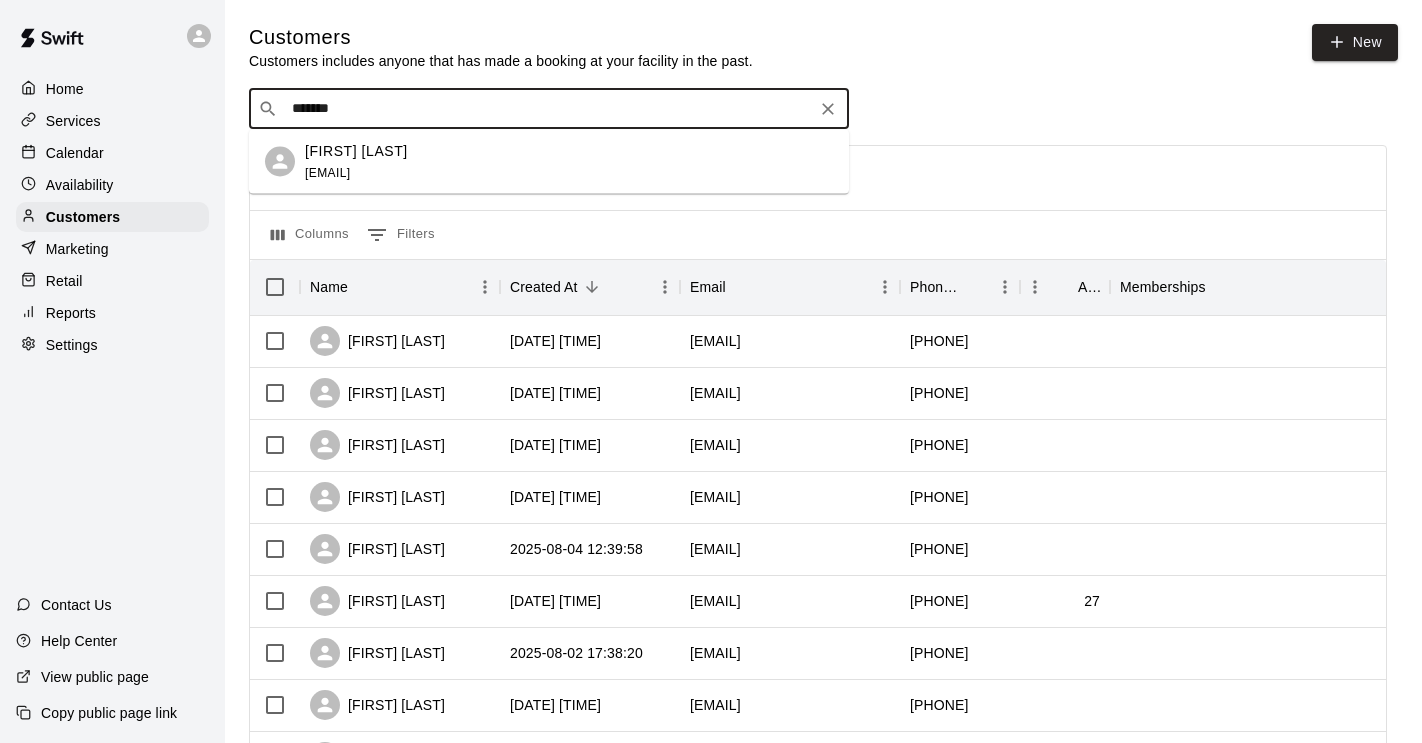click on "Lashera Avery lswhite2009@gmail.com" at bounding box center [569, 161] 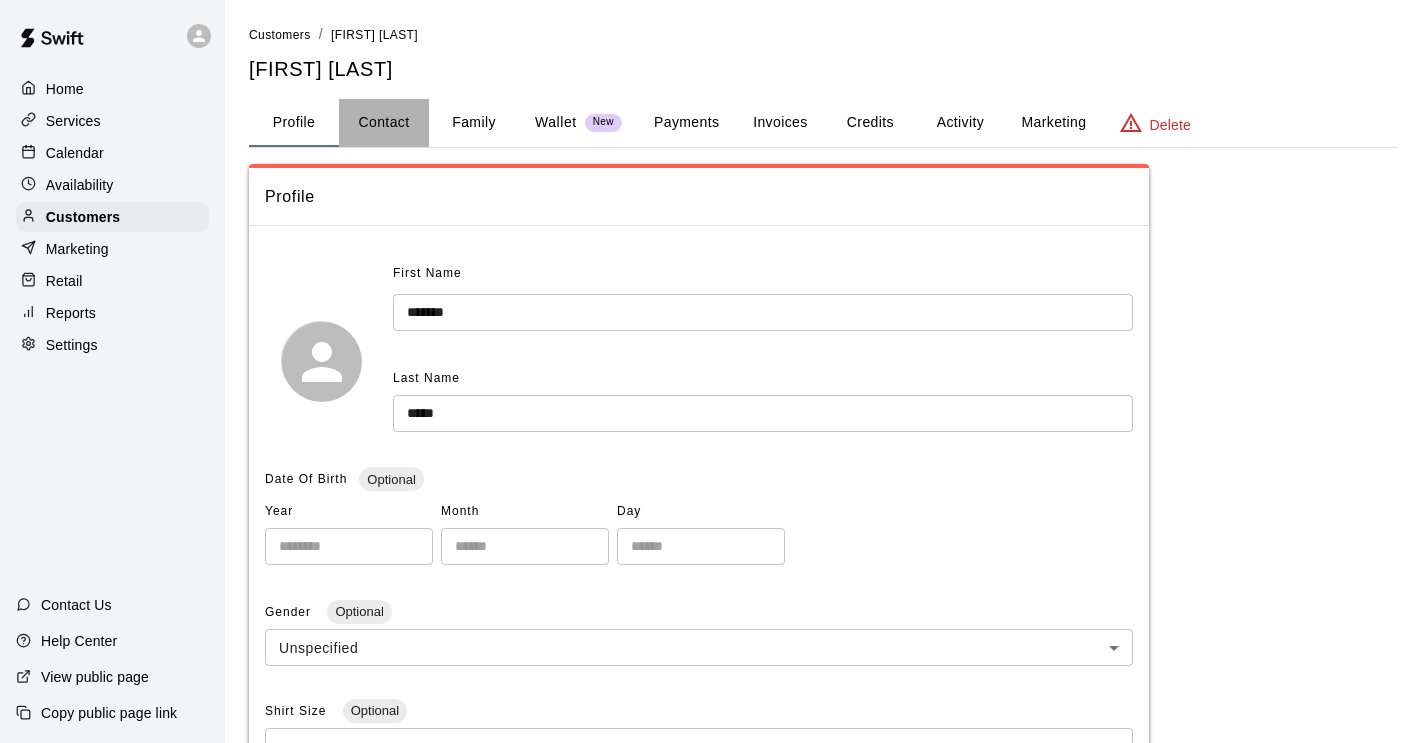 click on "Contact" at bounding box center [384, 123] 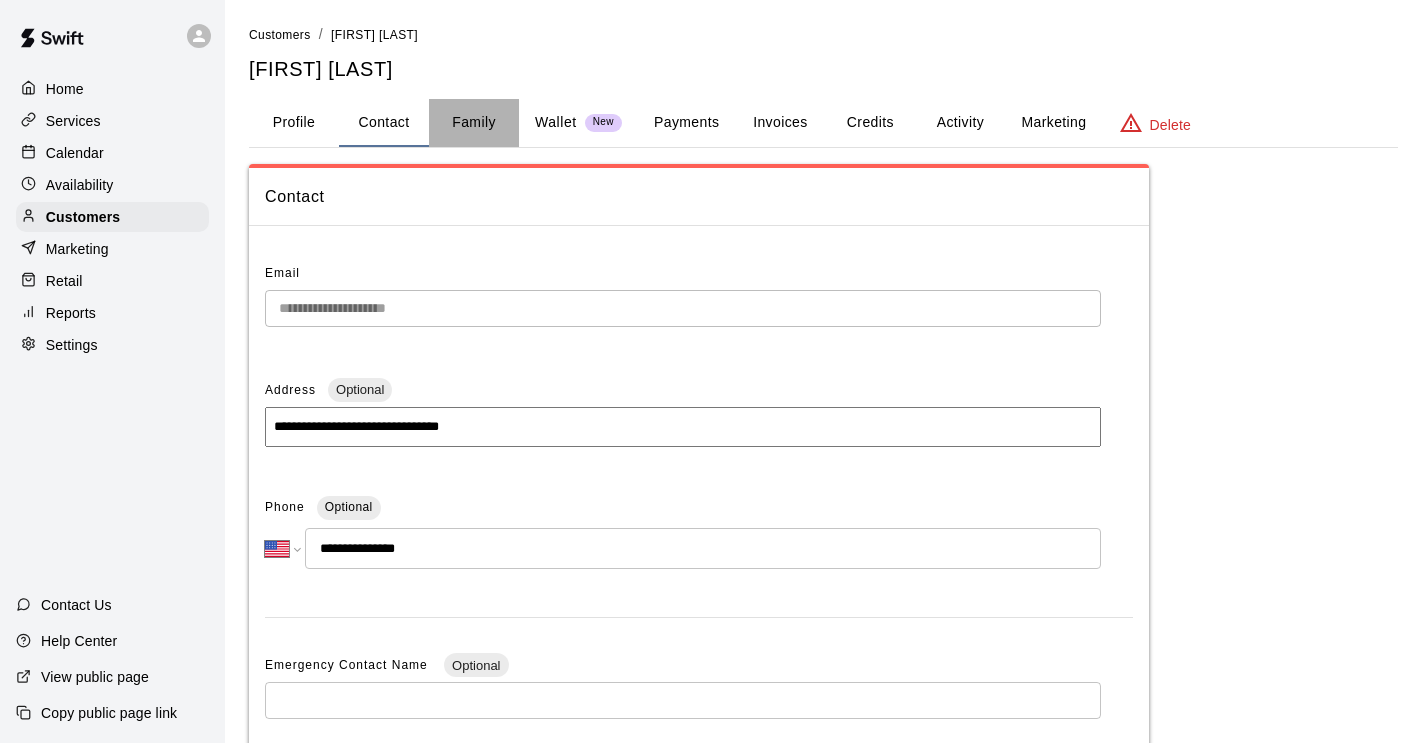 click on "Family" at bounding box center [474, 123] 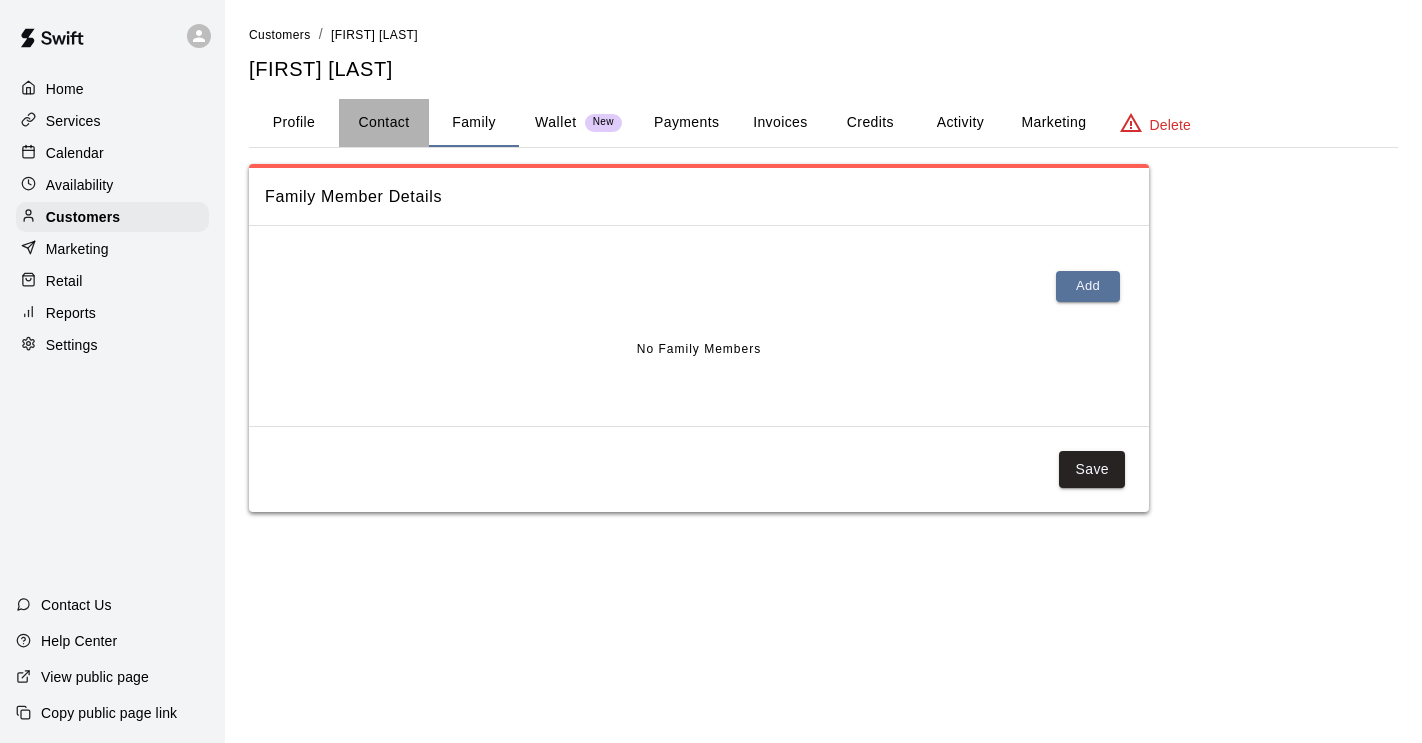 click on "Contact" at bounding box center [384, 123] 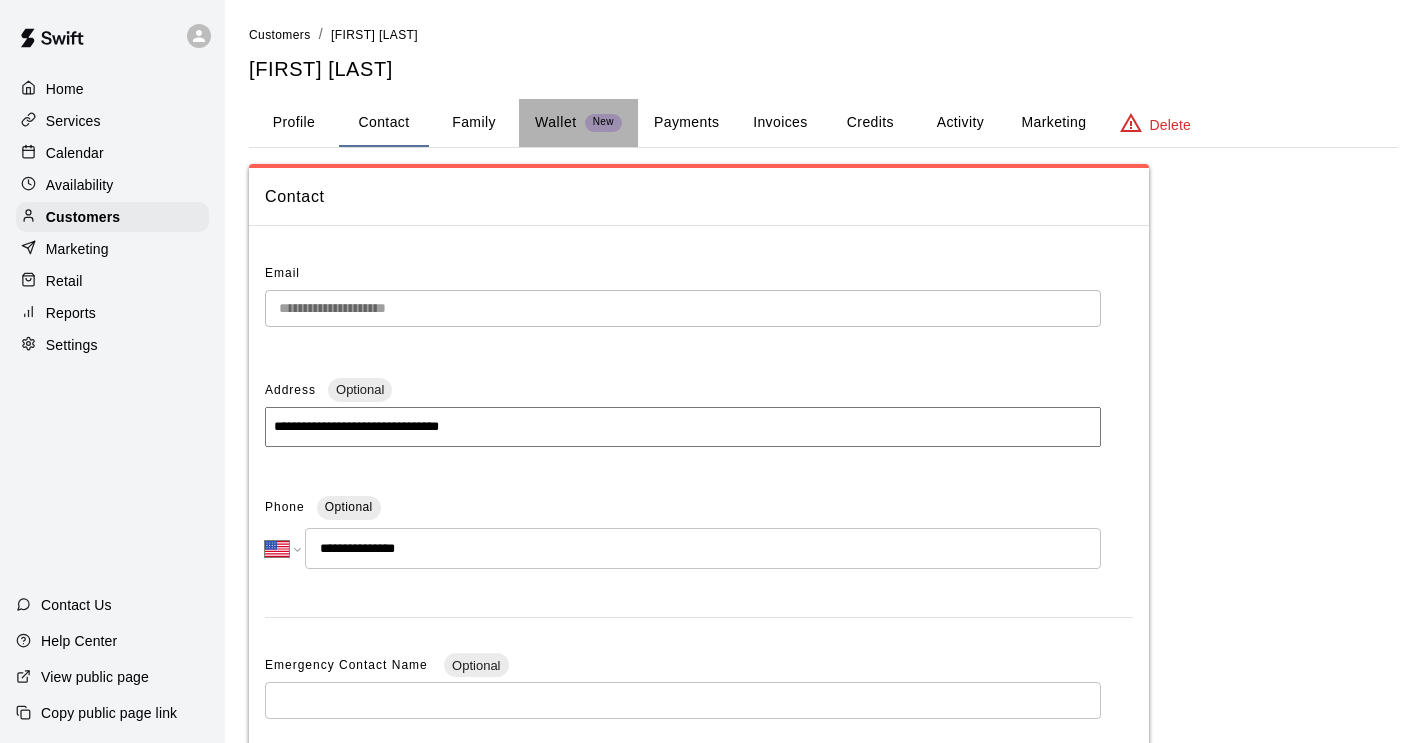 click on "Wallet" at bounding box center (556, 122) 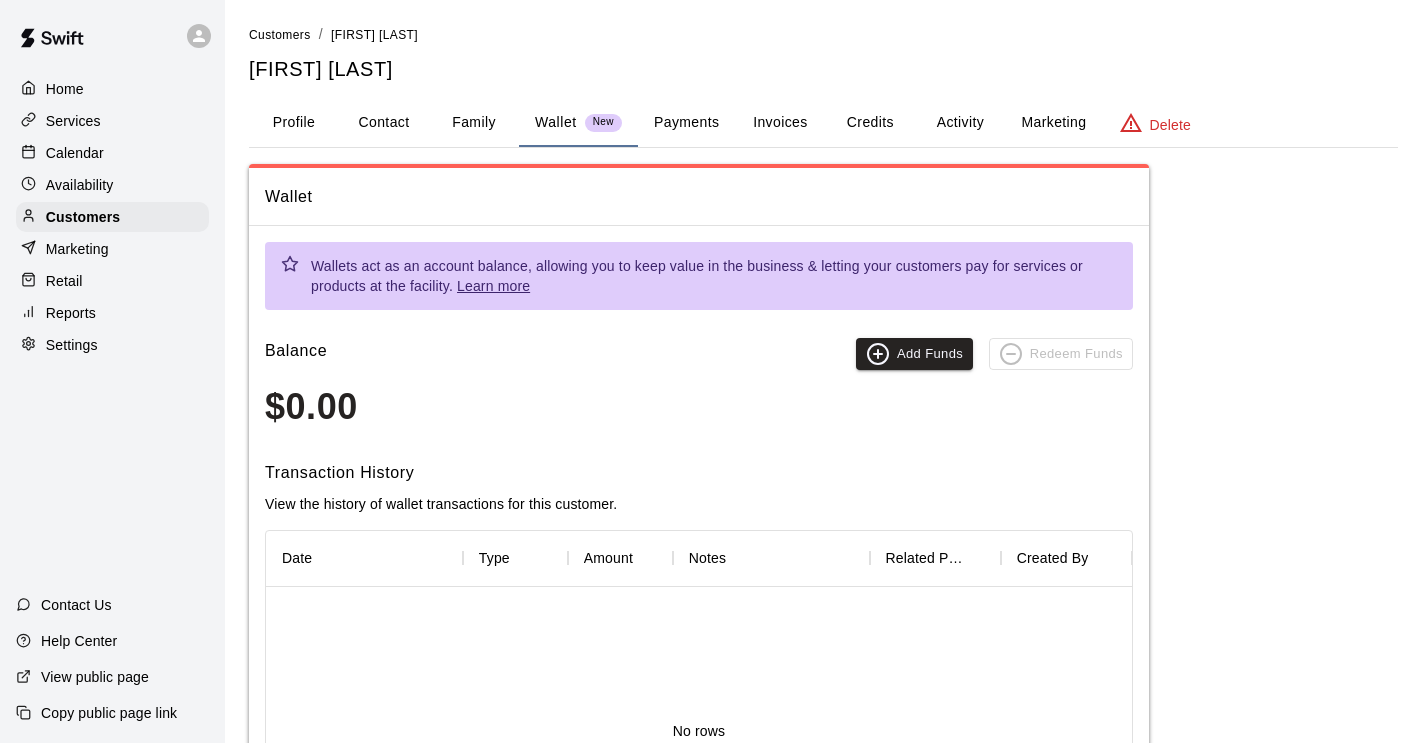 click on "Invoices" at bounding box center (780, 123) 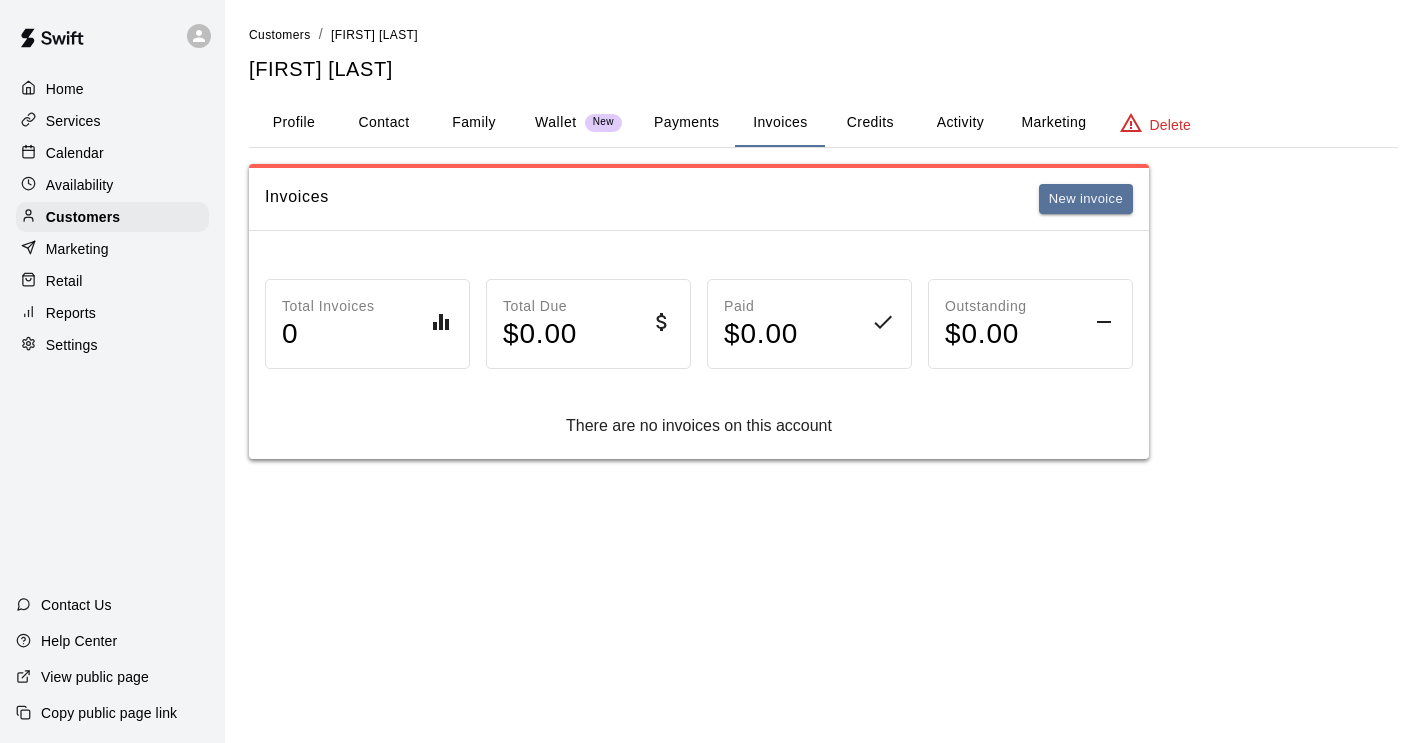 click on "Activity" at bounding box center [960, 123] 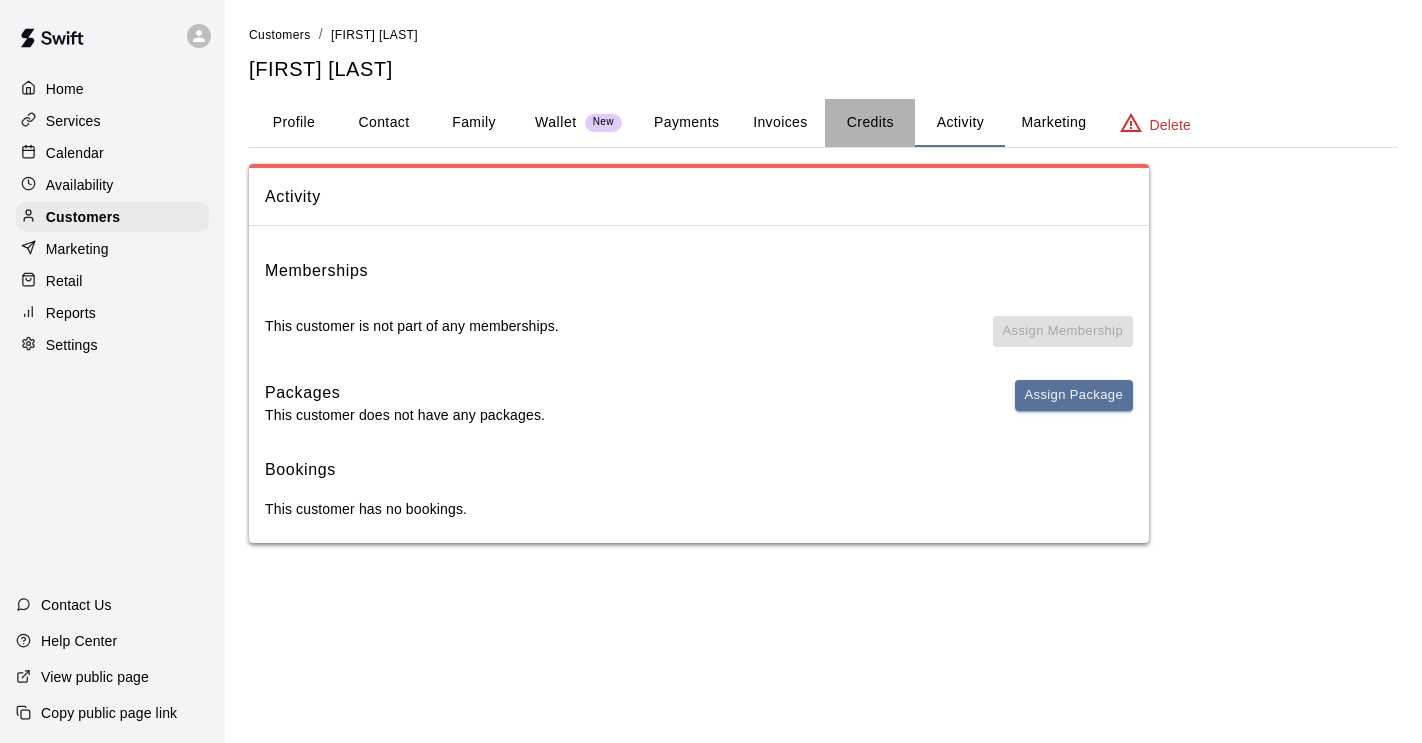 click on "Credits" at bounding box center (870, 123) 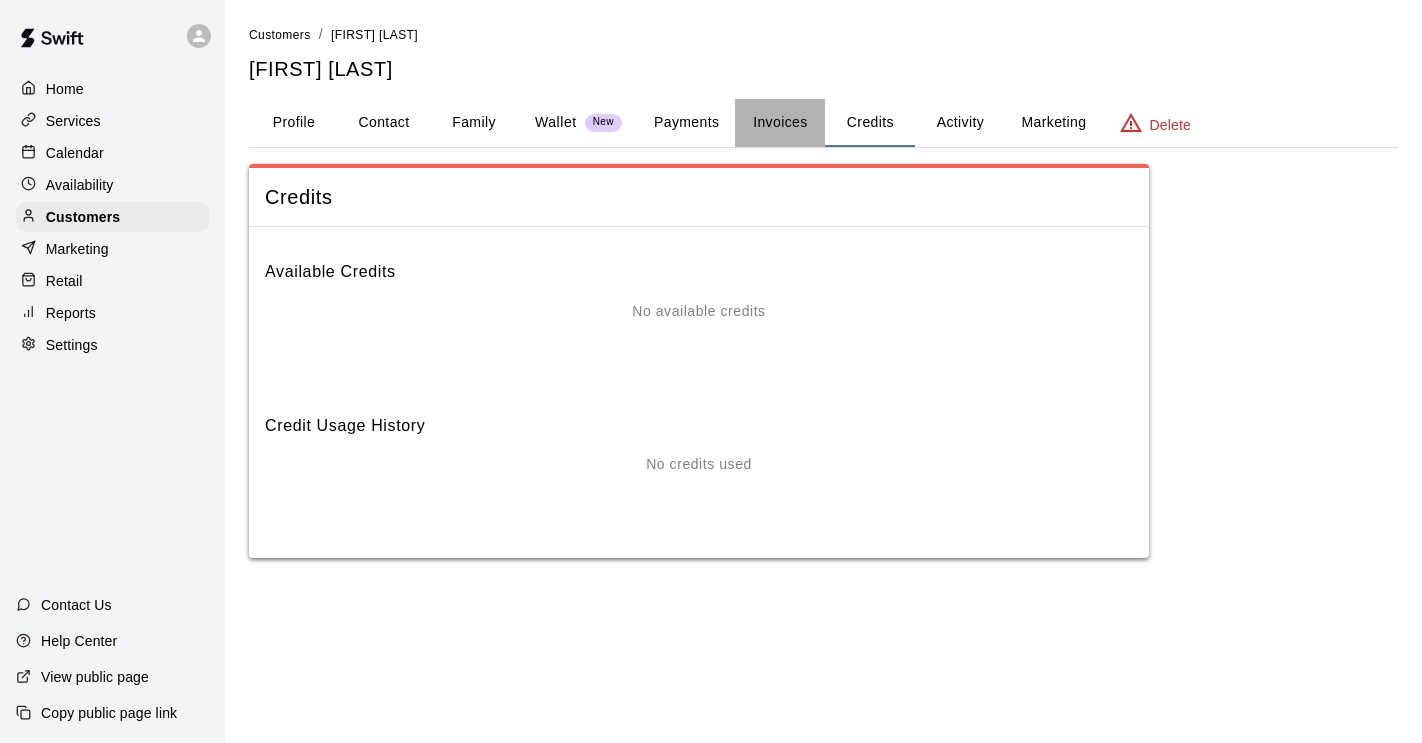 click on "Invoices" at bounding box center (780, 123) 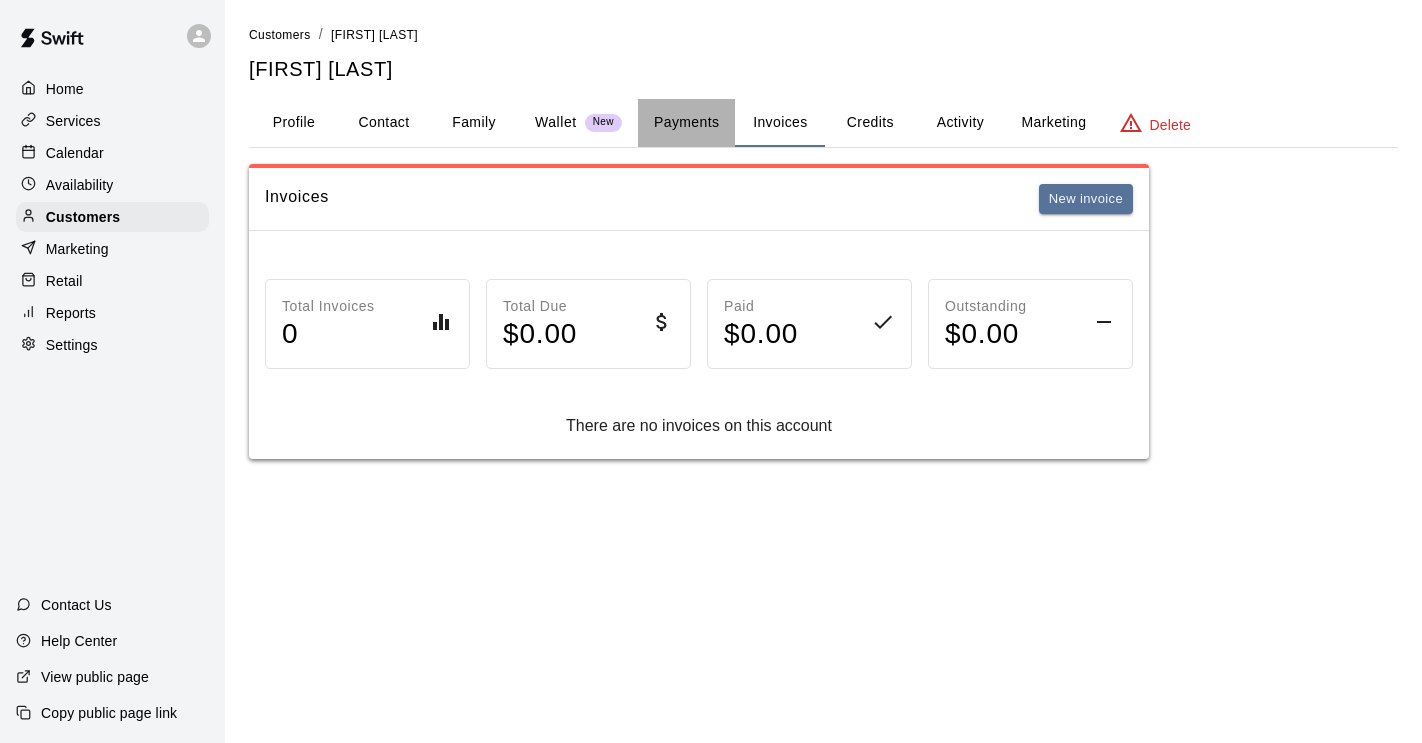 click on "Payments" at bounding box center [686, 123] 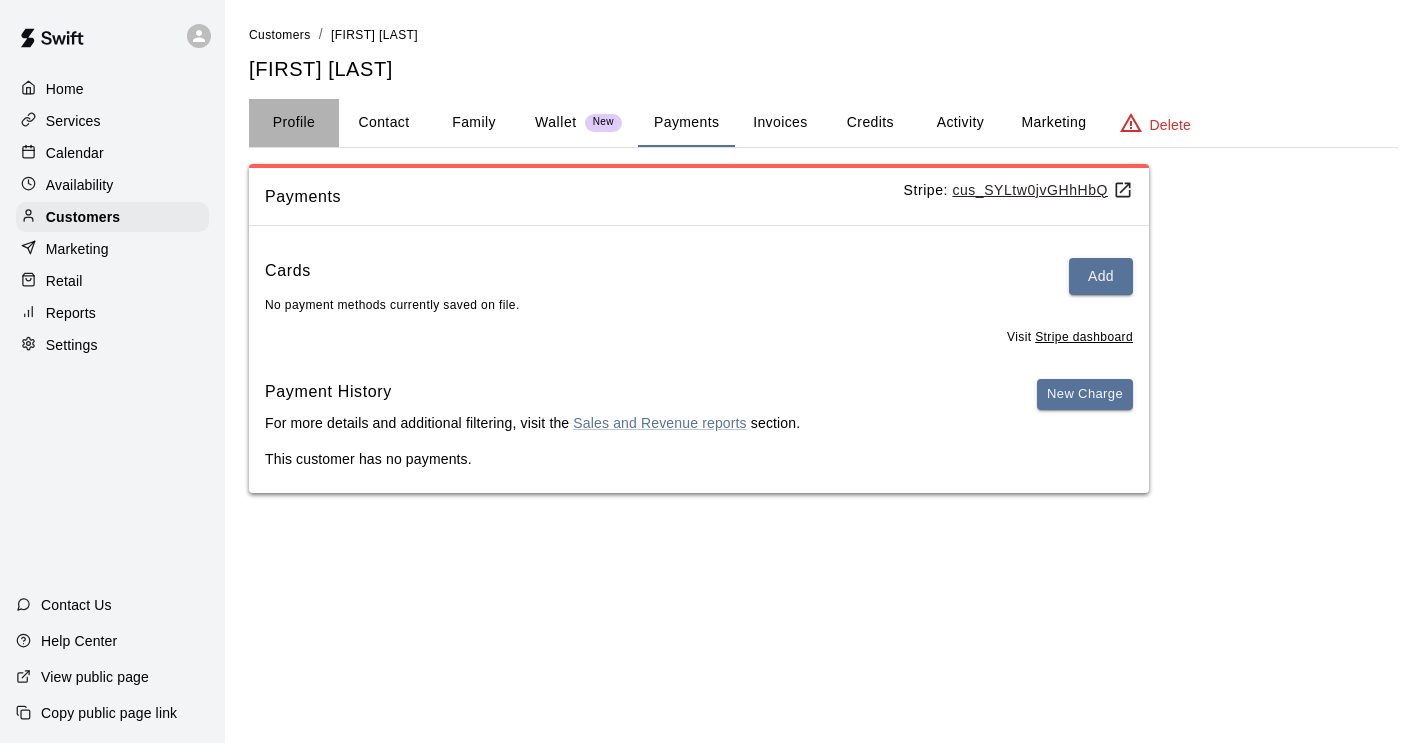 click on "Profile" at bounding box center (294, 123) 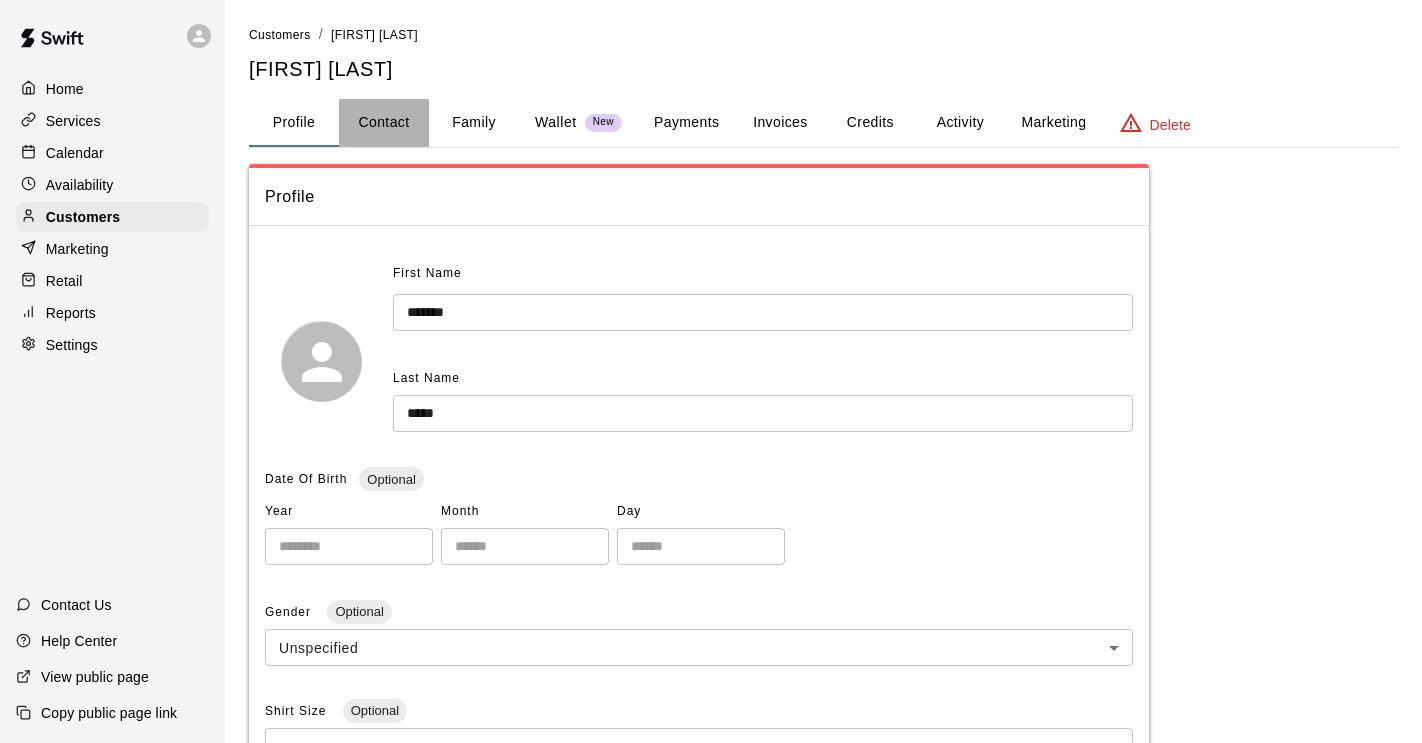 click on "Contact" at bounding box center (384, 123) 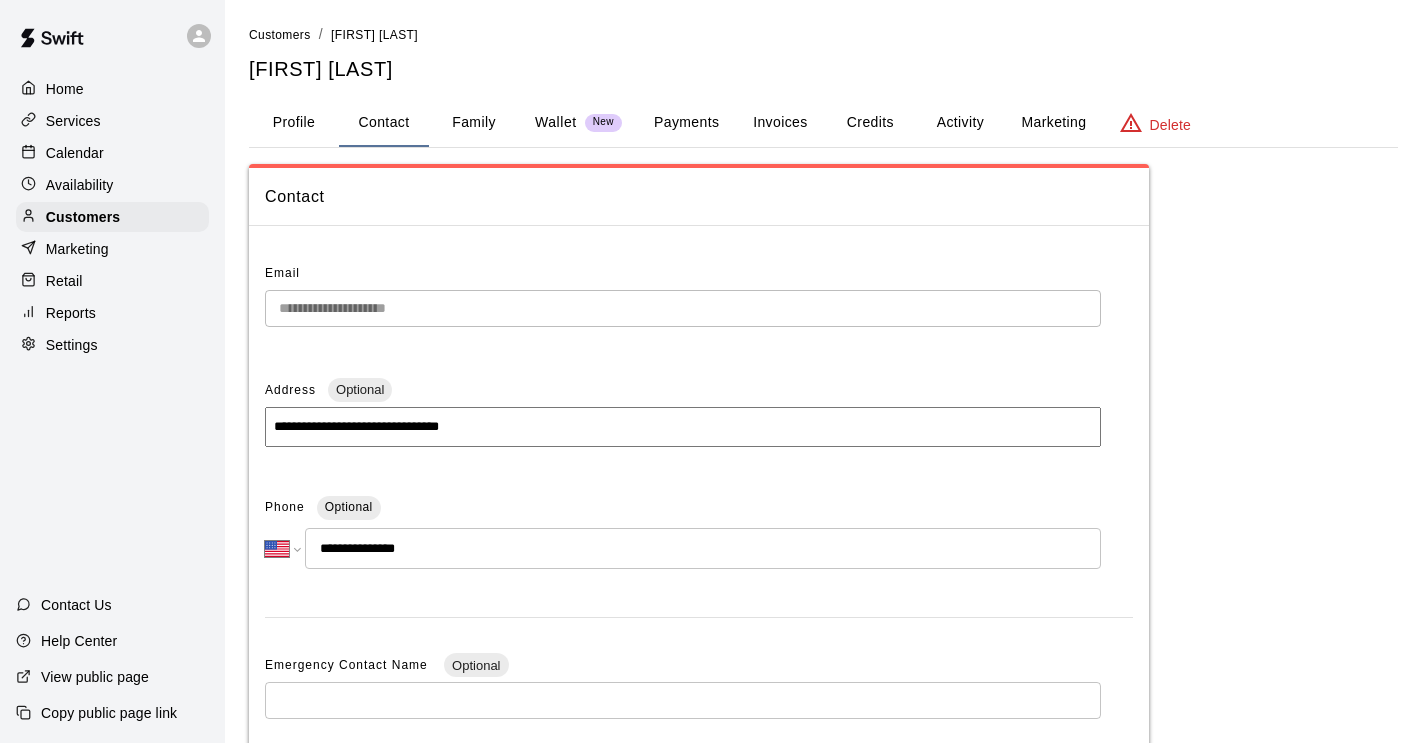 click on "Invoices" at bounding box center (780, 123) 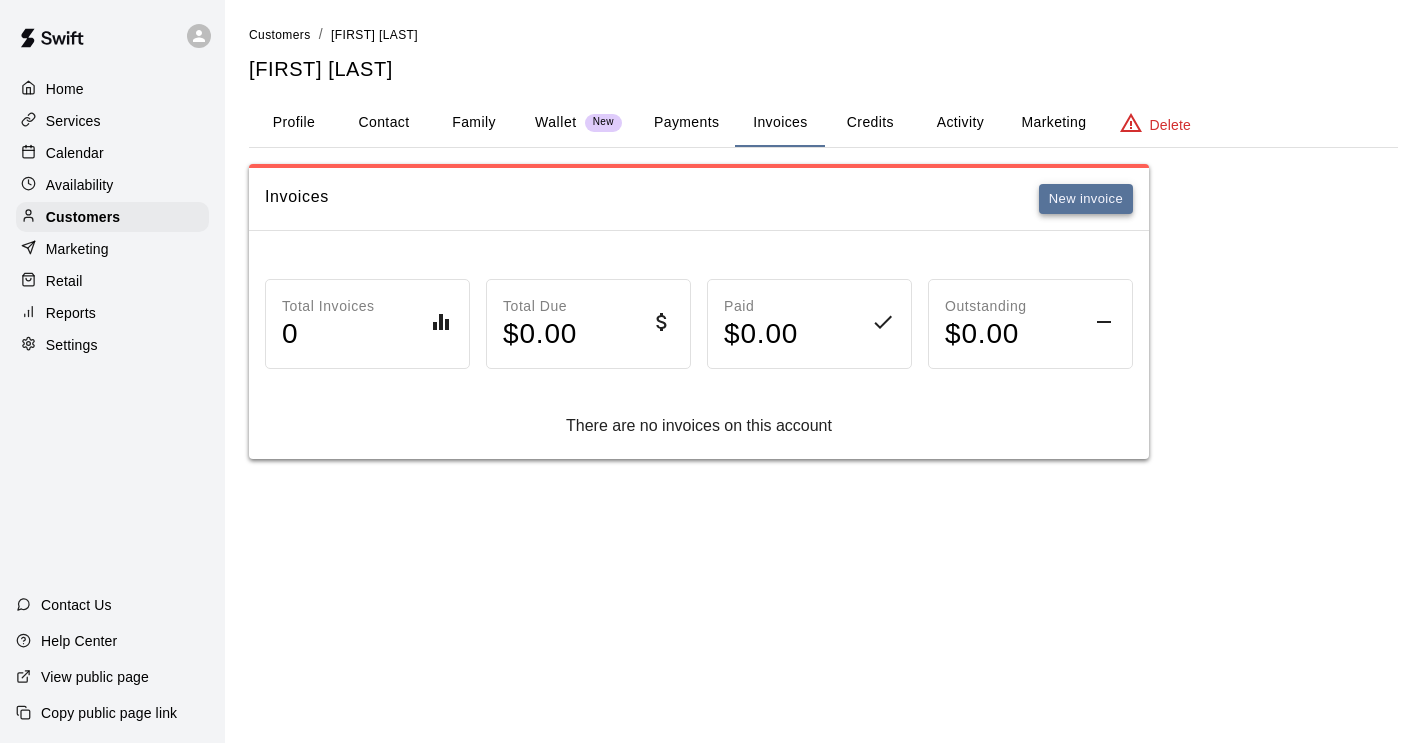 click on "New invoice" at bounding box center (1086, 199) 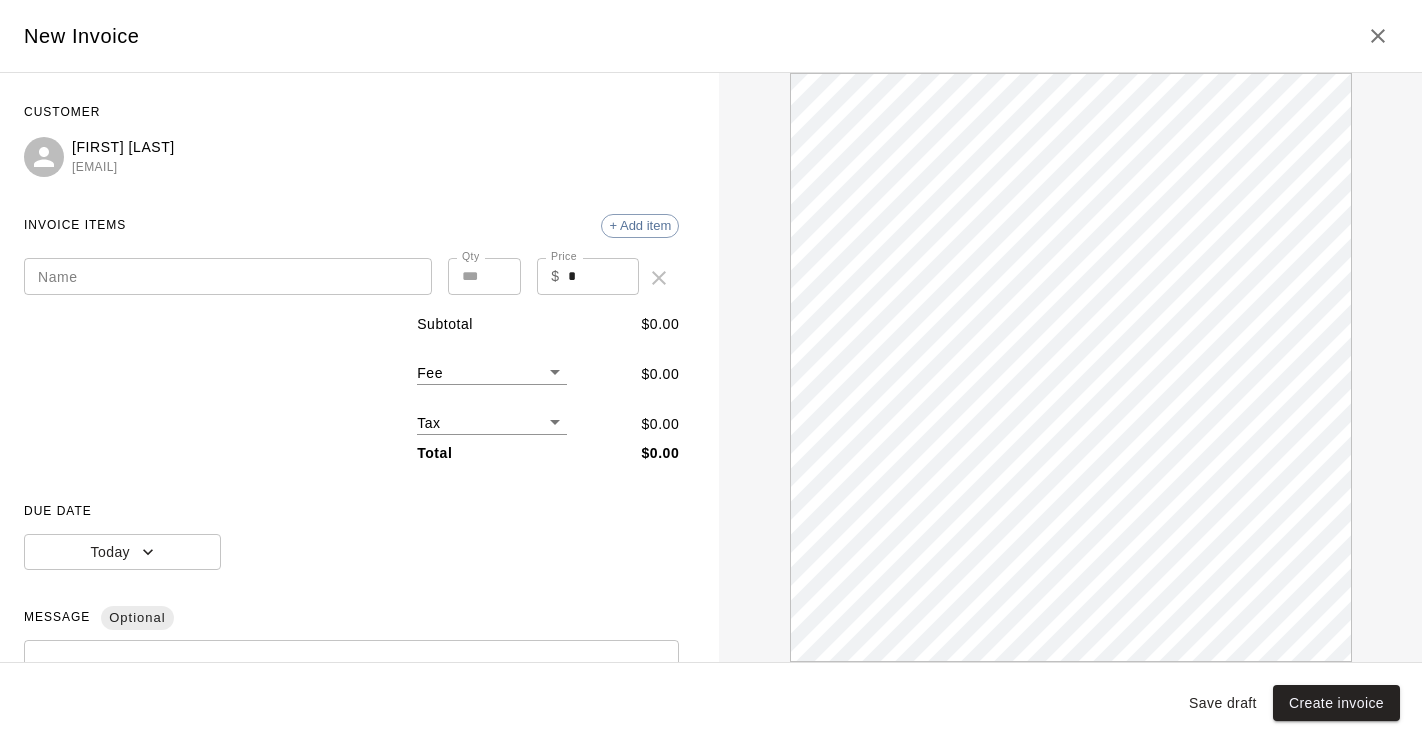 scroll, scrollTop: 0, scrollLeft: 0, axis: both 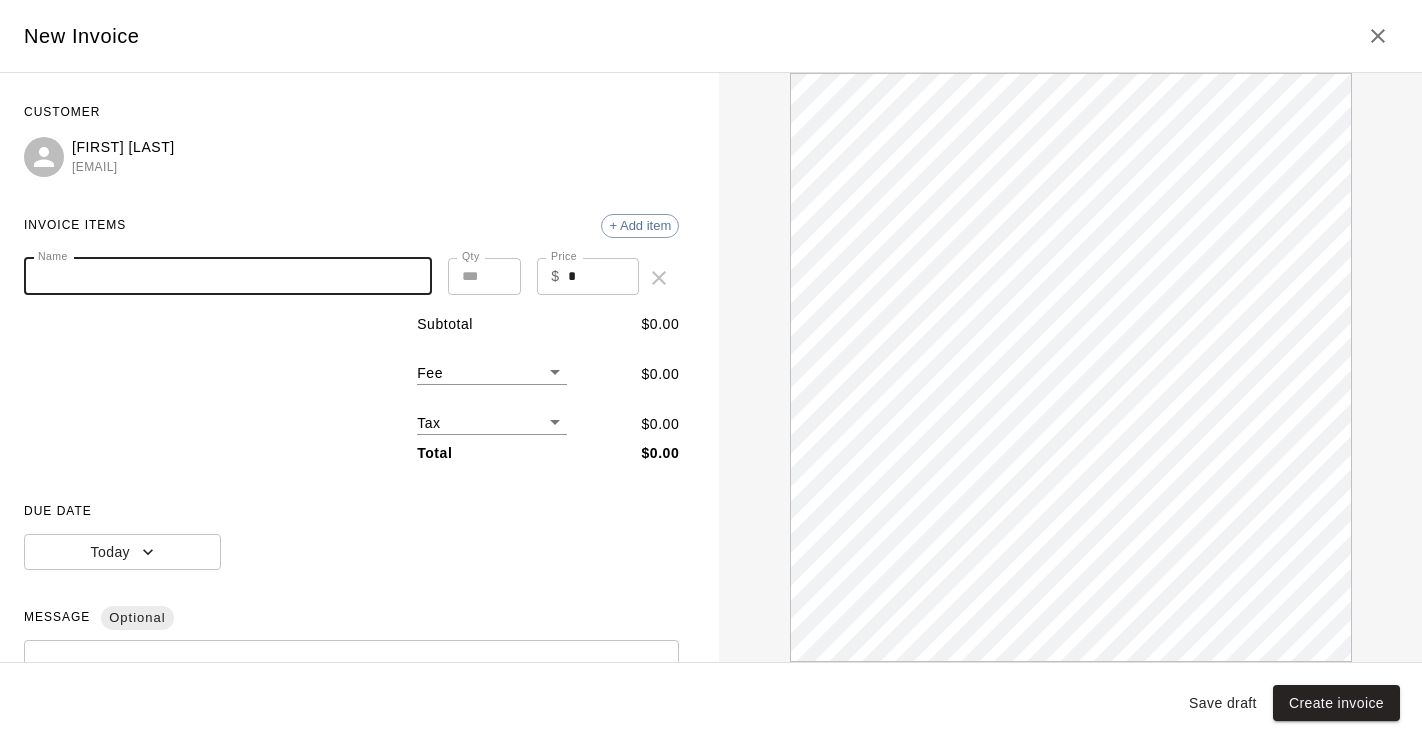 click on "Name" at bounding box center [228, 276] 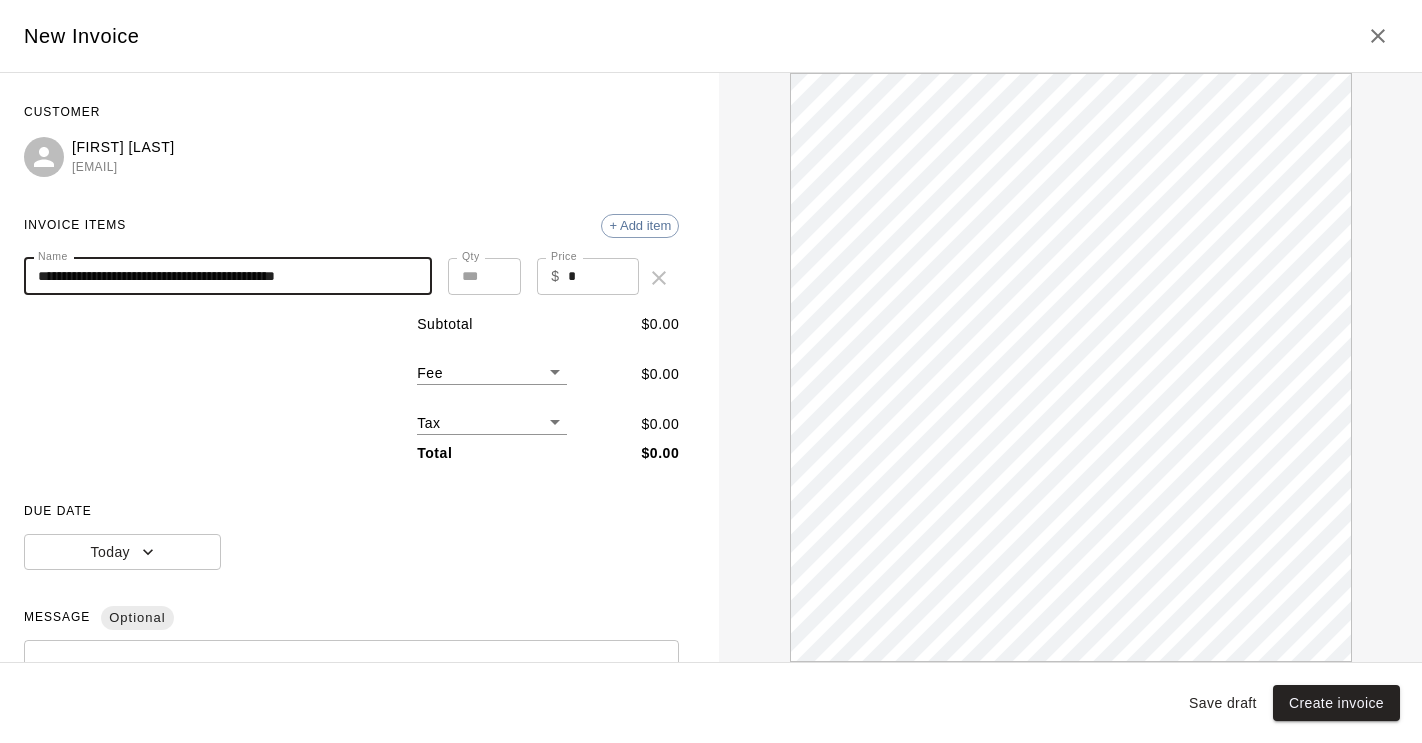 scroll, scrollTop: 0, scrollLeft: 0, axis: both 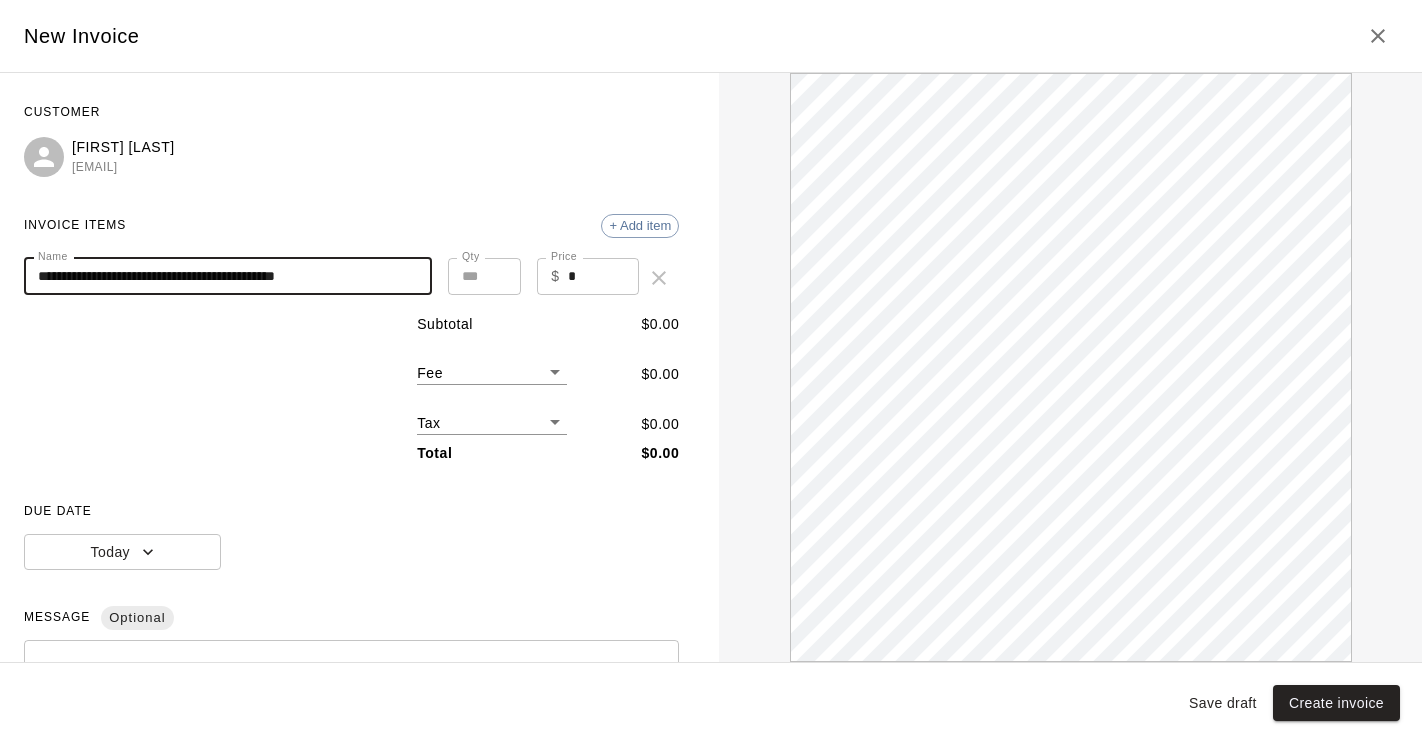 type on "**********" 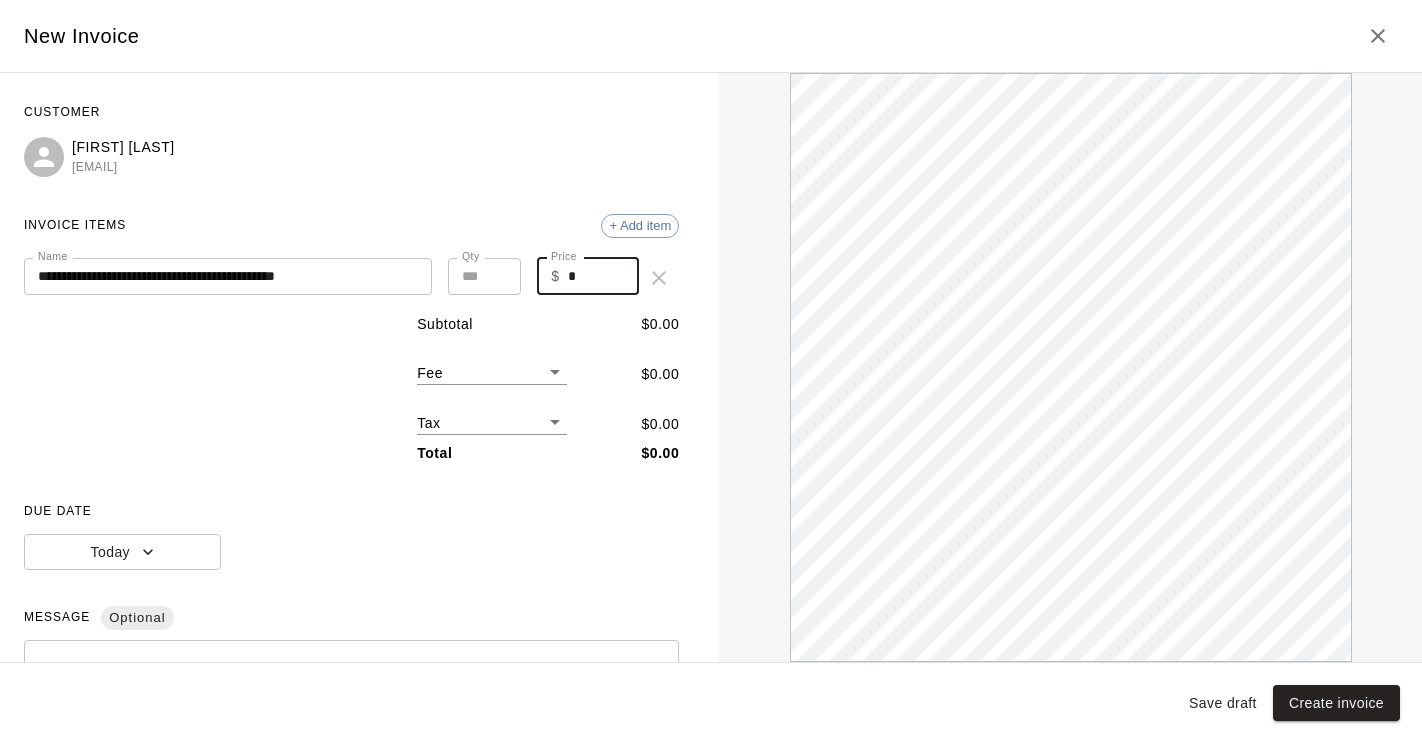 drag, startPoint x: 576, startPoint y: 270, endPoint x: 564, endPoint y: 269, distance: 12.0415945 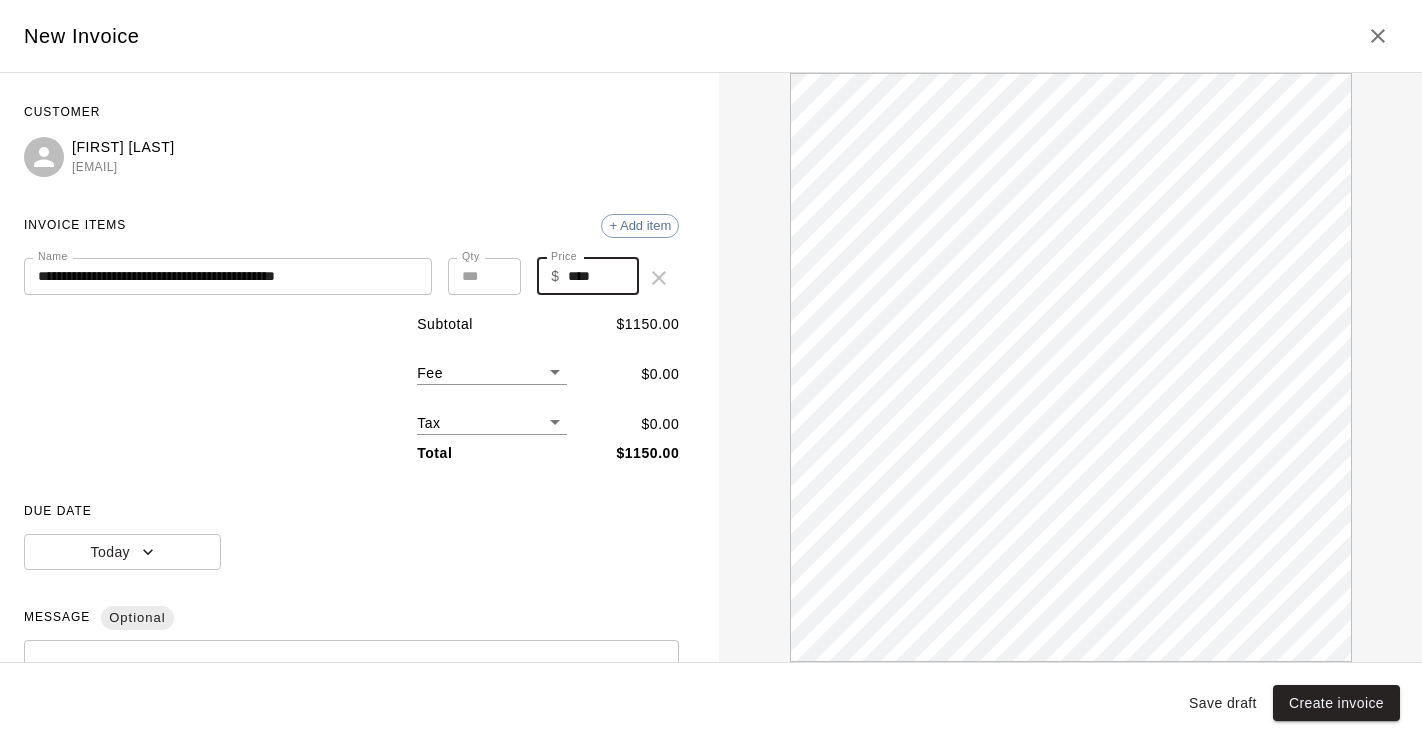 scroll, scrollTop: 0, scrollLeft: 0, axis: both 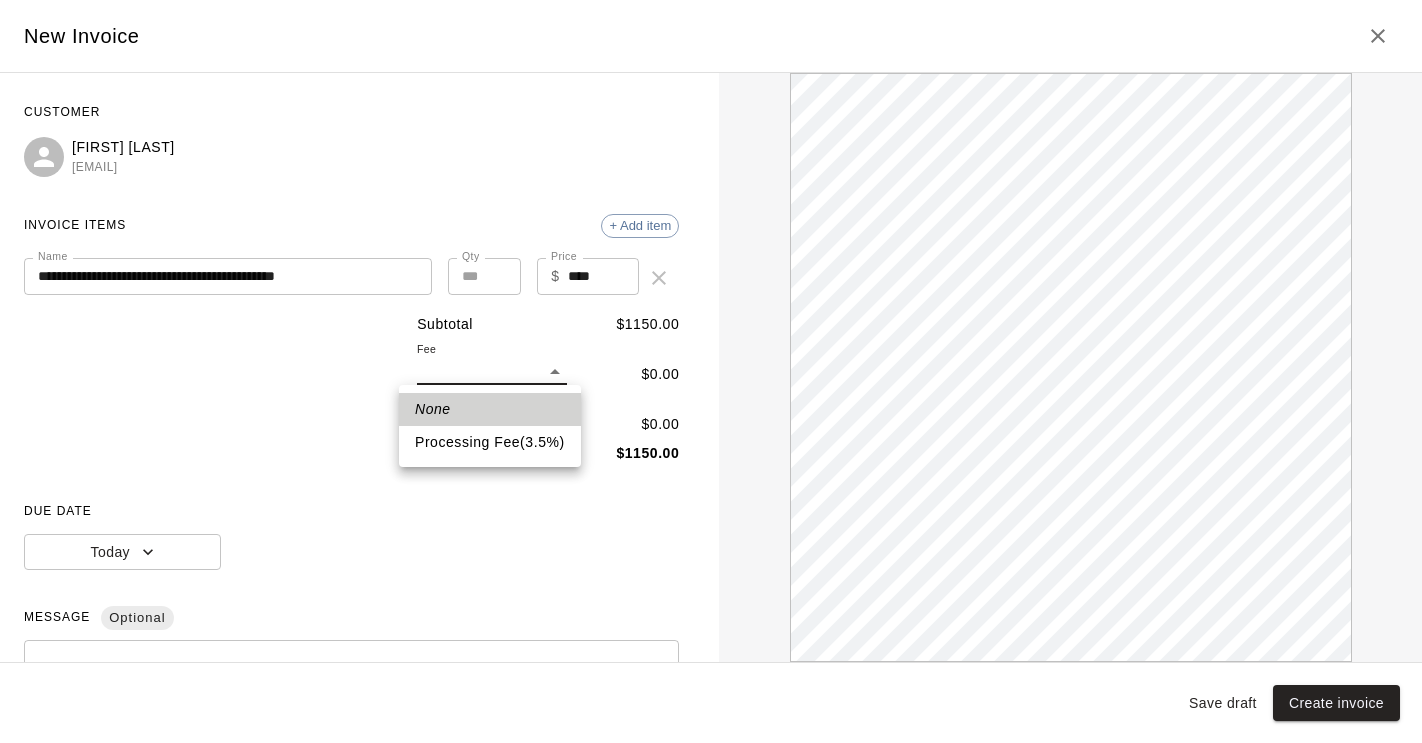 click on "**********" at bounding box center (711, 249) 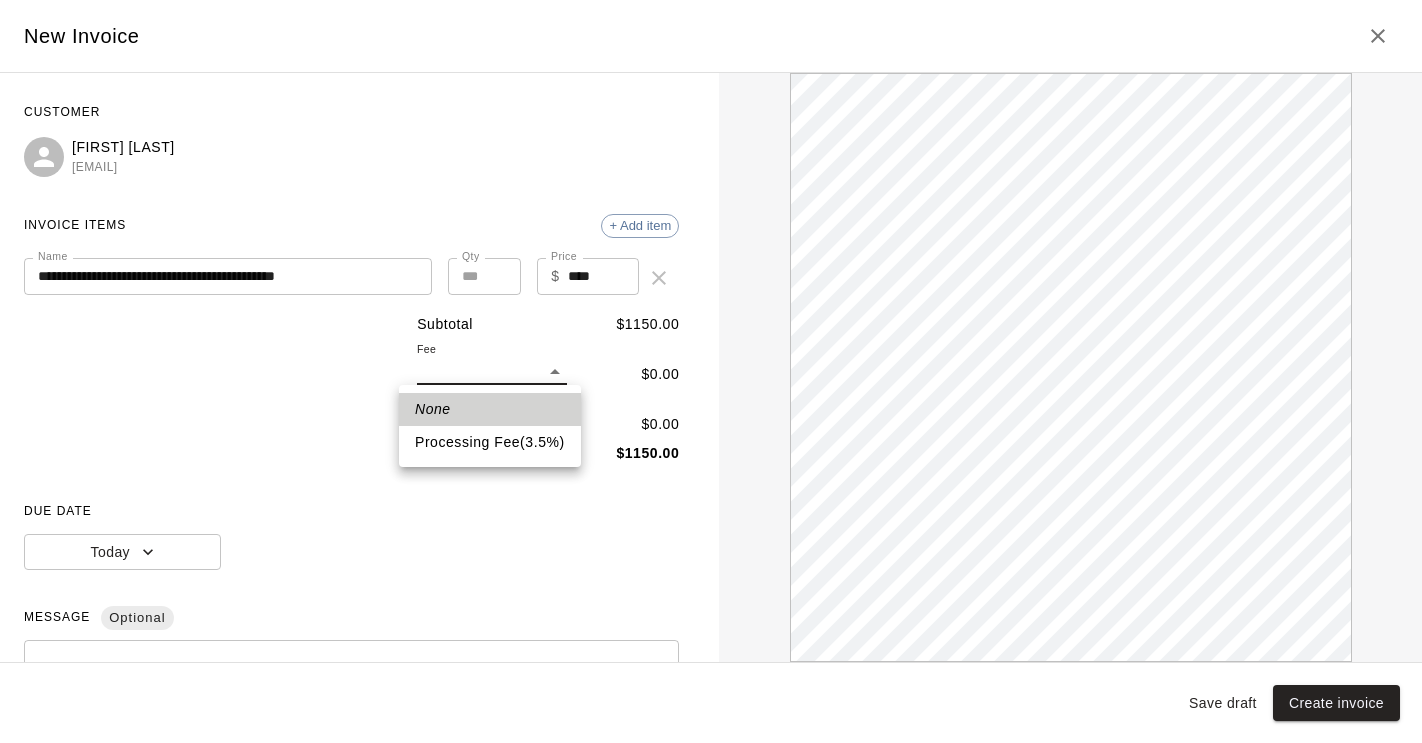 click on "Processing Fee  ( 3.5 % )" at bounding box center (490, 442) 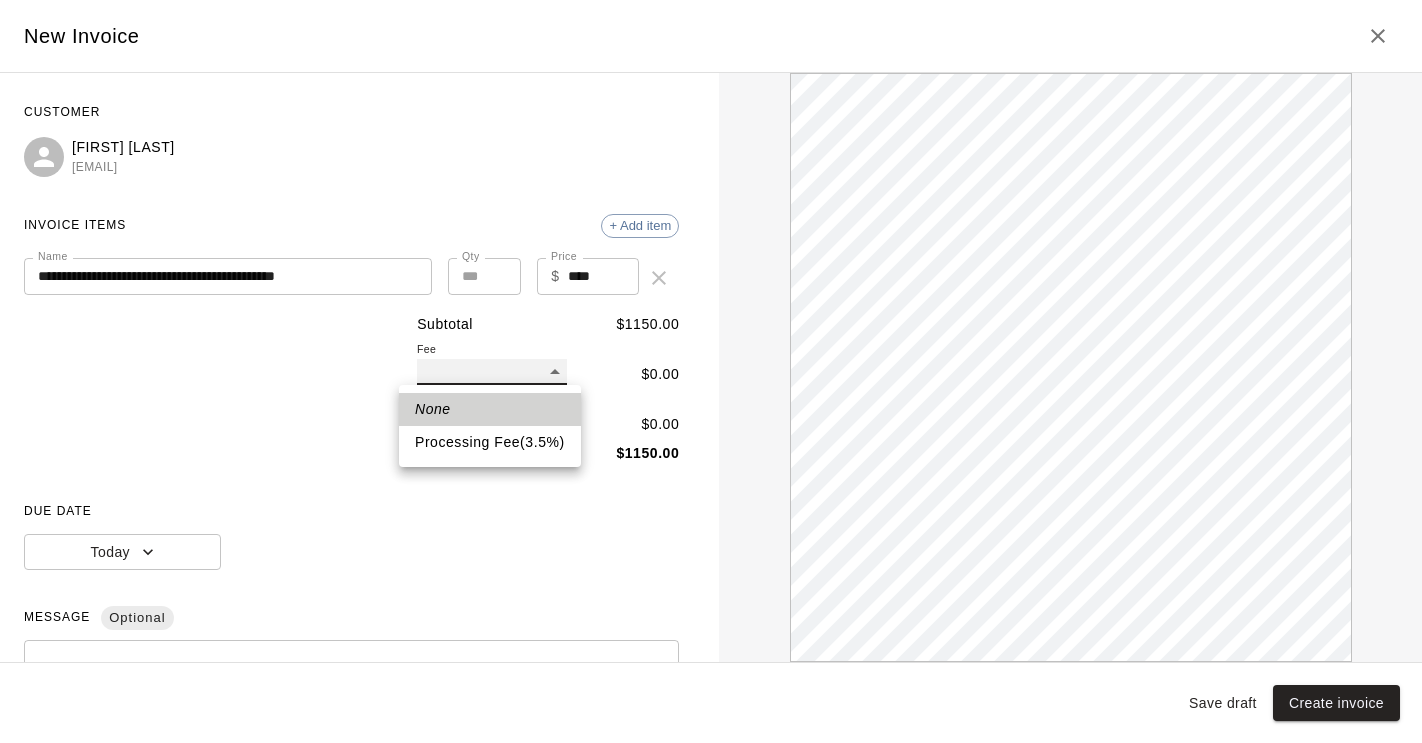 type on "**" 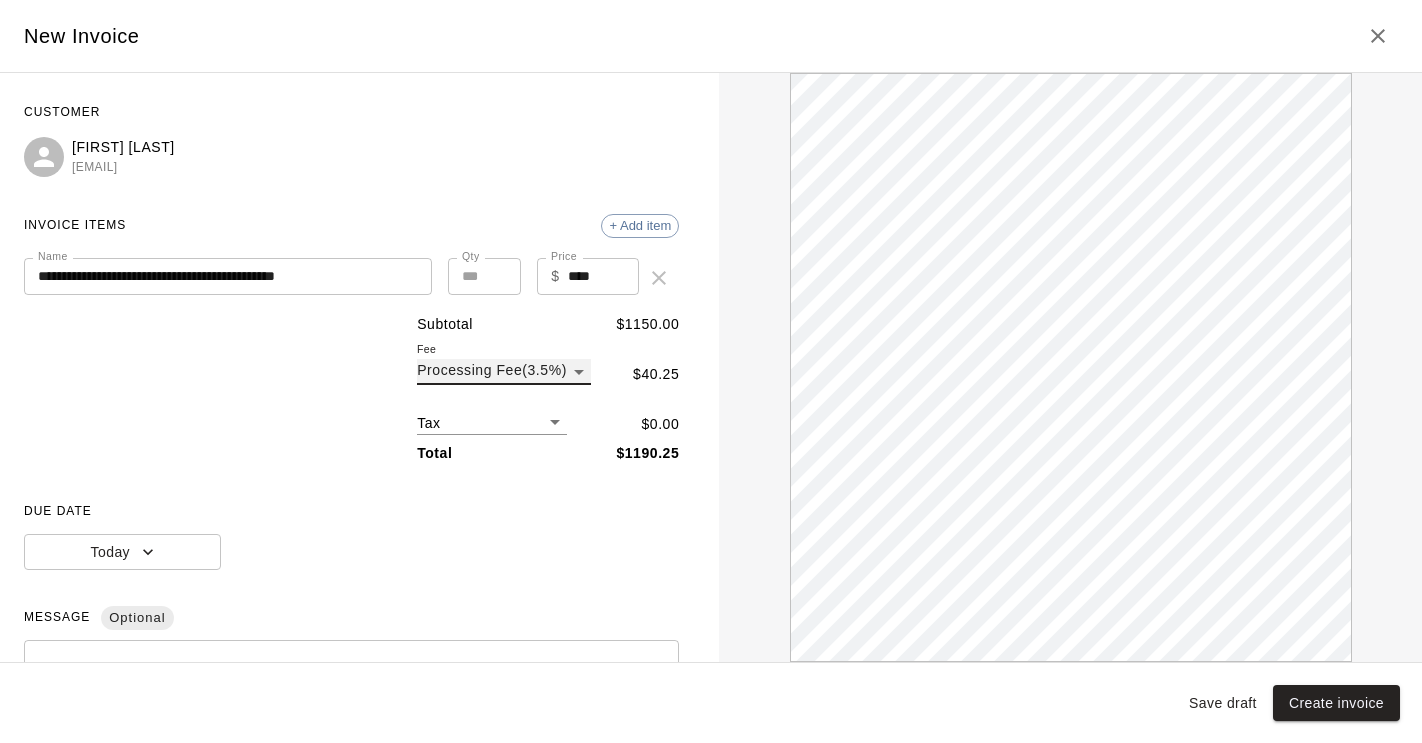 scroll, scrollTop: 0, scrollLeft: 0, axis: both 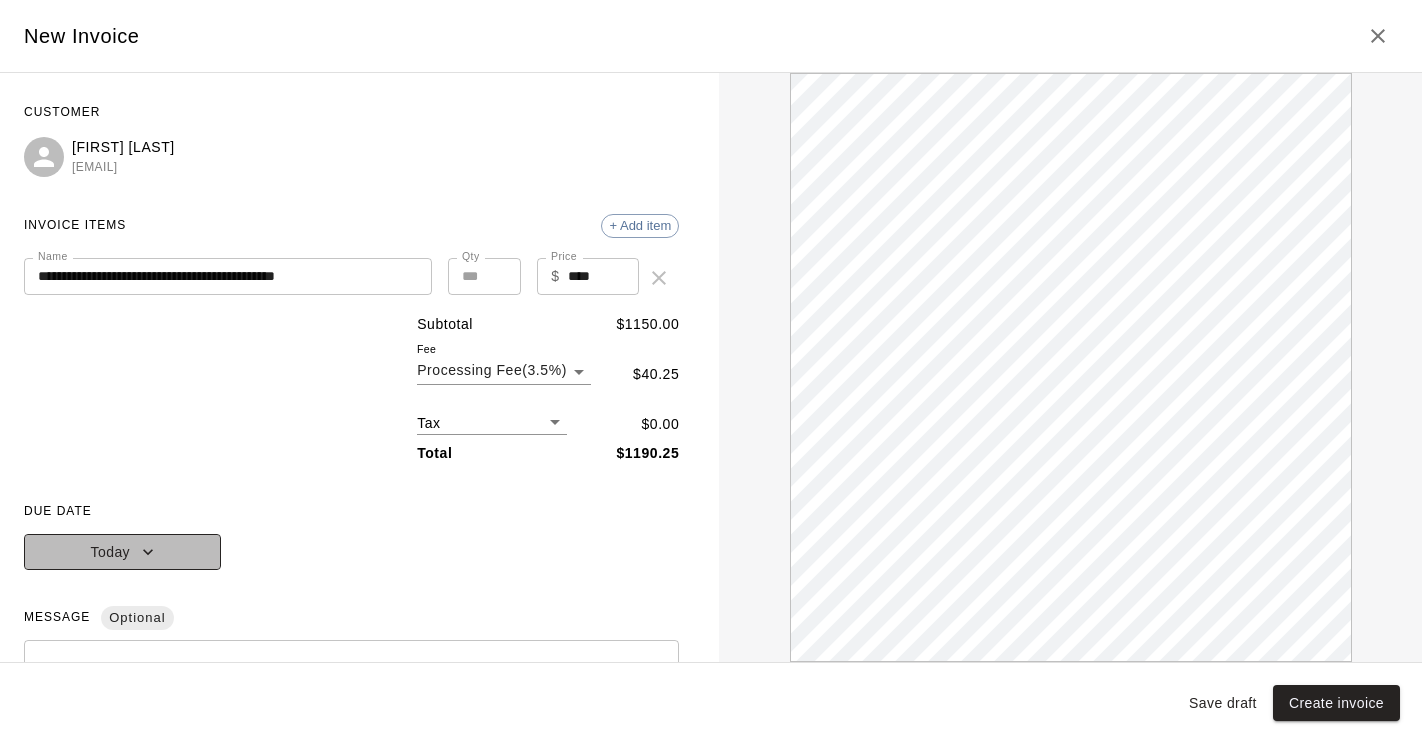 click on "Today" at bounding box center [122, 552] 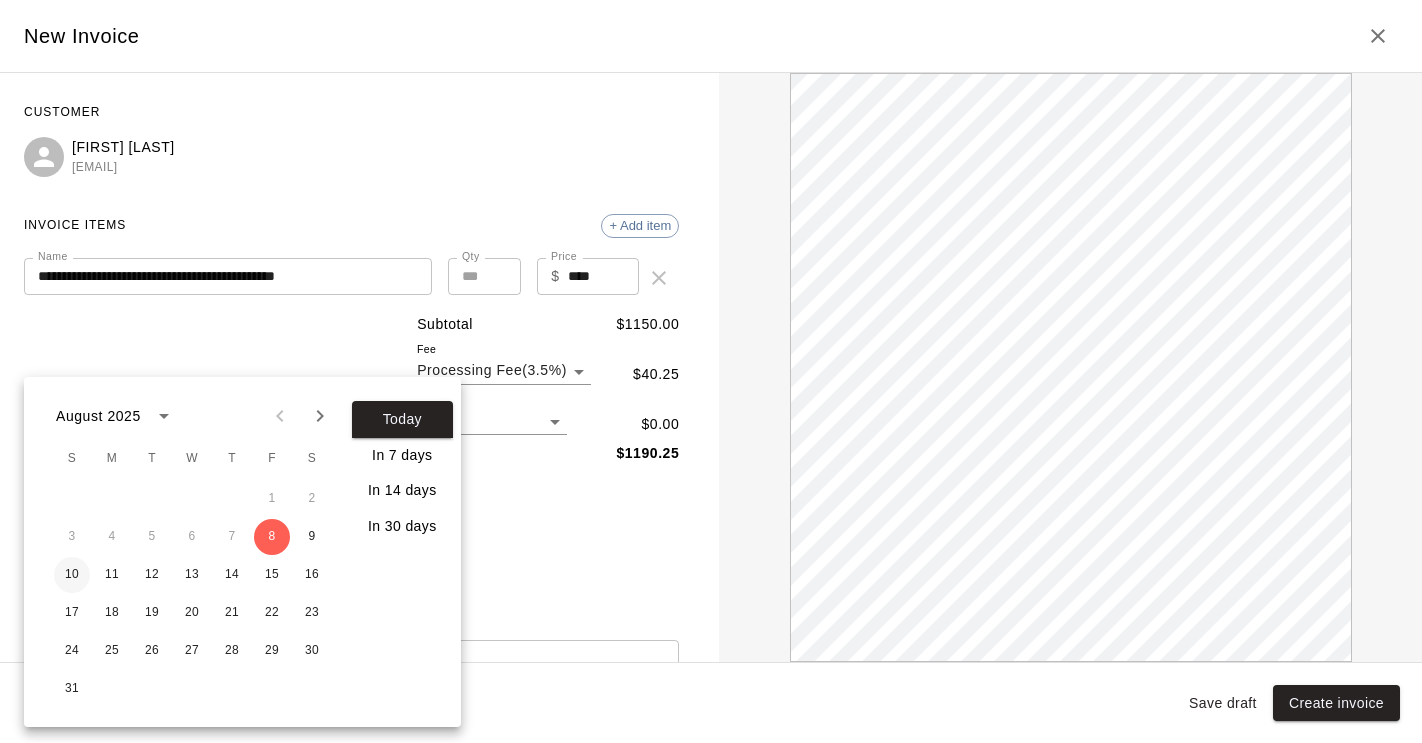 click on "10" at bounding box center (72, 575) 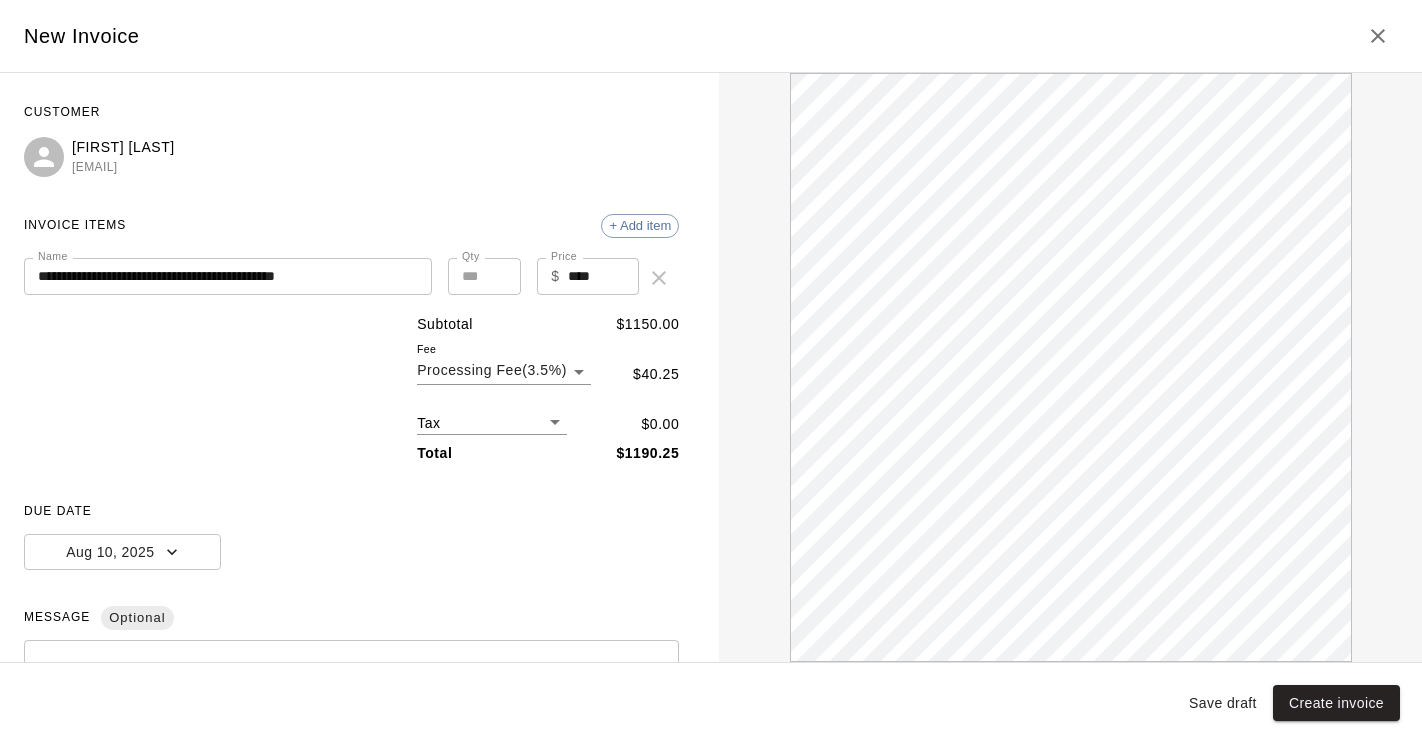 scroll, scrollTop: 0, scrollLeft: 0, axis: both 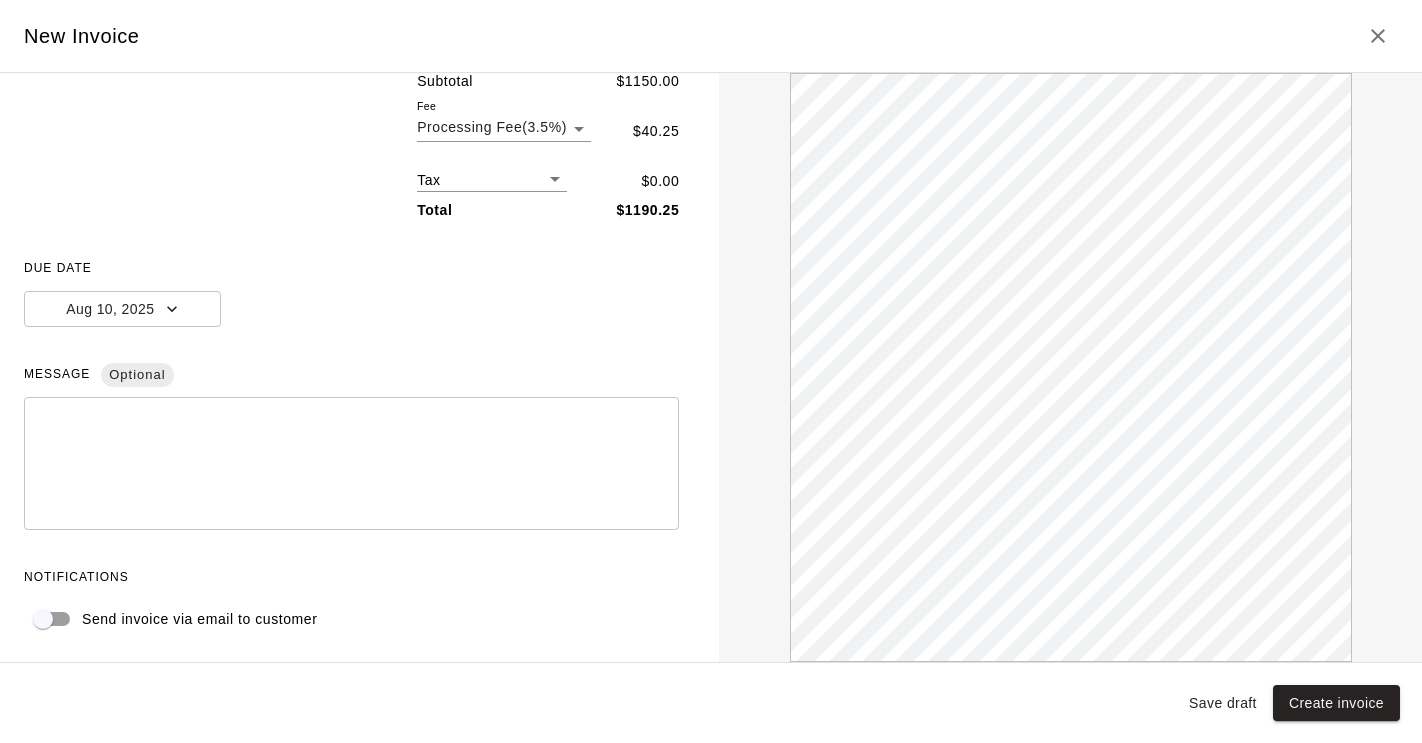 click on "Send invoice via email to customer" at bounding box center (199, 619) 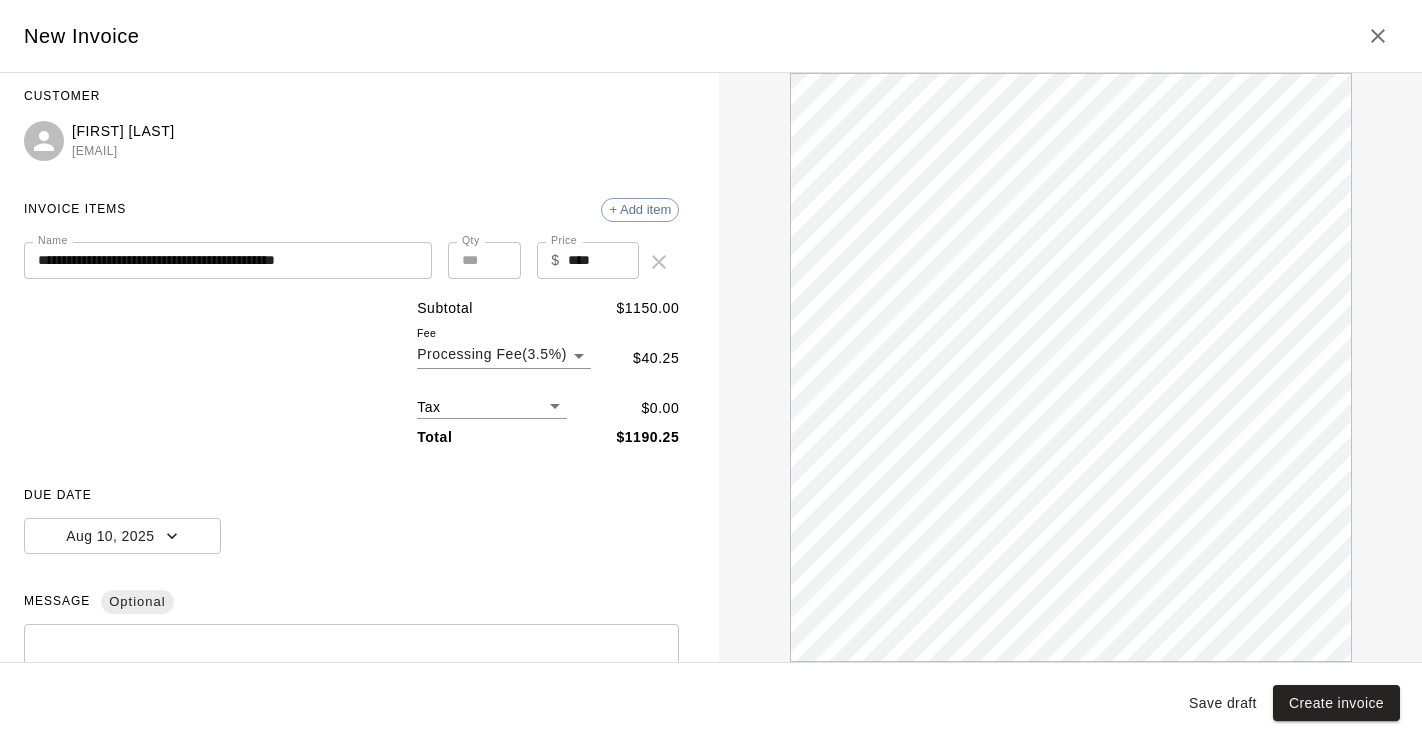 scroll, scrollTop: 0, scrollLeft: 0, axis: both 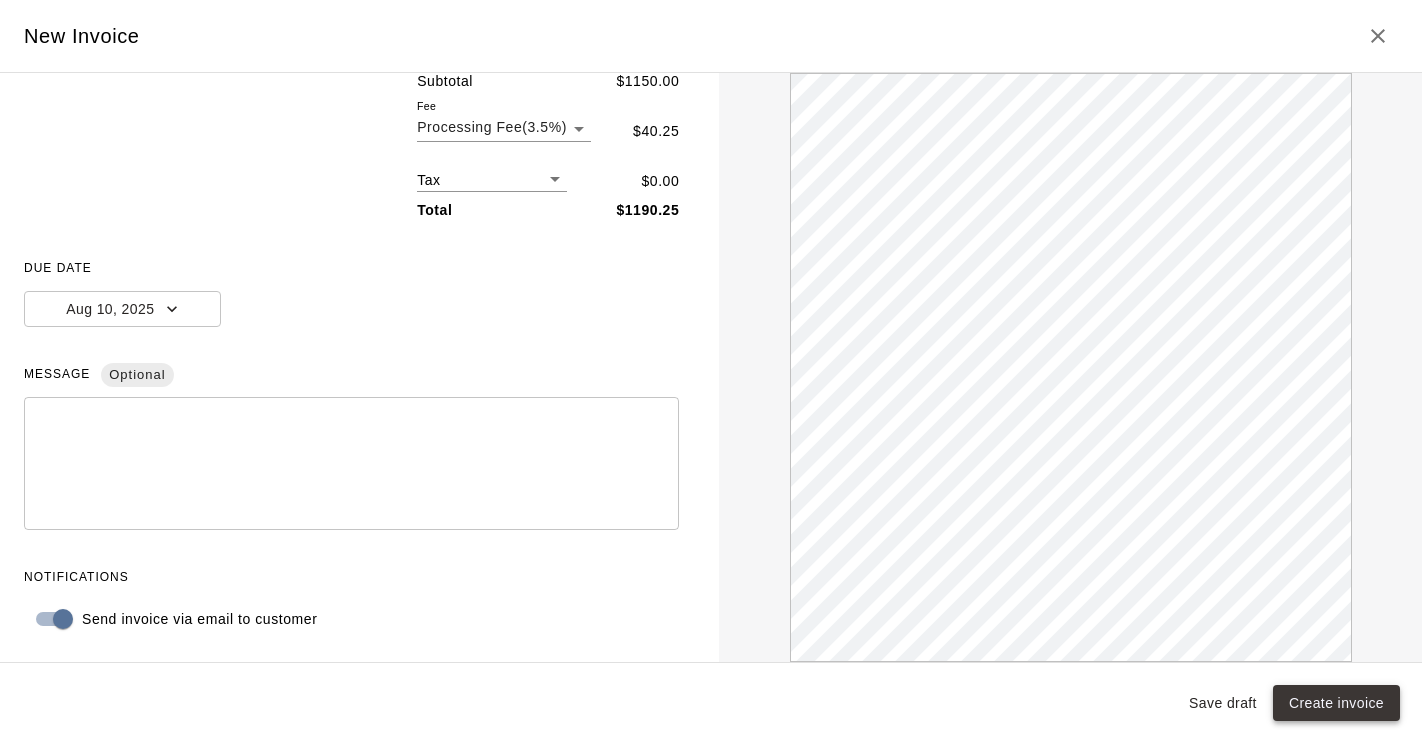 click on "Create invoice" at bounding box center (1336, 703) 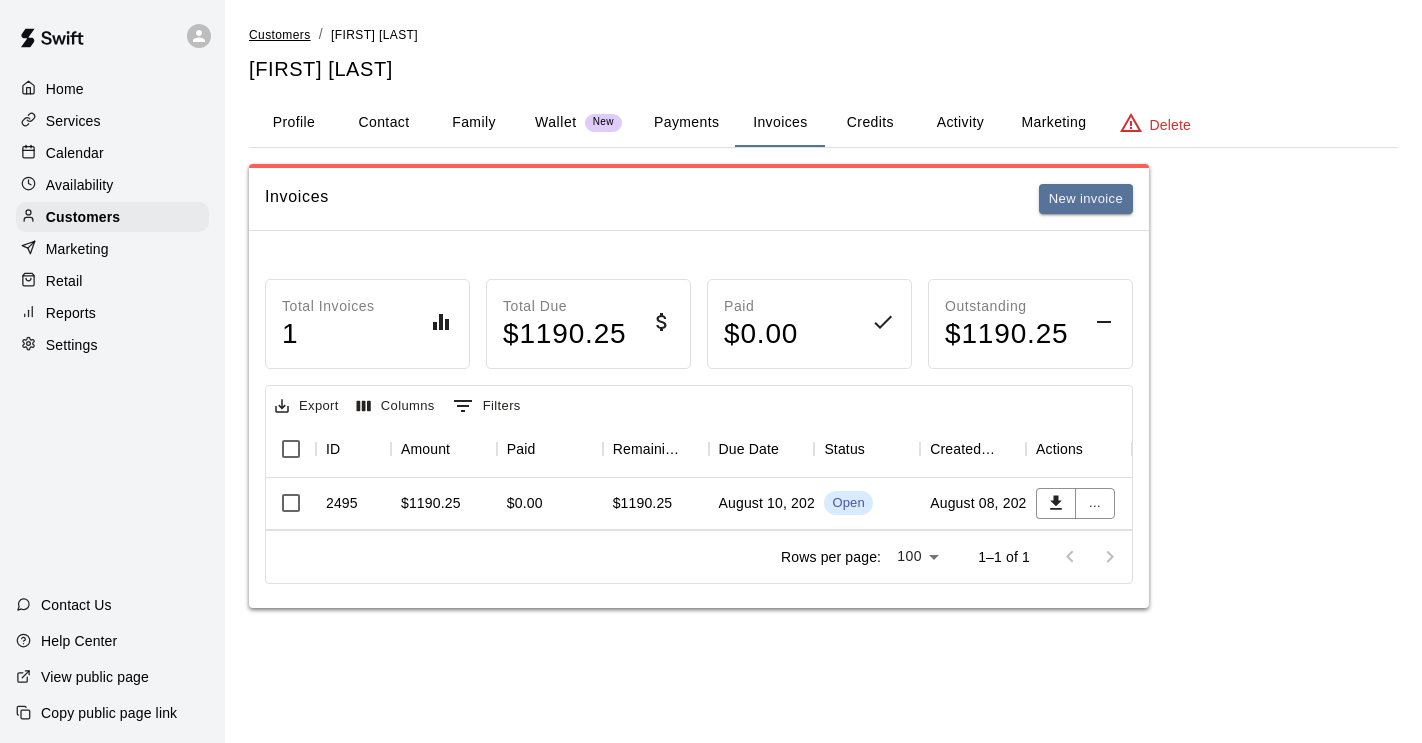 click on "Customers" at bounding box center [280, 35] 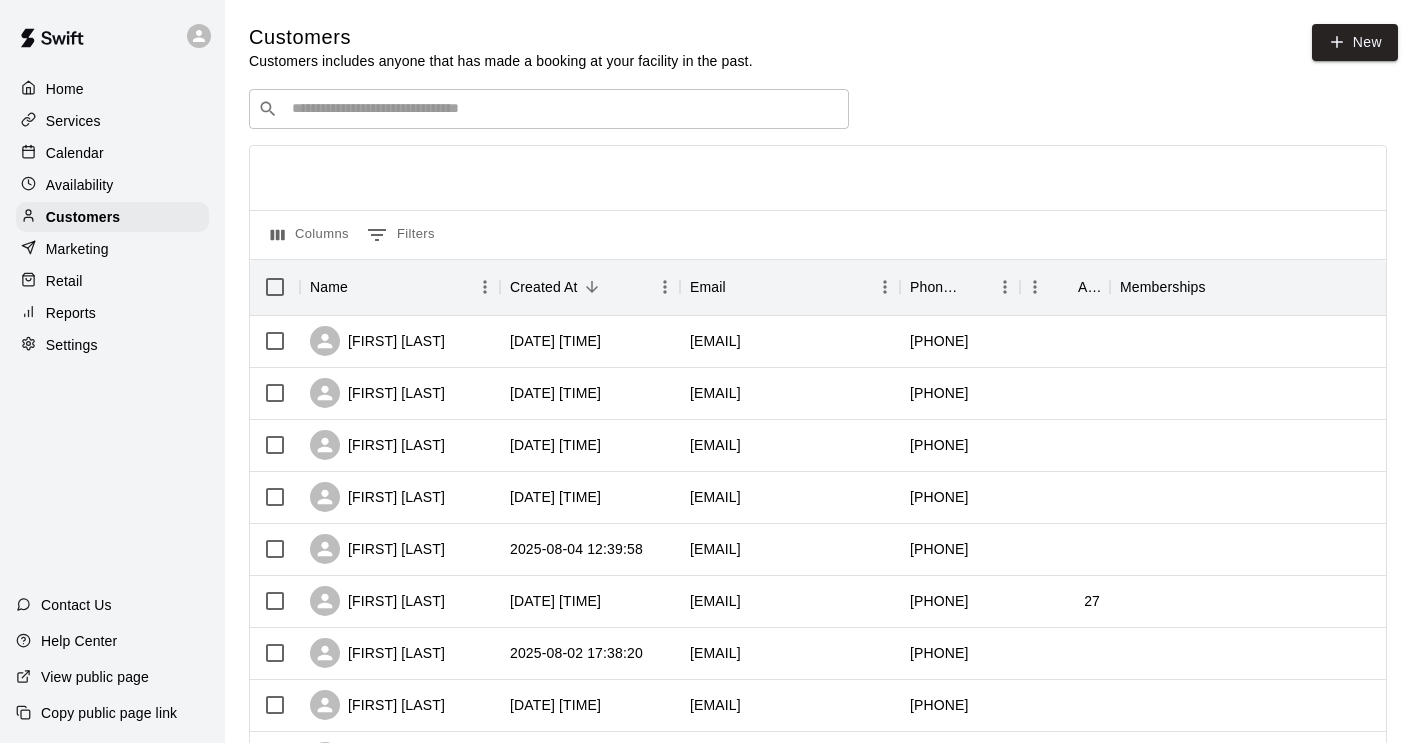 click at bounding box center [563, 109] 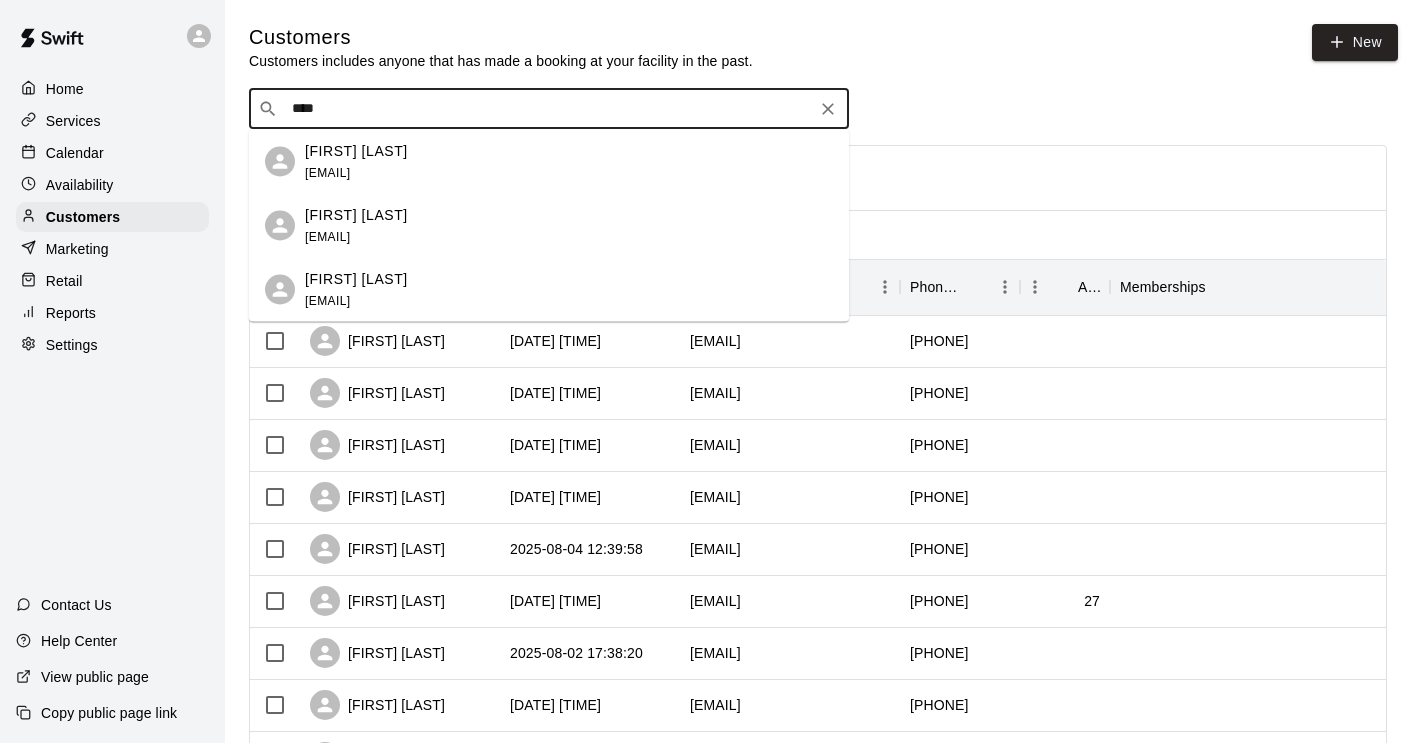 drag, startPoint x: 324, startPoint y: 108, endPoint x: 251, endPoint y: 106, distance: 73.02739 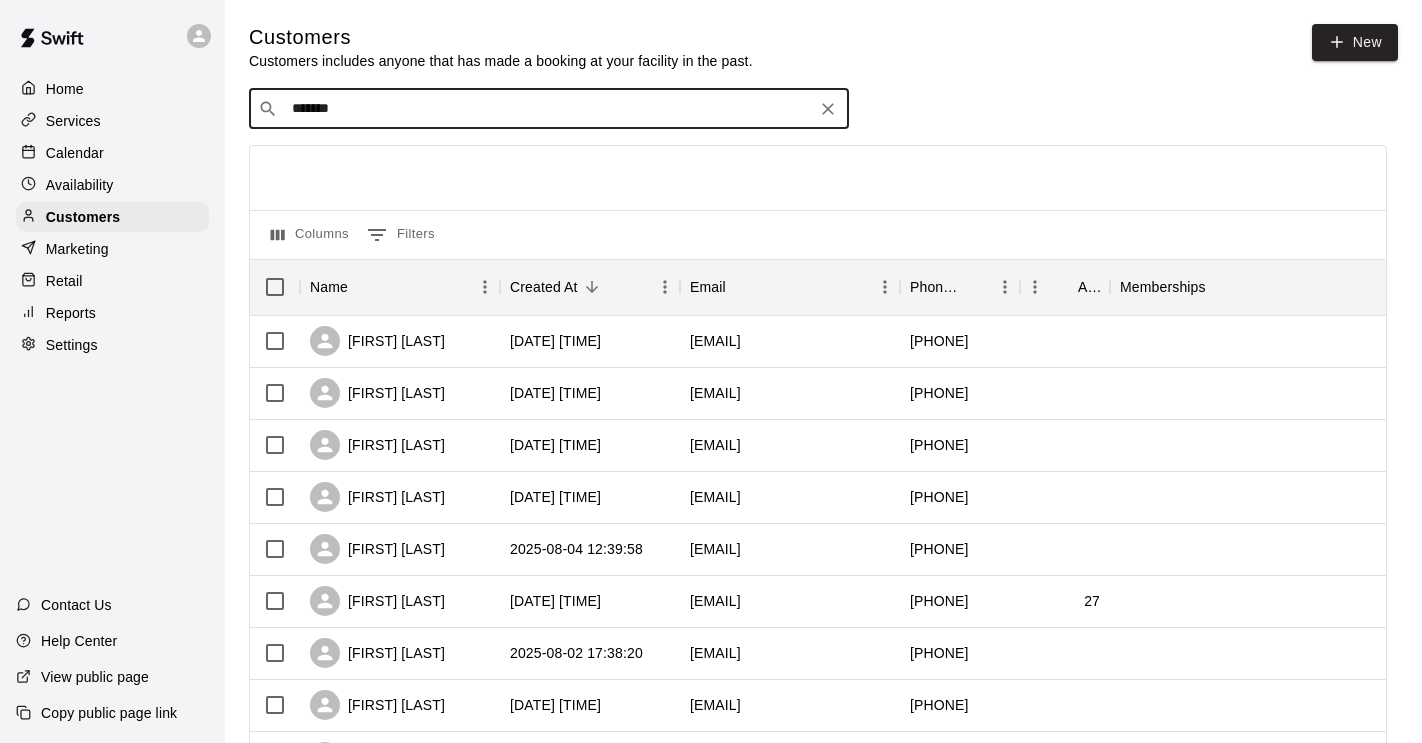 type on "********" 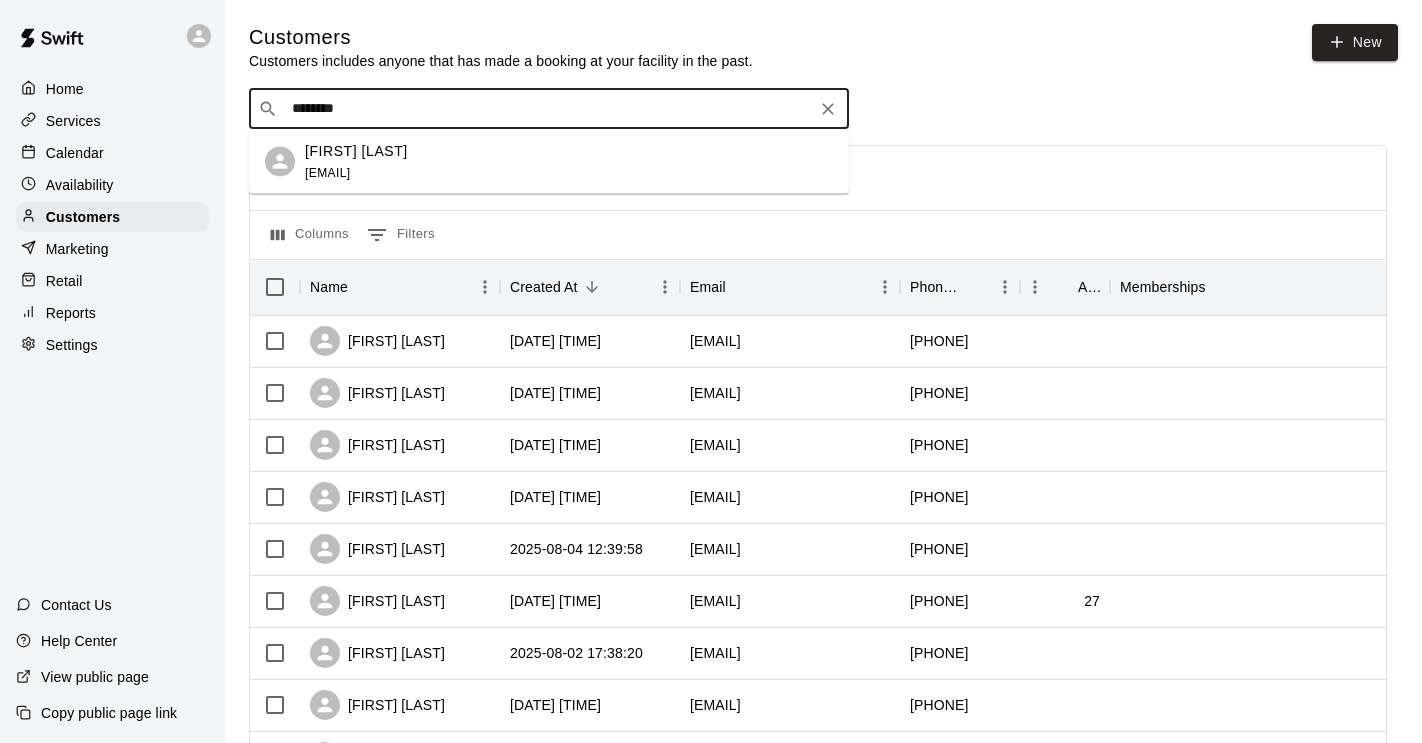 click on "logan110108@icloud.com" at bounding box center [327, 172] 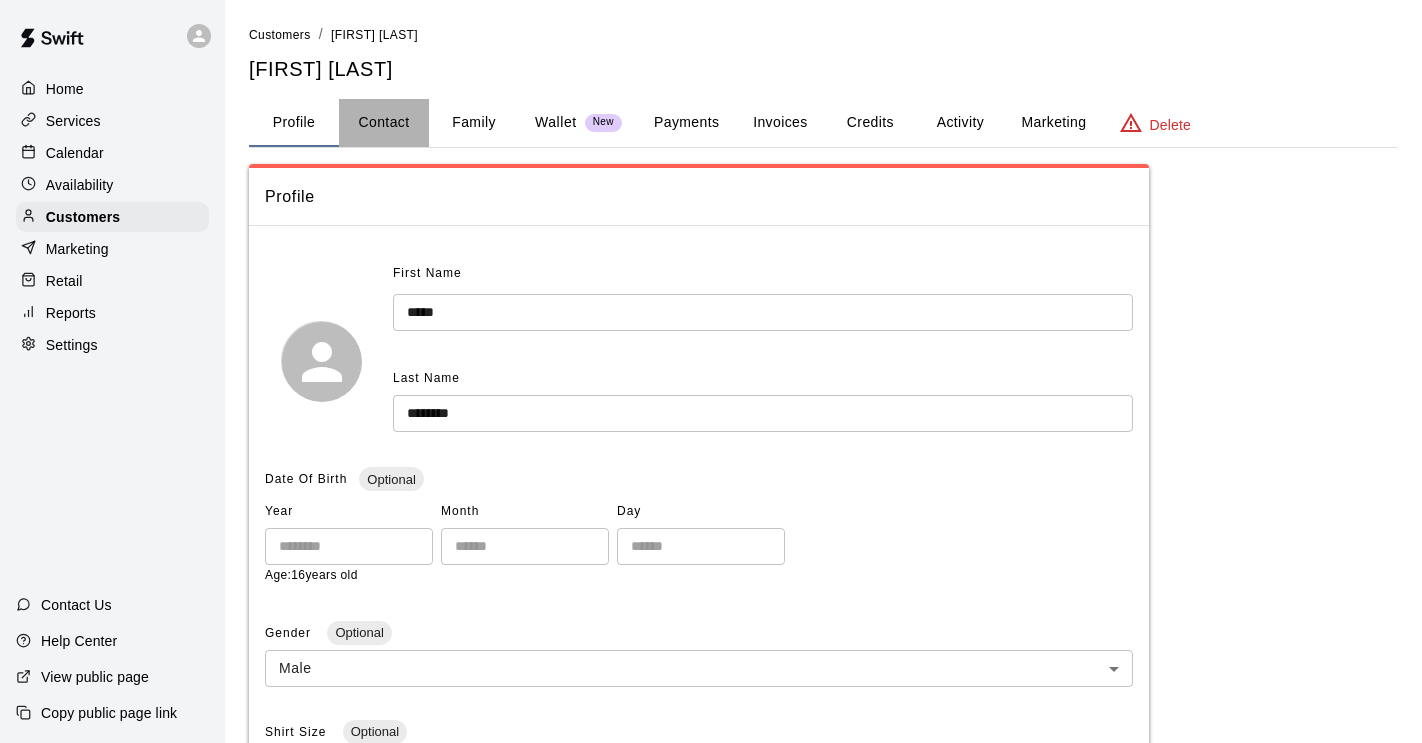 click on "Contact" at bounding box center (384, 123) 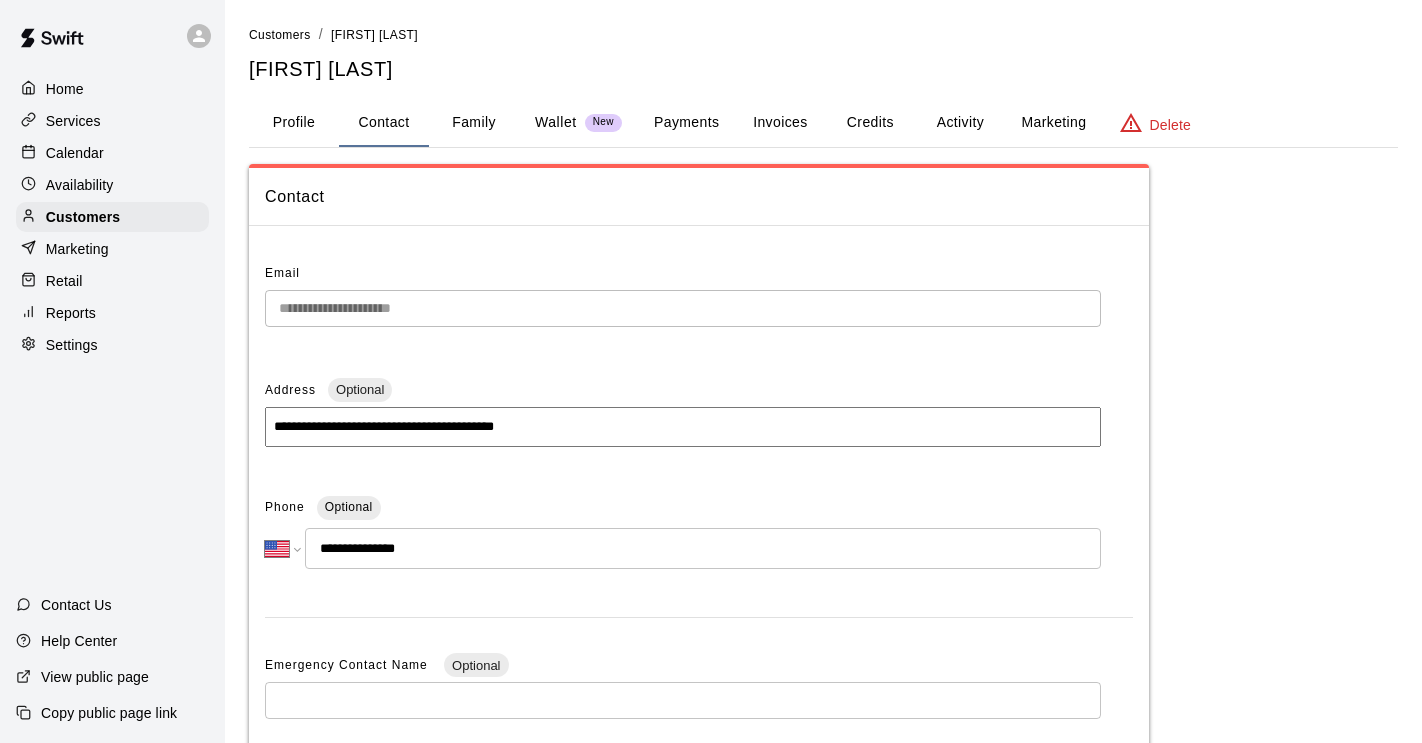 click on "Family" at bounding box center [474, 123] 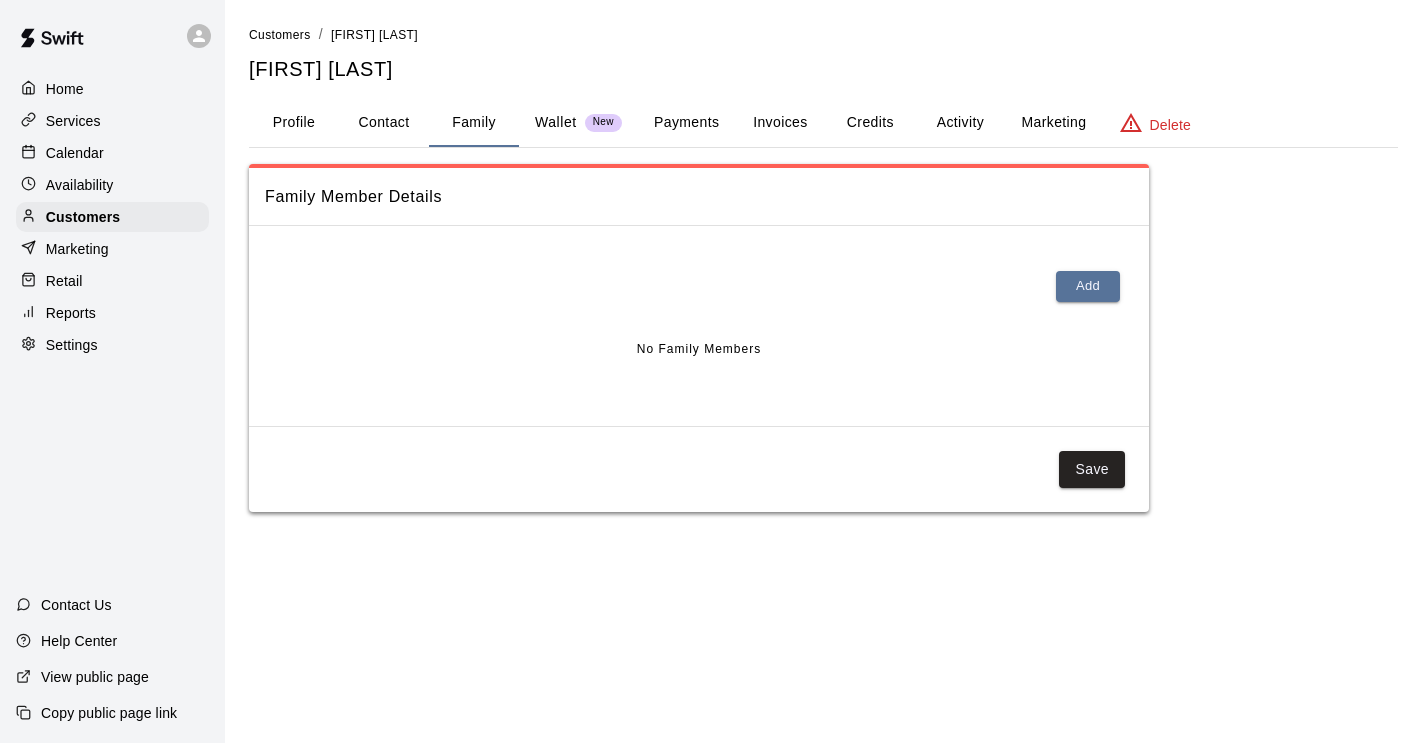 click on "Wallet" at bounding box center [556, 122] 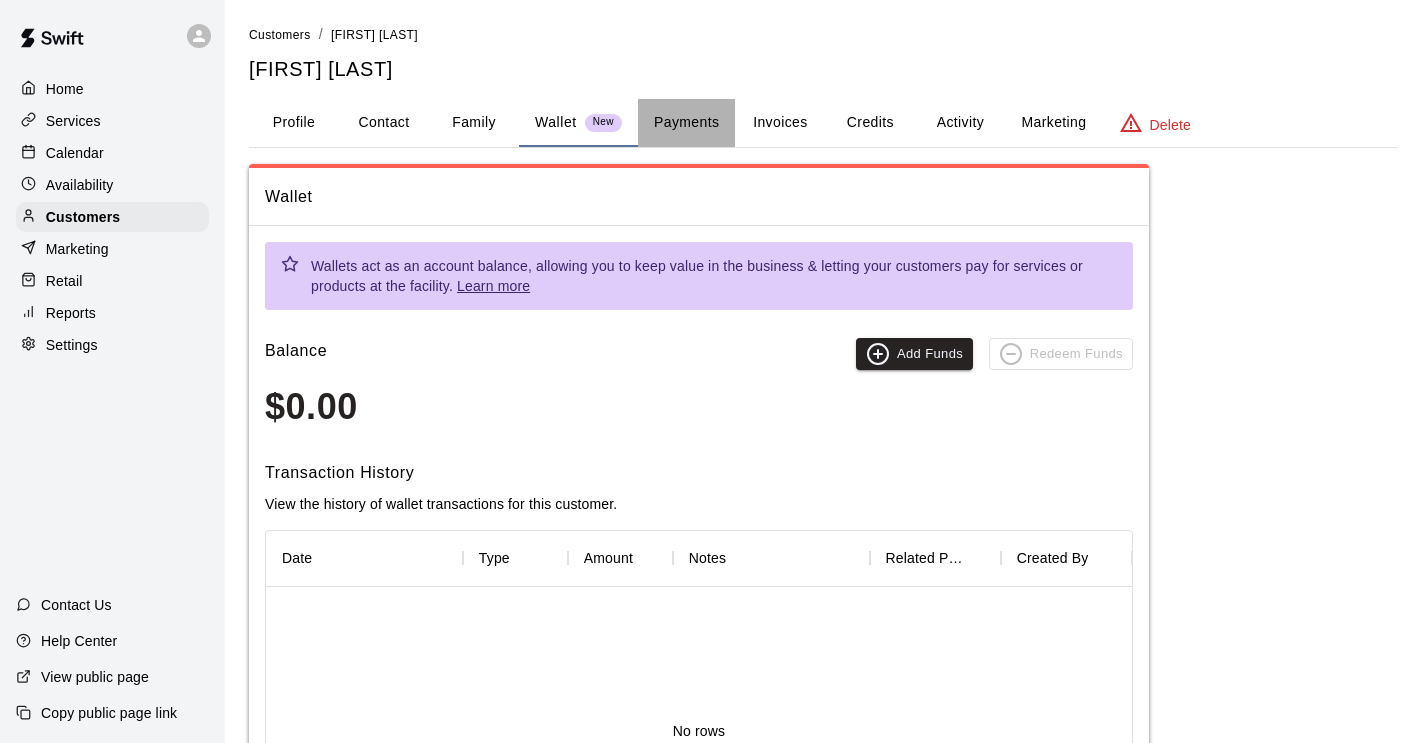 click on "Payments" at bounding box center [686, 123] 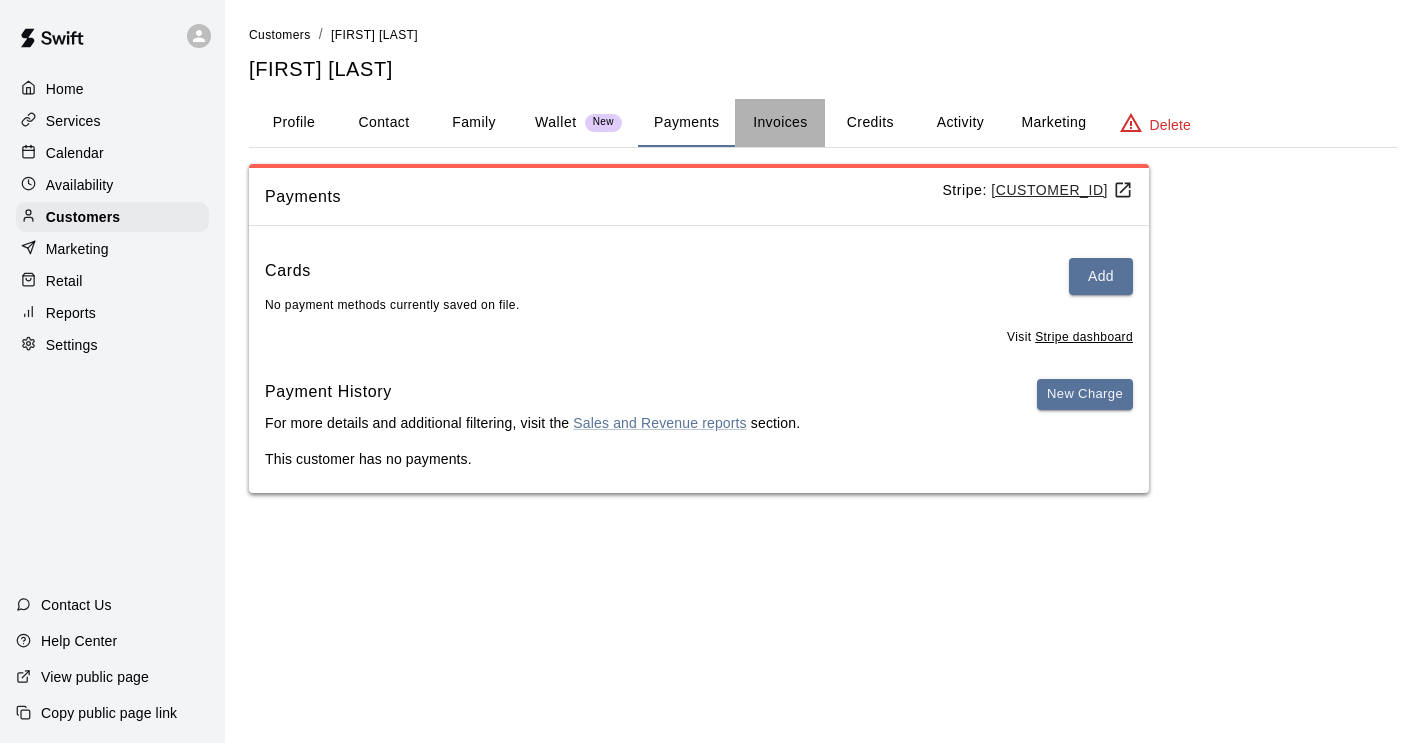 click on "Invoices" at bounding box center [780, 123] 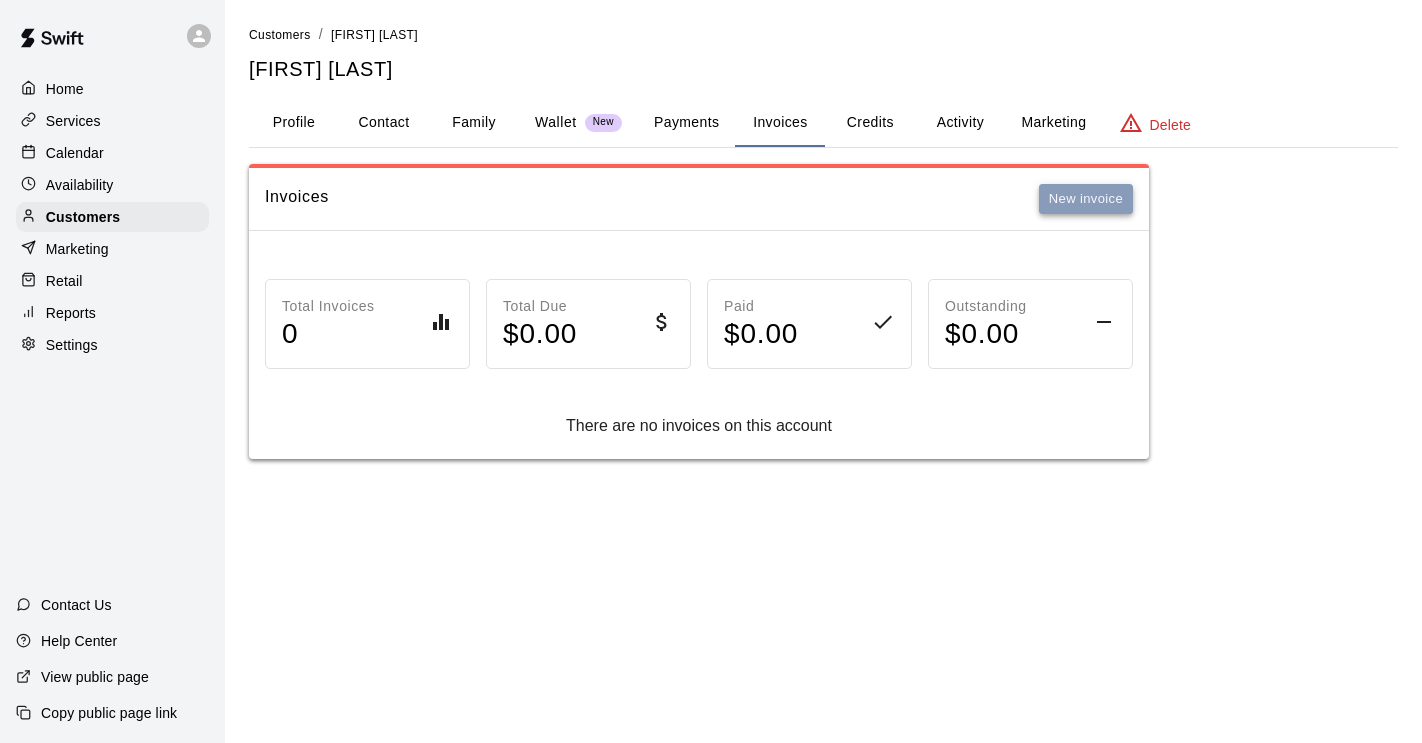 click on "New invoice" at bounding box center (1086, 199) 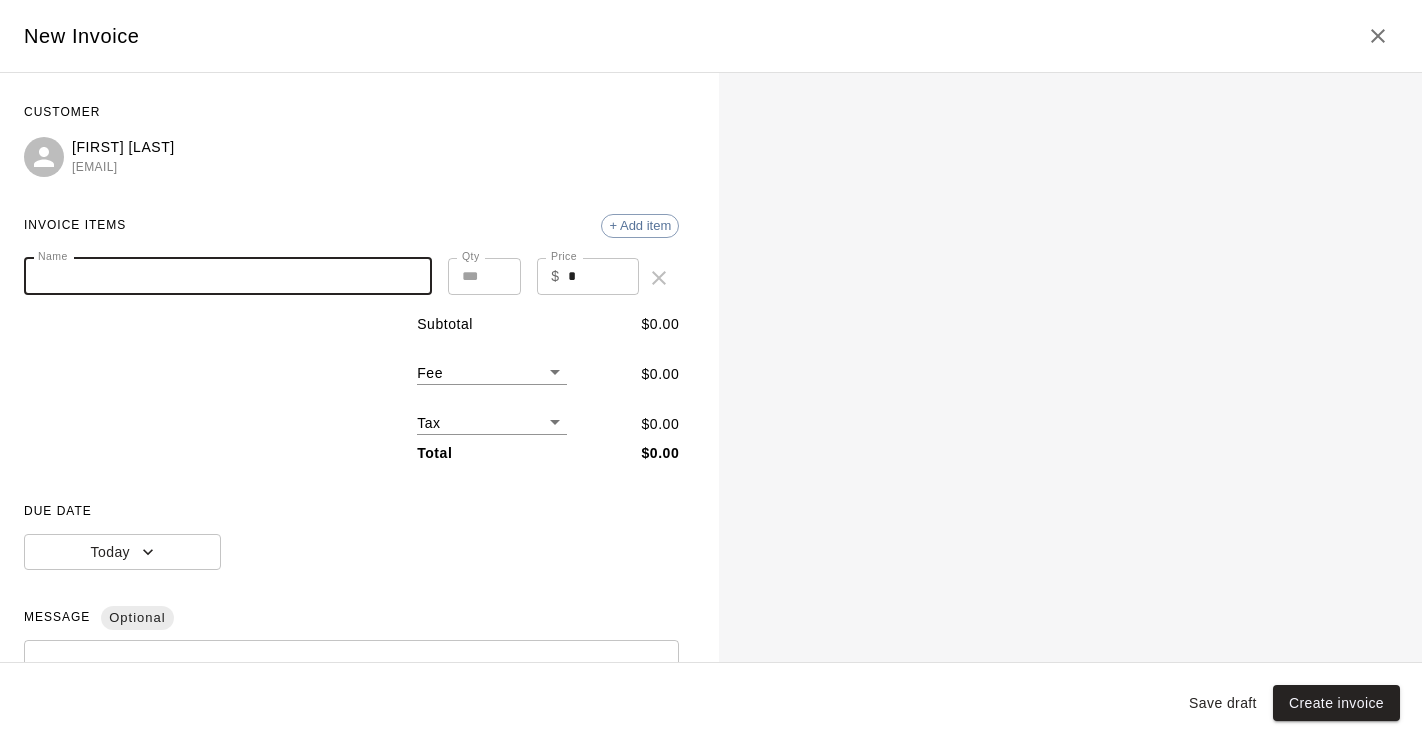 click on "Name" at bounding box center [228, 276] 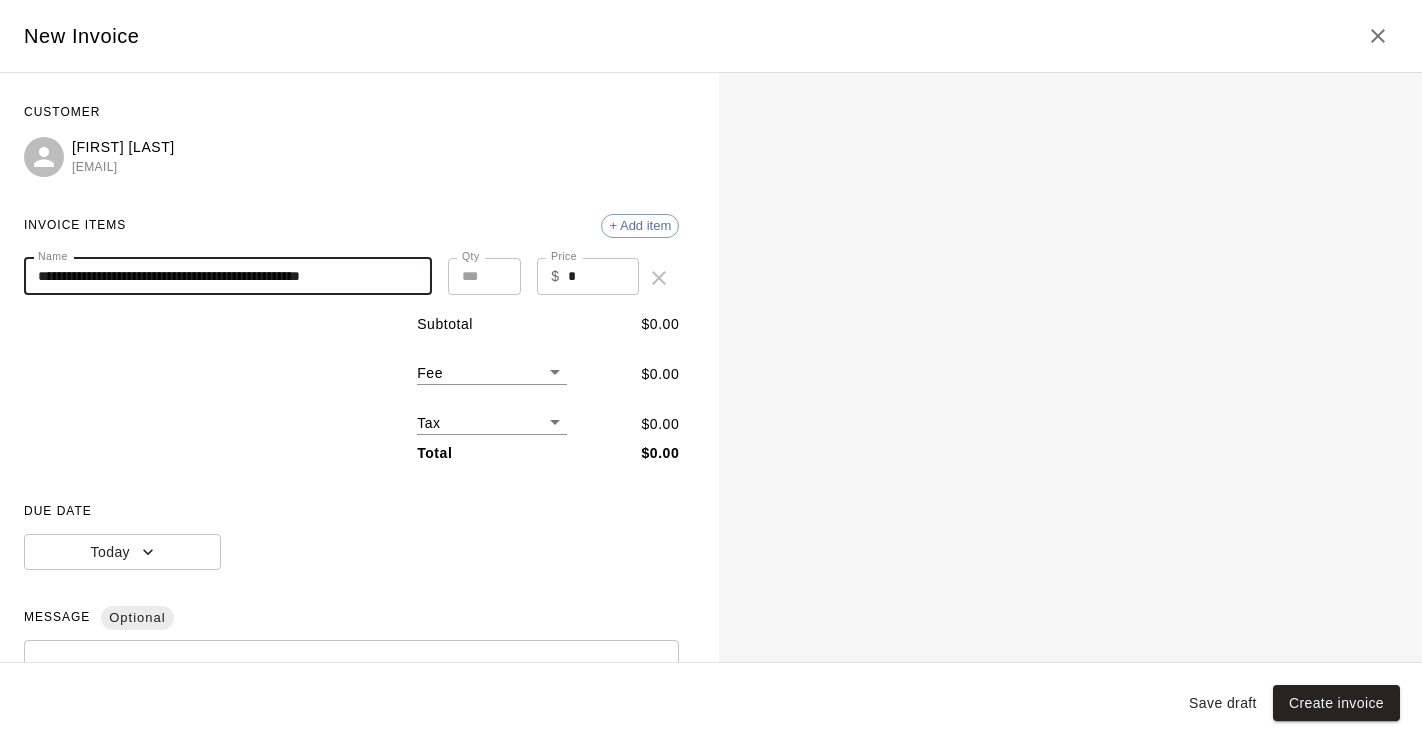 type on "**********" 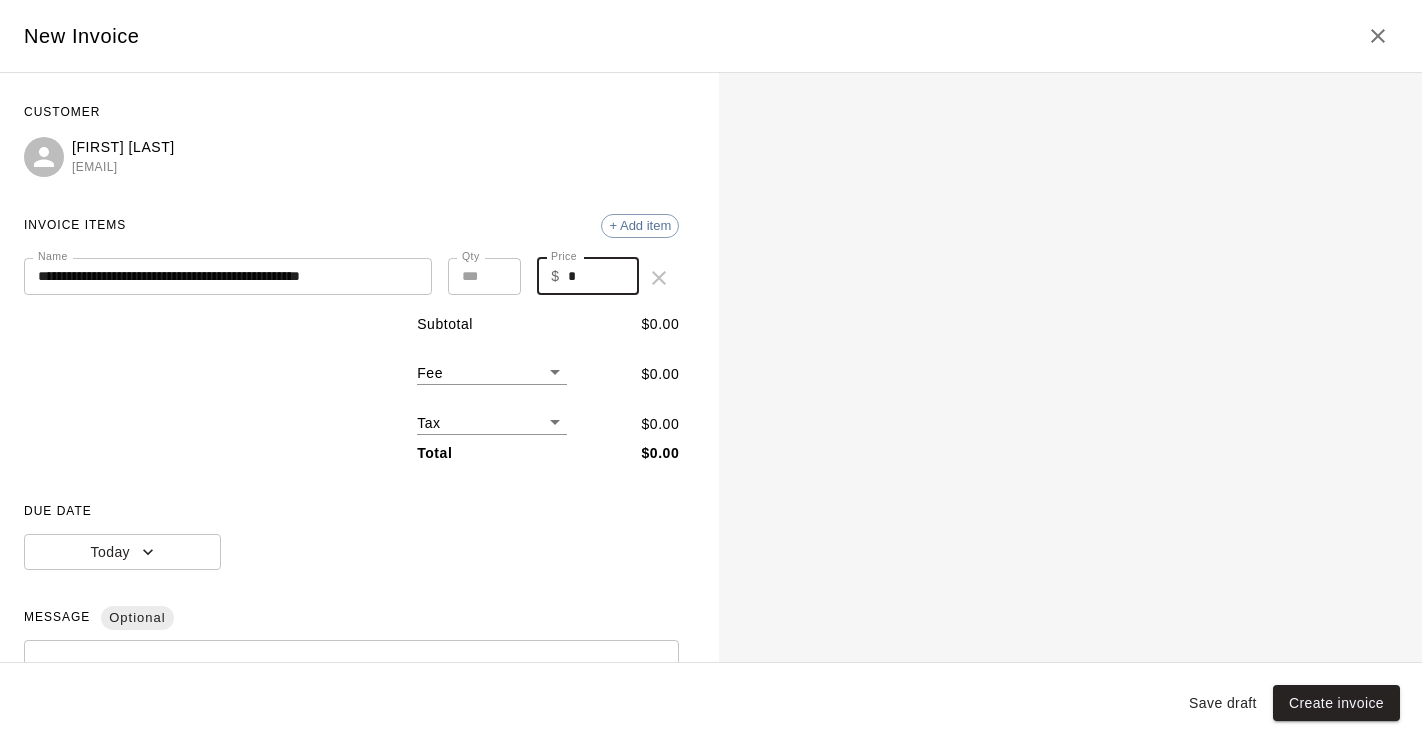 drag, startPoint x: 584, startPoint y: 278, endPoint x: 562, endPoint y: 277, distance: 22.022715 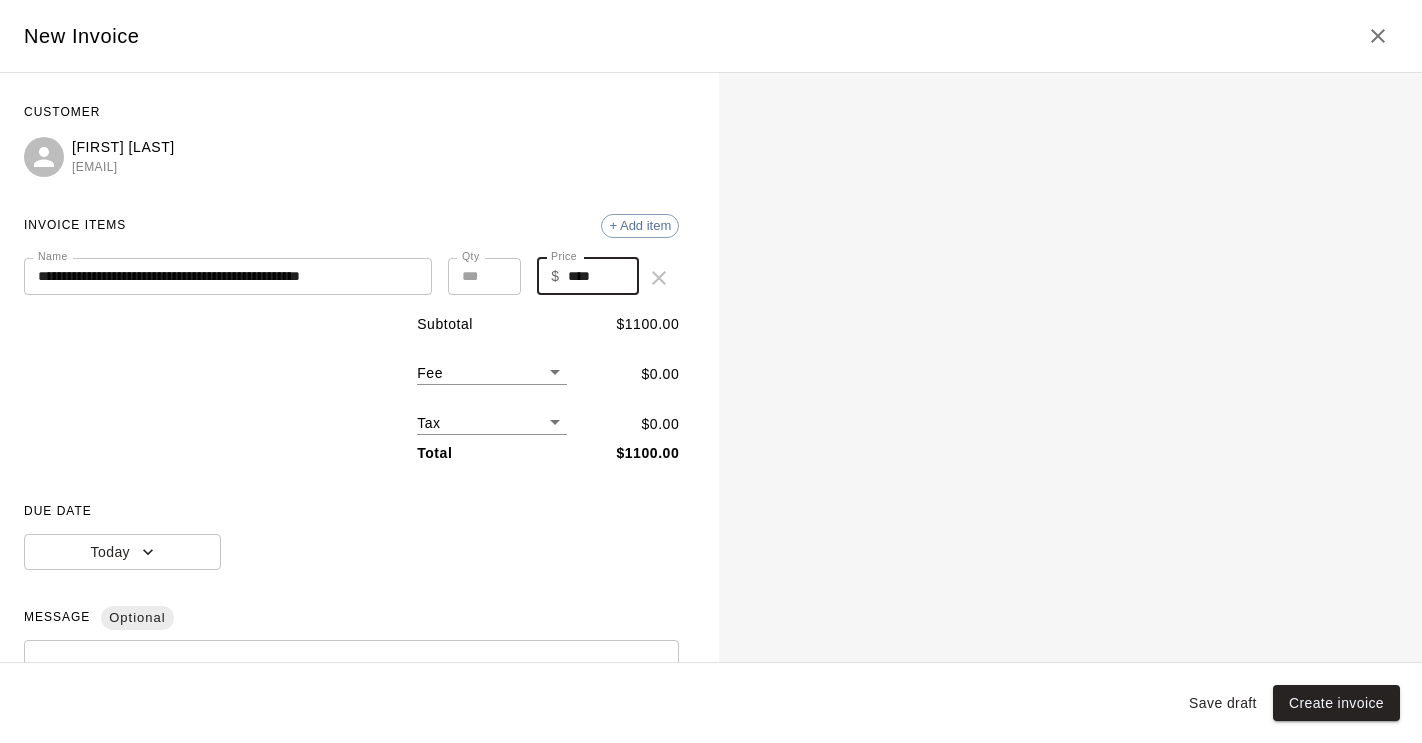type on "****" 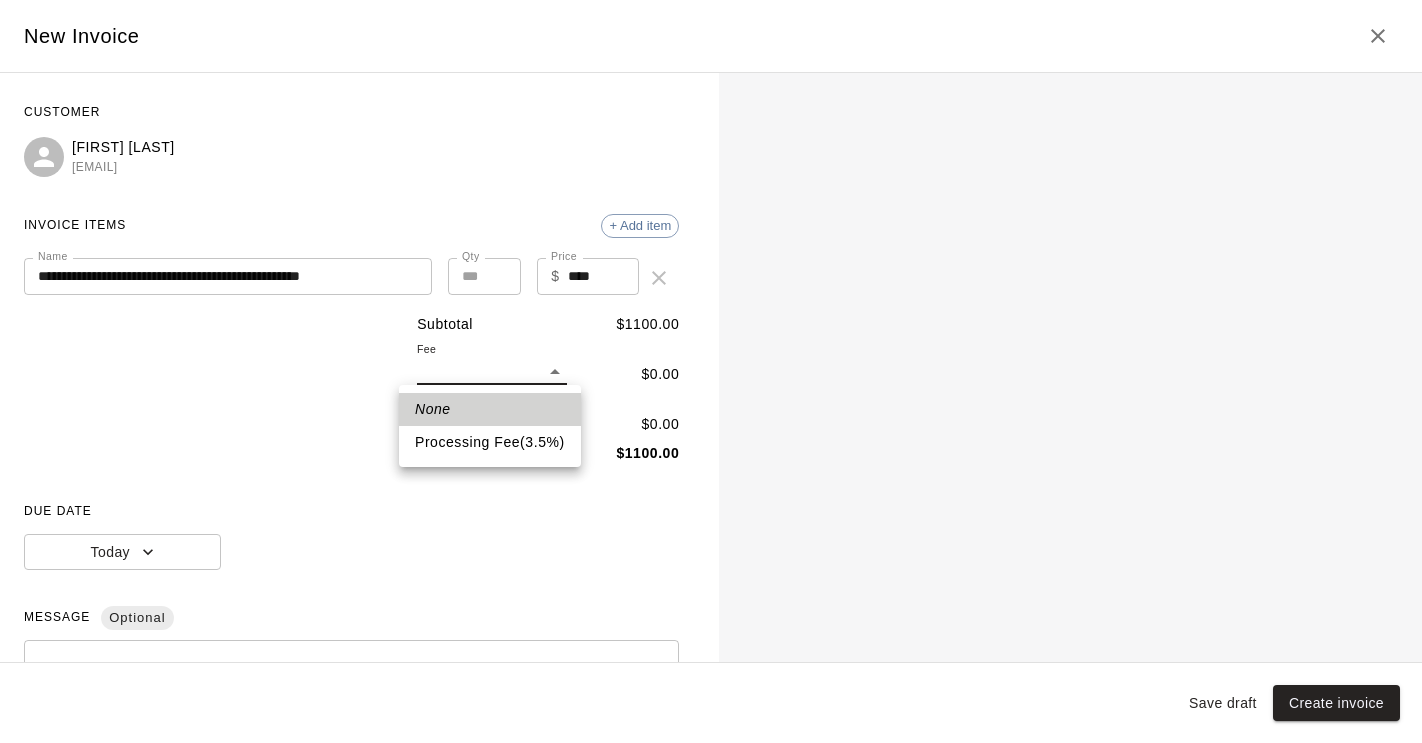 click on "**********" at bounding box center (711, 249) 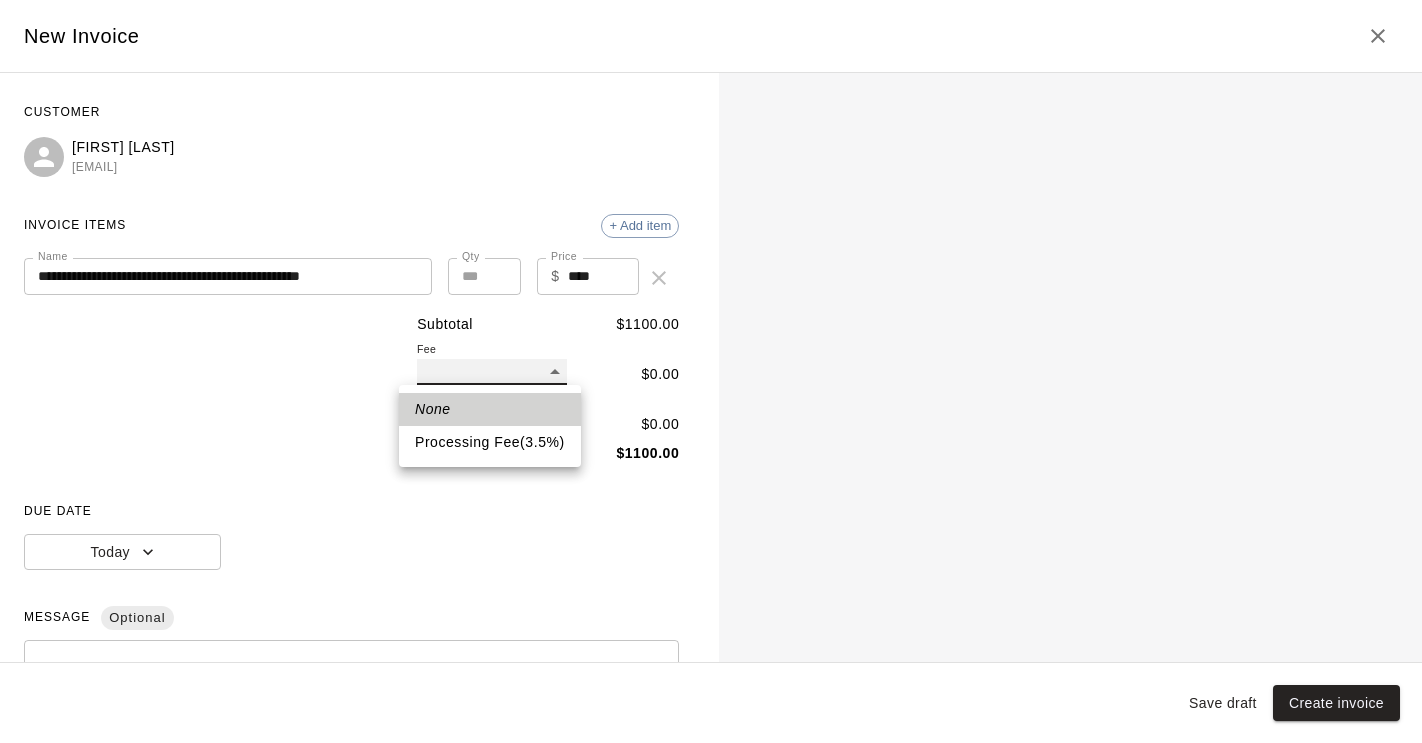 type on "**" 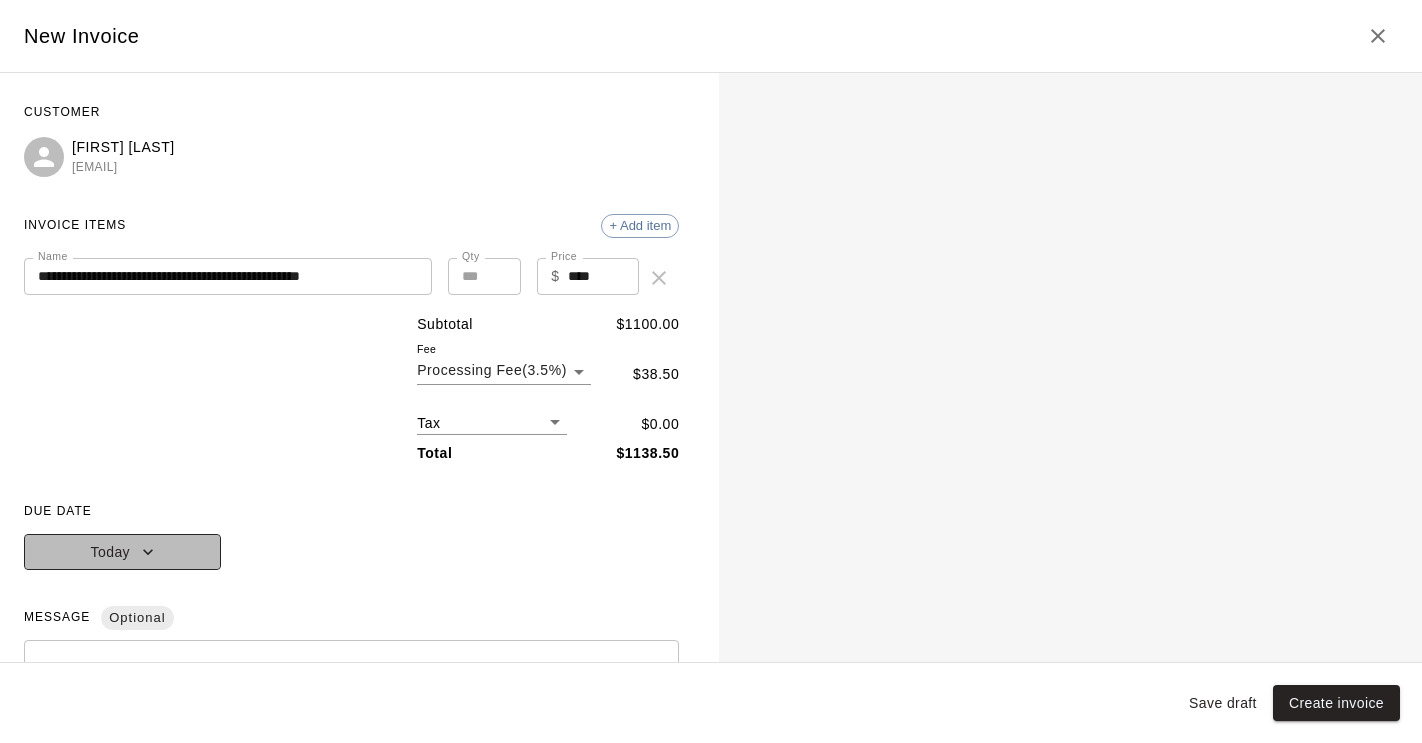 click 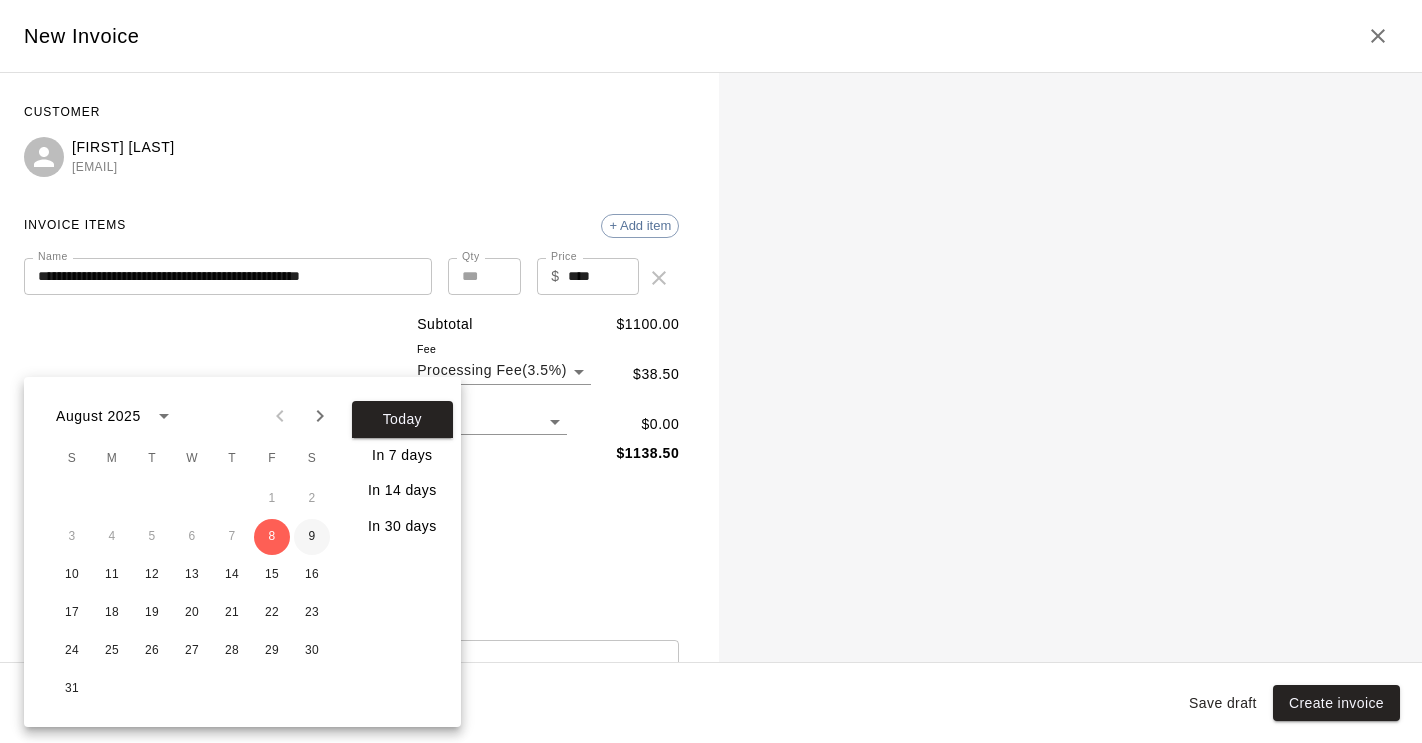 click on "9" at bounding box center (312, 537) 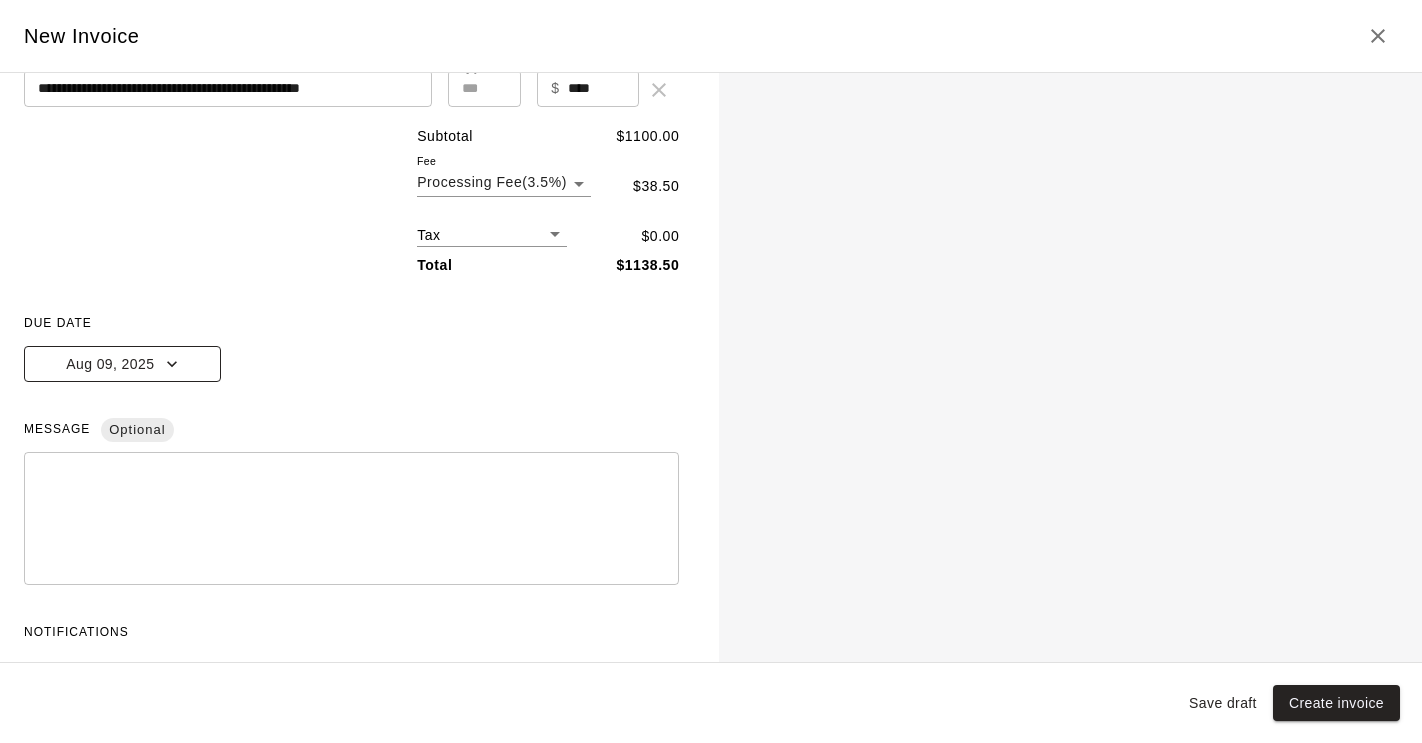 scroll, scrollTop: 243, scrollLeft: 0, axis: vertical 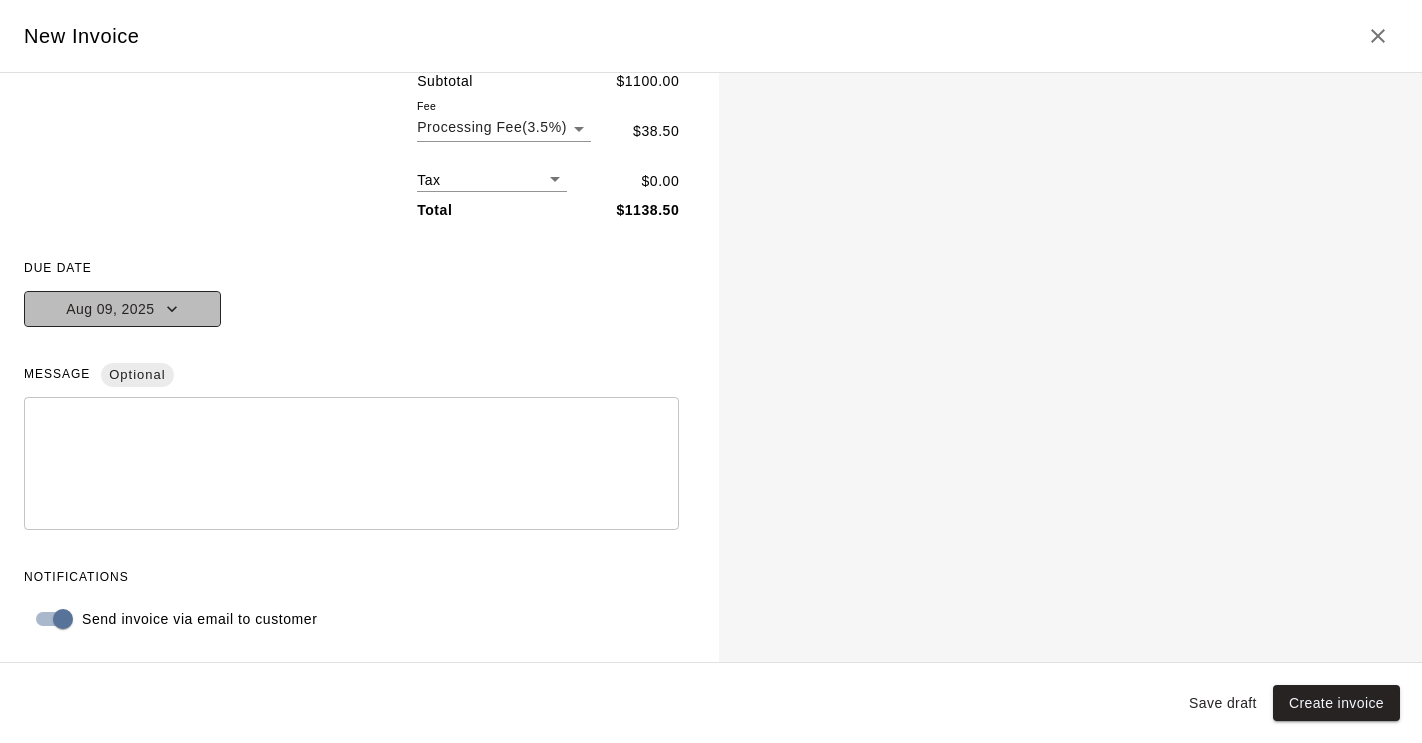 click on "Aug 09, 2025" at bounding box center [122, 309] 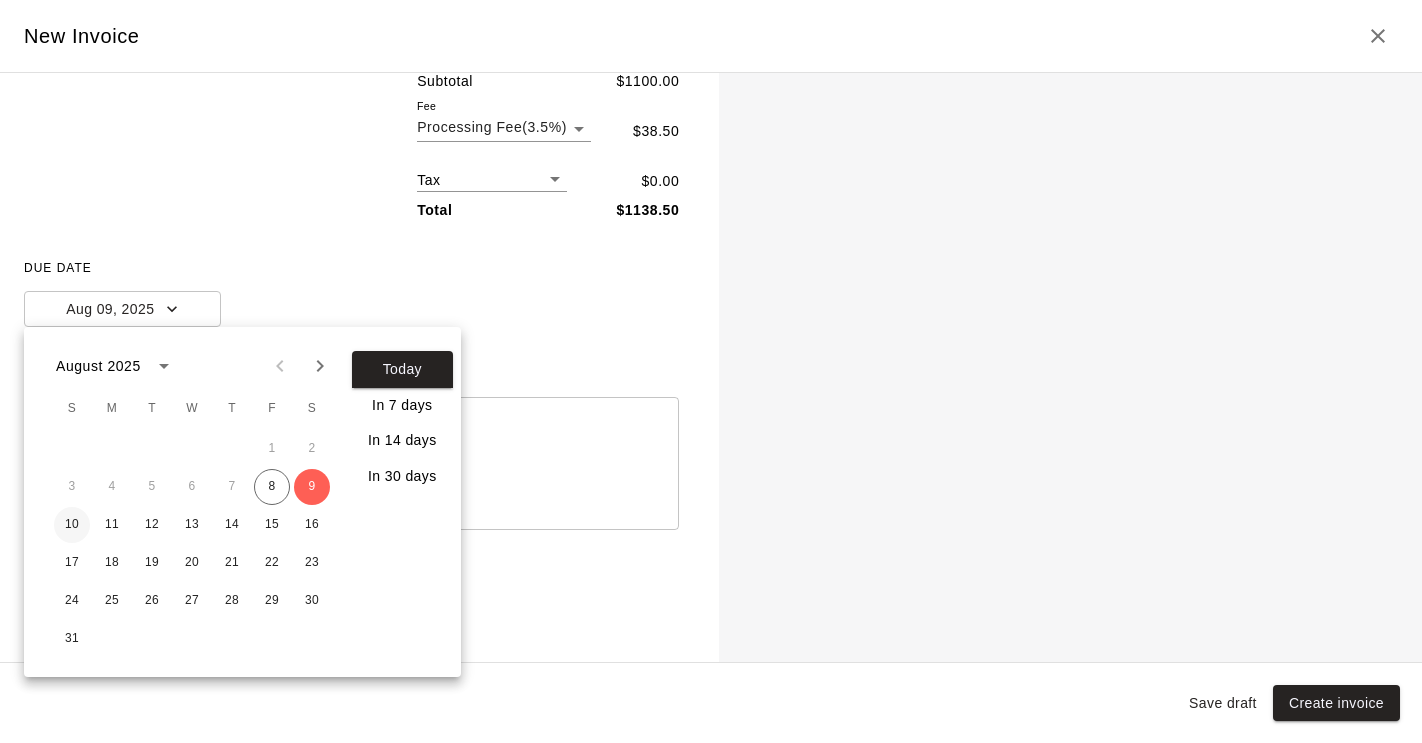 click on "10" at bounding box center [72, 525] 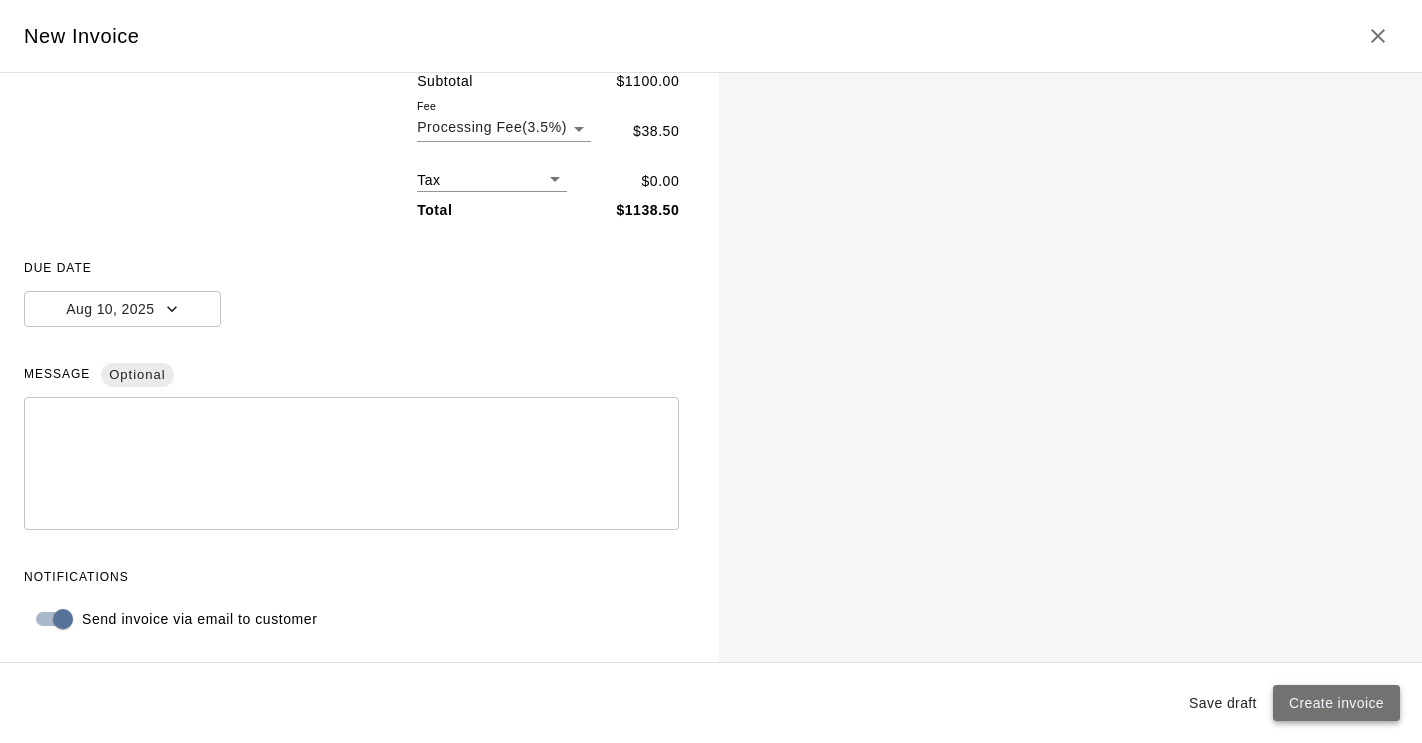 click on "Create invoice" at bounding box center [1336, 703] 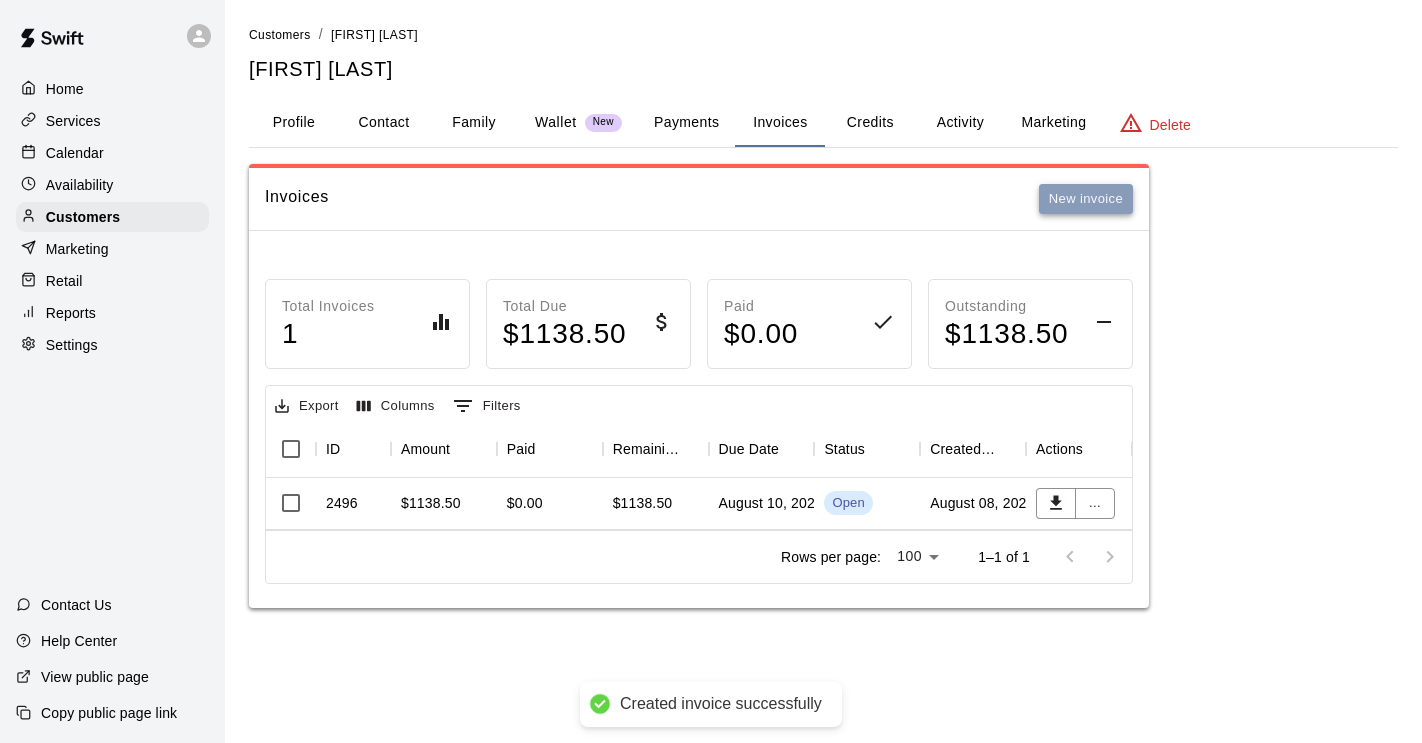 click on "New invoice" at bounding box center [1086, 199] 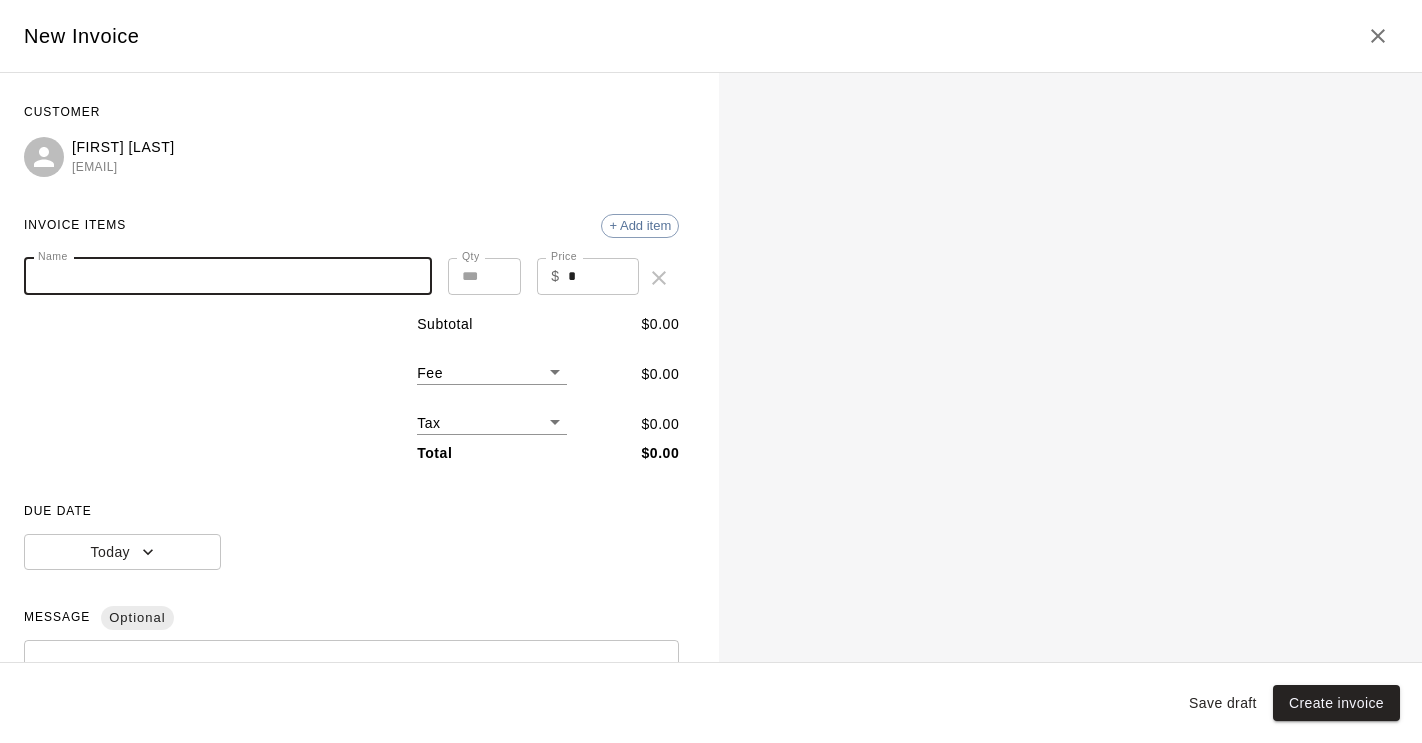 click on "Name" at bounding box center [228, 276] 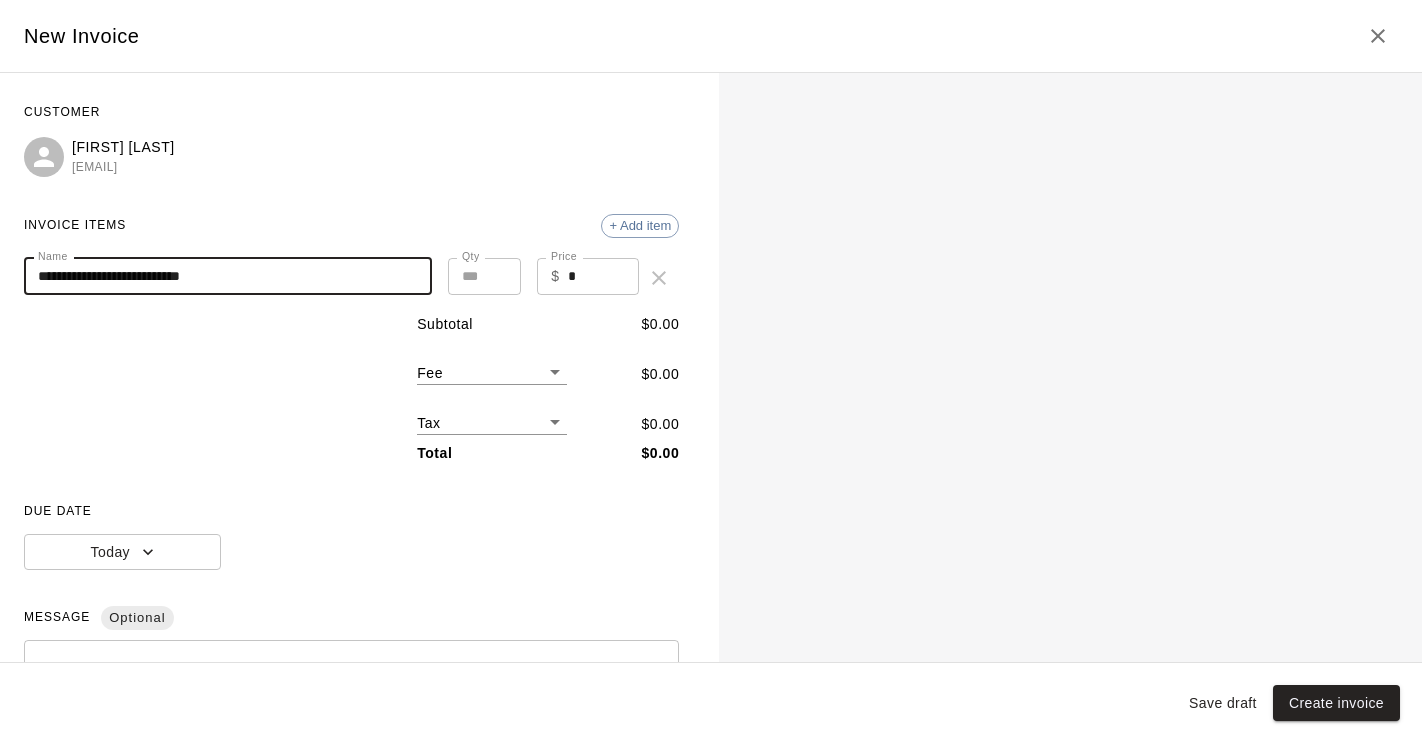 type on "**********" 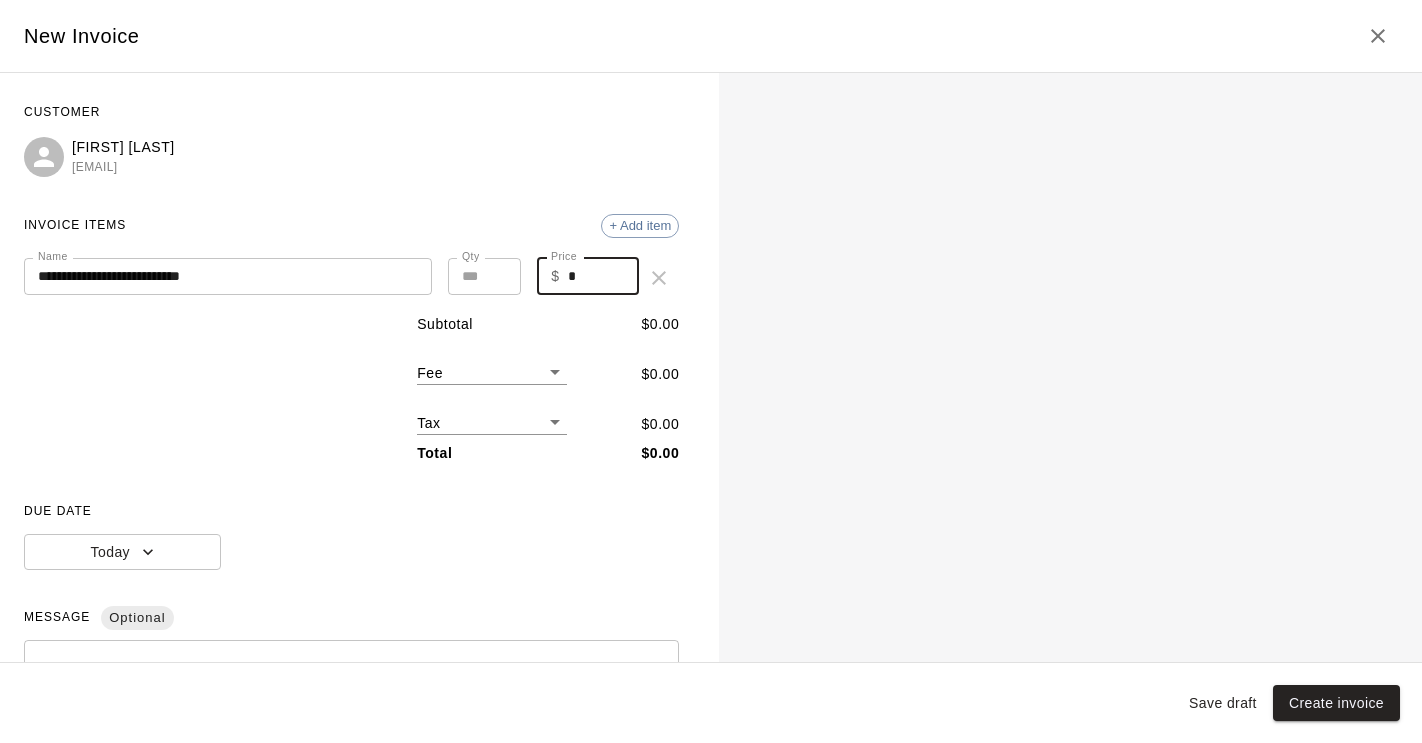click on "*" at bounding box center (604, 276) 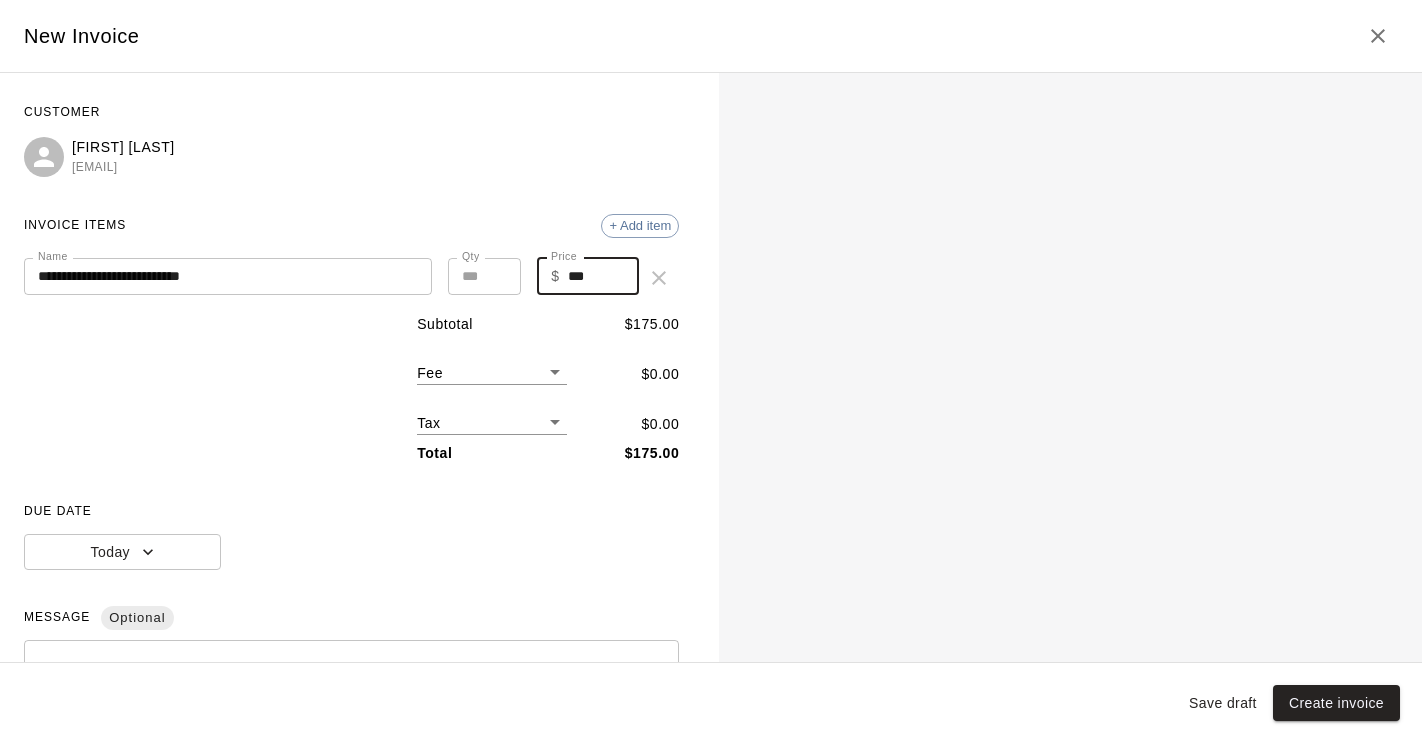 type on "***" 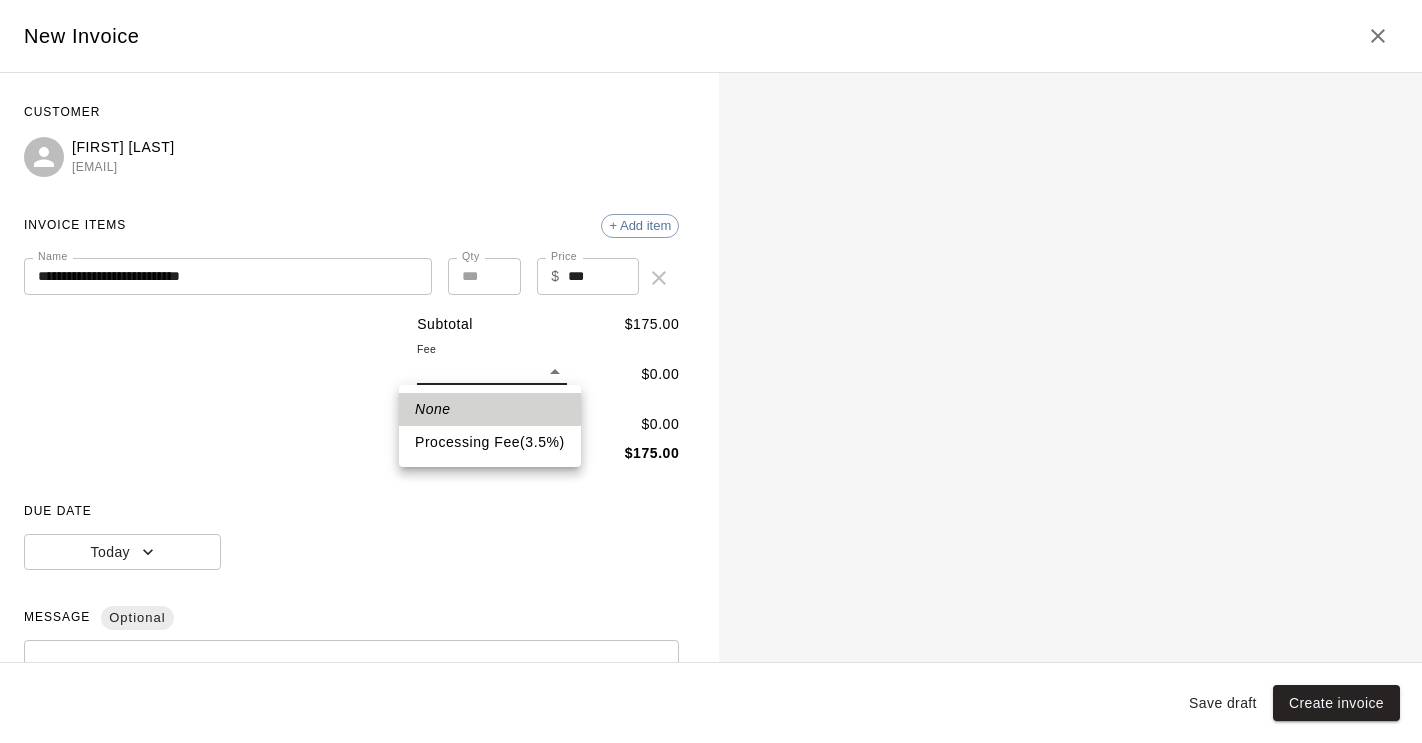 click on "**********" at bounding box center [711, 324] 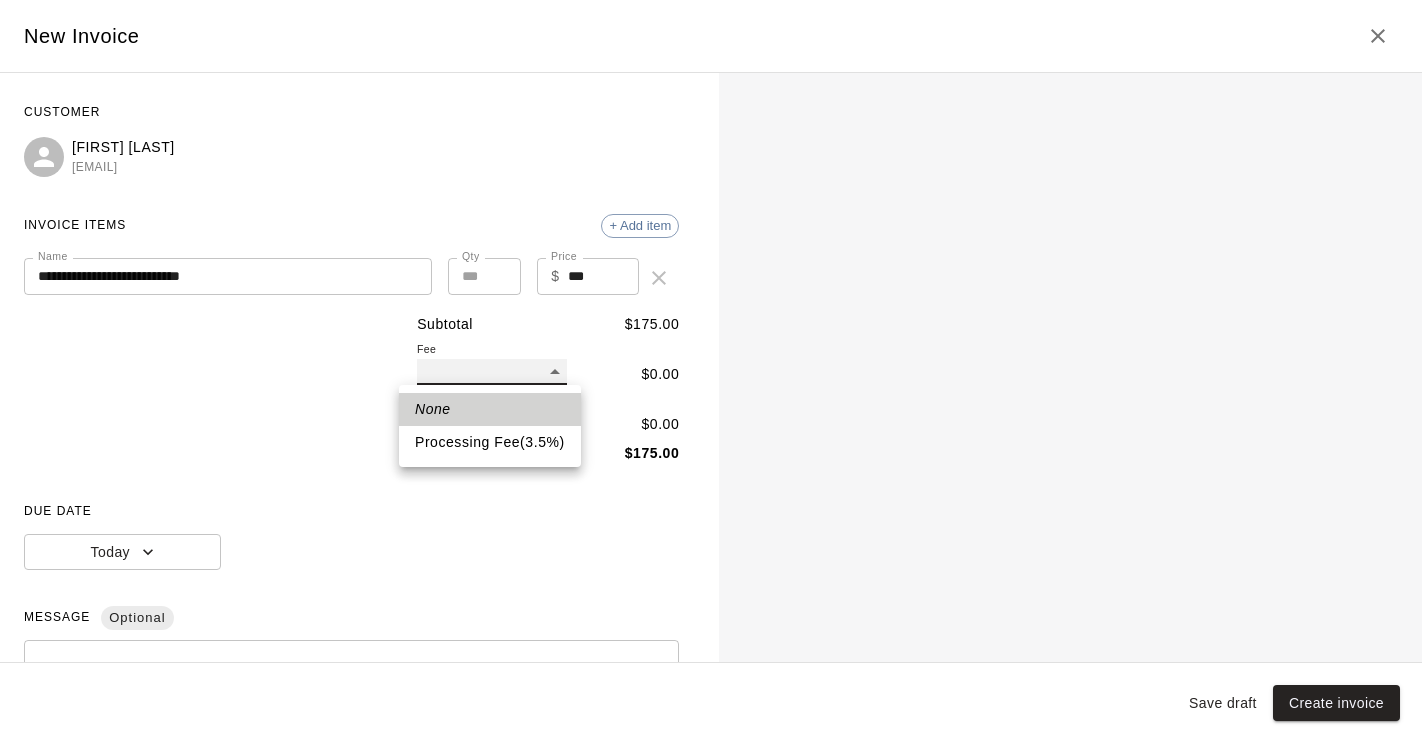 type on "**" 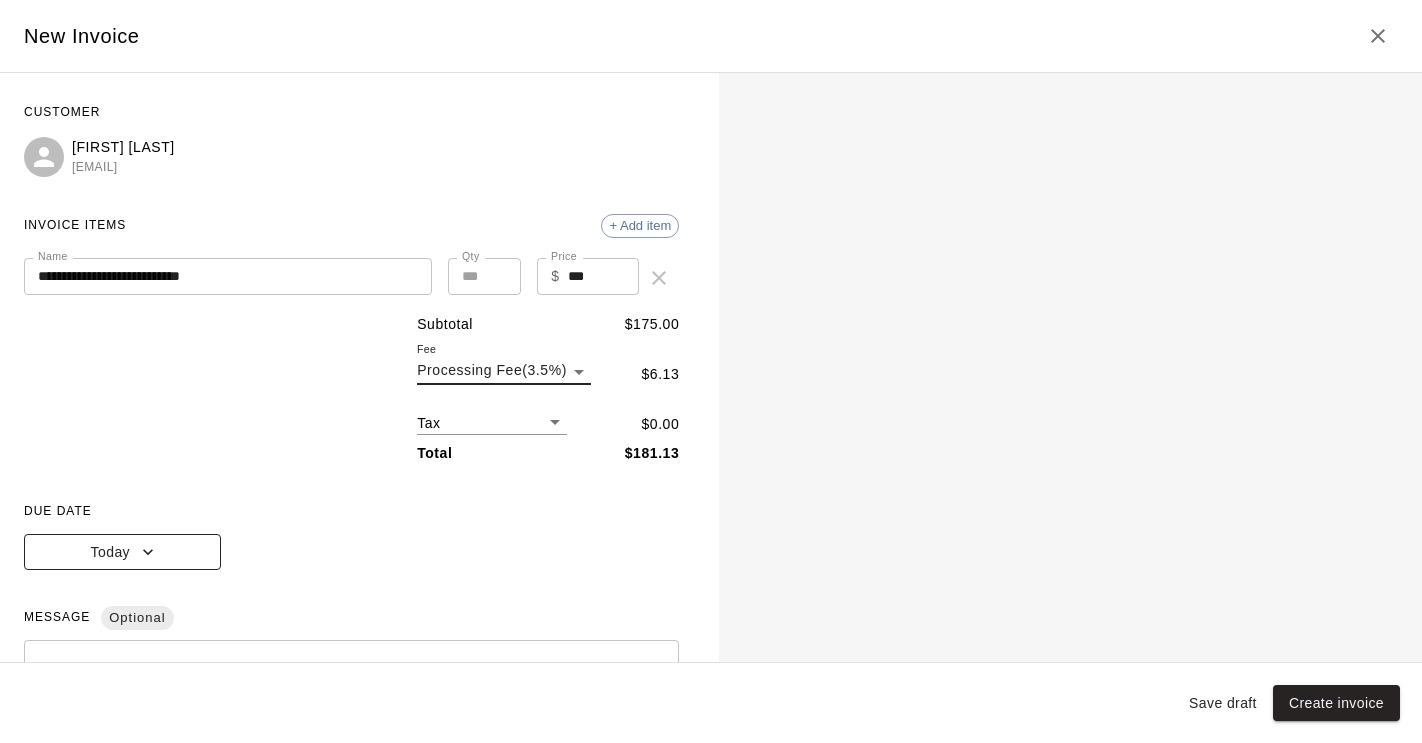 click on "Today" at bounding box center (122, 552) 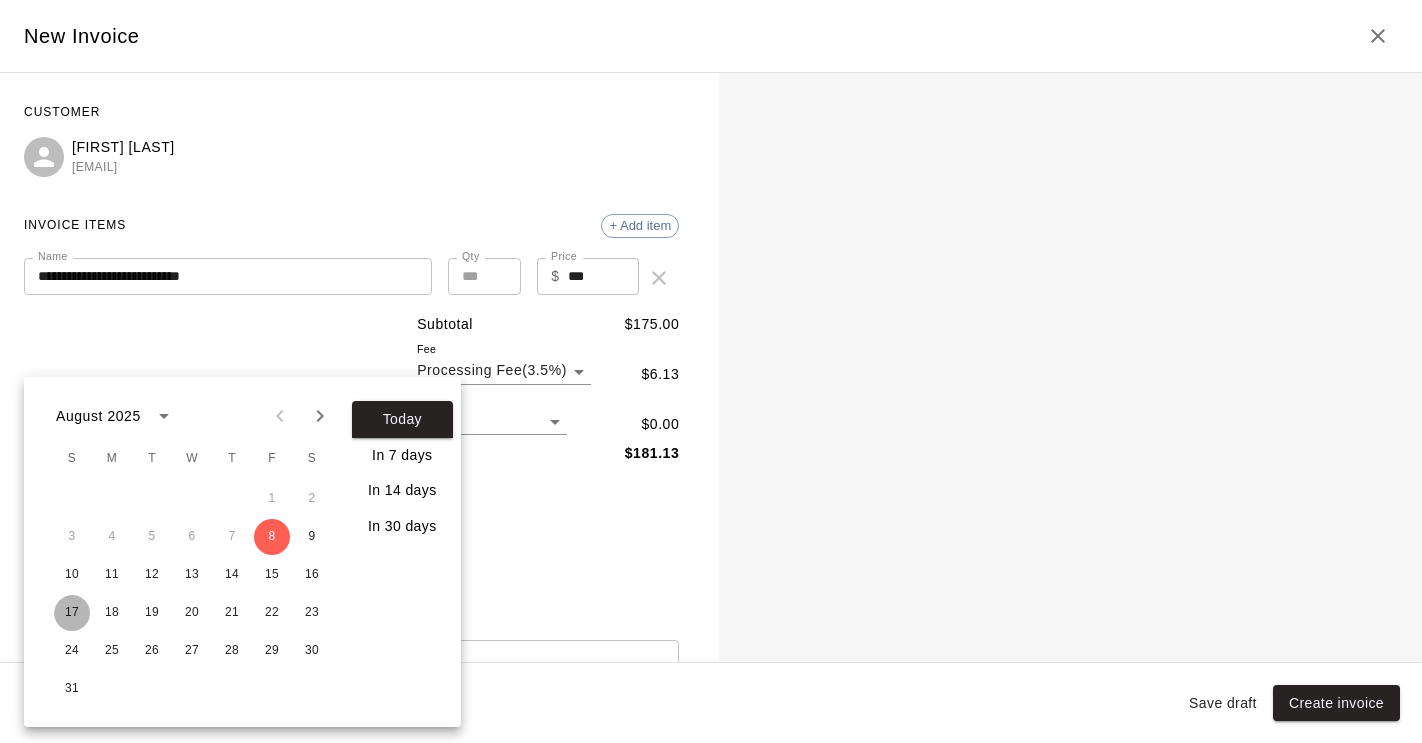 click on "17" at bounding box center (72, 613) 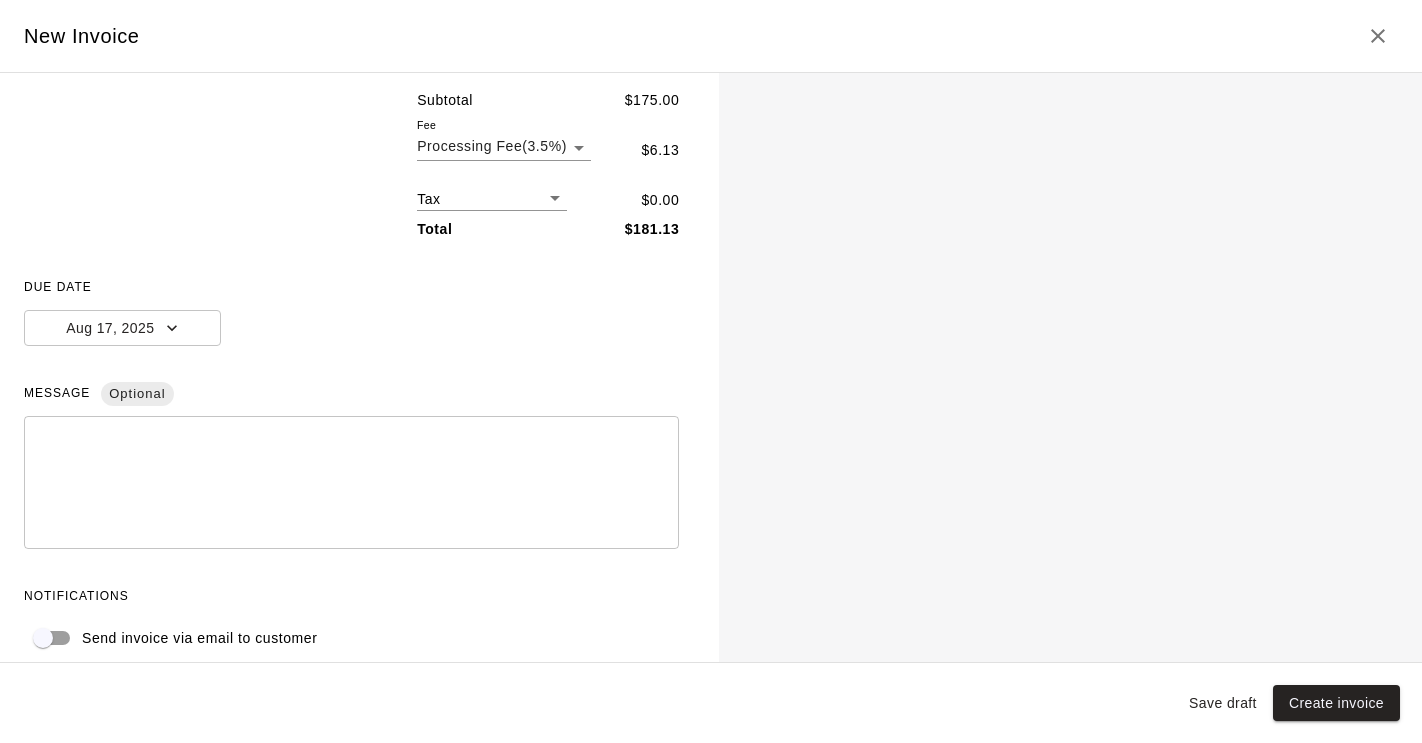 scroll, scrollTop: 243, scrollLeft: 0, axis: vertical 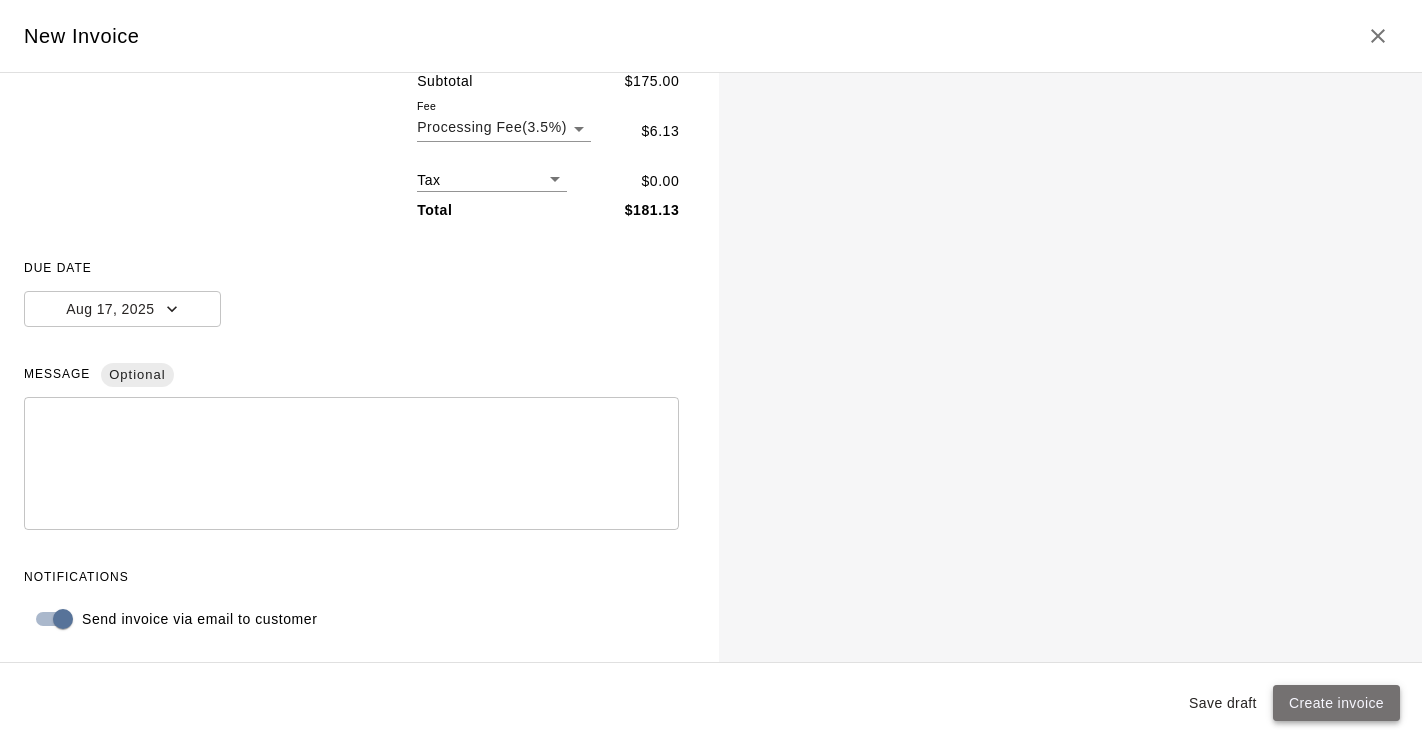 click on "Create invoice" at bounding box center (1336, 703) 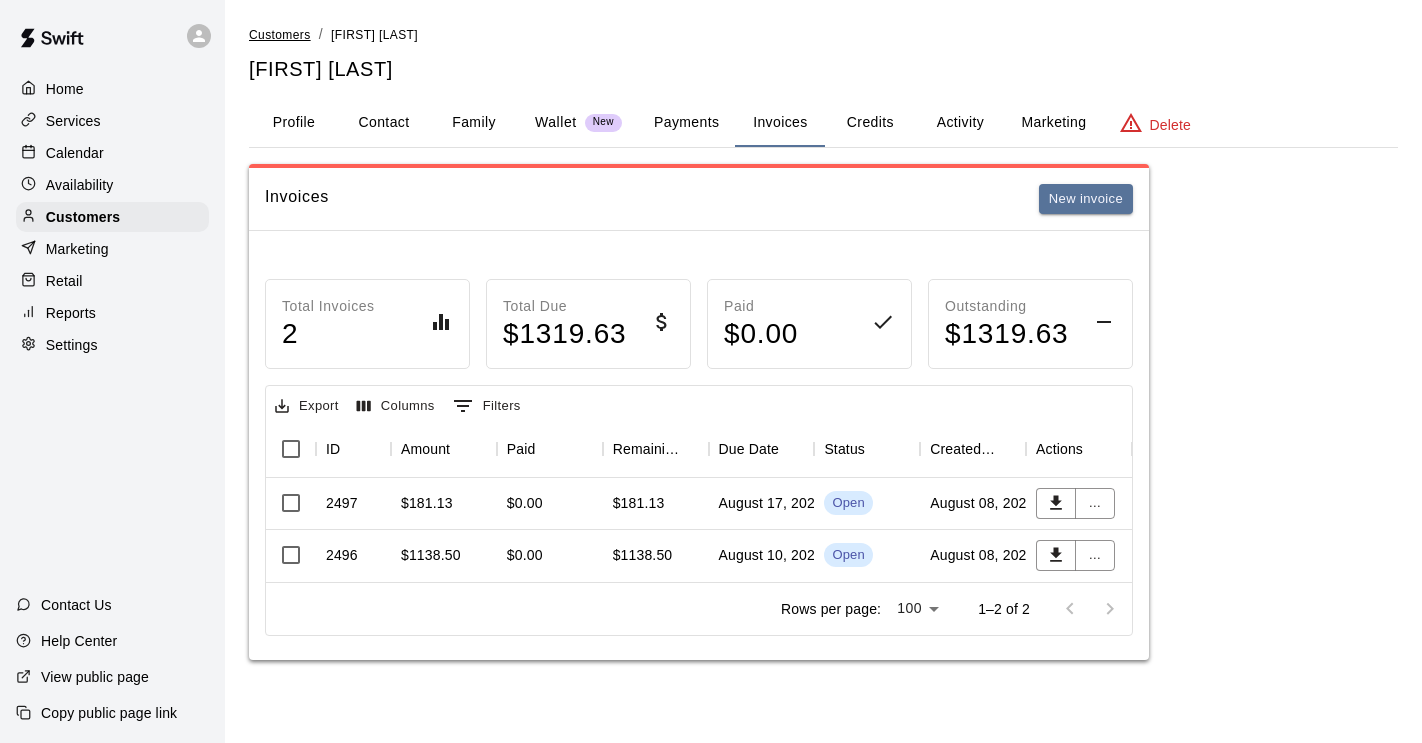 click on "Customers" at bounding box center [280, 35] 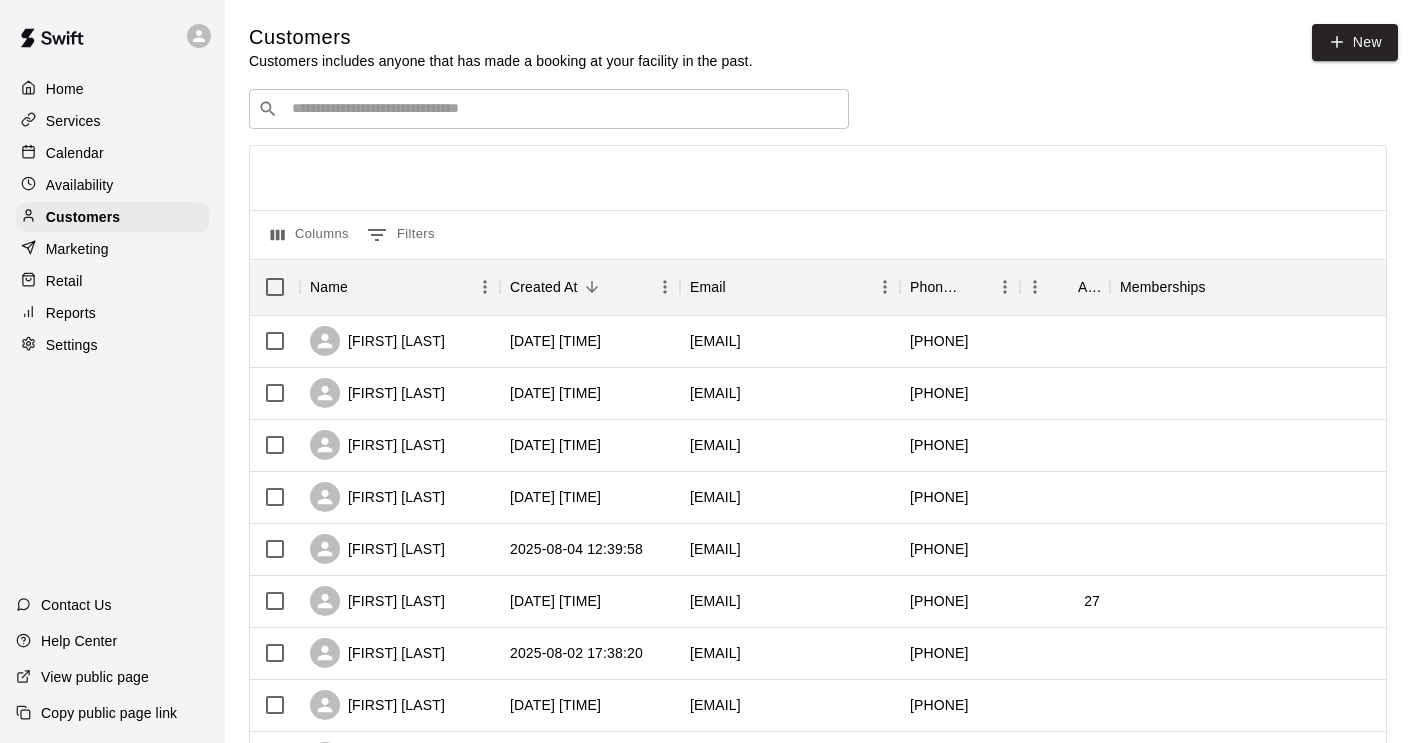 click at bounding box center [563, 109] 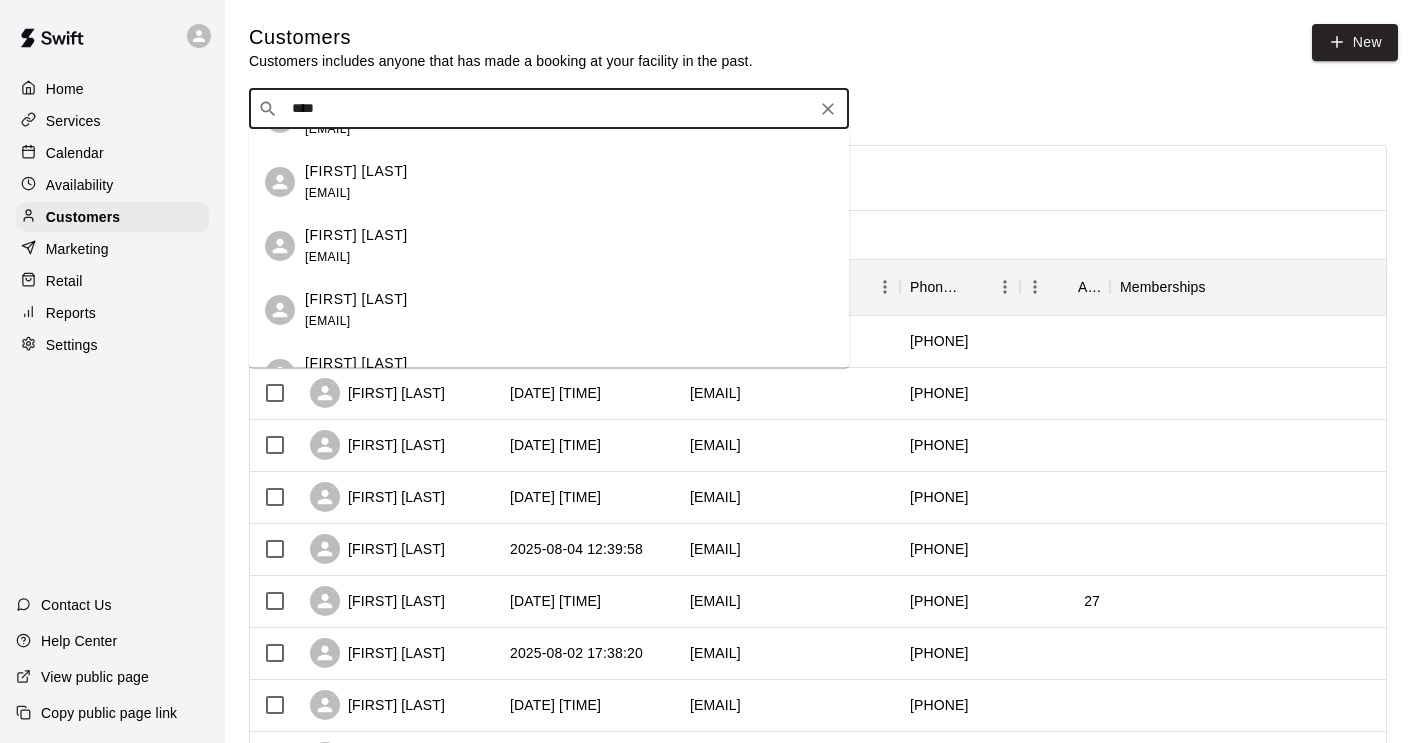 scroll, scrollTop: 210, scrollLeft: 0, axis: vertical 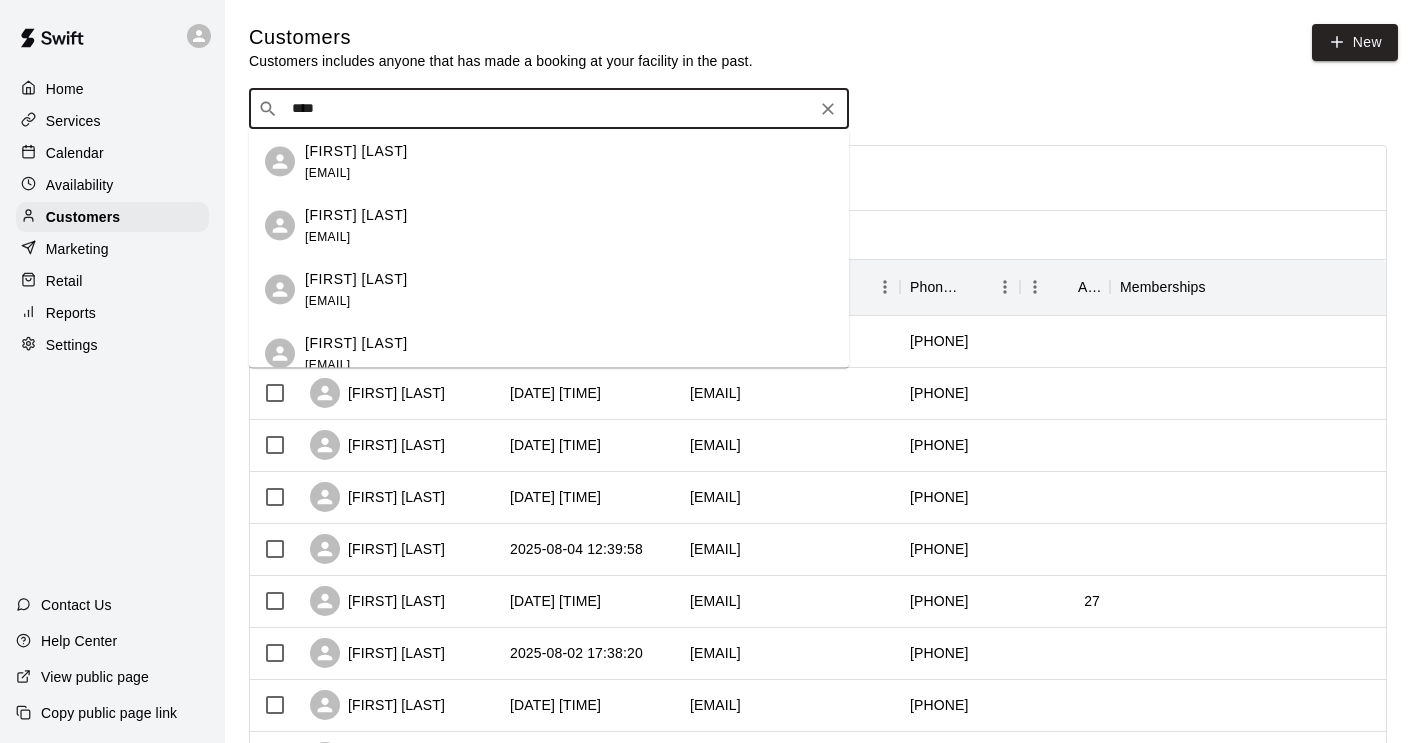 drag, startPoint x: 322, startPoint y: 117, endPoint x: 273, endPoint y: 110, distance: 49.497475 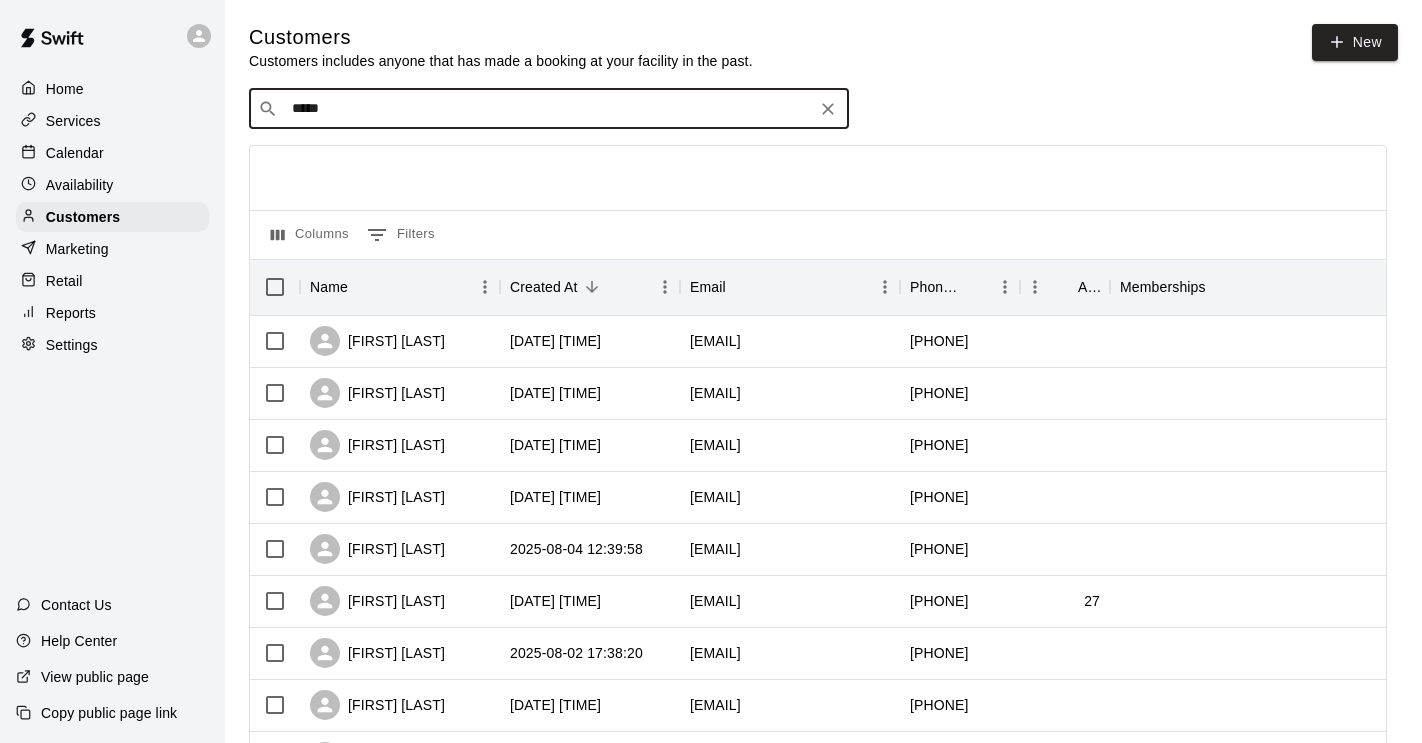 type on "******" 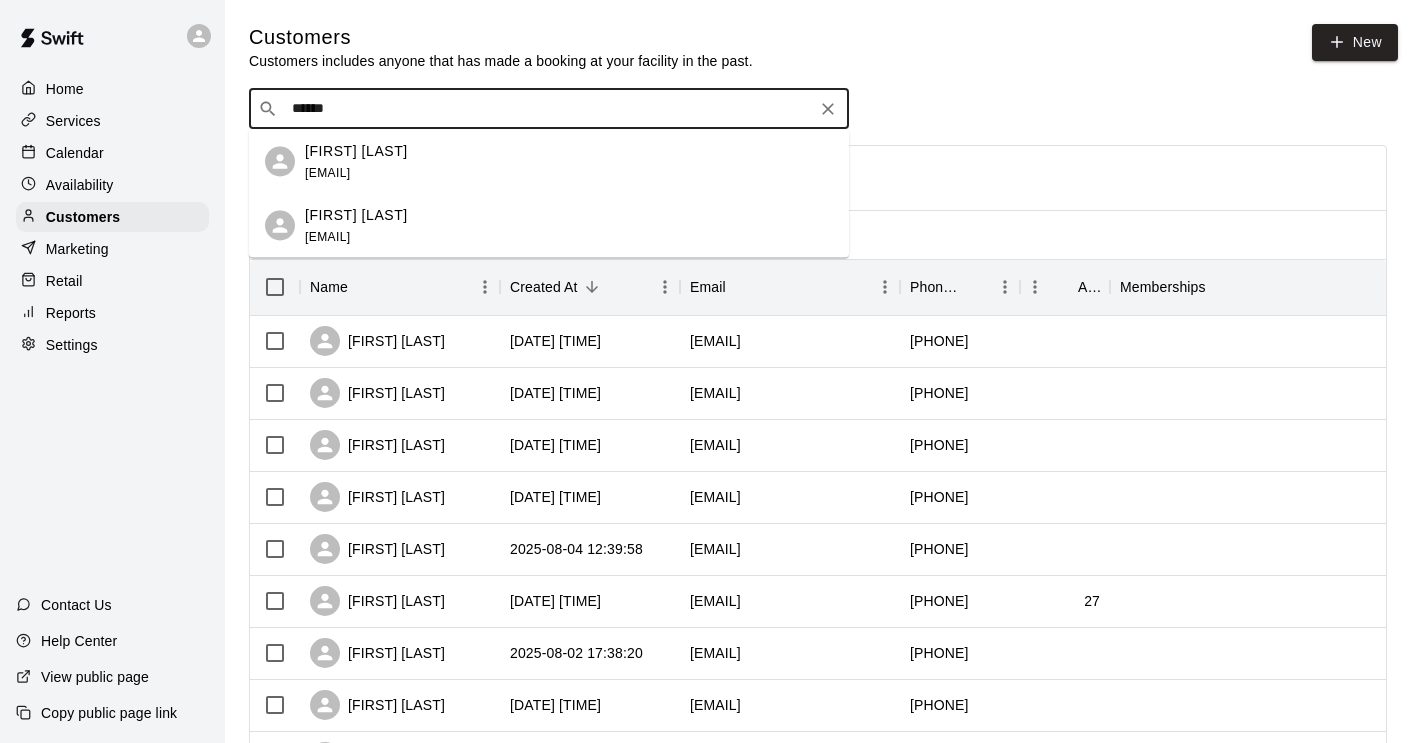 click on "Reese Conley jltc05@comcast.net" at bounding box center (356, 161) 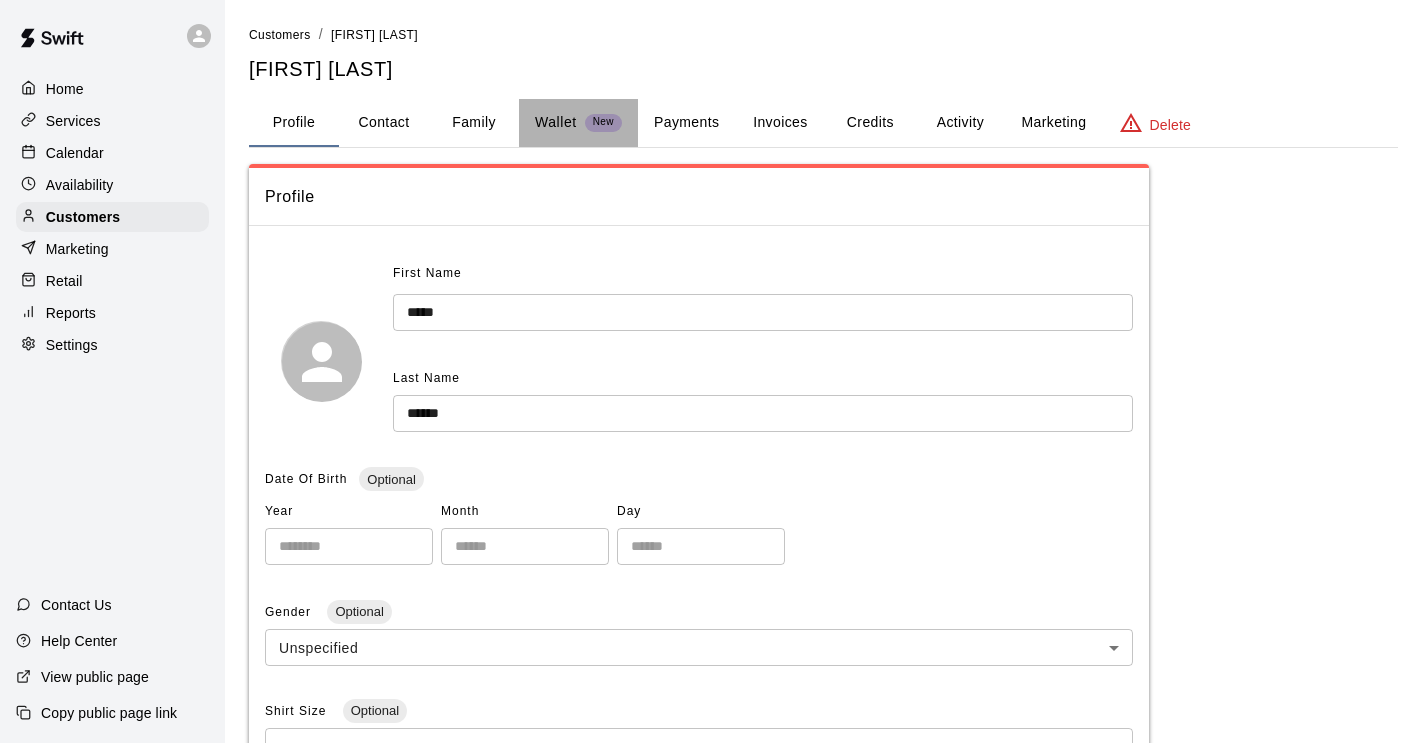click on "Wallet" at bounding box center [556, 122] 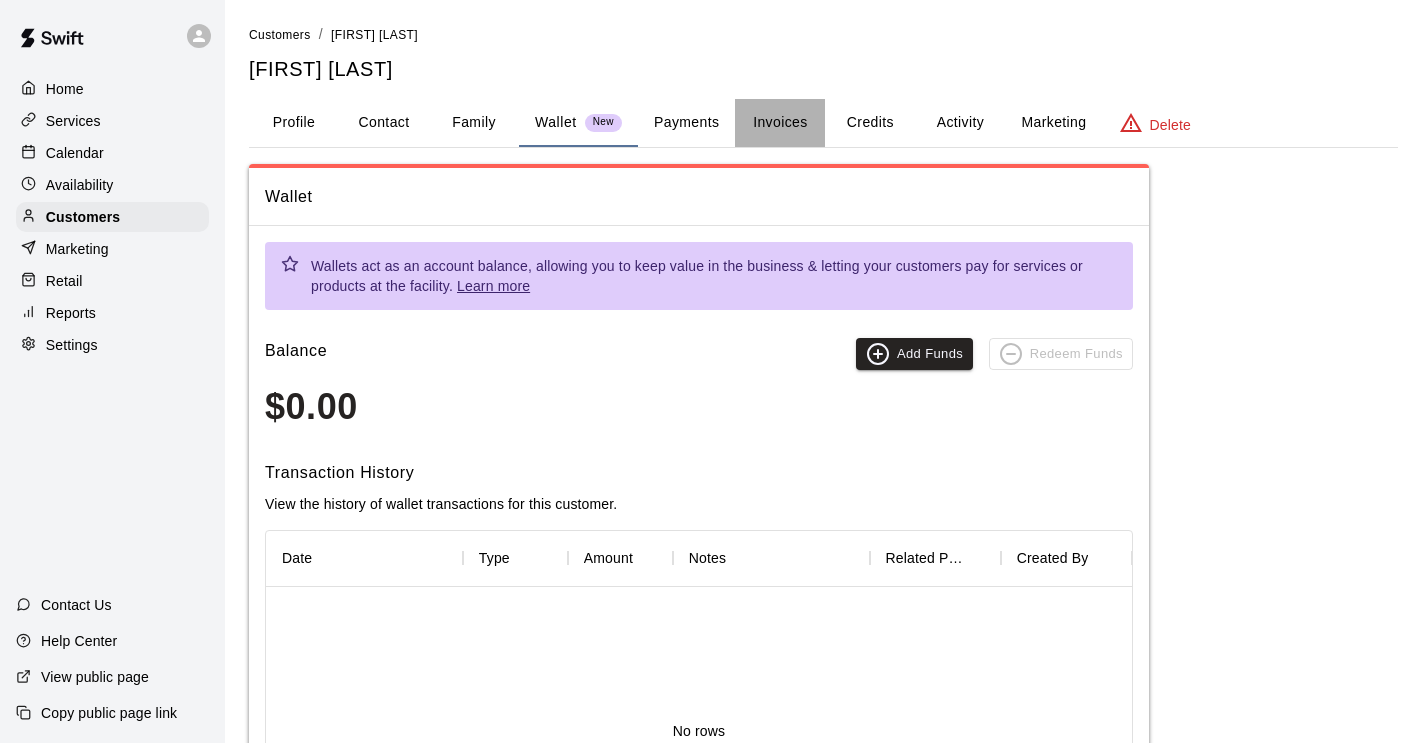 click on "Invoices" at bounding box center (780, 123) 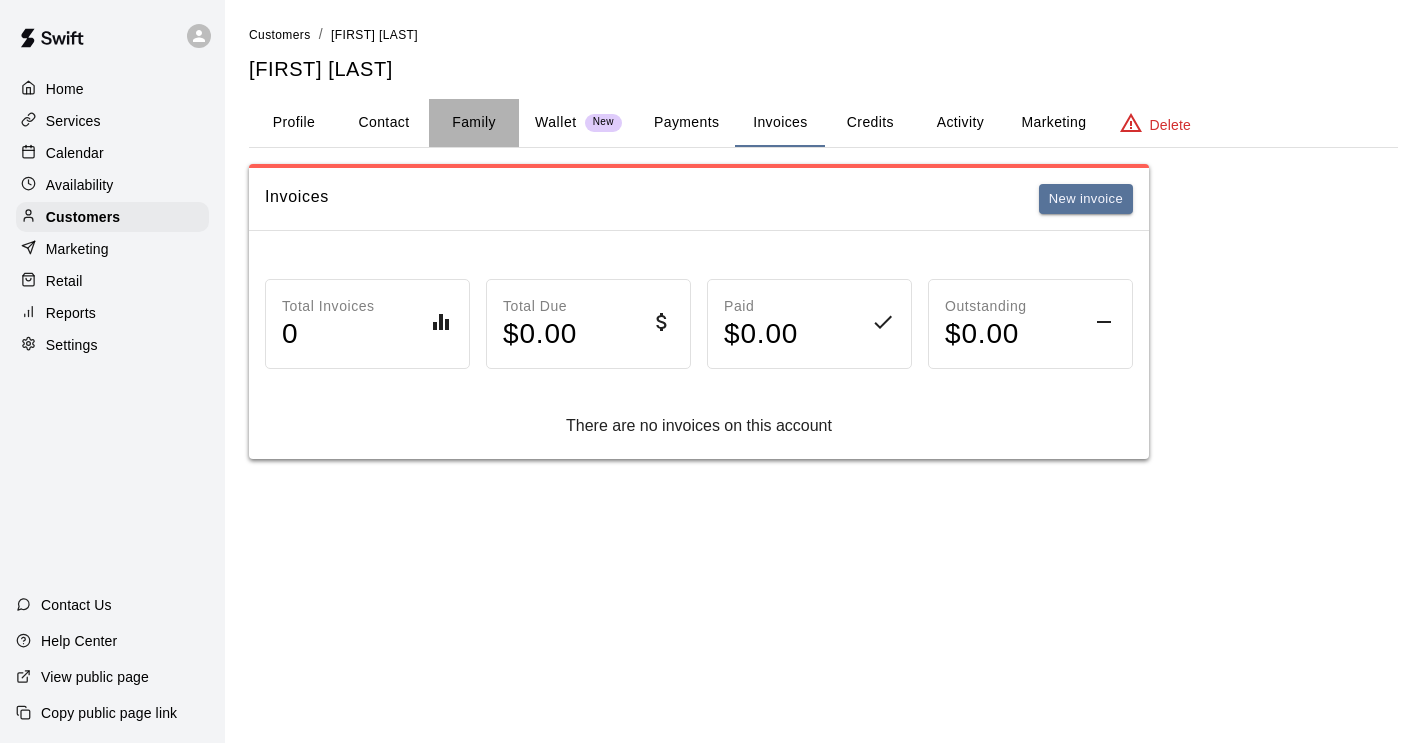 click on "Family" at bounding box center (474, 123) 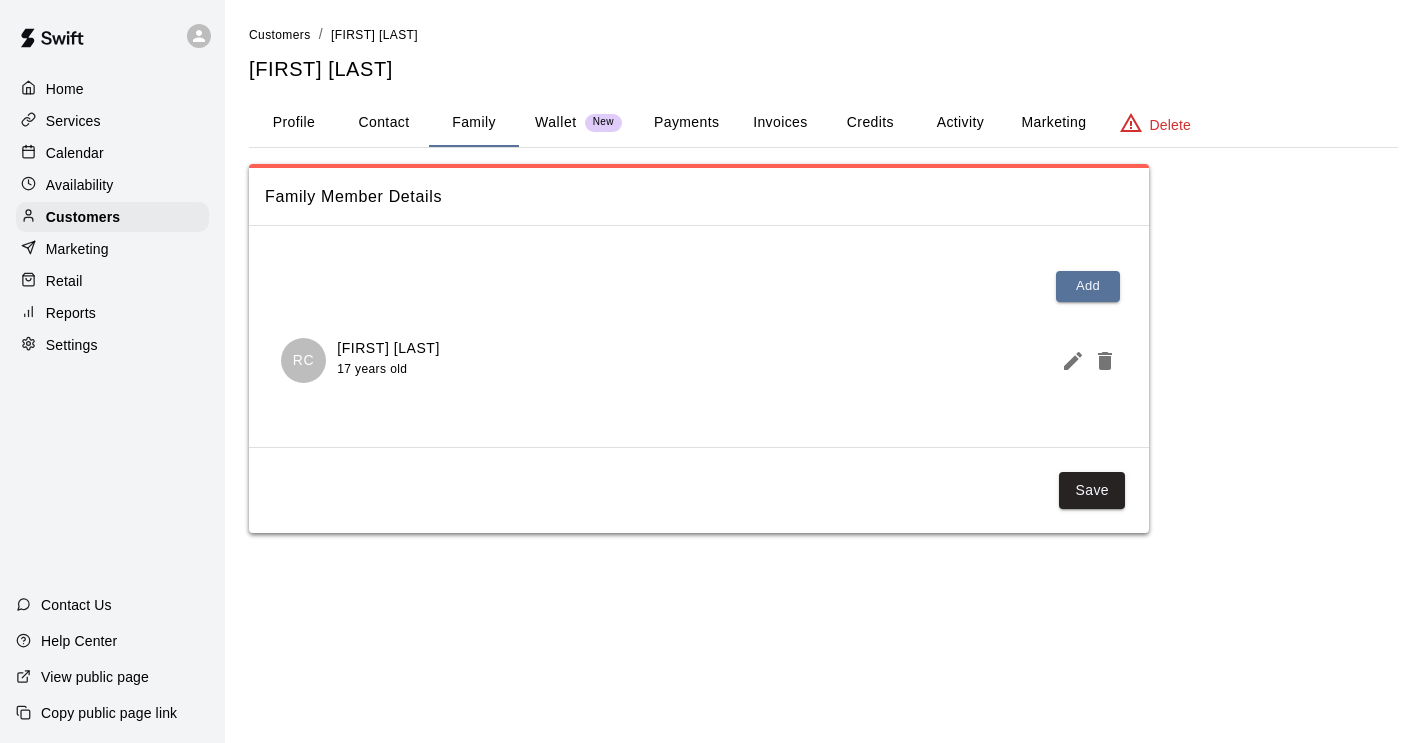 click on "Invoices" at bounding box center (780, 123) 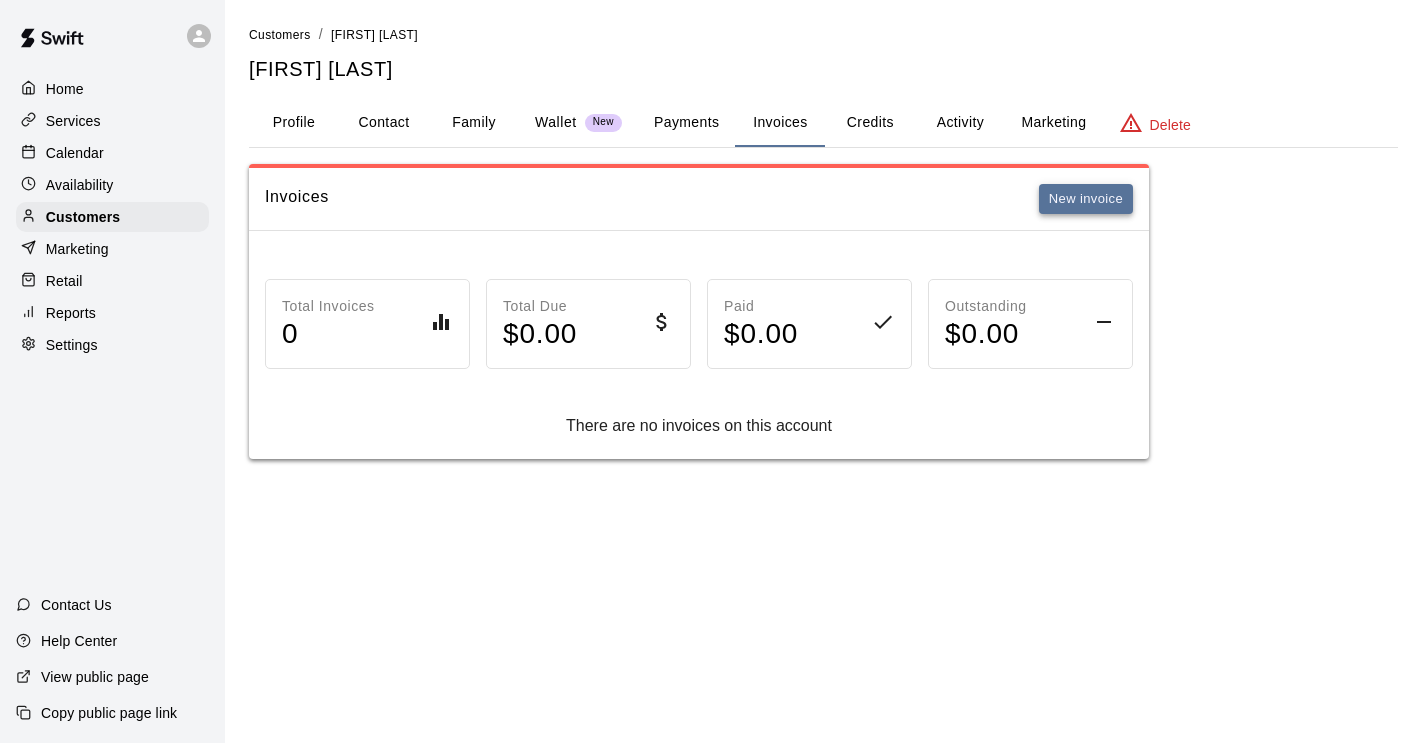 click on "New invoice" at bounding box center [1086, 199] 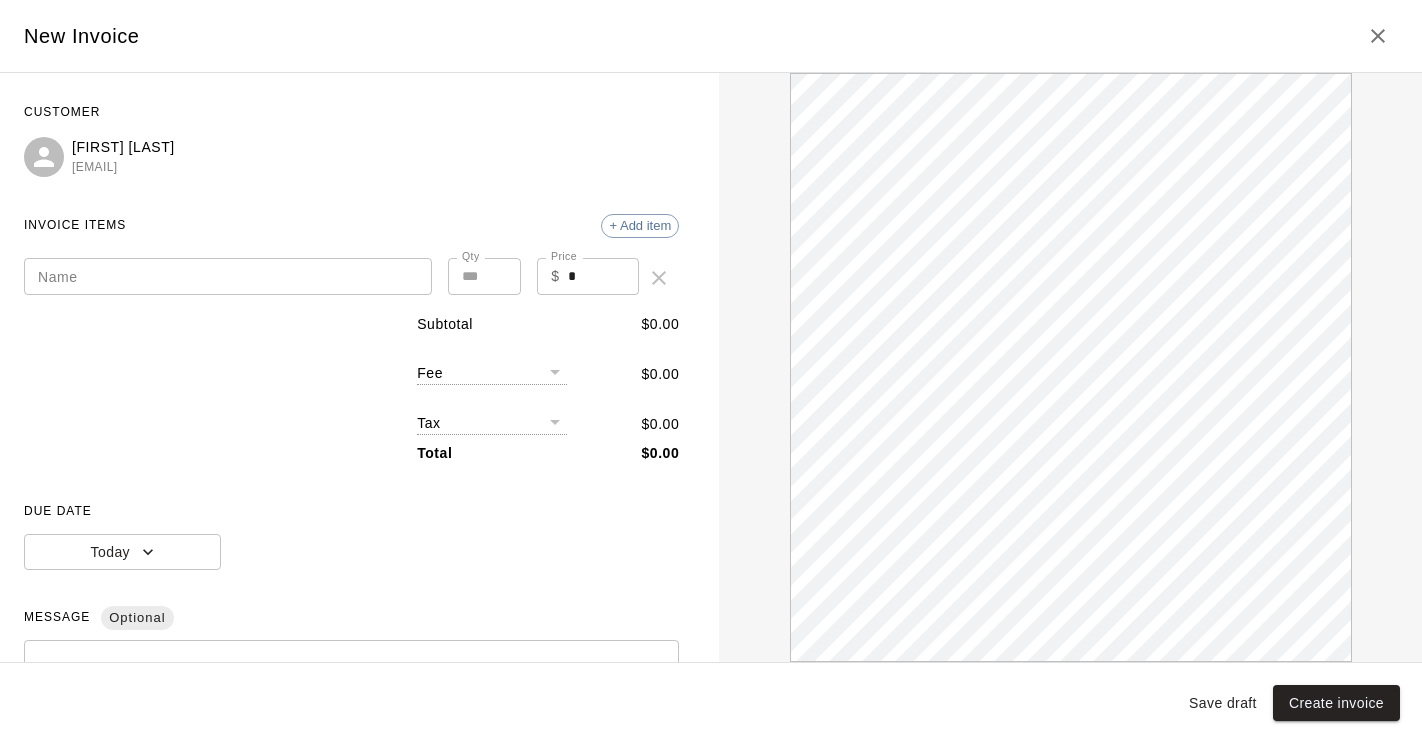 scroll, scrollTop: 0, scrollLeft: 0, axis: both 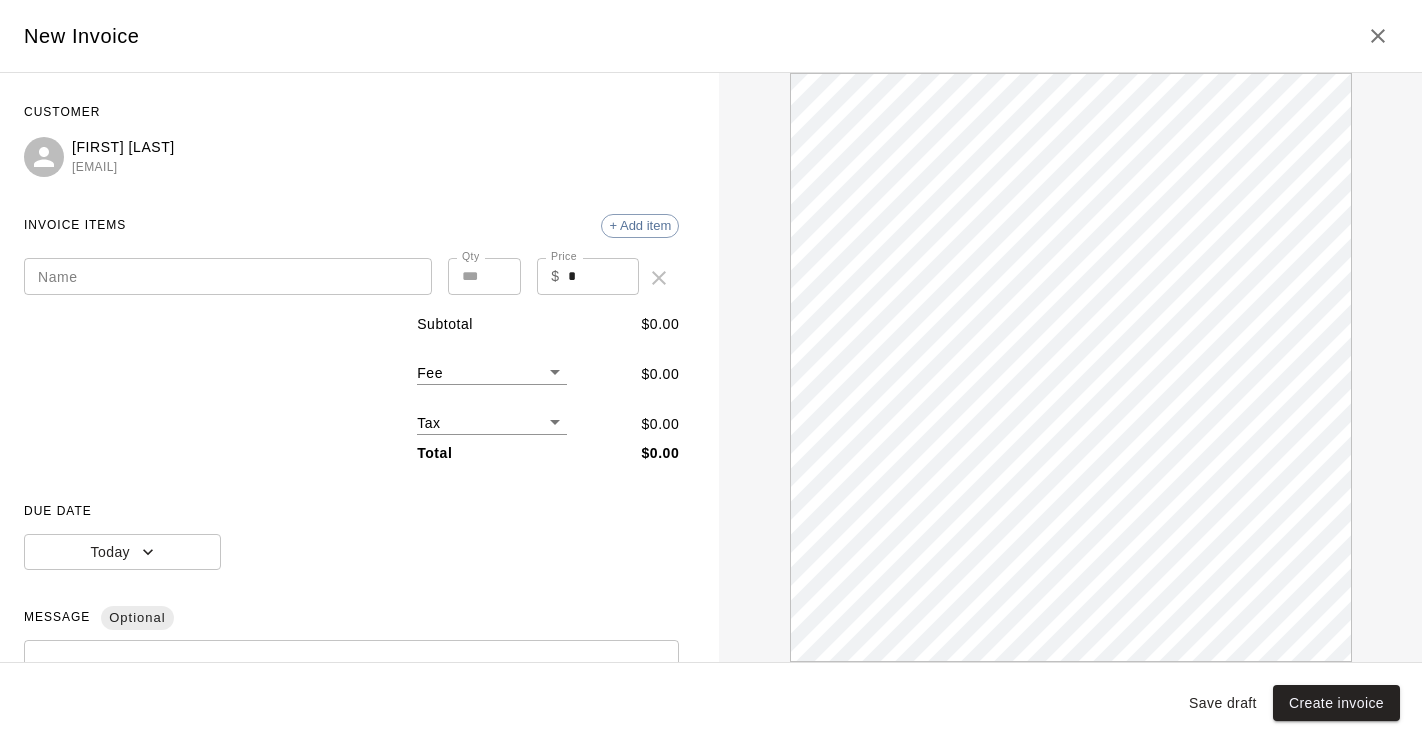click on "Name Name" at bounding box center [228, 278] 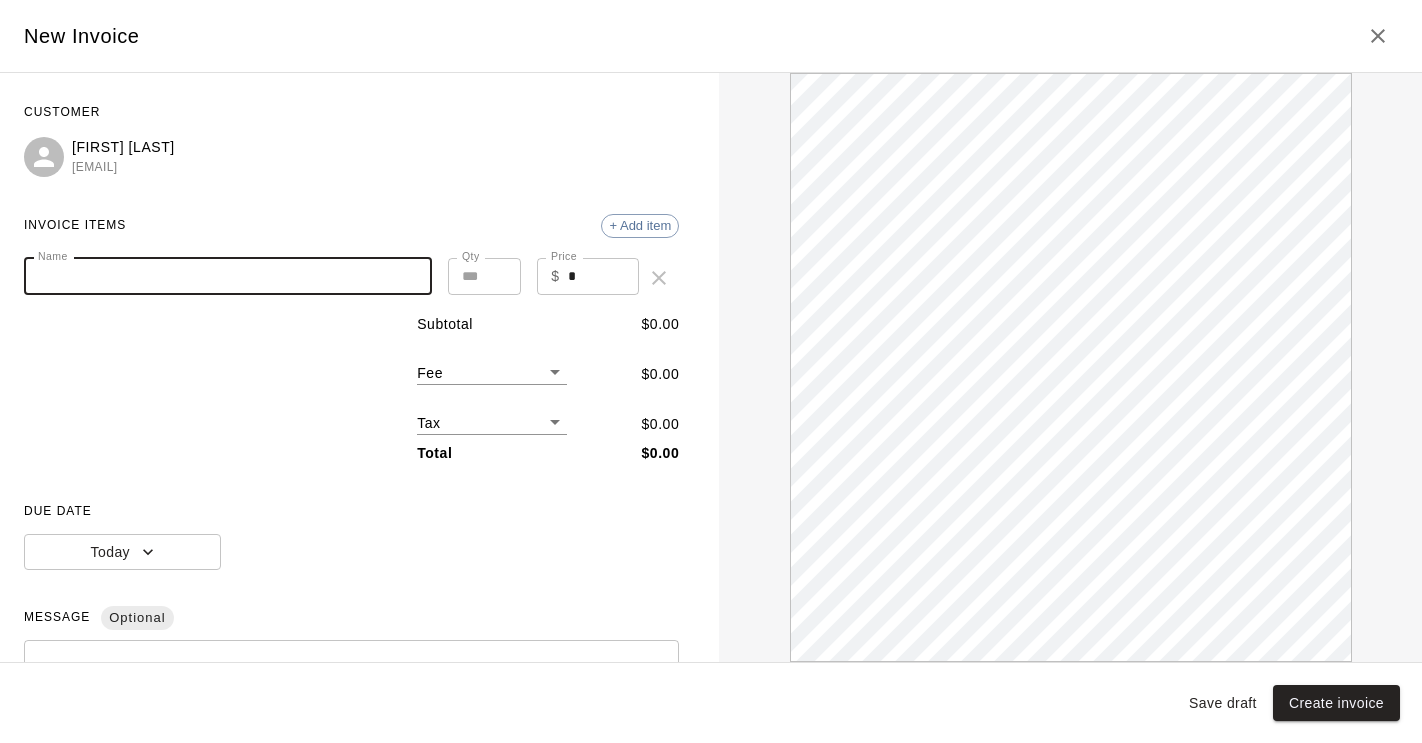 click on "Name" at bounding box center [228, 276] 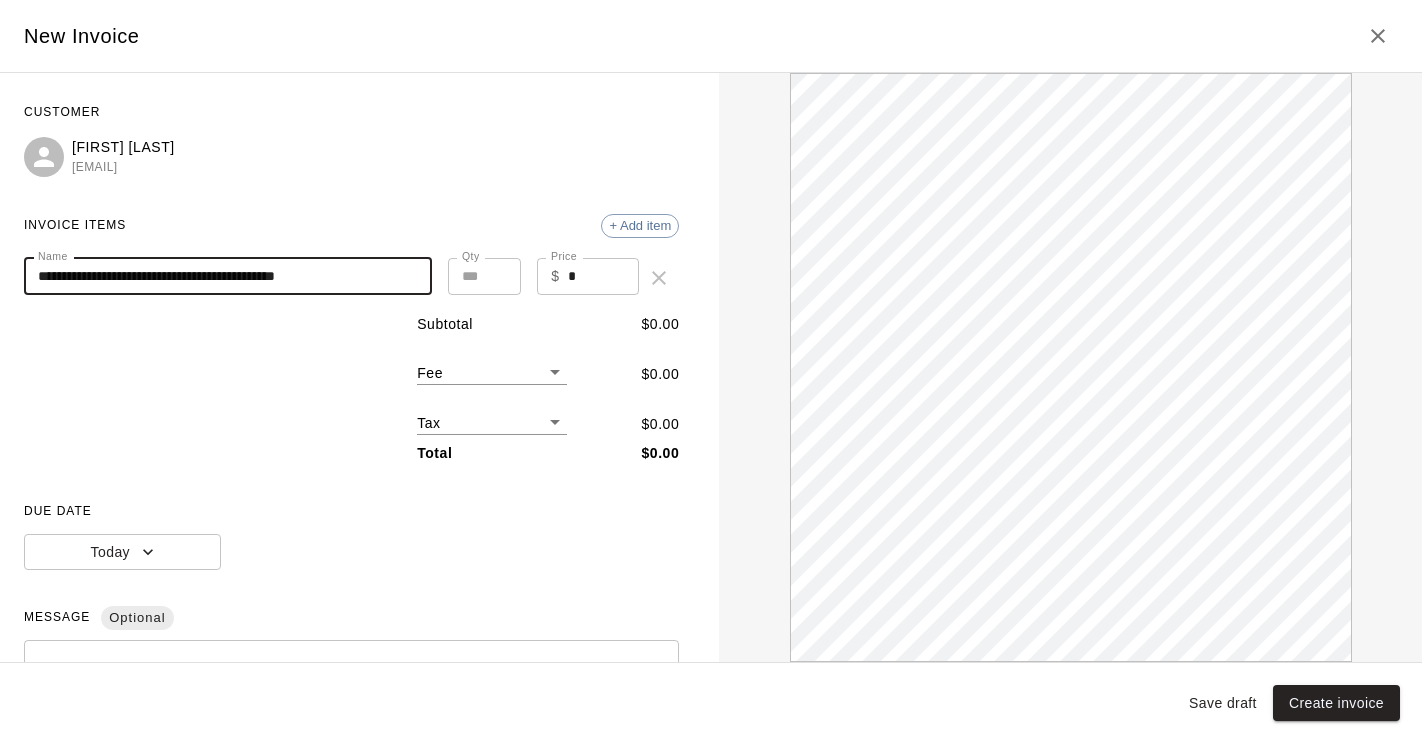 scroll, scrollTop: 0, scrollLeft: 0, axis: both 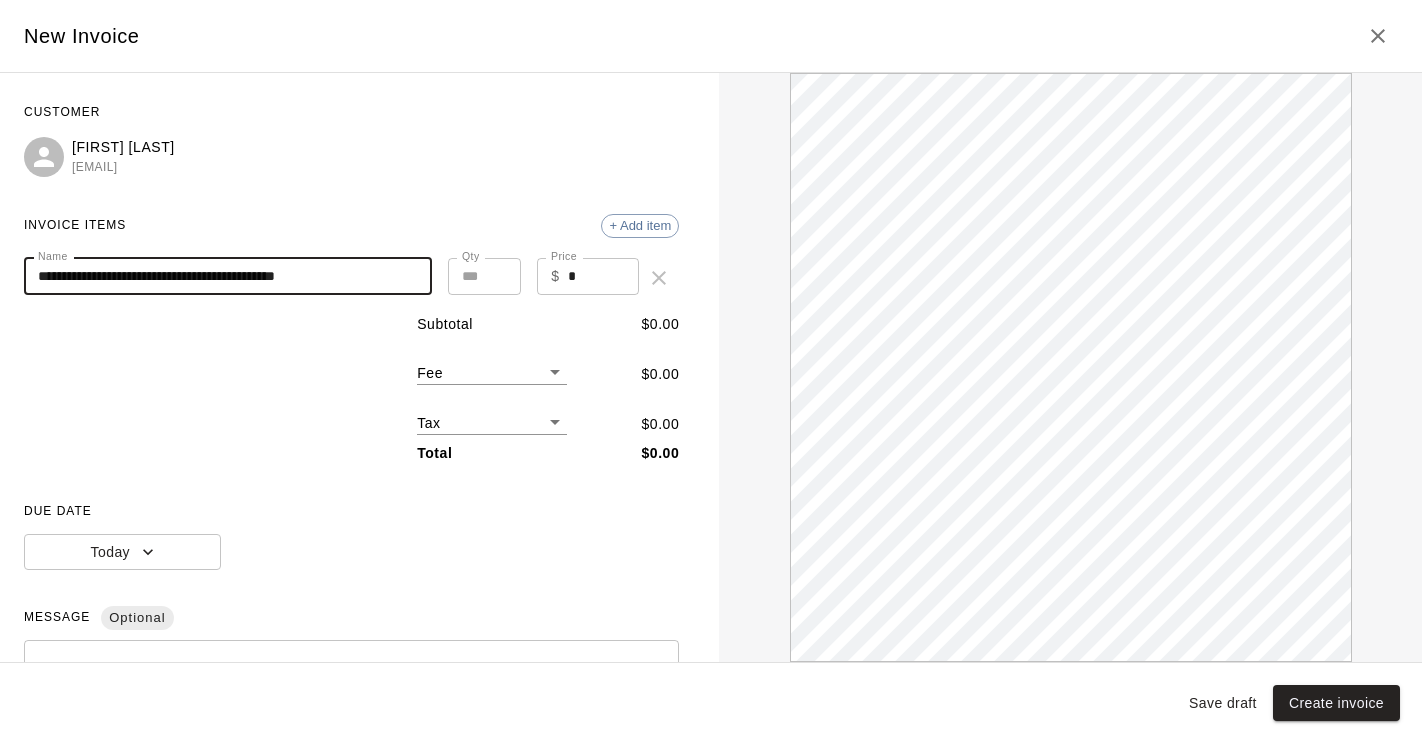 type on "**********" 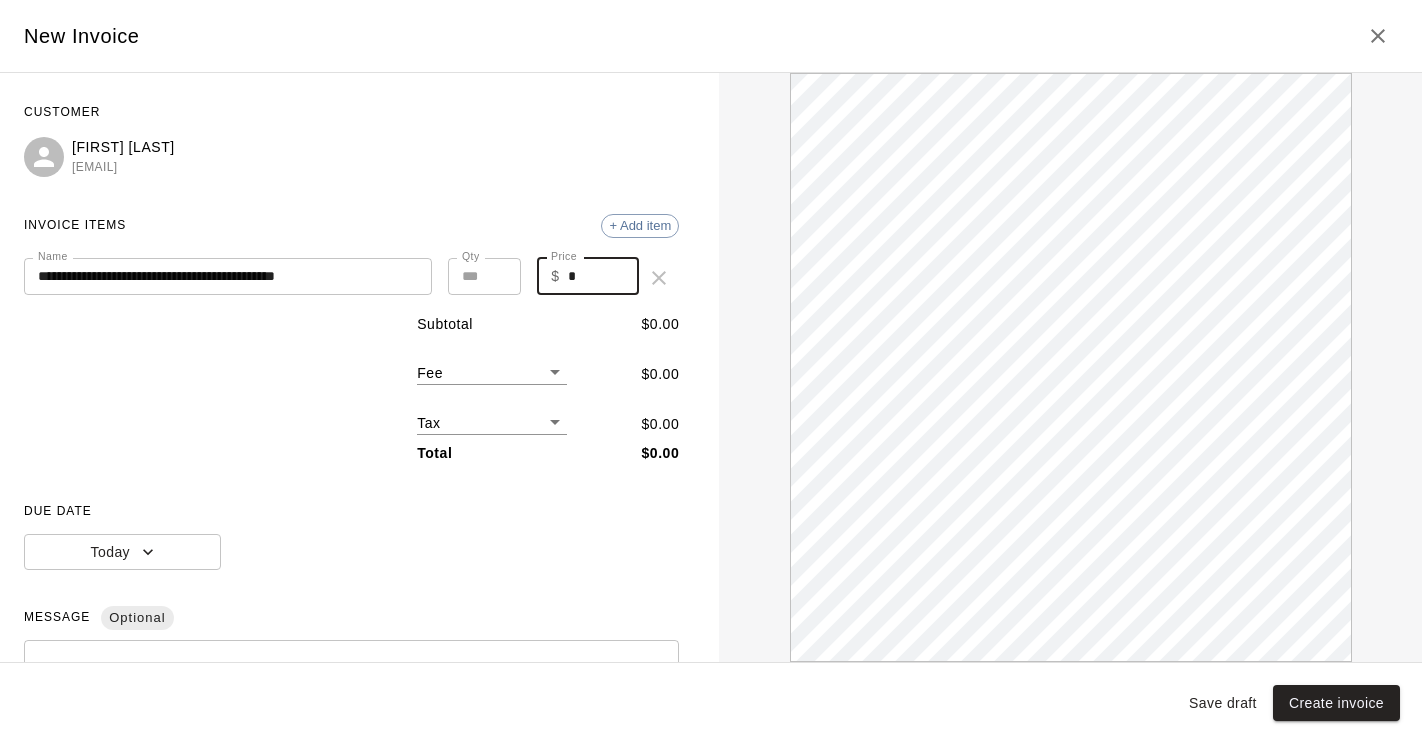 drag, startPoint x: 577, startPoint y: 270, endPoint x: 558, endPoint y: 269, distance: 19.026299 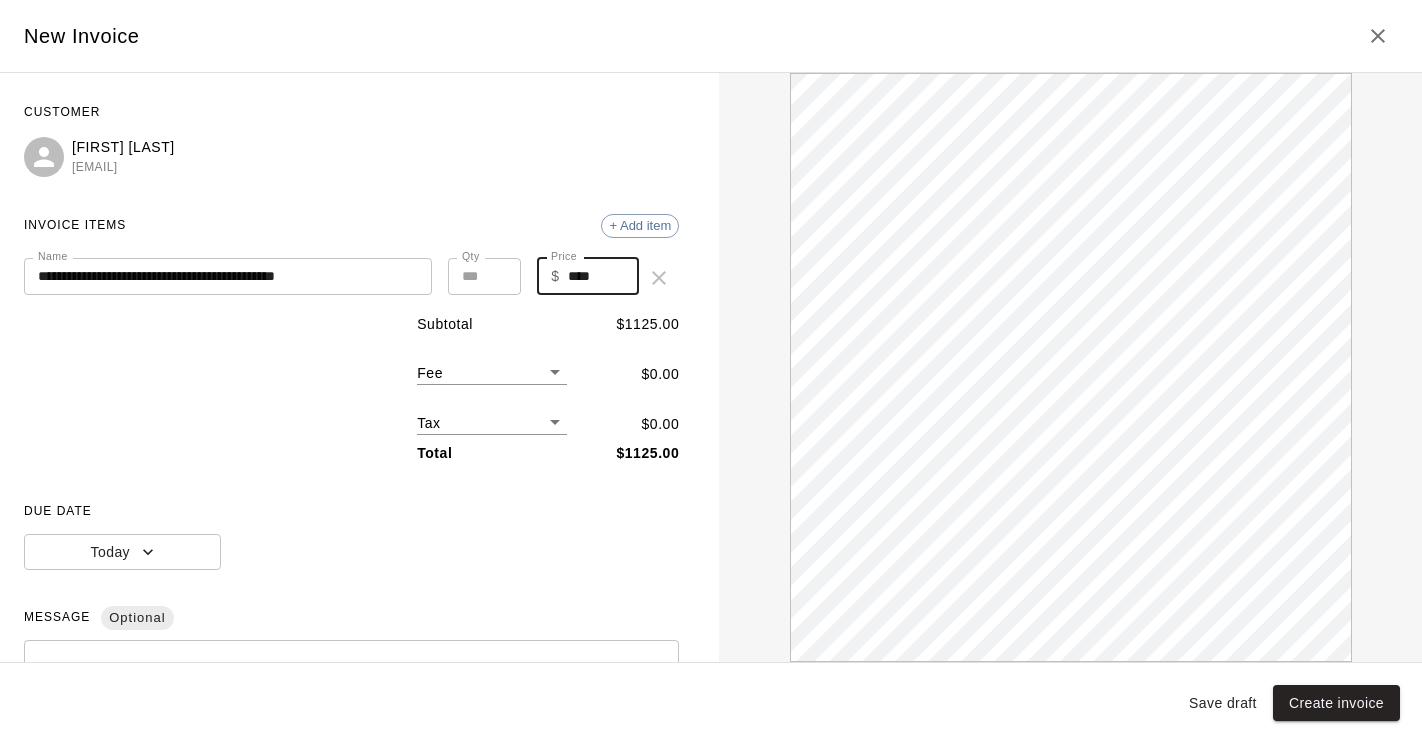 scroll, scrollTop: 0, scrollLeft: 0, axis: both 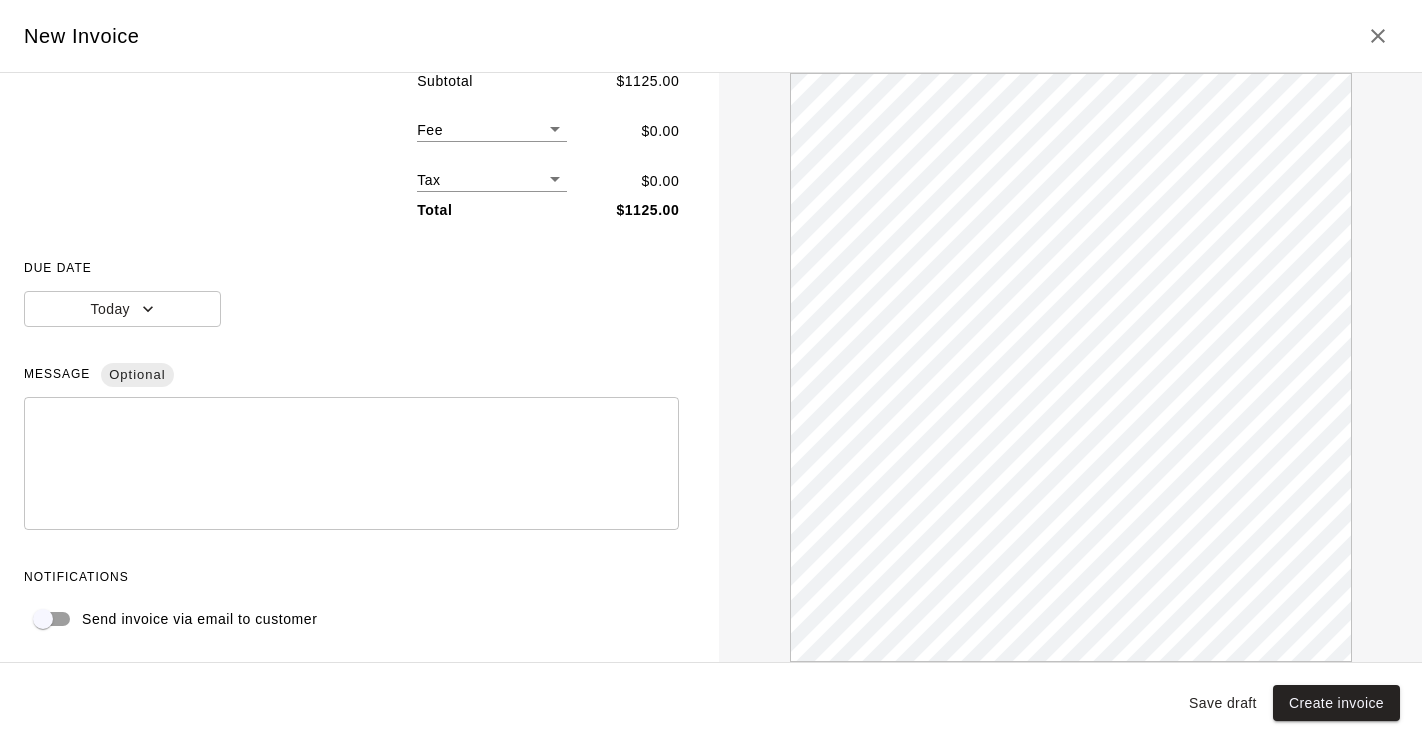 type on "****" 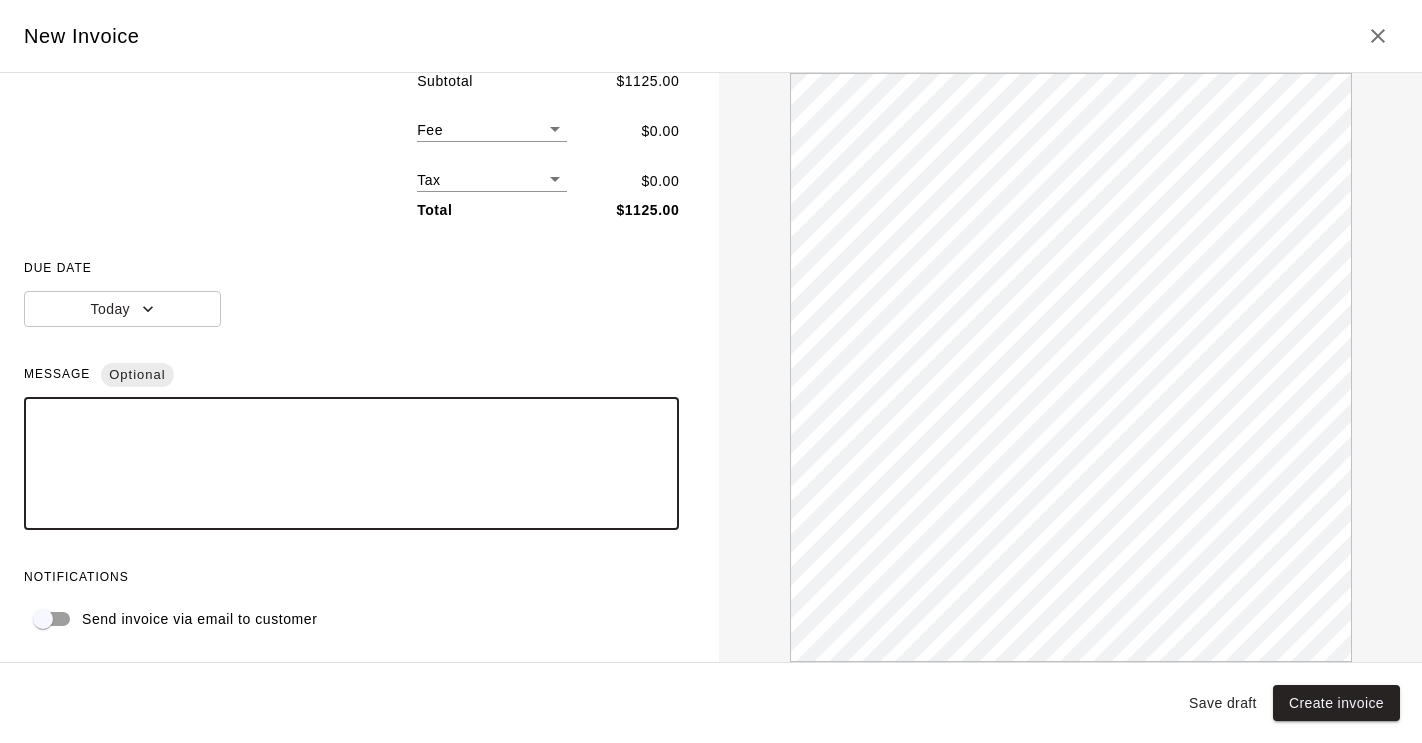 click at bounding box center (351, 464) 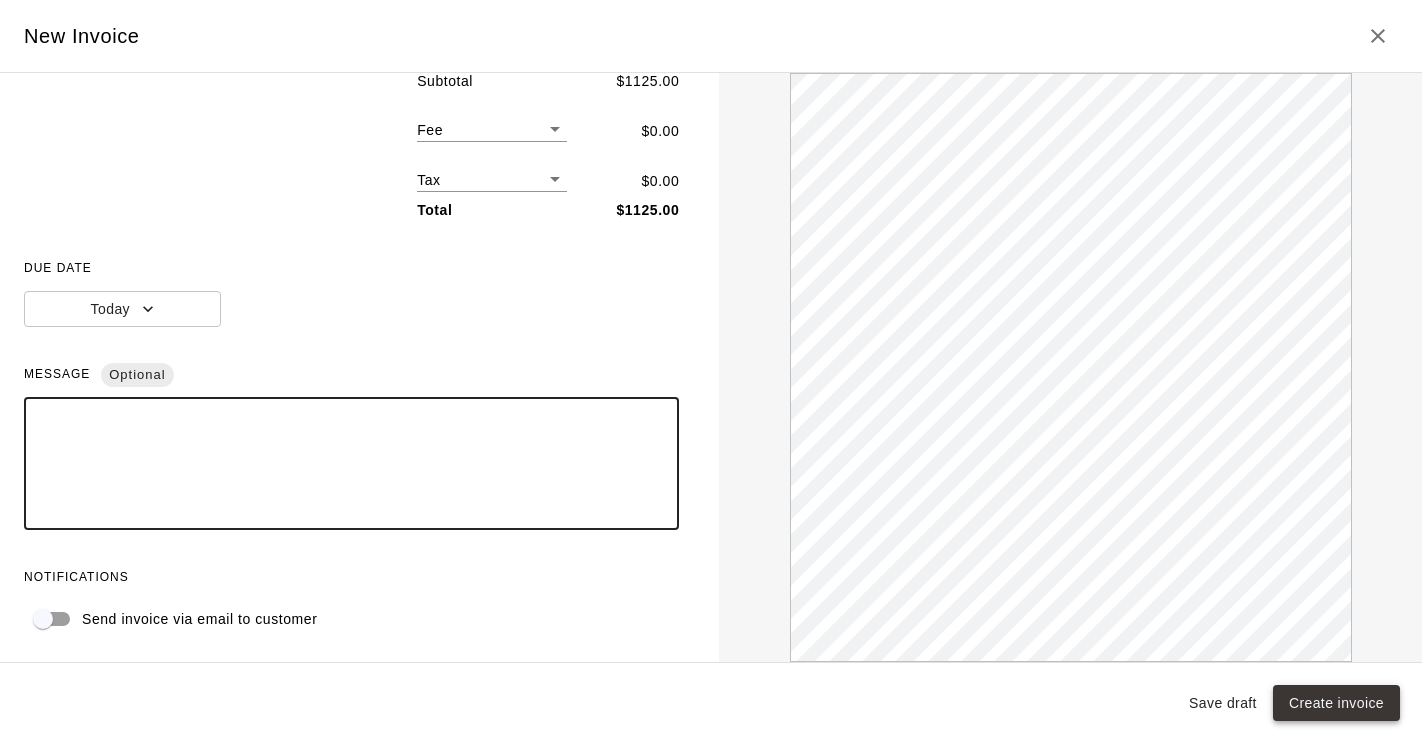 click on "Create invoice" at bounding box center (1336, 703) 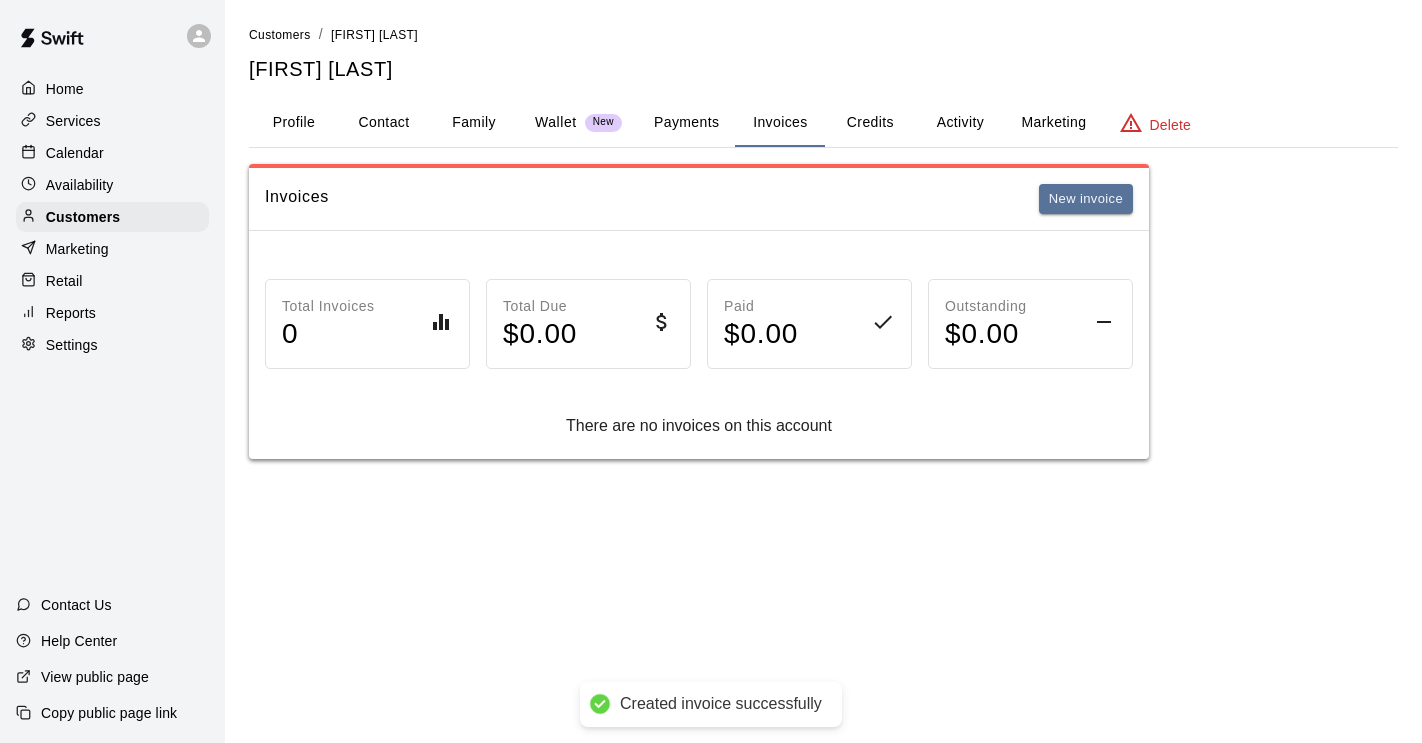 scroll, scrollTop: 0, scrollLeft: 0, axis: both 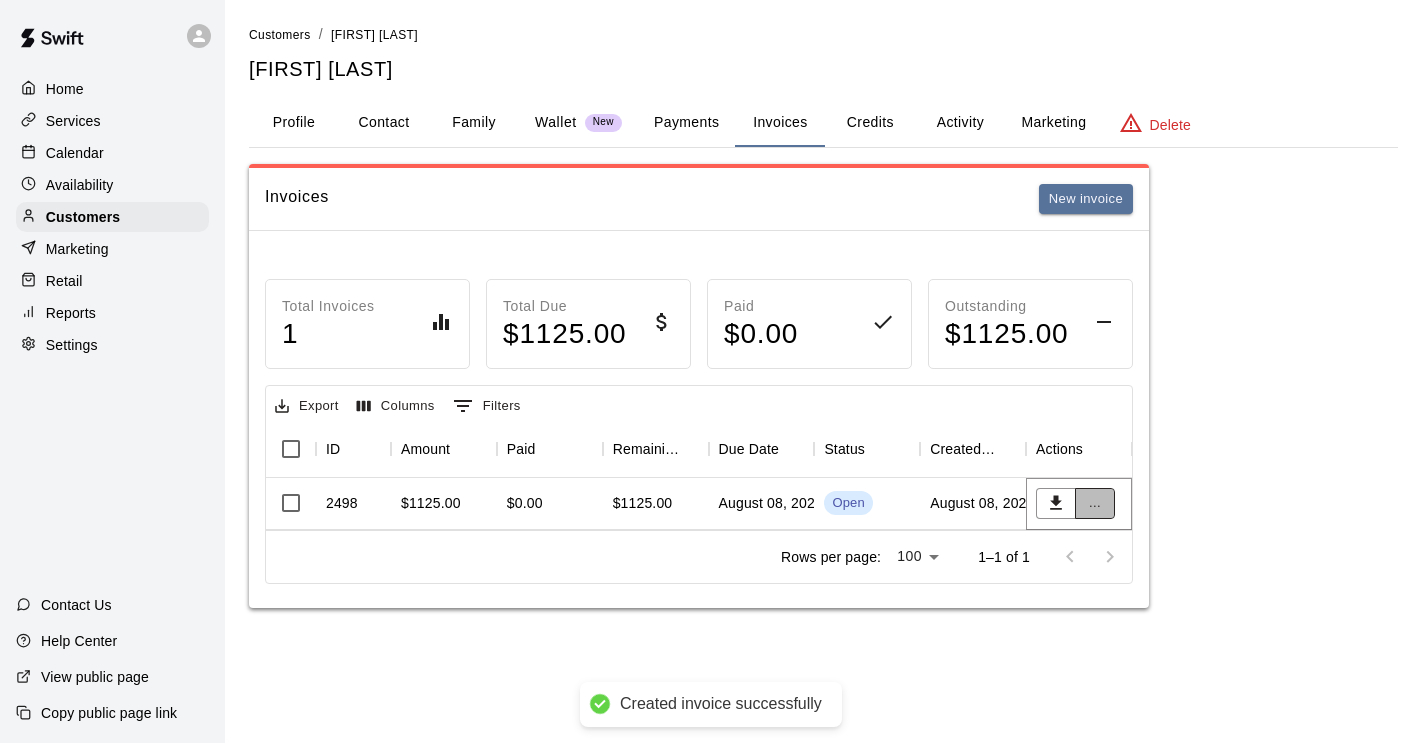 click on "..." at bounding box center (1095, 503) 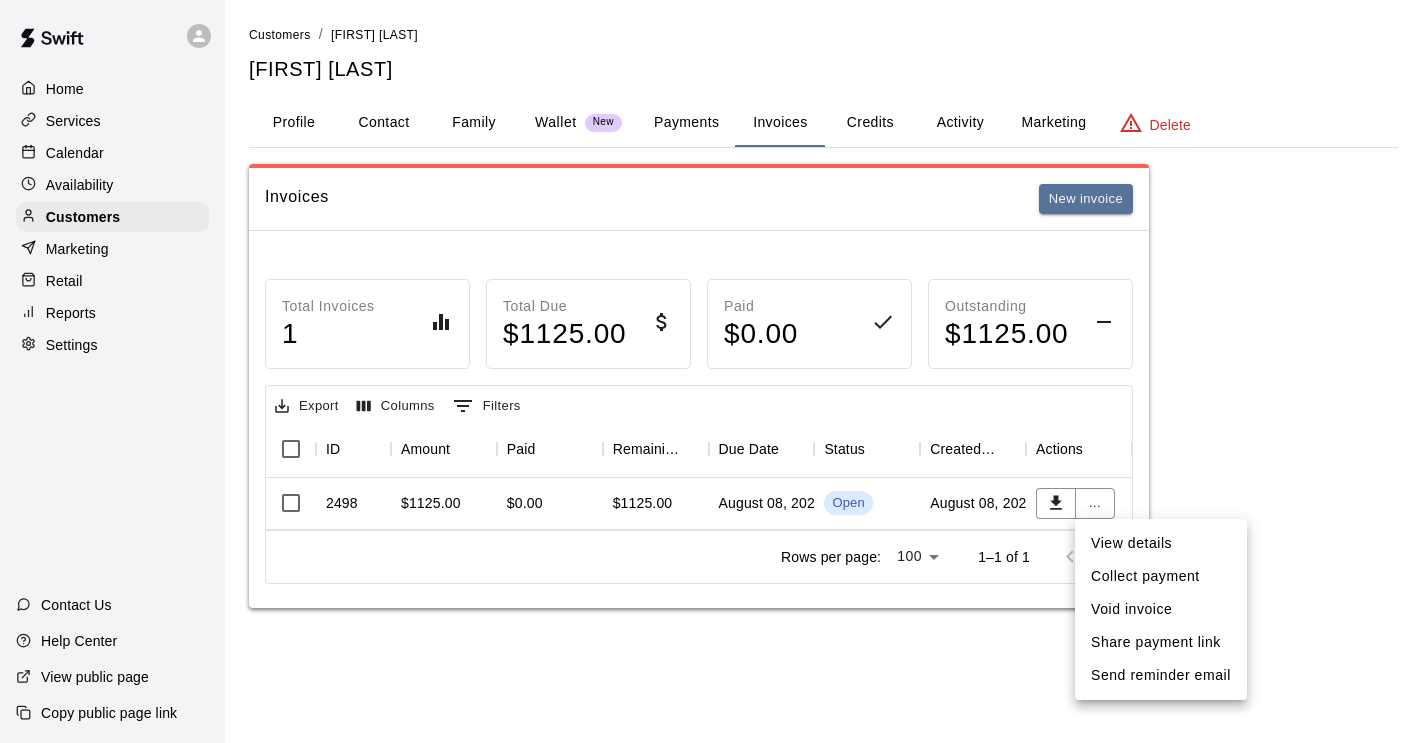click on "Collect payment" at bounding box center (1161, 576) 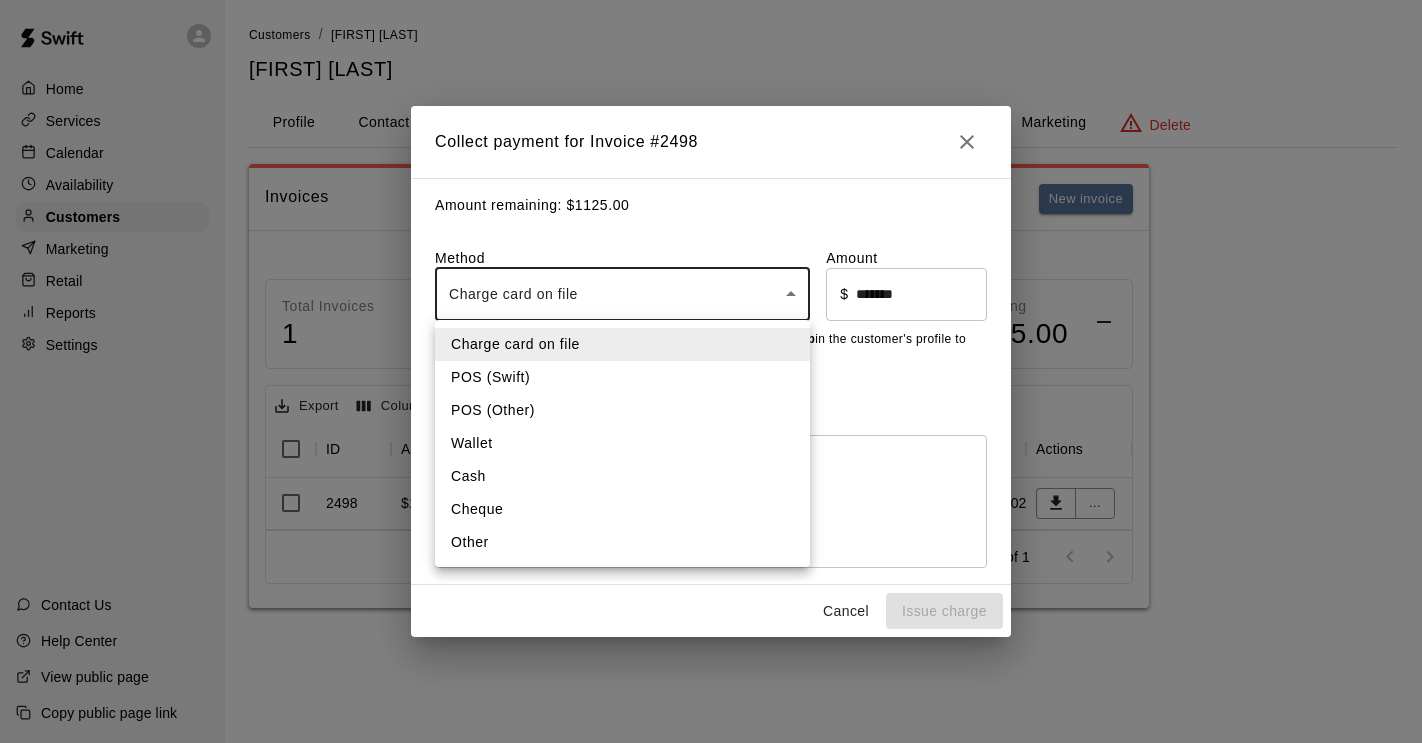 click on "Home Services Calendar Availability Customers Marketing Retail Reports Settings Contact Us Help Center View public page Copy public page link Customers / Reese Conley Reese Conley Profile Contact Family Wallet New Payments Invoices Credits Activity Marketing Delete Invoices New invoice Total Invoices 1 Total Due $ 1125.00 Paid $ 0.00 Outstanding $ 1125.00 Export Columns 0 Filters ID Amount Paid Remaining Due Date Status Created On Actions 2498 $1125.00 $0.00 $1125.00 August 08, 2025 Open August 08, 2025 ... Rows per page: 100 *** 1–1 of 1 Swift - Edit Customer Collect payment for Invoice # 2498 Amount remaining: $ 1125.00 Method Charge card on file **** ​ Amount ​ $ ******* ​ No cards on file. Visit the   Cards section under the Payments tab  in the customer's profile to add a card. Visit profile Notes Optional * ​ Cancel Issue charge Charge card on file POS (Swift) POS (Other) Wallet Cash Cheque Other" at bounding box center [711, 324] 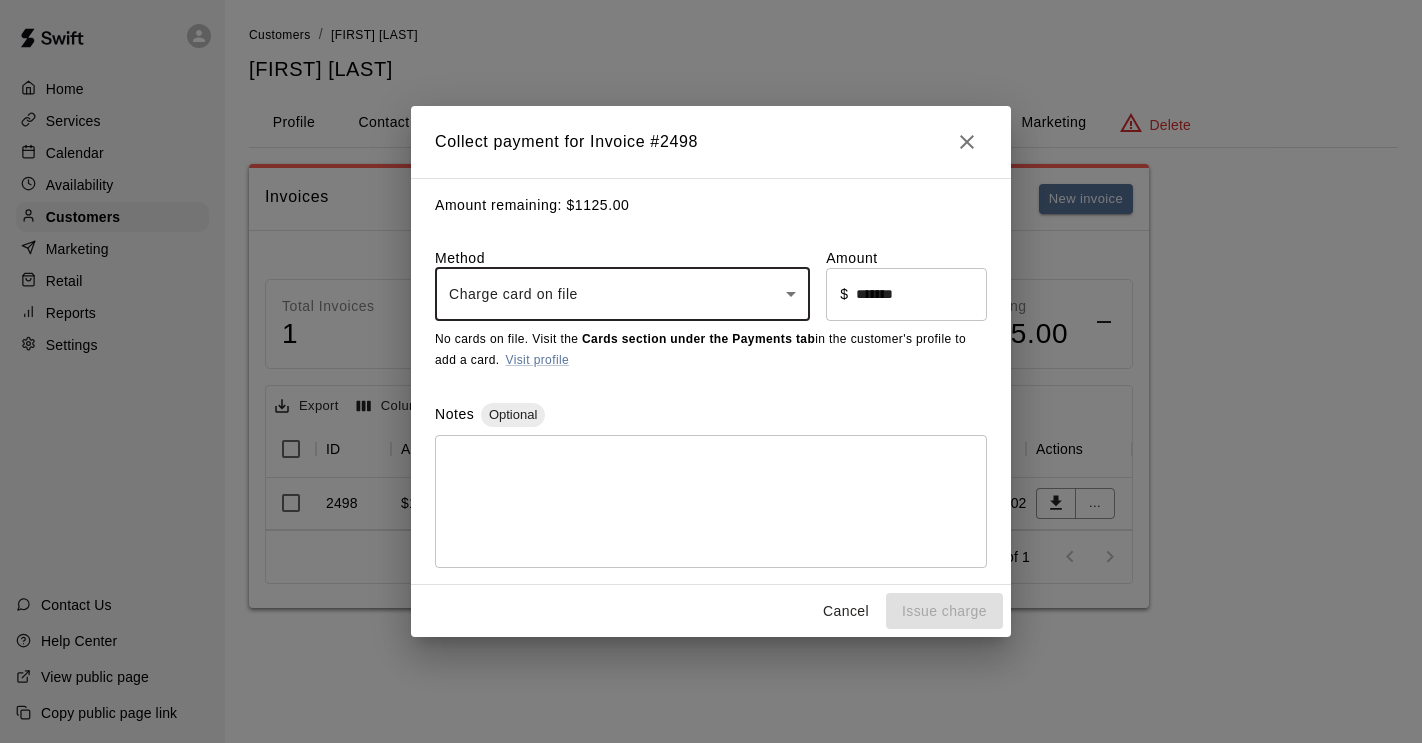 click on "Home Services Calendar Availability Customers Marketing Retail Reports Settings Contact Us Help Center View public page Copy public page link Customers / Reese Conley Reese Conley Profile Contact Family Wallet New Payments Invoices Credits Activity Marketing Delete Invoices New invoice Total Invoices 1 Total Due $ 1125.00 Paid $ 0.00 Outstanding $ 1125.00 Export Columns 0 Filters ID Amount Paid Remaining Due Date Status Created On Actions 2498 $1125.00 $0.00 $1125.00 August 08, 2025 Open August 08, 2025 ... Rows per page: 100 *** 1–1 of 1 Swift - Edit Customer Collect payment for Invoice # 2498 Amount remaining: $ 1125.00 Method Charge card on file **** ​ Amount ​ $ ******* ​ No cards on file. Visit the   Cards section under the Payments tab  in the customer's profile to add a card. Visit profile Notes Optional * ​ Cancel Issue charge" at bounding box center (711, 324) 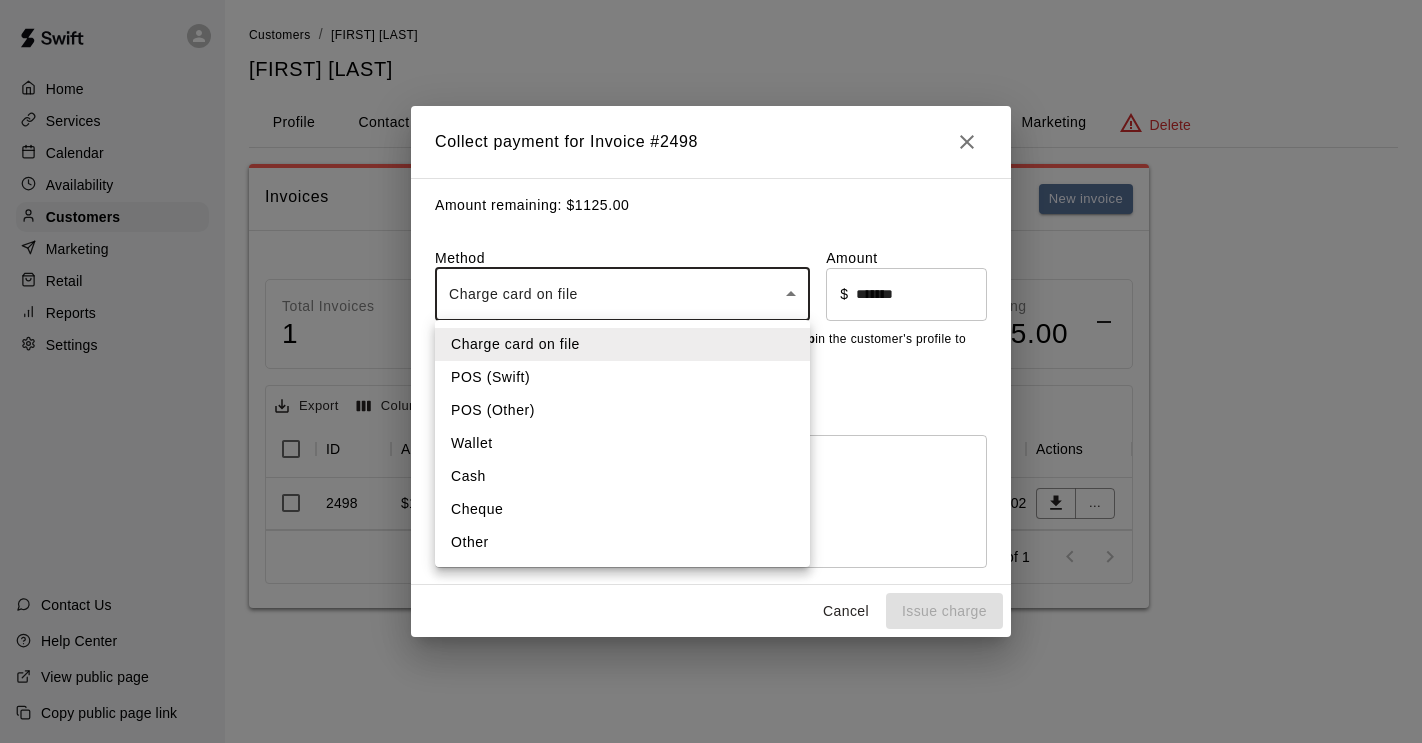 click on "Cash" at bounding box center [622, 476] 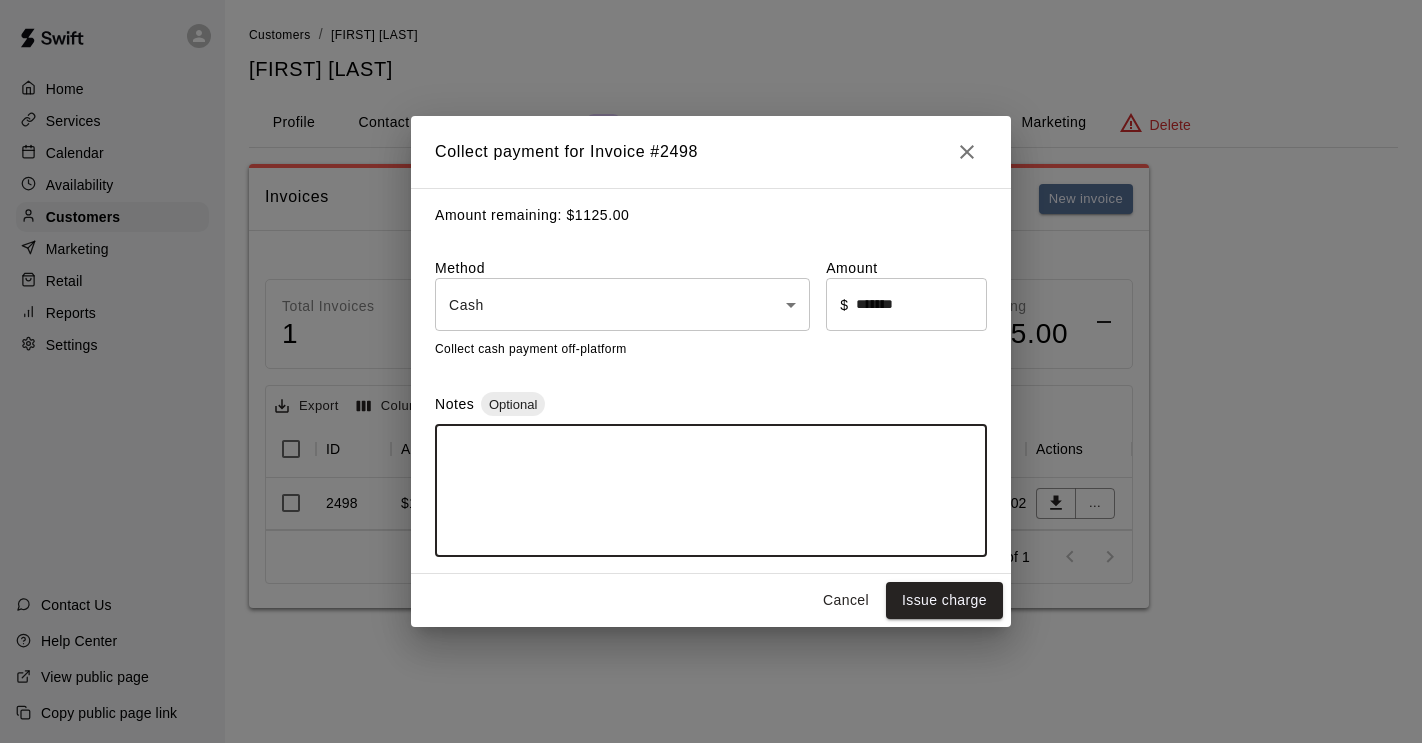 click at bounding box center (711, 491) 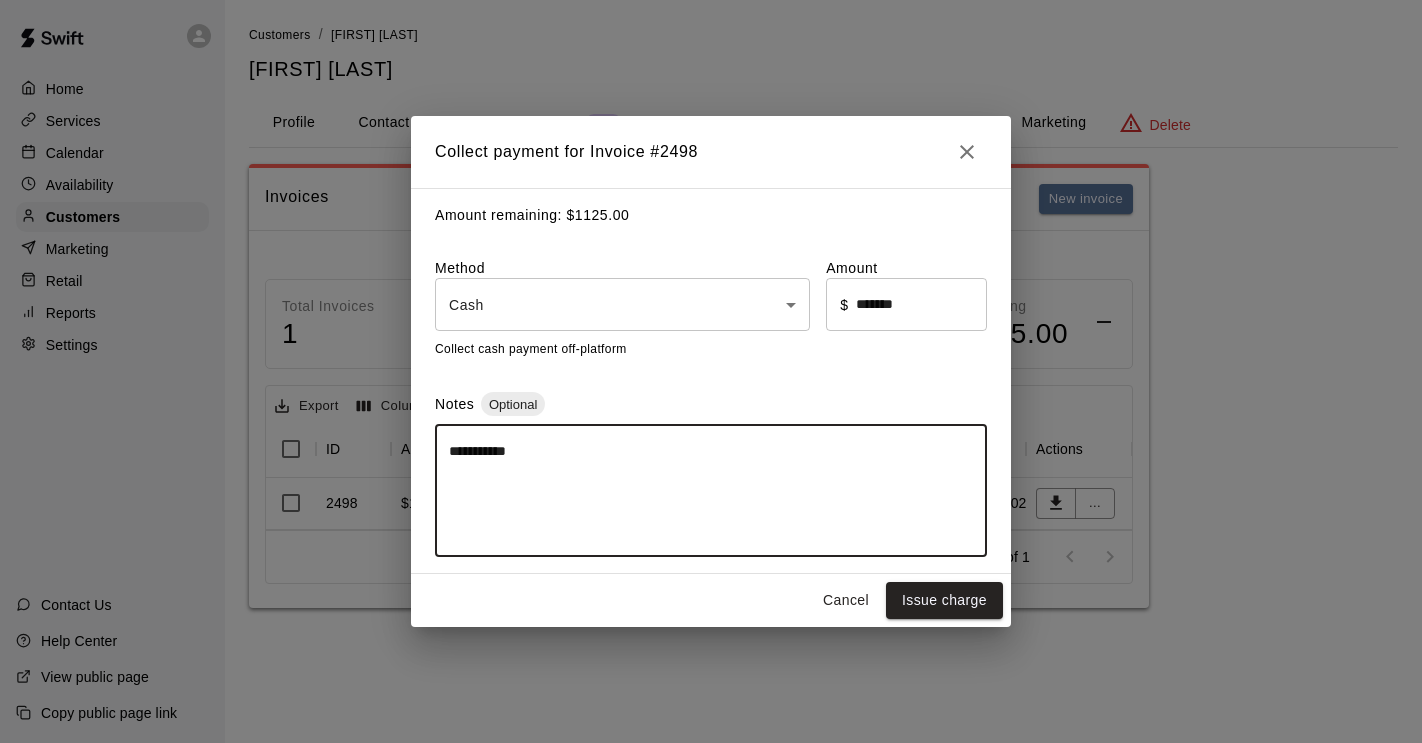 paste on "**********" 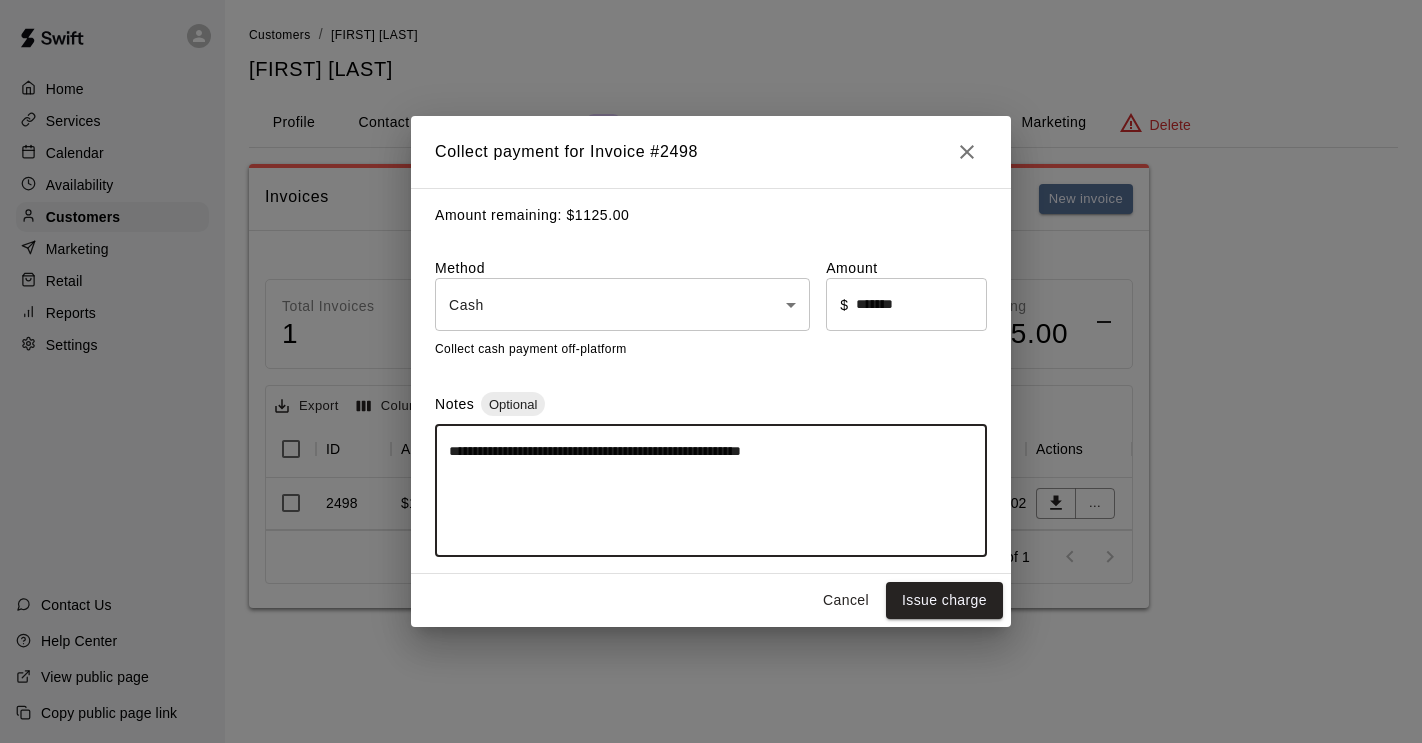 drag, startPoint x: 871, startPoint y: 444, endPoint x: 530, endPoint y: 454, distance: 341.1466 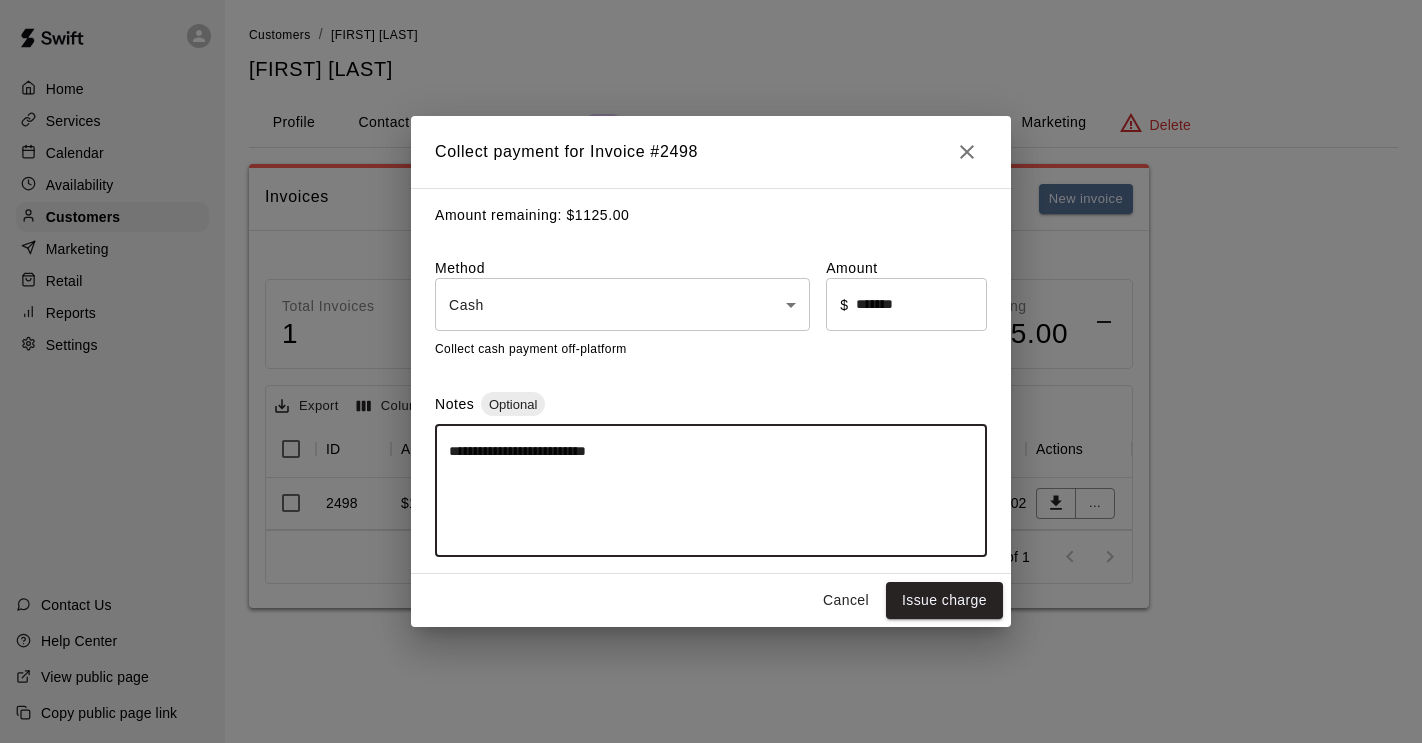 click on "**********" at bounding box center (711, 491) 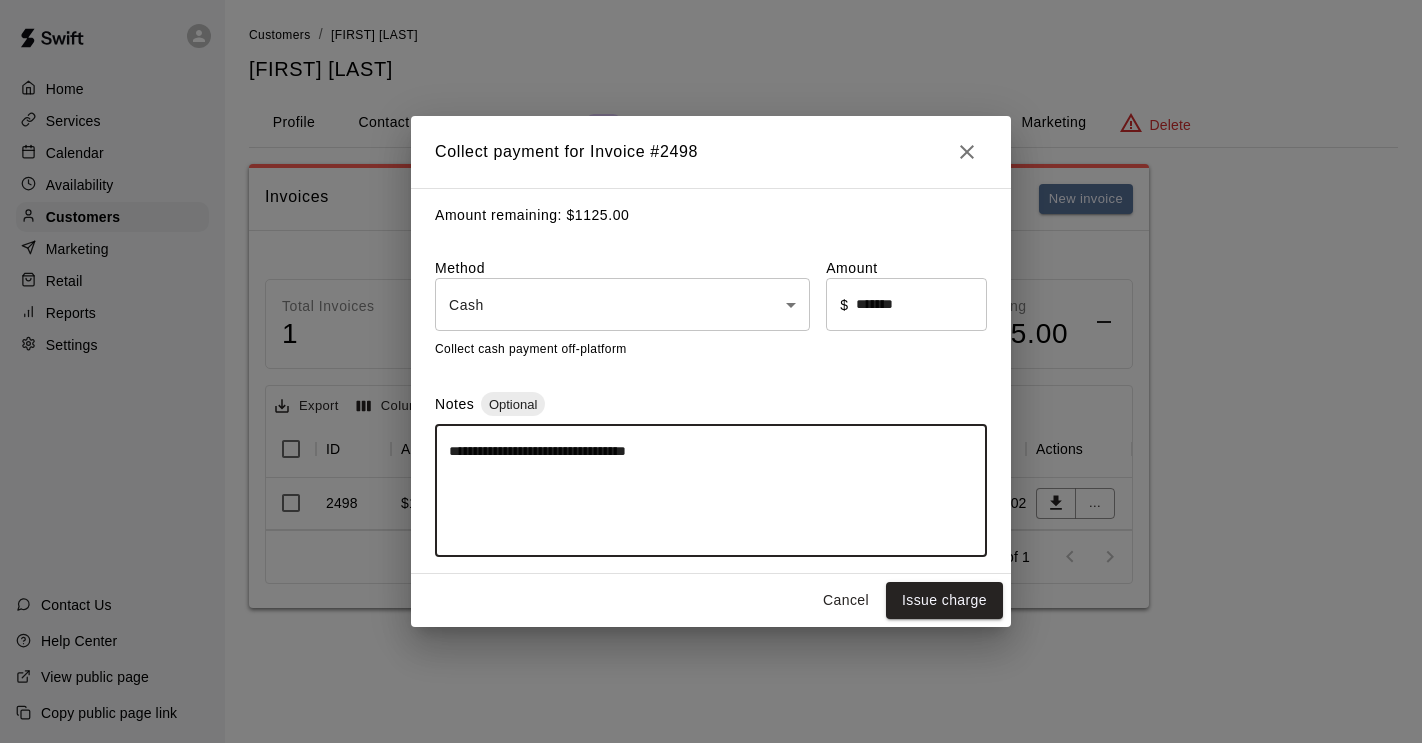 drag, startPoint x: 707, startPoint y: 456, endPoint x: 385, endPoint y: 448, distance: 322.09937 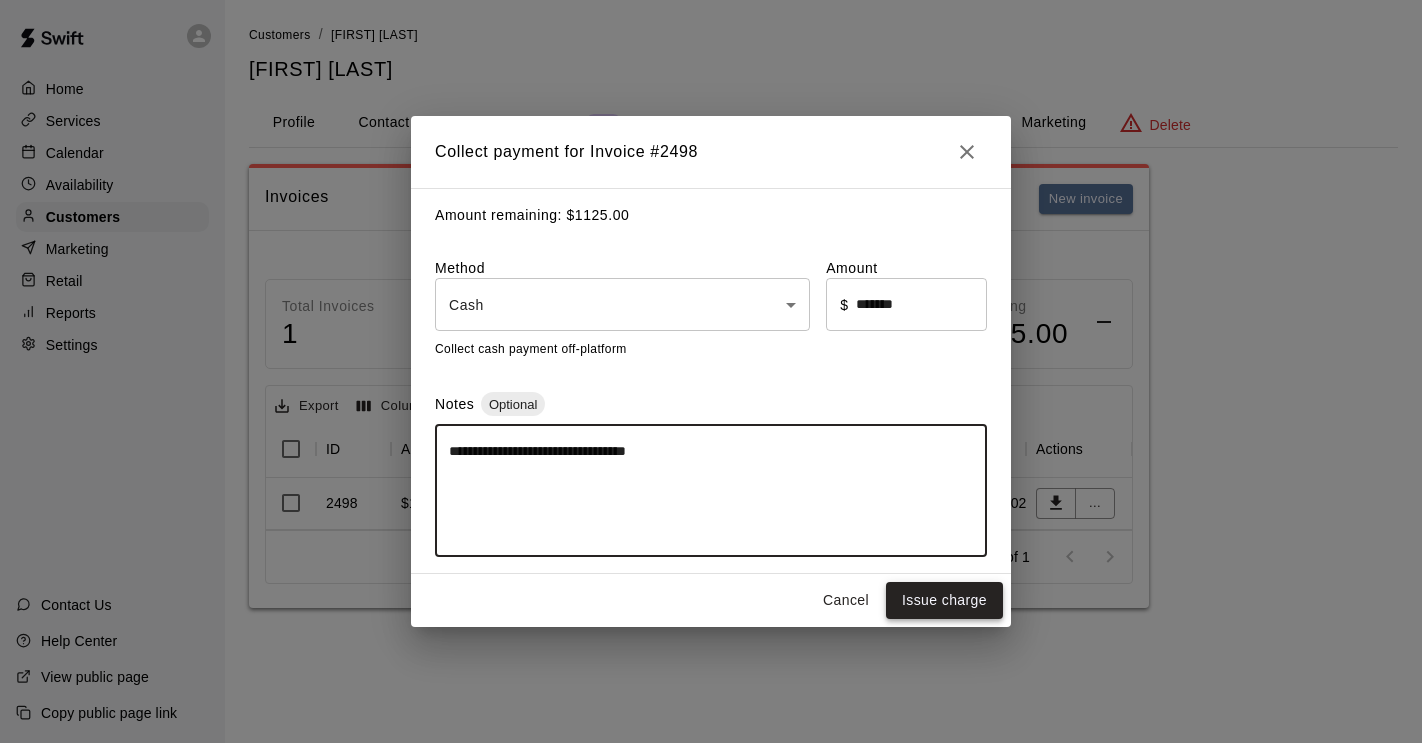 click on "Issue charge" at bounding box center (944, 600) 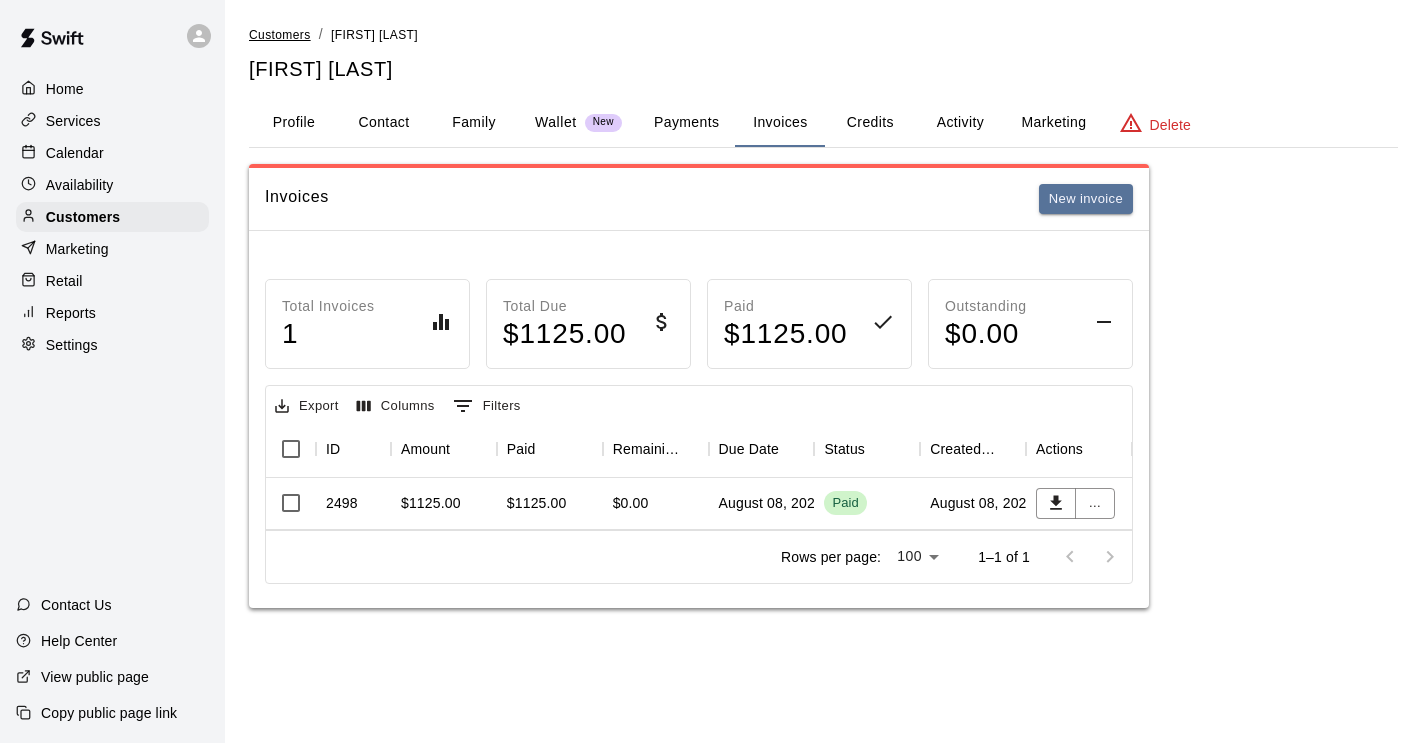click on "Customers" at bounding box center [280, 35] 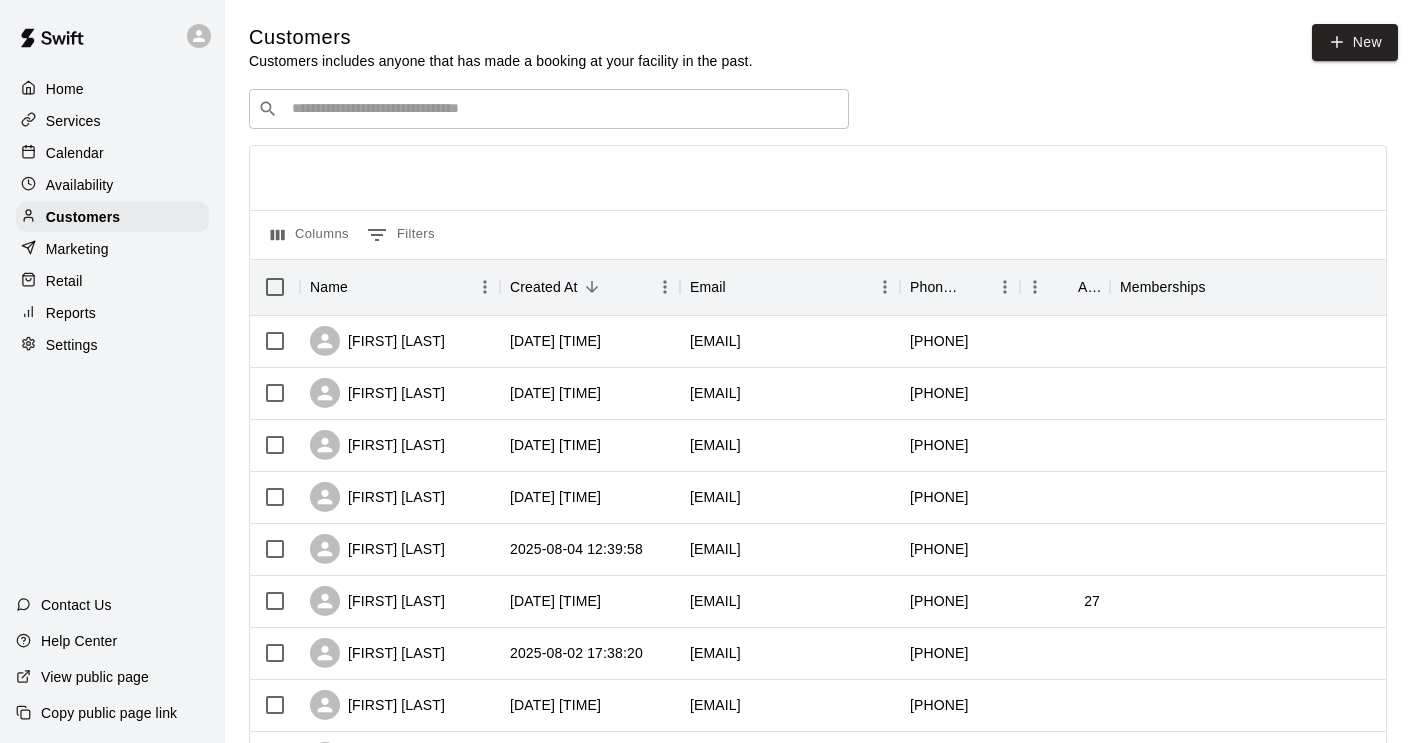 click on "​ ​" at bounding box center (549, 109) 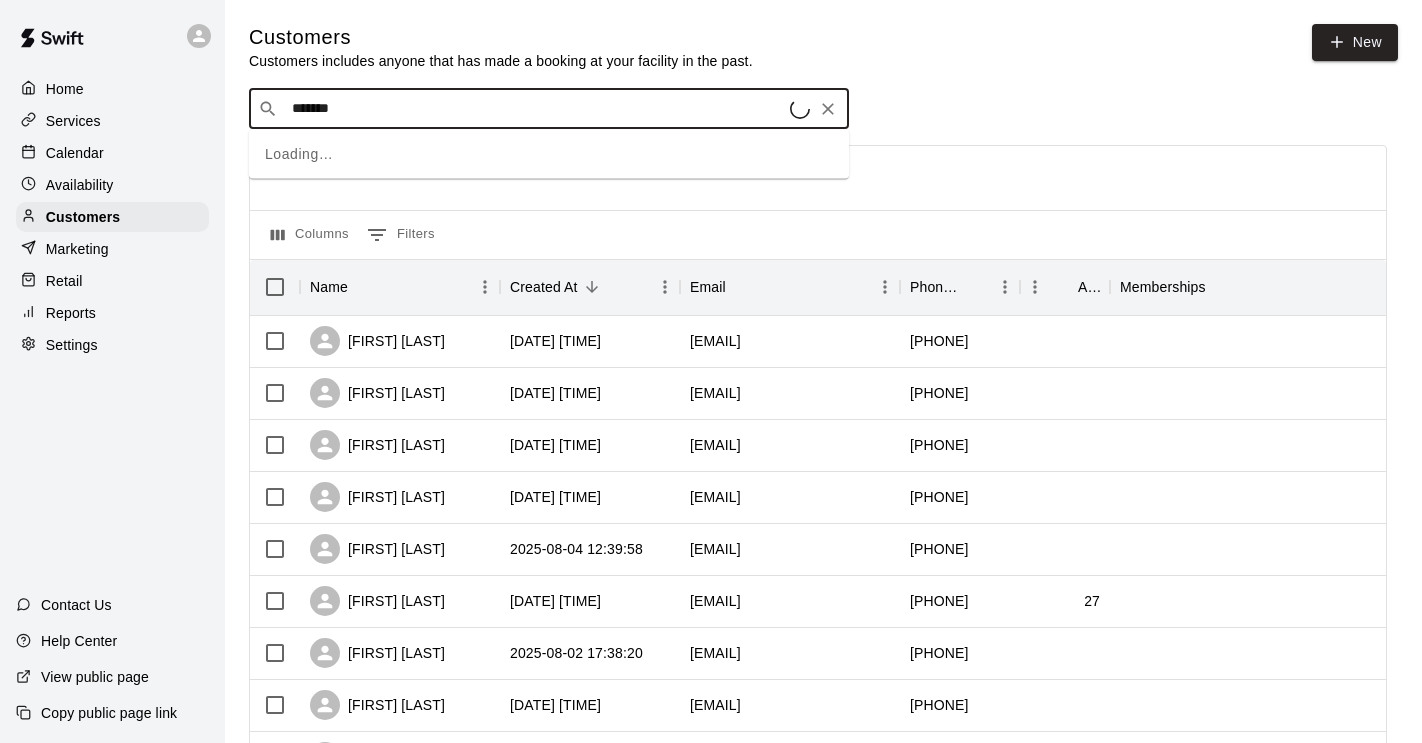 type on "*******" 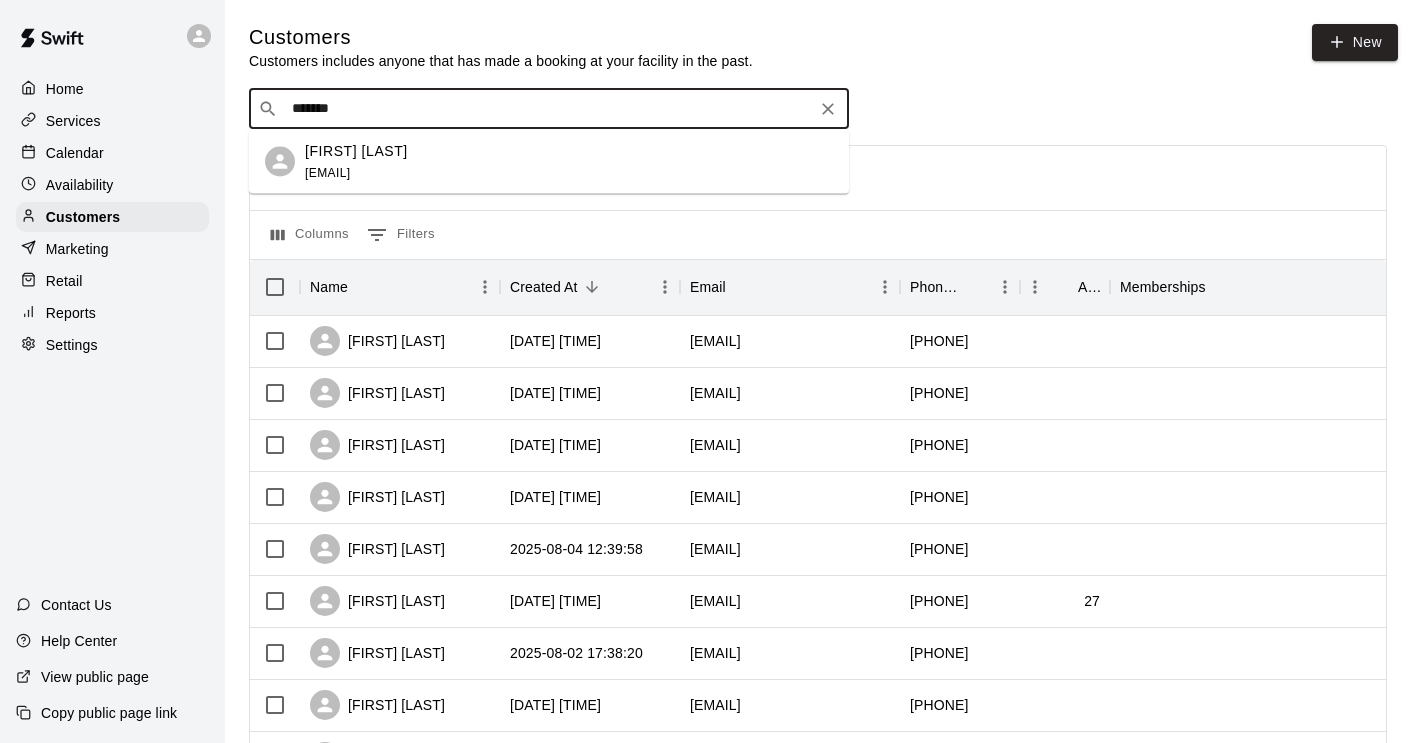 click on "*******" at bounding box center (548, 109) 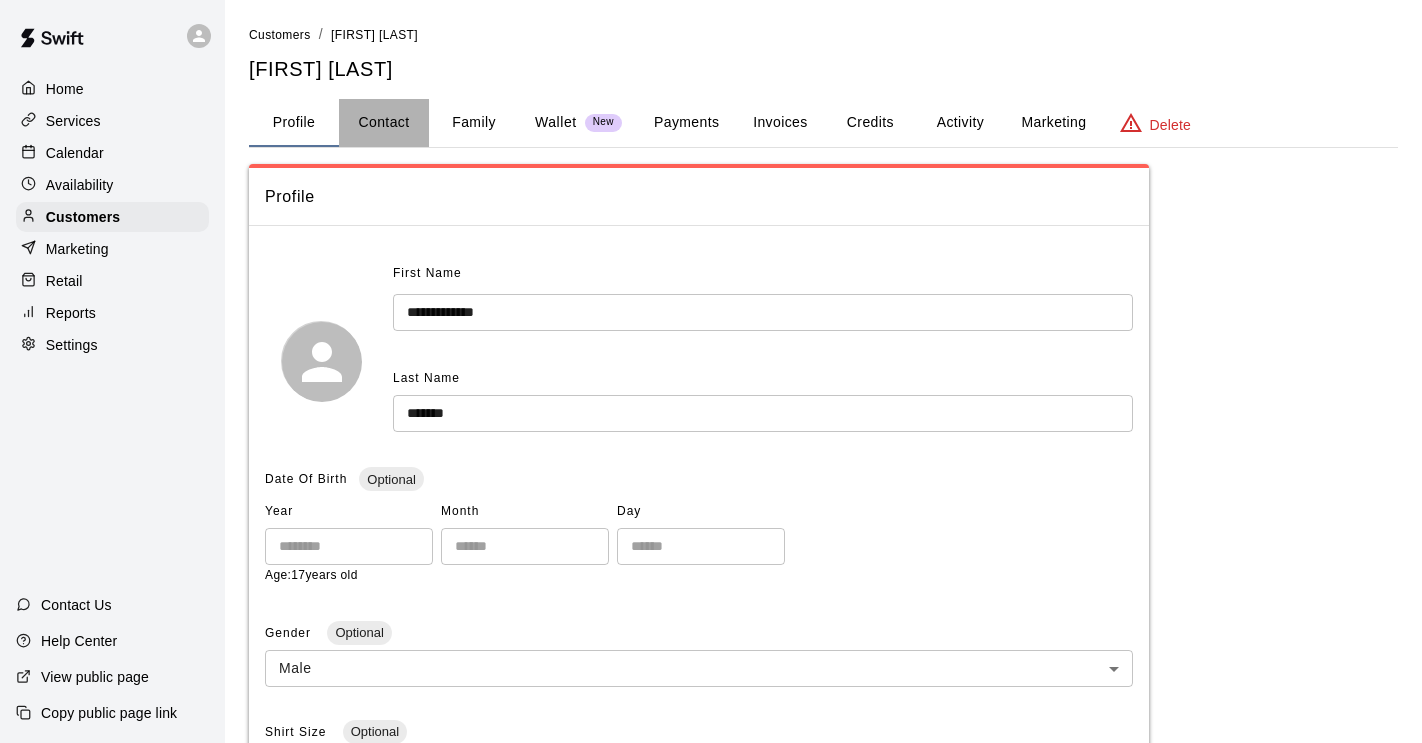 click on "Contact" at bounding box center [384, 123] 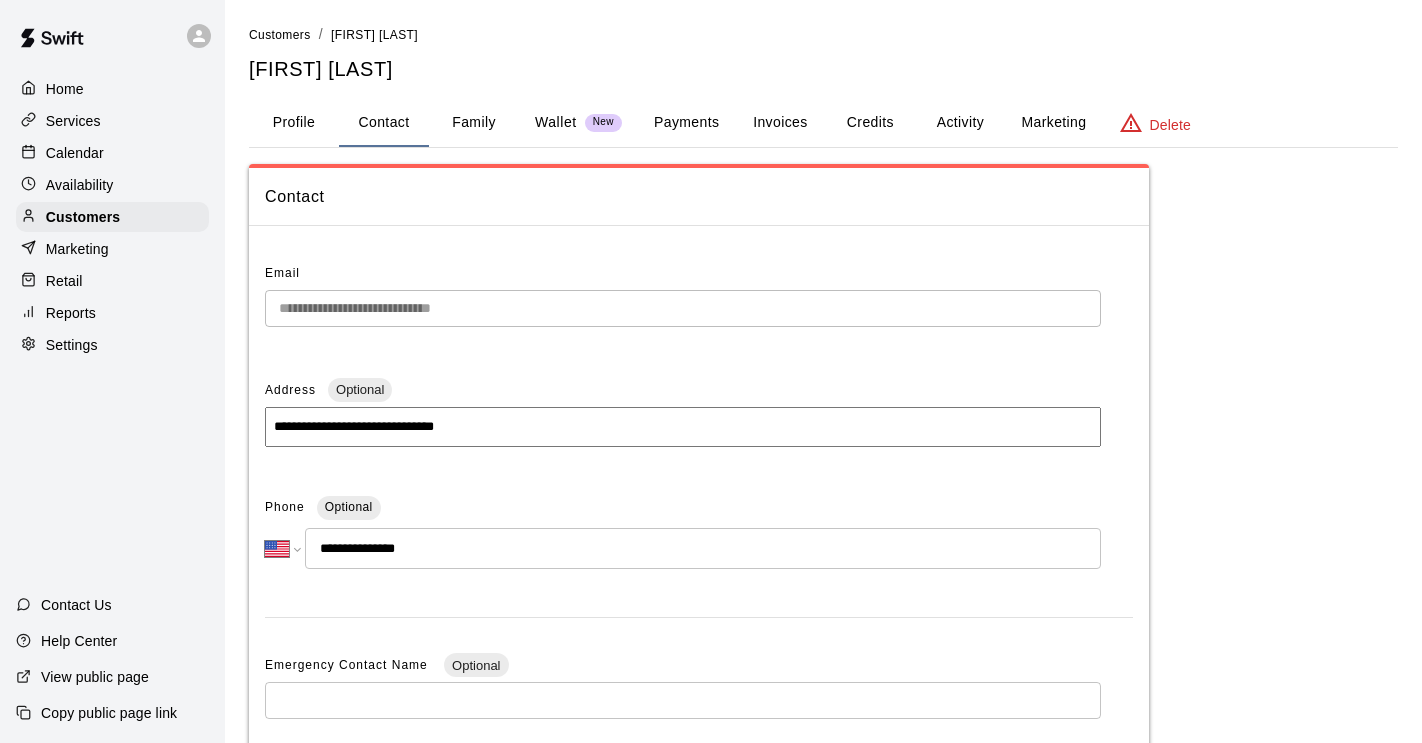 click on "Family" at bounding box center (474, 123) 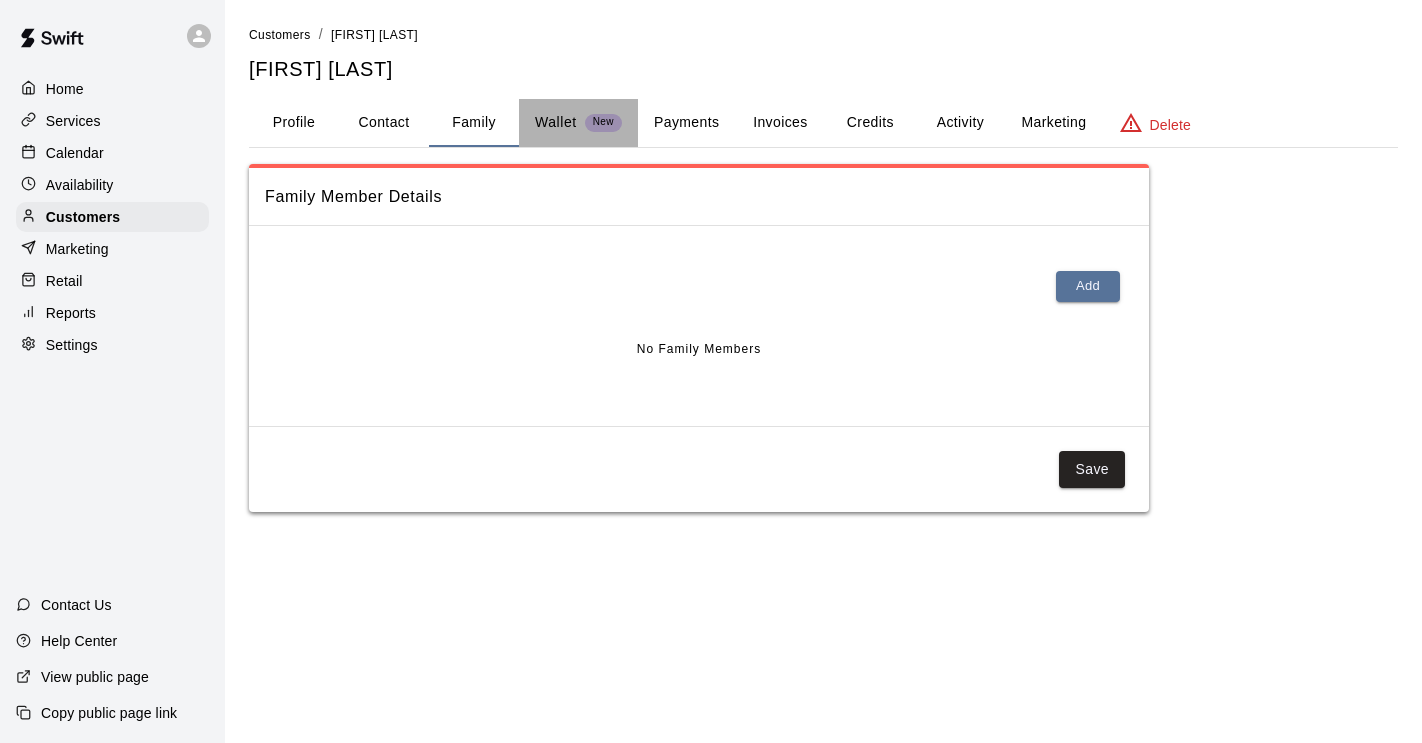 click on "Wallet" at bounding box center [556, 122] 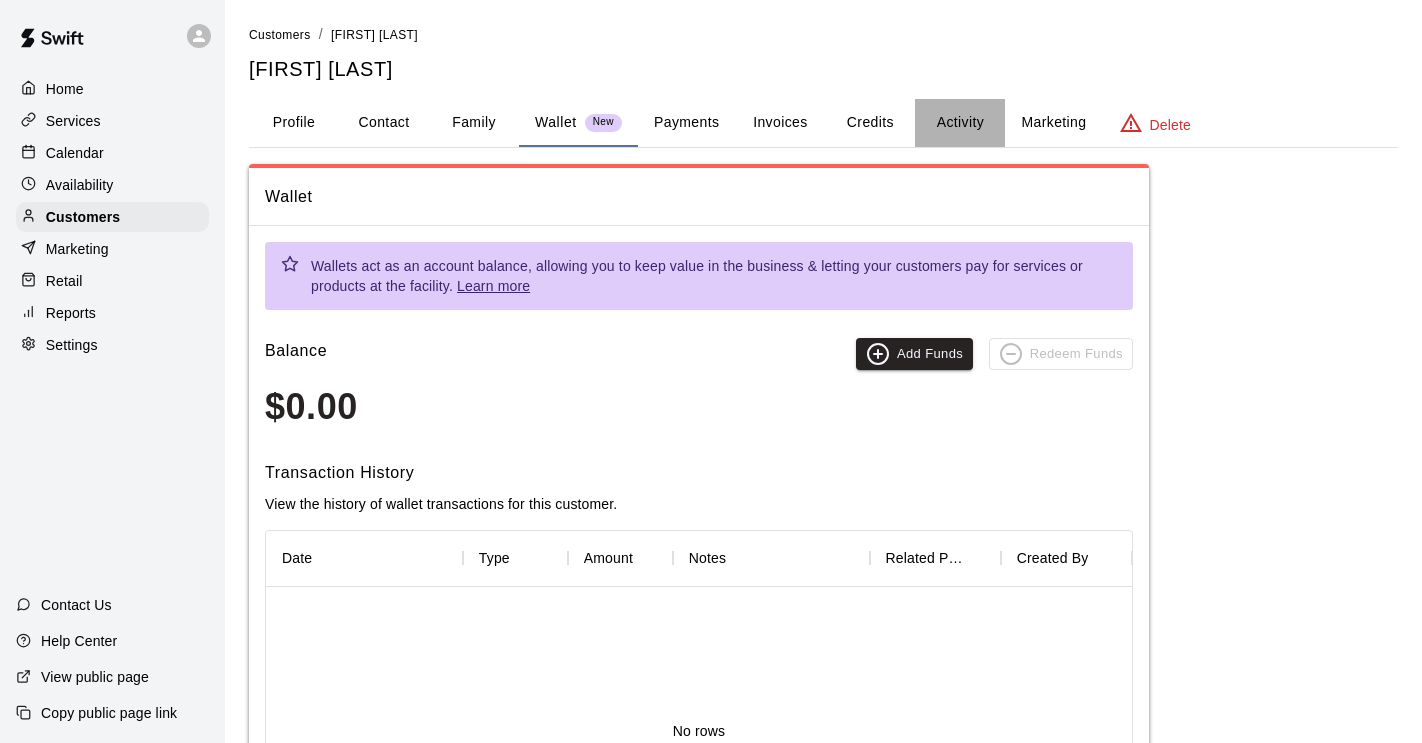 click on "Activity" at bounding box center (960, 123) 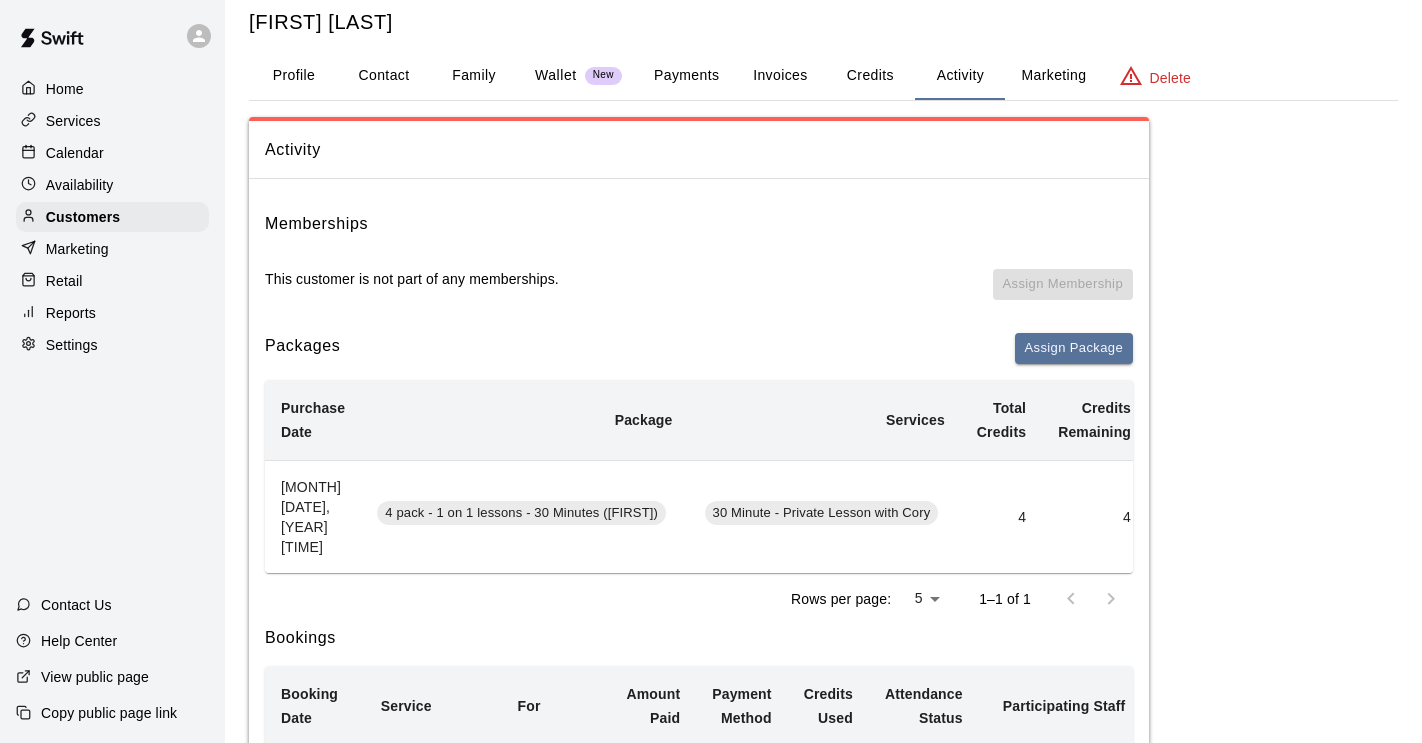 scroll, scrollTop: 0, scrollLeft: 0, axis: both 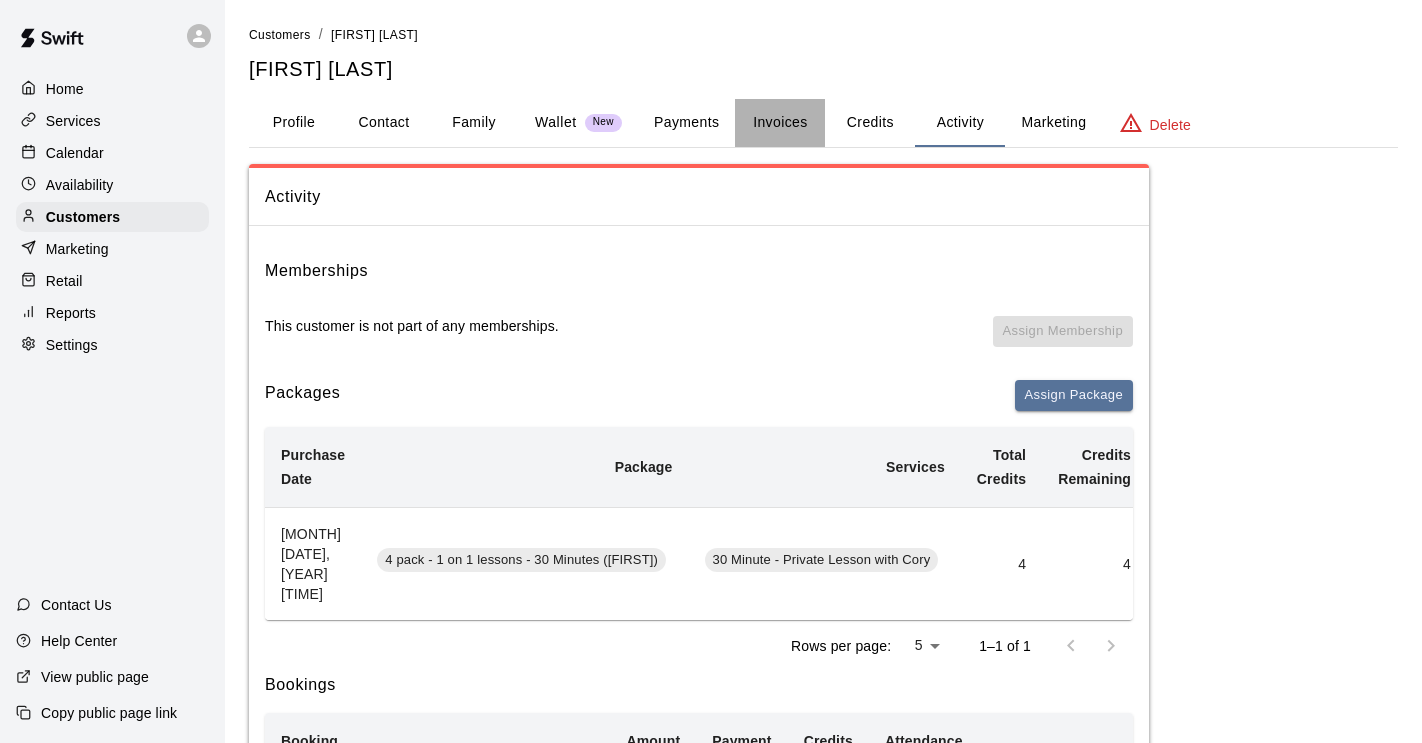 click on "Invoices" at bounding box center (780, 123) 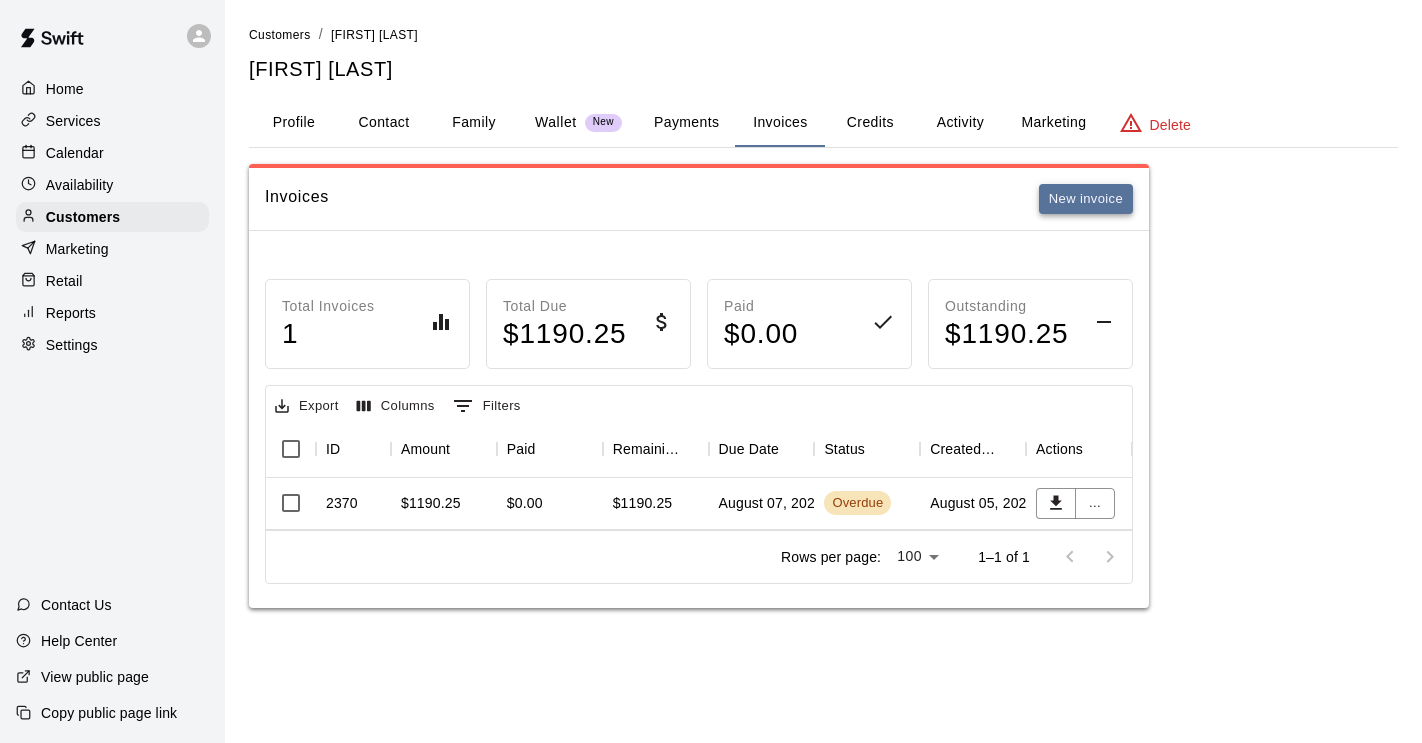 click on "New invoice" at bounding box center [1086, 199] 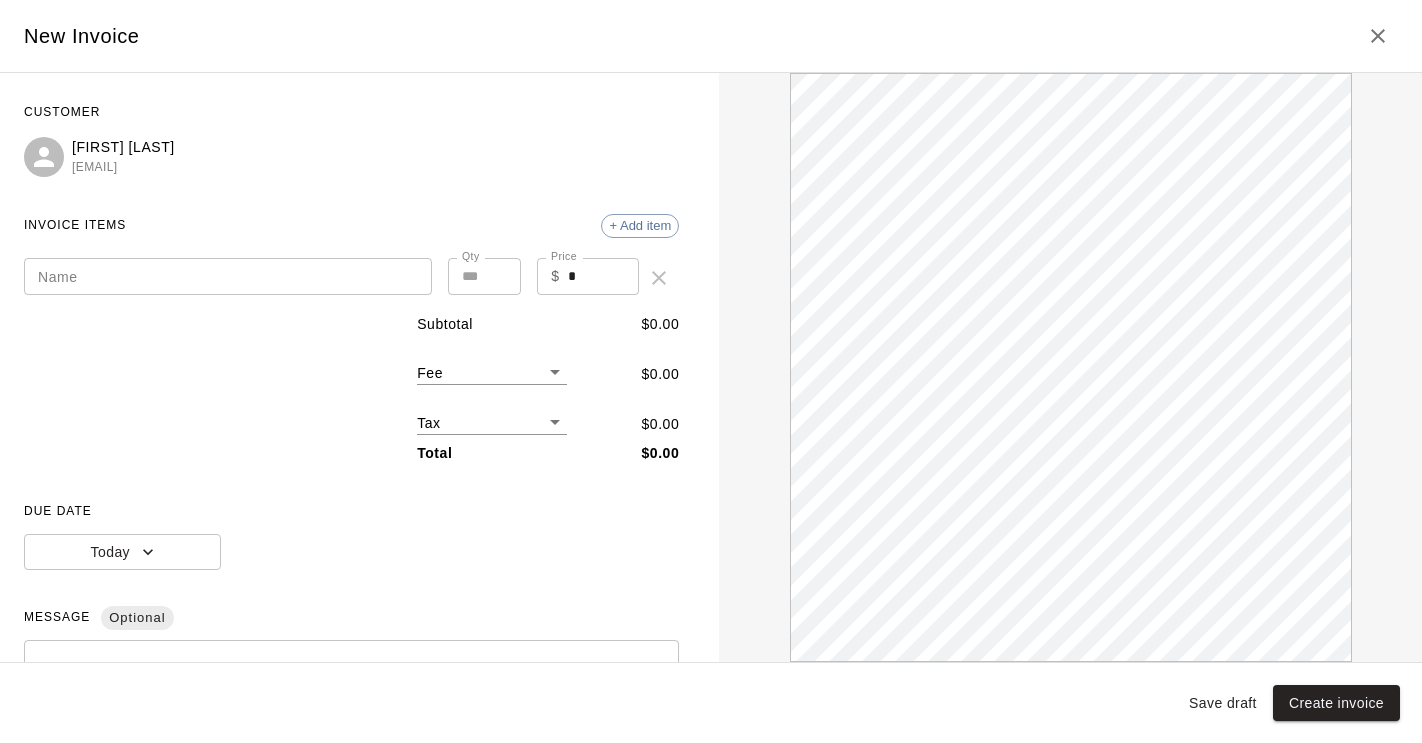 scroll, scrollTop: 0, scrollLeft: 0, axis: both 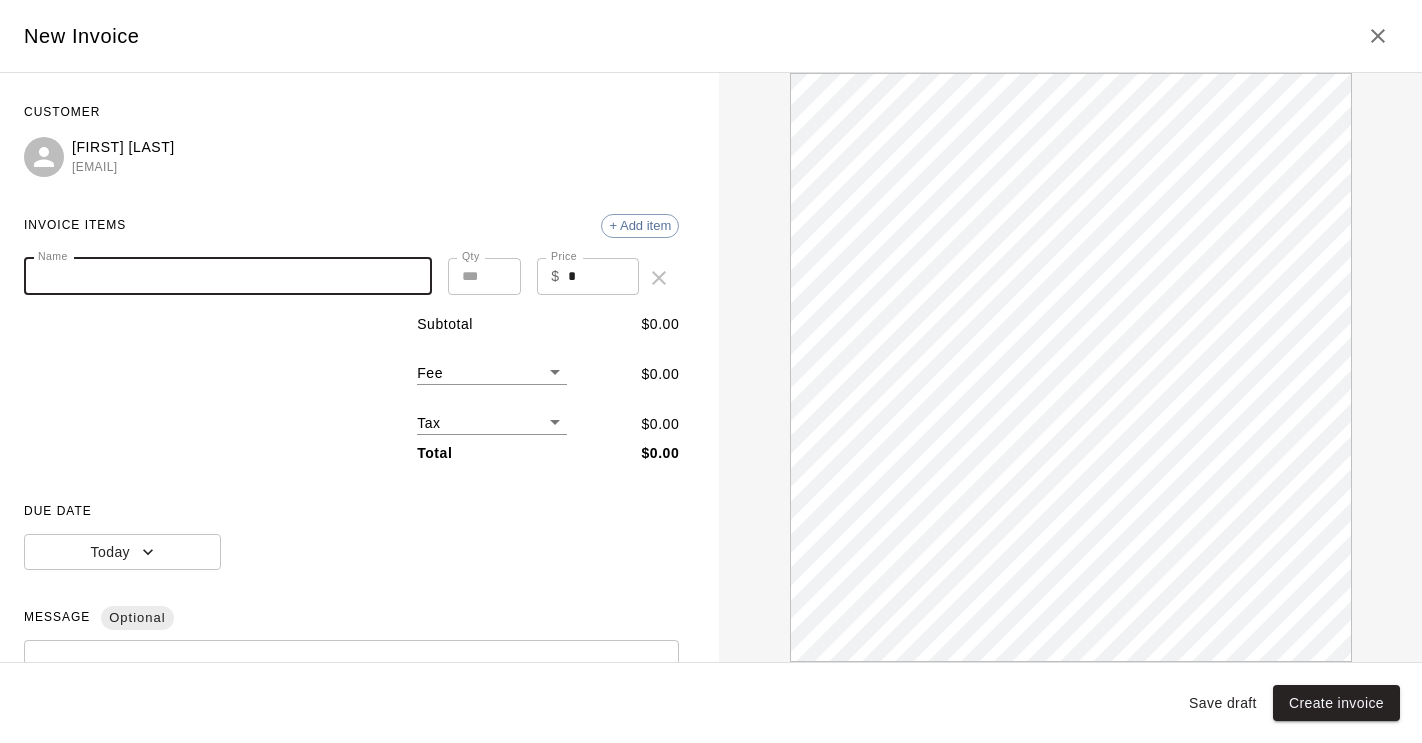 paste on "**********" 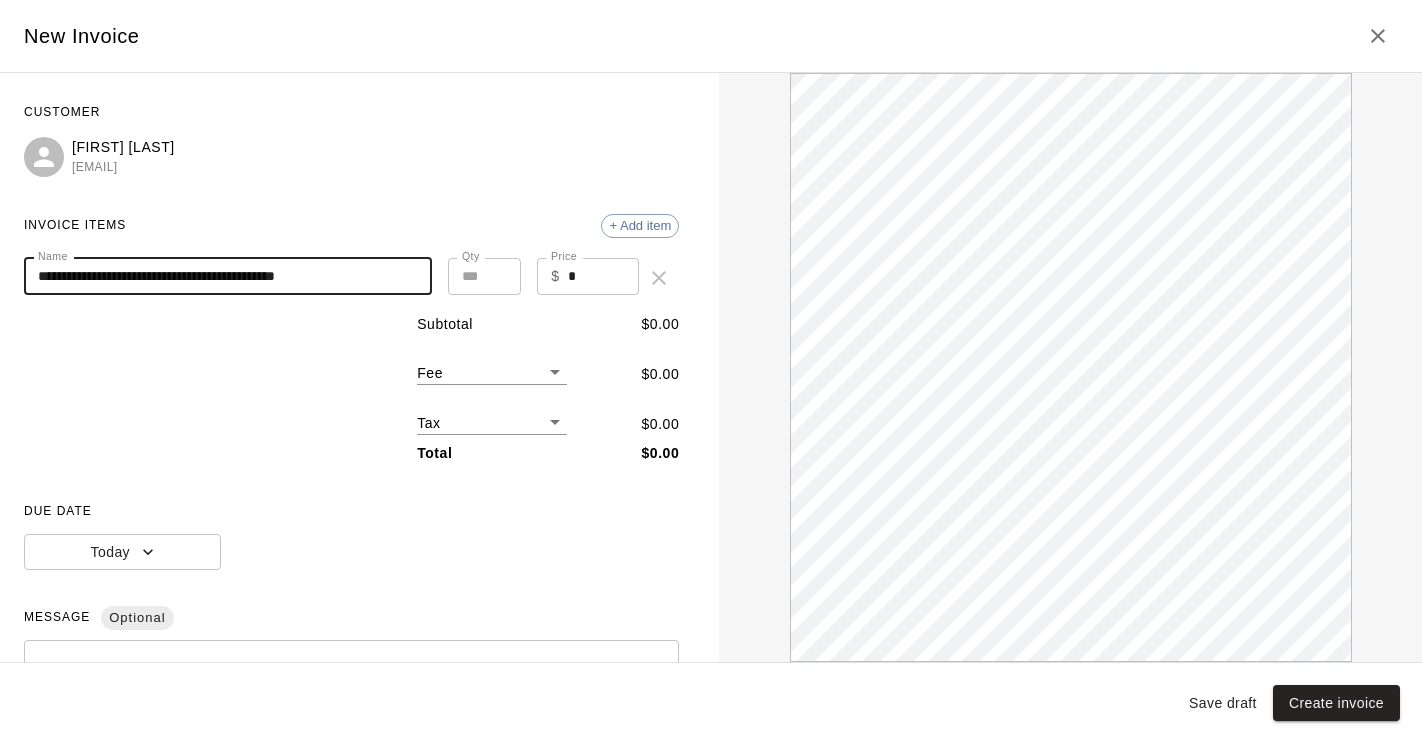 scroll, scrollTop: 0, scrollLeft: 0, axis: both 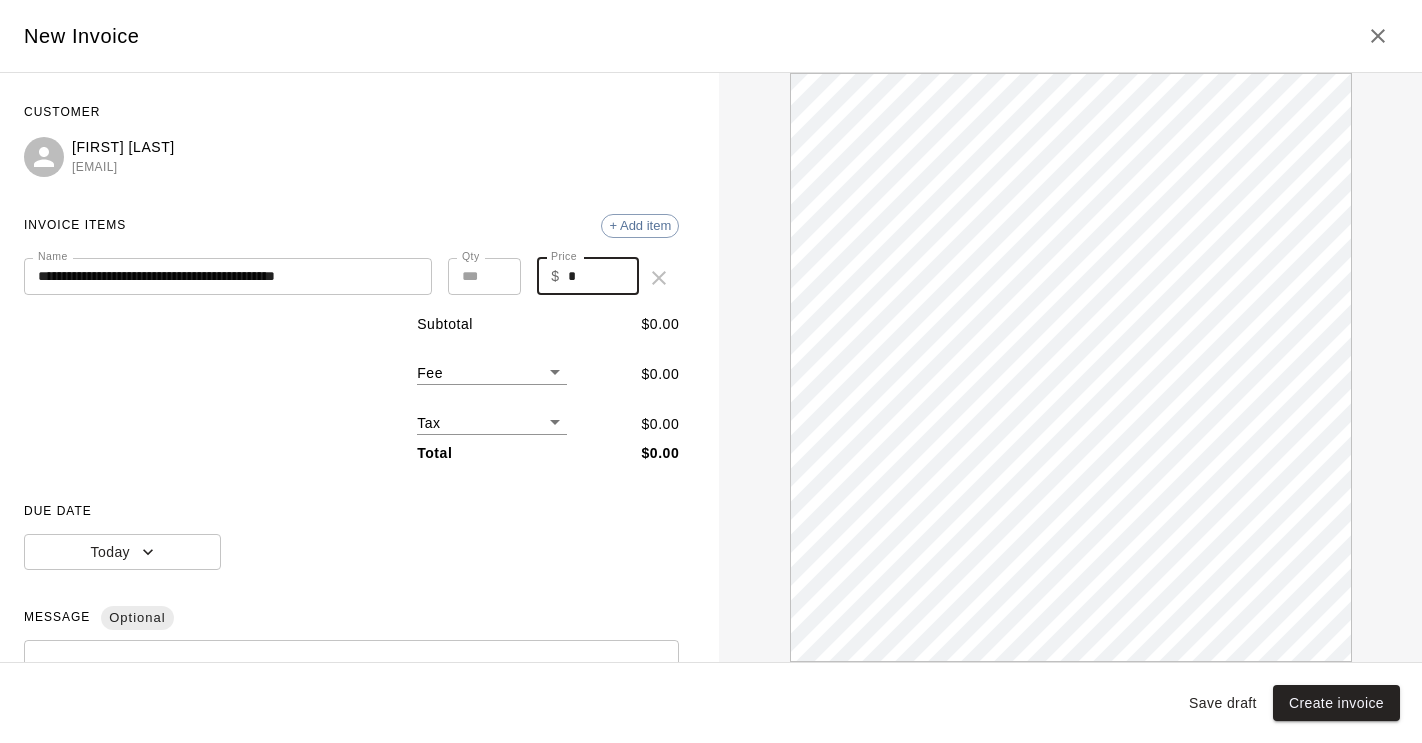 drag, startPoint x: 579, startPoint y: 277, endPoint x: 553, endPoint y: 272, distance: 26.476404 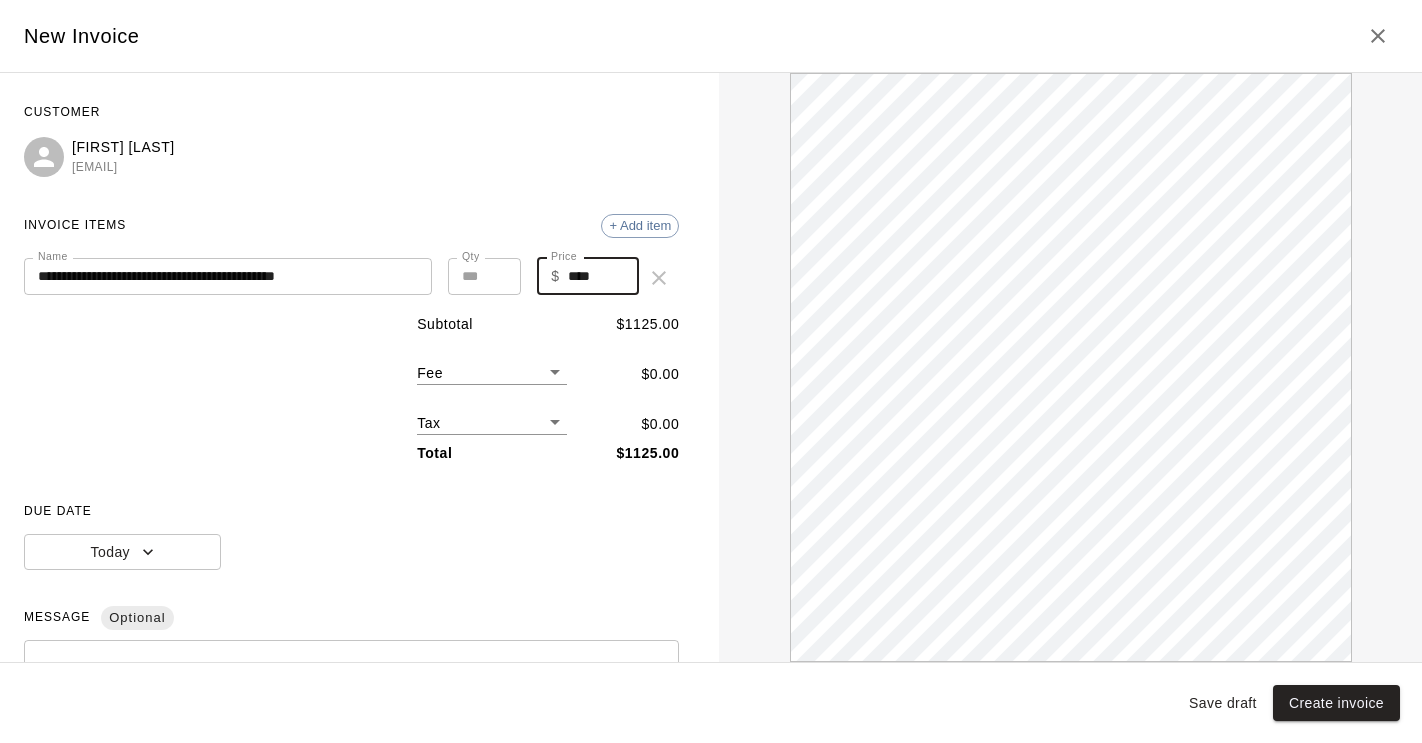 scroll, scrollTop: 0, scrollLeft: 0, axis: both 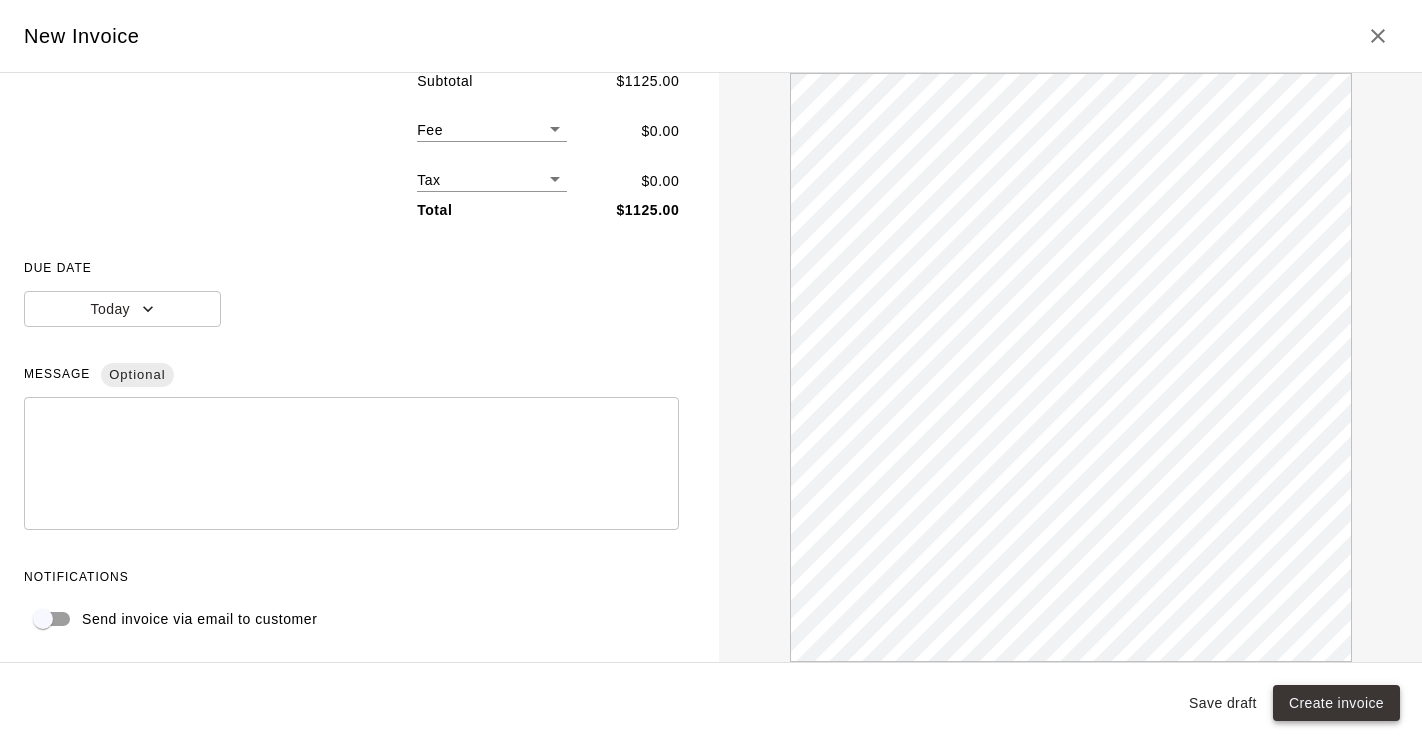 type on "****" 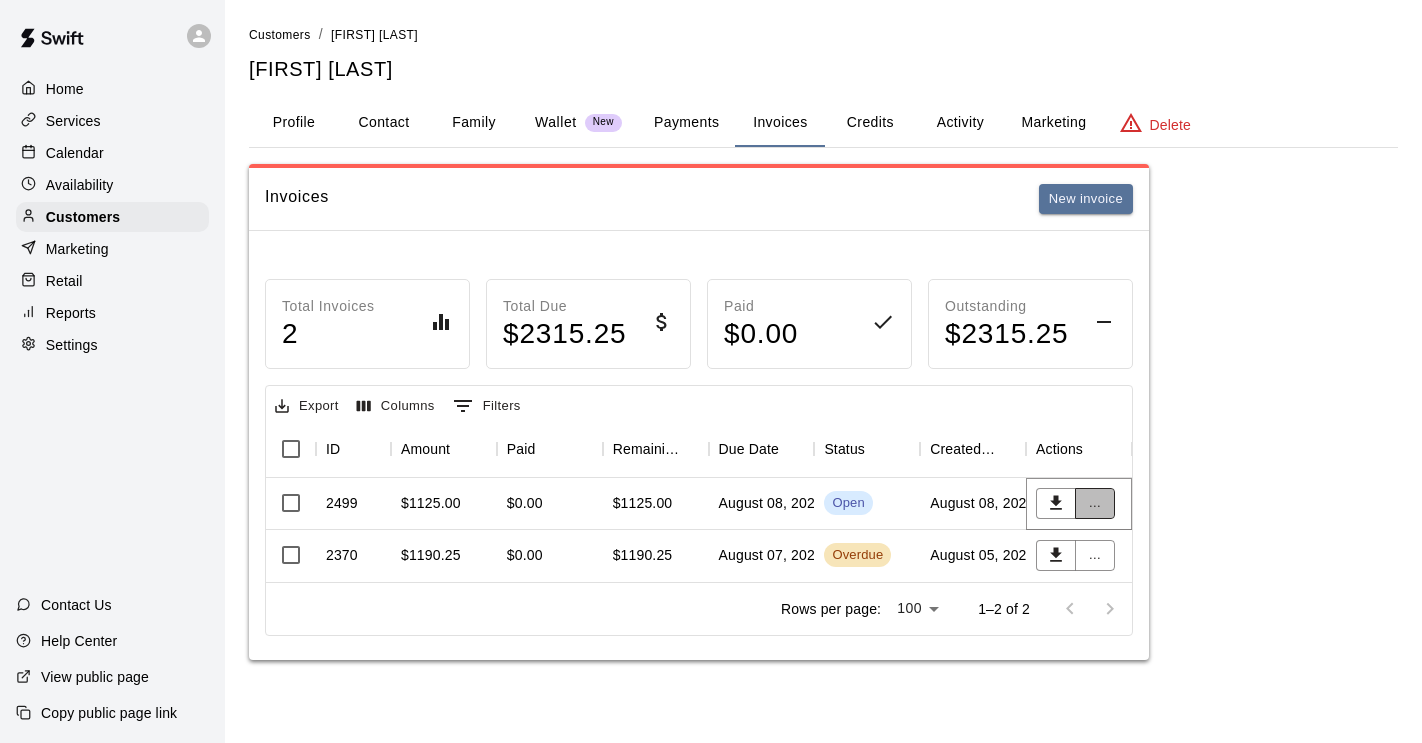 click on "..." at bounding box center [1095, 503] 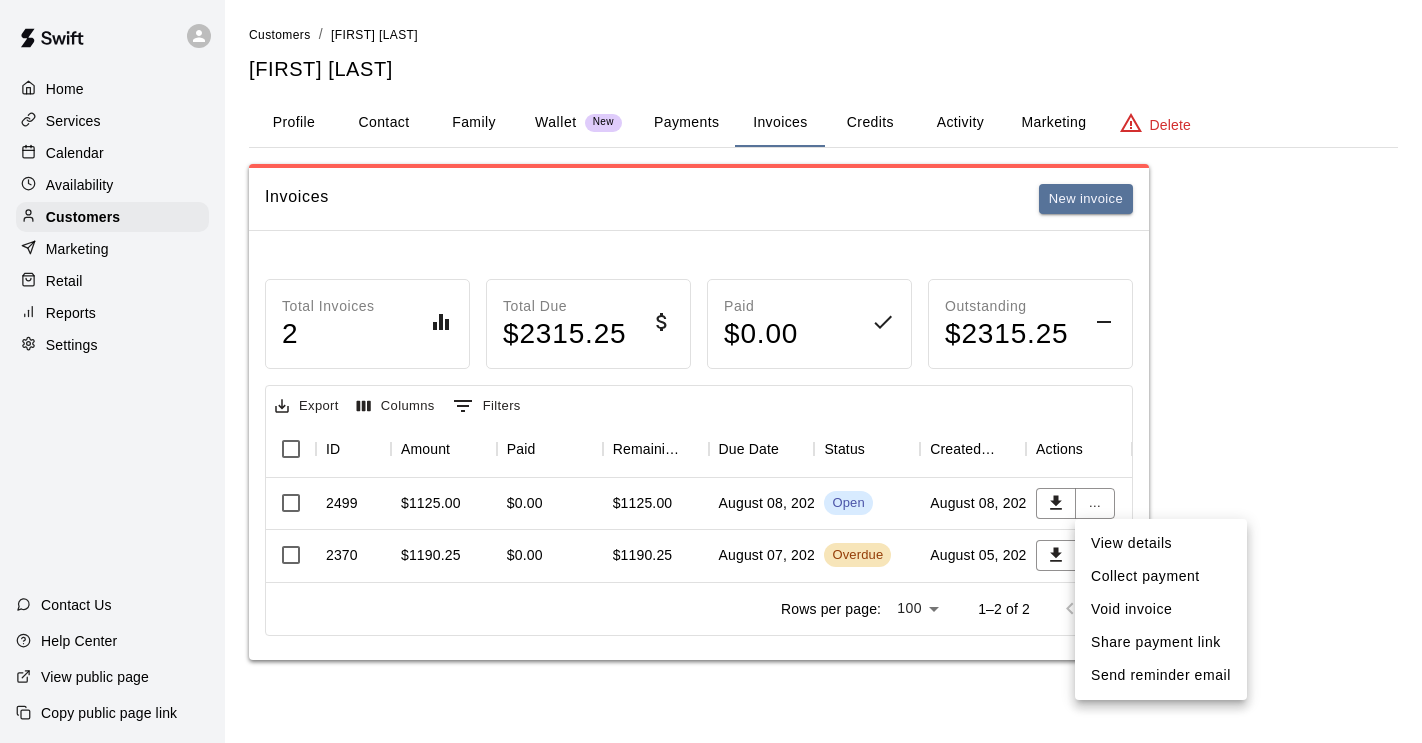 click on "Collect payment" at bounding box center [1161, 576] 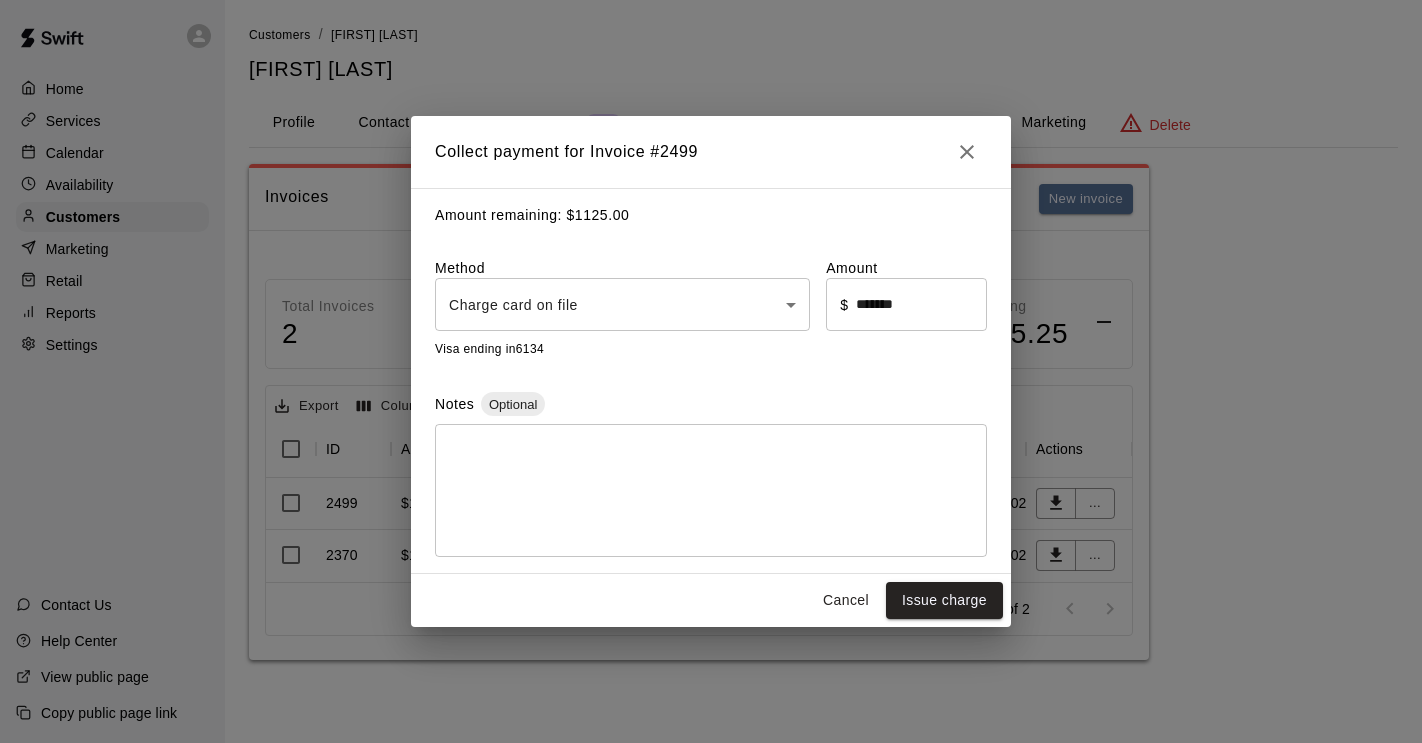 click on "Home Services Calendar Availability Customers Marketing Retail Reports Settings Contact Us Help Center View public page Copy public page link Customers / Matthew Jarek Chipman Matthew Jarek Chipman Profile Contact Family Wallet New Payments Invoices Credits Activity Marketing Delete Invoices New invoice Total Invoices 2 Total Due $ 2315.25 Paid $ 0.00 Outstanding $ 2315.25 Export Columns 0 Filters ID Amount Paid Remaining Due Date Status Created On Actions 2499 $1125.00 $0.00 $1125.00 August 08, 2025 Open August 08, 2025 ... 2370 $1190.25 $0.00 $1190.25 August 07, 2025 Overdue August 05, 2025 ... Rows per page: 100 *** 1–2 of 2 Swift - Edit Customer Collect payment for Invoice # 2499 Amount remaining: $ 1125.00 Method Charge card on file **** ​ Amount ​ $ ******* ​ Visa   ending in  6134 Notes Optional * ​ Cancel Issue charge" at bounding box center [711, 350] 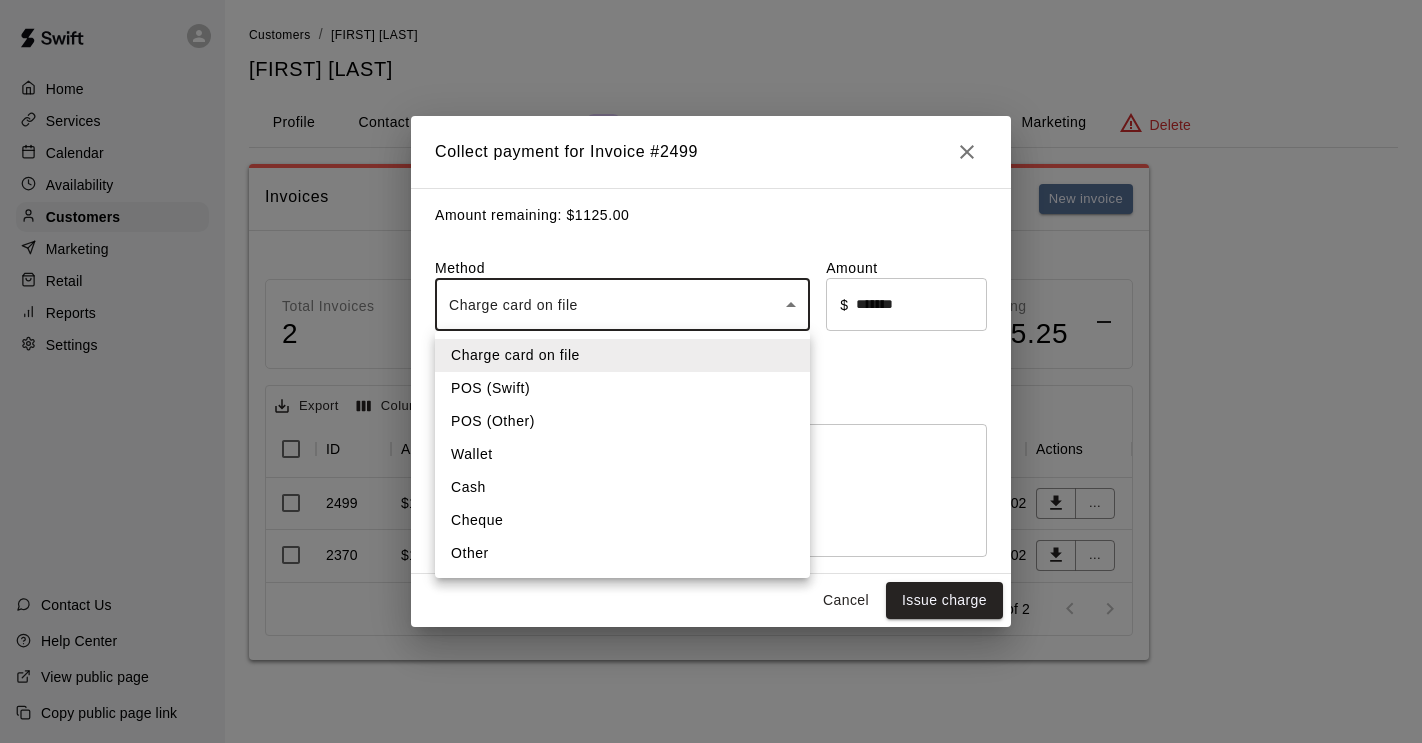 click on "Cash" at bounding box center (622, 487) 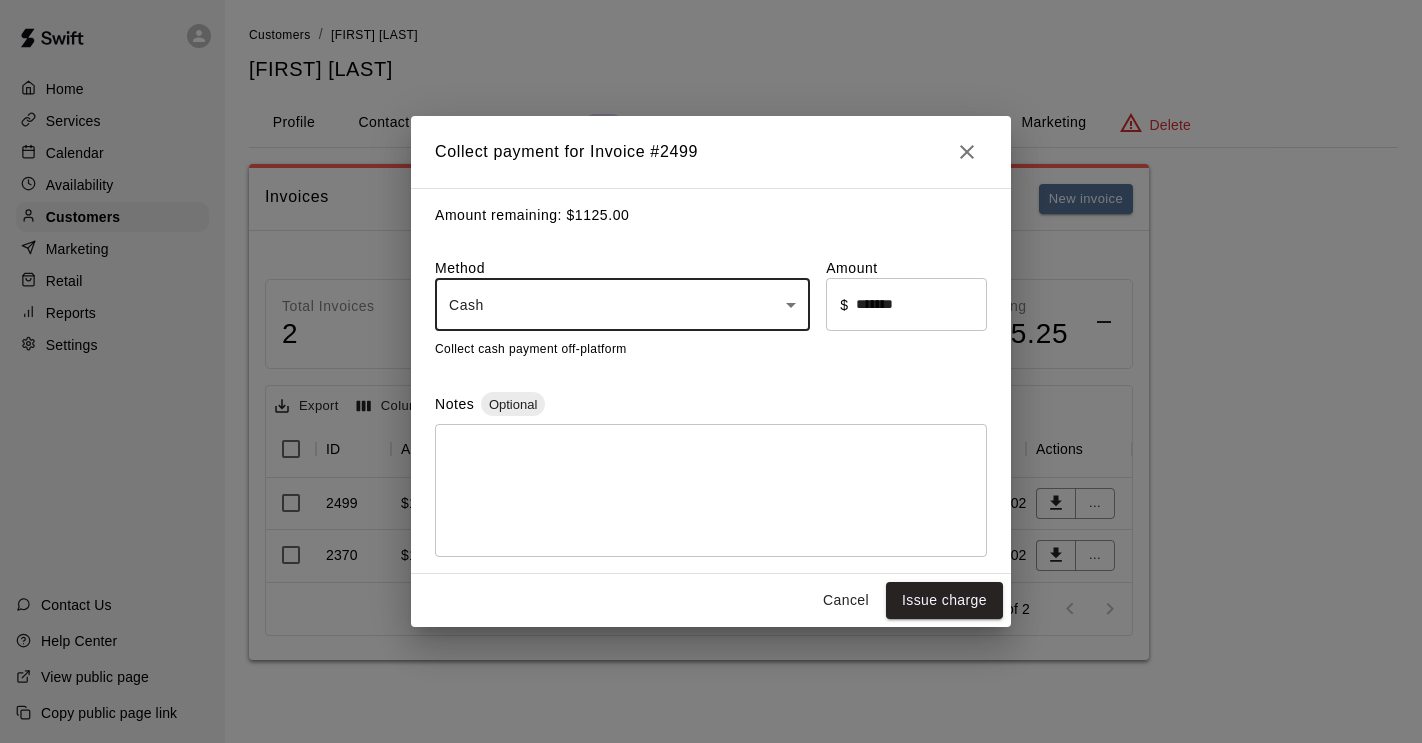 click at bounding box center [711, 491] 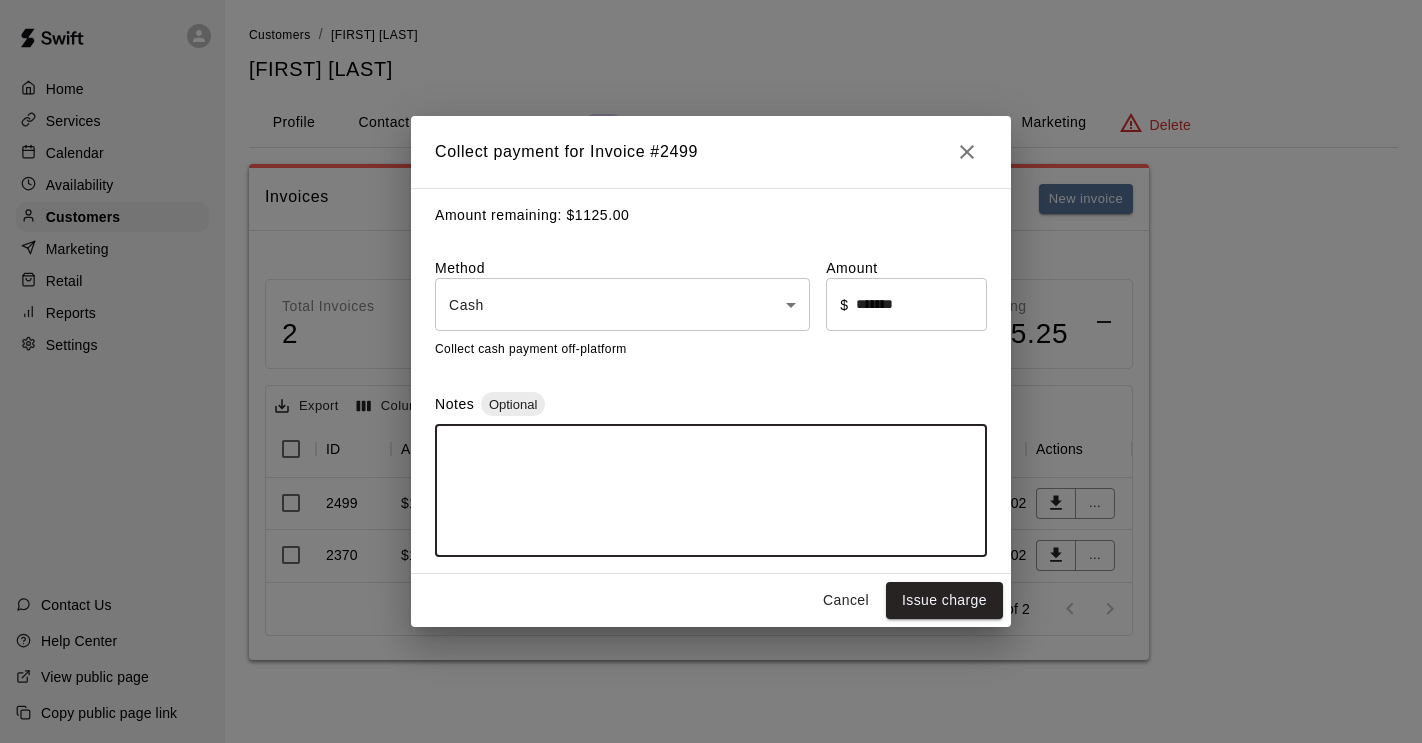 paste on "**********" 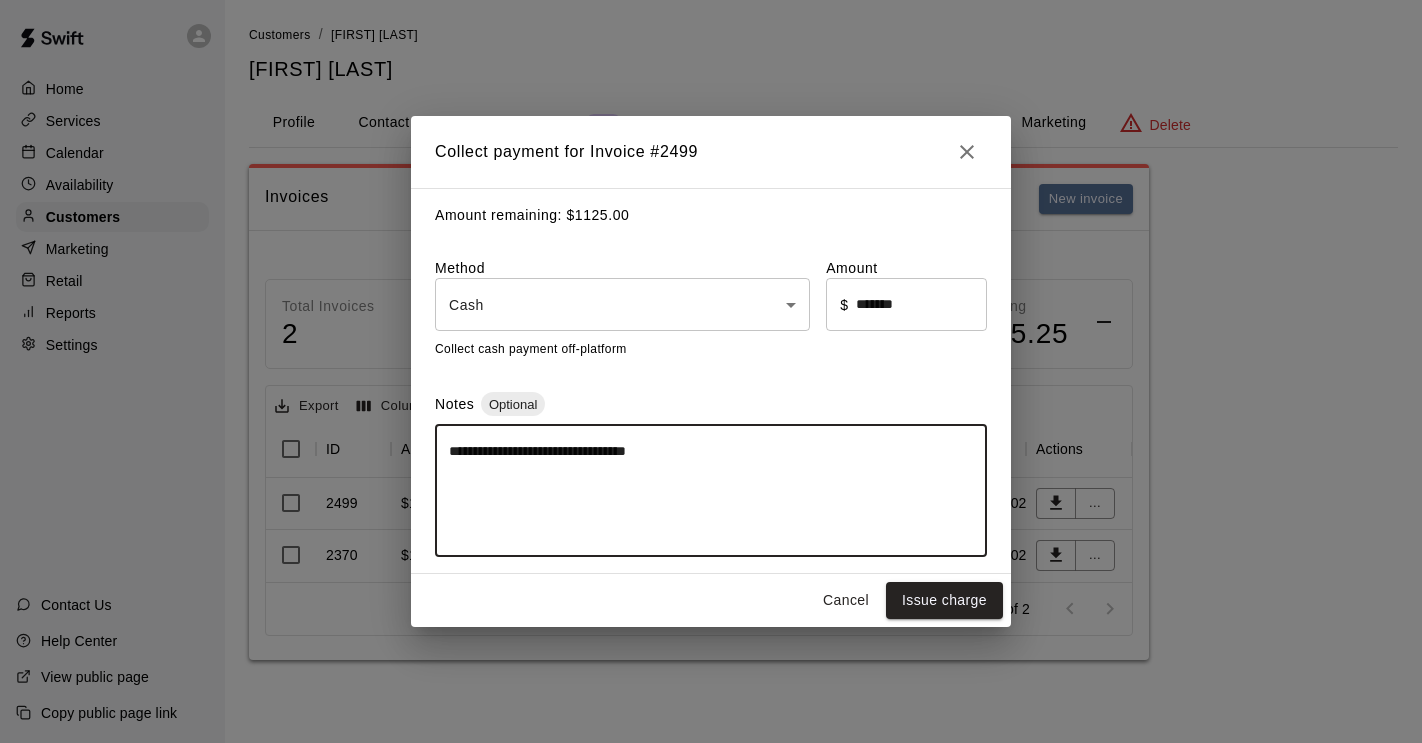 click on "**********" at bounding box center (711, 491) 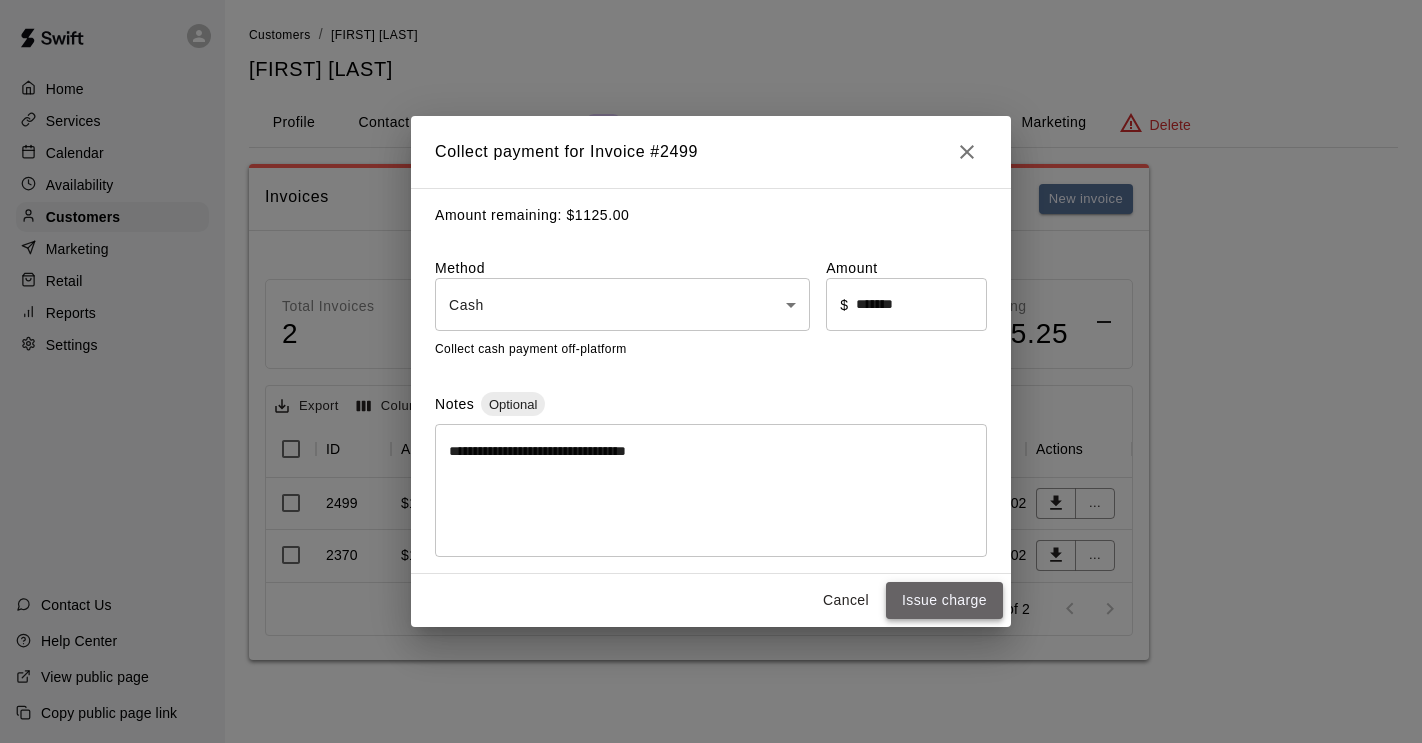click on "Issue charge" at bounding box center (944, 600) 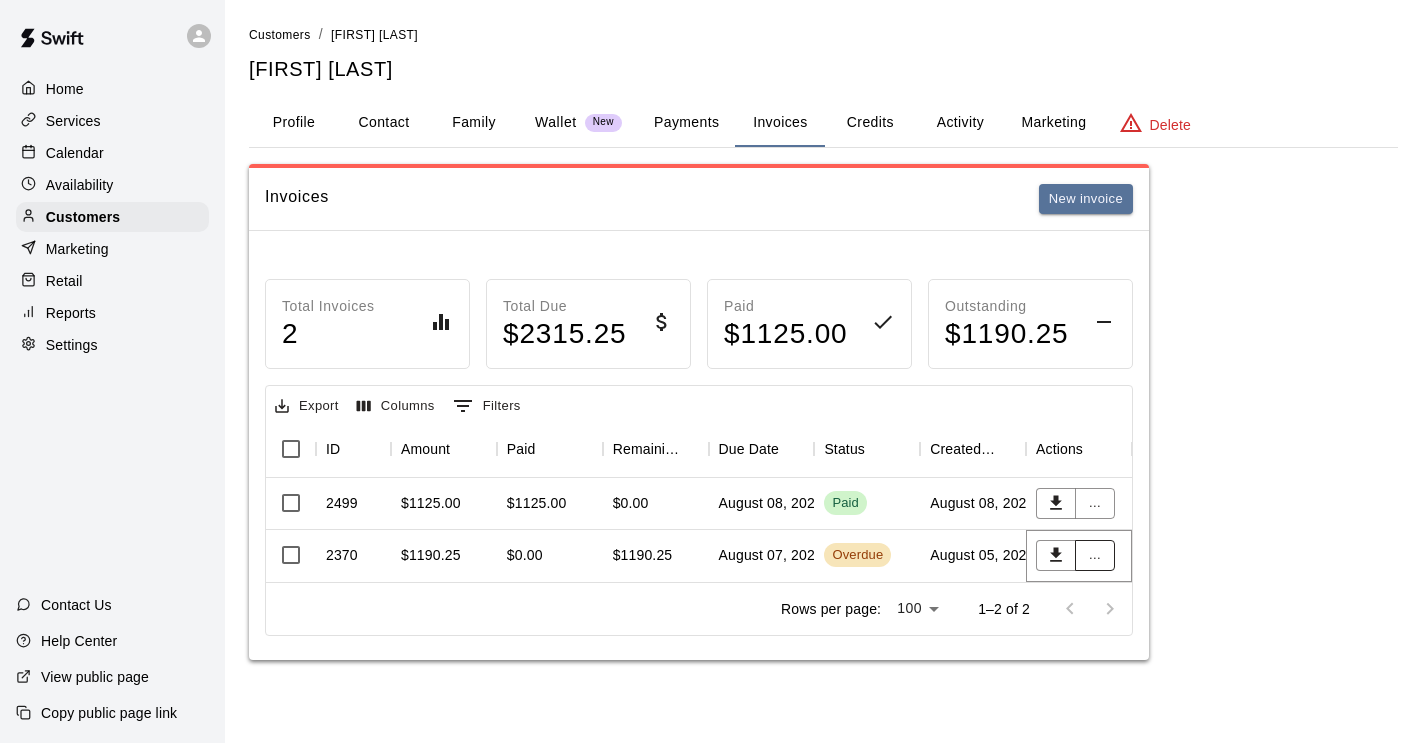 click on "..." at bounding box center (1095, 555) 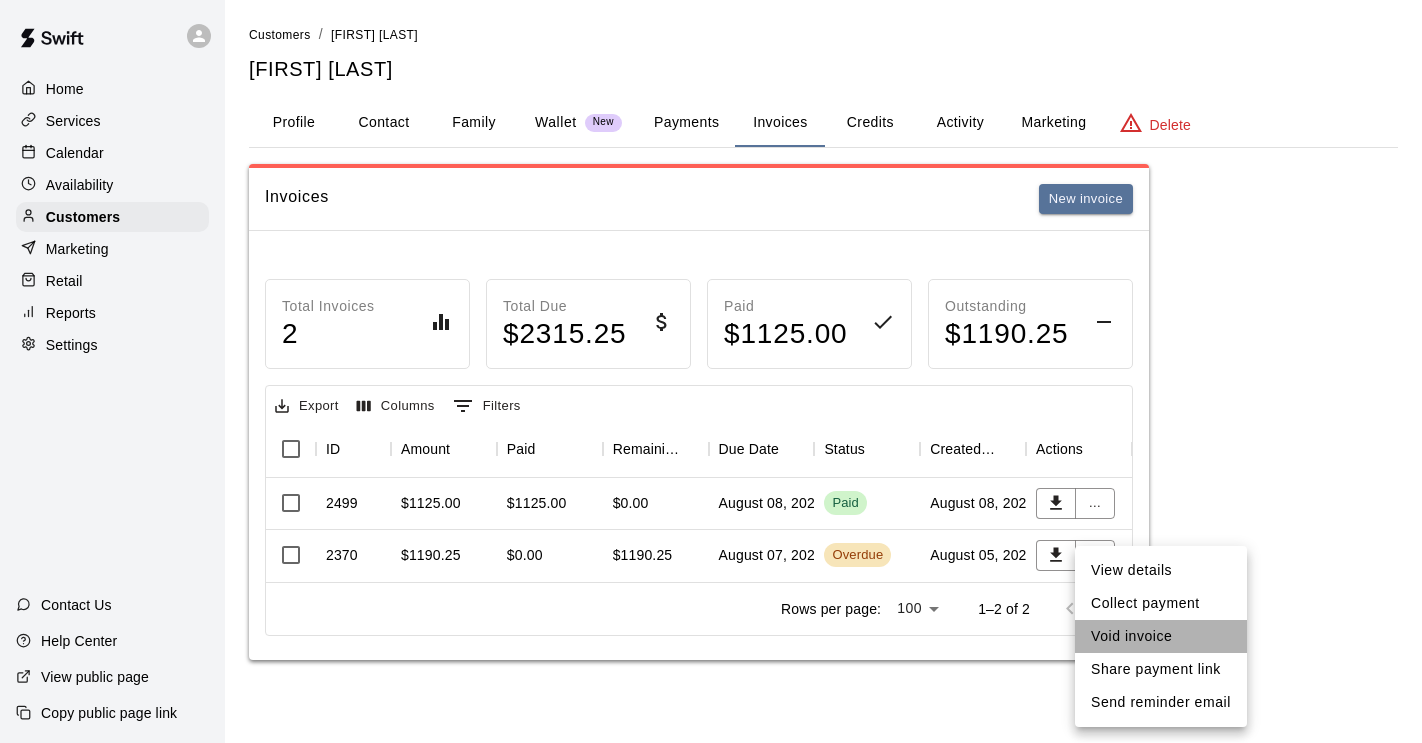 click on "Void invoice" at bounding box center [1161, 636] 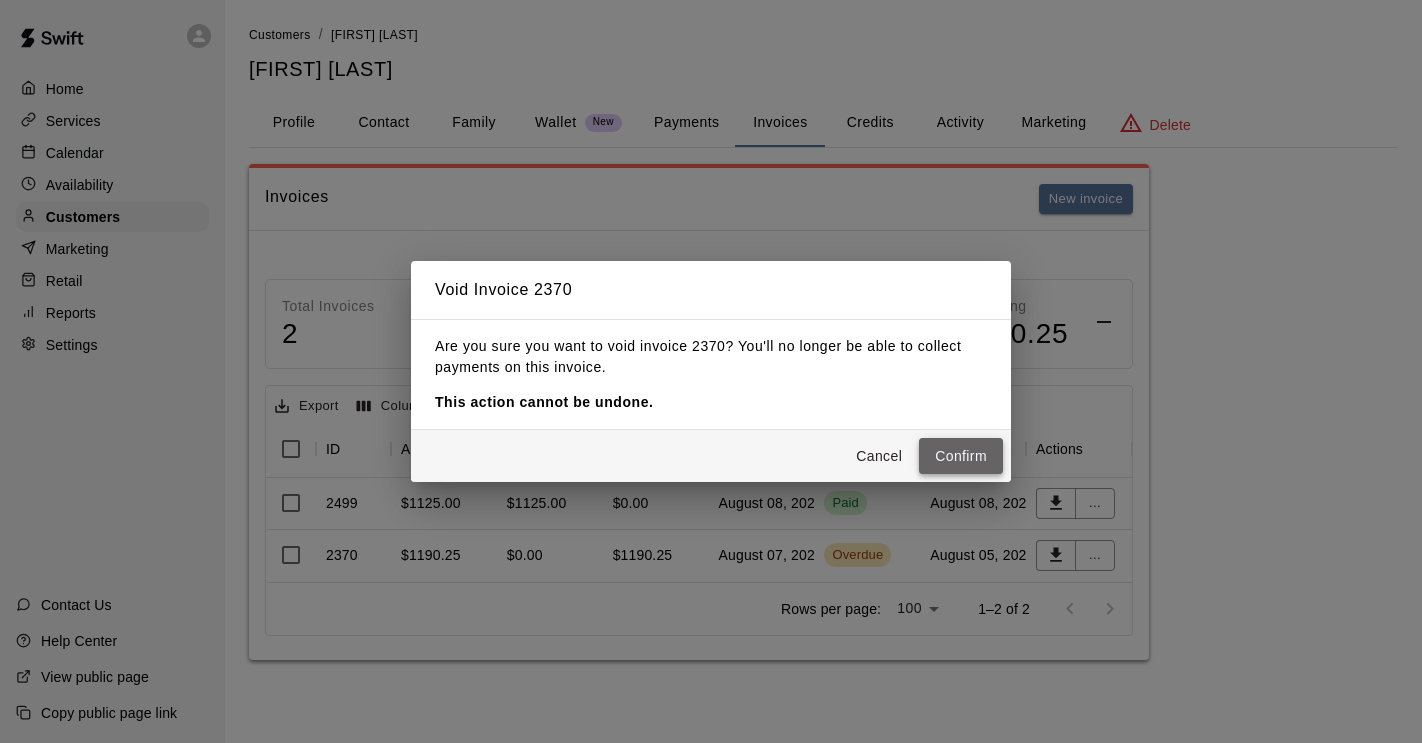 click on "Confirm" at bounding box center [961, 456] 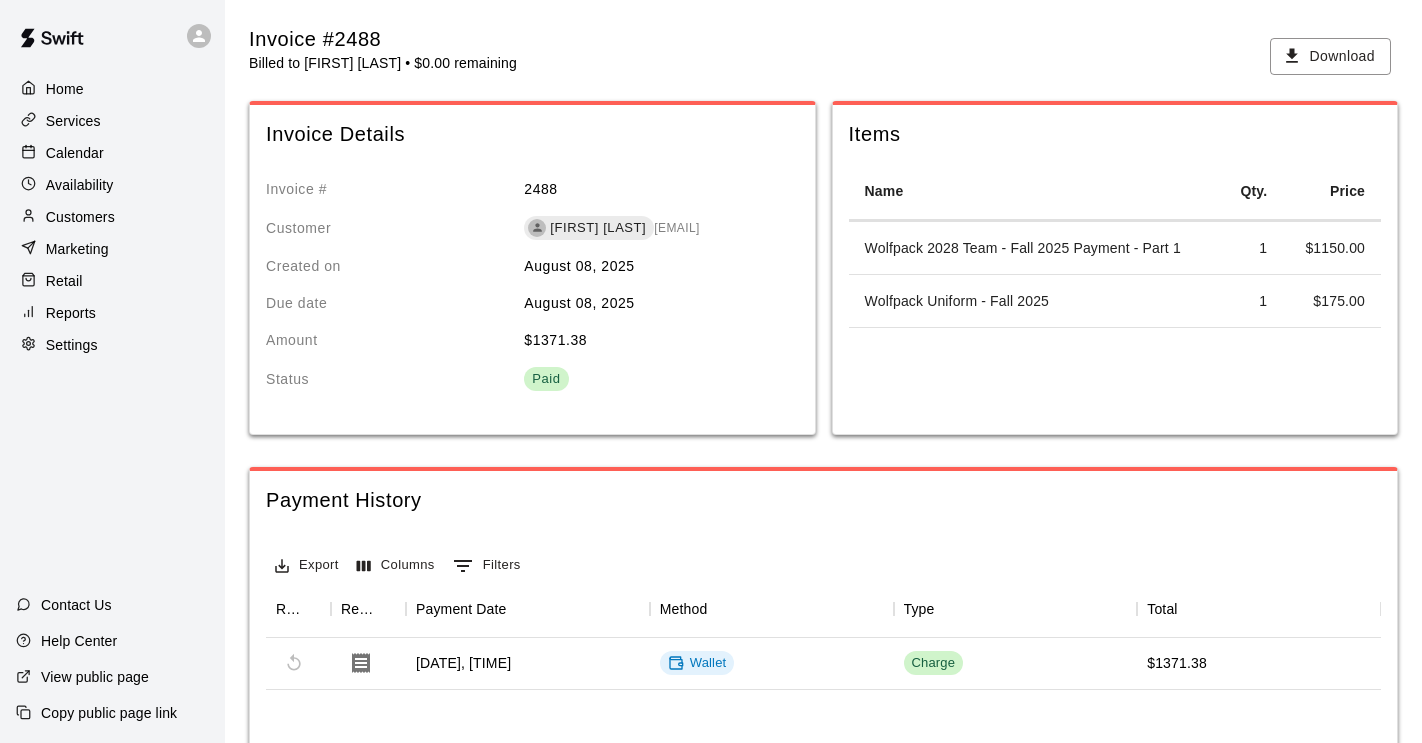 scroll, scrollTop: 0, scrollLeft: 0, axis: both 